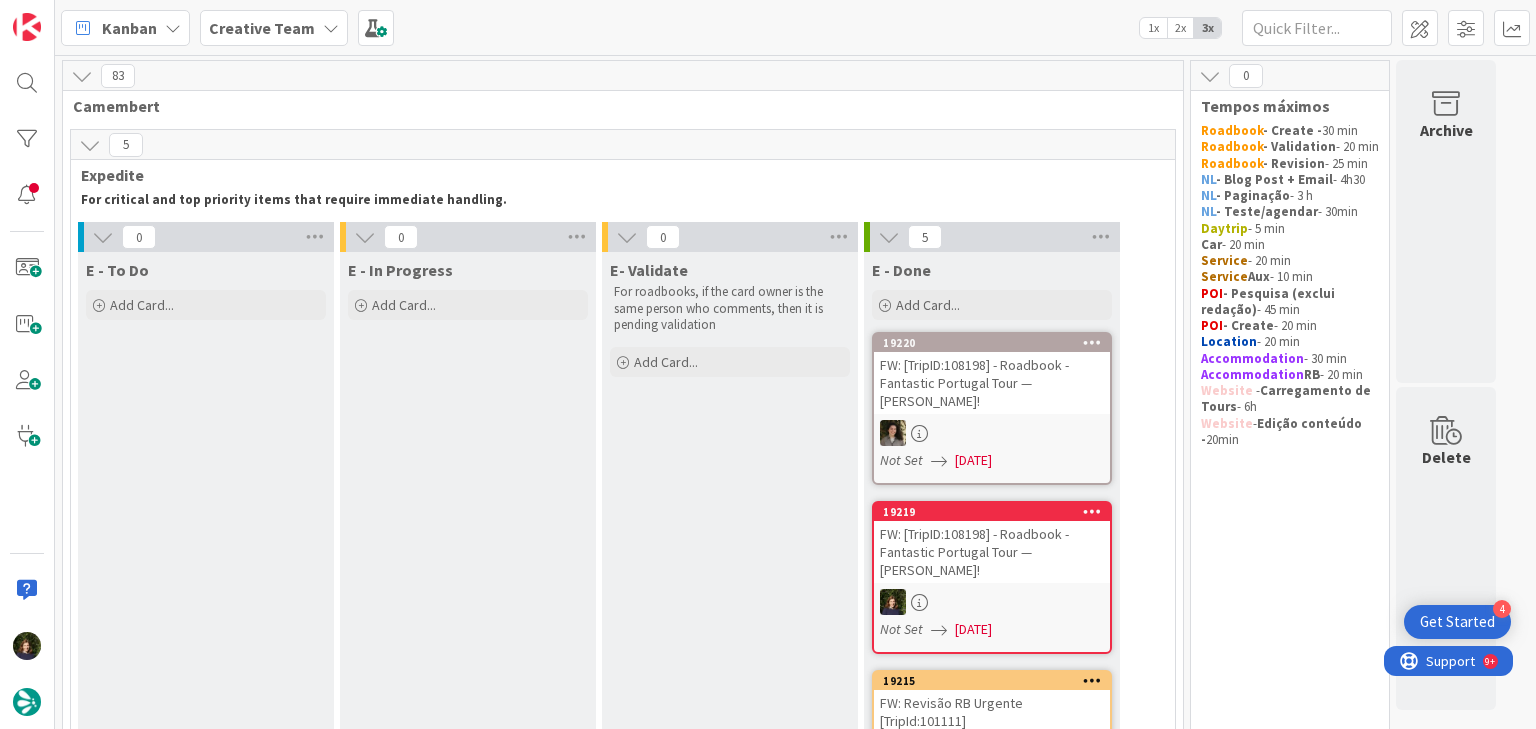 scroll, scrollTop: 0, scrollLeft: 0, axis: both 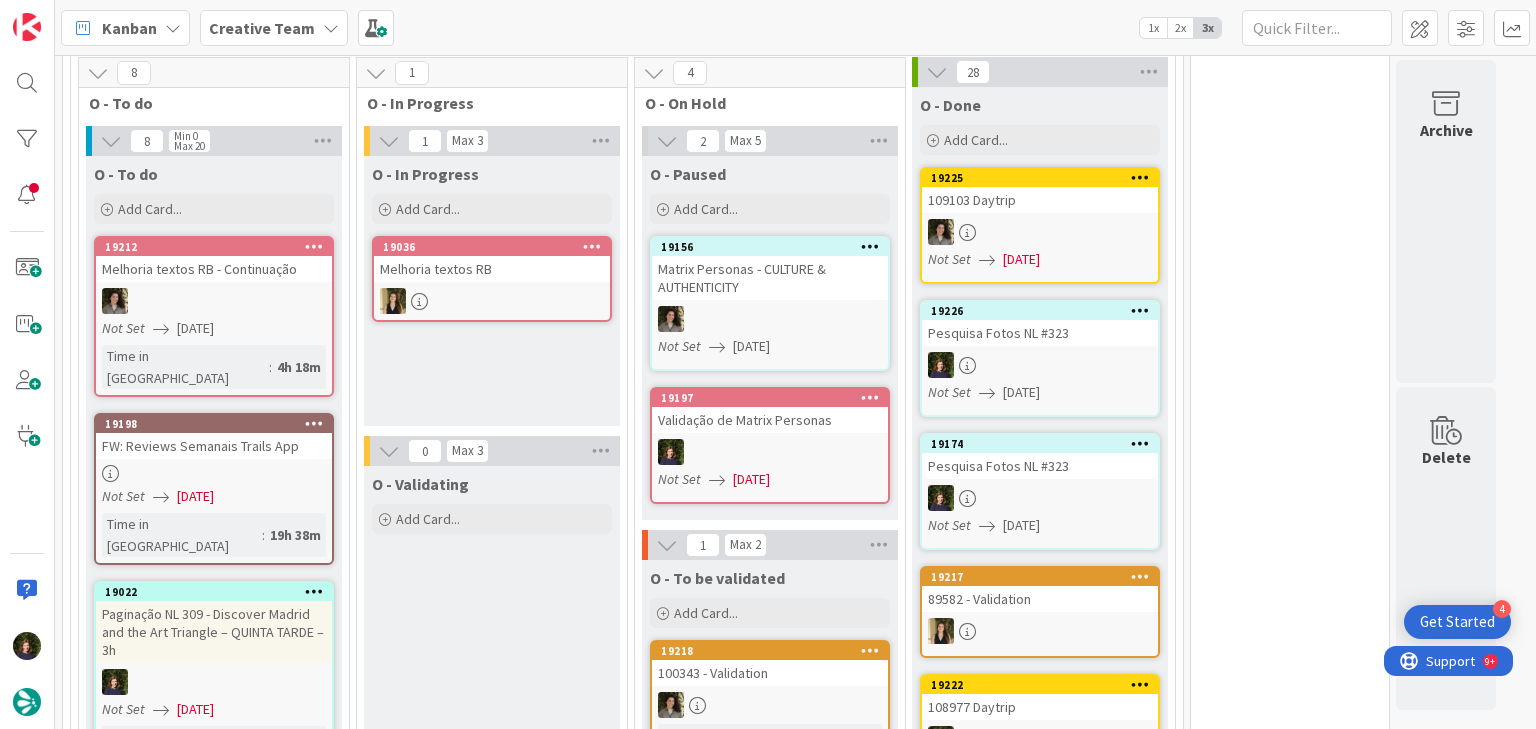 click at bounding box center (214, 473) 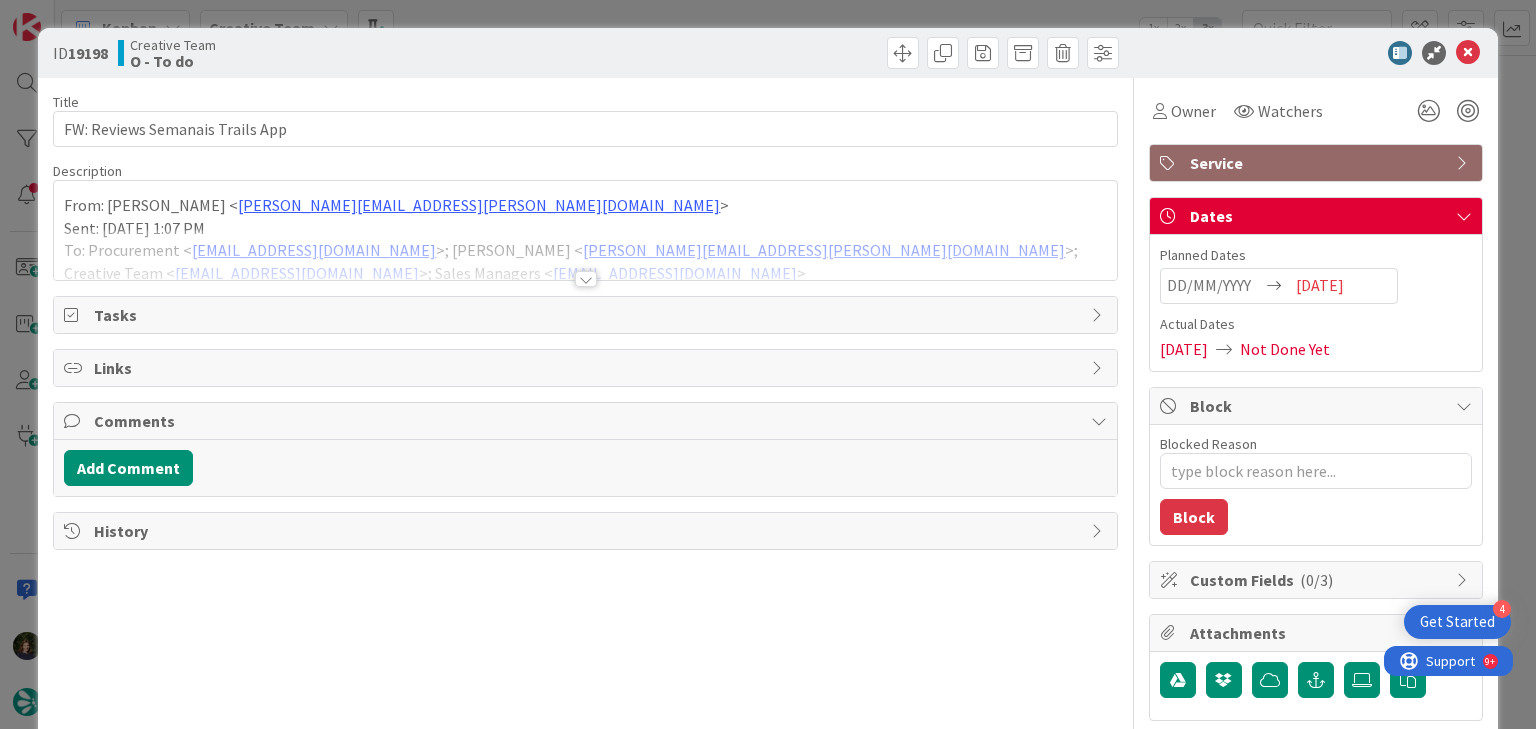 scroll, scrollTop: 0, scrollLeft: 0, axis: both 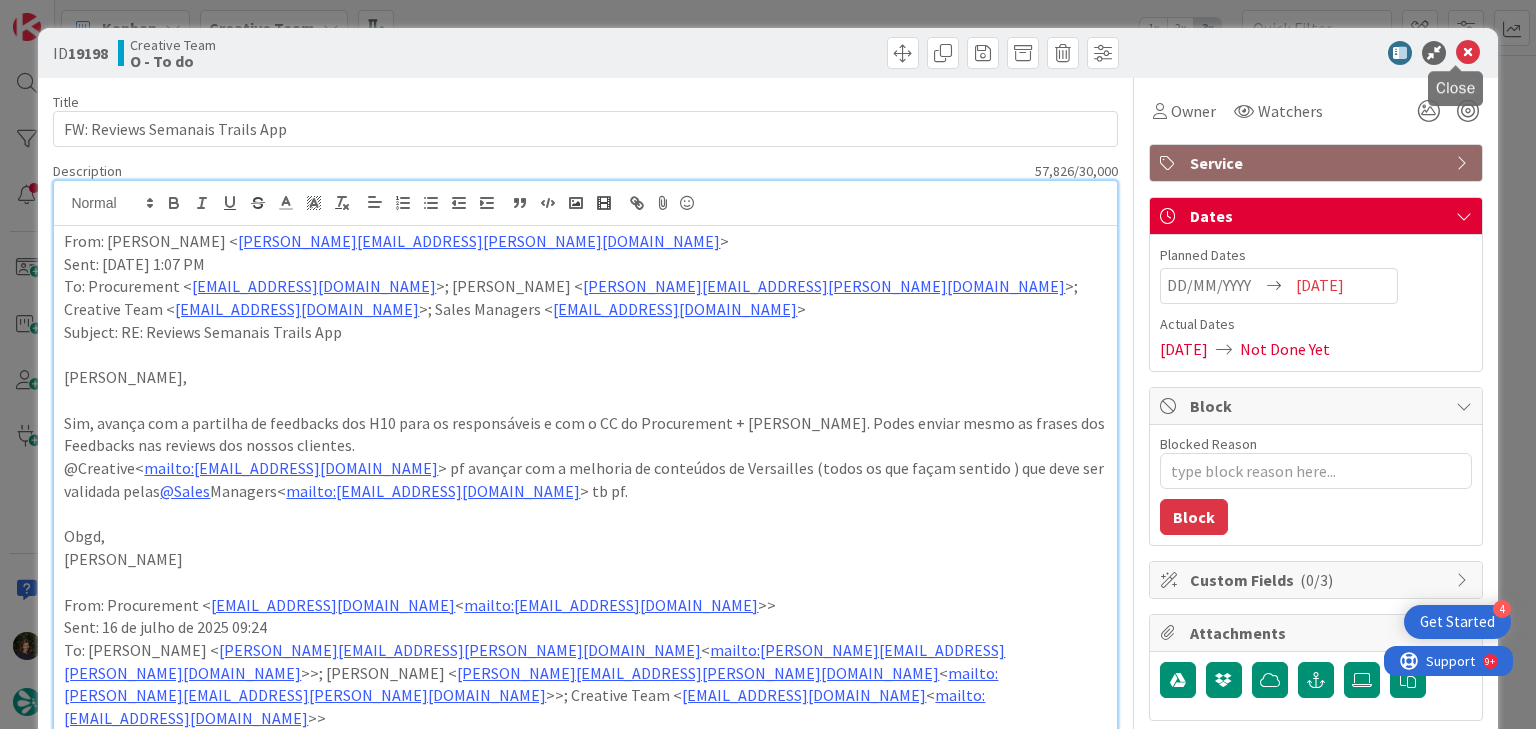 click at bounding box center [1468, 53] 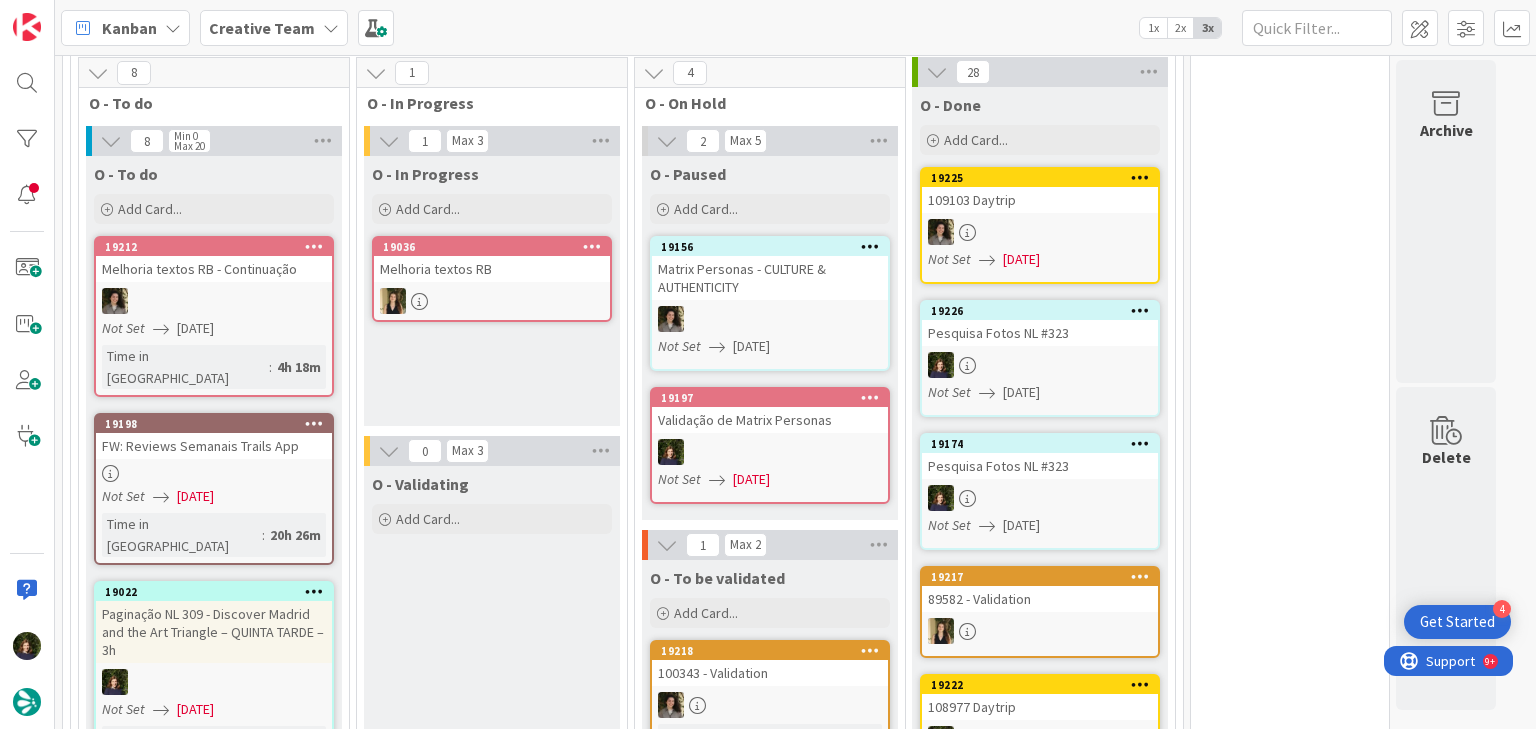 scroll, scrollTop: 0, scrollLeft: 0, axis: both 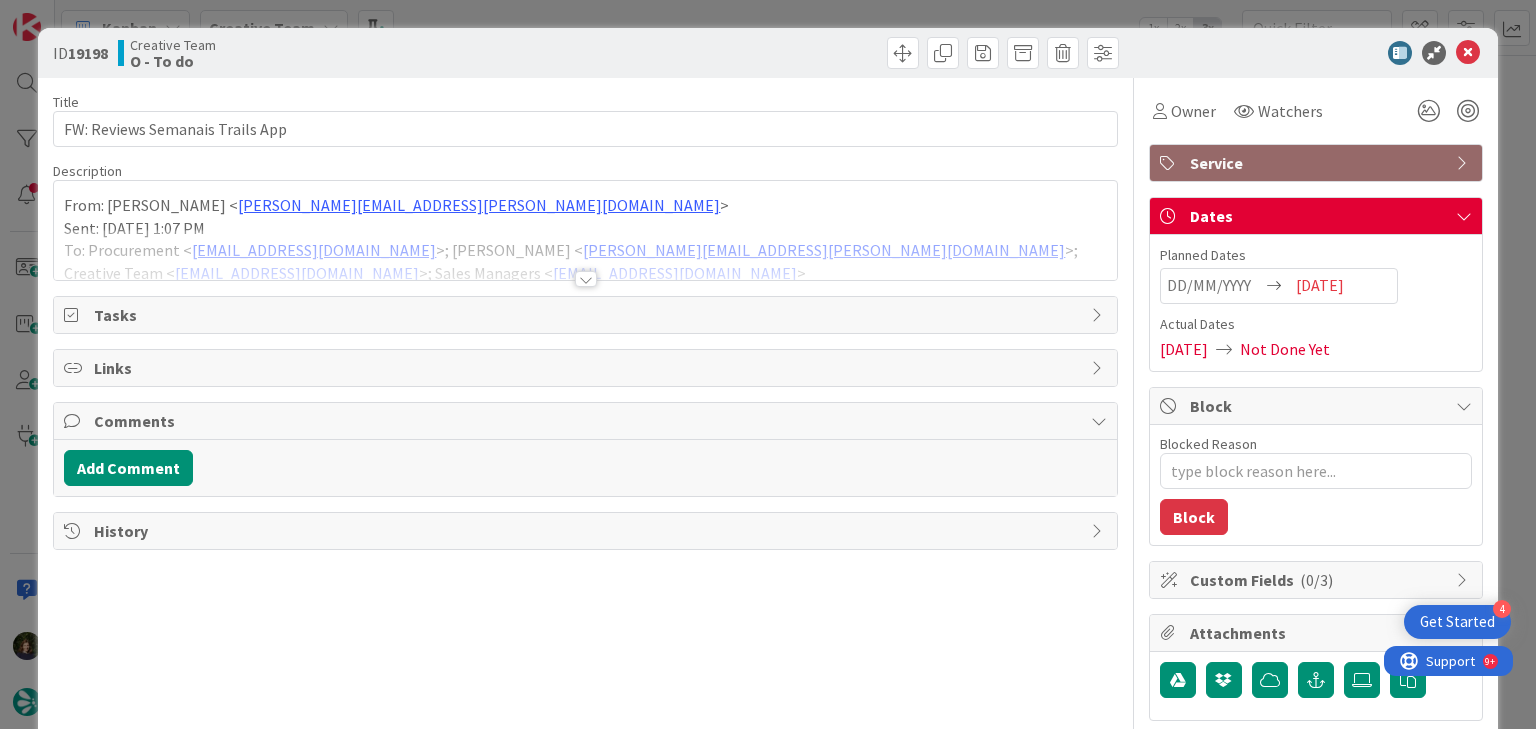 type on "x" 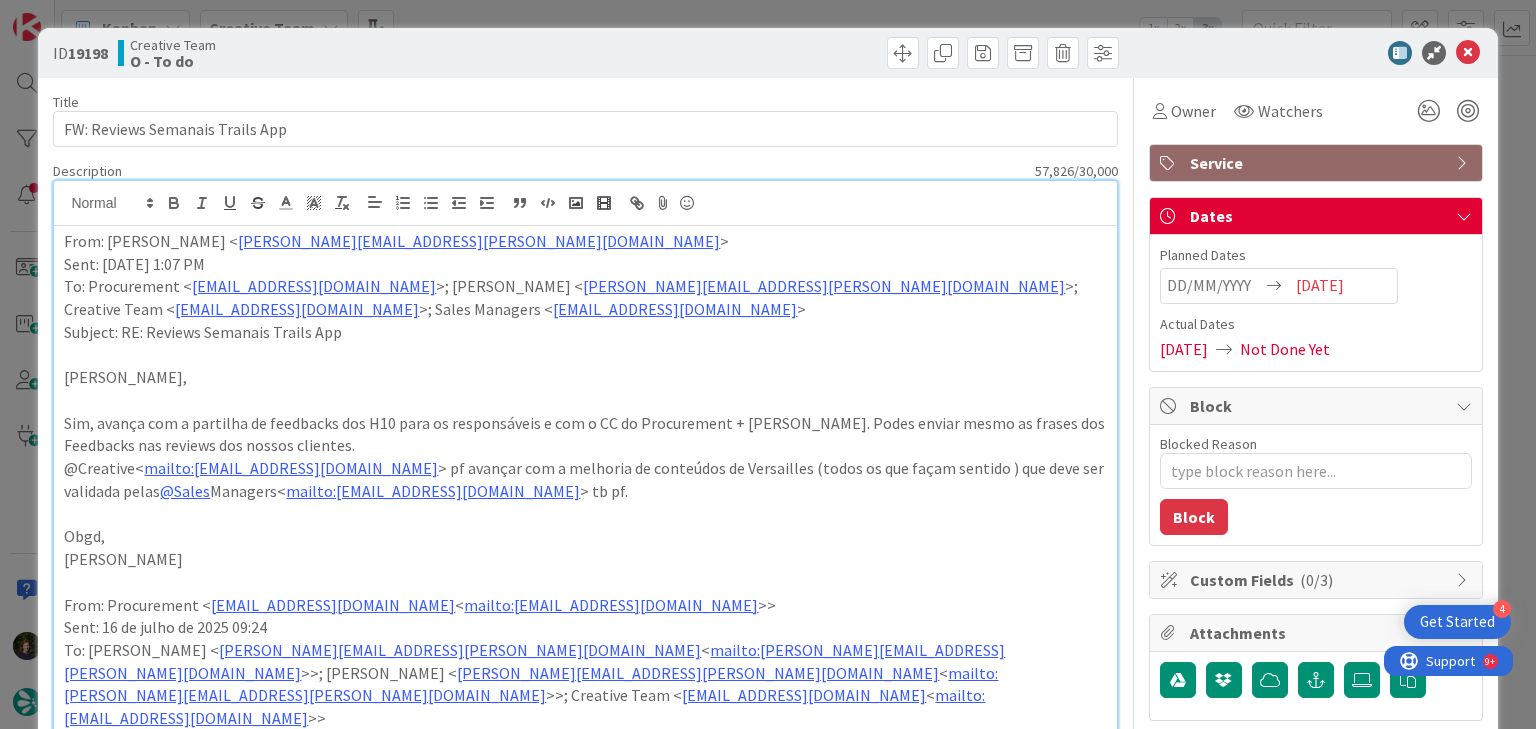 click on "From: [PERSON_NAME] < [PERSON_NAME][EMAIL_ADDRESS][PERSON_NAME][DOMAIN_NAME] > Sent: [DATE] 1:07 PM To: Procurement < [EMAIL_ADDRESS][DOMAIN_NAME] >; [PERSON_NAME] < [PERSON_NAME][EMAIL_ADDRESS][PERSON_NAME][DOMAIN_NAME] >; Creative Team < [EMAIL_ADDRESS][DOMAIN_NAME] >; Sales Managers < [EMAIL_ADDRESS][DOMAIN_NAME] > Subject: RE: Reviews Semanais Trails App [PERSON_NAME] Sim, avança com a partilha de feedbacks dos H10 para os responsáveis e com o CC do Procurement + [PERSON_NAME]. Podes enviar mesmo as frases dos Feedbacks nas reviews dos nossos clientes. @Creative< mailto:[EMAIL_ADDRESS][DOMAIN_NAME] > pf avançar com a melhoria de conteúdos de Versailles (todos os que façam sentido ) que deve ser validada pelas  @Sales  Managers< mailto:[EMAIL_ADDRESS][DOMAIN_NAME] > tb pf. [PERSON_NAME] From: Procurement < [EMAIL_ADDRESS][DOMAIN_NAME] < mailto:[EMAIL_ADDRESS][DOMAIN_NAME] >> Sent: 16 de julho de 2025 09:24 To: [PERSON_NAME] < [PERSON_NAME][EMAIL_ADDRESS][PERSON_NAME][DOMAIN_NAME] < mailto:[PERSON_NAME][EMAIL_ADDRESS][PERSON_NAME][DOMAIN_NAME] >>; [PERSON_NAME] < [PERSON_NAME][EMAIL_ADDRESS][PERSON_NAME][DOMAIN_NAME] < >>; Creative Team < <" at bounding box center [585, 12052] 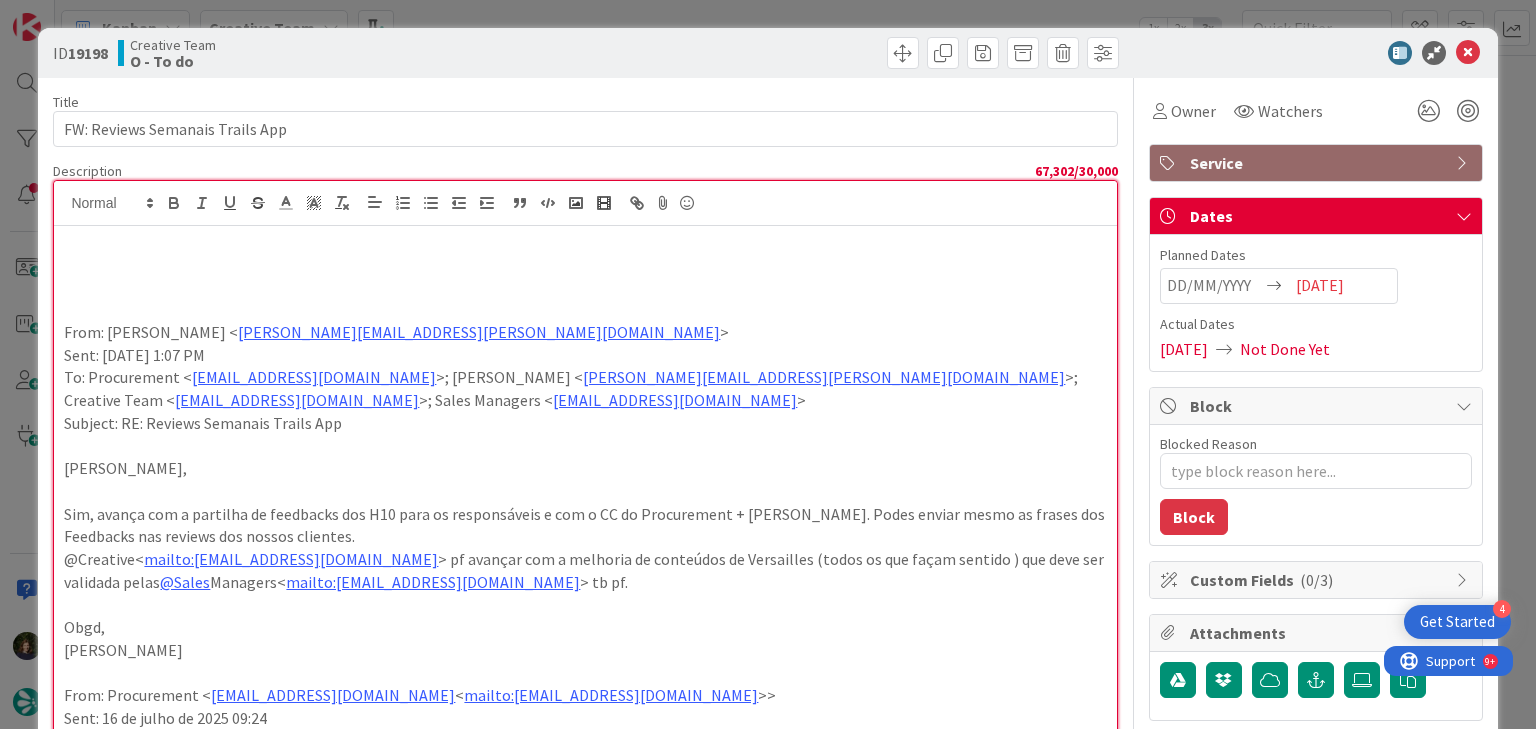 type 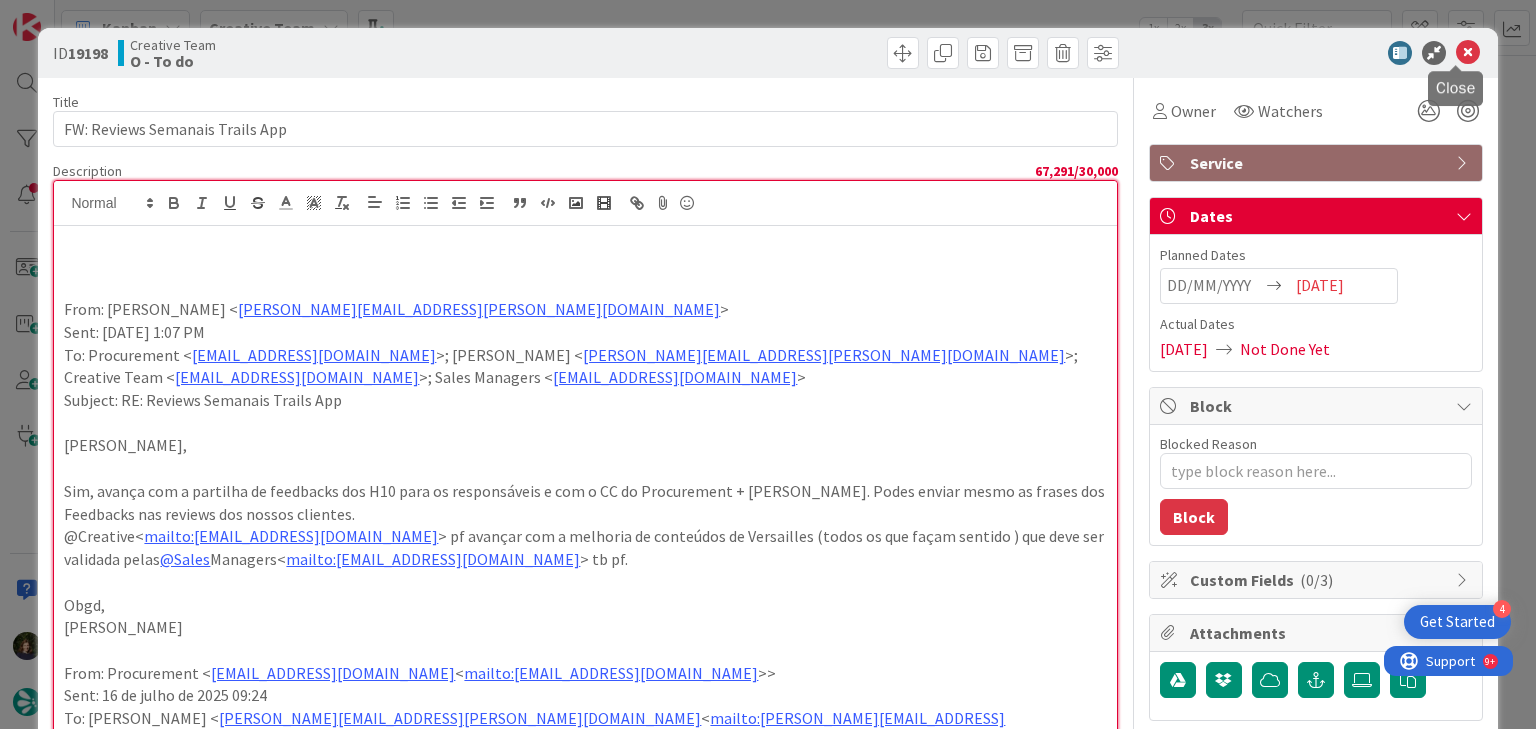 click at bounding box center (1468, 53) 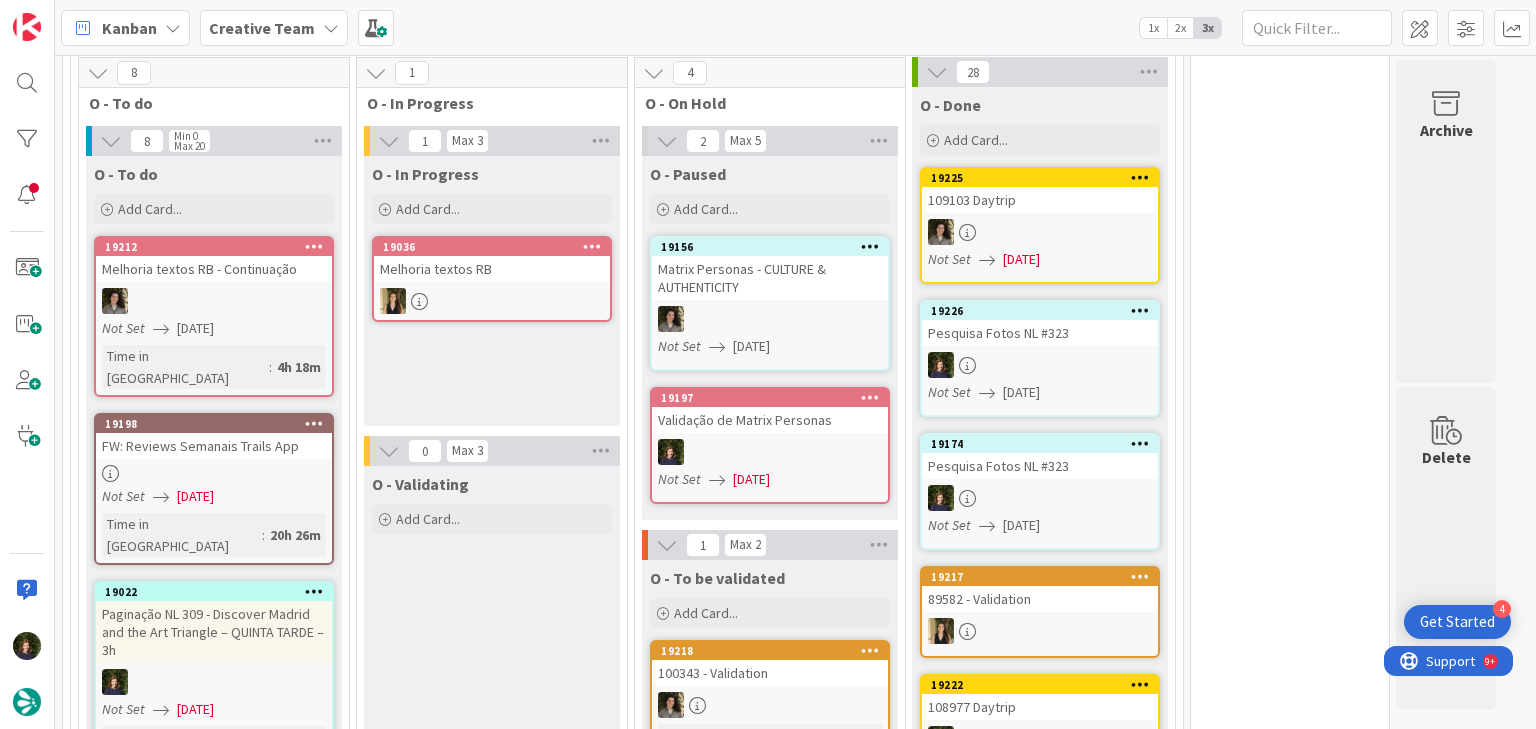 scroll, scrollTop: 0, scrollLeft: 0, axis: both 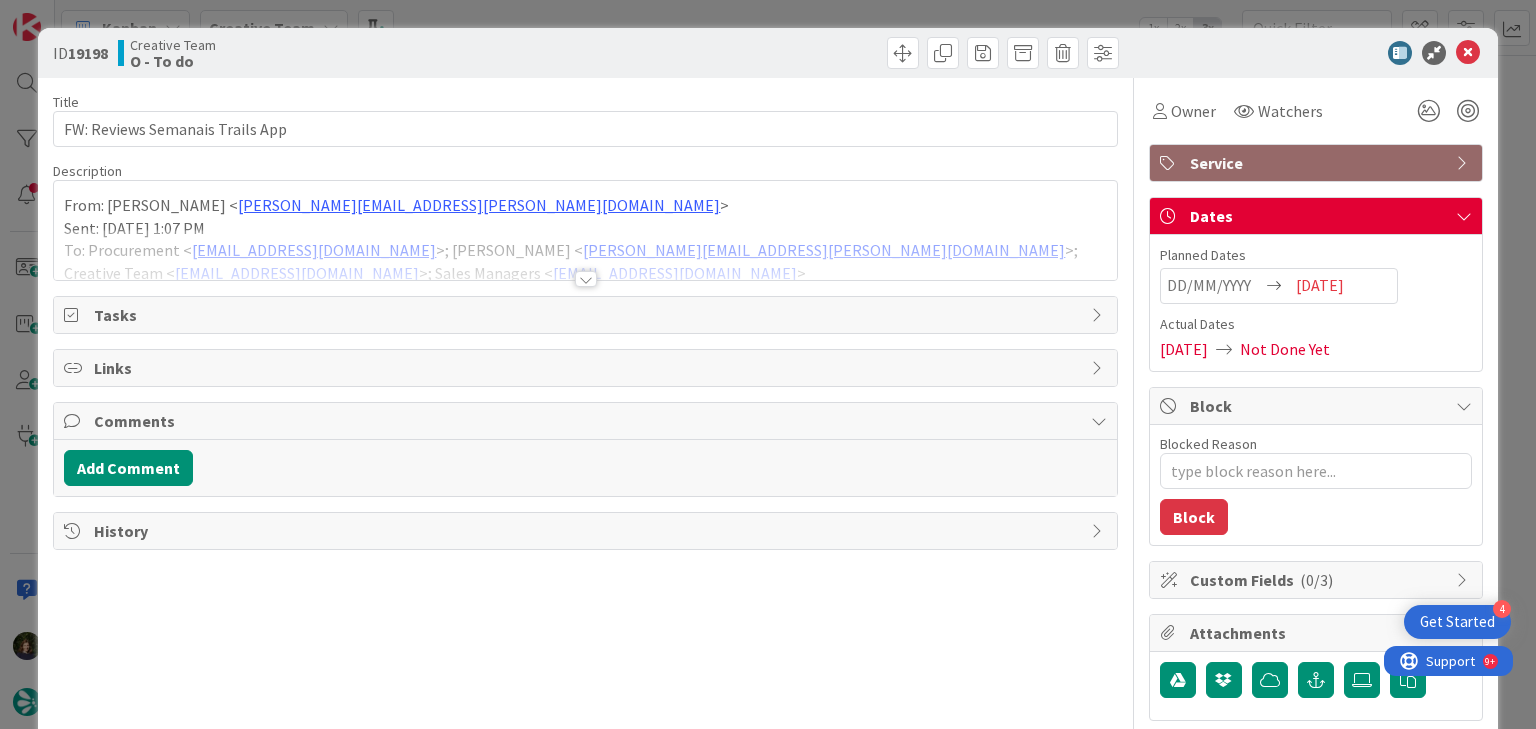 type on "x" 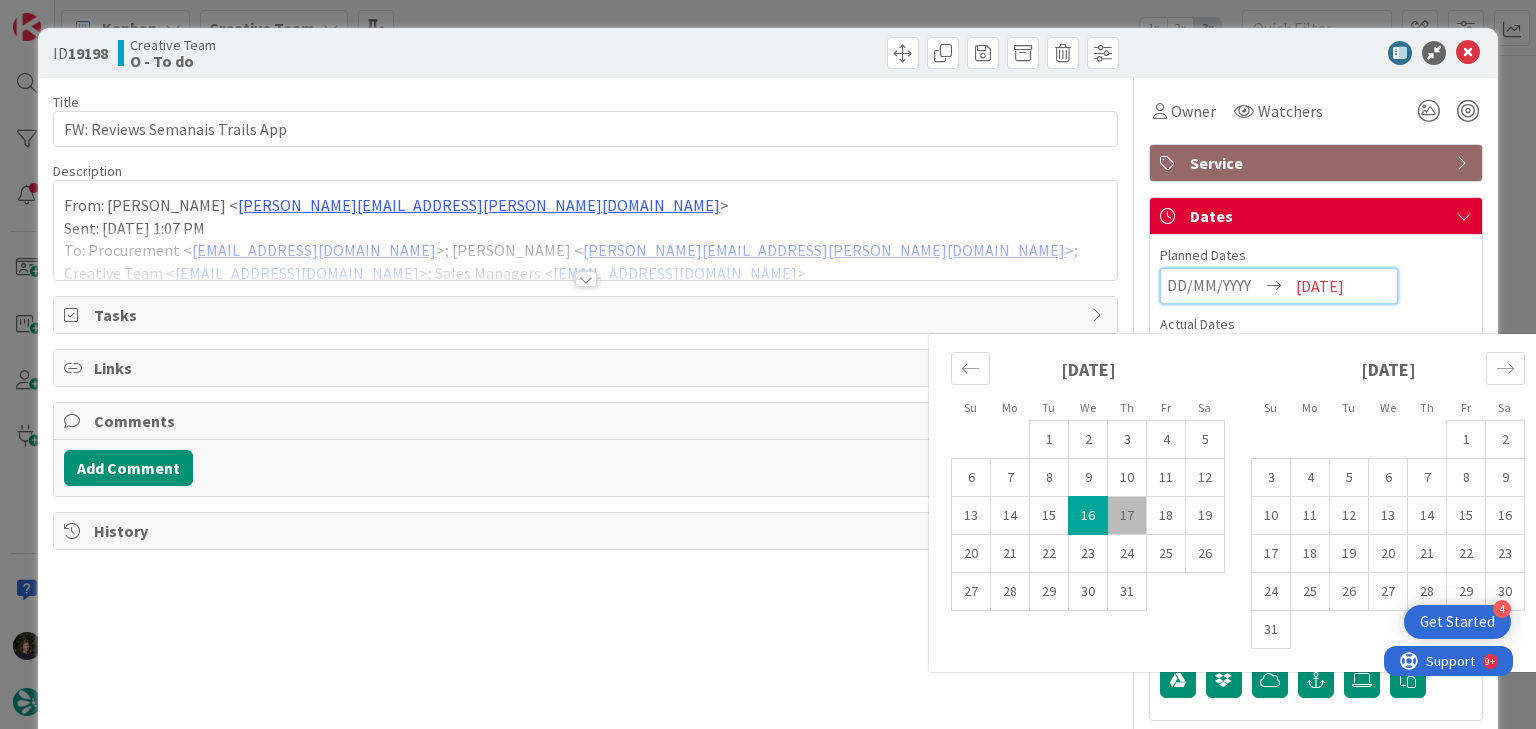drag, startPoint x: 1124, startPoint y: 512, endPoint x: 1174, endPoint y: 460, distance: 72.138756 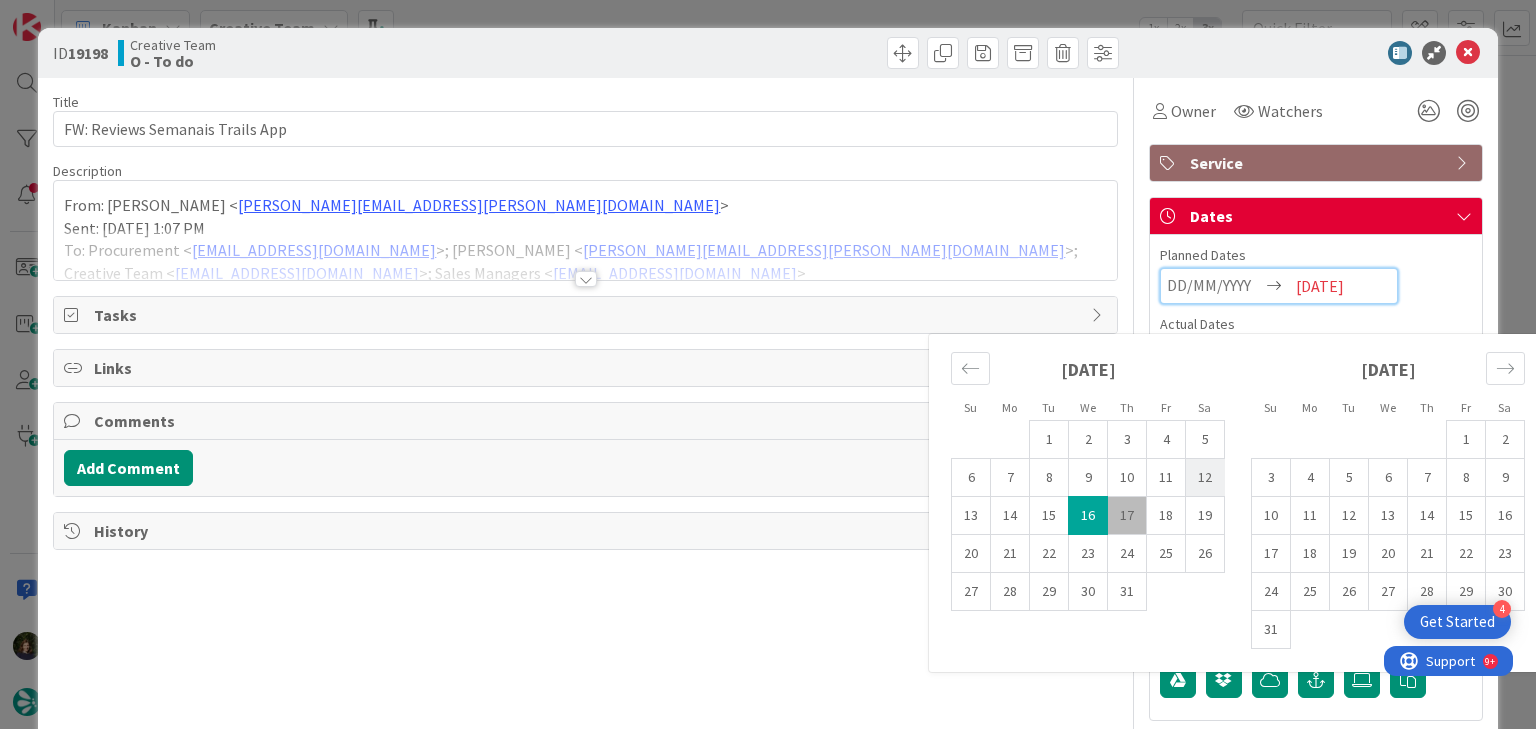 click on "17" at bounding box center (1127, 516) 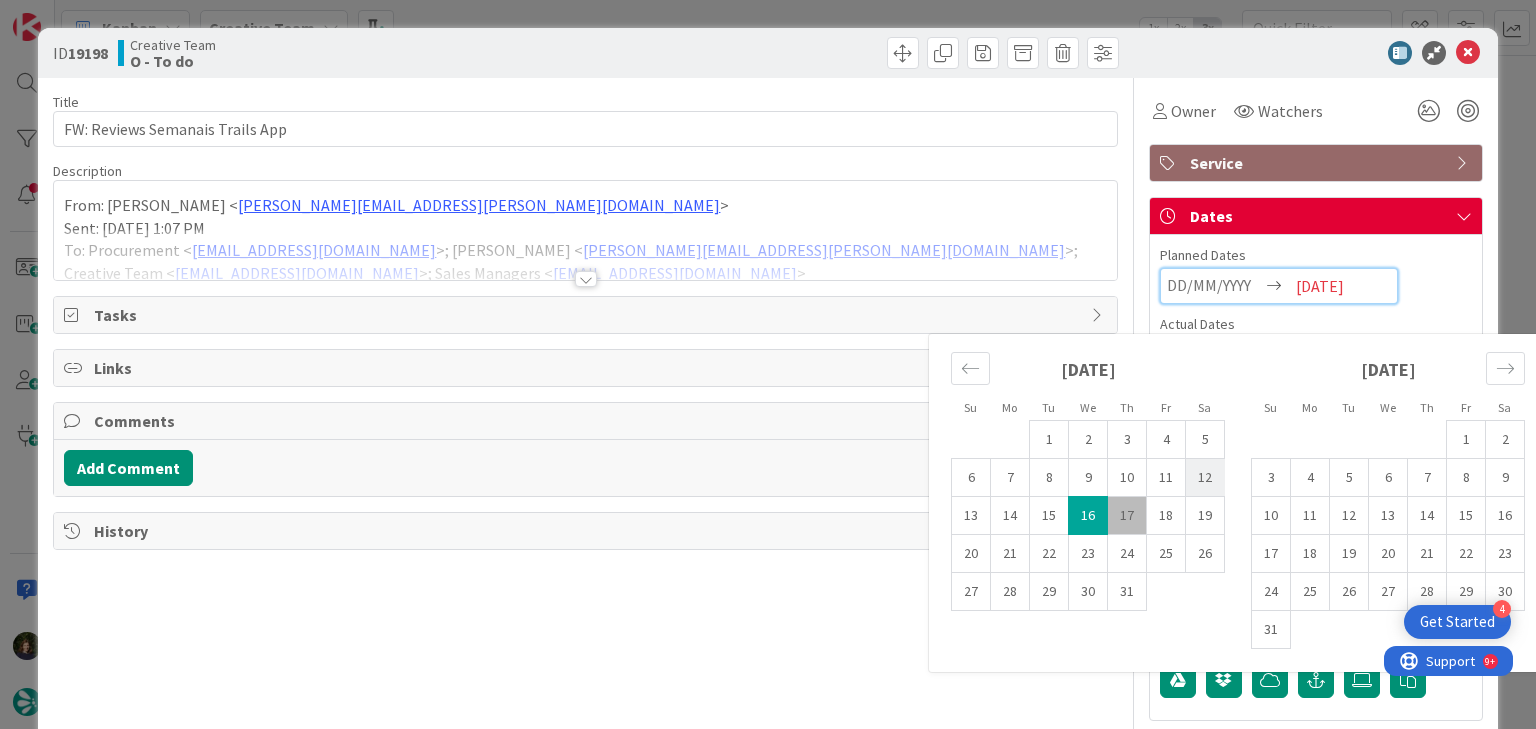 type on "[DATE]" 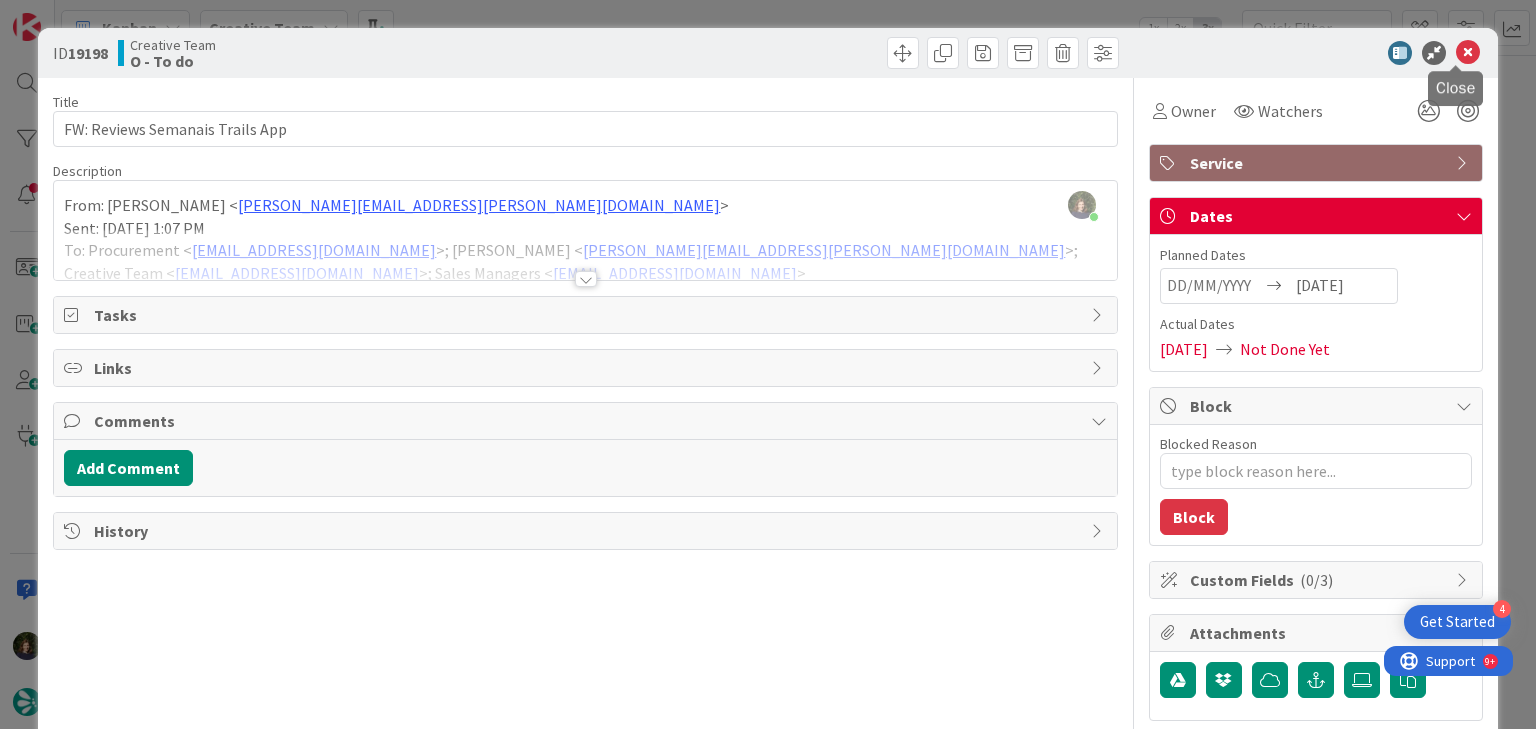 click at bounding box center (1468, 53) 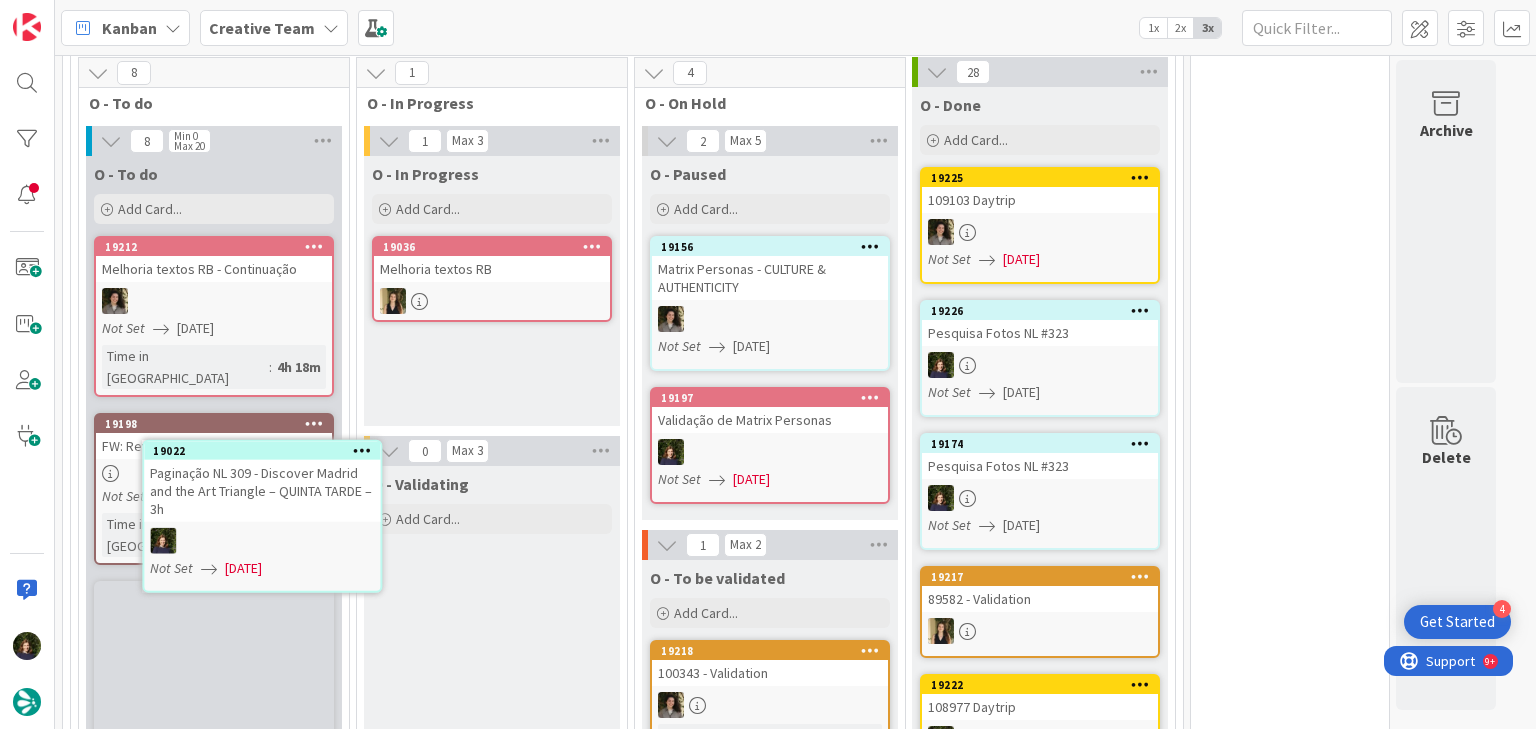 scroll, scrollTop: 1176, scrollLeft: 0, axis: vertical 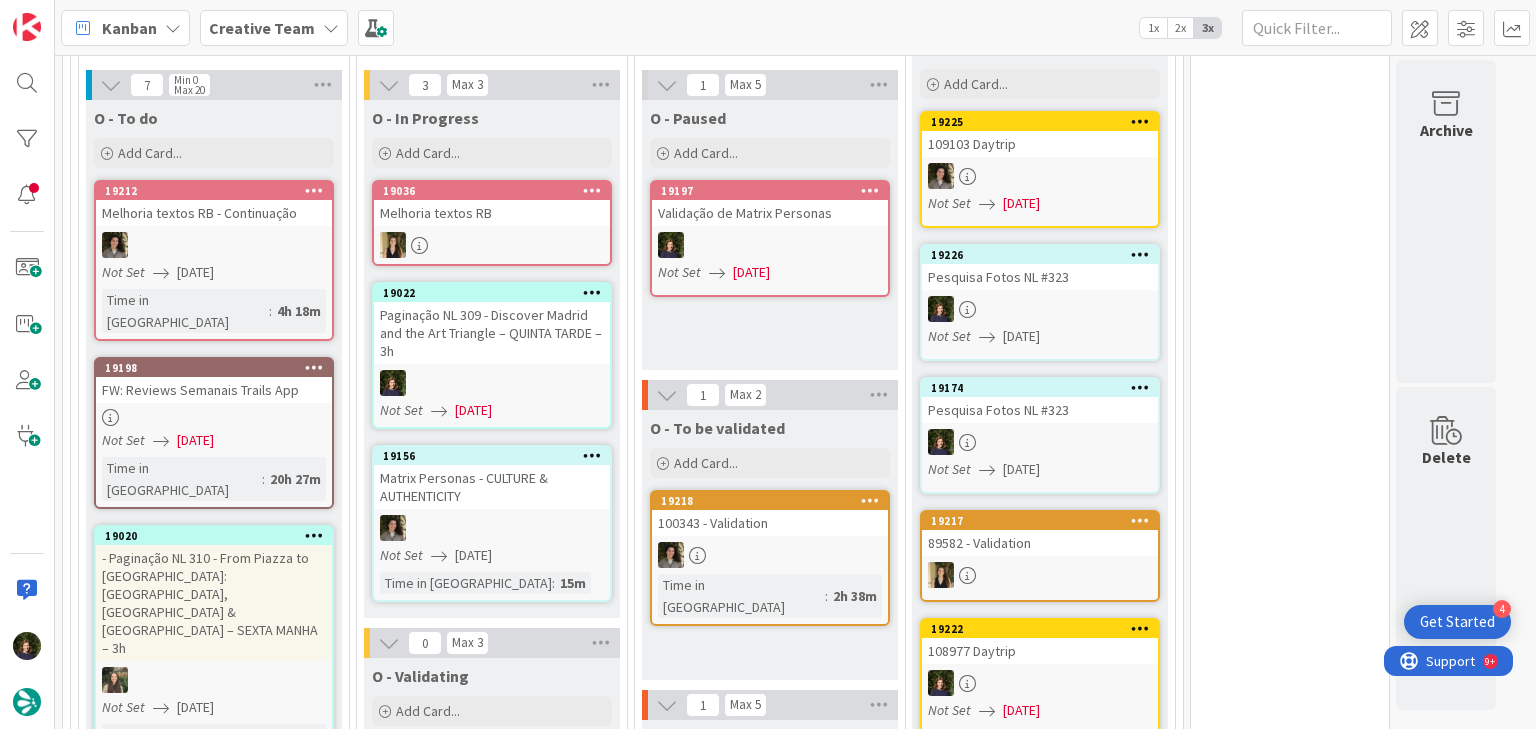 click on "Creative Team" at bounding box center [262, 28] 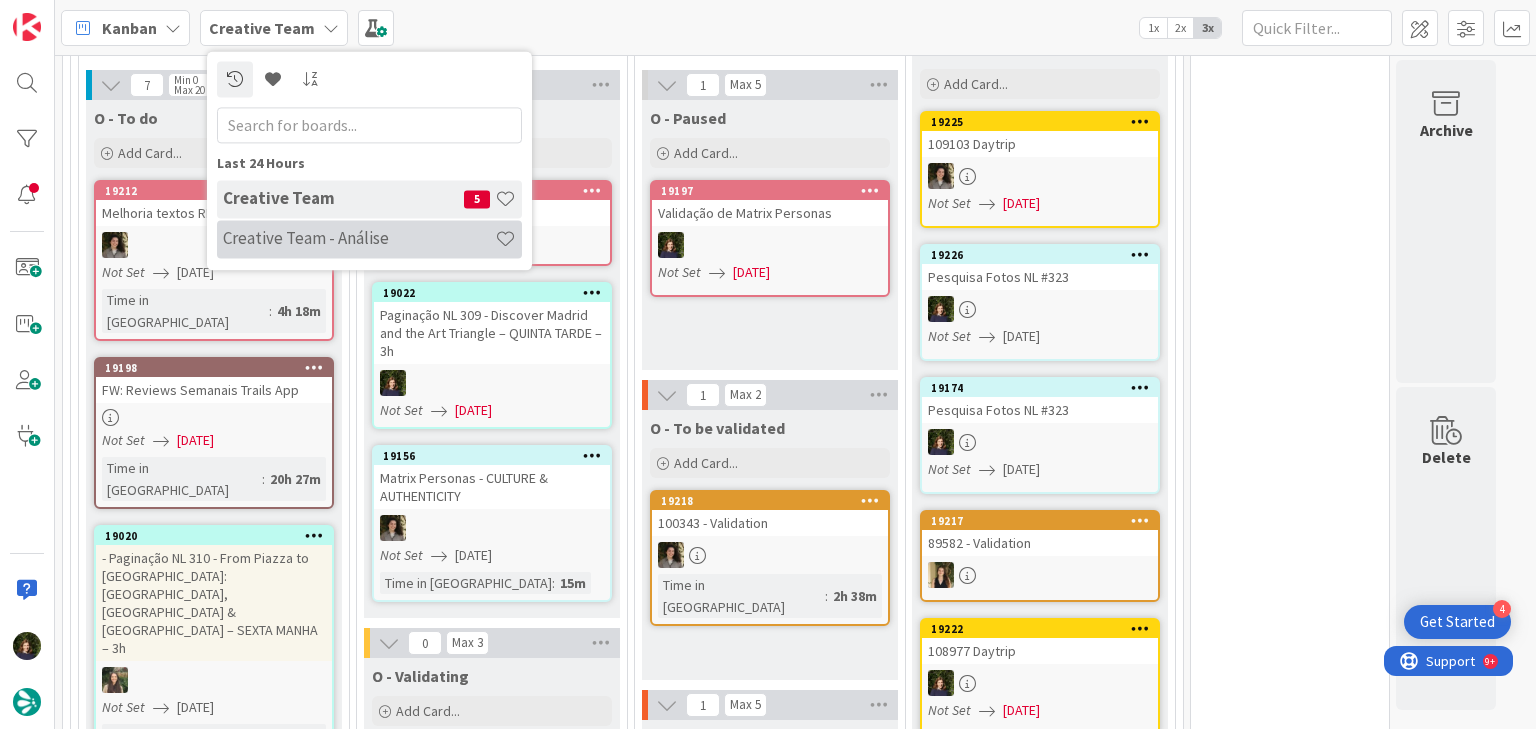click on "Creative Team - Análise" at bounding box center (359, 239) 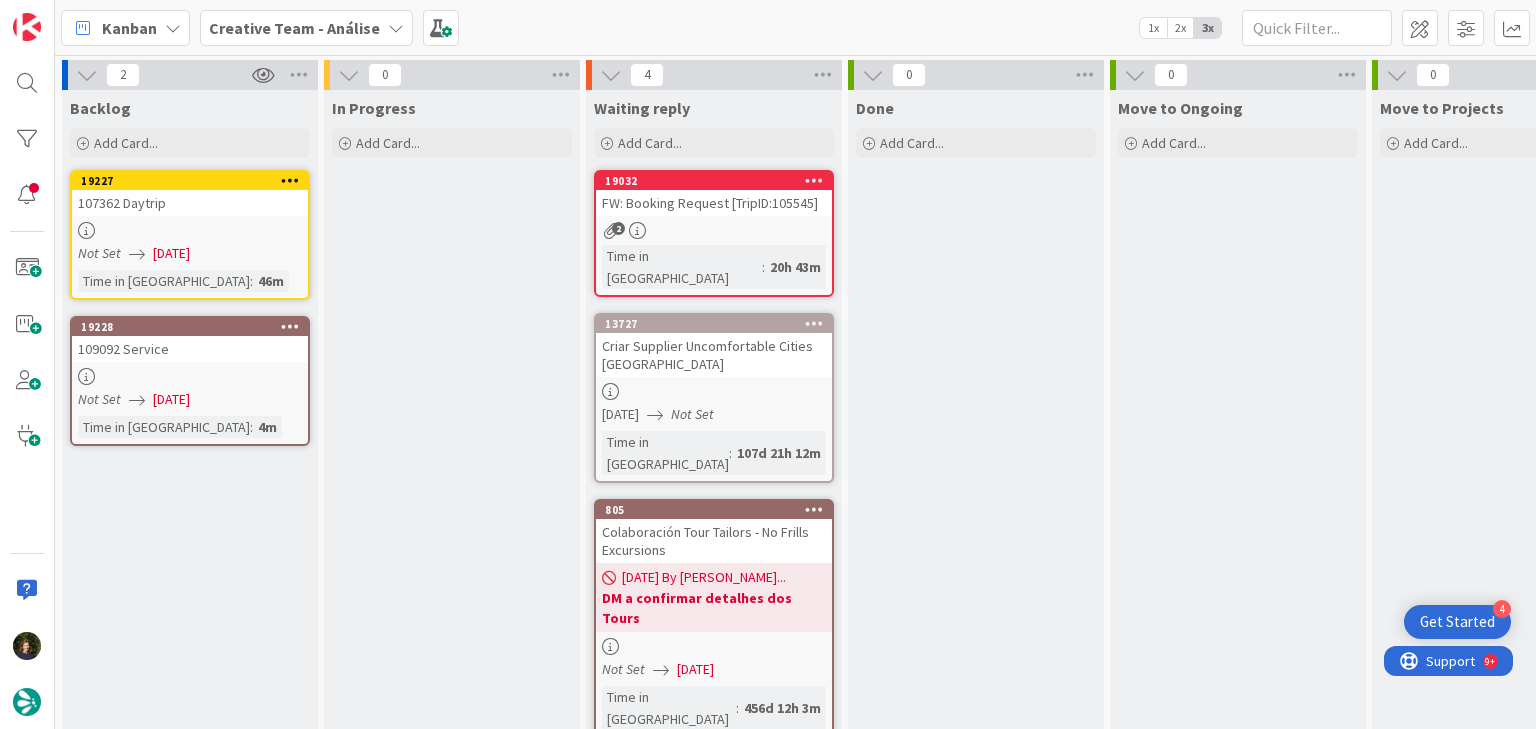 scroll, scrollTop: 0, scrollLeft: 0, axis: both 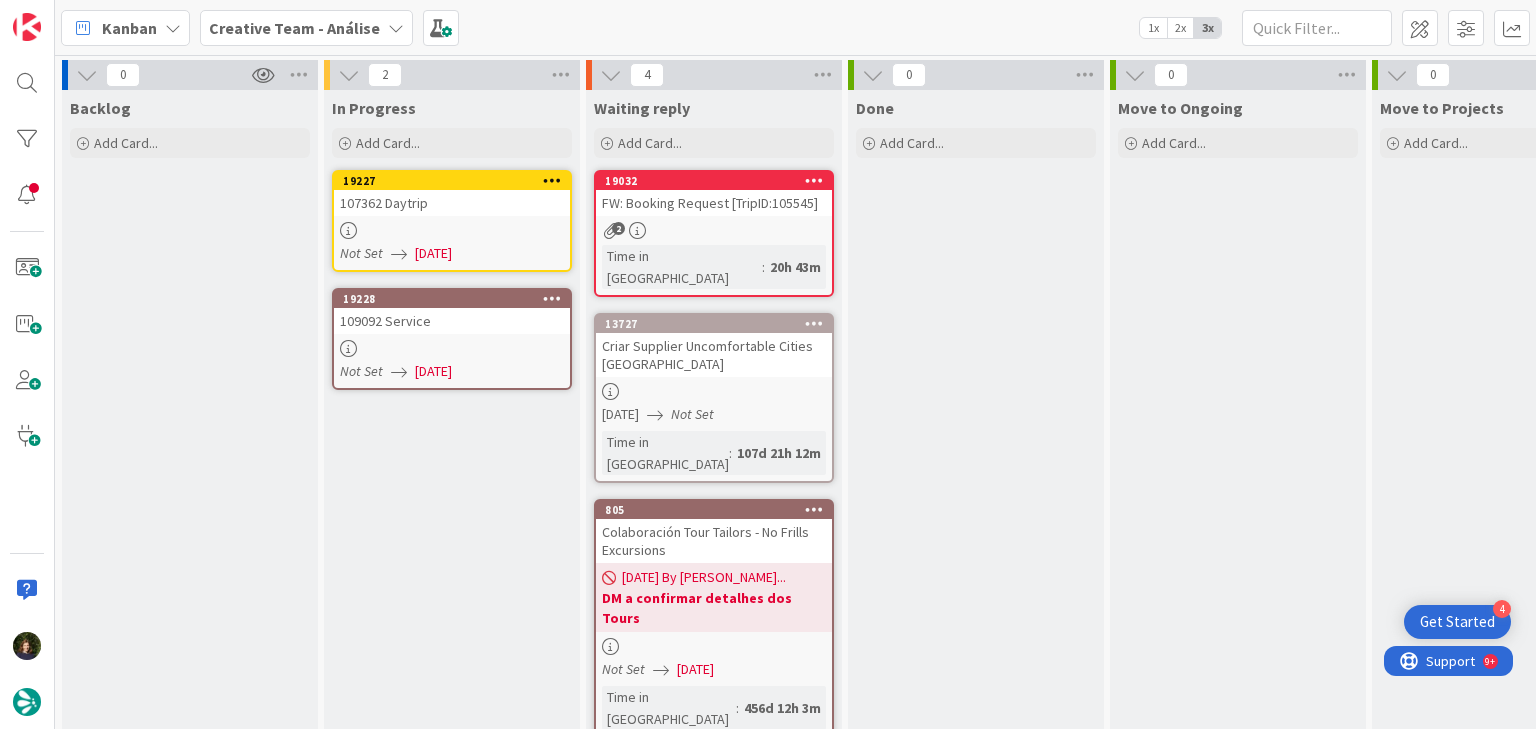 click on "107362 Daytrip" at bounding box center (452, 203) 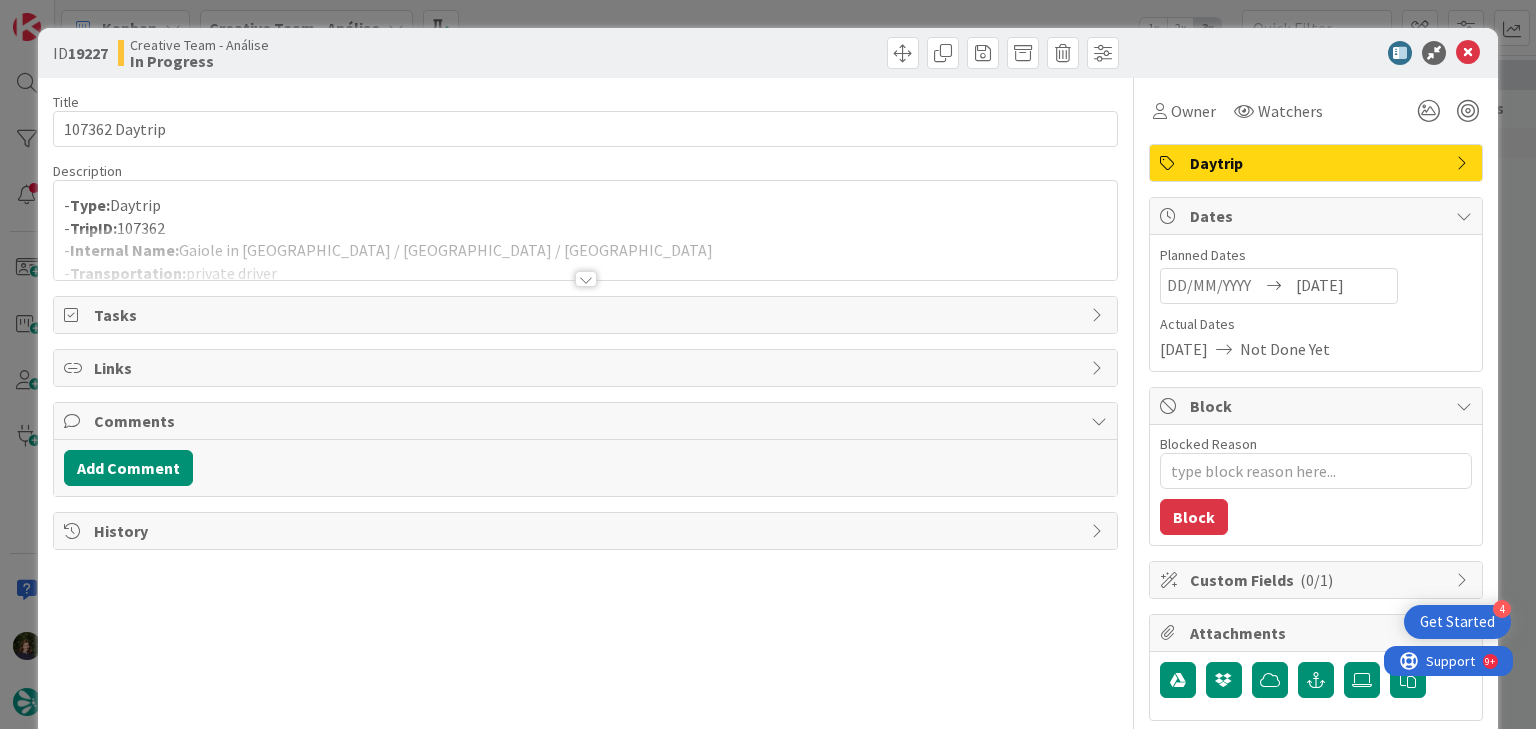 scroll, scrollTop: 0, scrollLeft: 0, axis: both 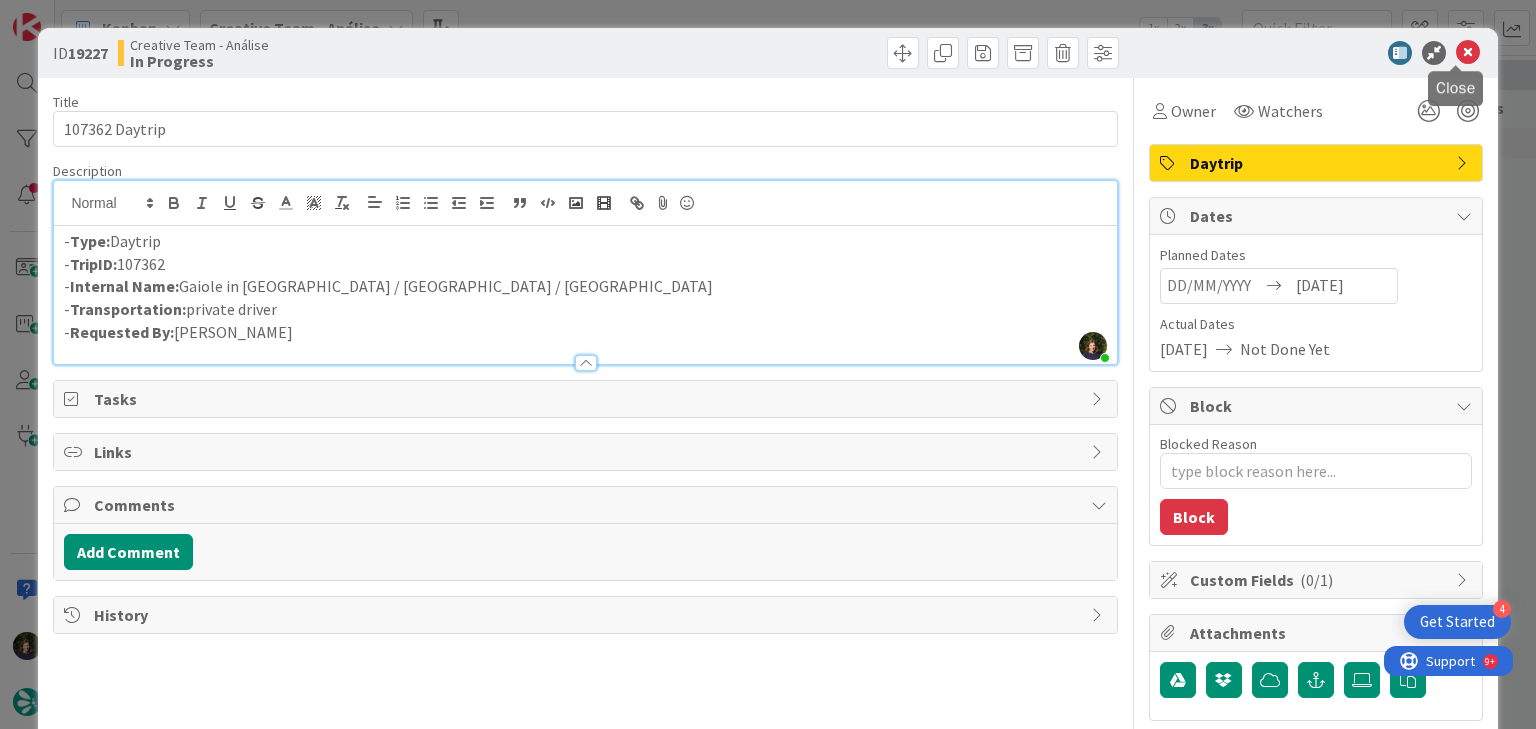 click at bounding box center (1468, 53) 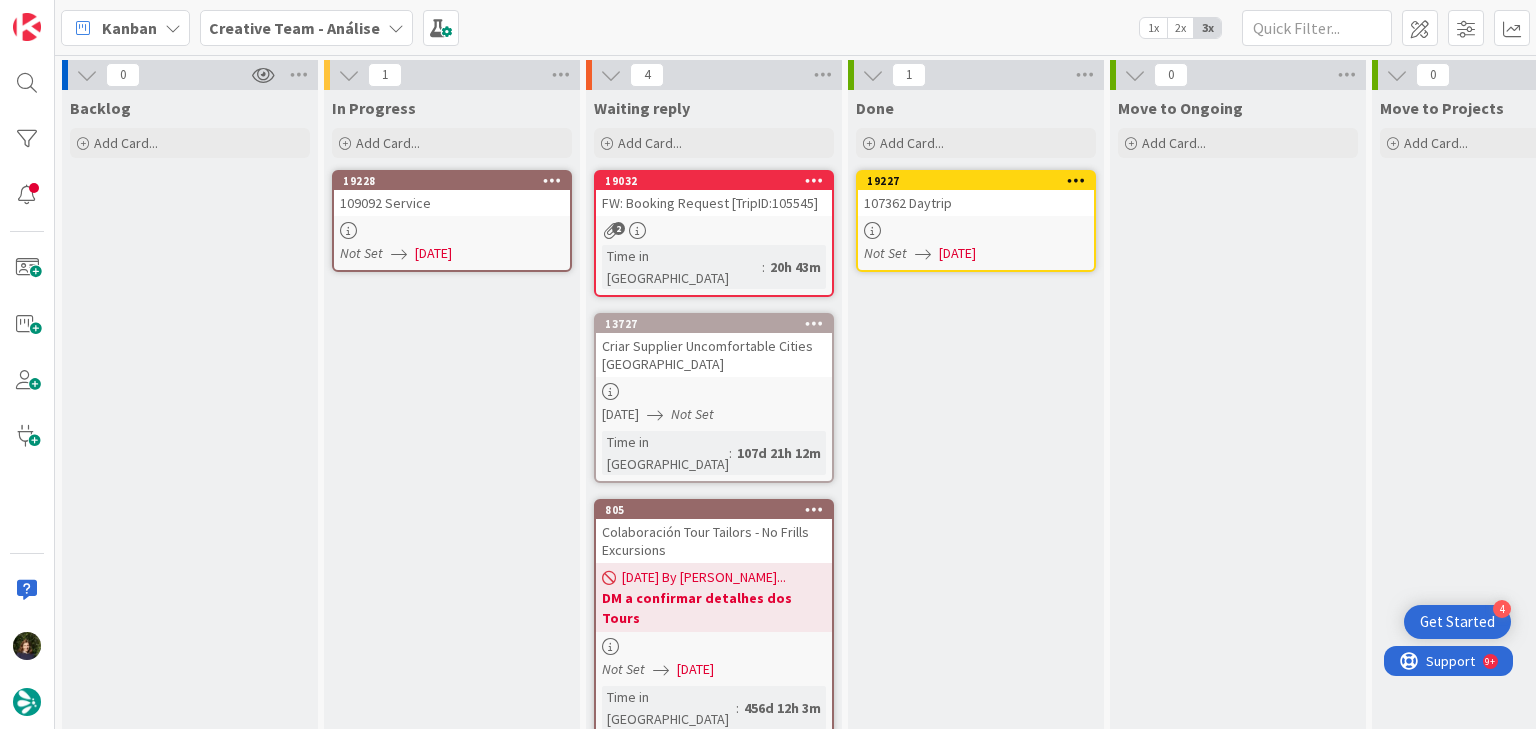 scroll, scrollTop: 0, scrollLeft: 0, axis: both 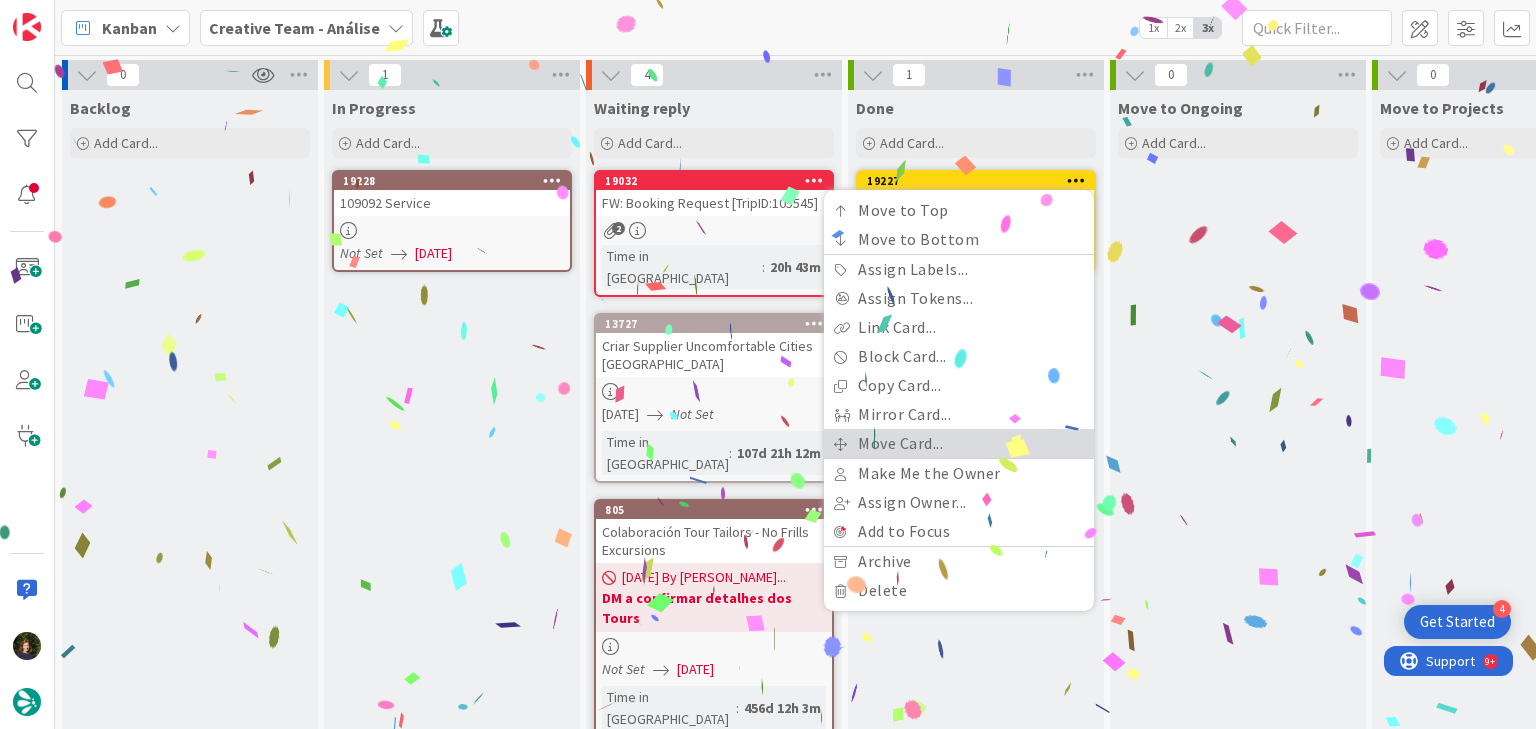 click on "Move Card..." at bounding box center [959, 443] 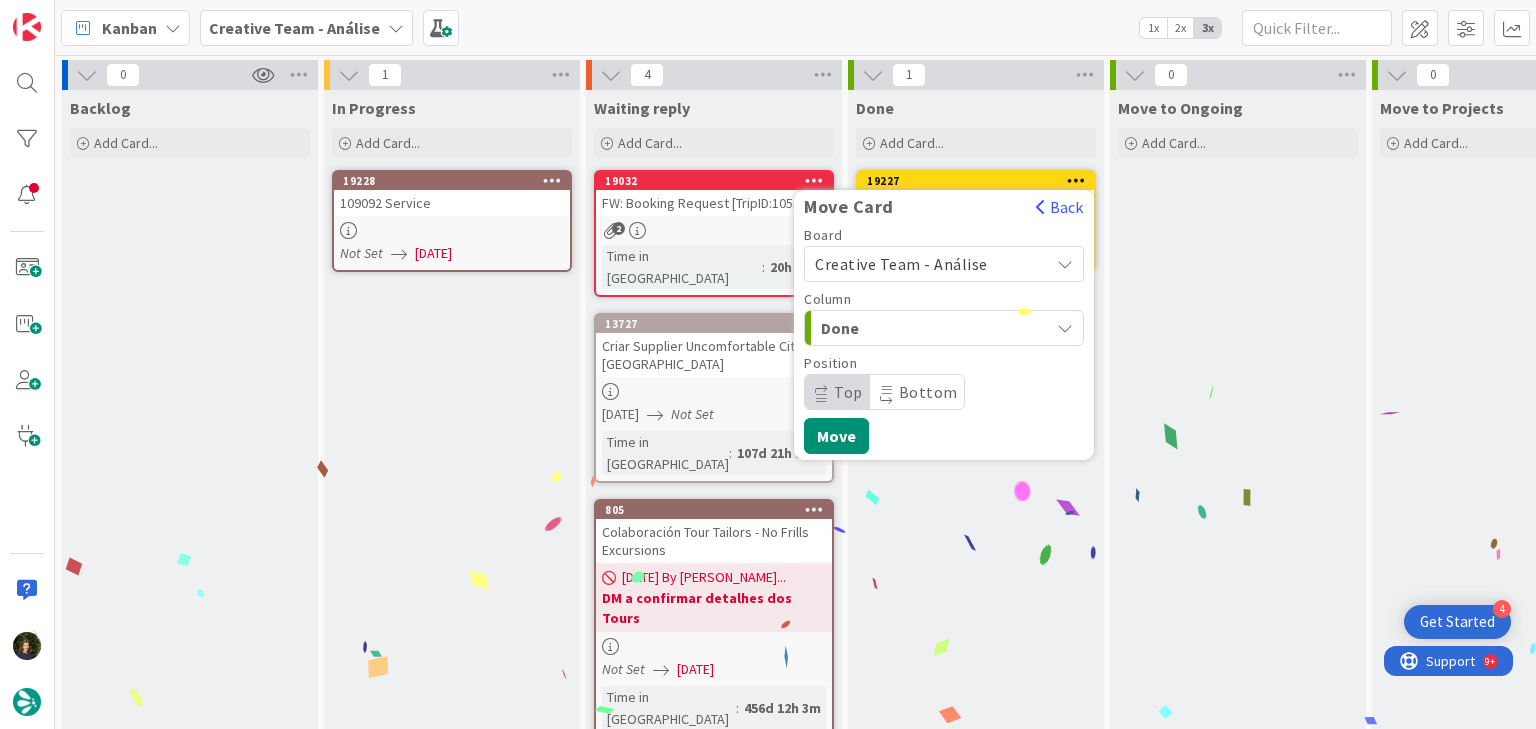 click on "Creative Team - Análise" at bounding box center (927, 264) 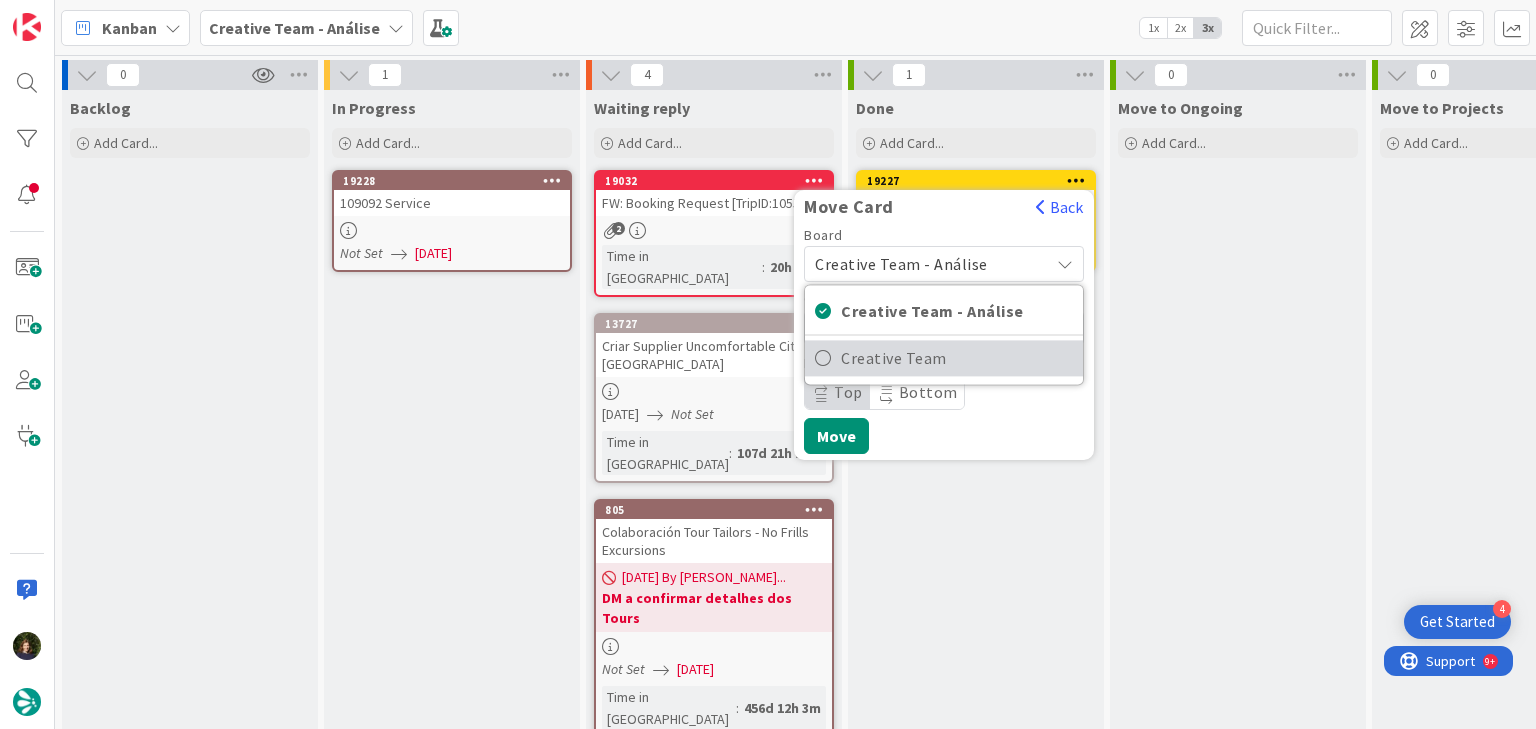 click on "Creative Team" at bounding box center (957, 358) 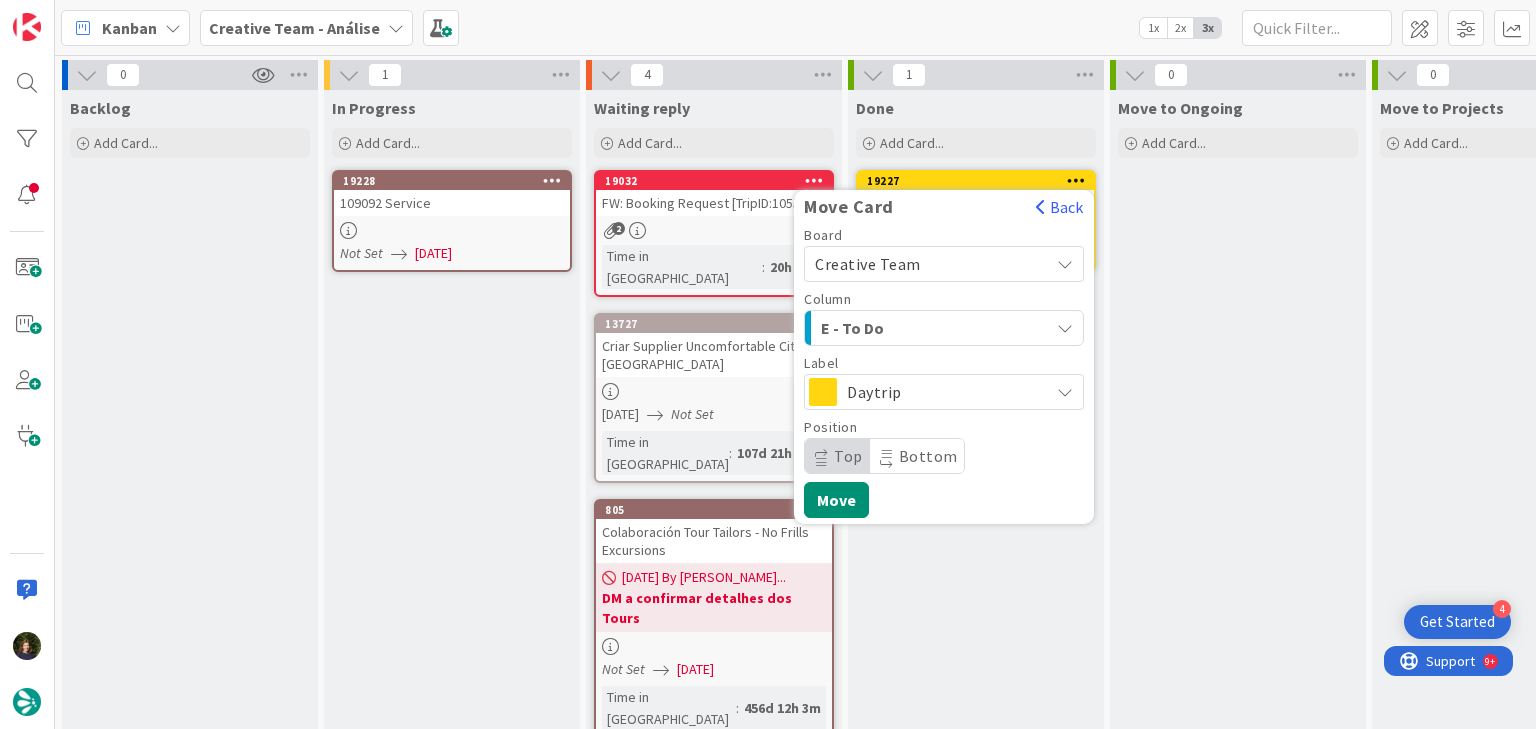 click on "E - To Do" at bounding box center (896, 328) 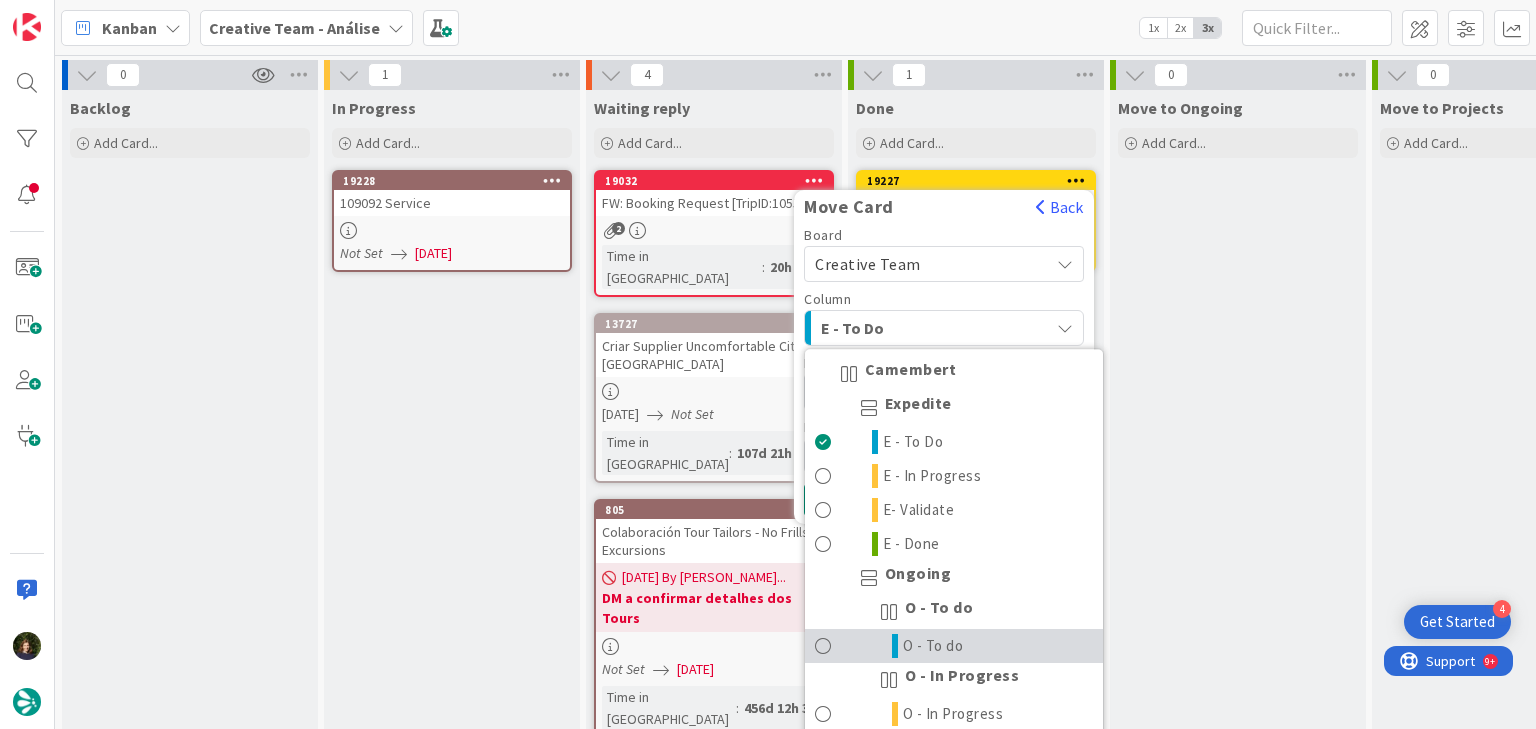 click on "O - To do" at bounding box center (954, 646) 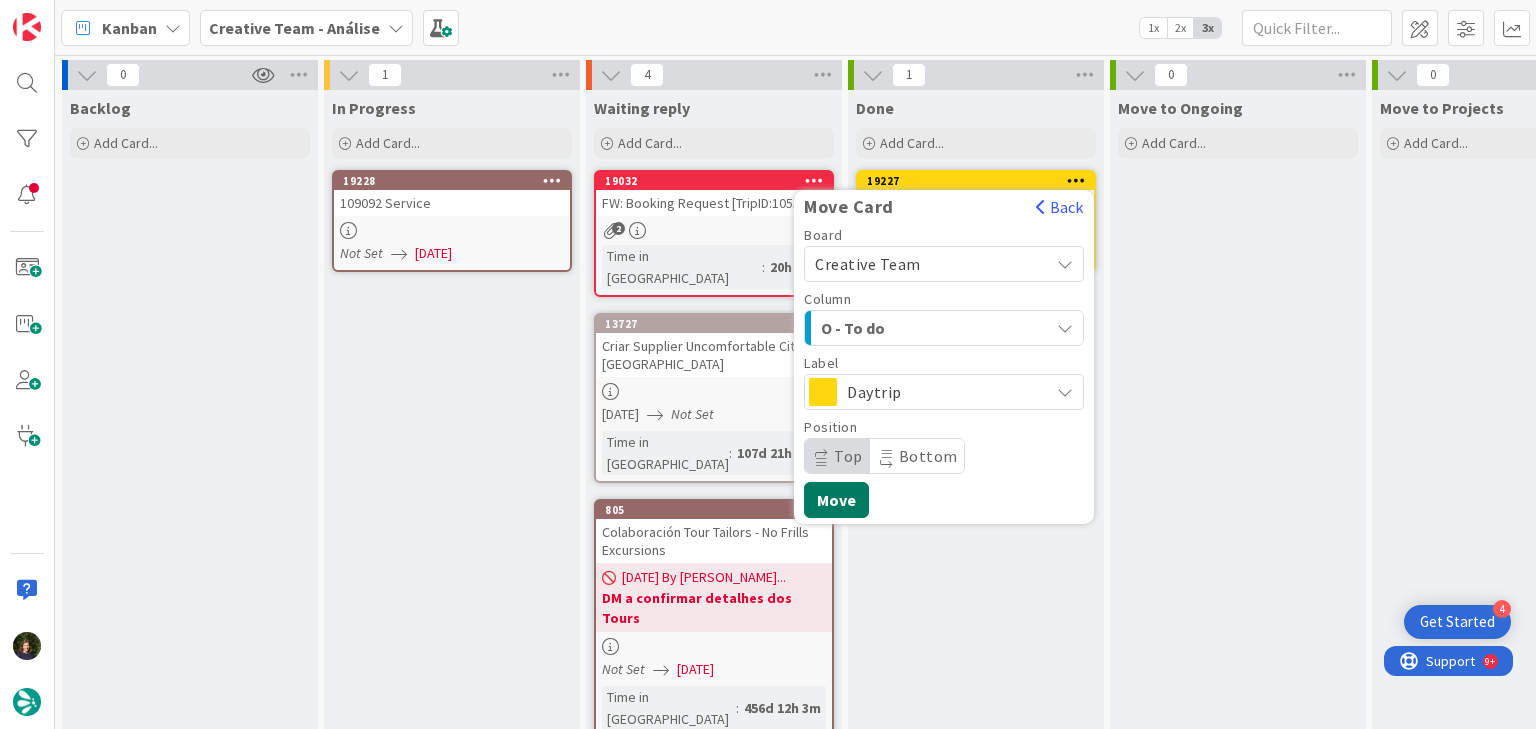 click on "Move" at bounding box center (836, 500) 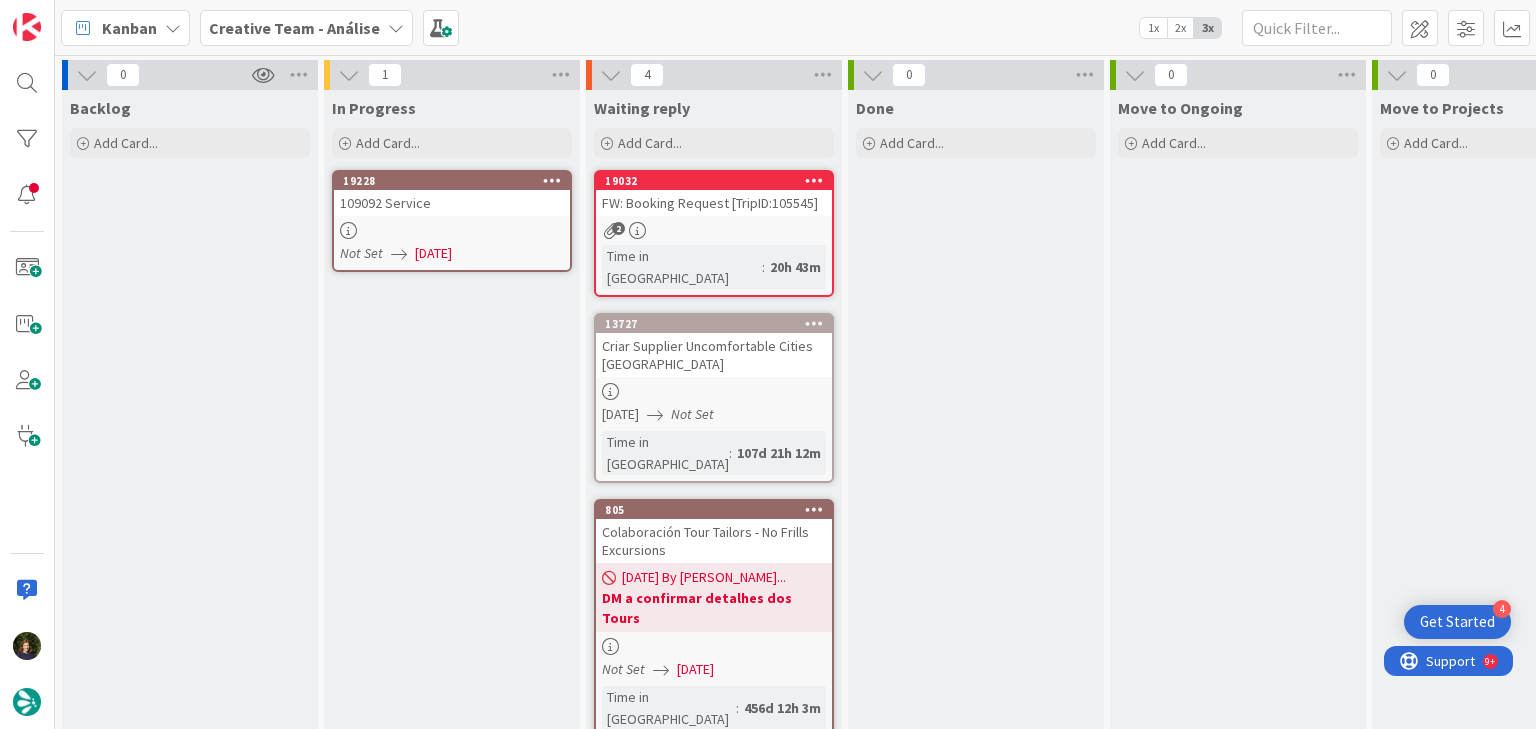click at bounding box center [452, 230] 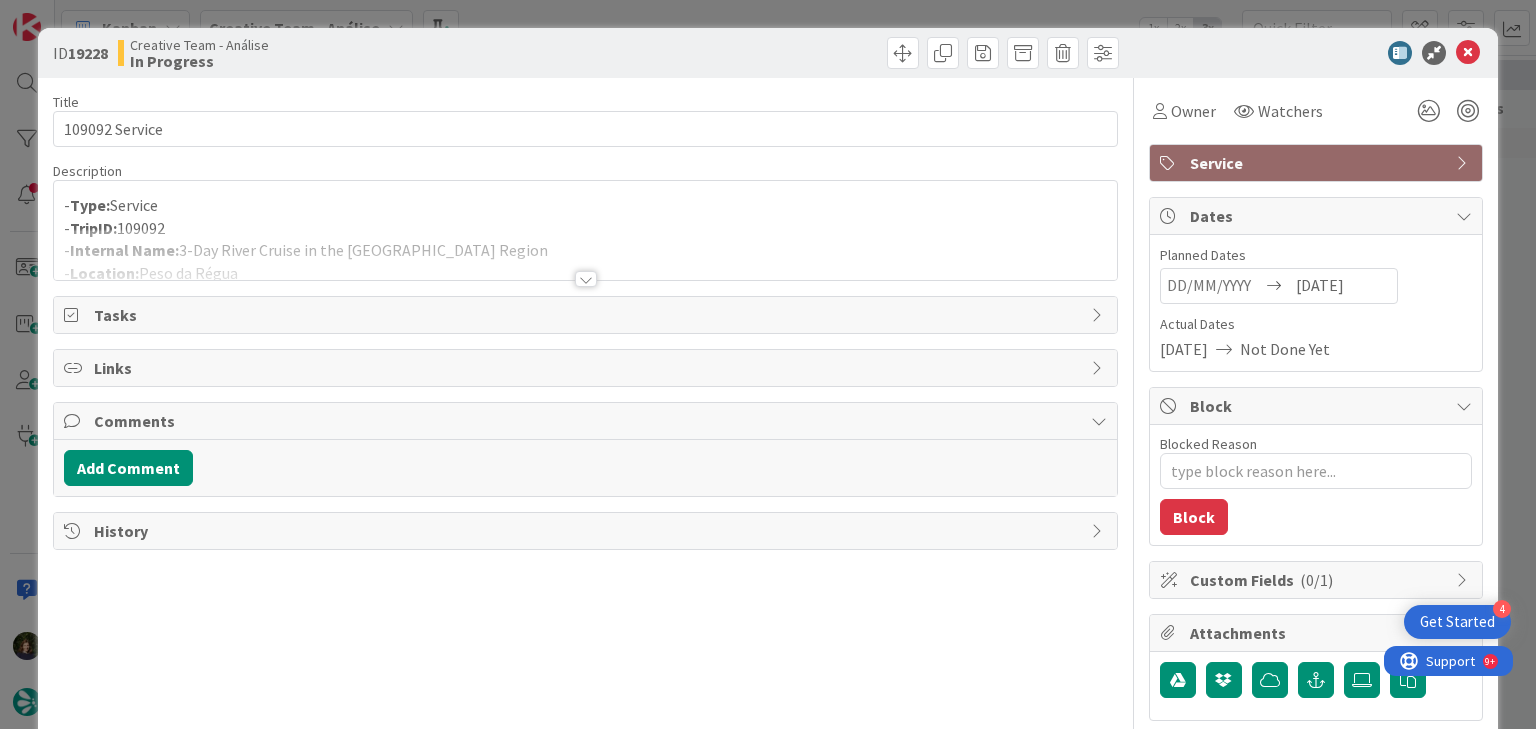 scroll, scrollTop: 0, scrollLeft: 0, axis: both 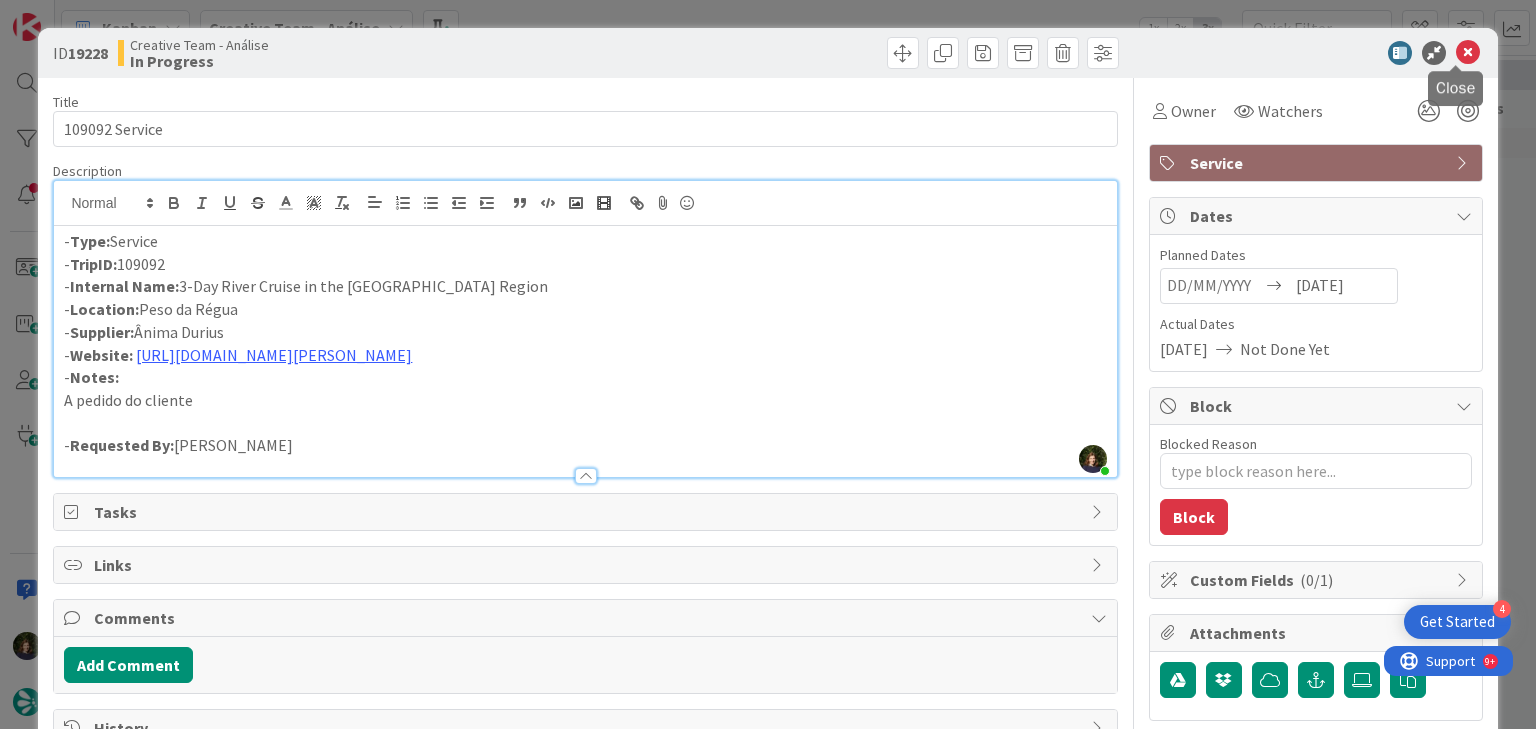 click at bounding box center (1468, 53) 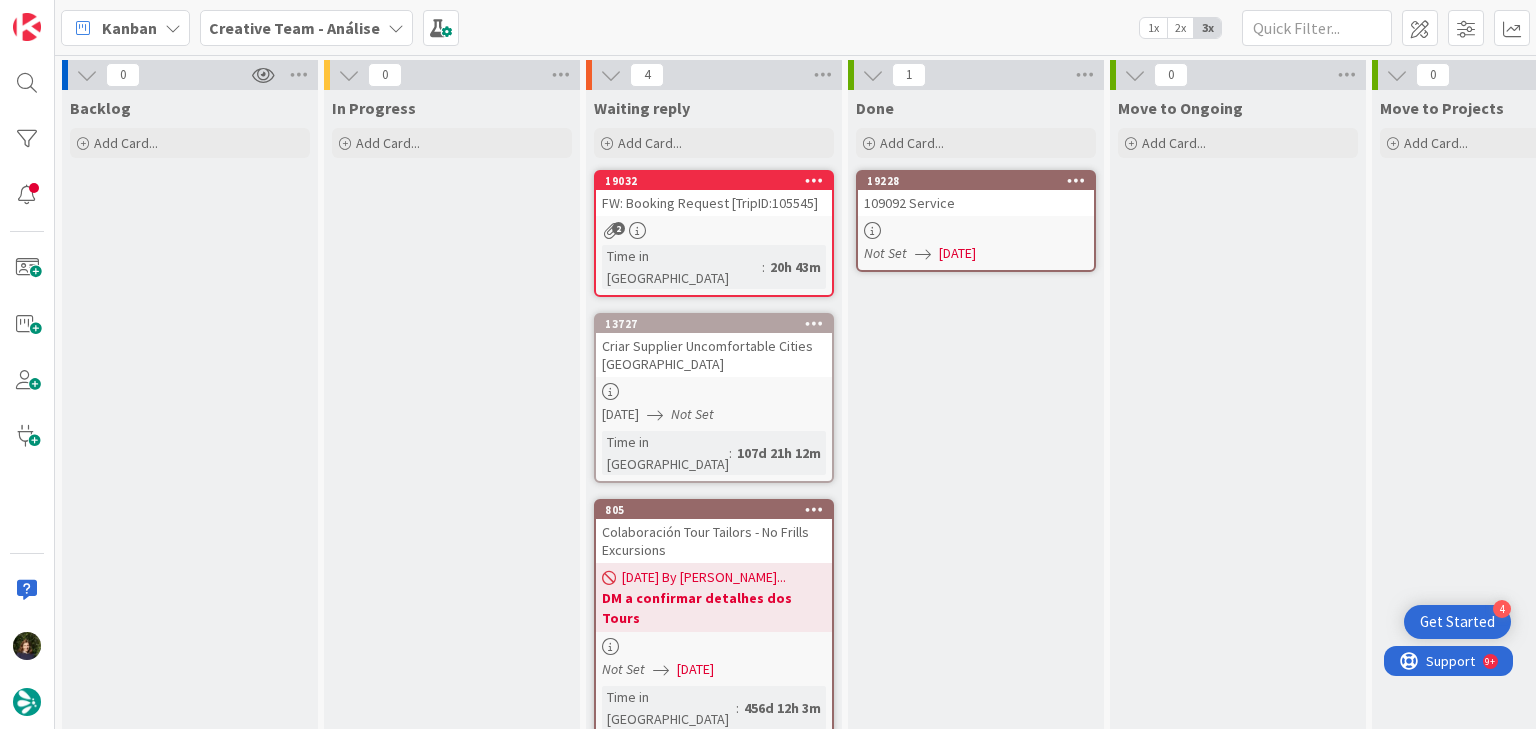 scroll, scrollTop: 0, scrollLeft: 0, axis: both 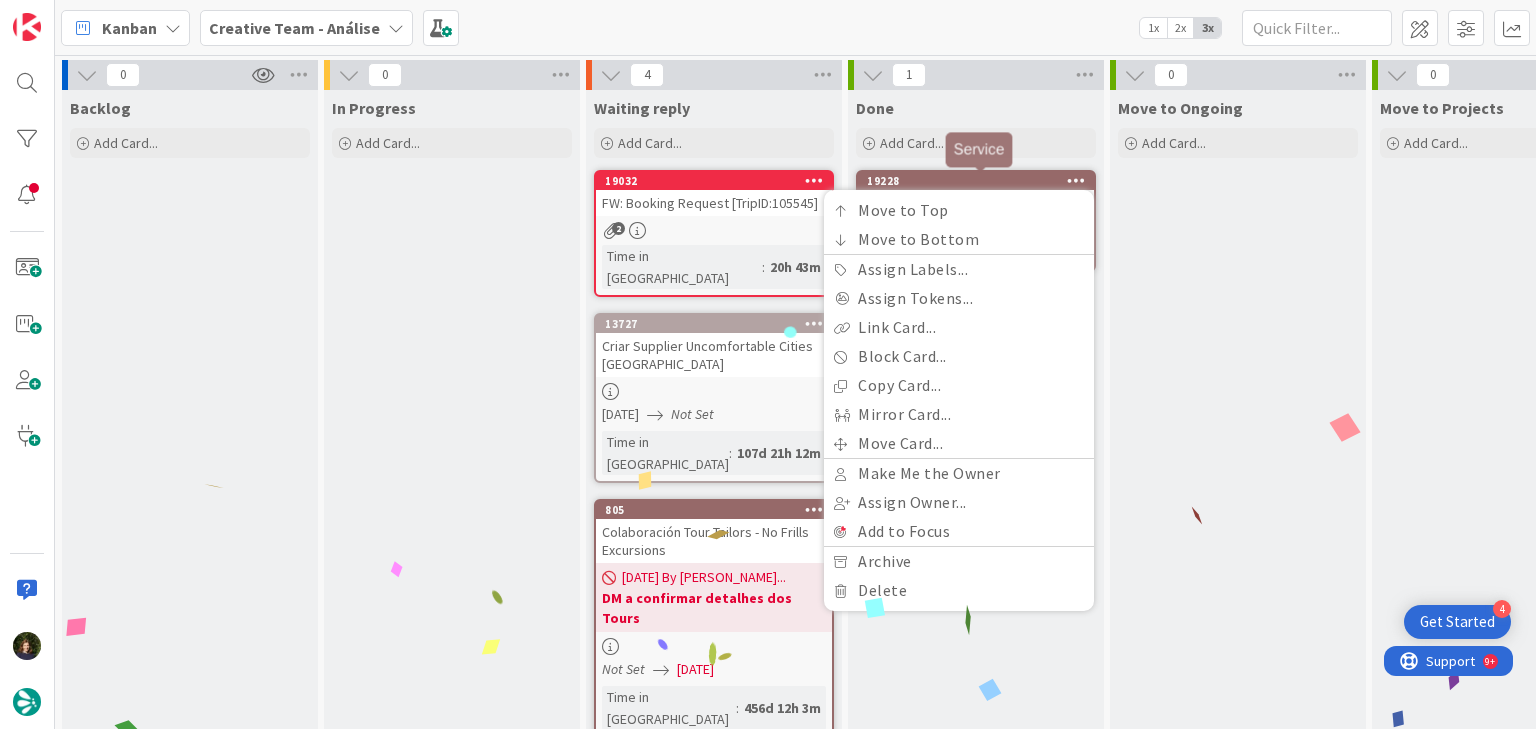 click on "19228" at bounding box center (980, 181) 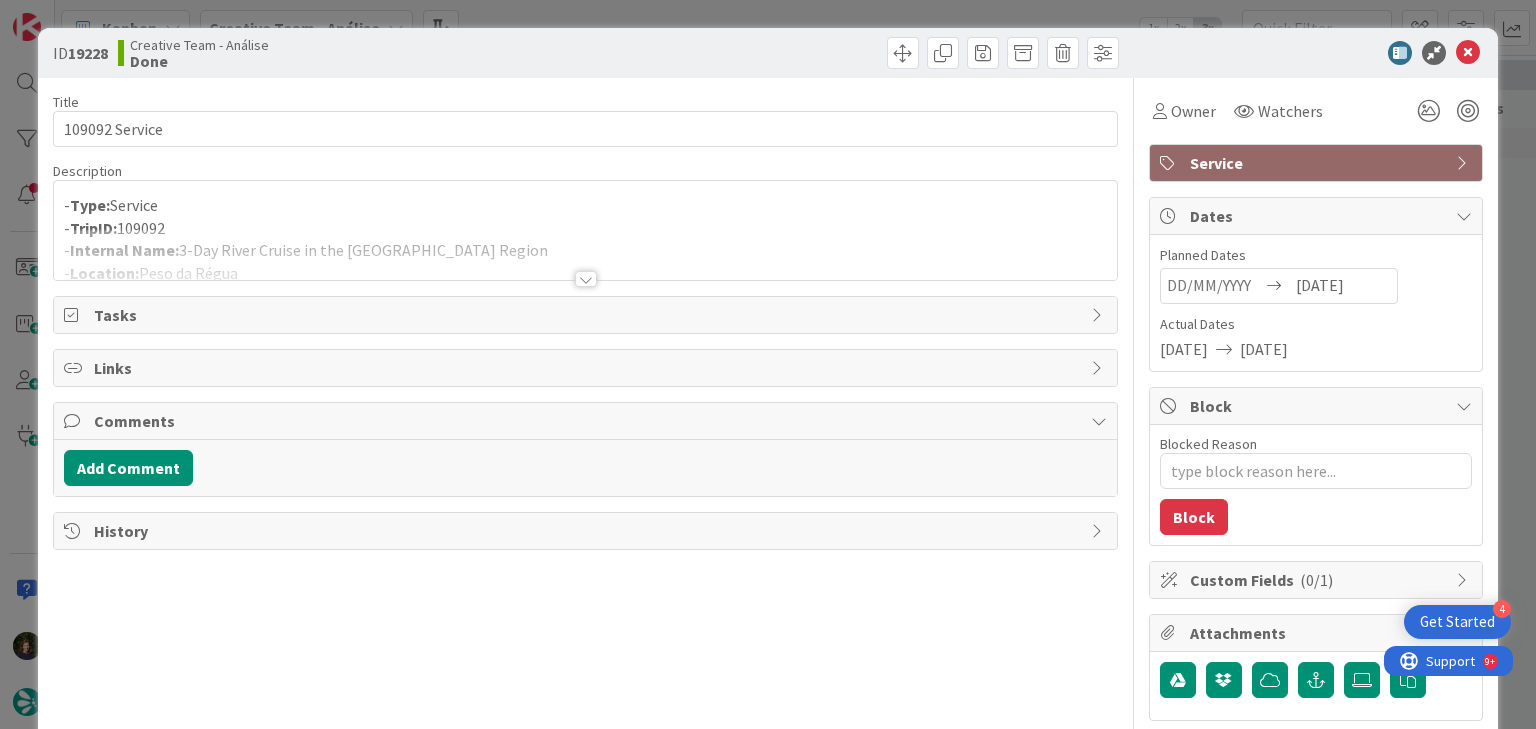 scroll, scrollTop: 0, scrollLeft: 0, axis: both 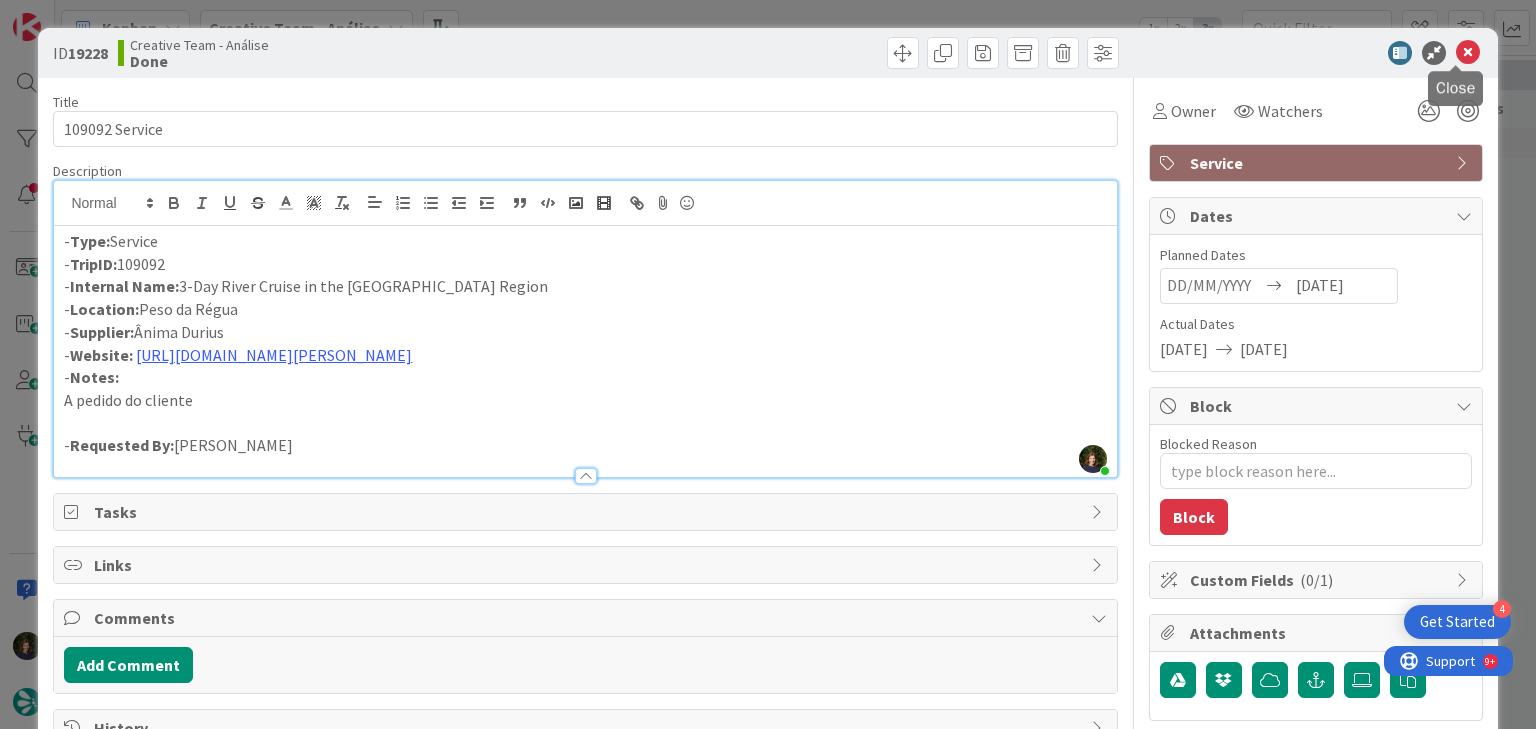 click at bounding box center [1468, 53] 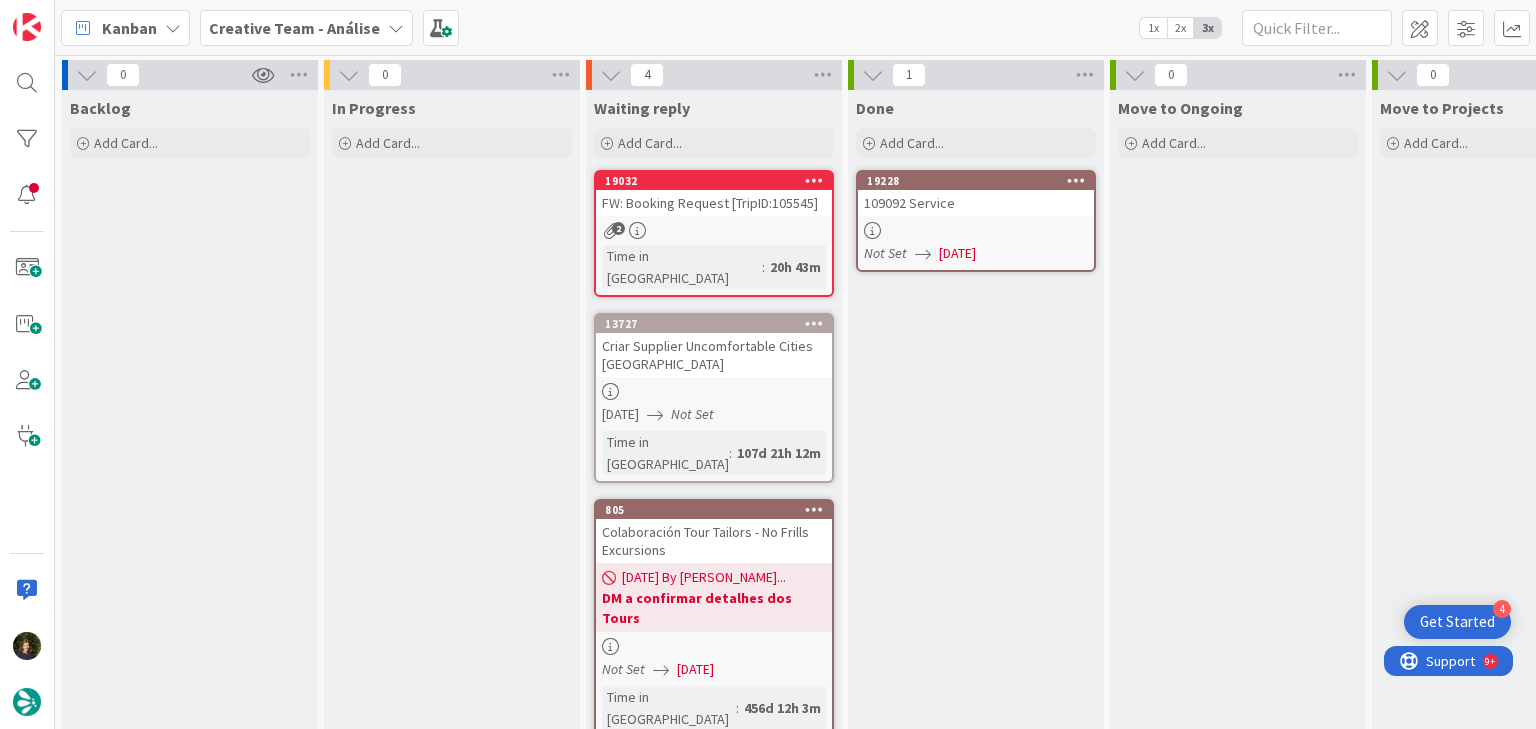 click at bounding box center (1076, 180) 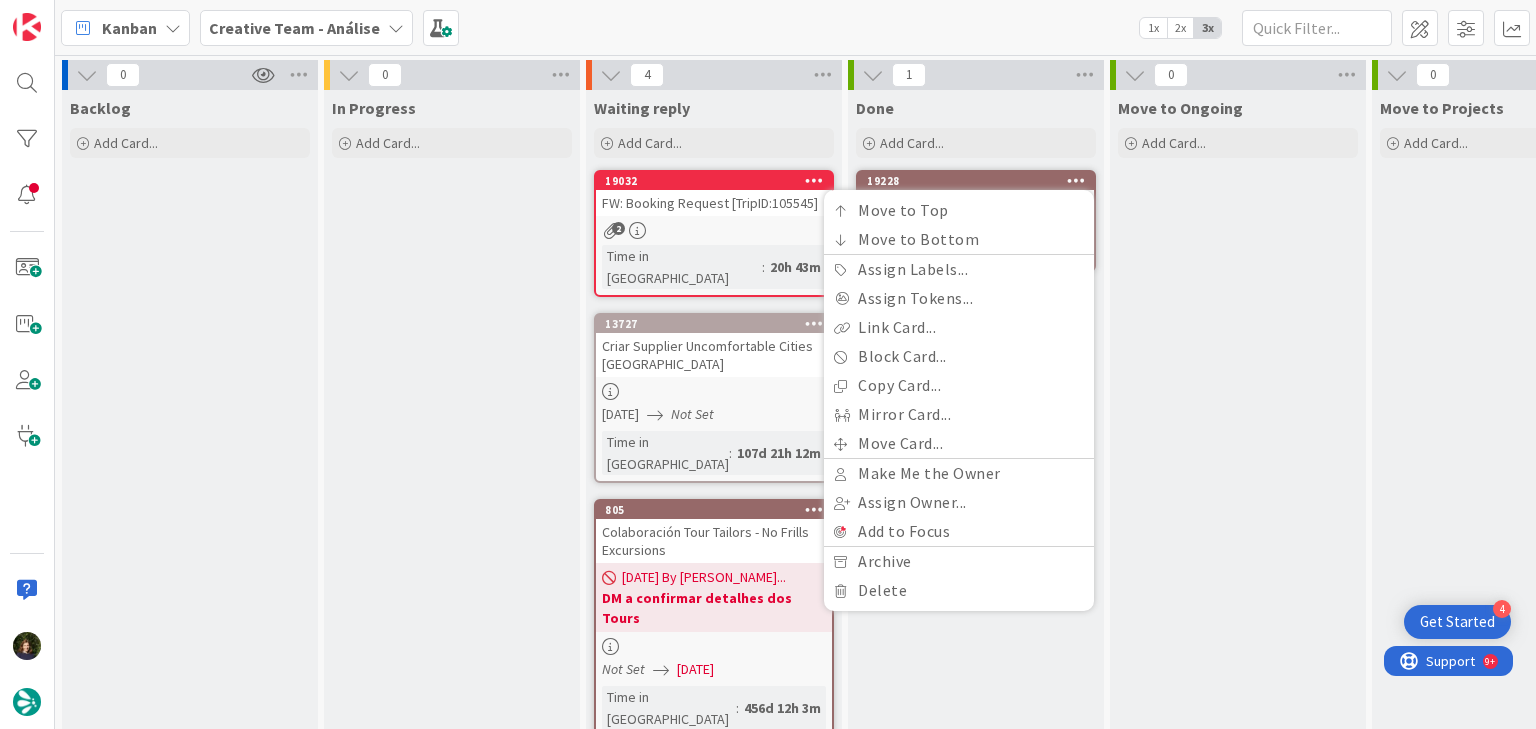 scroll, scrollTop: 0, scrollLeft: 0, axis: both 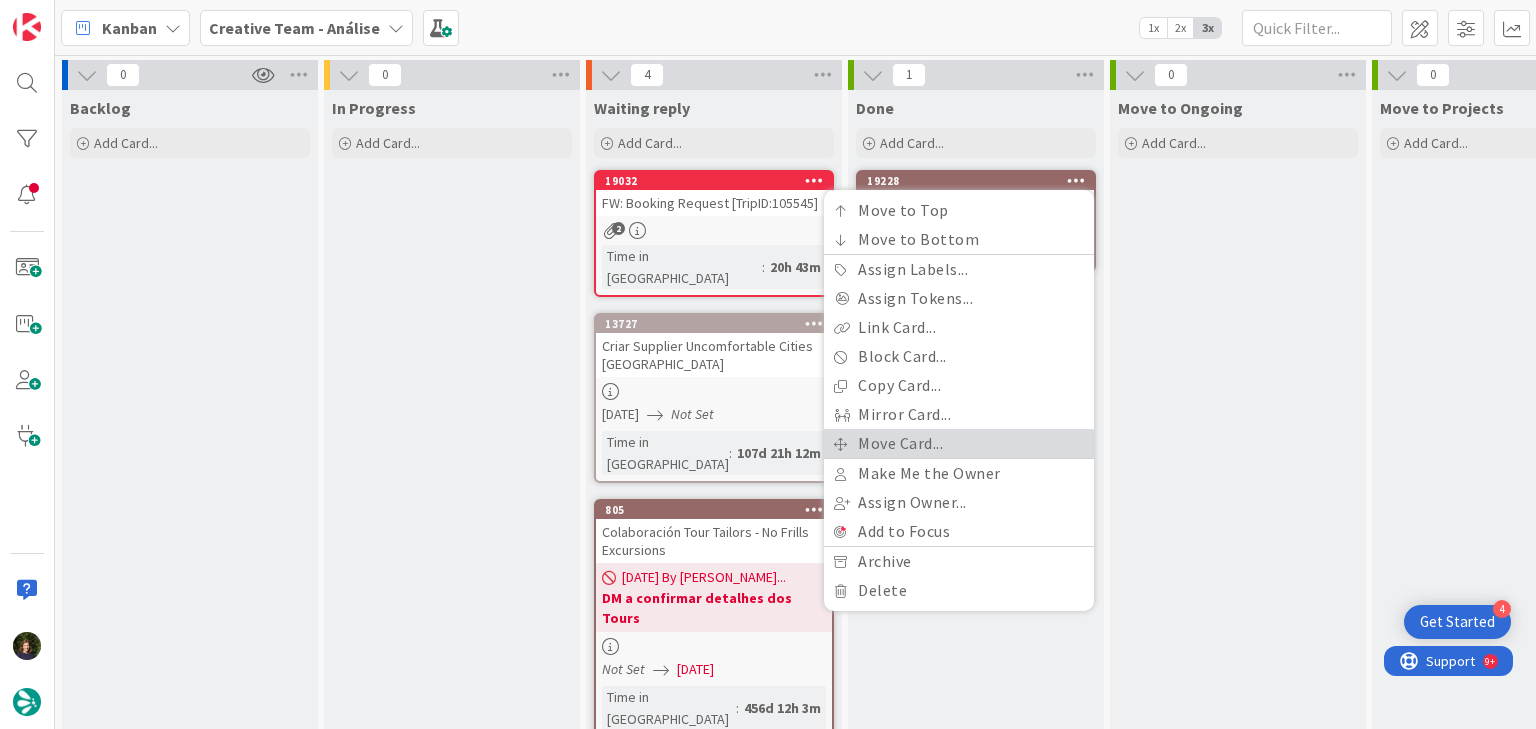 click on "Move Card..." at bounding box center (959, 443) 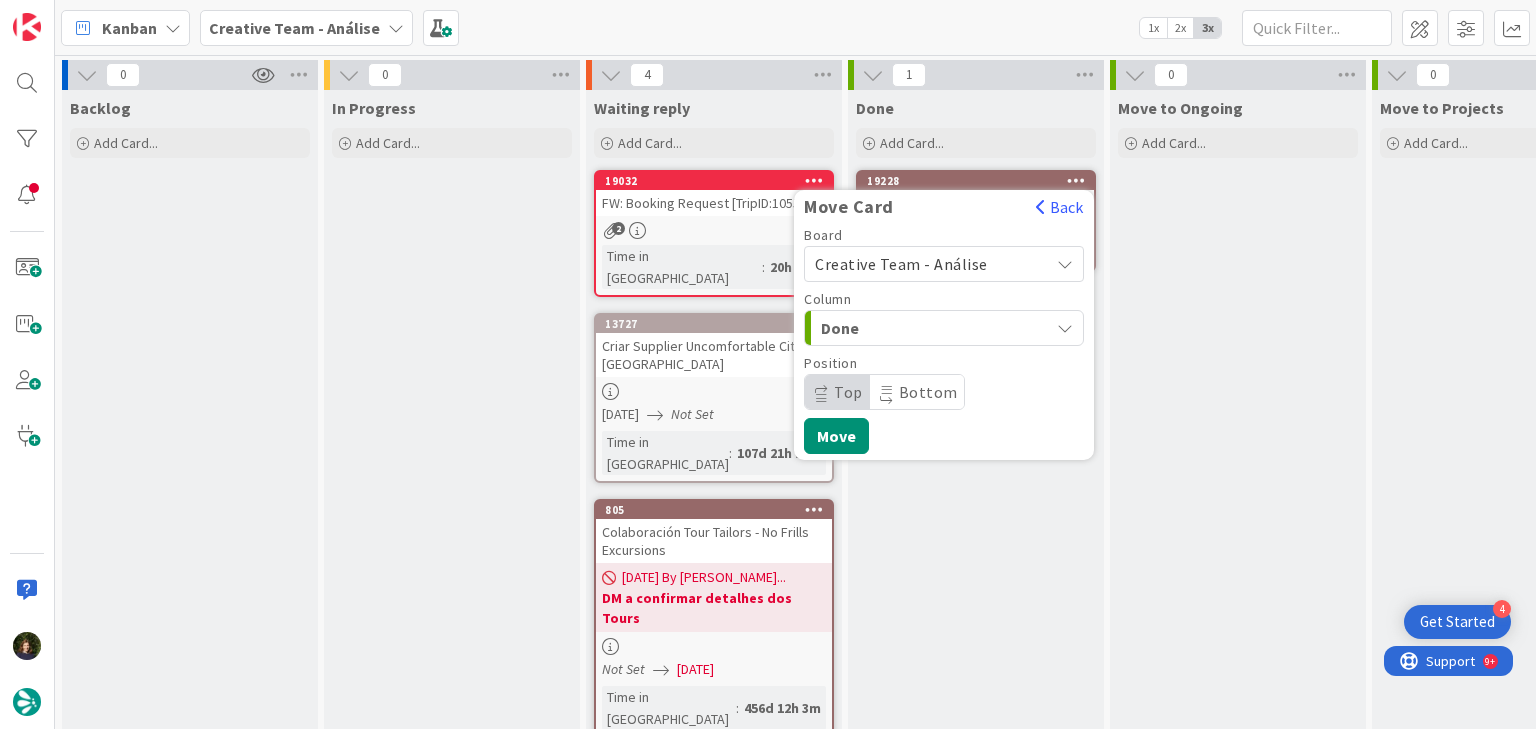 drag, startPoint x: 960, startPoint y: 254, endPoint x: 968, endPoint y: 272, distance: 19.697716 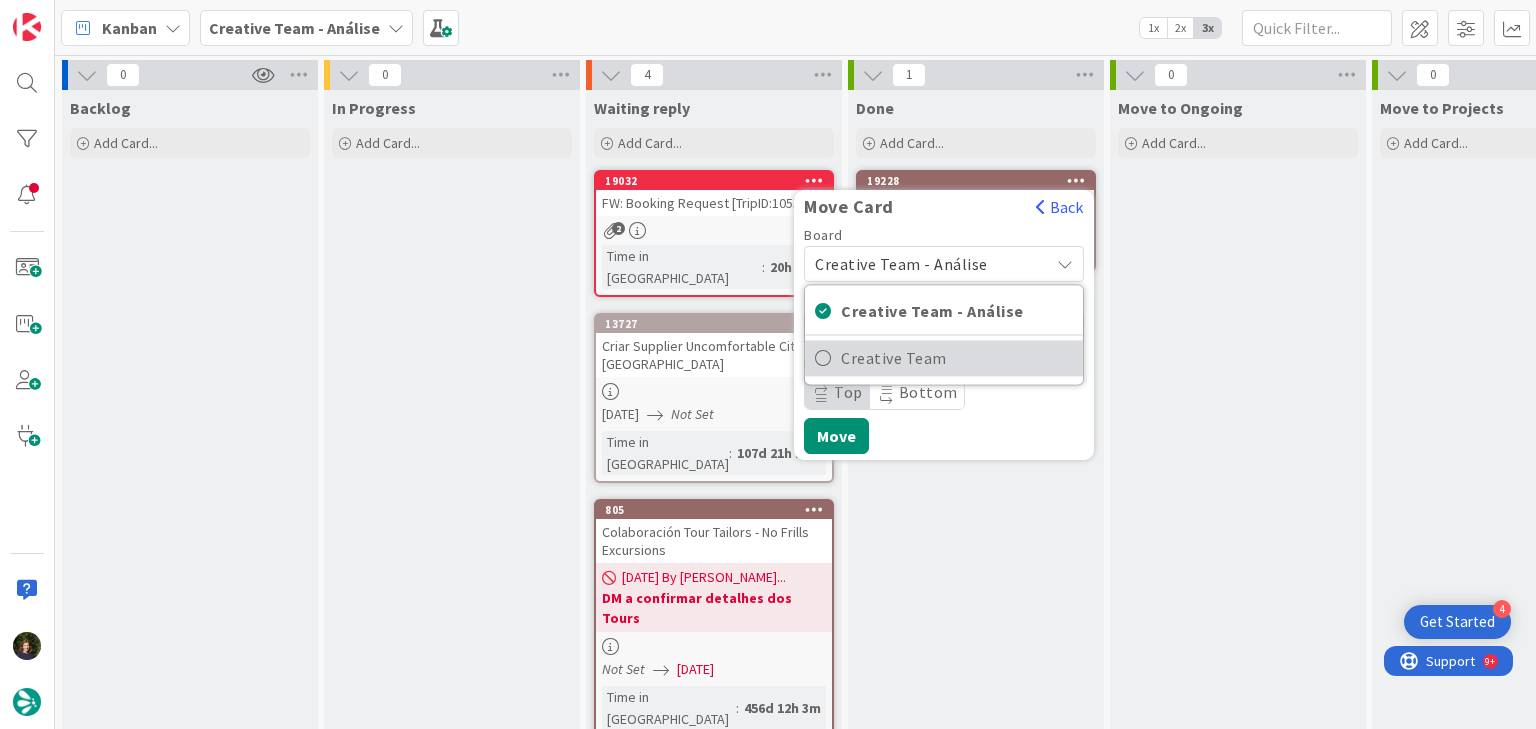 click on "Creative Team" at bounding box center [957, 358] 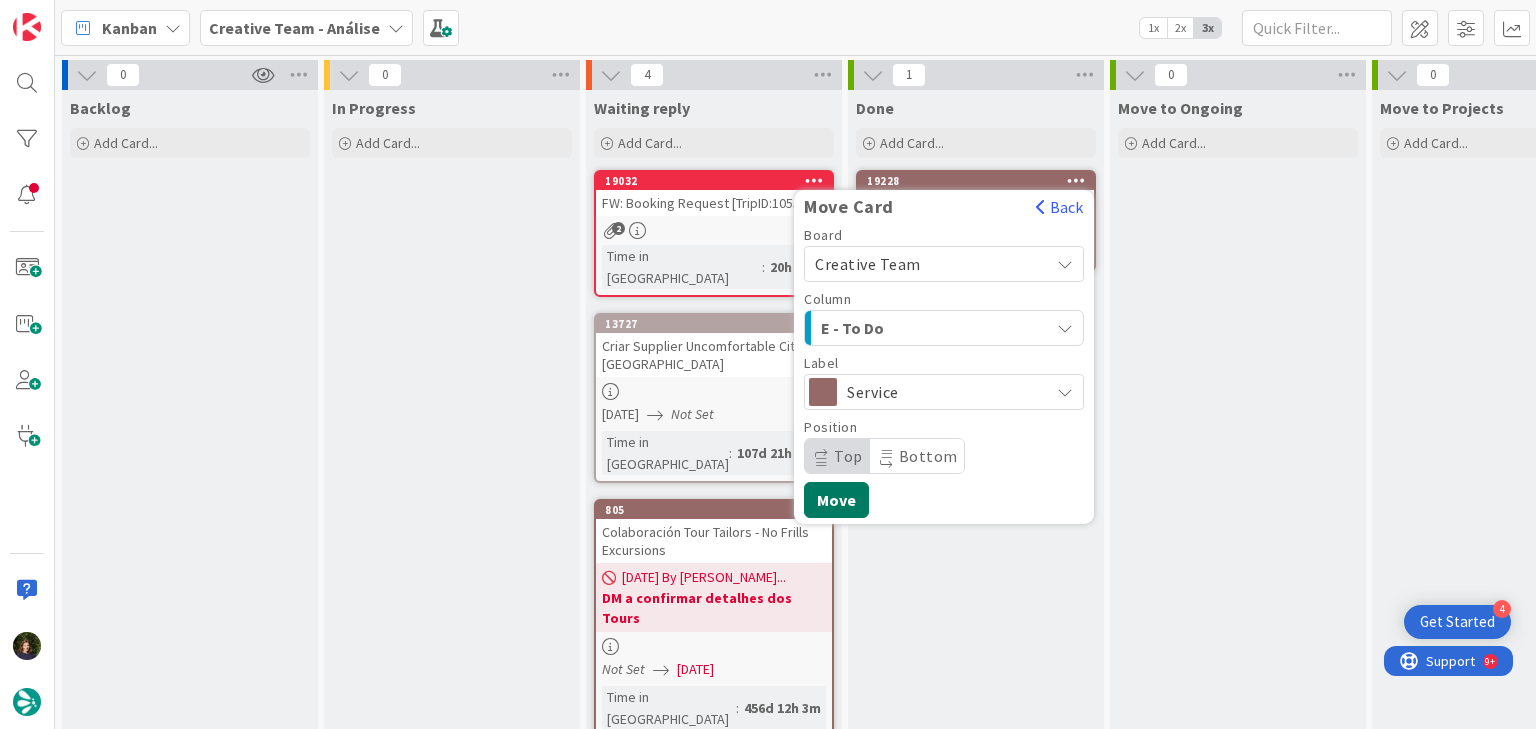 click on "Move" at bounding box center (836, 500) 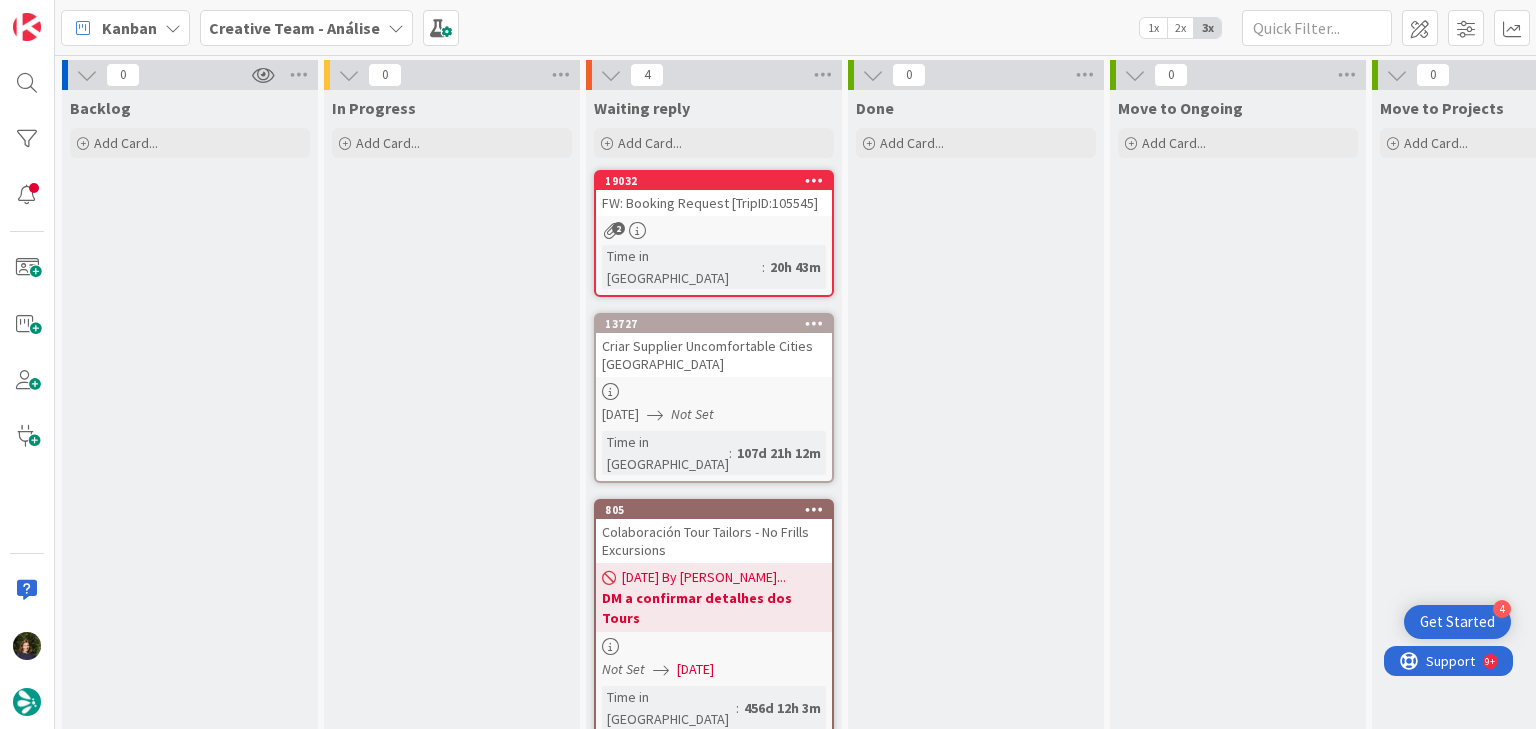 click on "Creative Team - Análise" at bounding box center (294, 28) 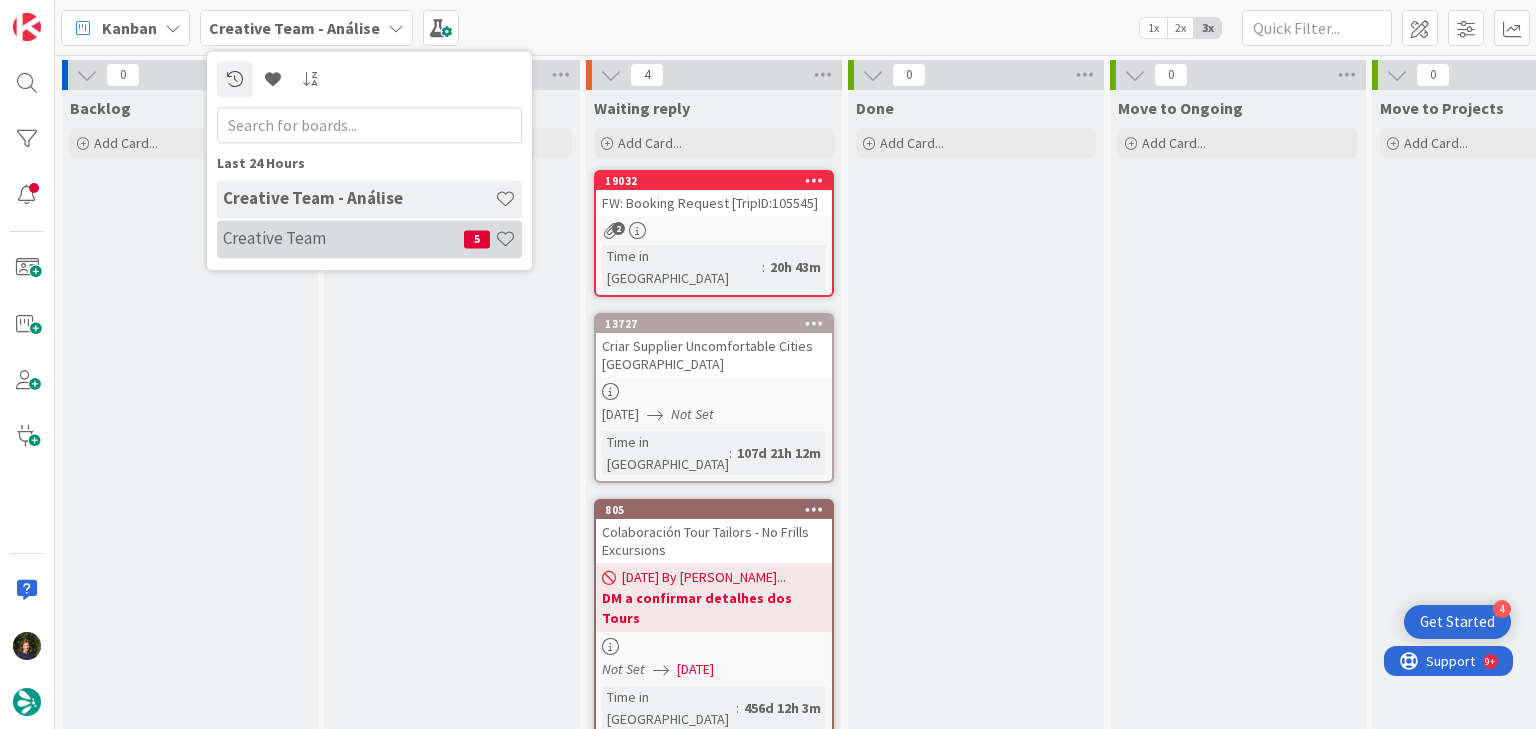 click on "Creative Team" at bounding box center (343, 239) 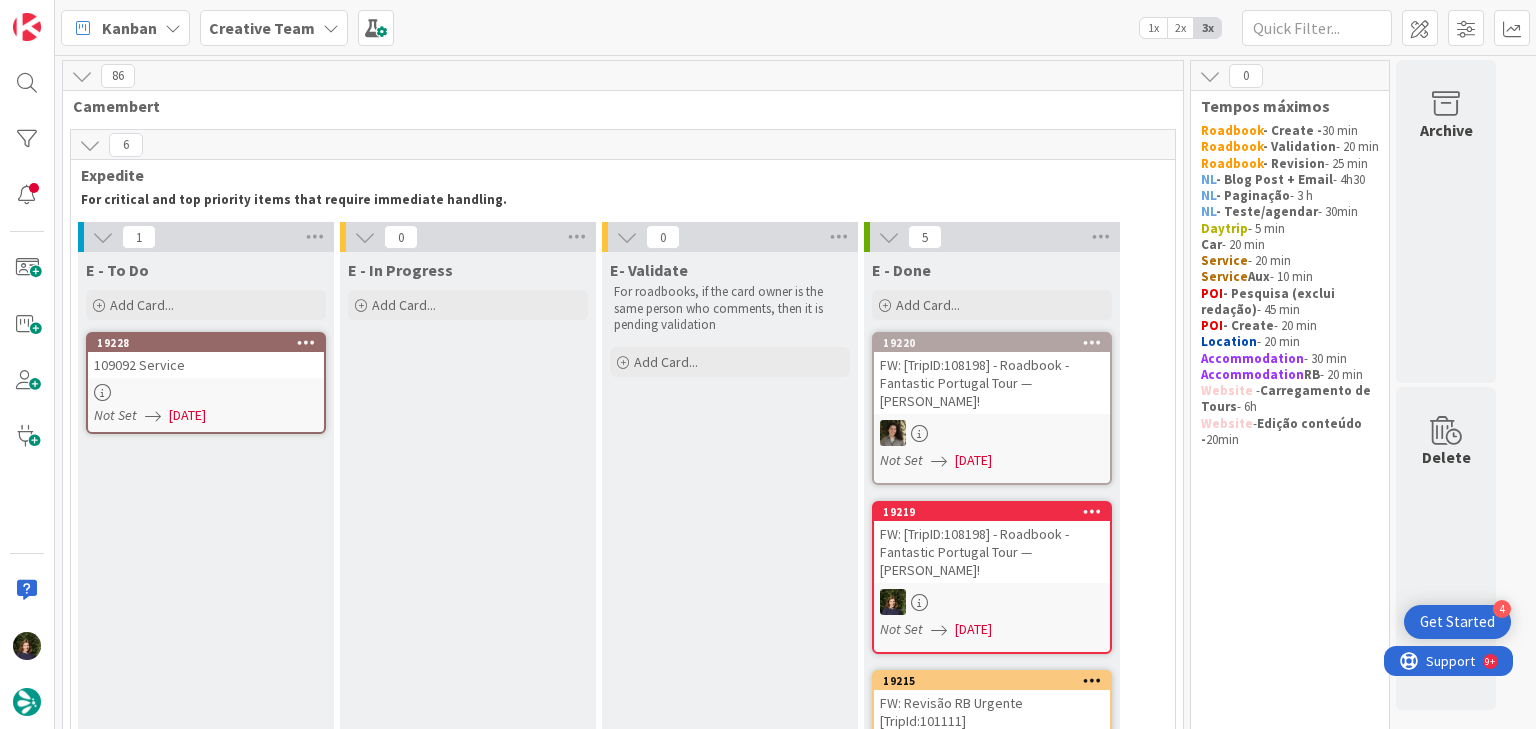 scroll, scrollTop: 0, scrollLeft: 0, axis: both 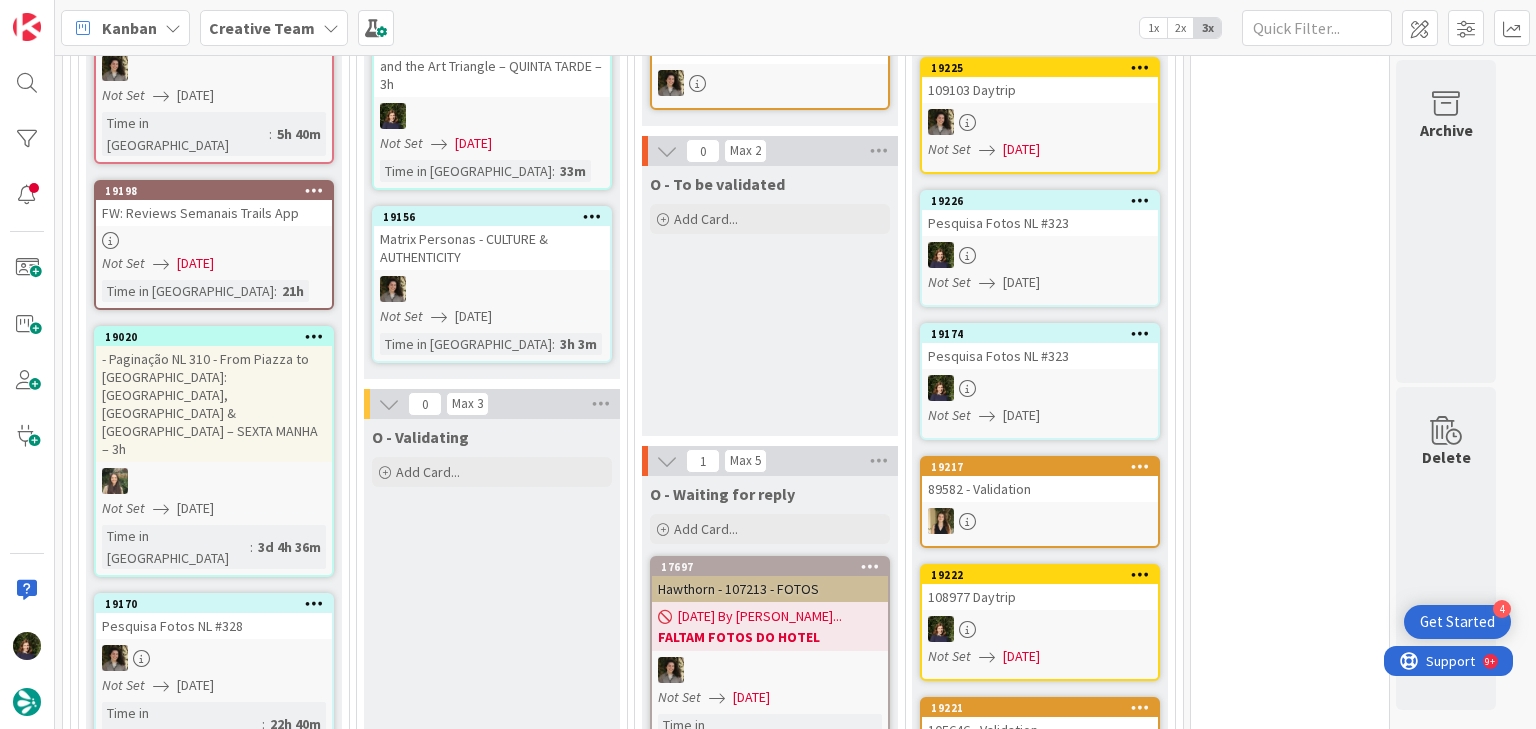 click at bounding box center (1040, 521) 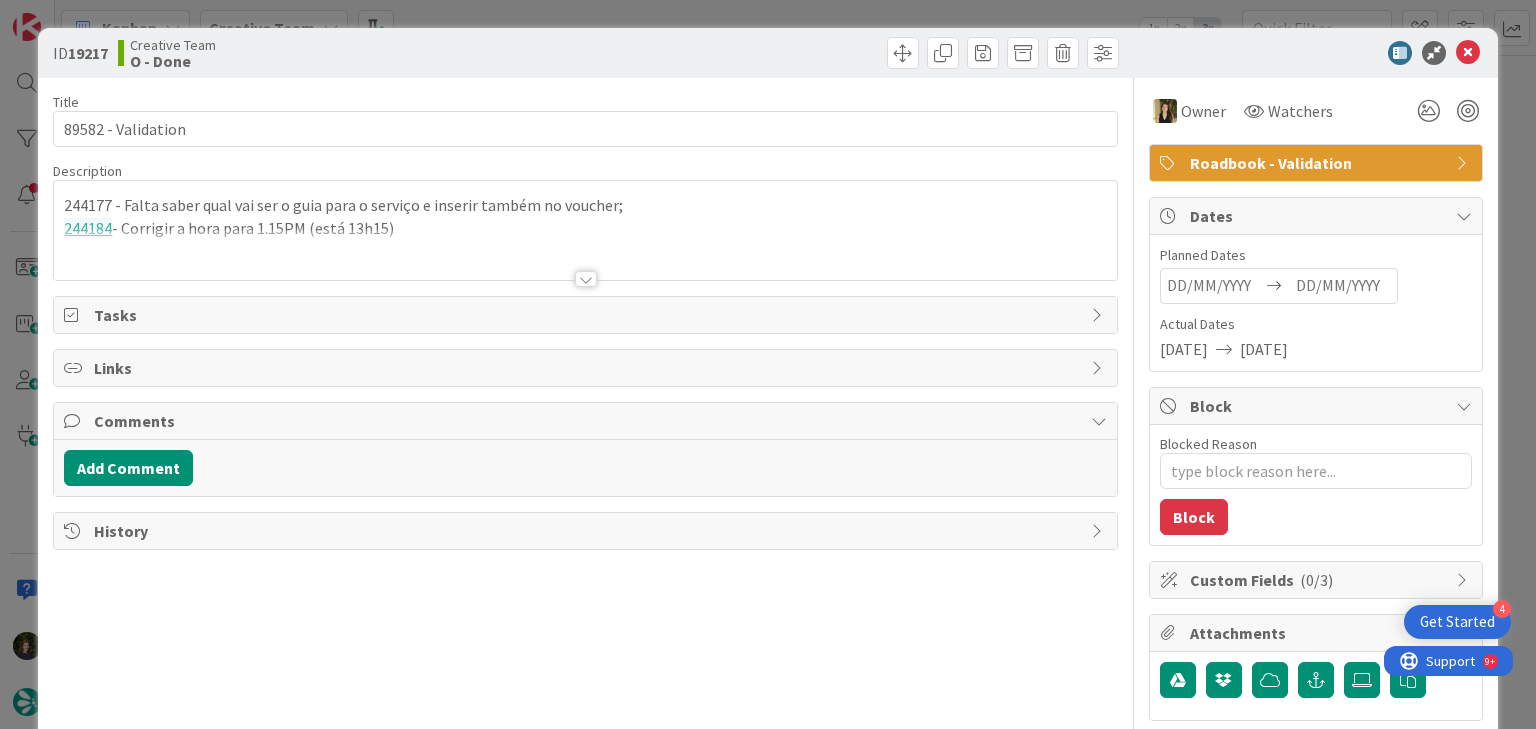 scroll, scrollTop: 0, scrollLeft: 0, axis: both 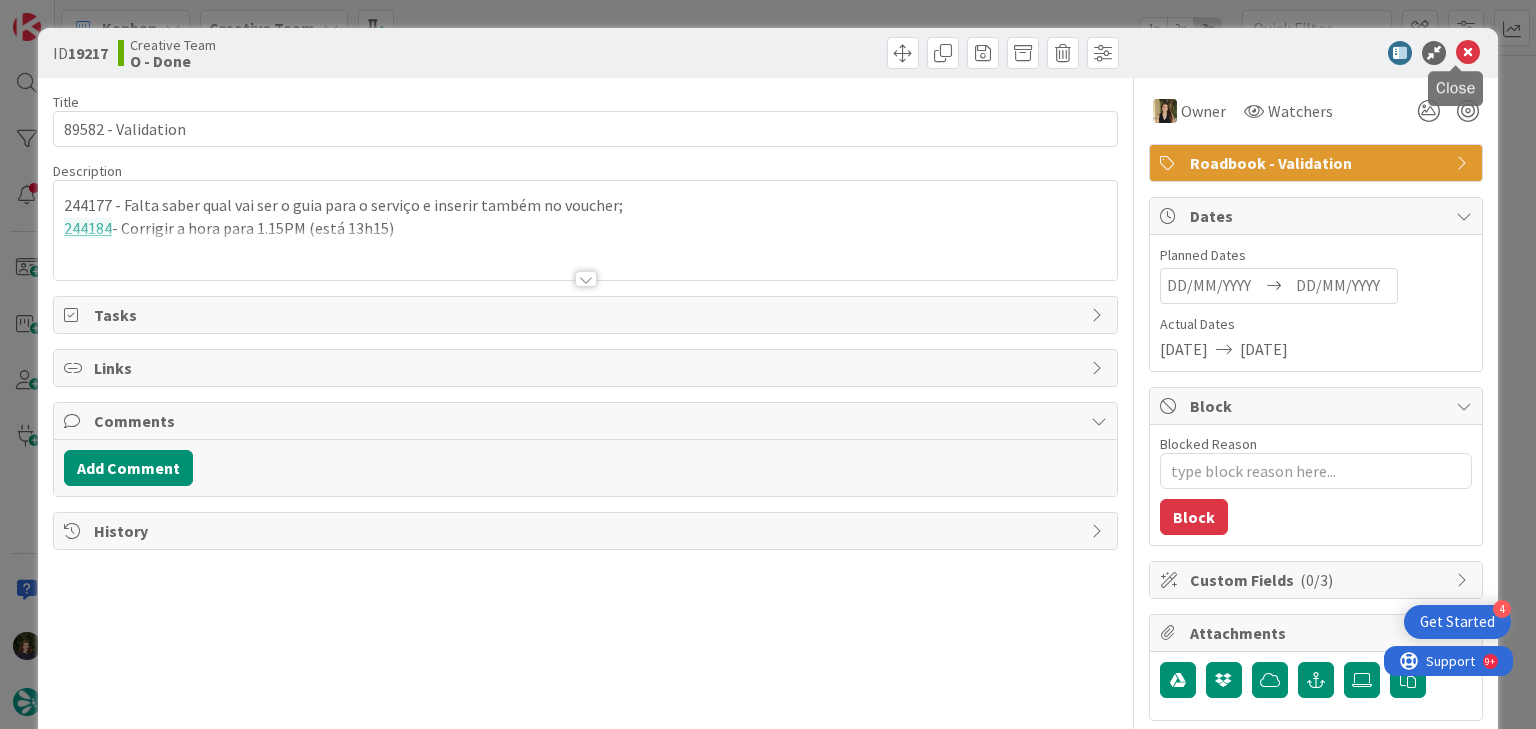 click at bounding box center [1468, 53] 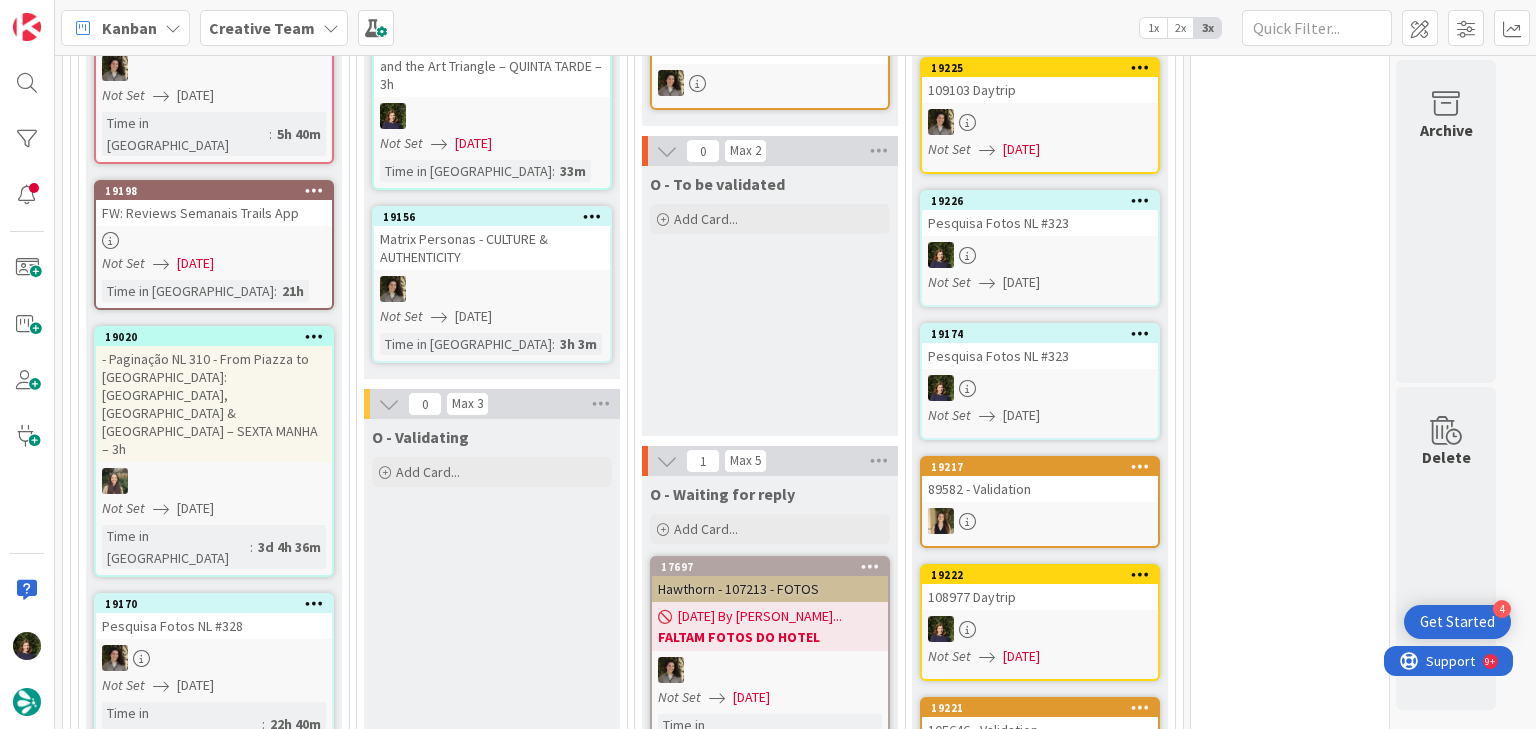 scroll, scrollTop: 0, scrollLeft: 0, axis: both 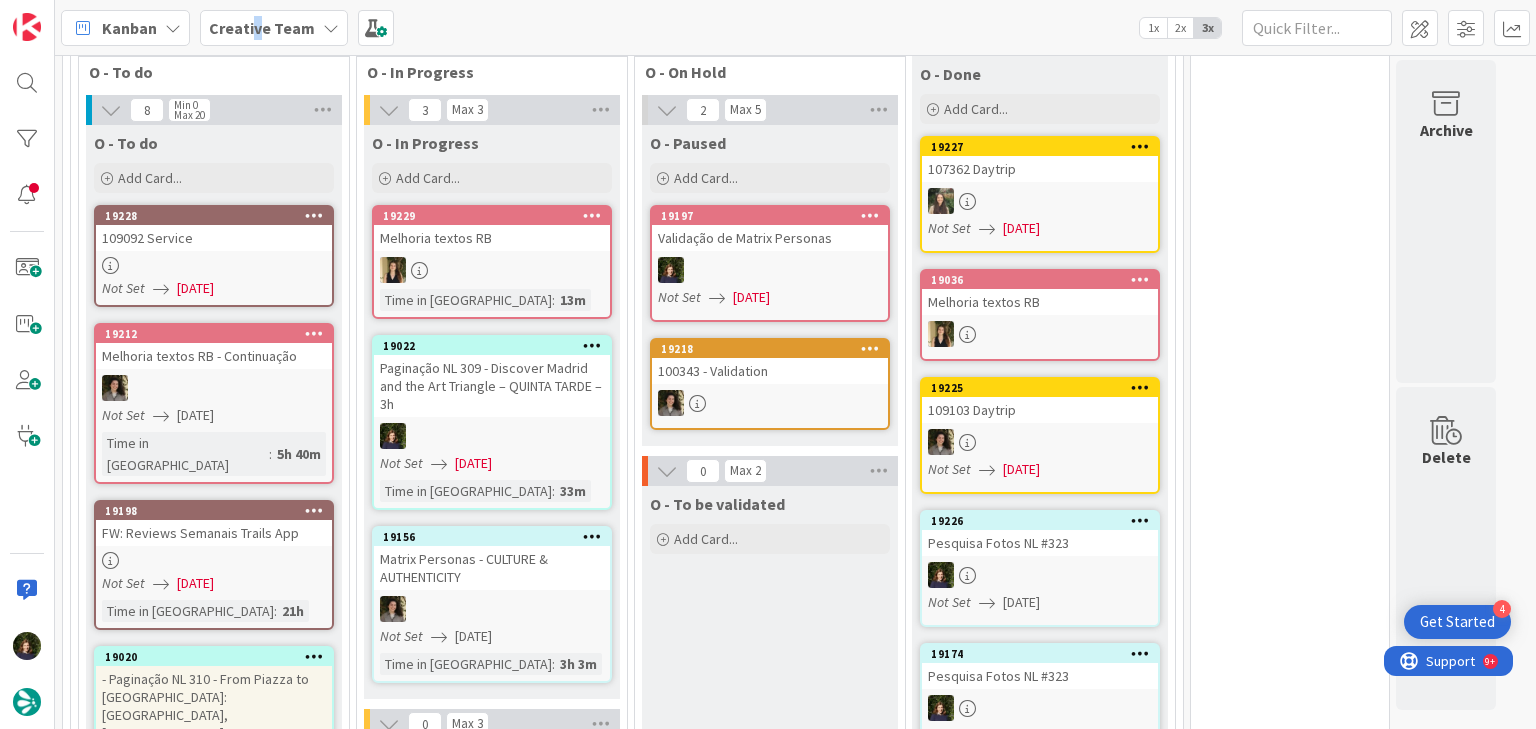 click on "Creative Team" at bounding box center [262, 28] 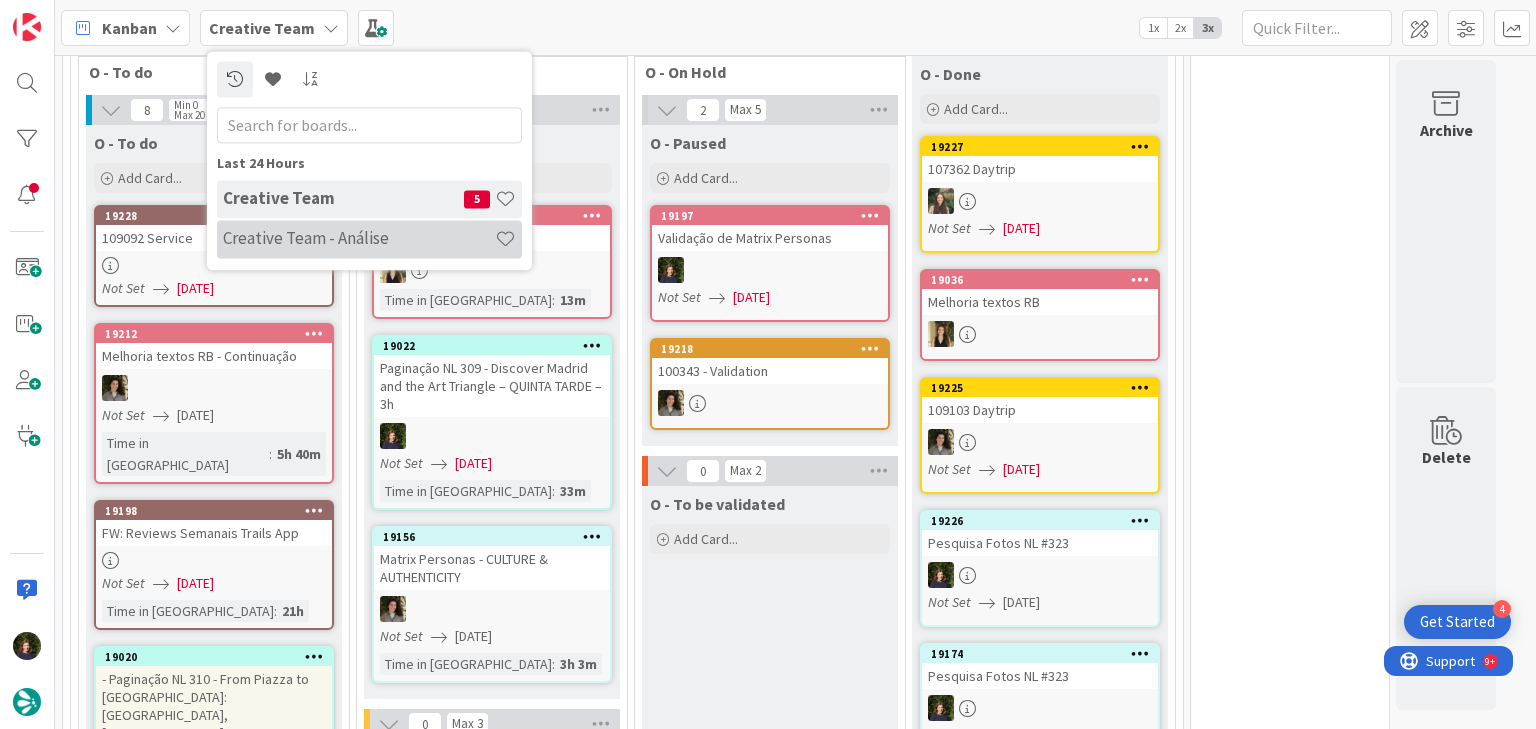 click on "Creative Team - Análise" at bounding box center [369, 239] 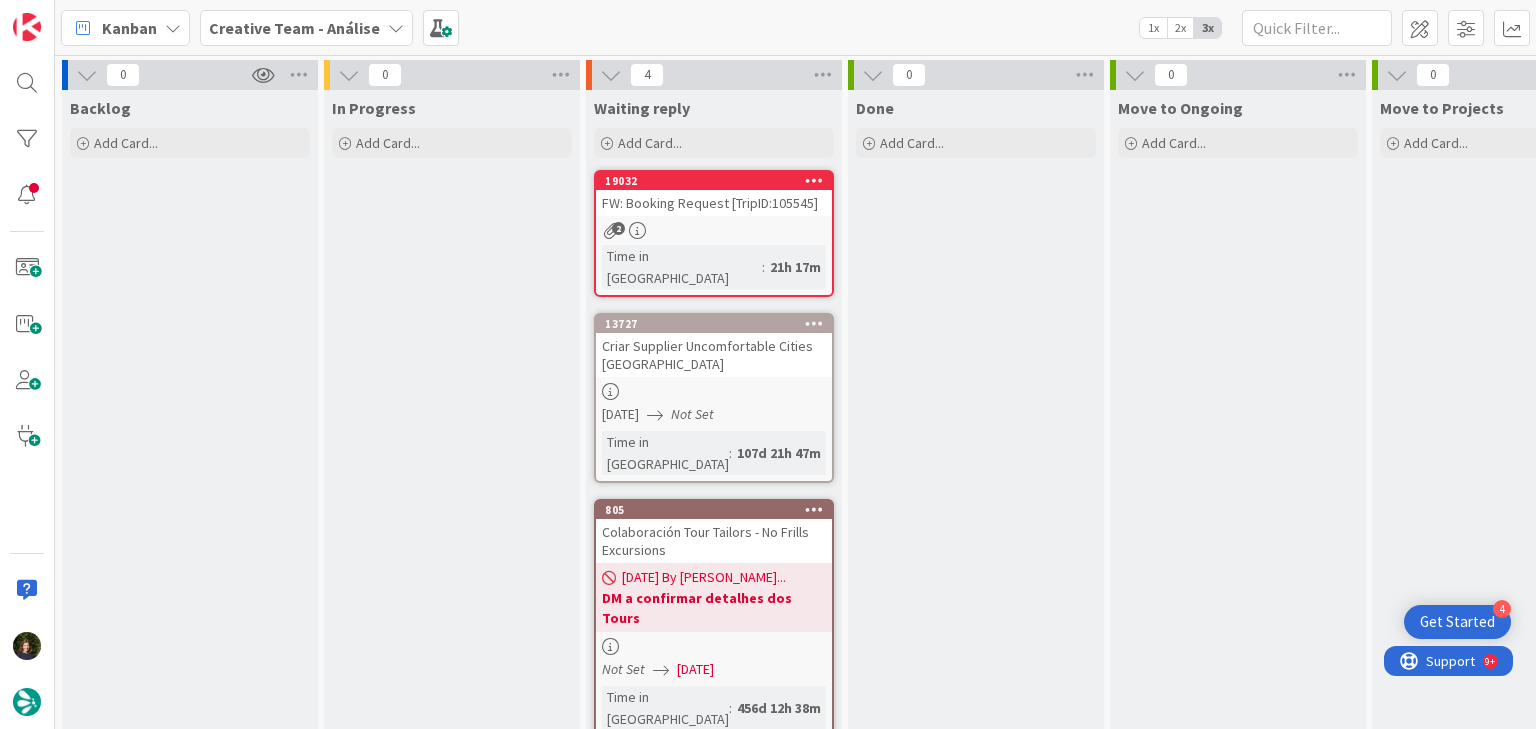 scroll, scrollTop: 0, scrollLeft: 0, axis: both 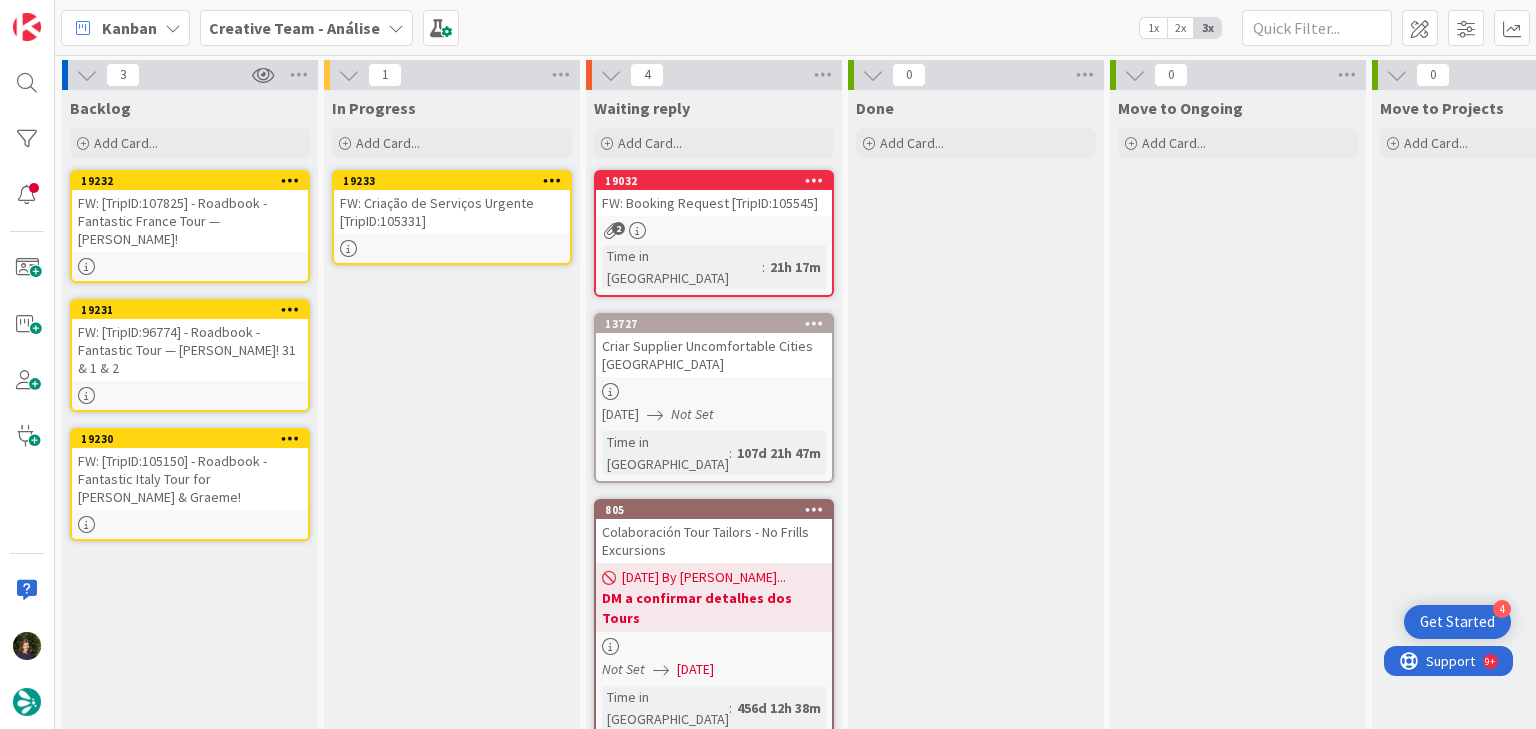 click at bounding box center [552, 180] 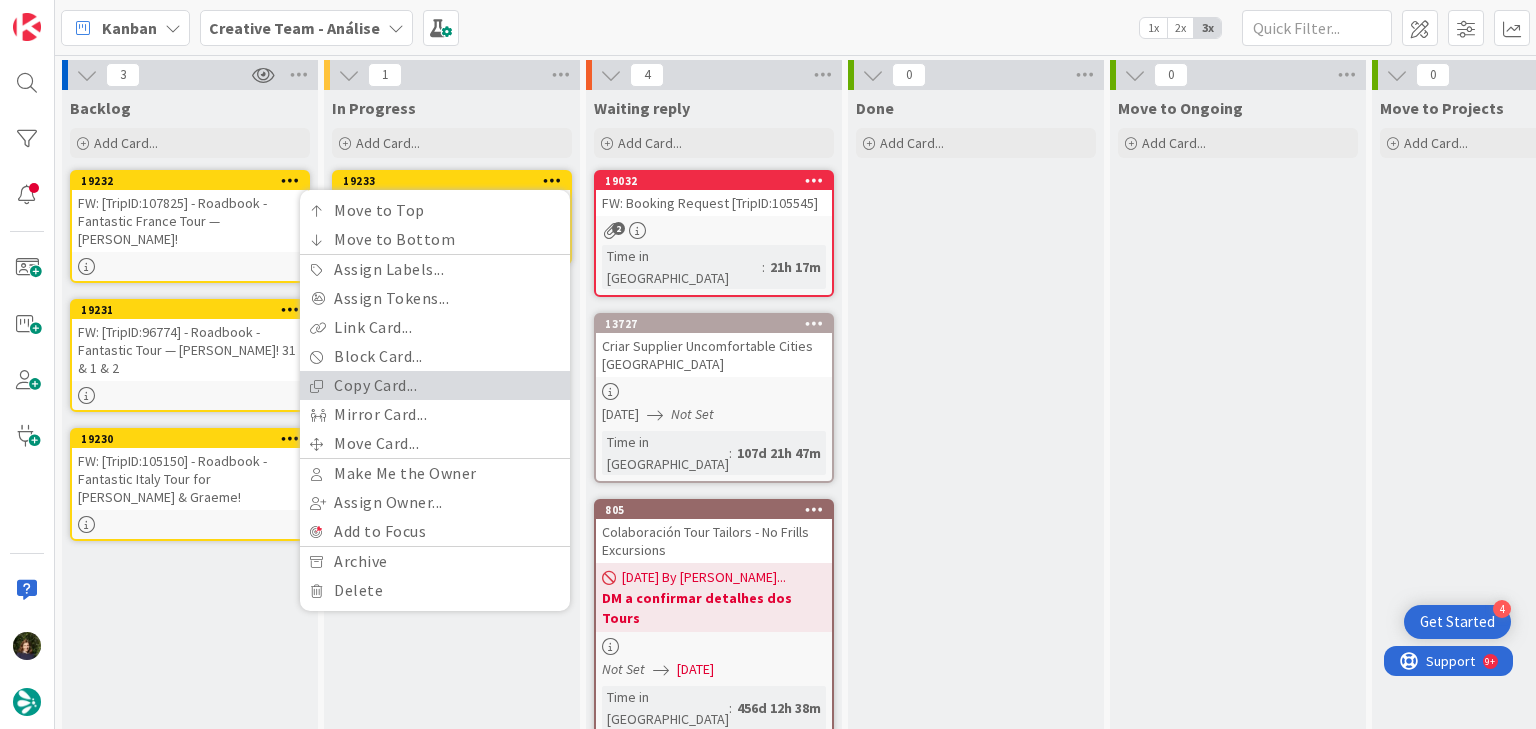 click on "Copy Card..." at bounding box center [435, 385] 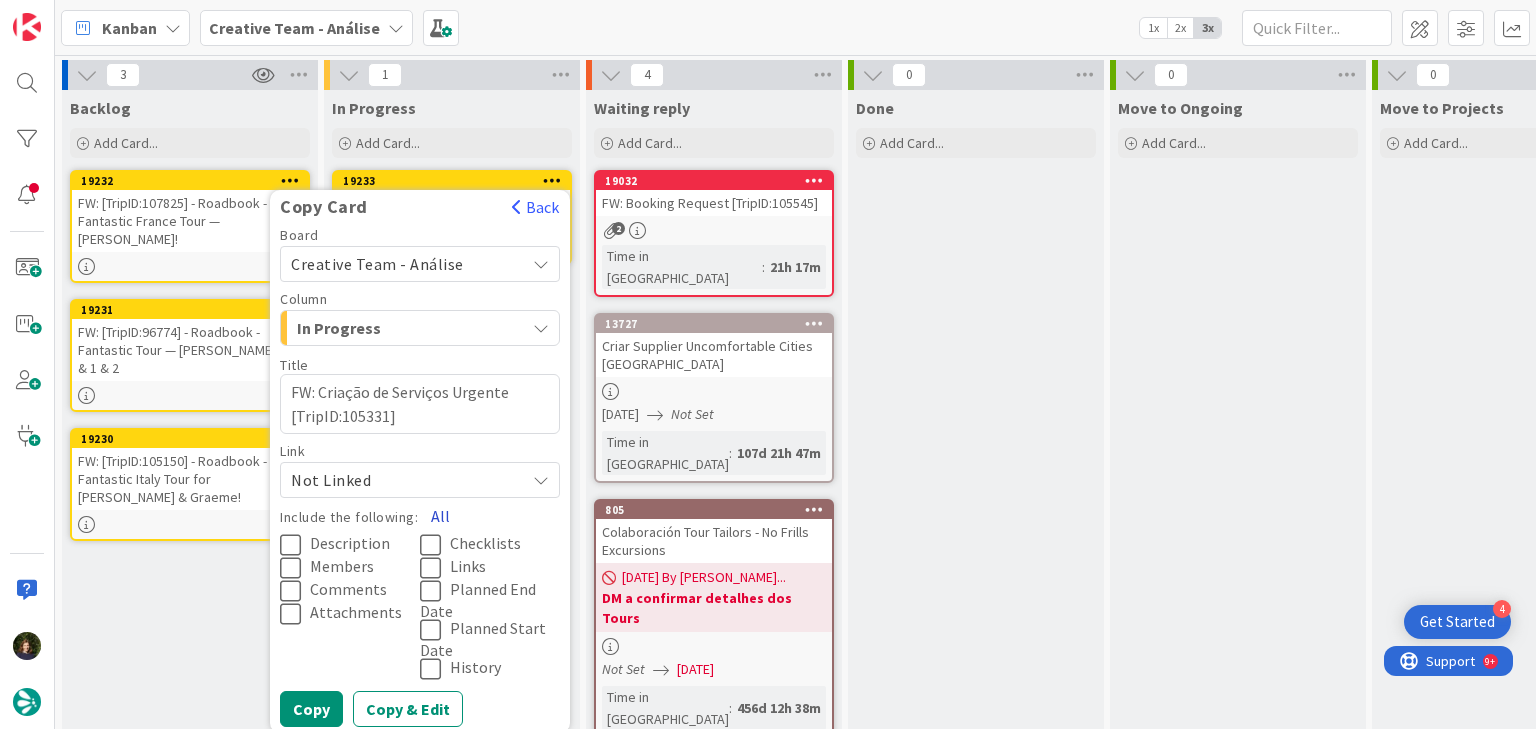 click on "All" at bounding box center [440, 516] 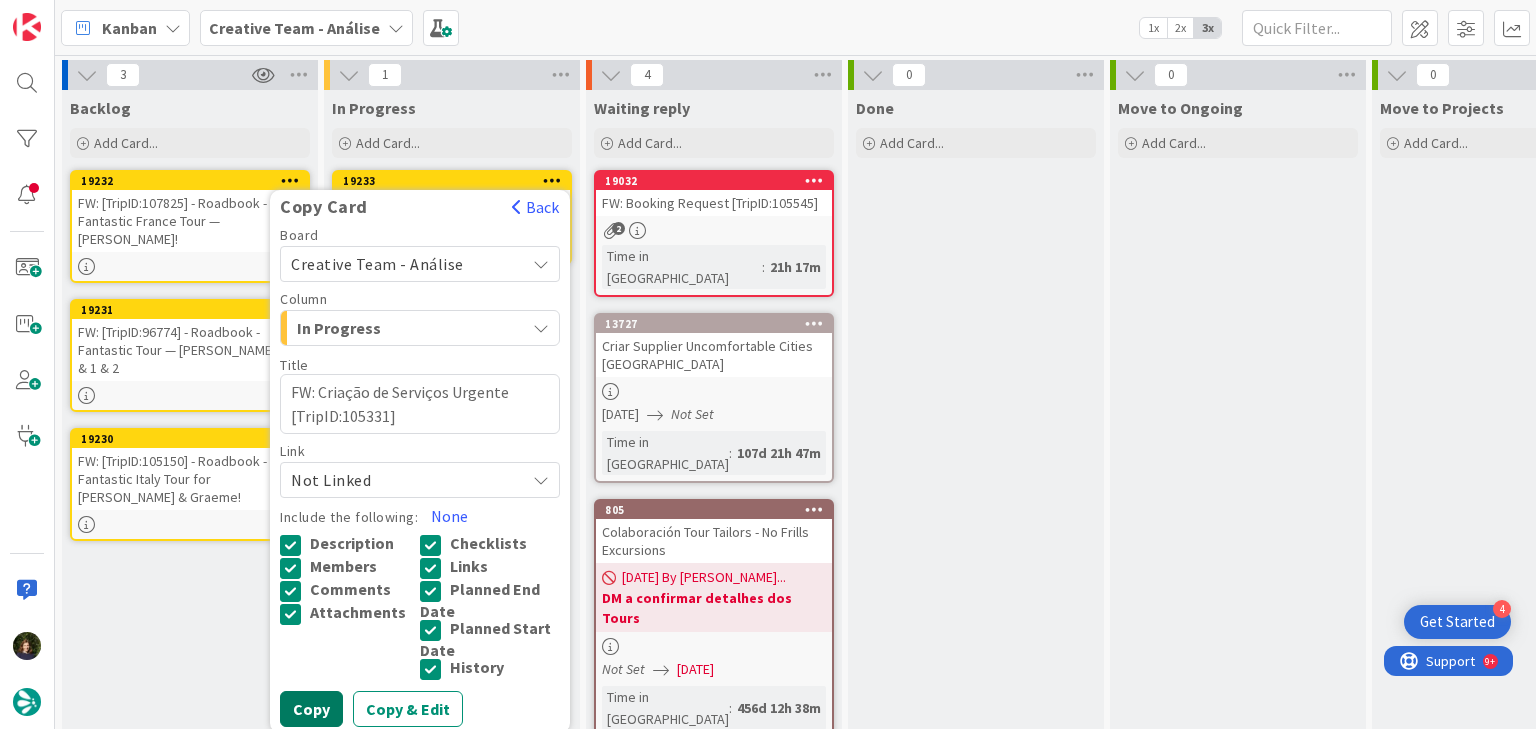 drag, startPoint x: 316, startPoint y: 712, endPoint x: 347, endPoint y: 656, distance: 64.00781 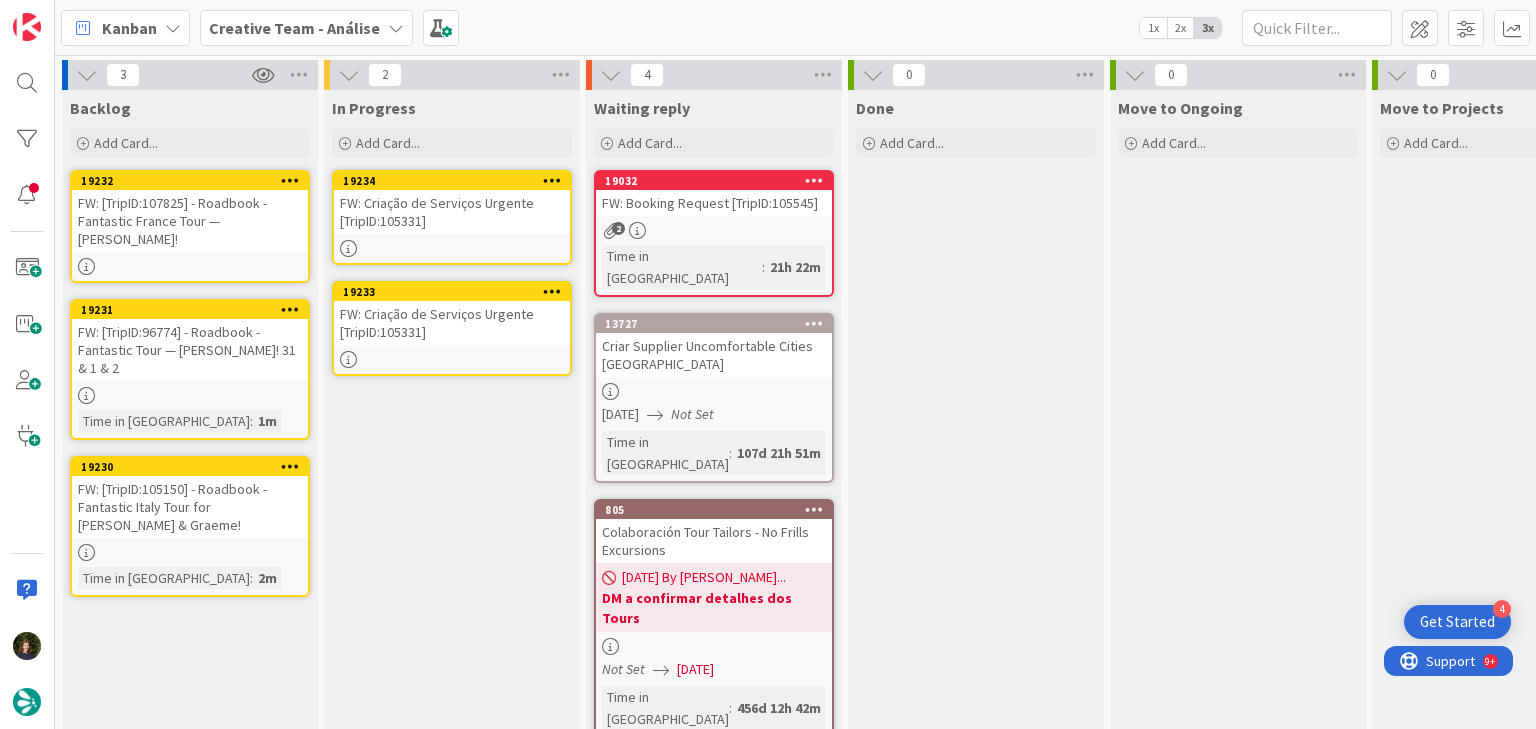 click at bounding box center [552, 291] 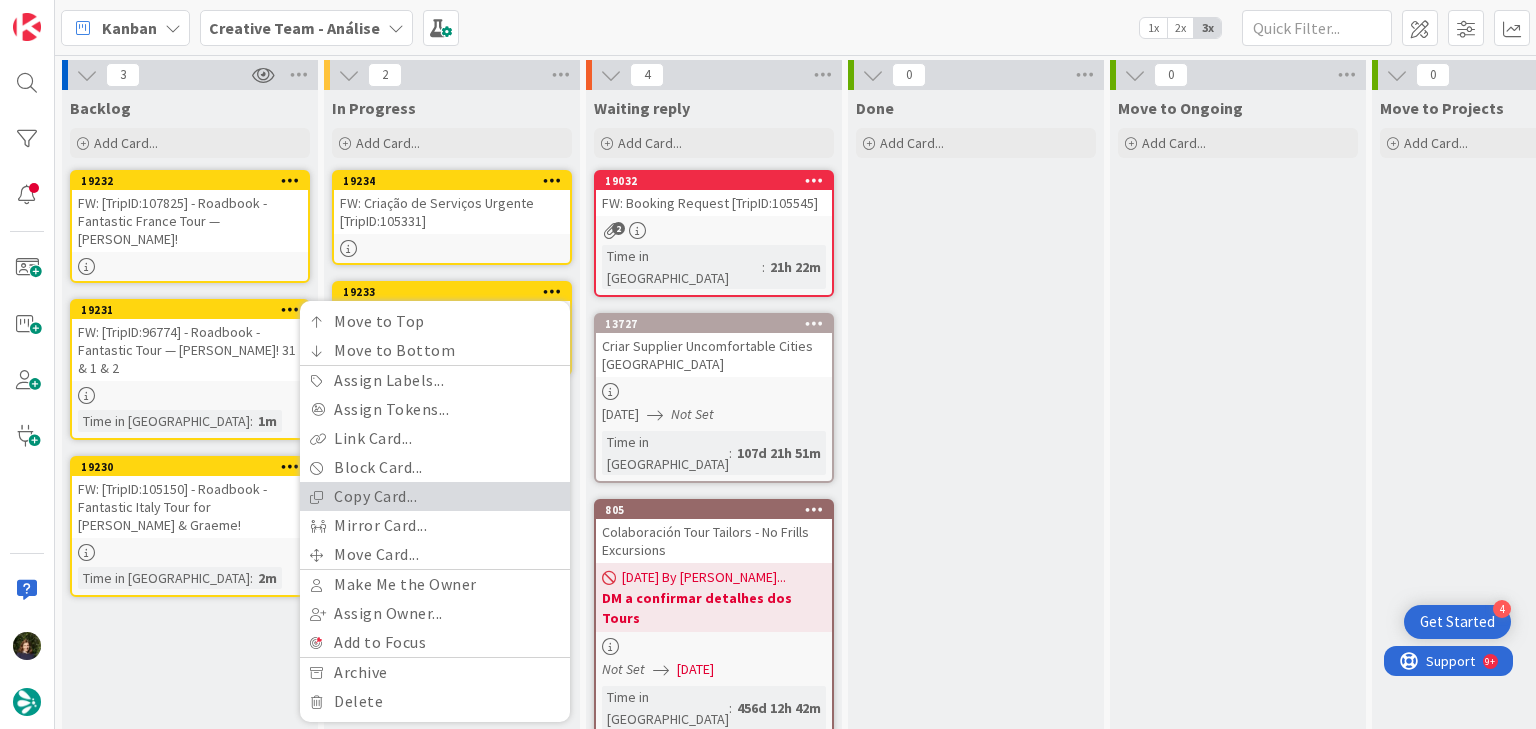 click on "Copy Card..." at bounding box center [435, 496] 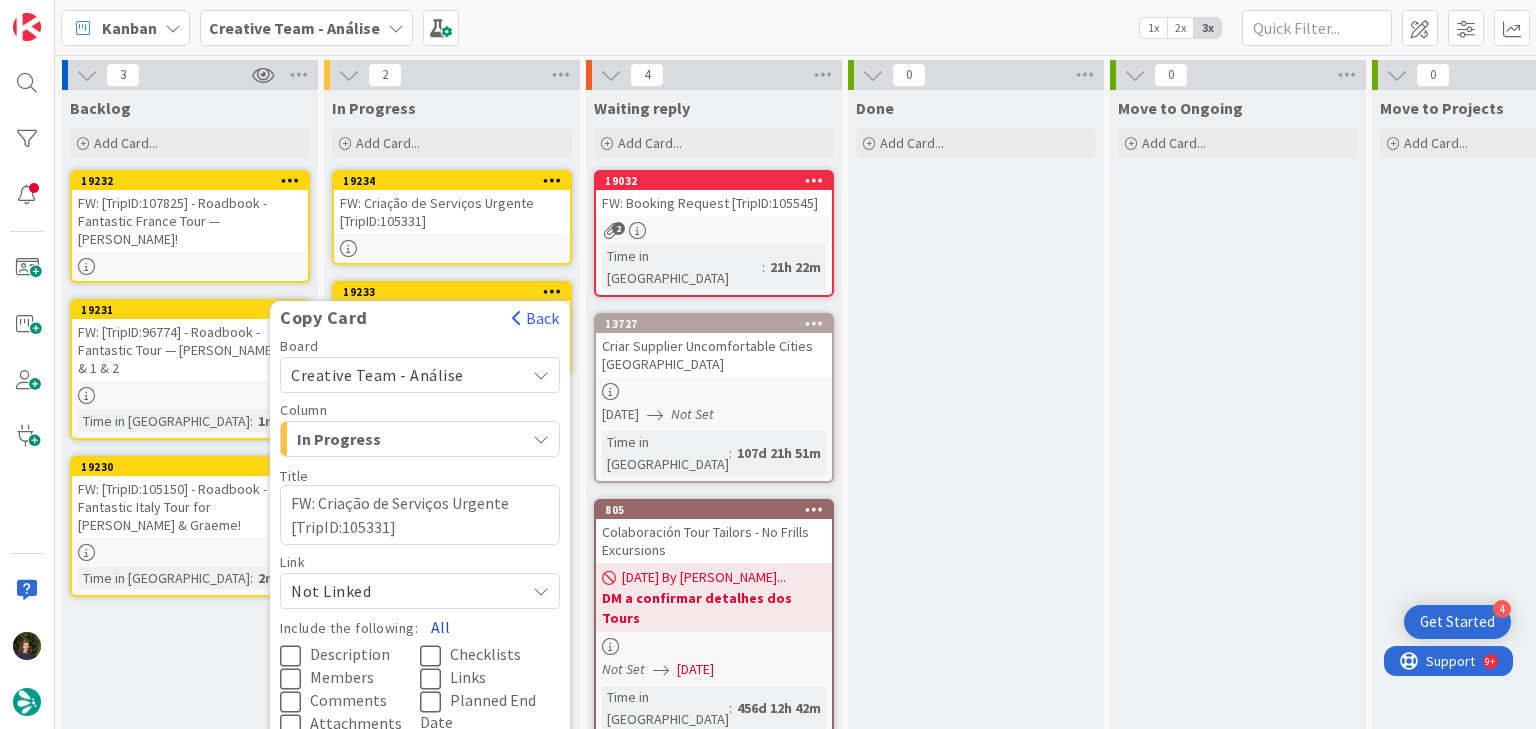 click on "All" at bounding box center [440, 627] 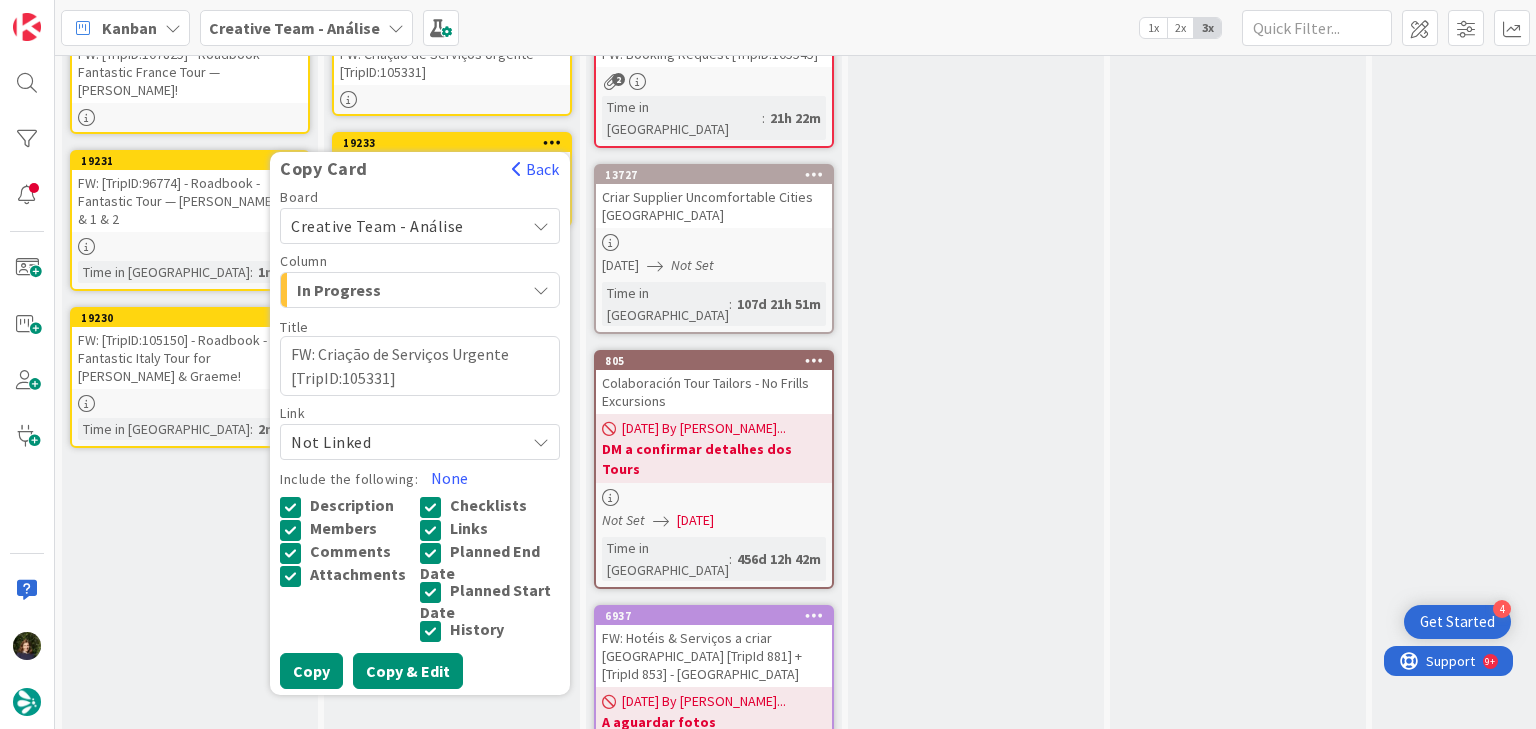 scroll, scrollTop: 160, scrollLeft: 0, axis: vertical 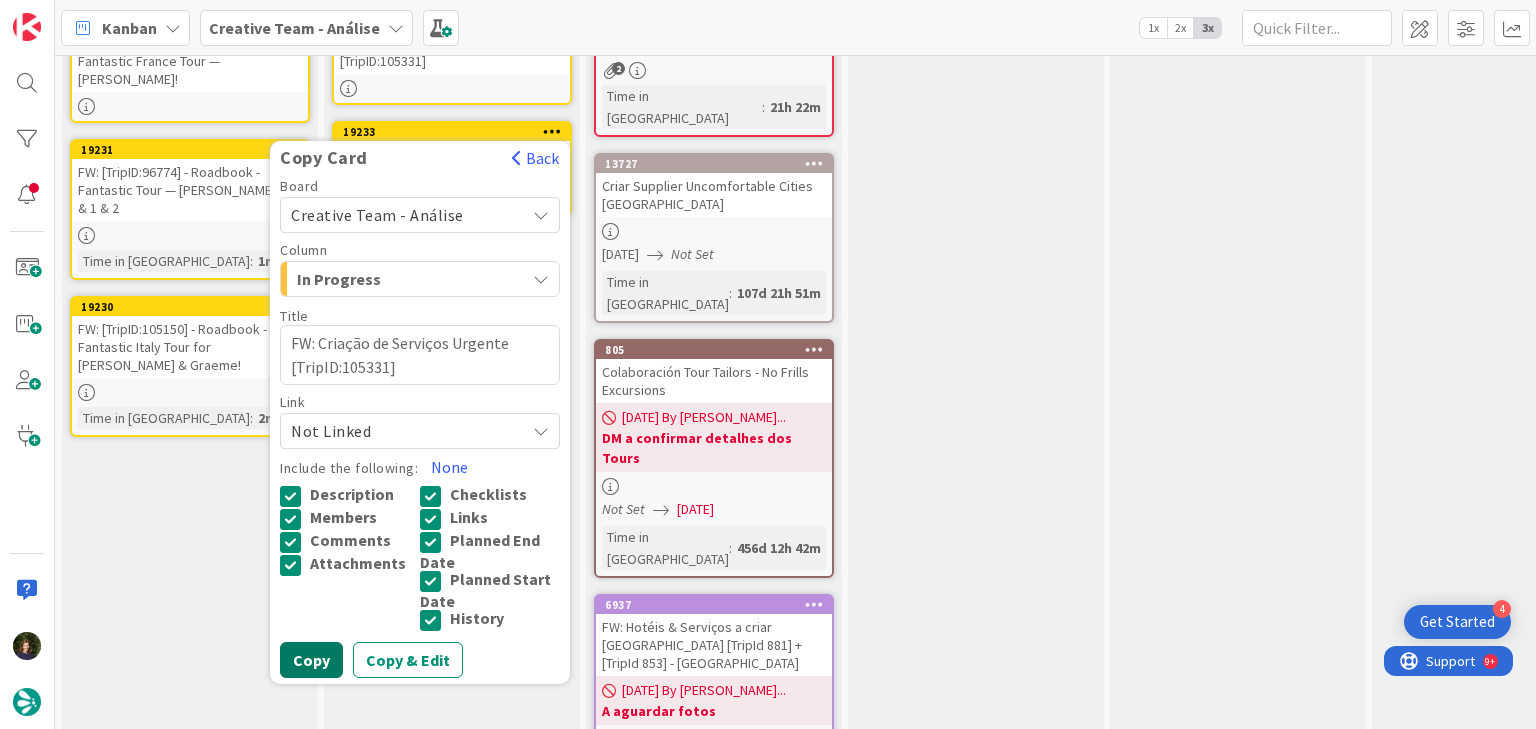 click on "Copy" at bounding box center (311, 660) 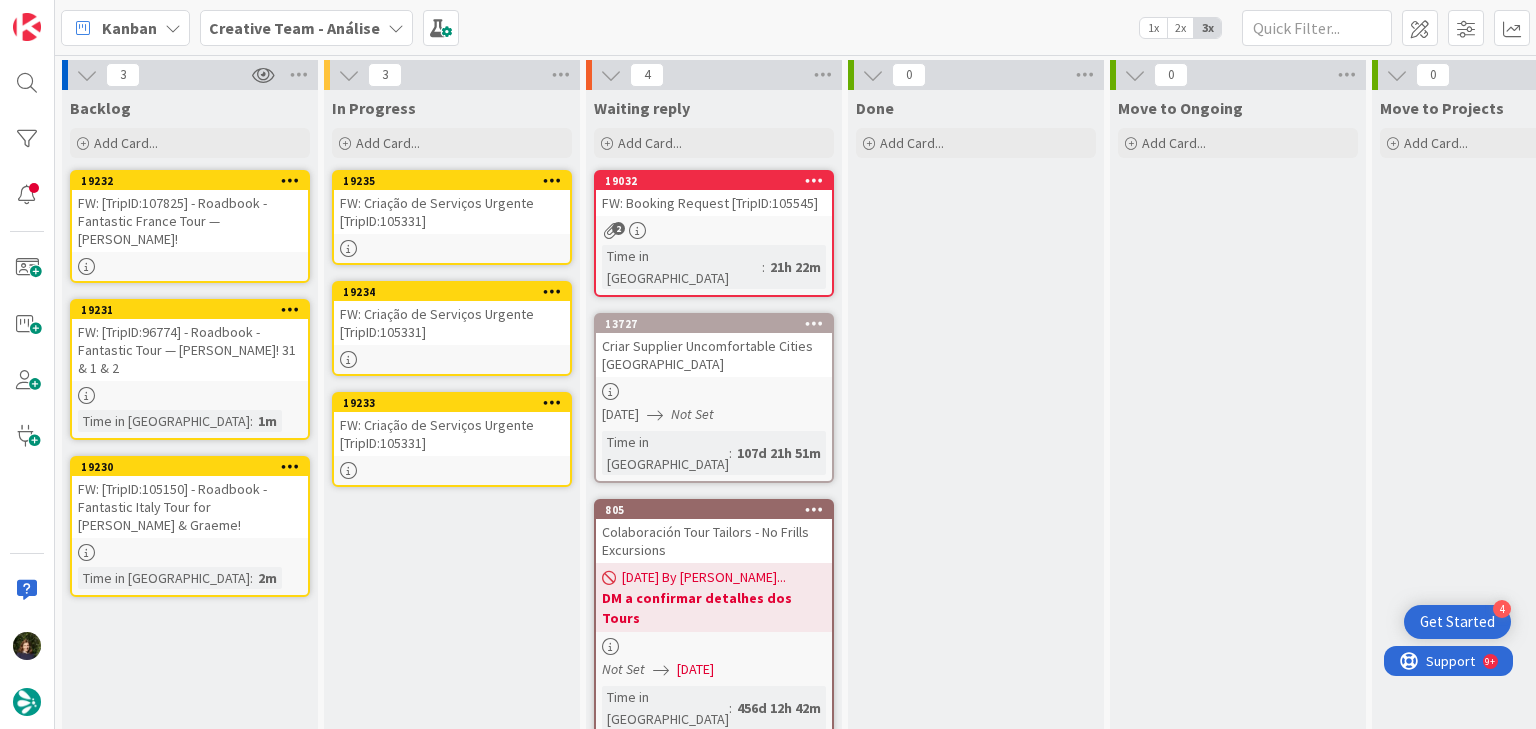 scroll, scrollTop: 0, scrollLeft: 0, axis: both 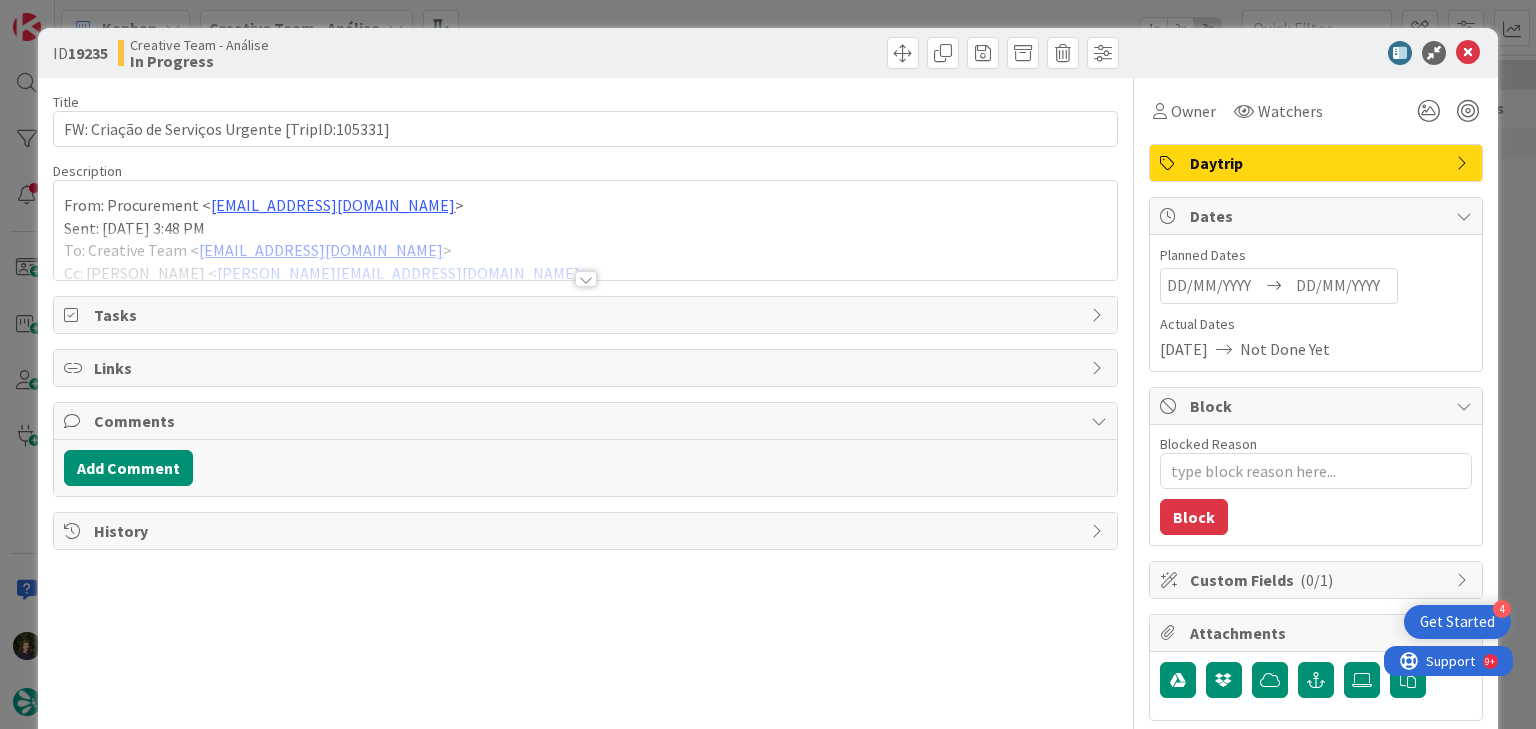 type on "x" 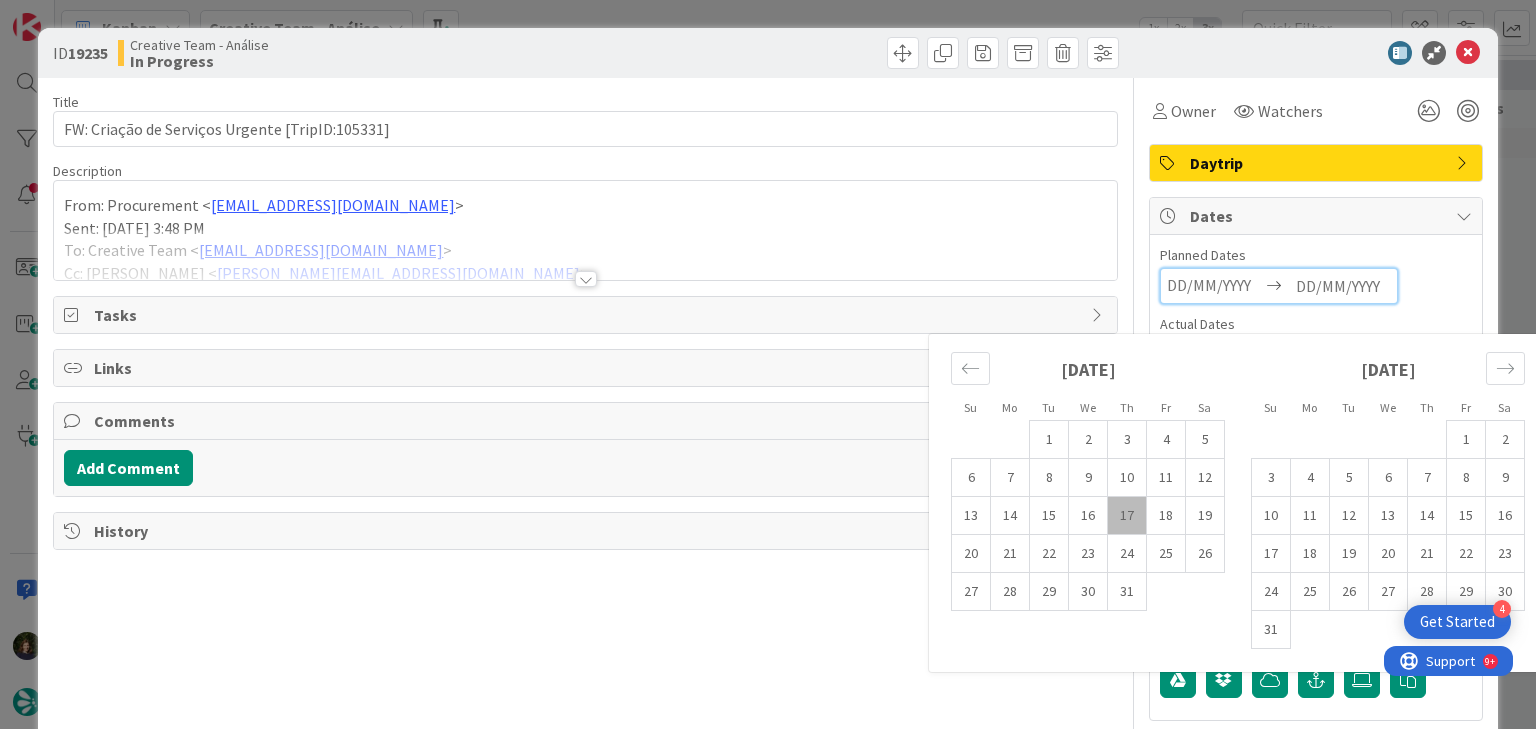 click at bounding box center (1343, 286) 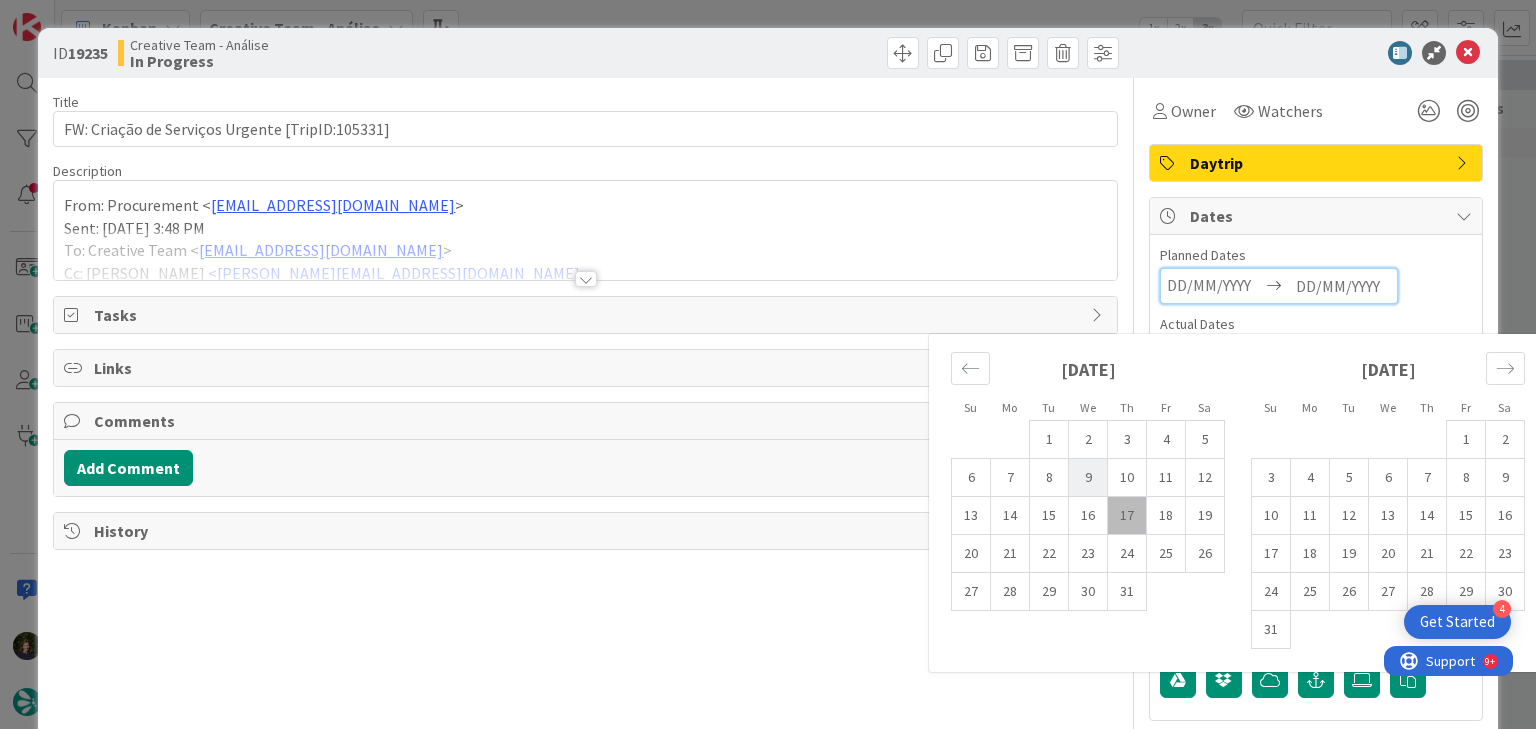 type on "[DATE]" 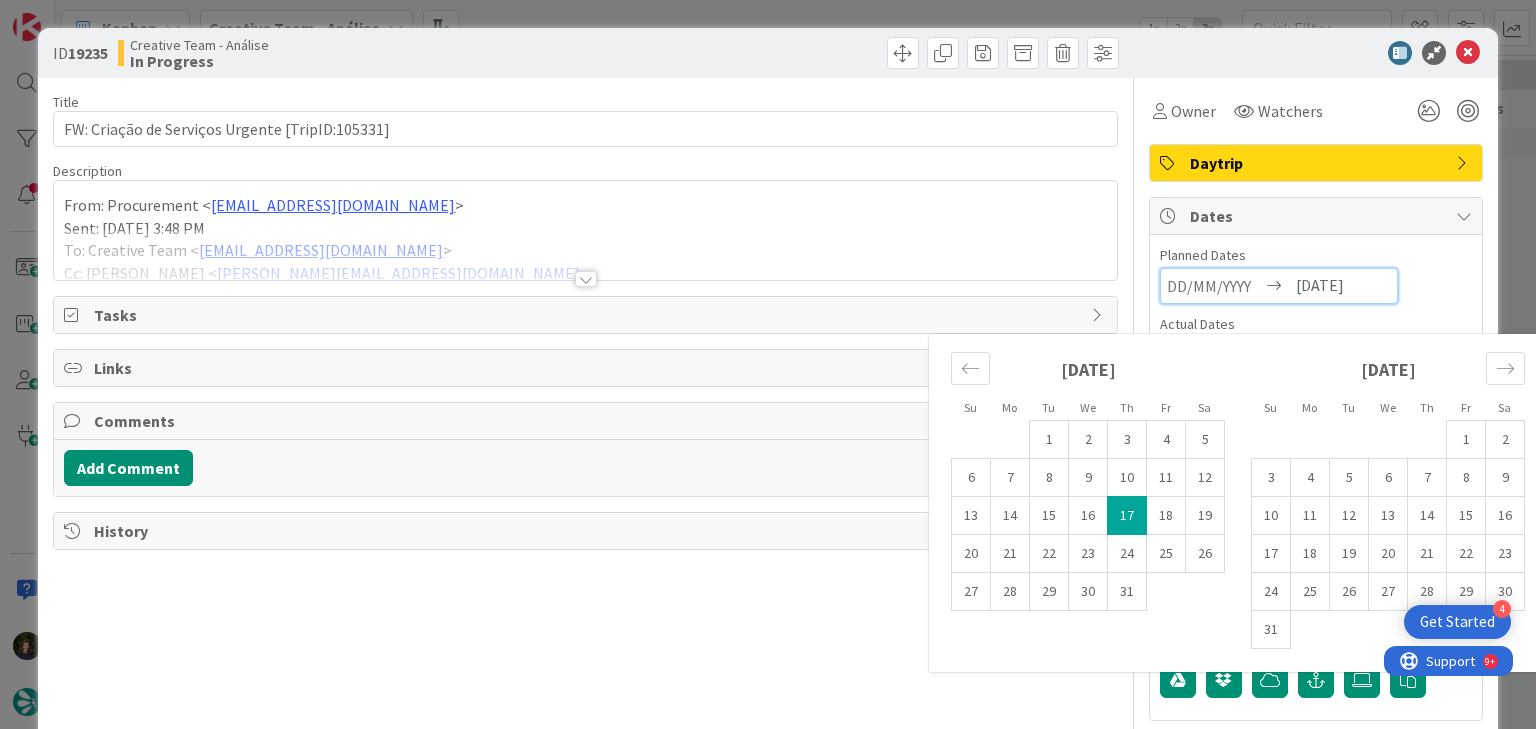 click on "Daytrip" at bounding box center (1318, 163) 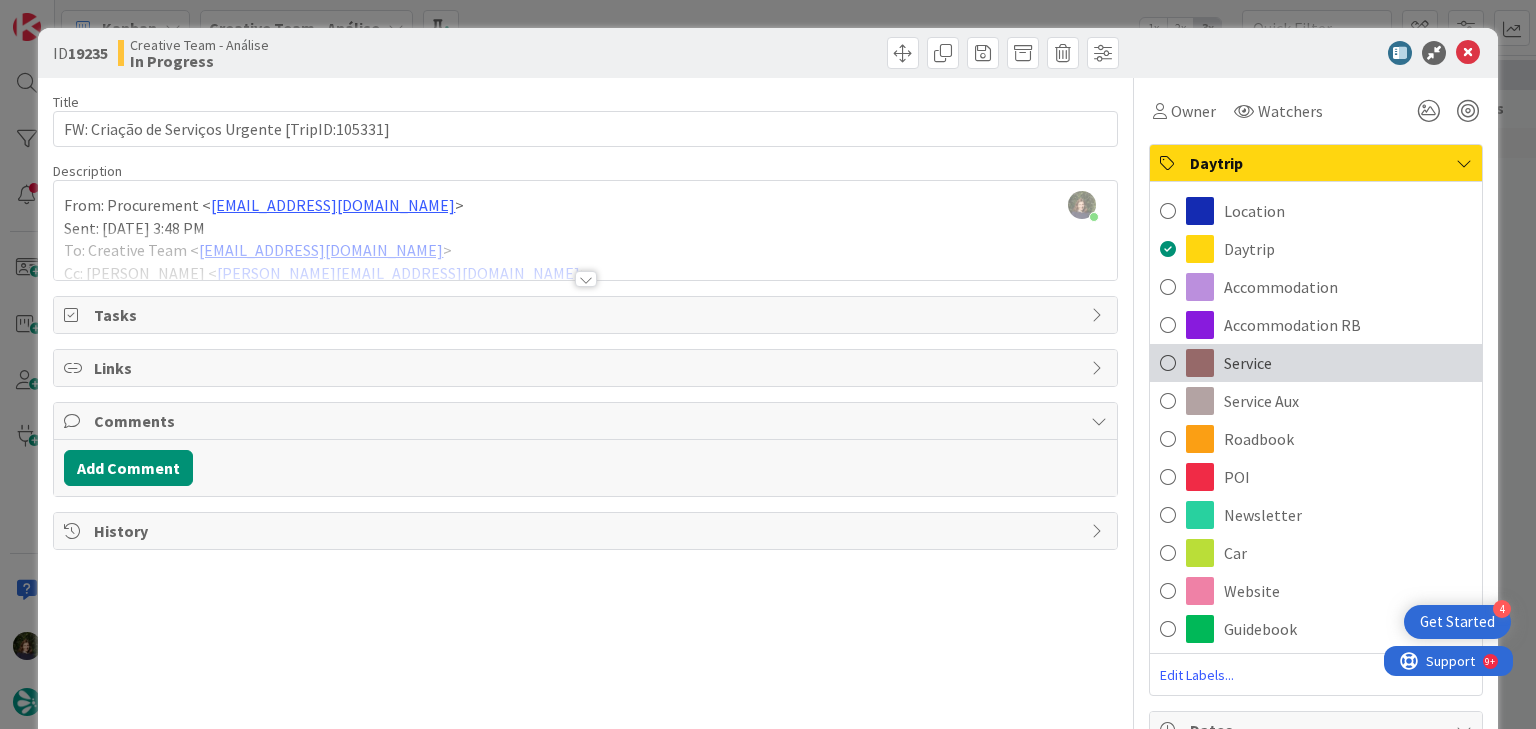click on "Service" at bounding box center [1316, 363] 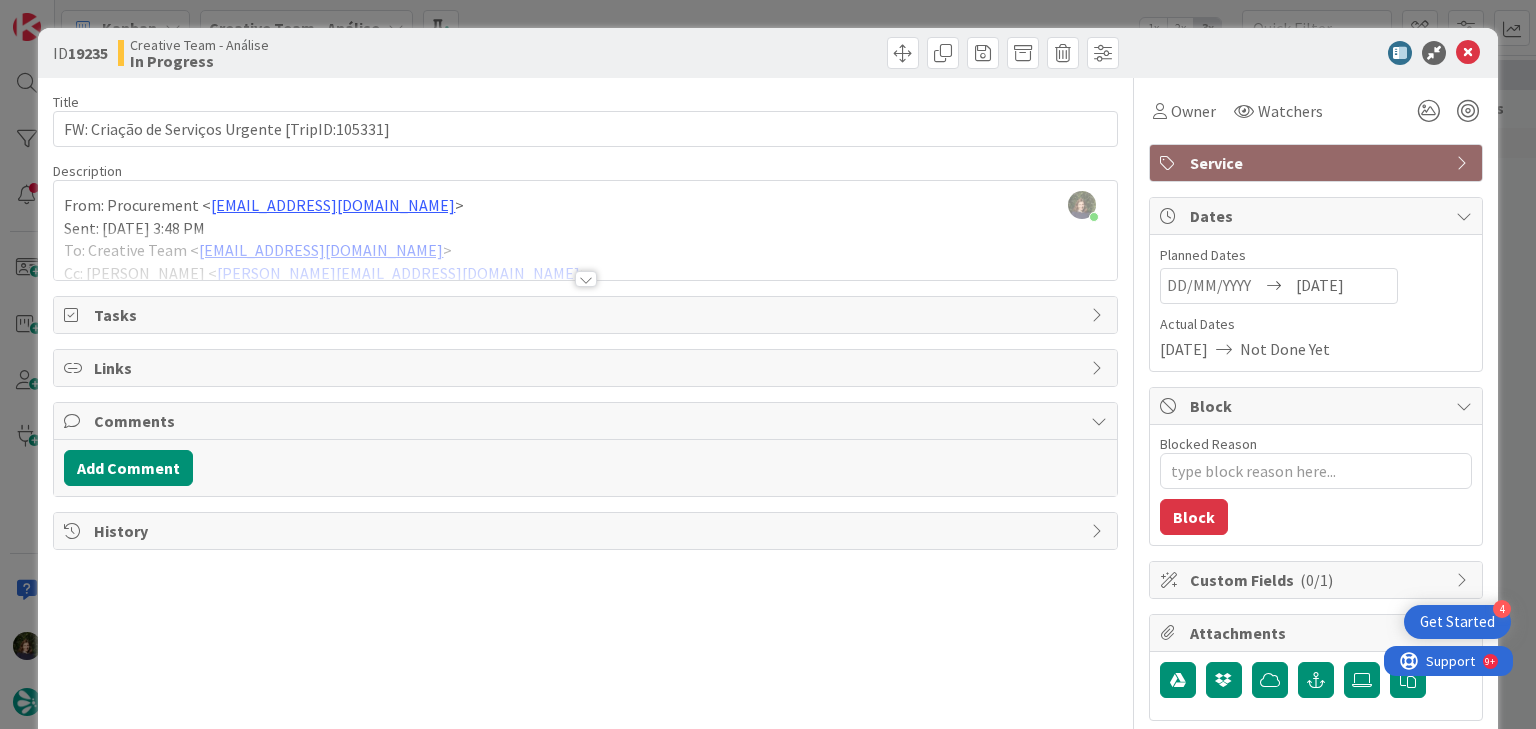 click at bounding box center [586, 279] 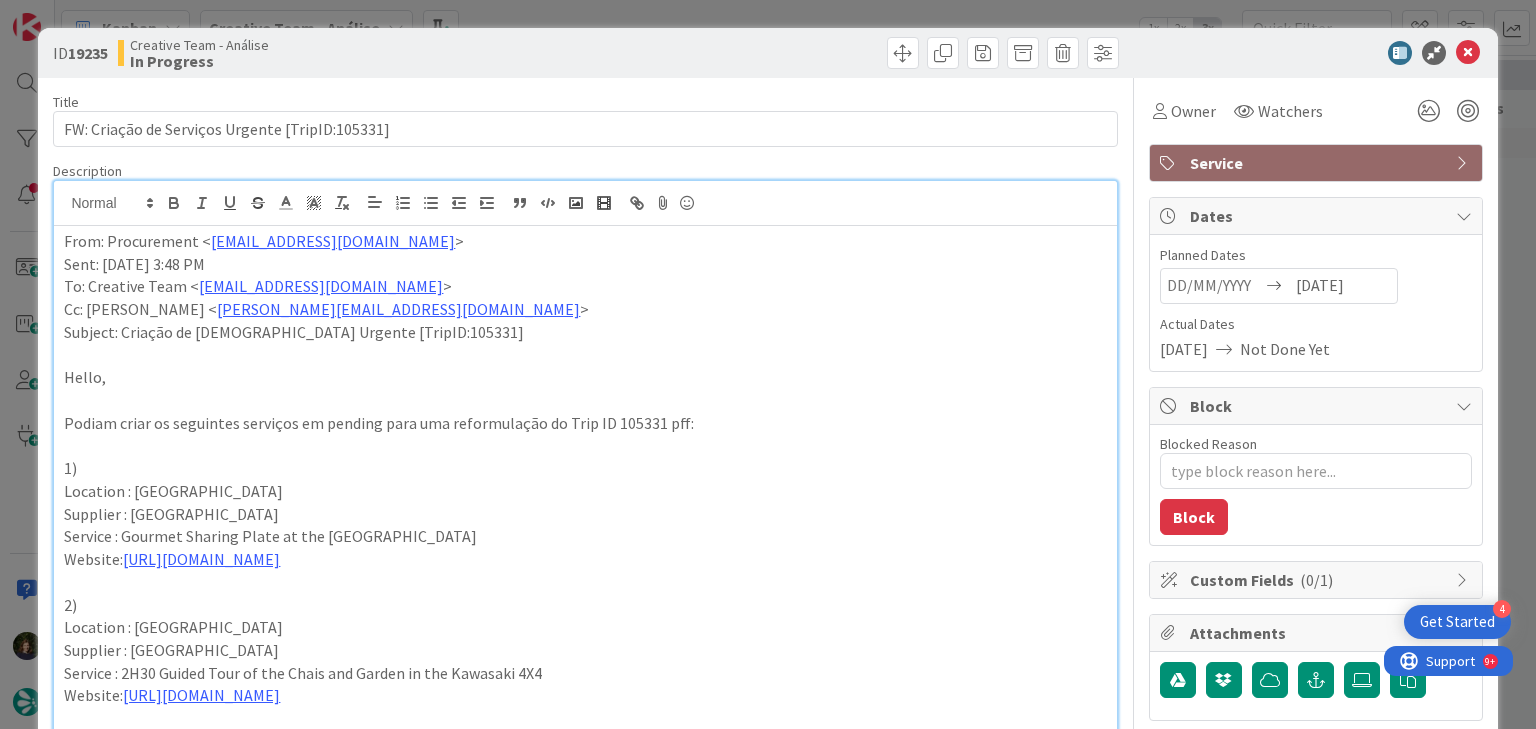 drag, startPoint x: 428, startPoint y: 567, endPoint x: 79, endPoint y: 493, distance: 356.75903 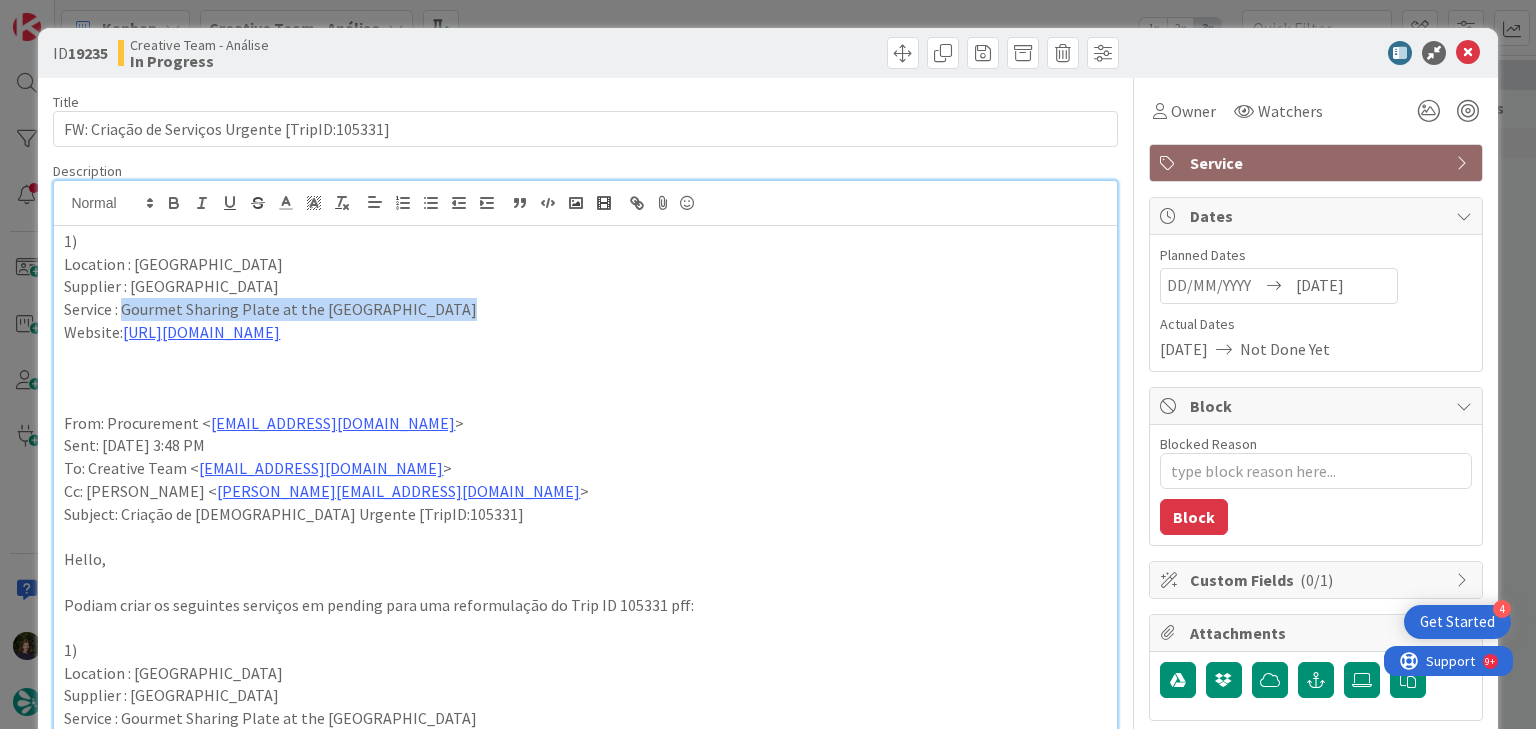 drag, startPoint x: 479, startPoint y: 313, endPoint x: 121, endPoint y: 318, distance: 358.0349 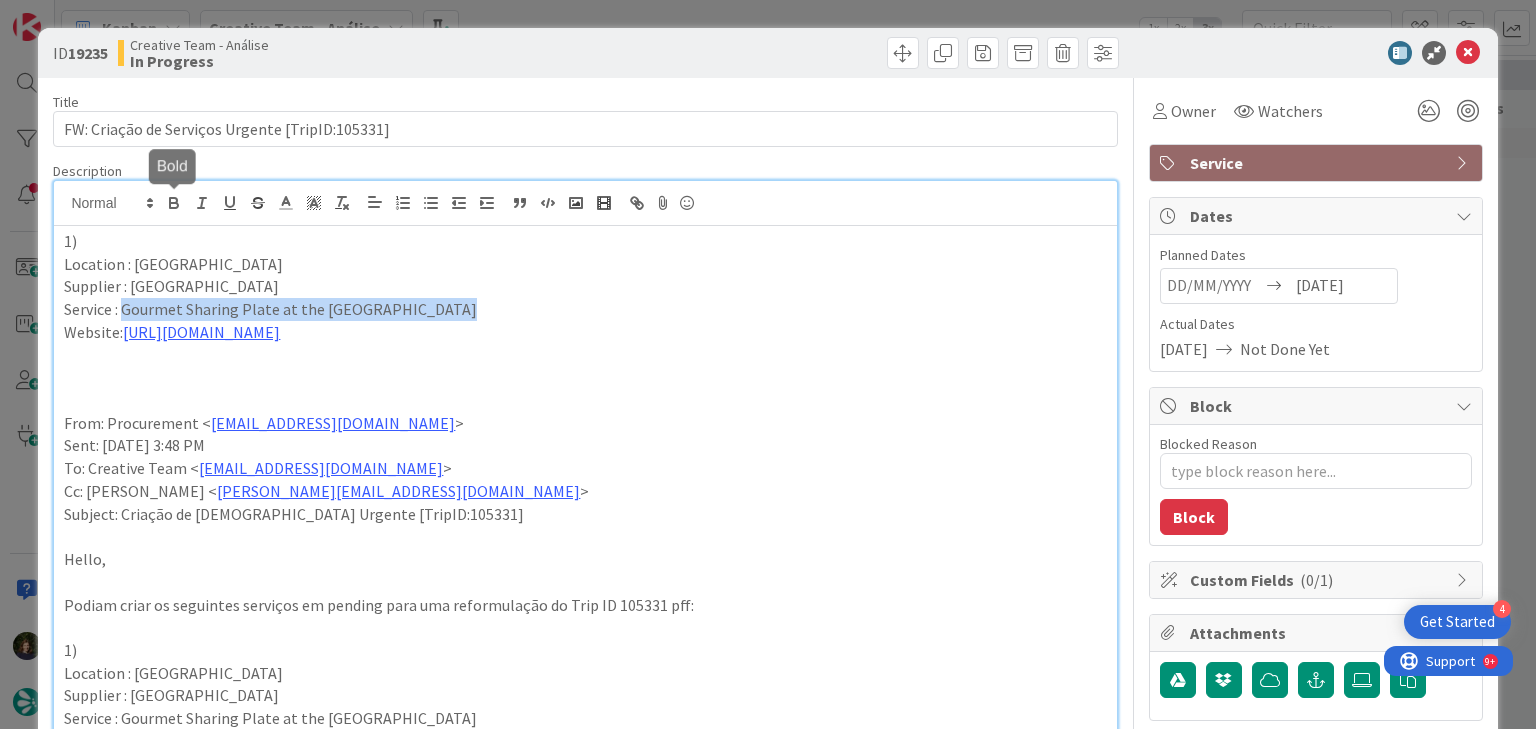 click 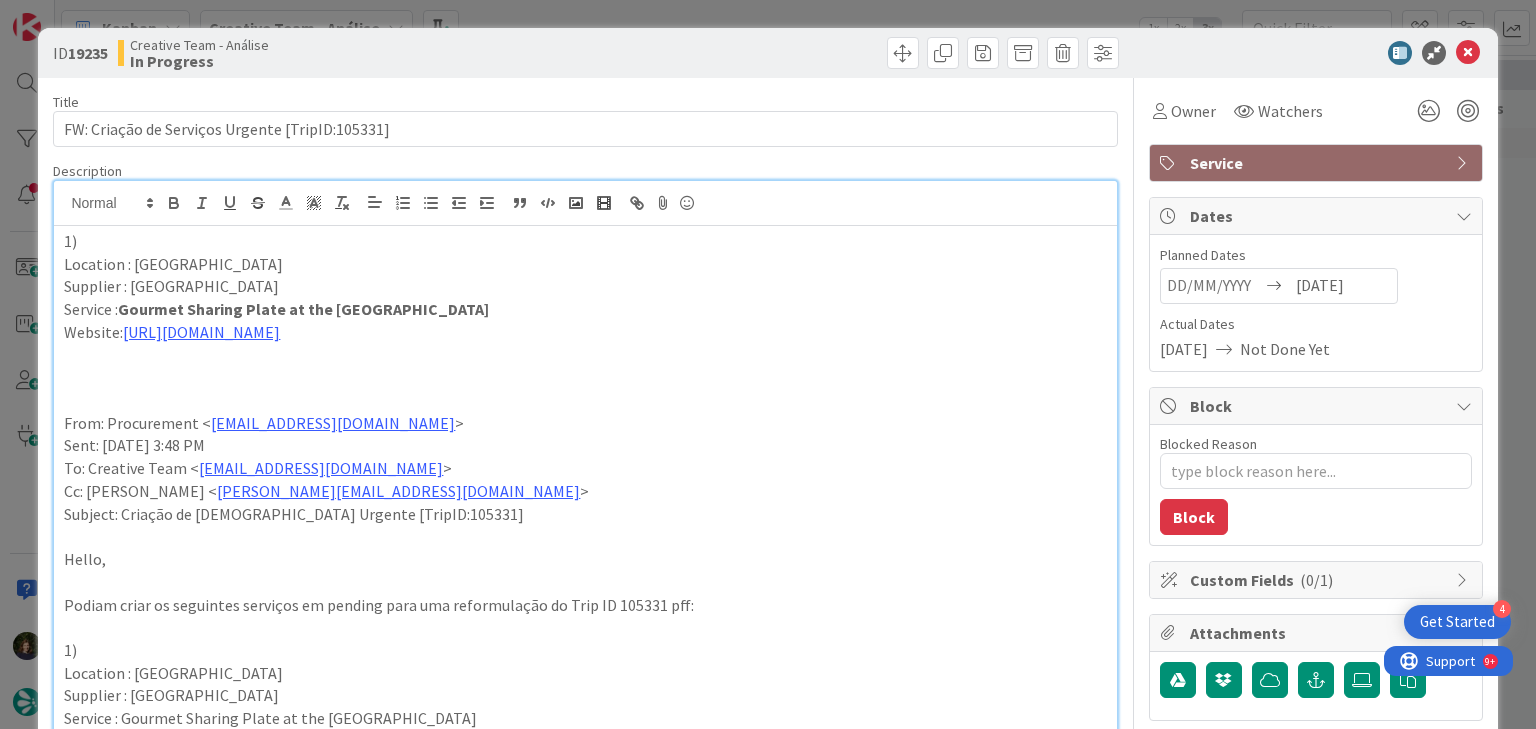 click at bounding box center (585, 355) 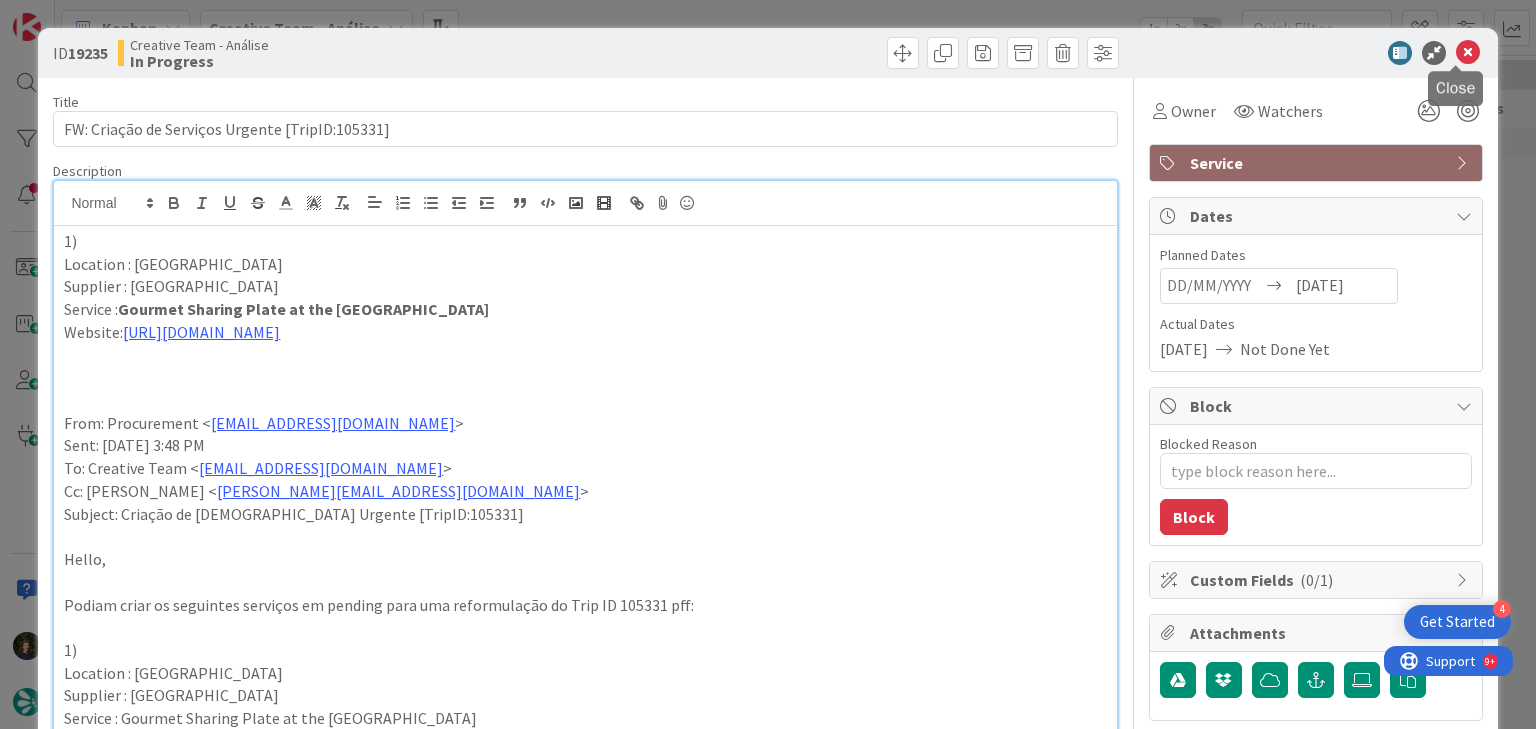 click at bounding box center (1468, 53) 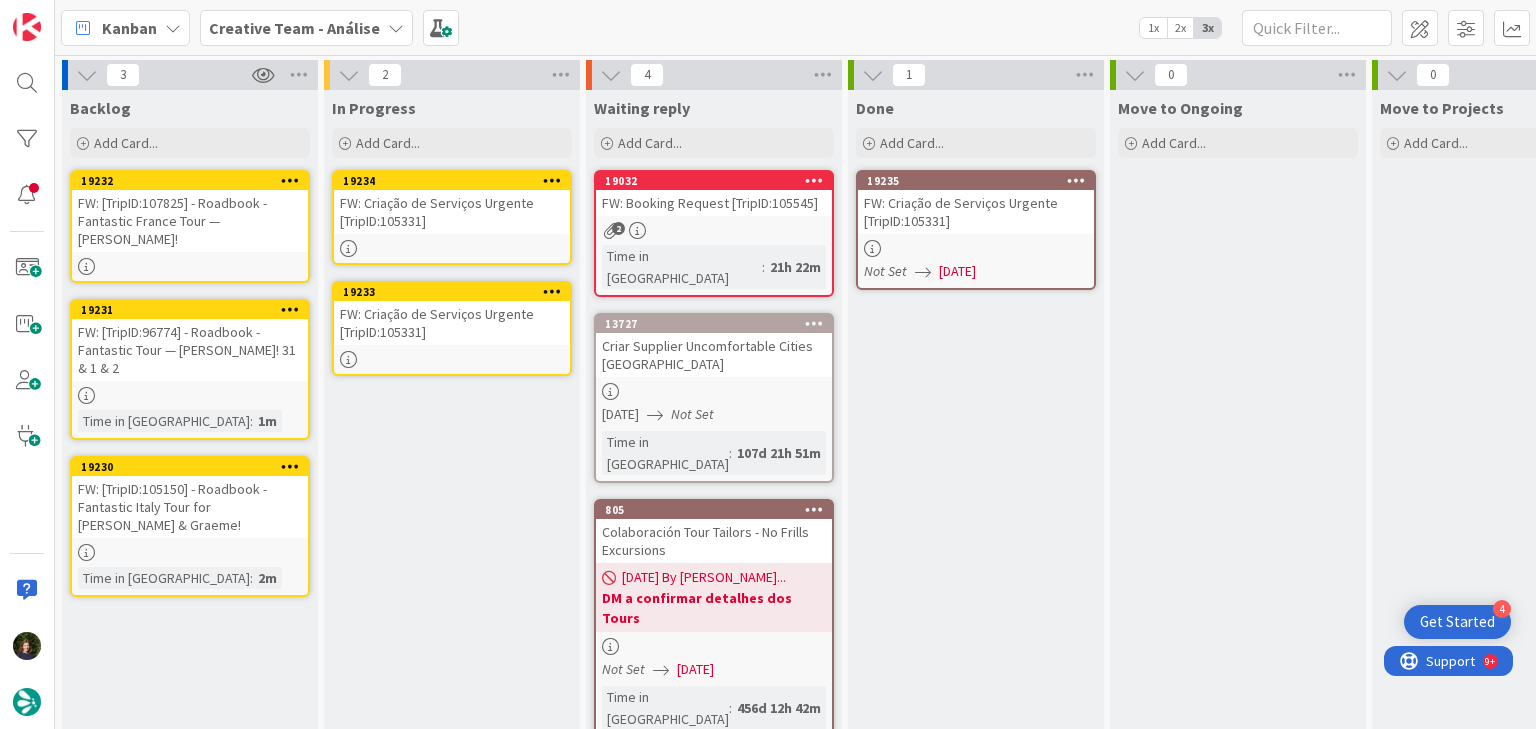 scroll, scrollTop: 0, scrollLeft: 0, axis: both 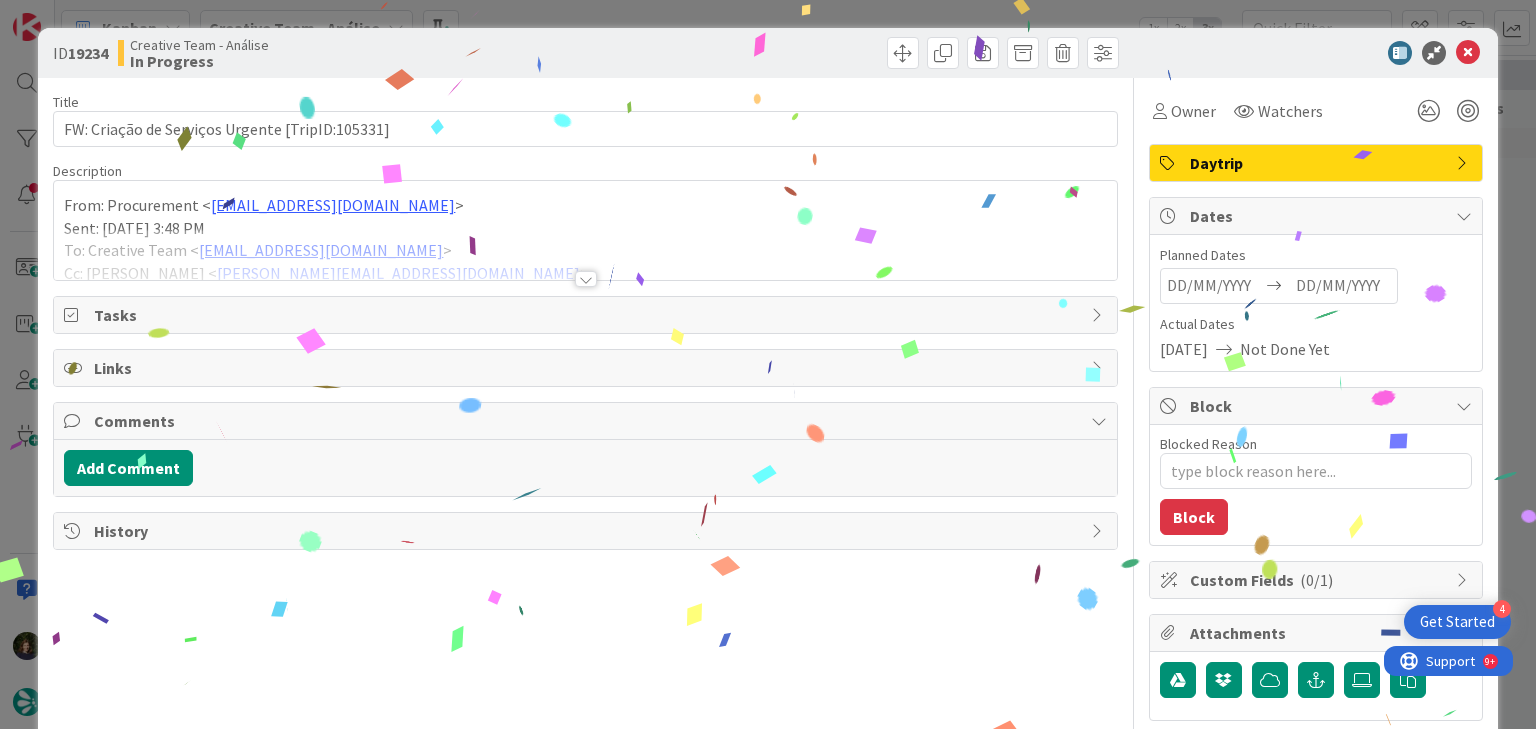 type on "x" 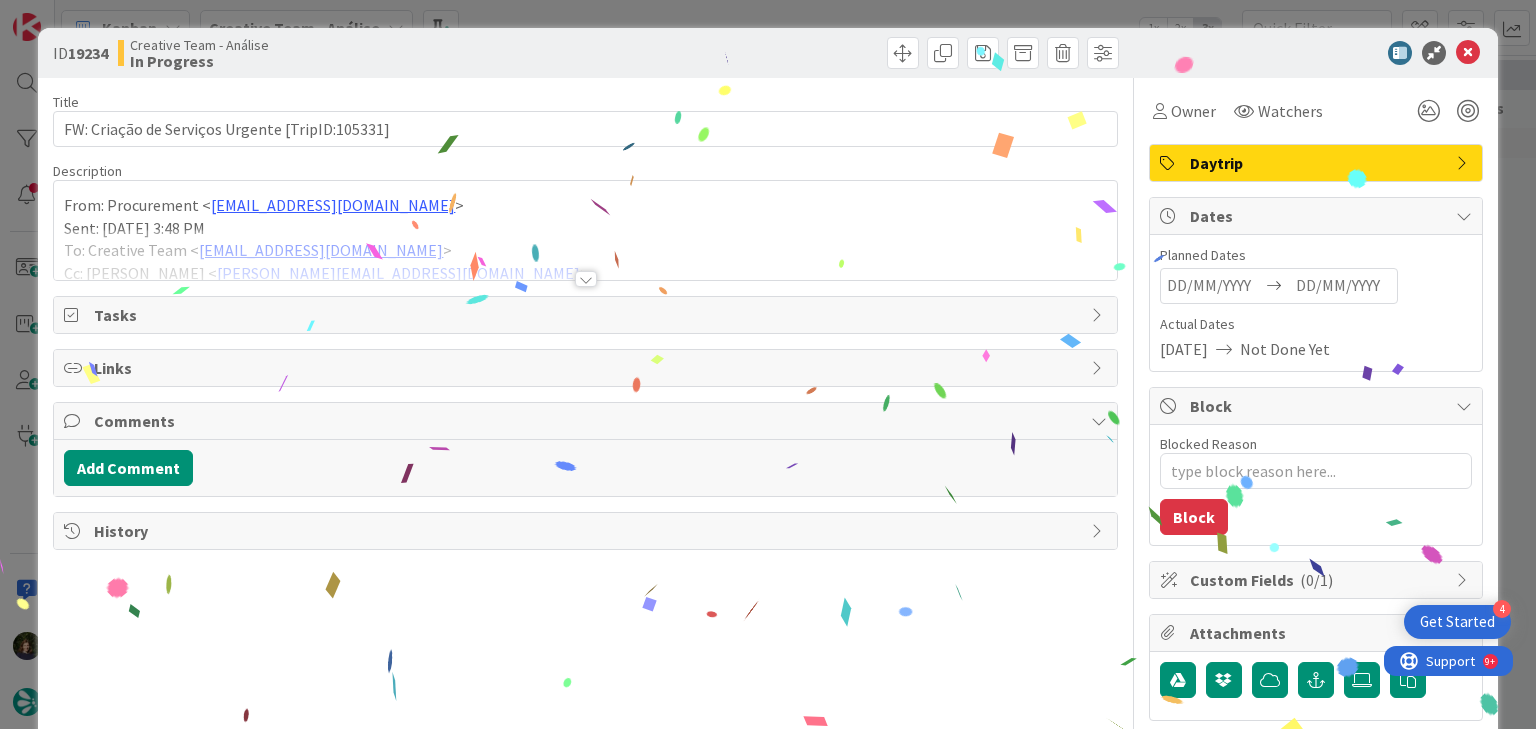 click at bounding box center (1343, 286) 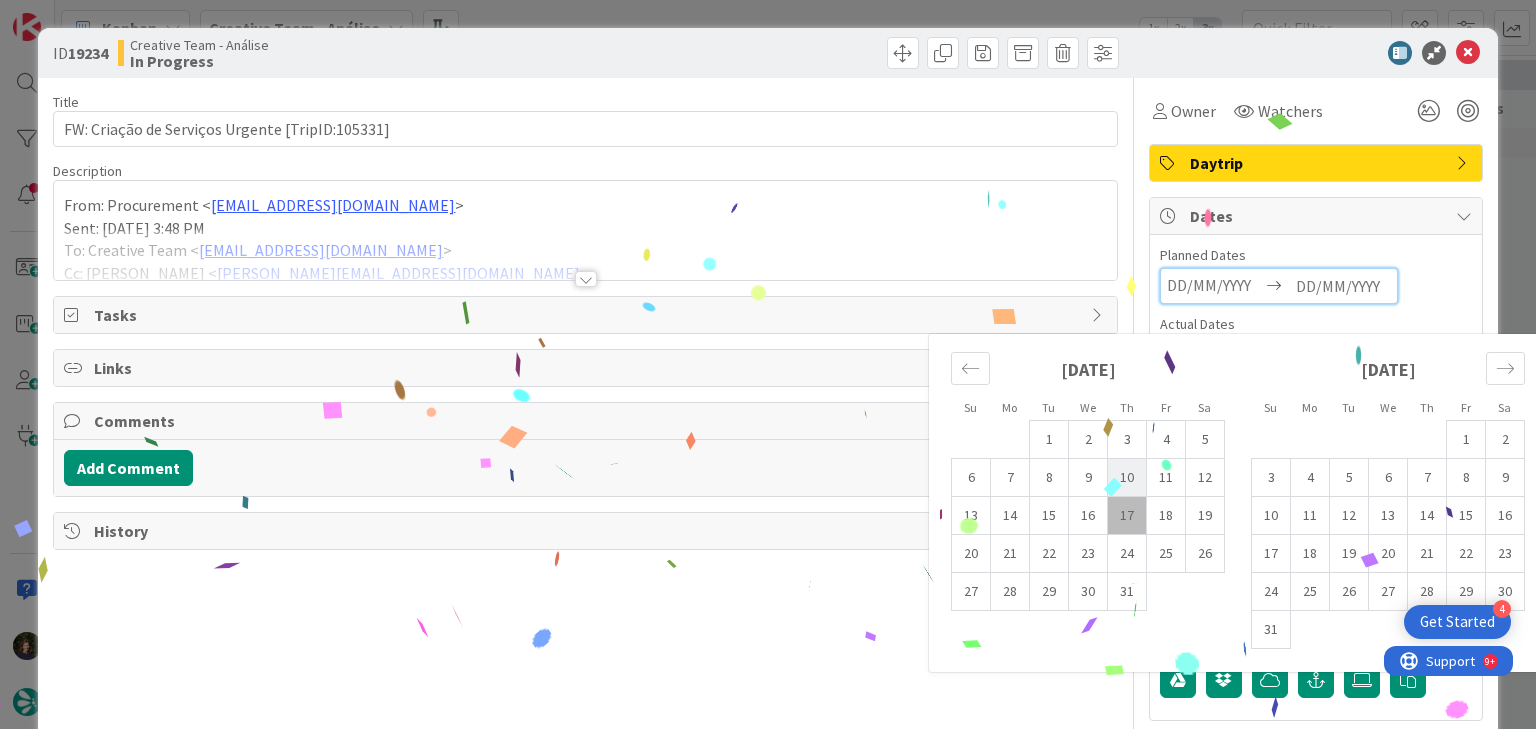 scroll, scrollTop: 0, scrollLeft: 0, axis: both 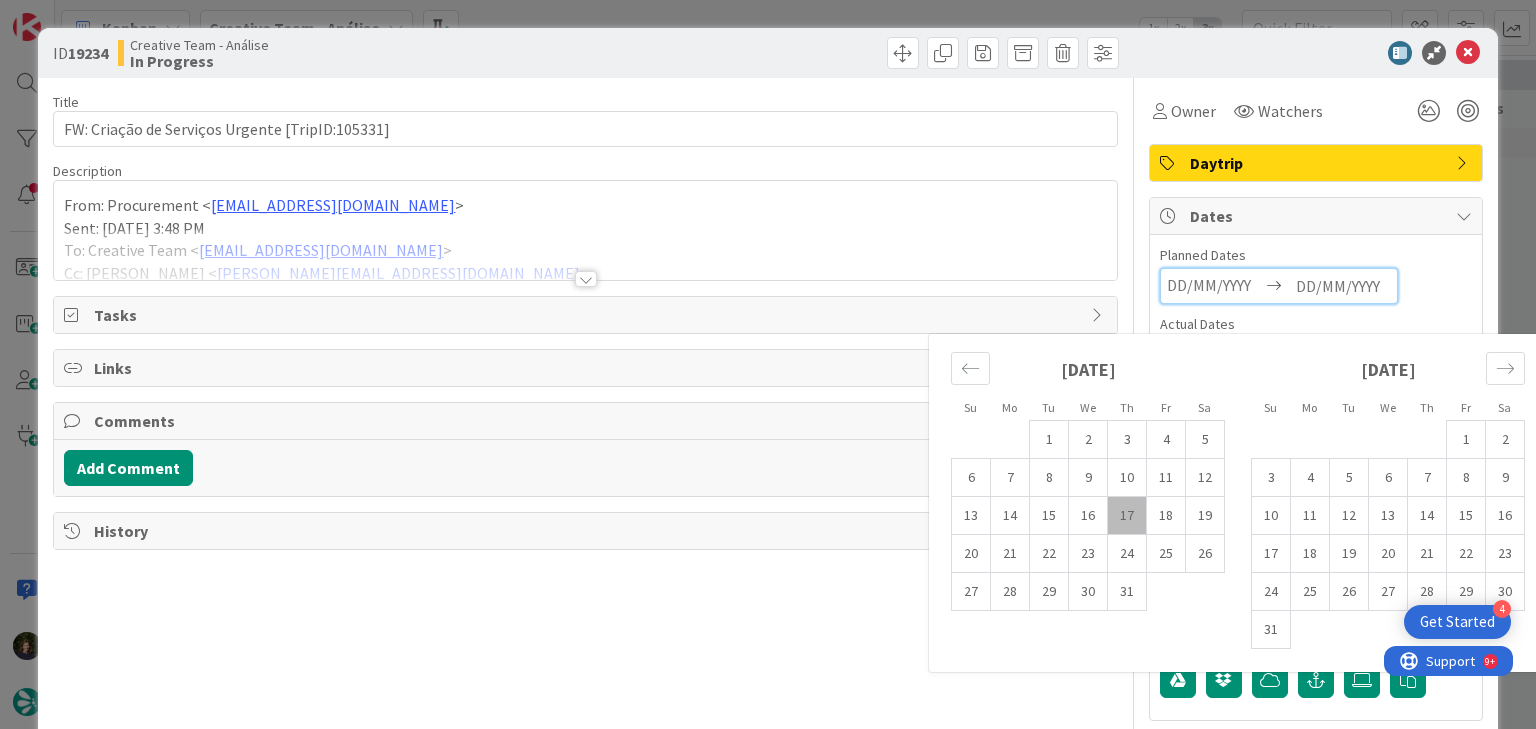 click on "17" at bounding box center (1127, 516) 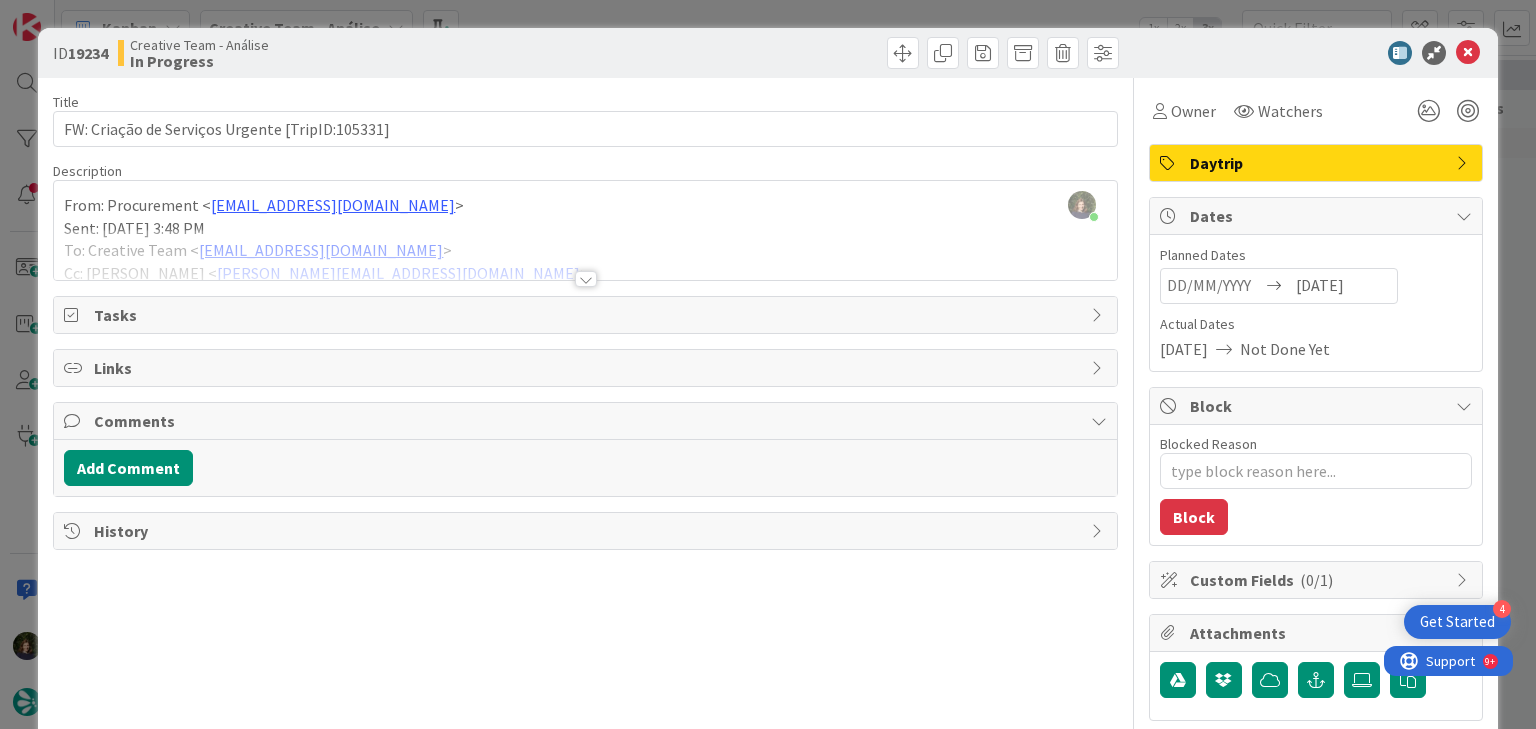 click at bounding box center (586, 279) 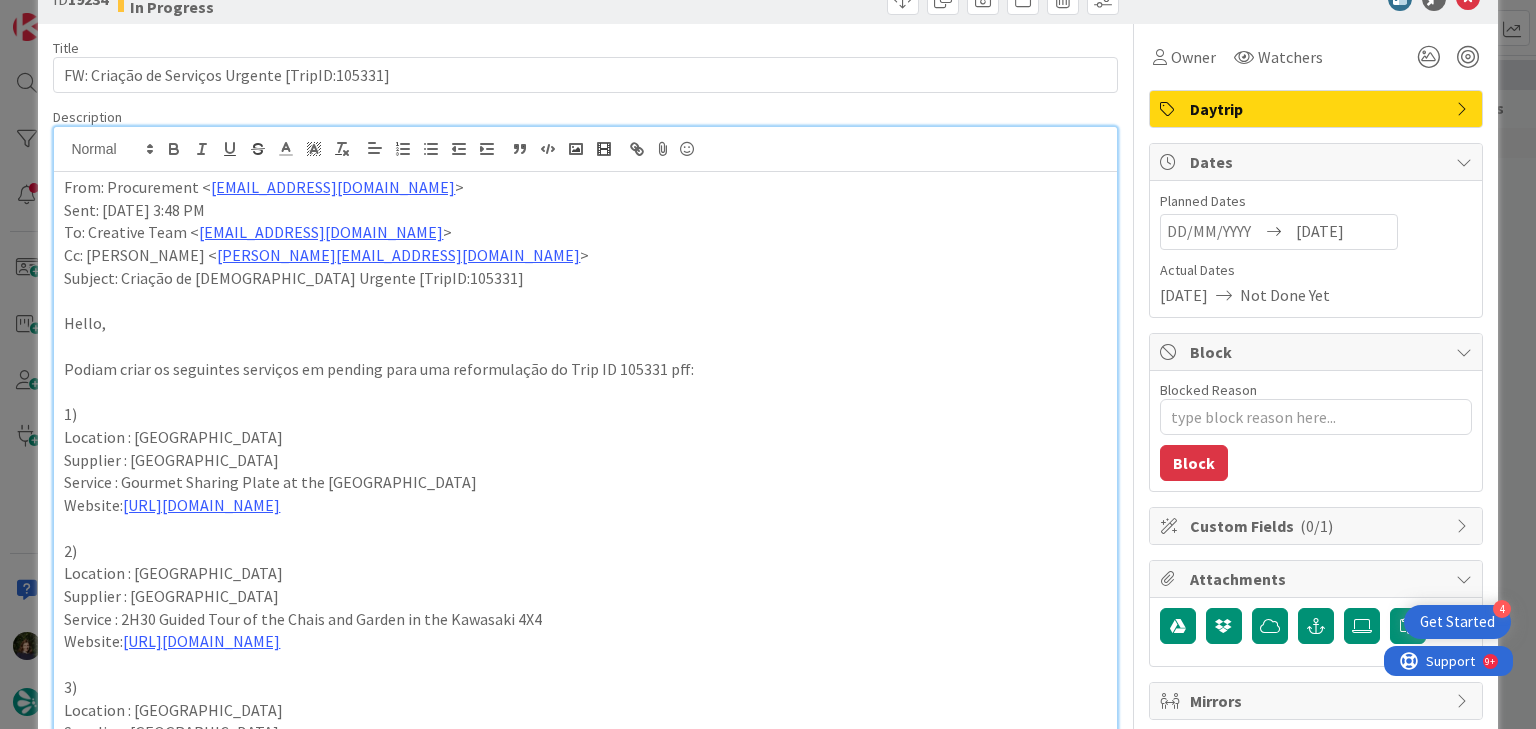 scroll, scrollTop: 80, scrollLeft: 0, axis: vertical 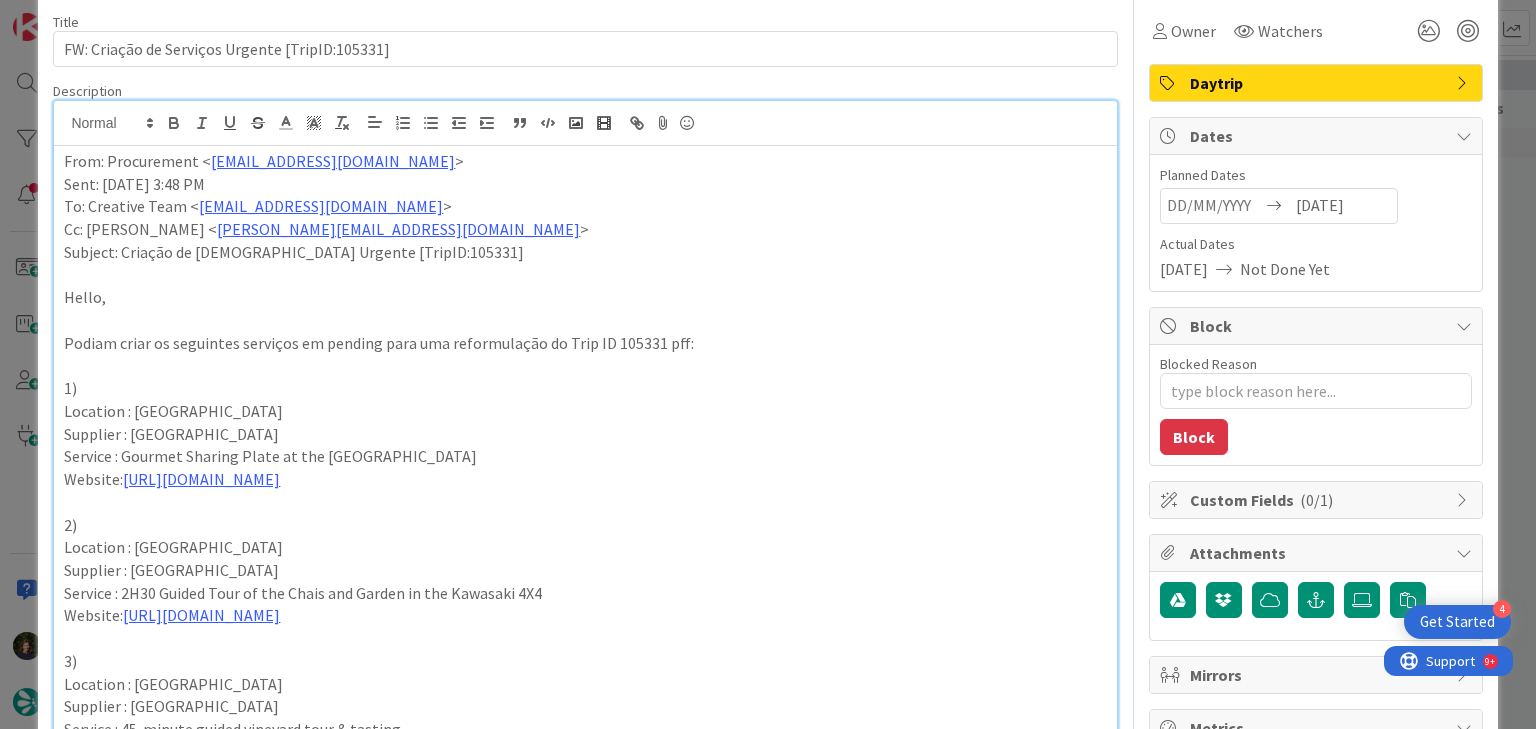 drag, startPoint x: 440, startPoint y: 619, endPoint x: 54, endPoint y: 531, distance: 395.90402 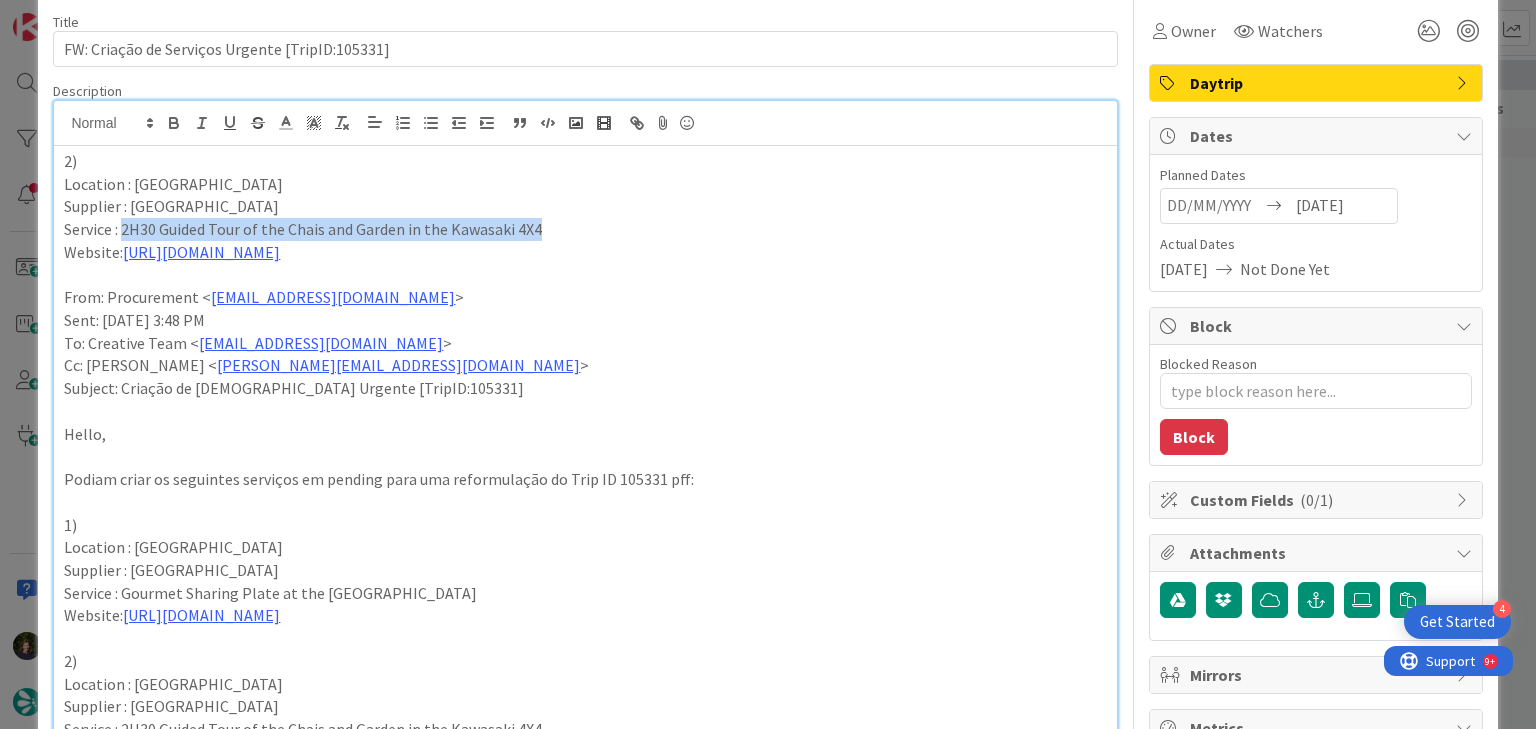 drag, startPoint x: 552, startPoint y: 221, endPoint x: 121, endPoint y: 232, distance: 431.14035 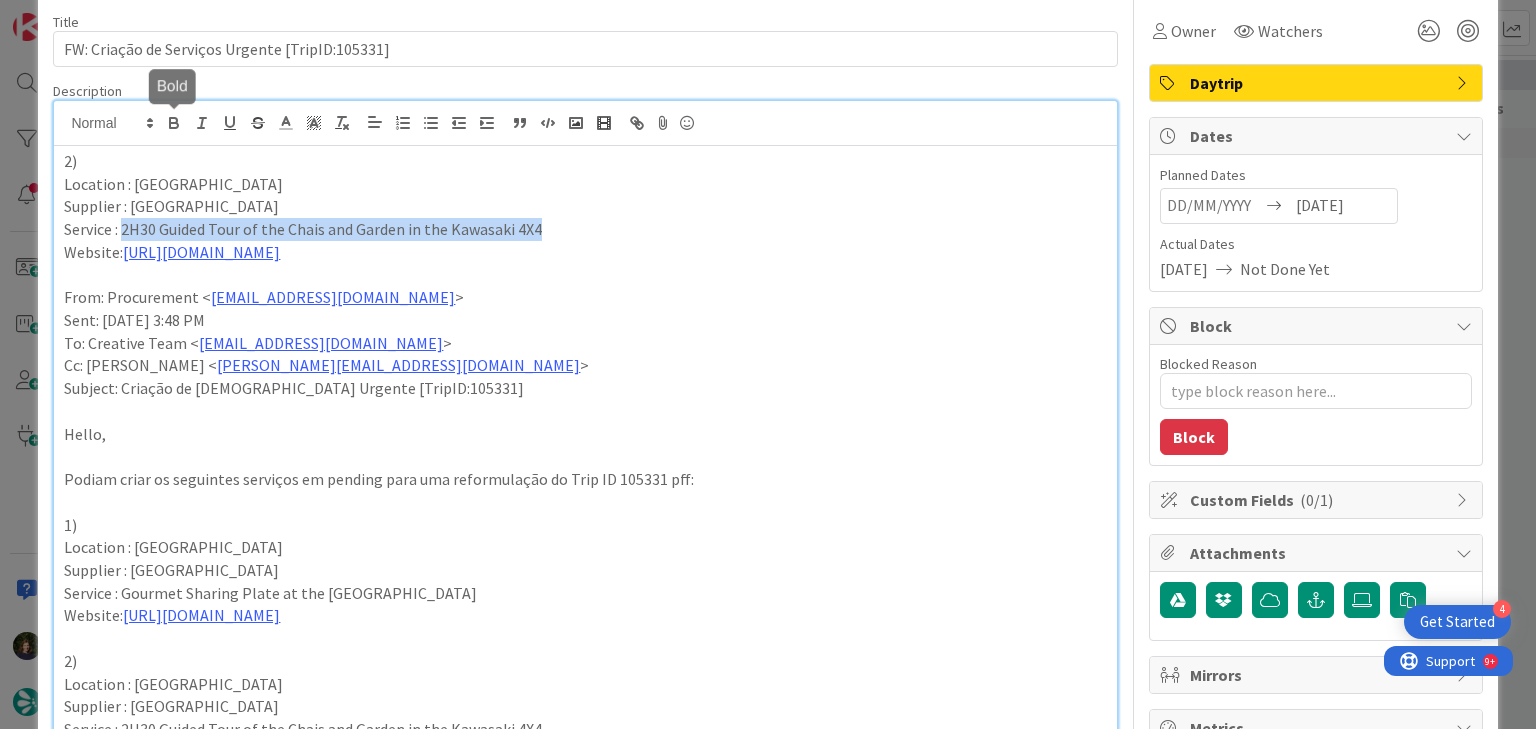 click 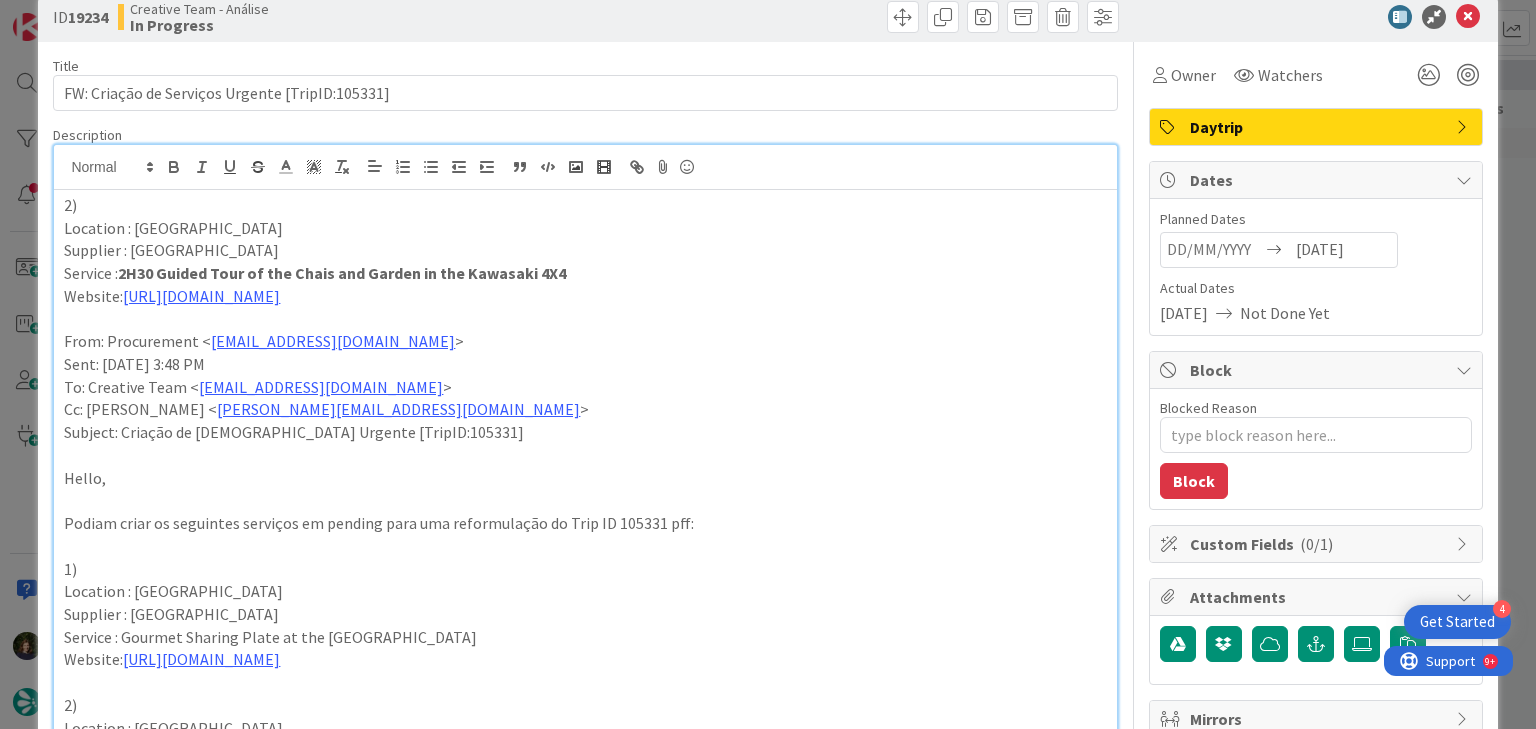 scroll, scrollTop: 0, scrollLeft: 0, axis: both 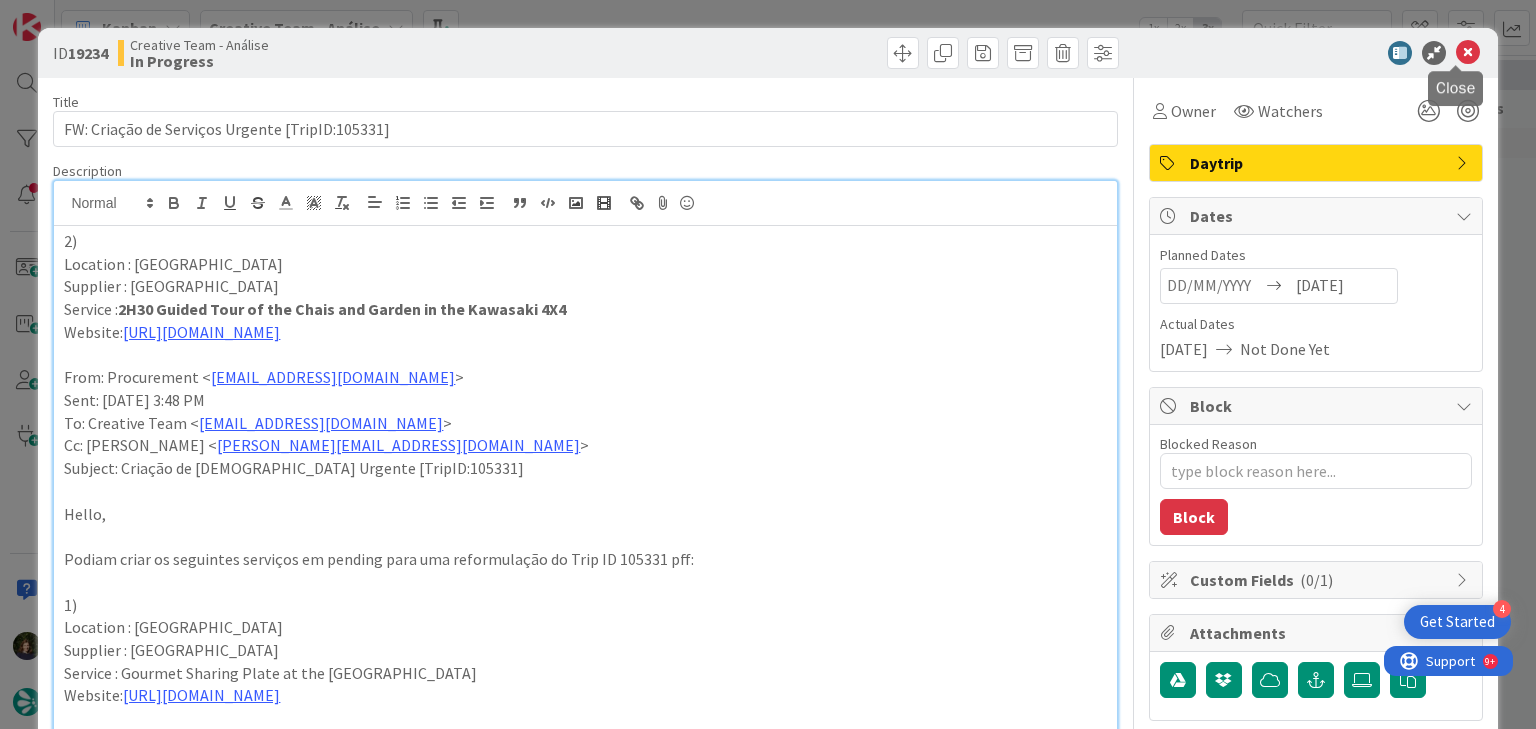 click at bounding box center (1468, 53) 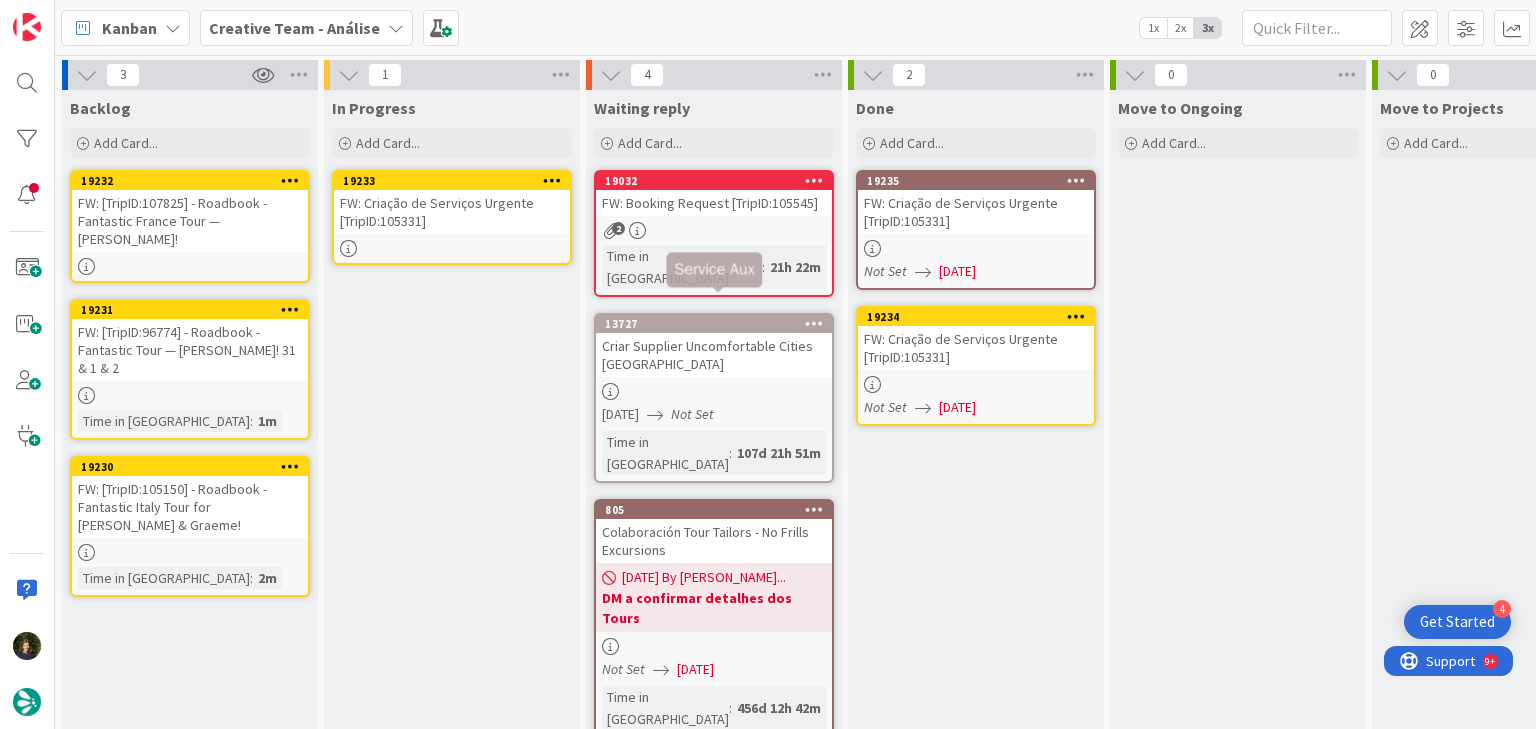scroll, scrollTop: 0, scrollLeft: 0, axis: both 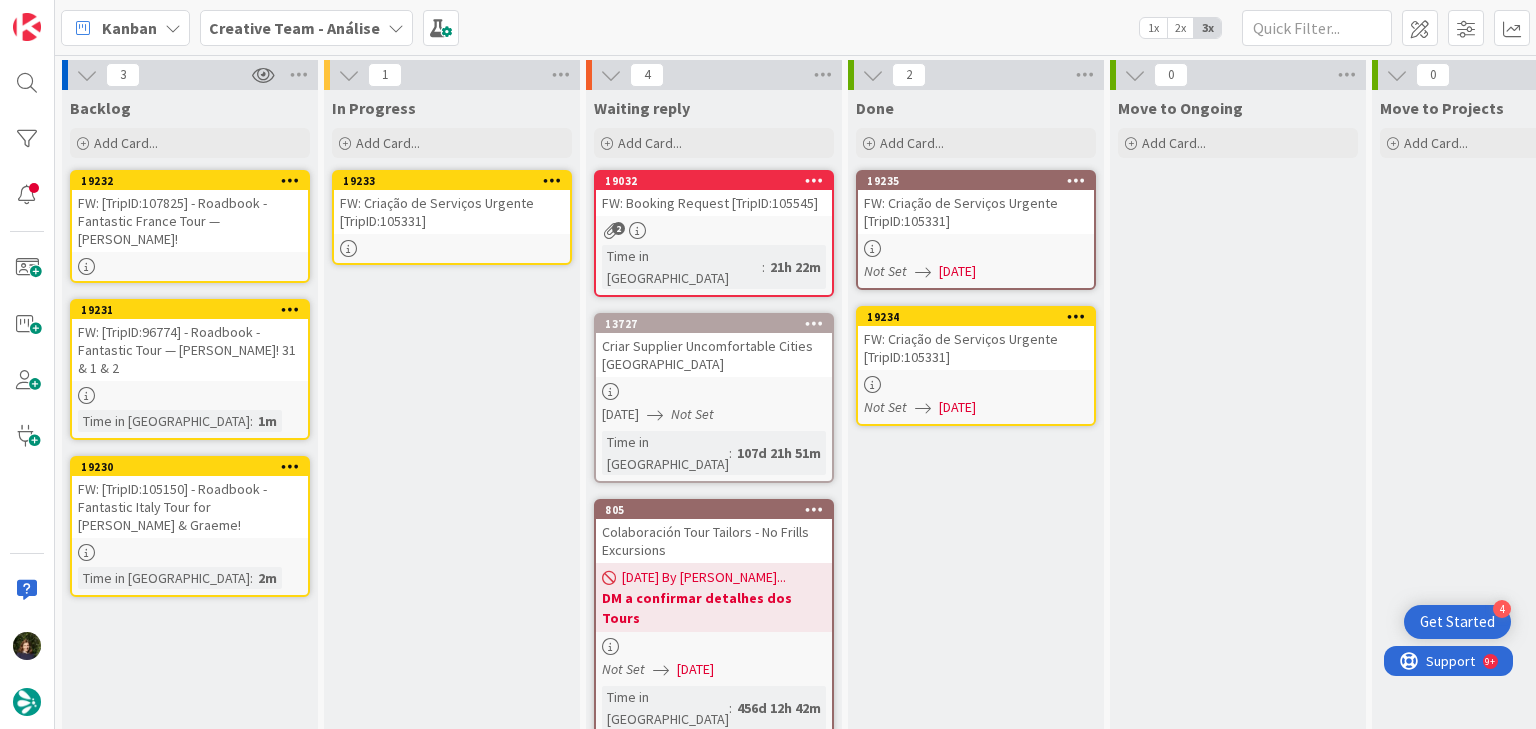 click at bounding box center [452, 248] 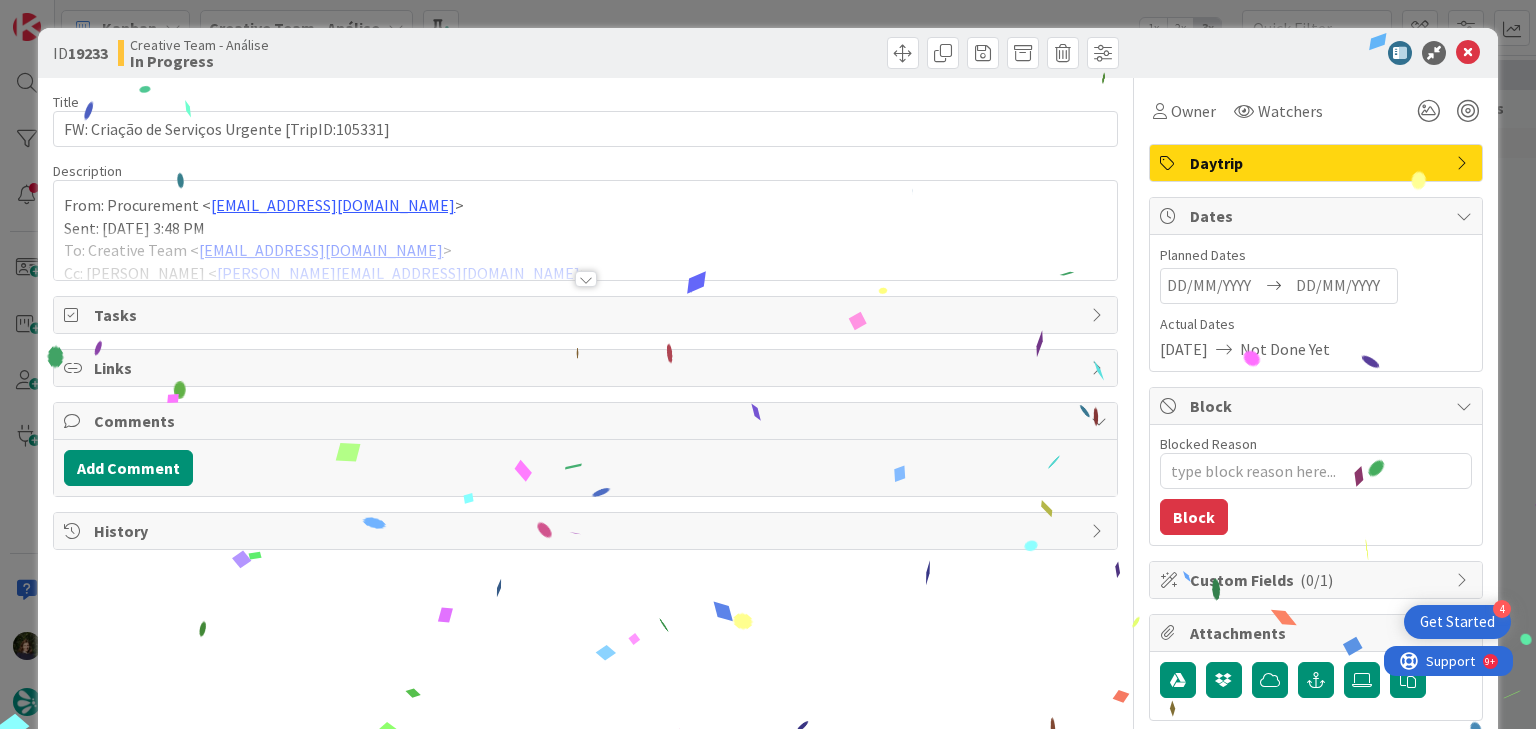 scroll, scrollTop: 0, scrollLeft: 0, axis: both 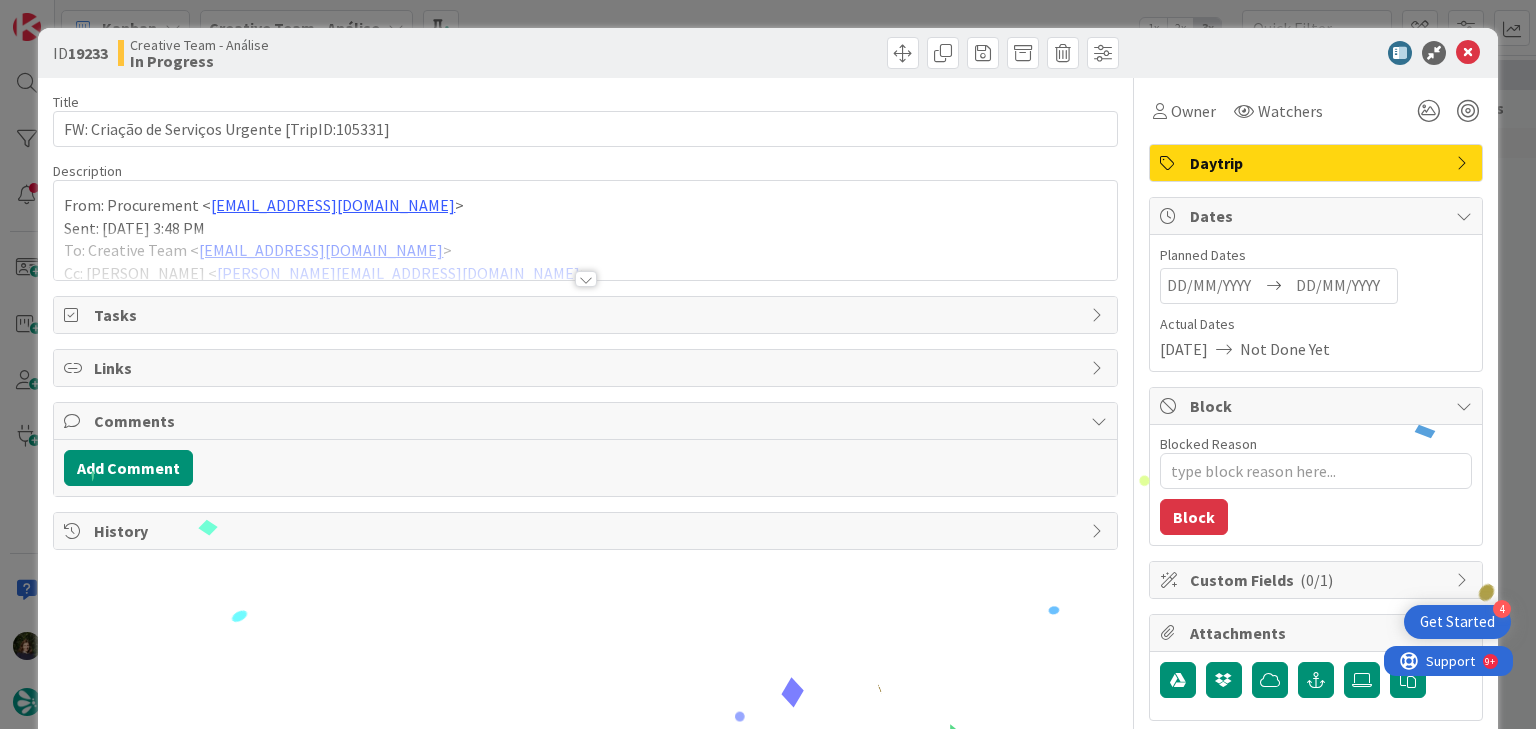click at bounding box center [586, 279] 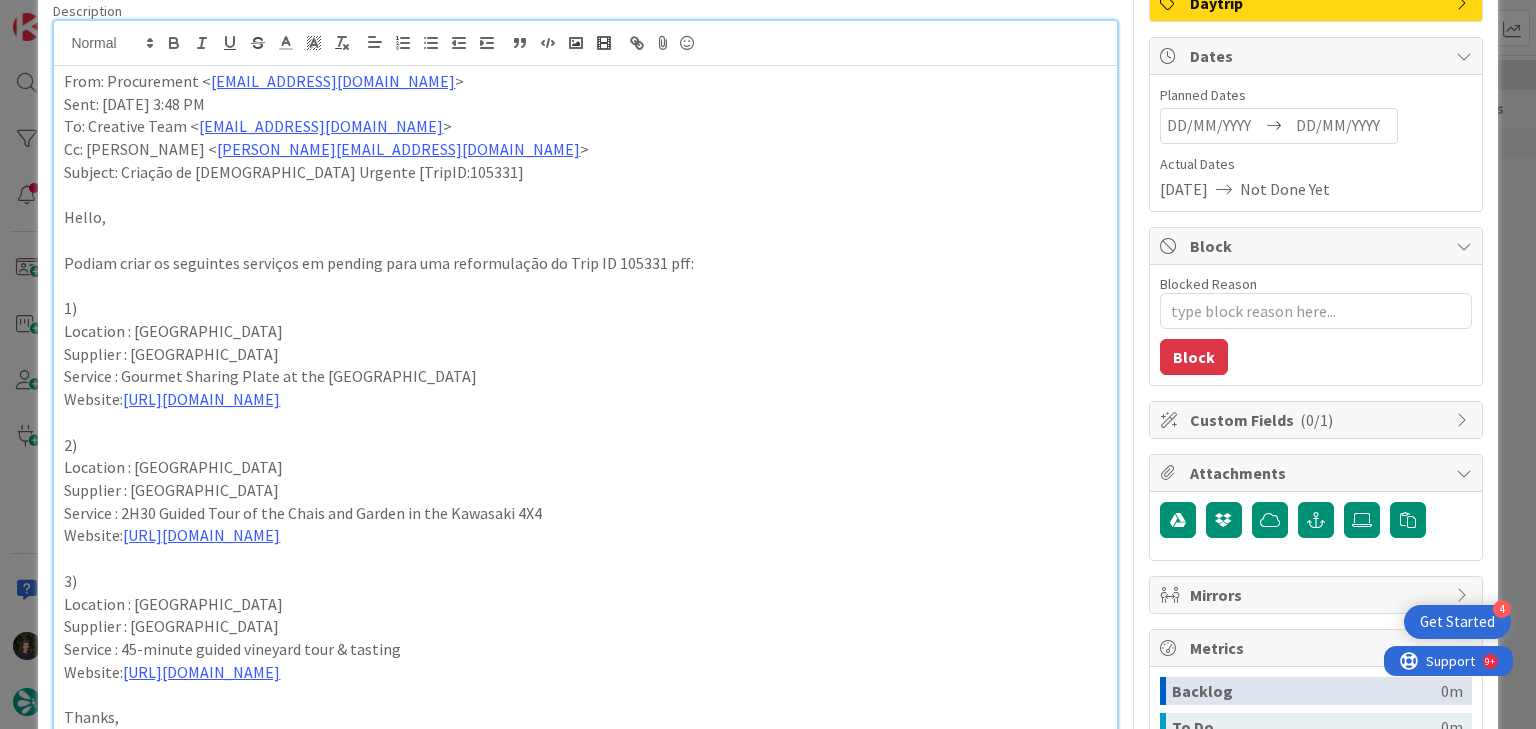scroll, scrollTop: 240, scrollLeft: 0, axis: vertical 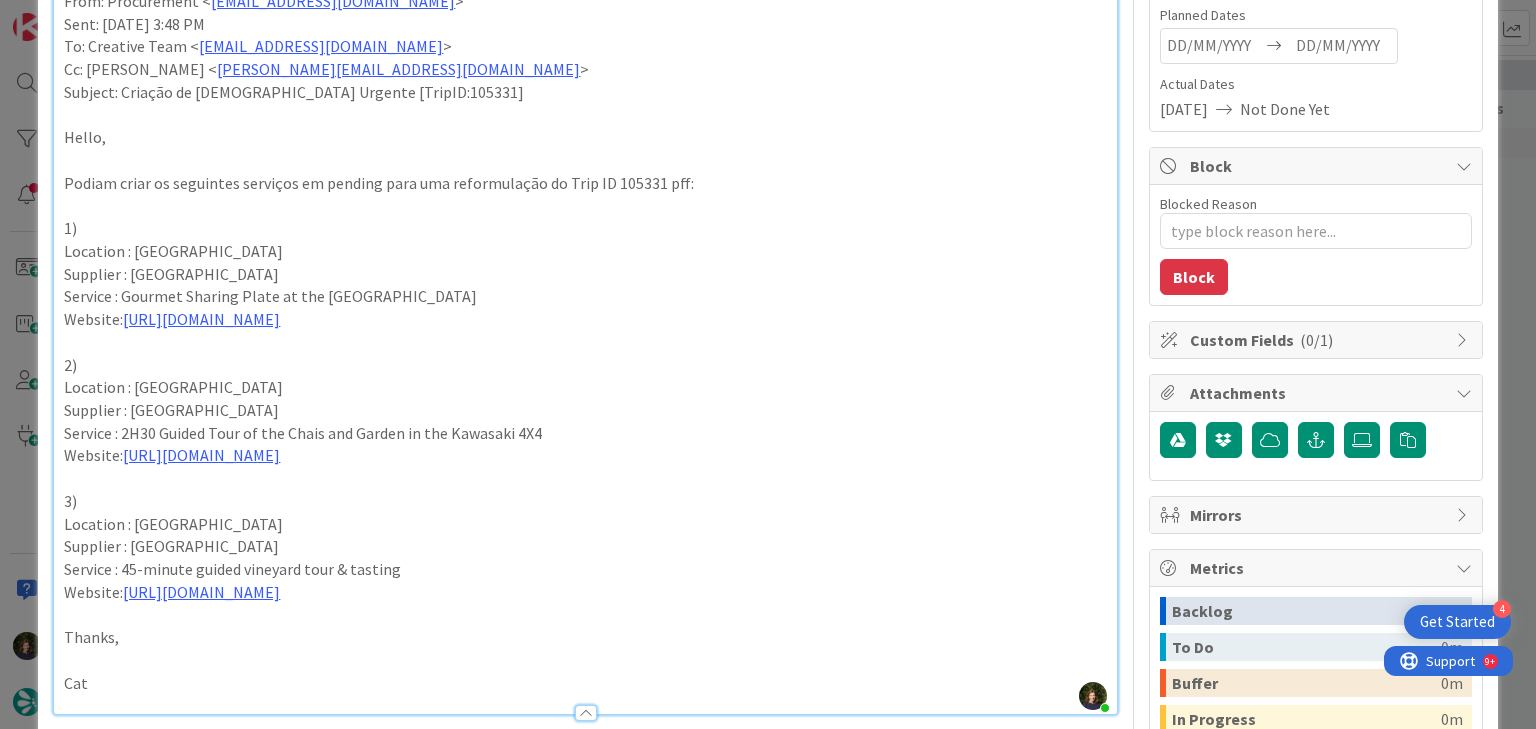 drag, startPoint x: 715, startPoint y: 596, endPoint x: 60, endPoint y: 509, distance: 660.7526 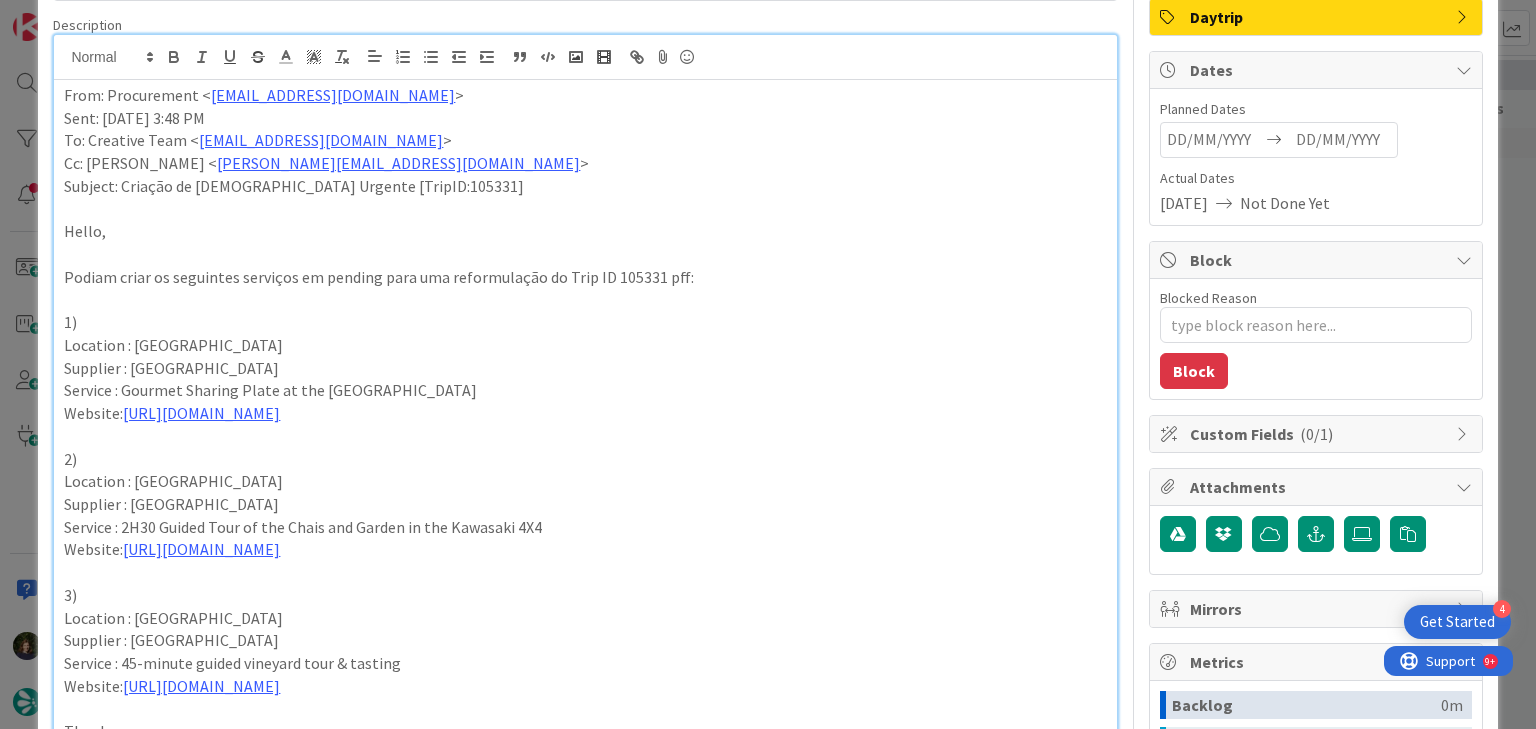 scroll, scrollTop: 0, scrollLeft: 0, axis: both 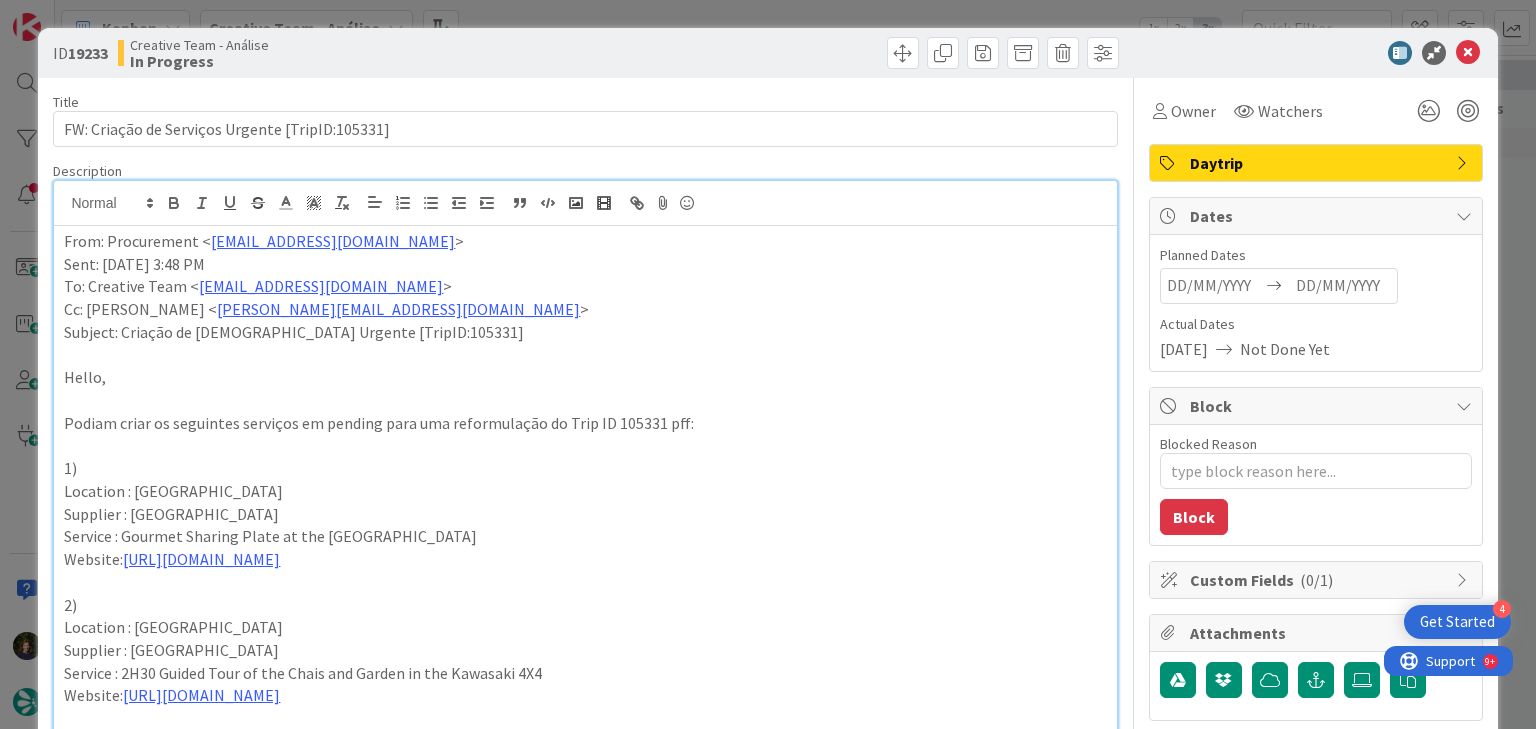 click on "From: Procurement < [EMAIL_ADDRESS][DOMAIN_NAME] >" at bounding box center (585, 241) 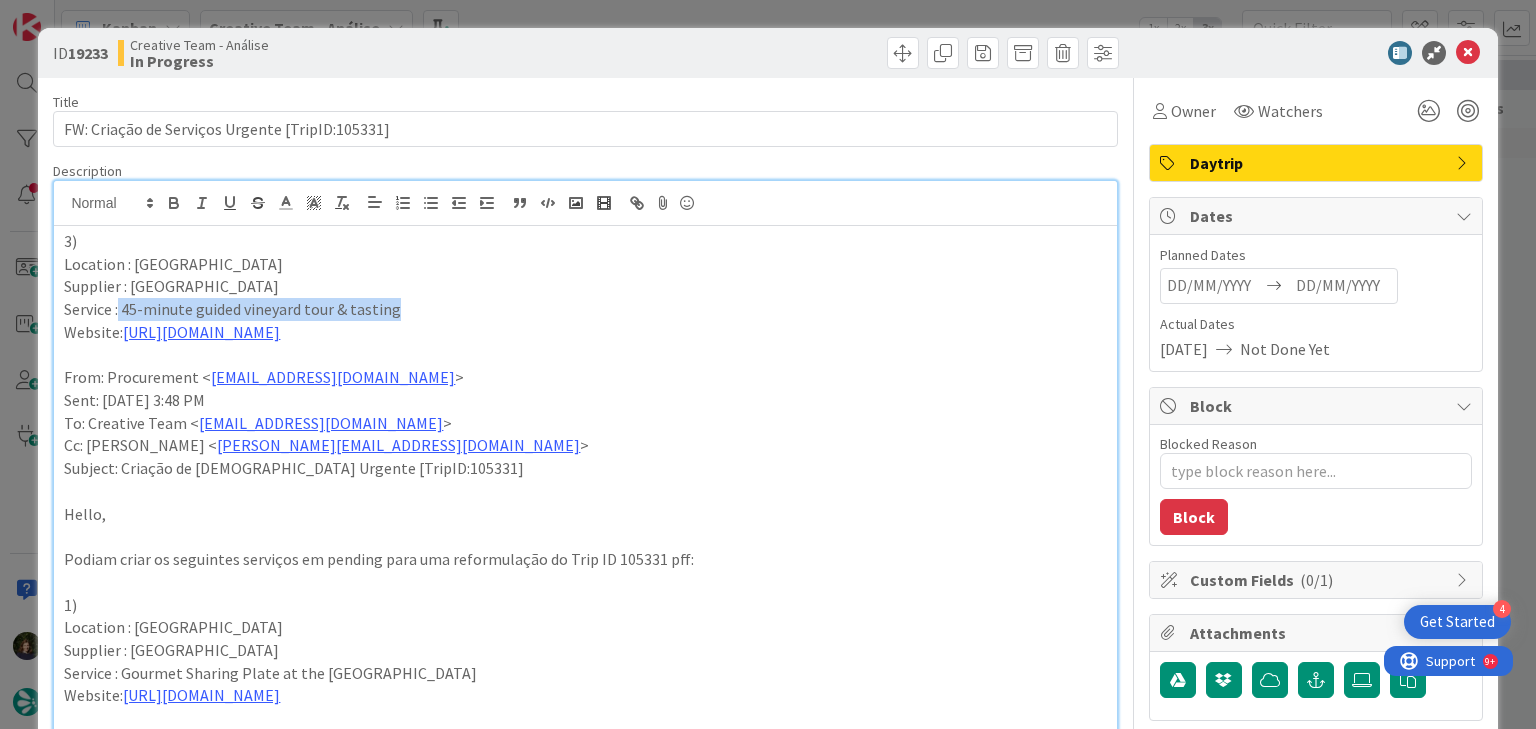 drag, startPoint x: 421, startPoint y: 314, endPoint x: 120, endPoint y: 308, distance: 301.05978 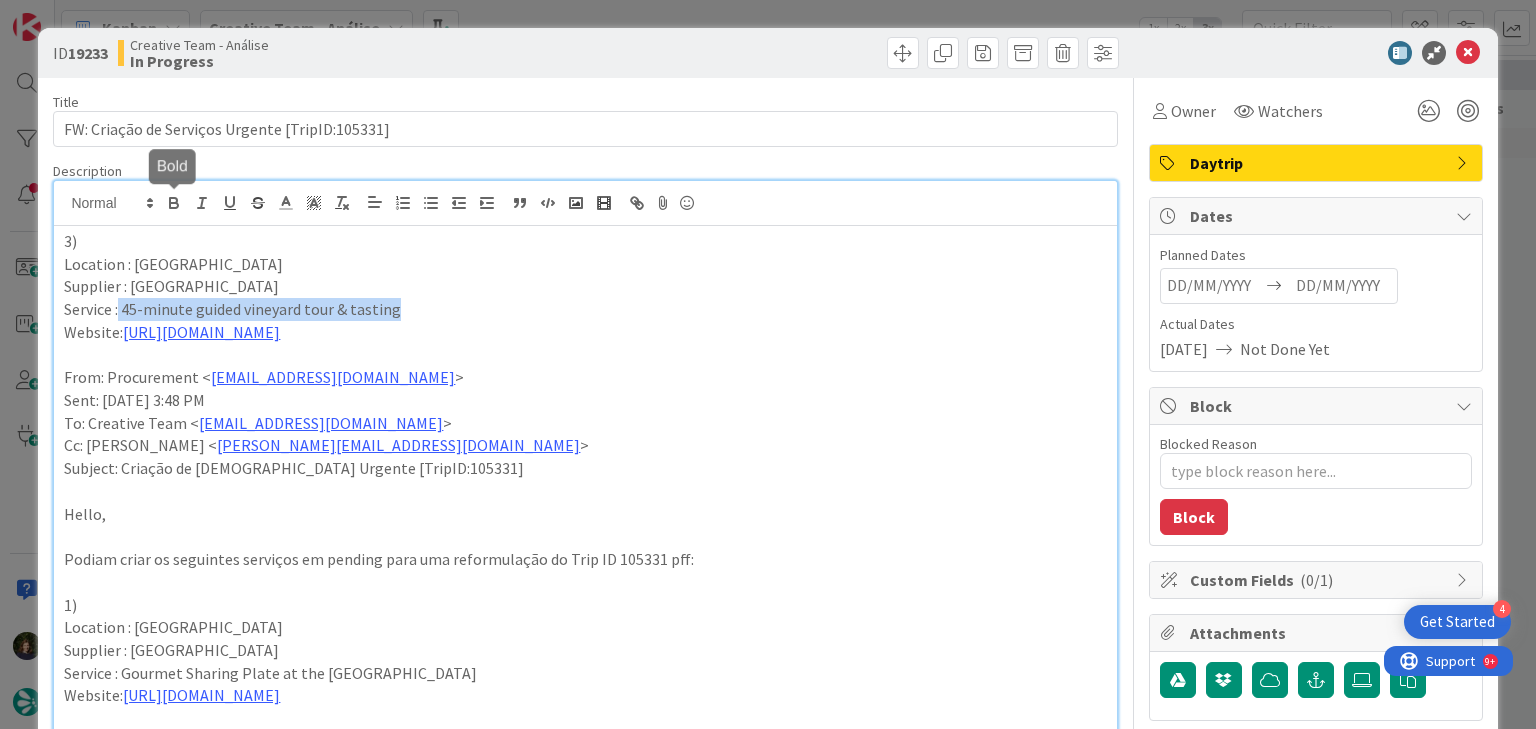 click 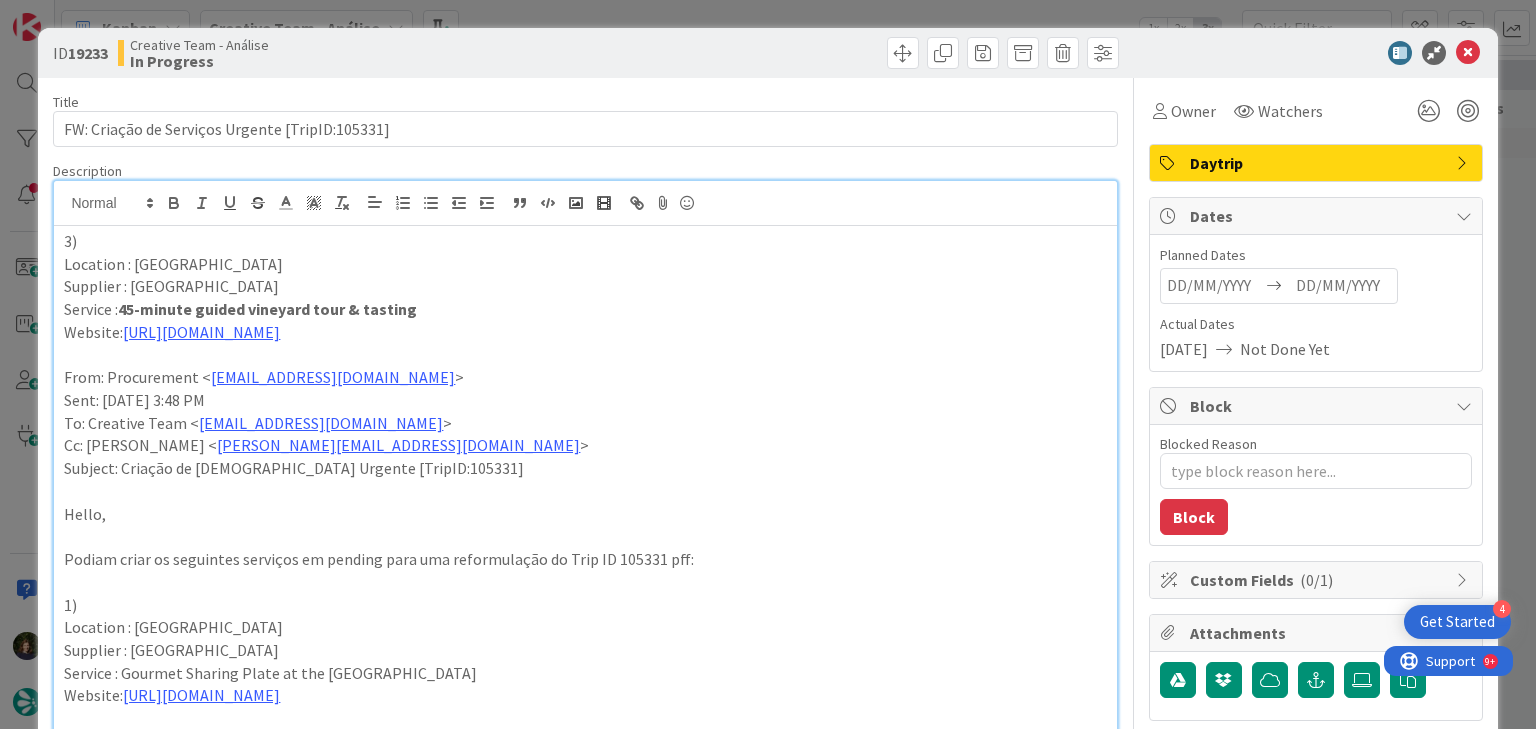 type on "x" 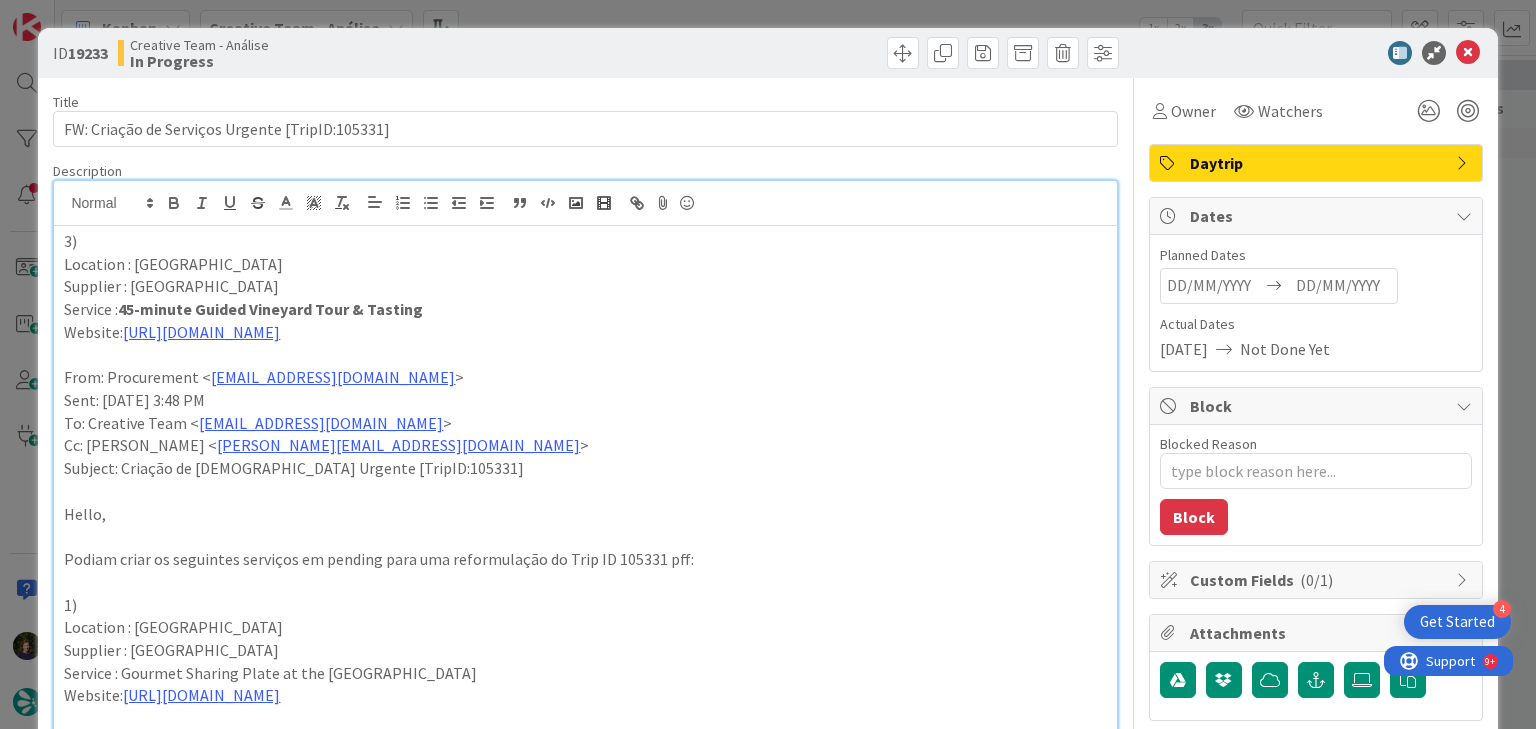 click on "45-minute Guided Vineyard Tour & Tasting" at bounding box center (270, 309) 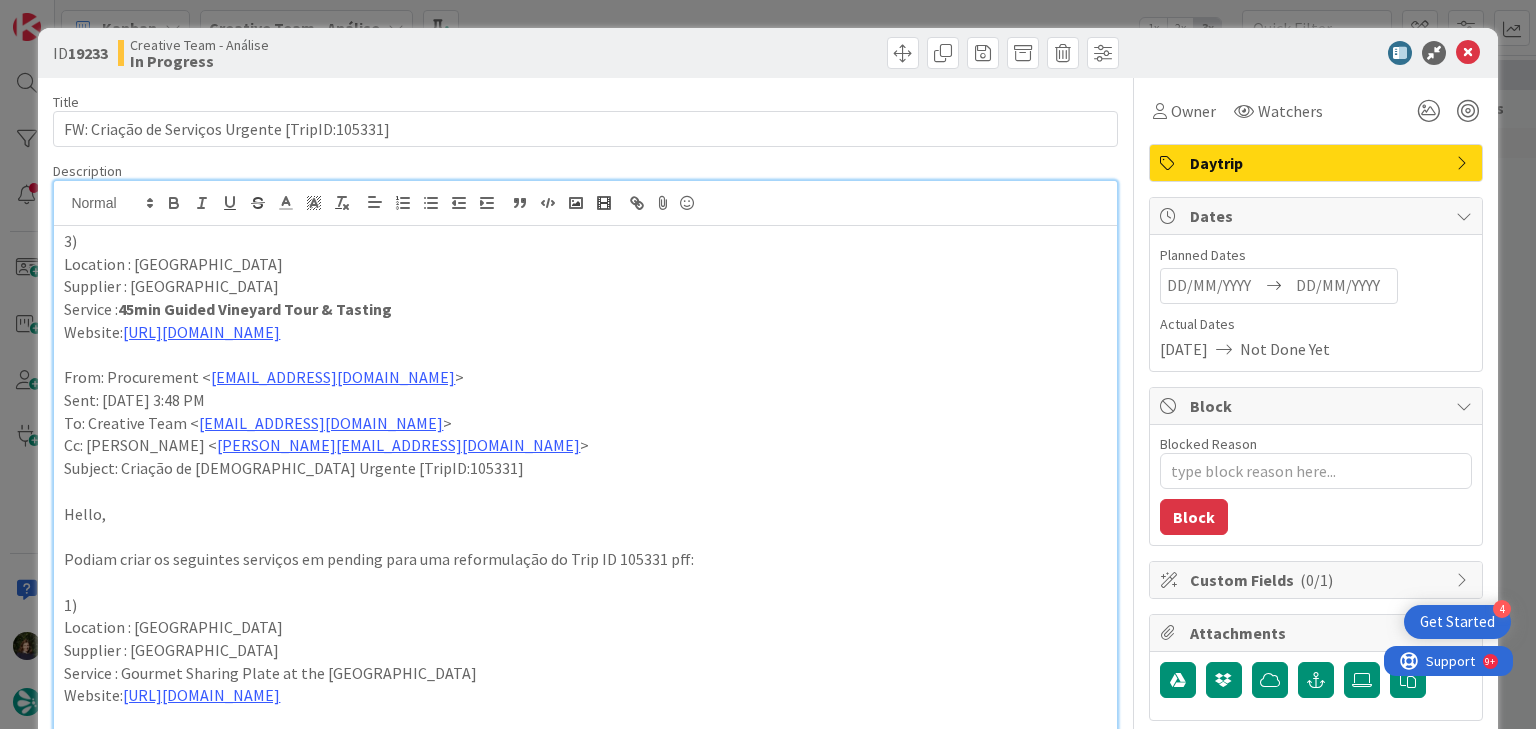 click on "Supplier : [GEOGRAPHIC_DATA]" at bounding box center [585, 286] 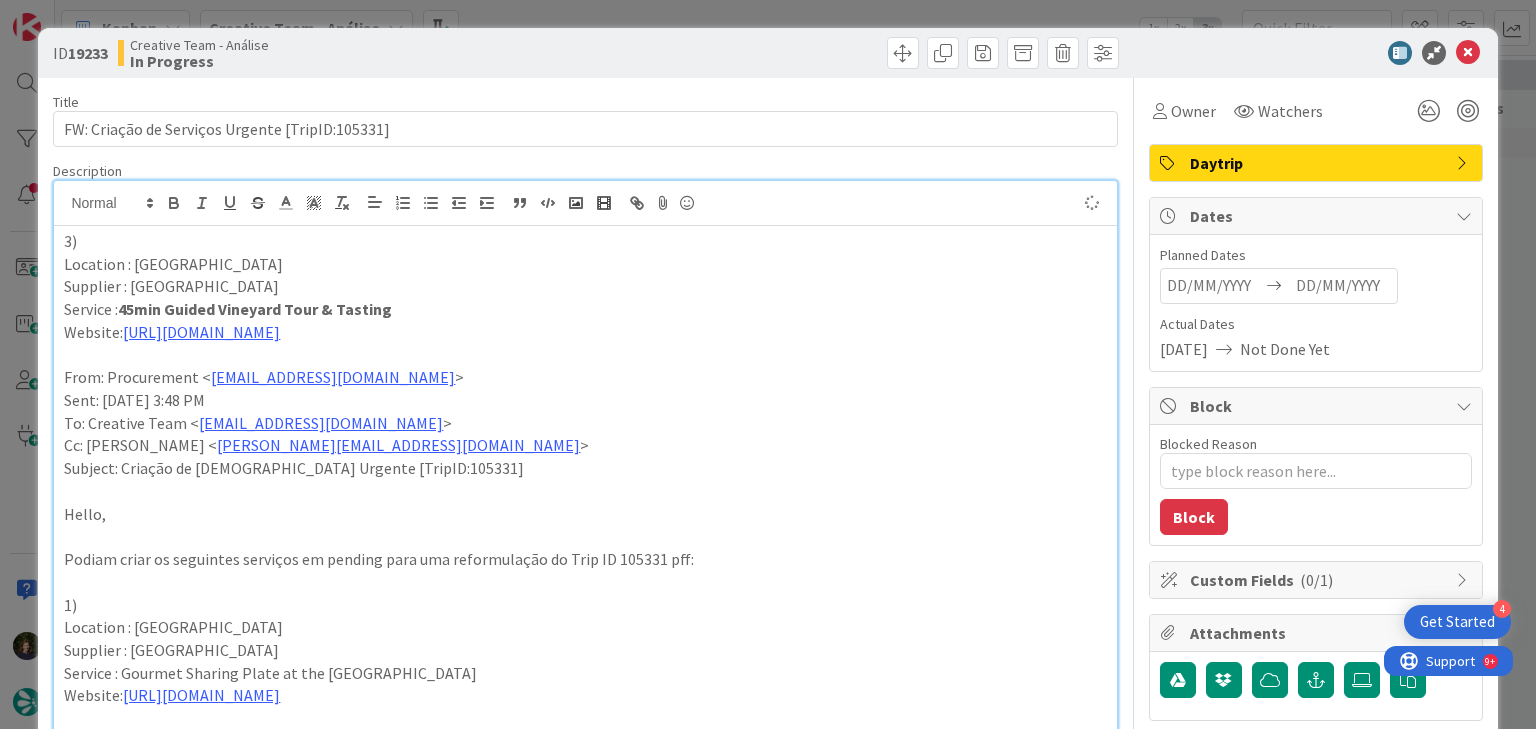 type on "x" 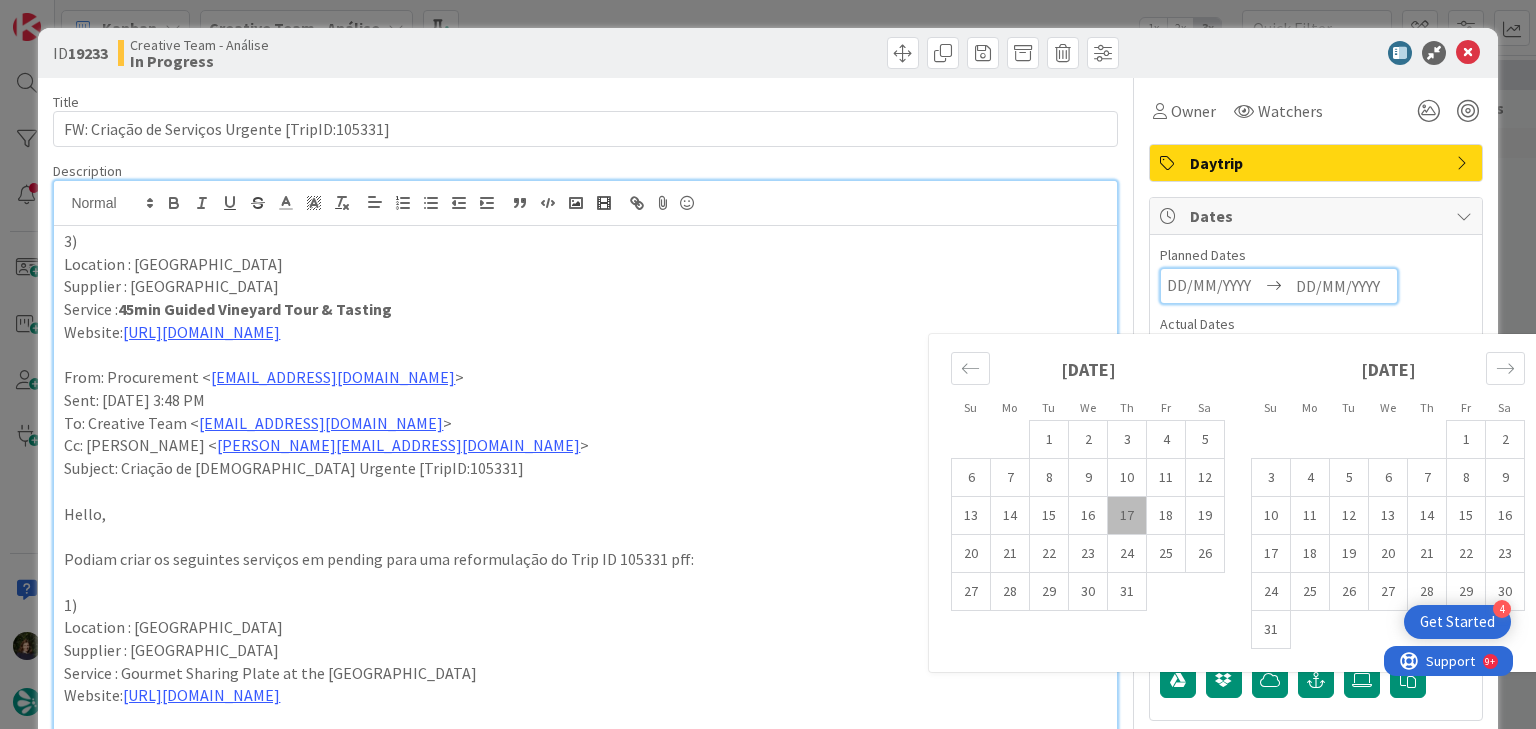 click at bounding box center (1343, 286) 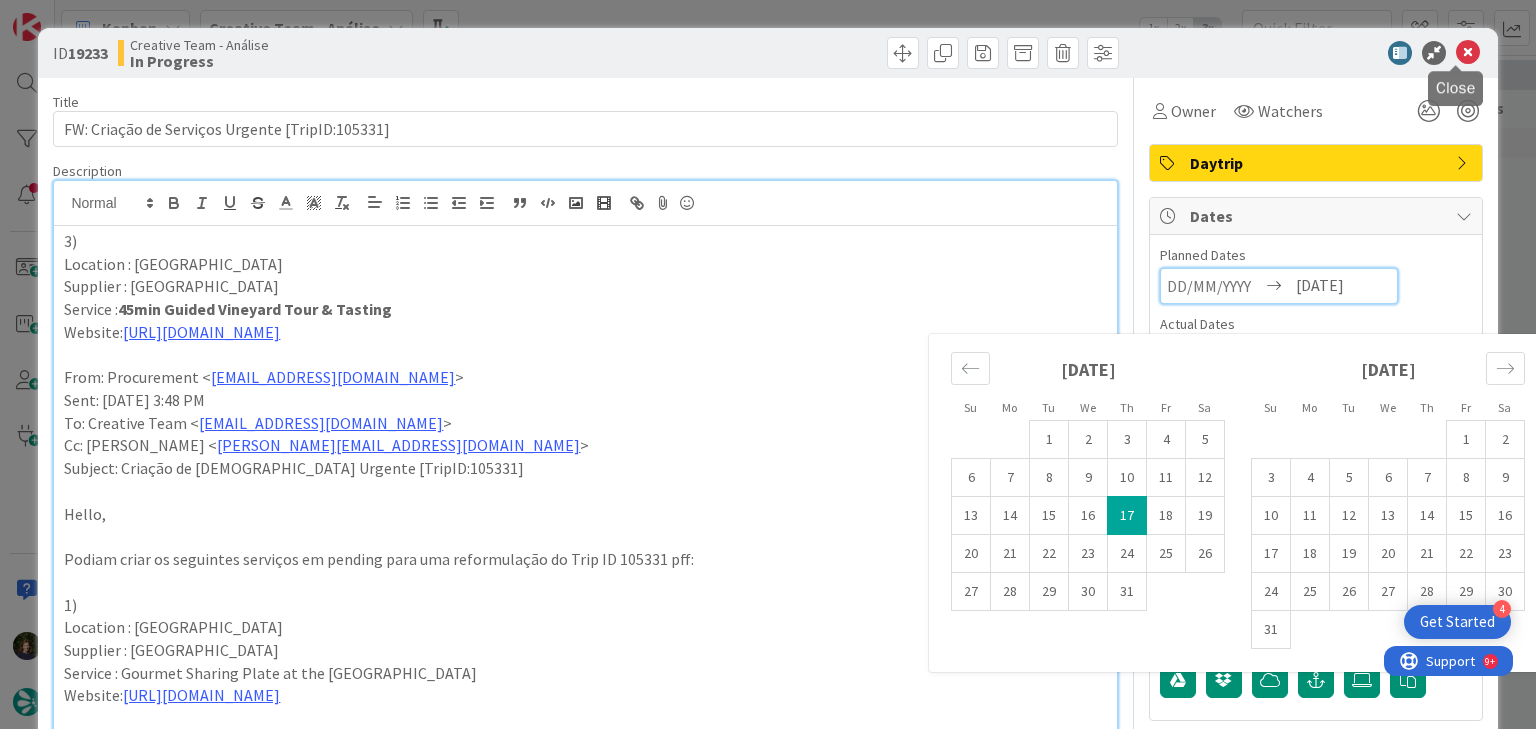 click at bounding box center [1468, 53] 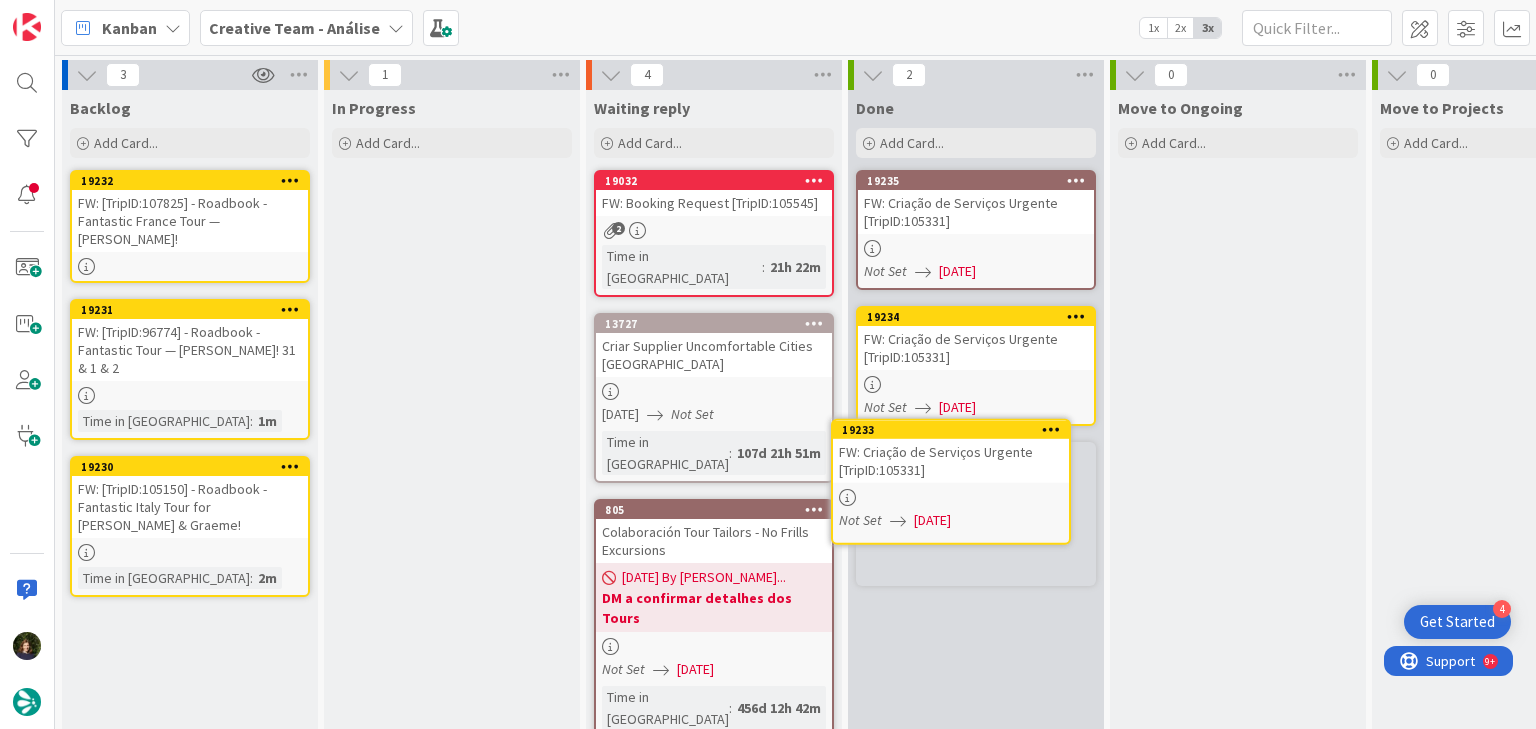 scroll, scrollTop: 11, scrollLeft: 0, axis: vertical 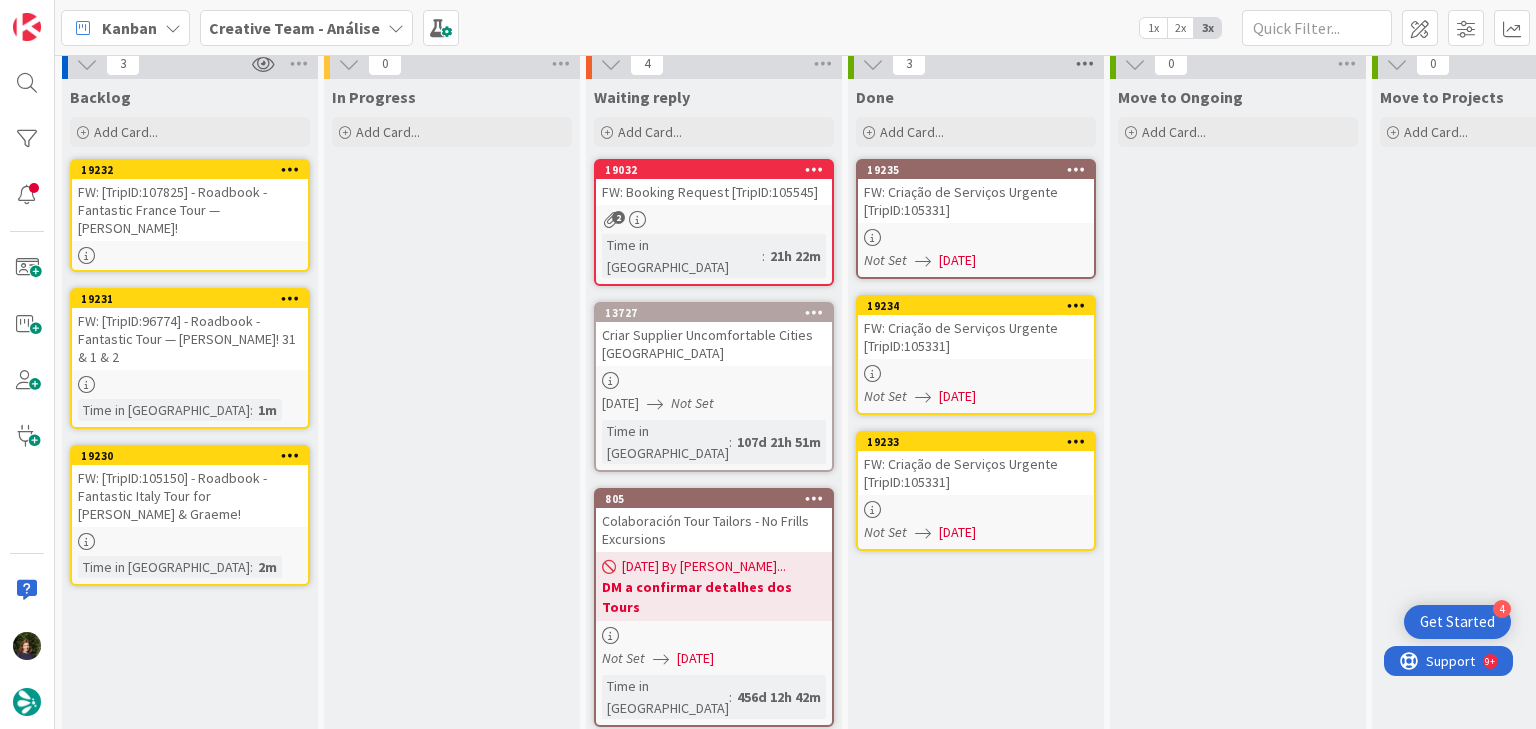 click at bounding box center (1085, 64) 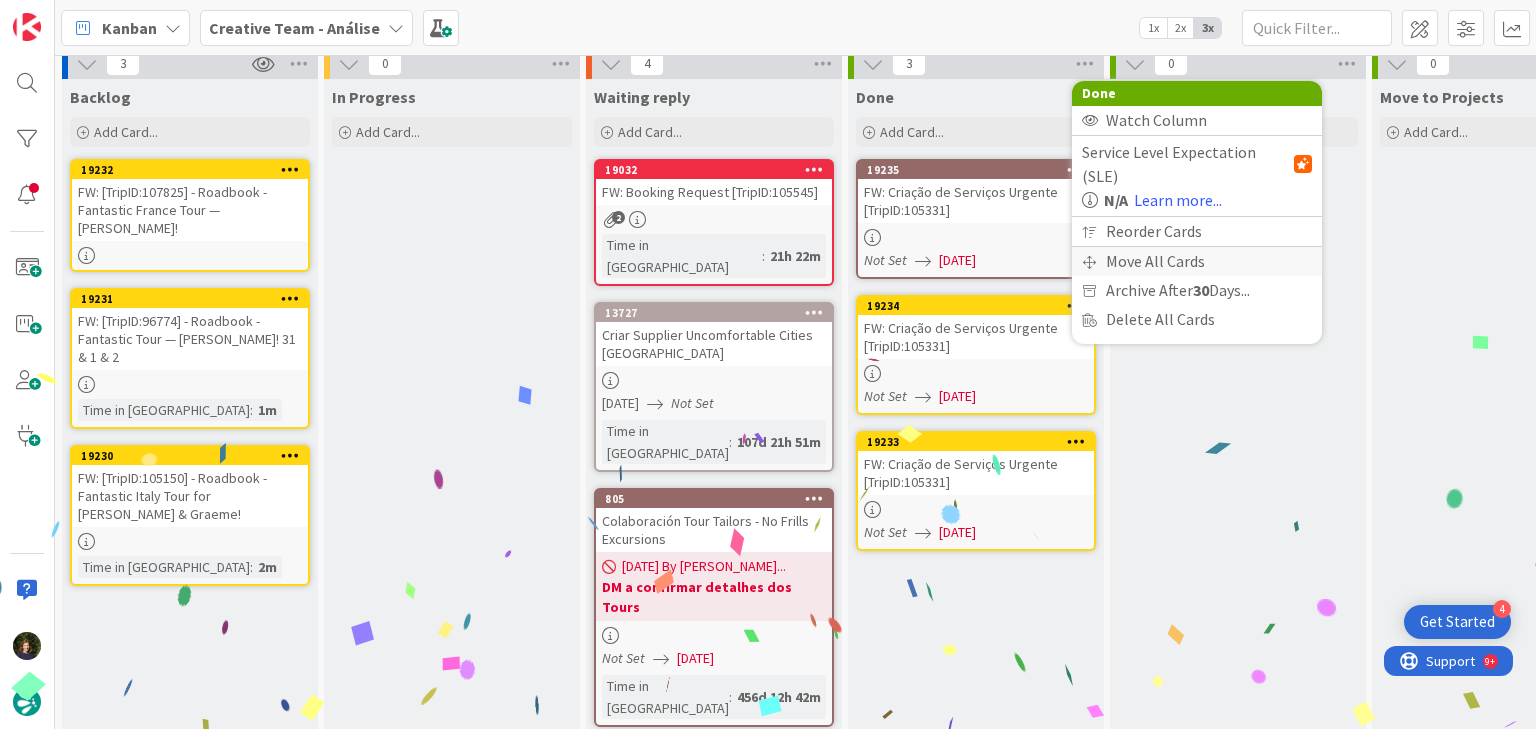 click on "Move All Cards" at bounding box center (1197, 261) 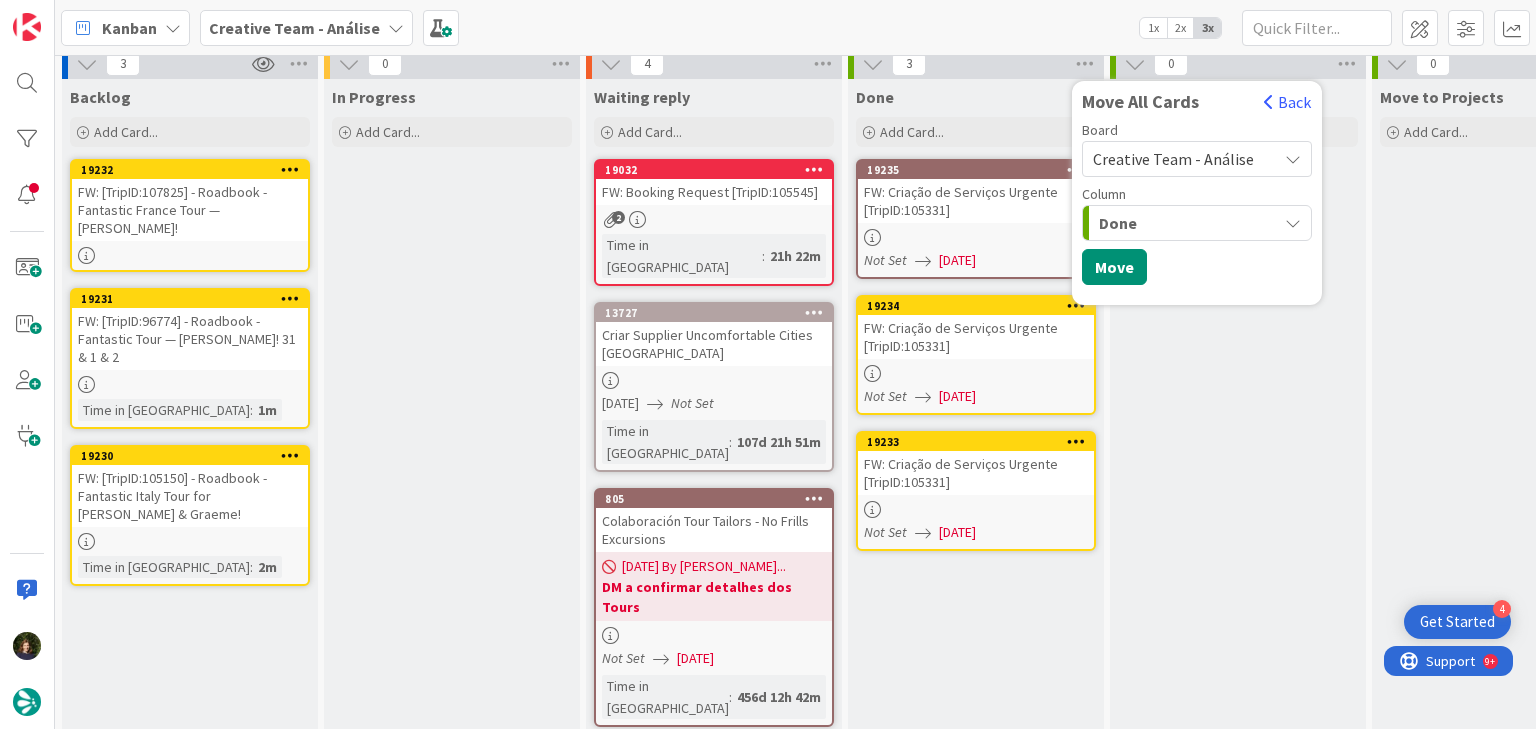 click on "Creative Team - Análise" at bounding box center (1173, 159) 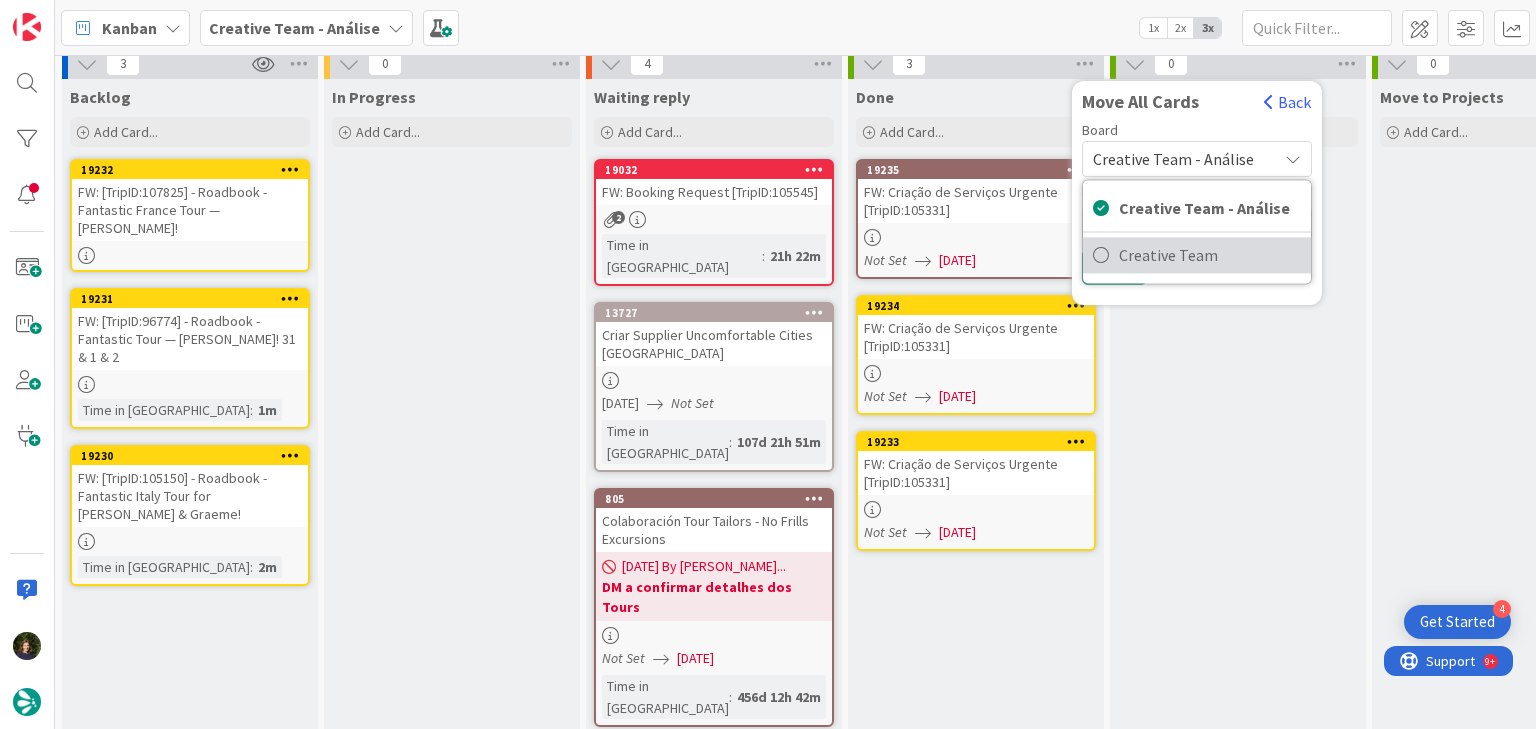 click on "Creative Team" at bounding box center (1210, 255) 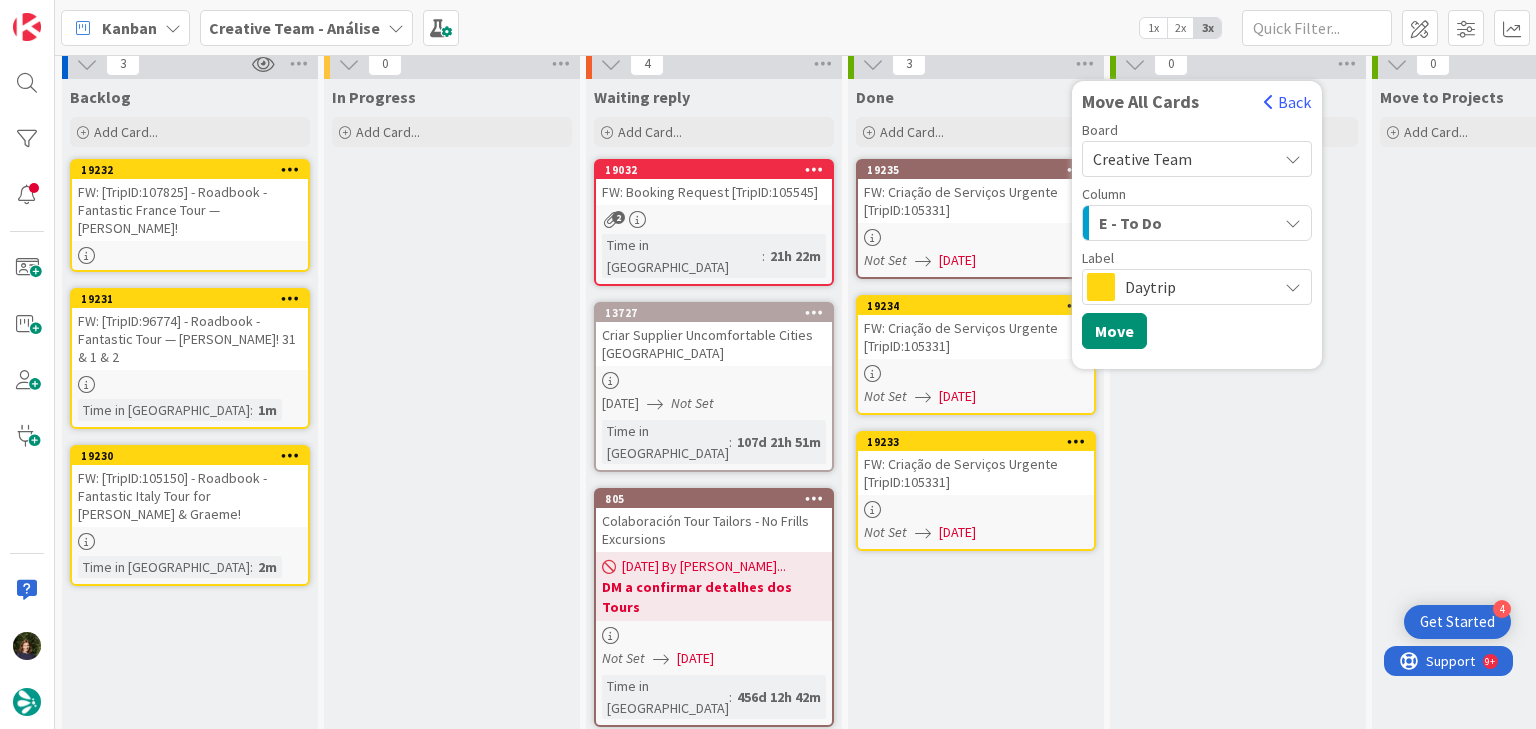 click on "E - To Do" at bounding box center [1185, 223] 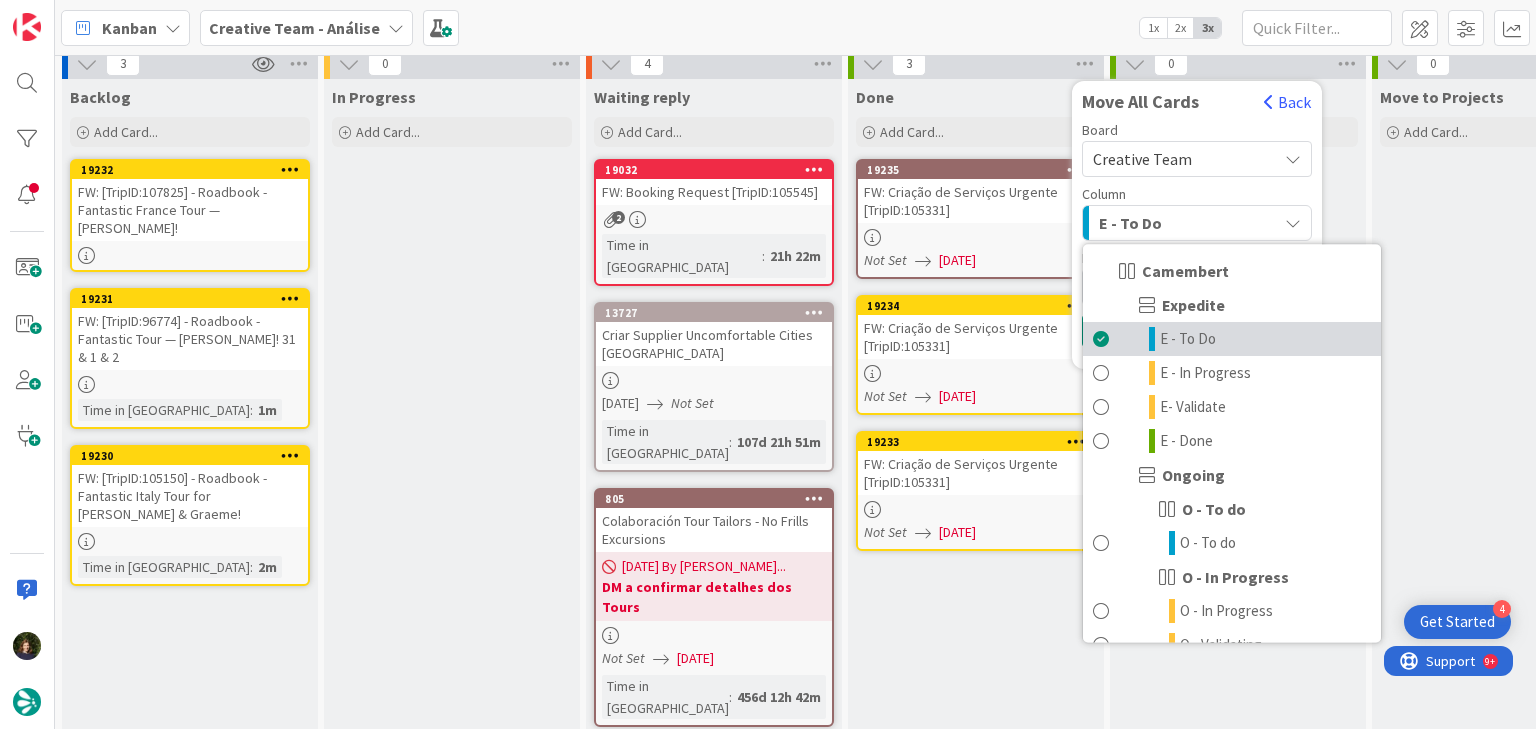 click on "E - To Do" at bounding box center [1188, 339] 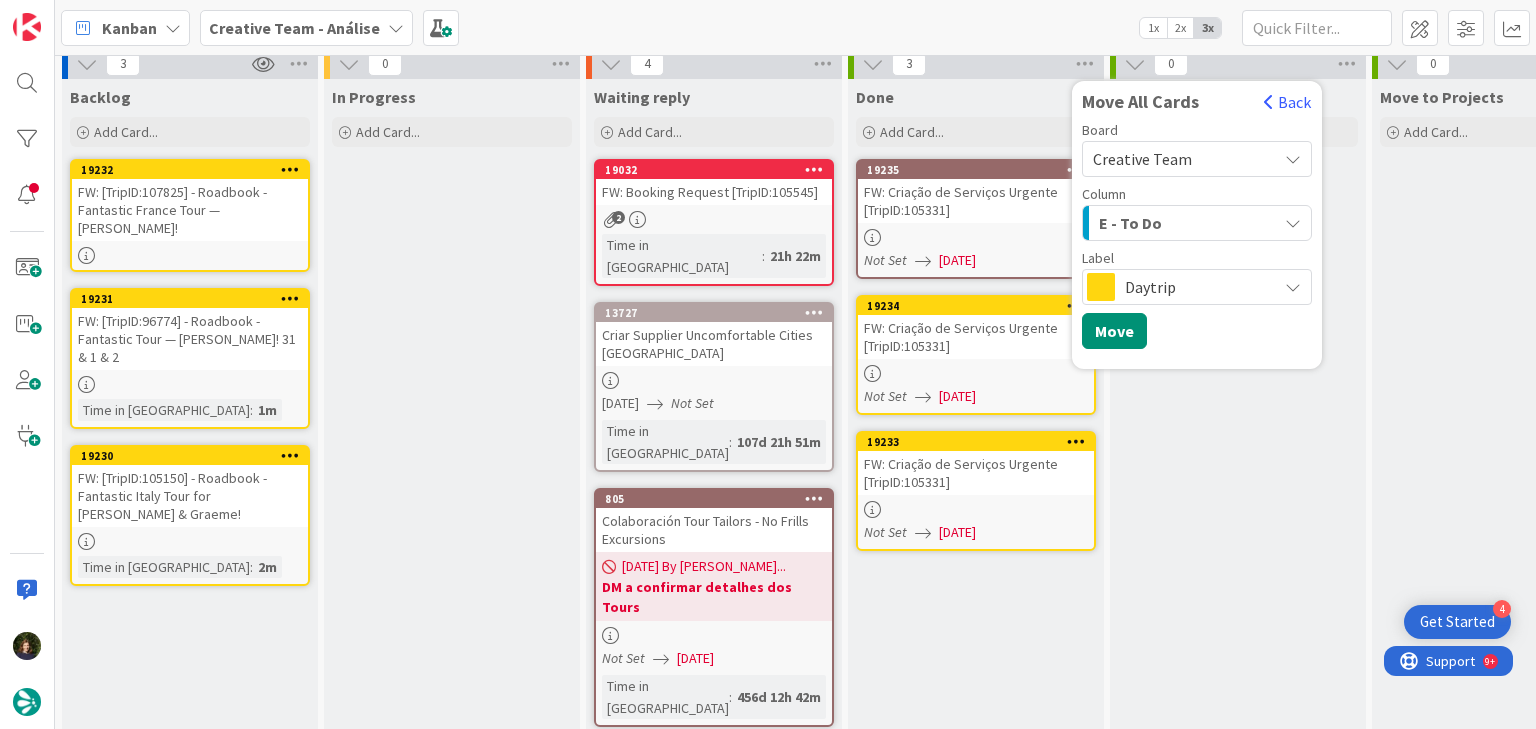 click on "Daytrip" at bounding box center [1196, 287] 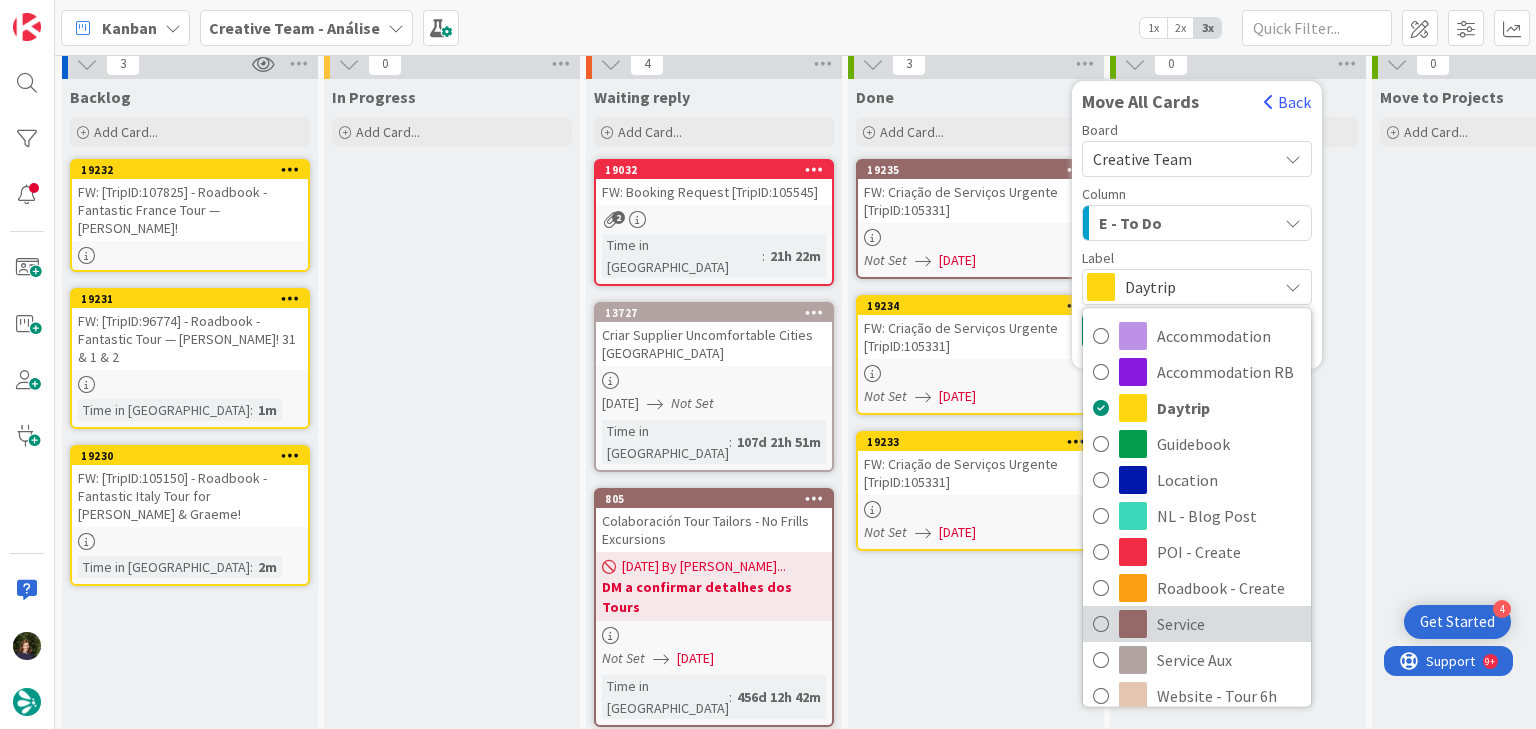 click on "Service" at bounding box center [1229, 624] 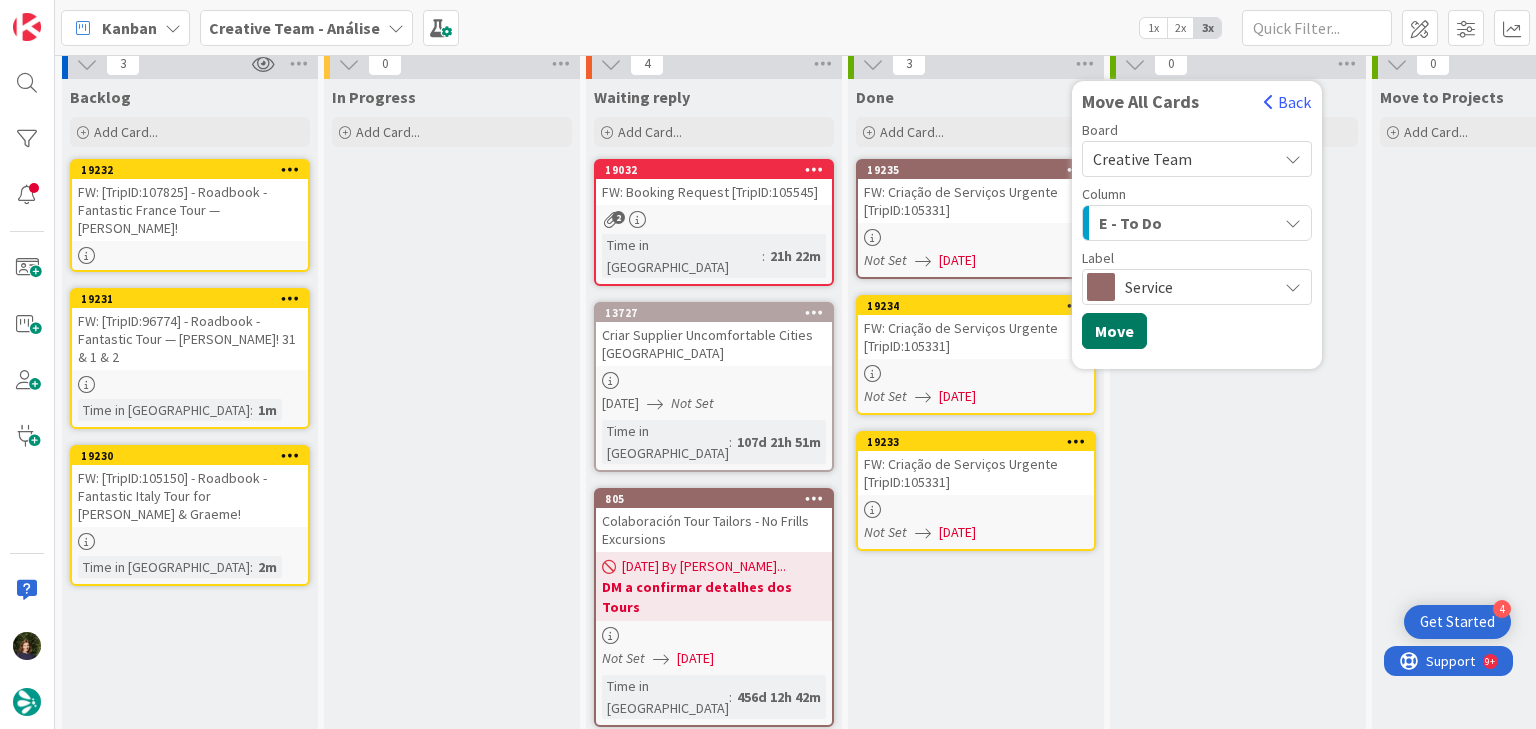 click on "Move" at bounding box center (1114, 331) 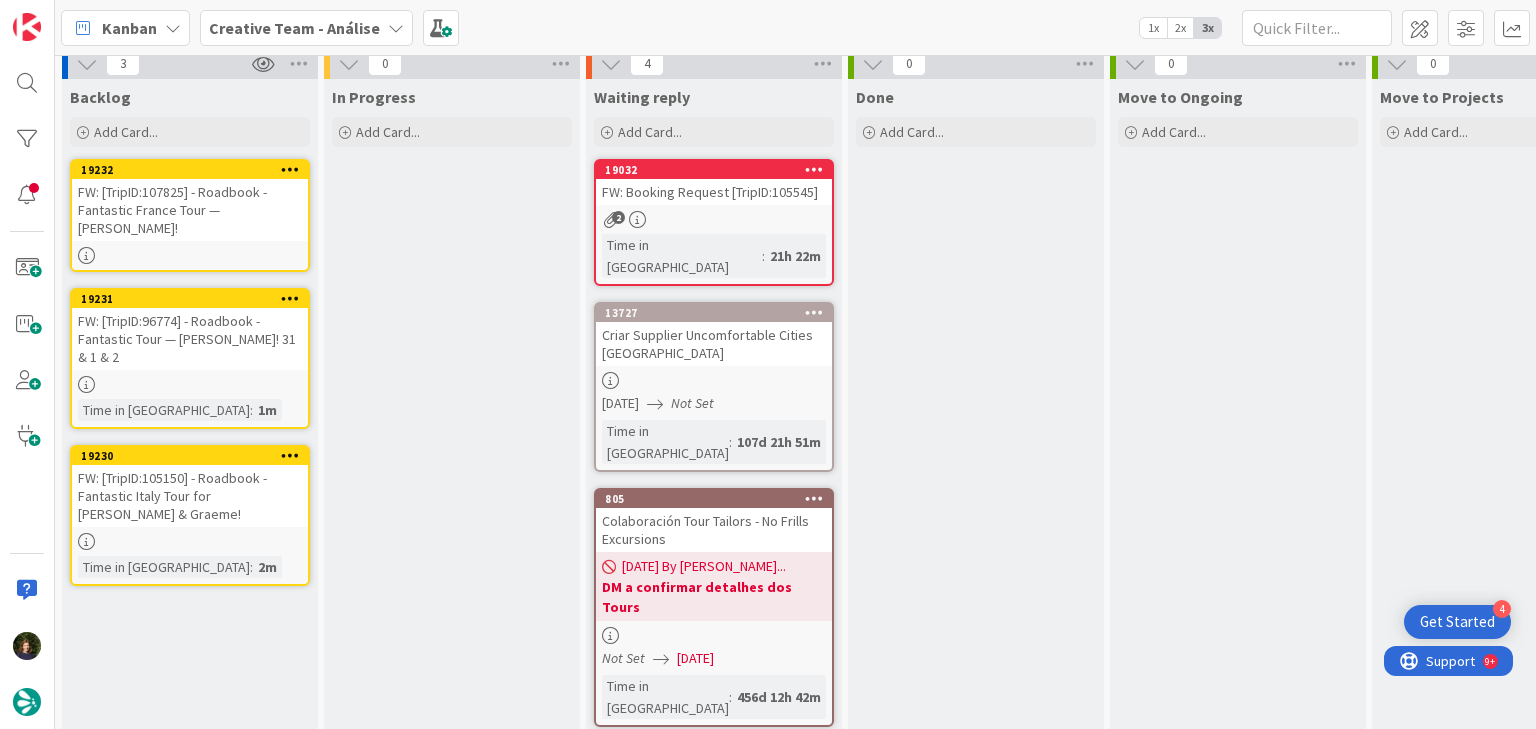 click on "FW: [TripID:107825] - Roadbook - Fantastic France Tour — [PERSON_NAME]!" at bounding box center [190, 210] 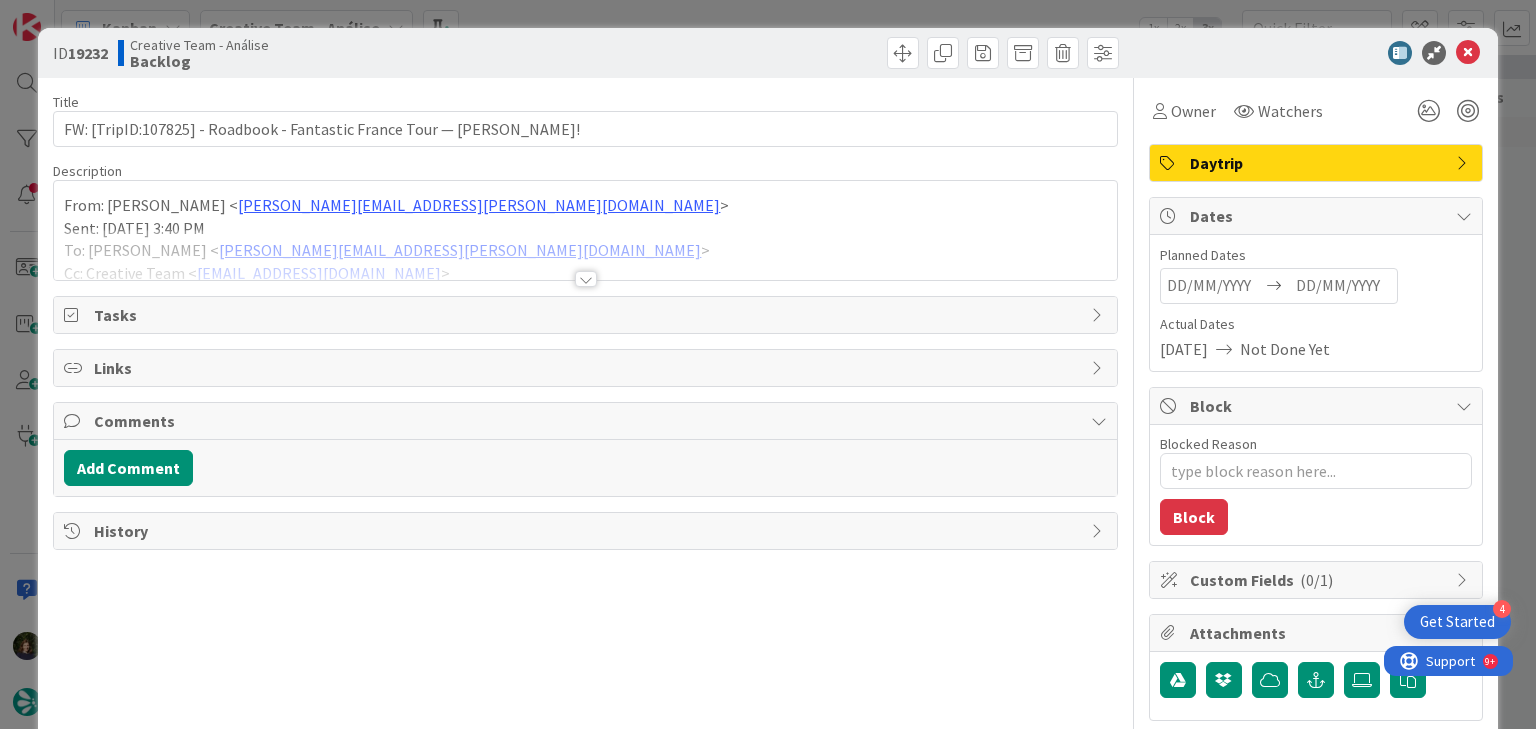scroll, scrollTop: 0, scrollLeft: 0, axis: both 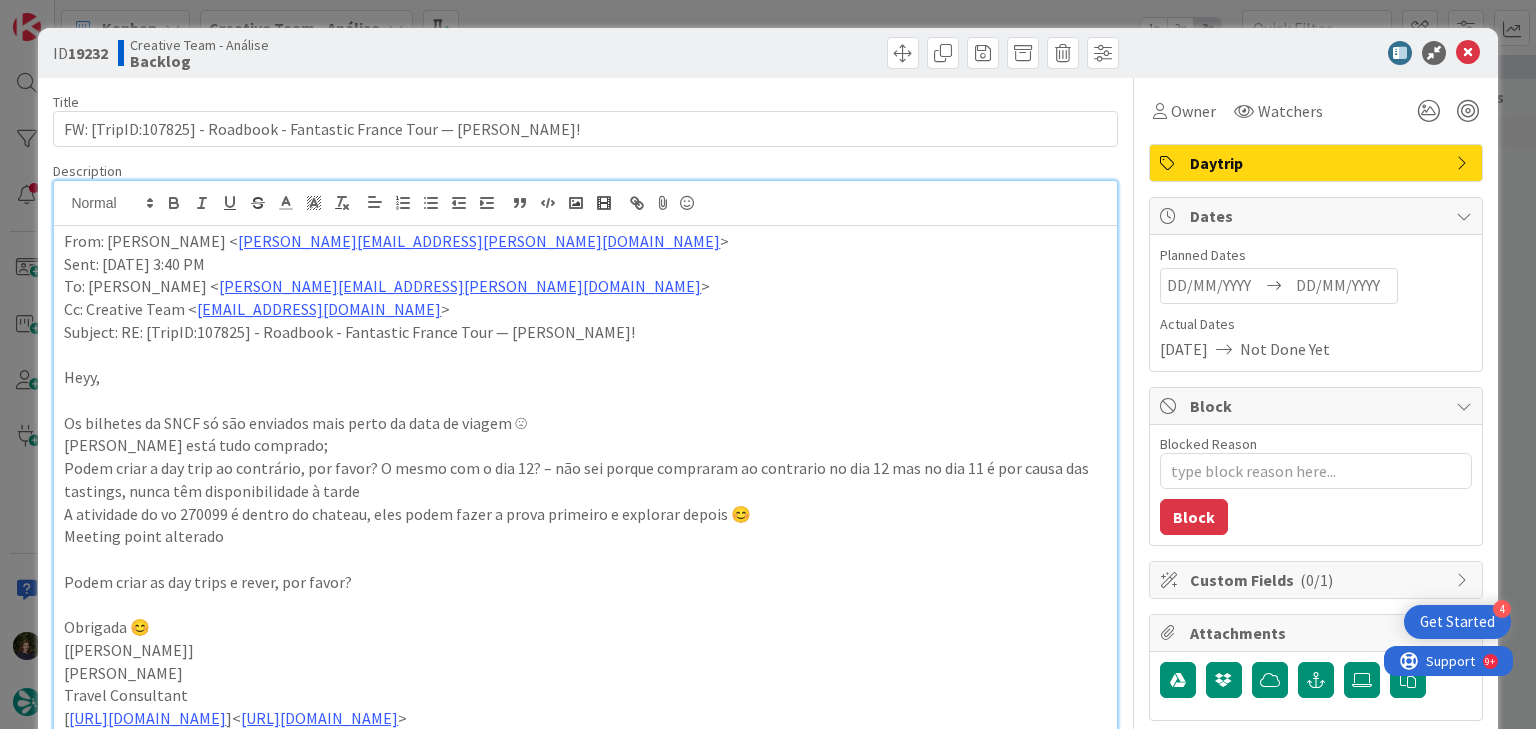 click on "From: [PERSON_NAME] < [PERSON_NAME][EMAIL_ADDRESS][PERSON_NAME][DOMAIN_NAME] >" at bounding box center [585, 241] 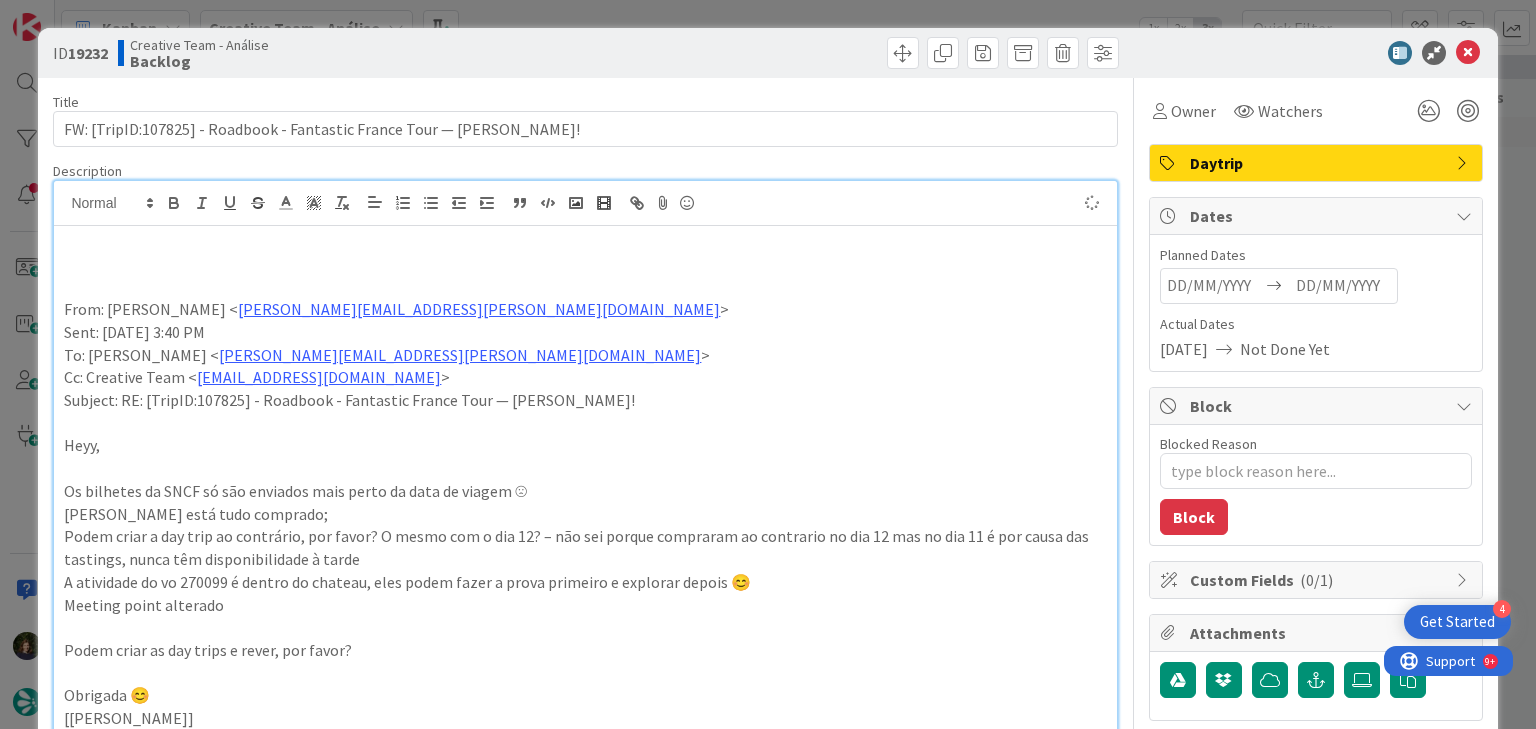 type on "x" 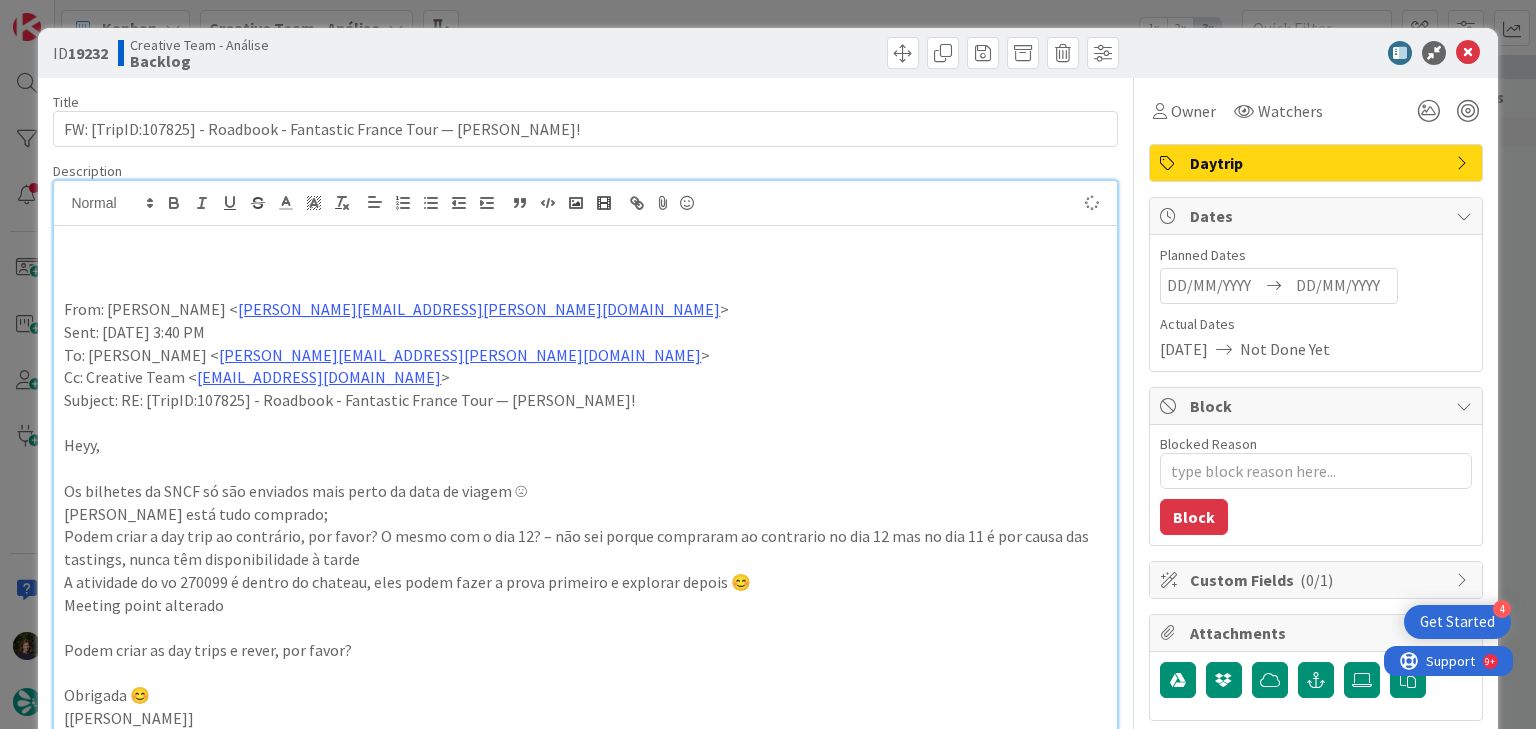 type 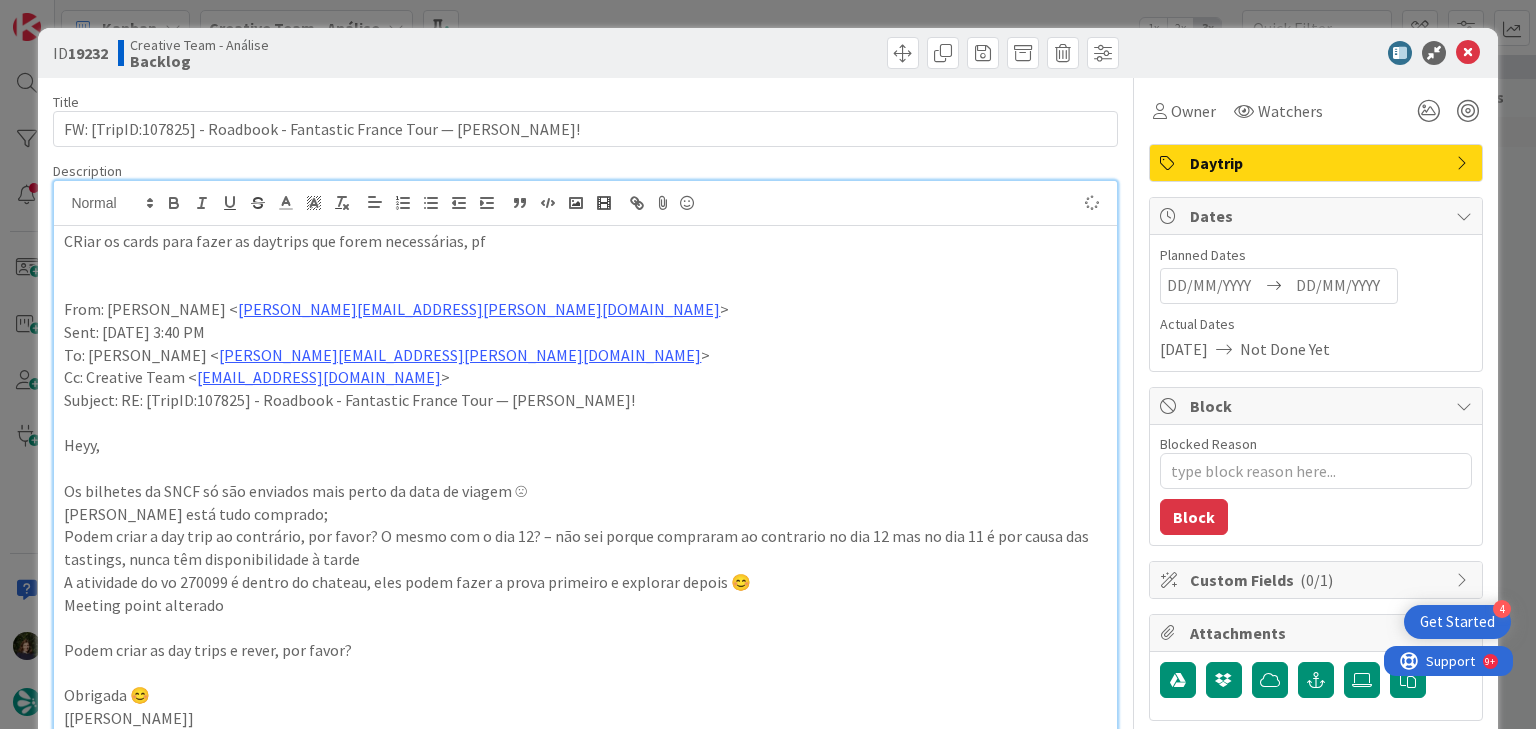 type on "x" 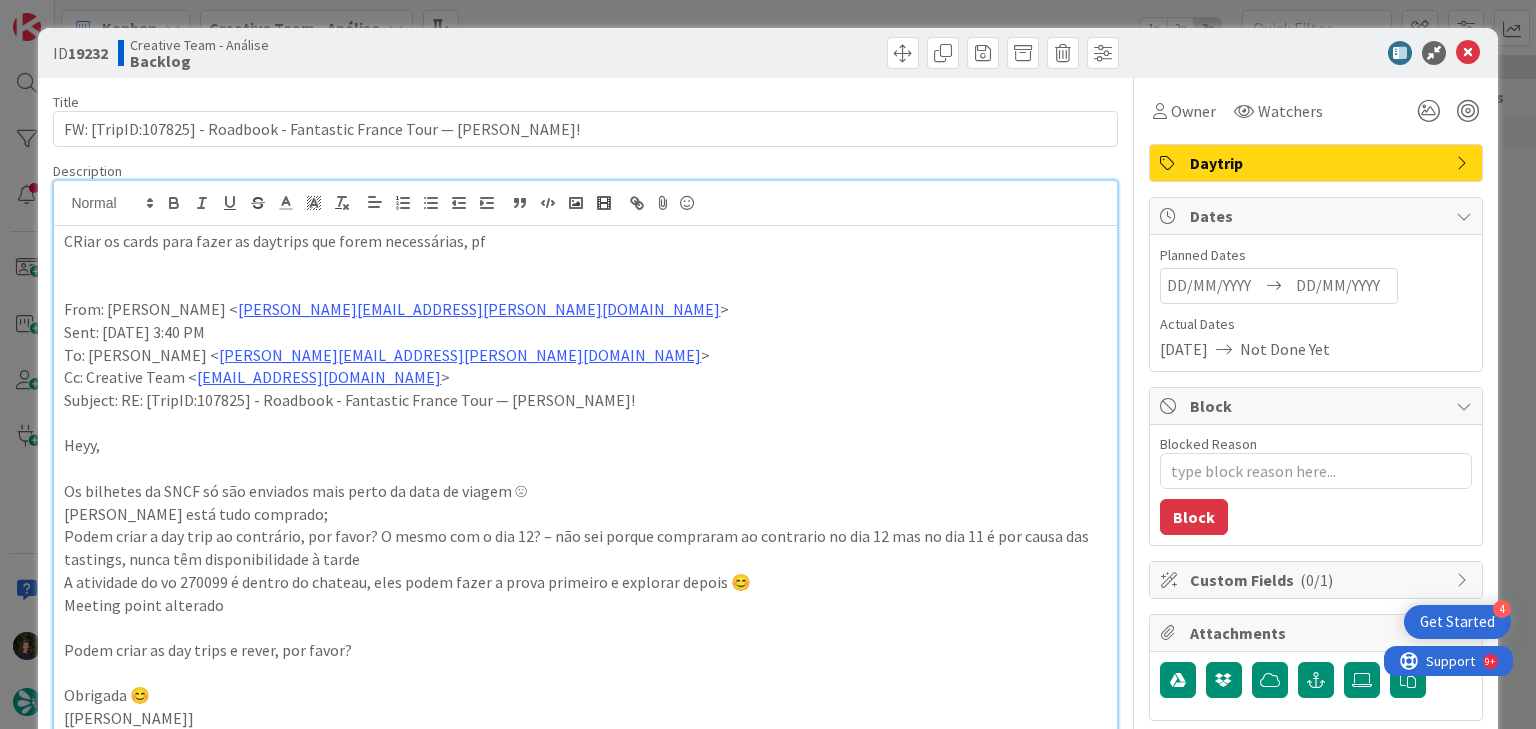 click at bounding box center (1343, 286) 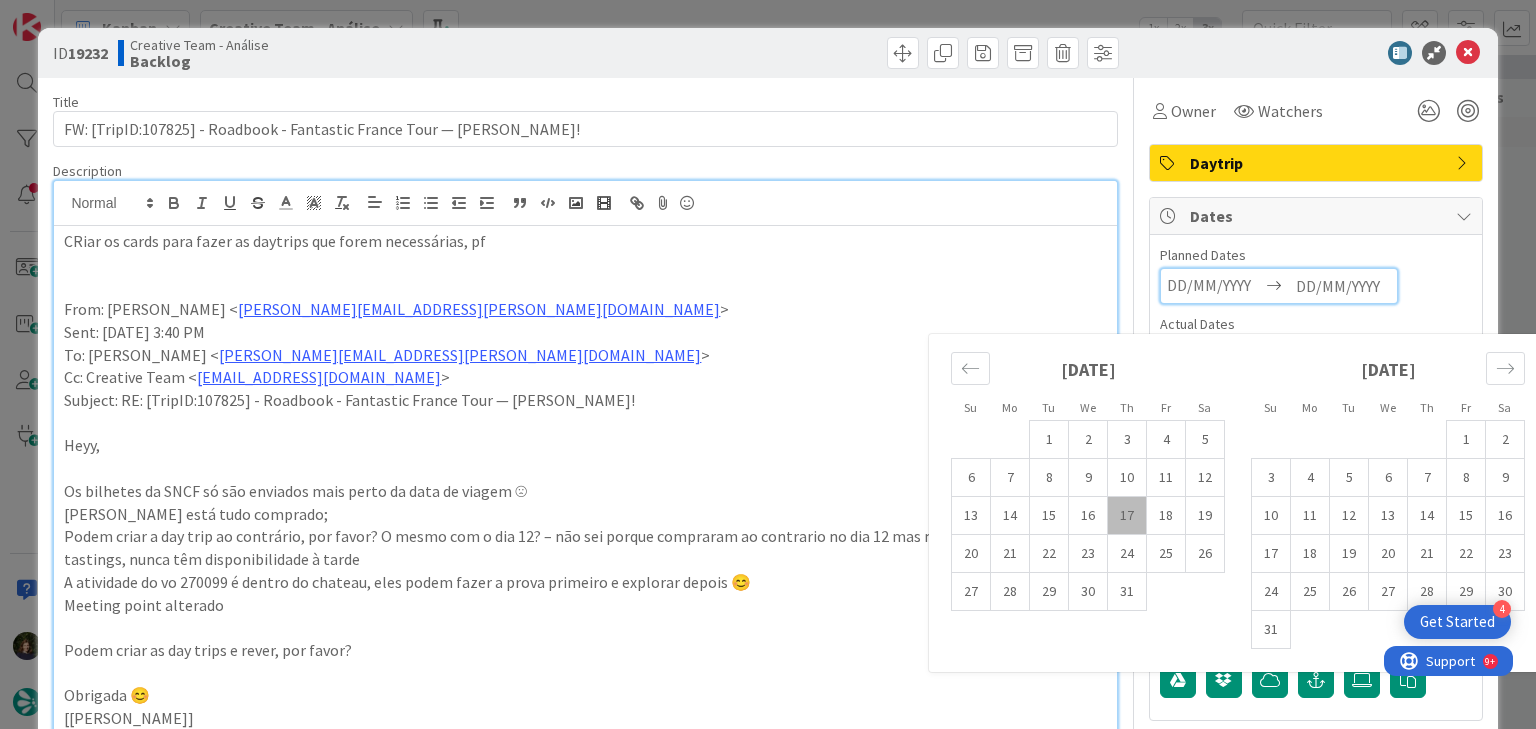 click on "17" at bounding box center [1127, 516] 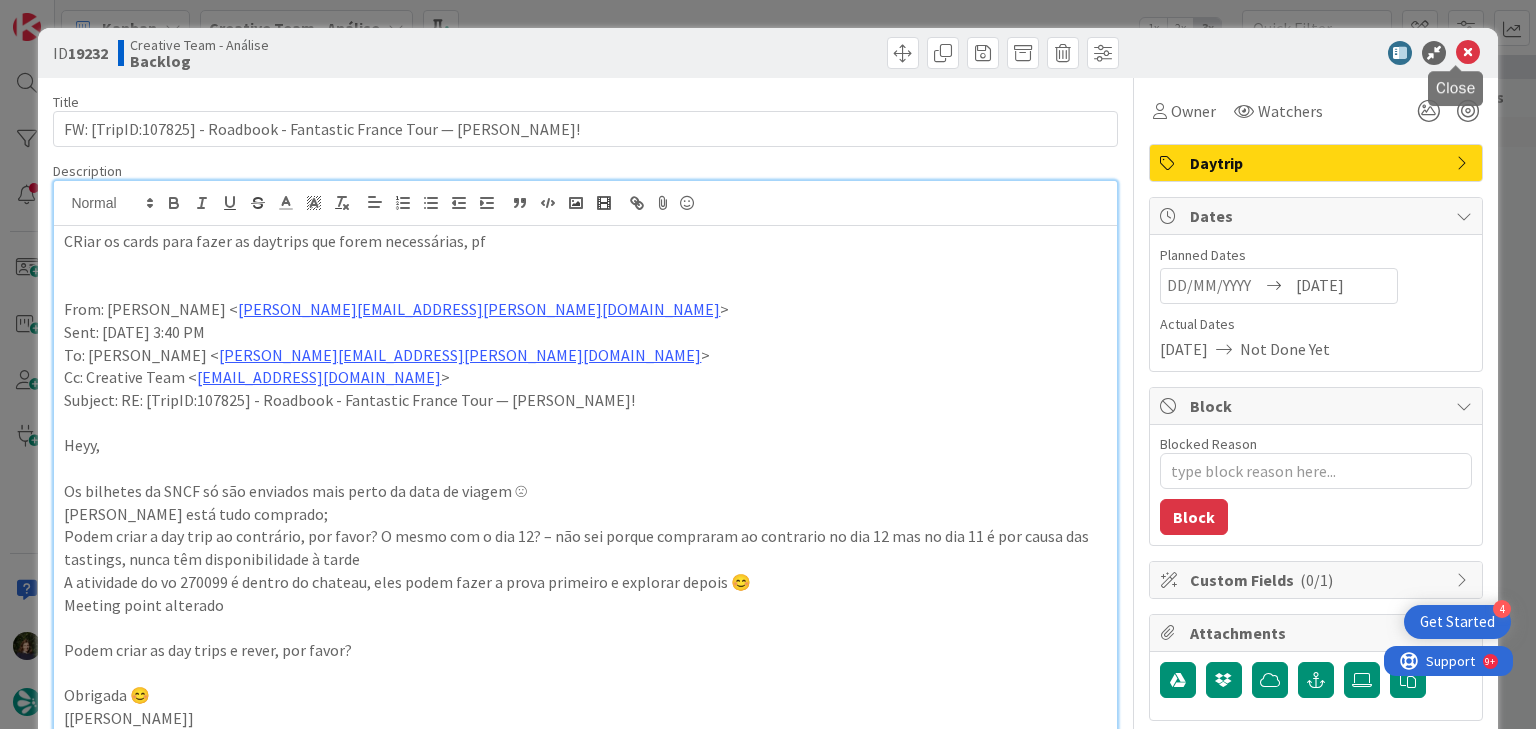 click at bounding box center (1468, 53) 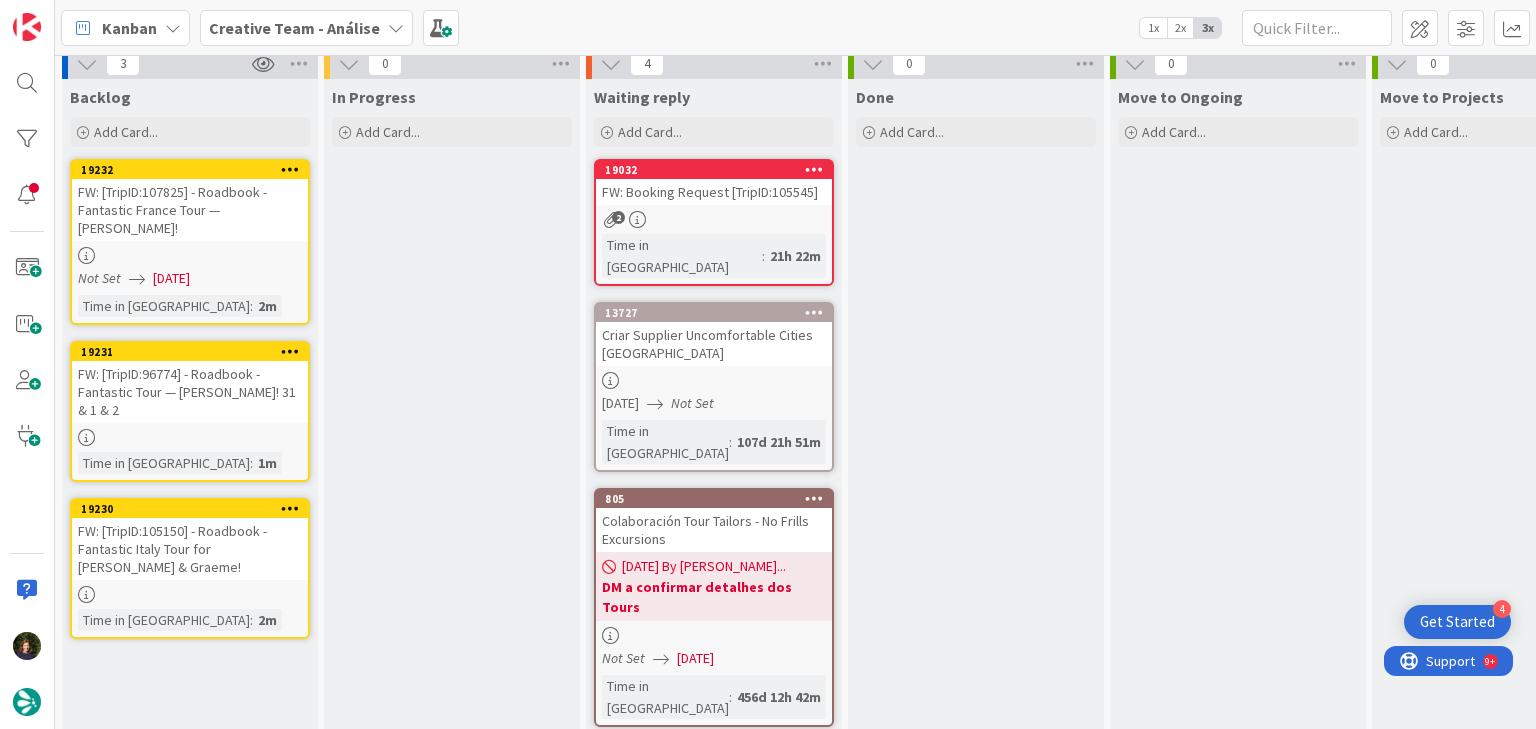 scroll, scrollTop: 0, scrollLeft: 0, axis: both 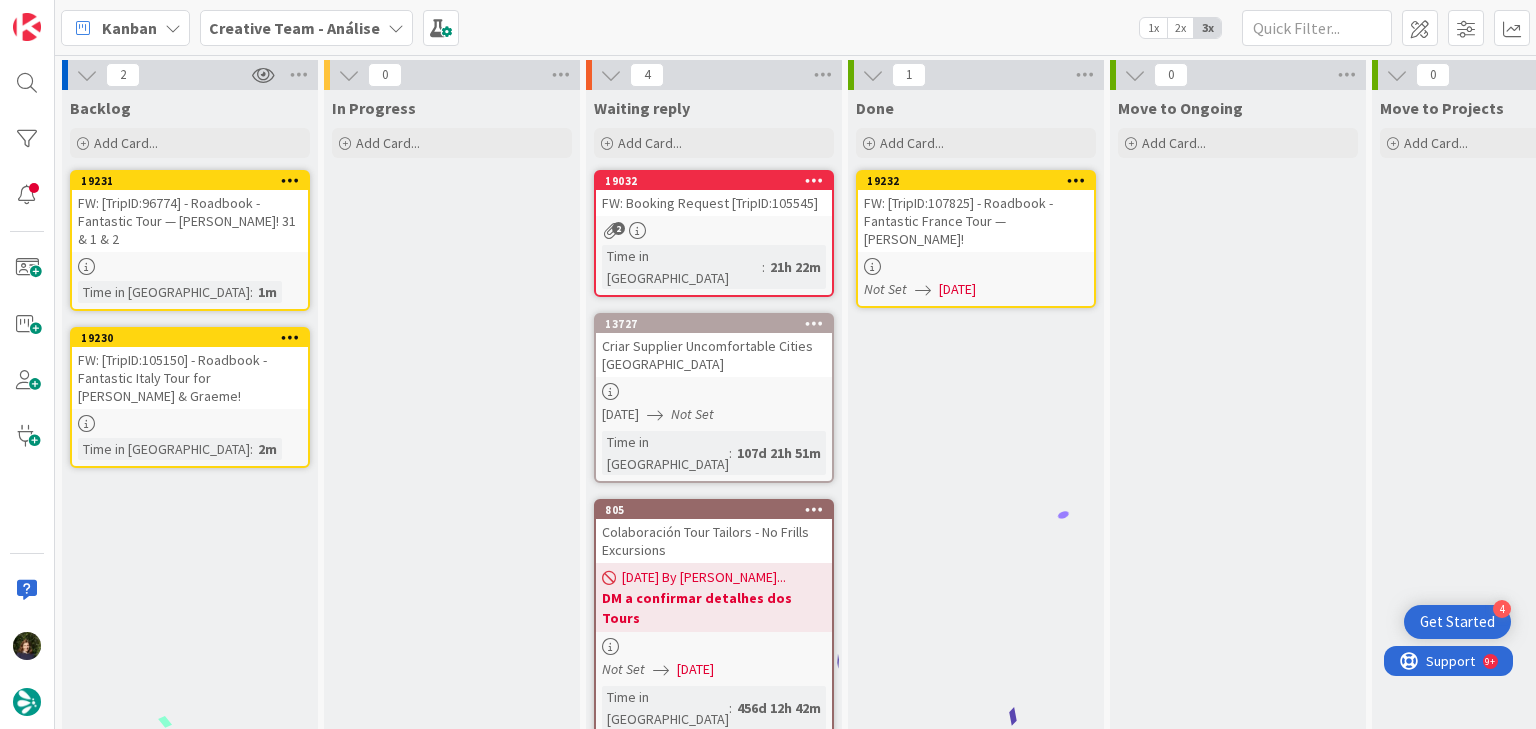 click on "FW: [TripID:96774] - Roadbook - Fantastic  Tour — [PERSON_NAME]! 31 & 1 & 2" at bounding box center (190, 221) 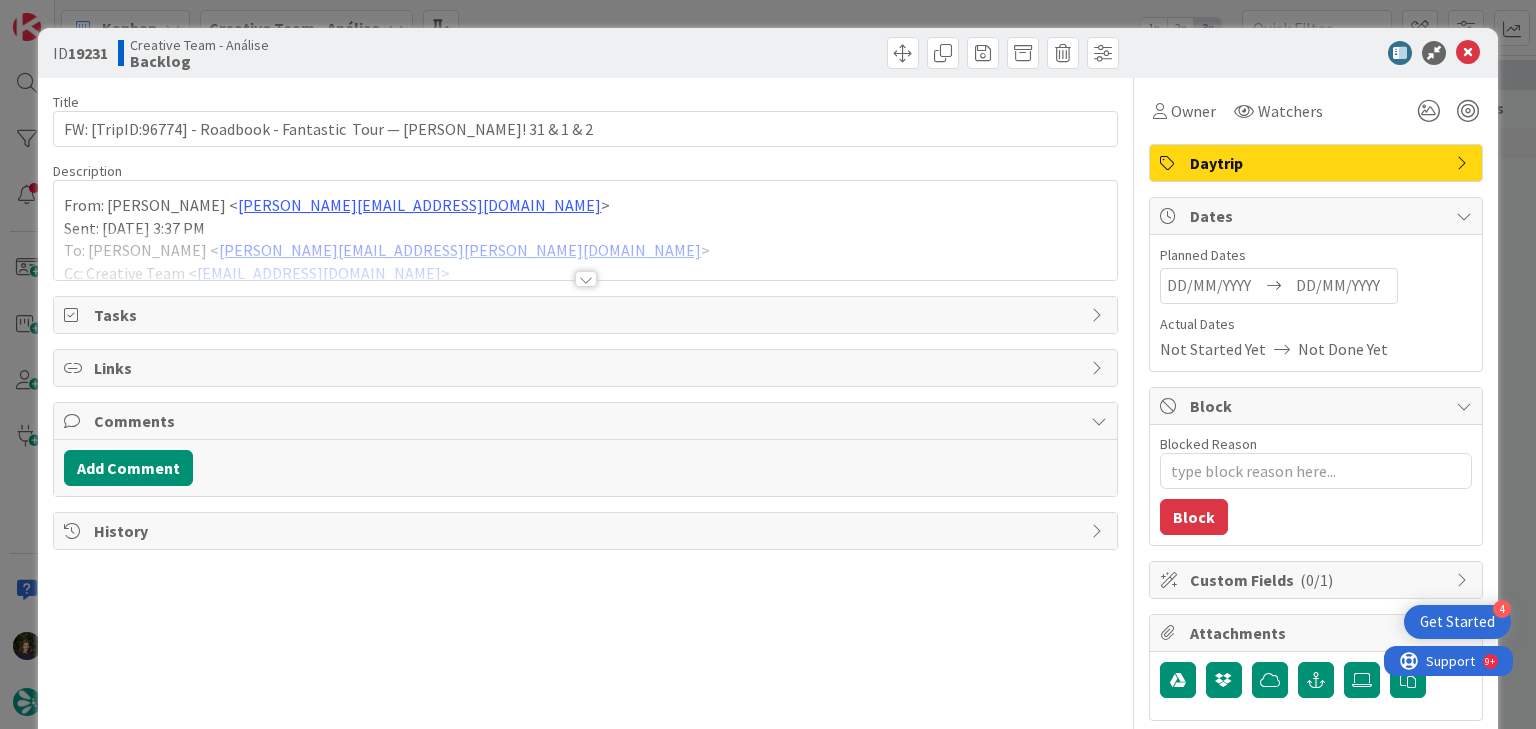 scroll, scrollTop: 0, scrollLeft: 0, axis: both 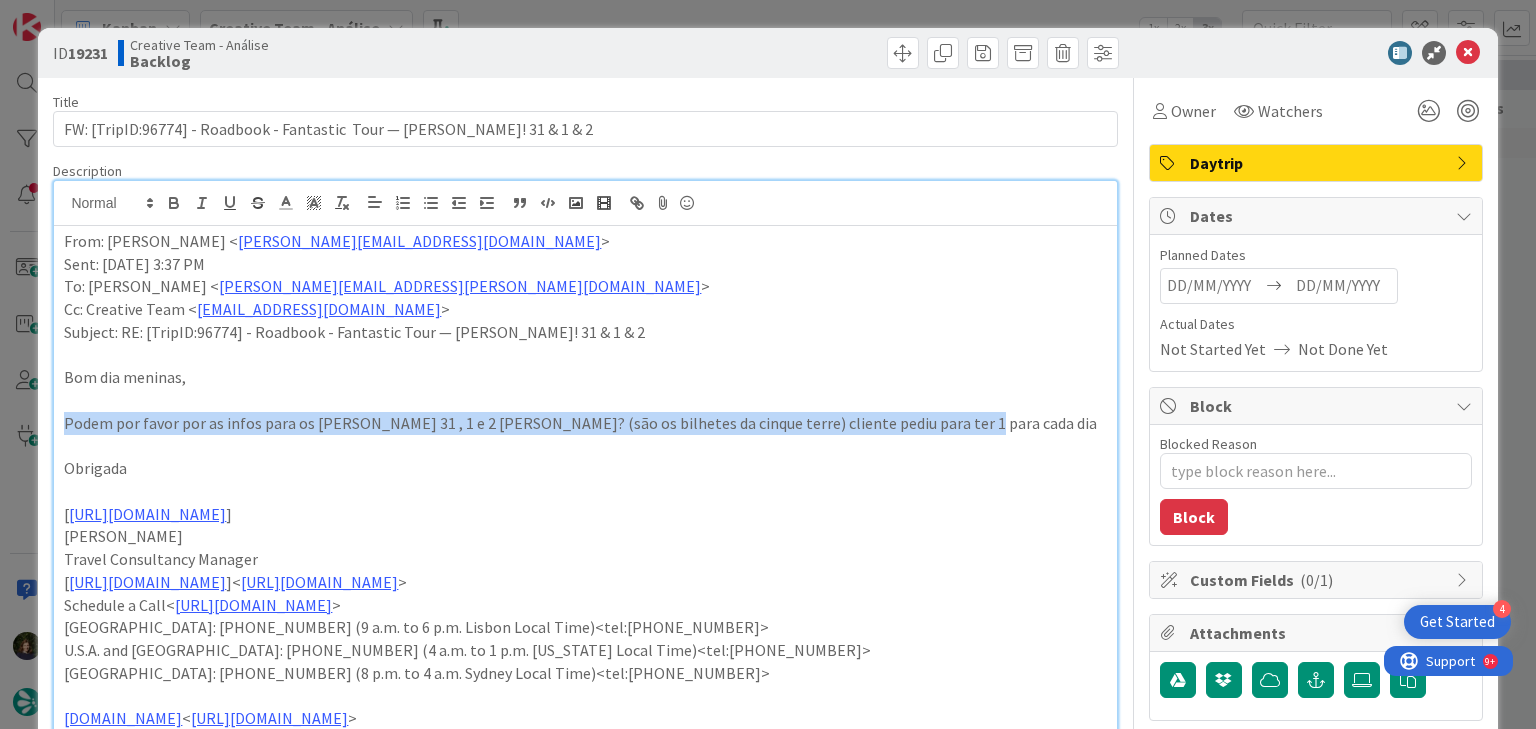 drag, startPoint x: 65, startPoint y: 429, endPoint x: 965, endPoint y: 431, distance: 900.0022 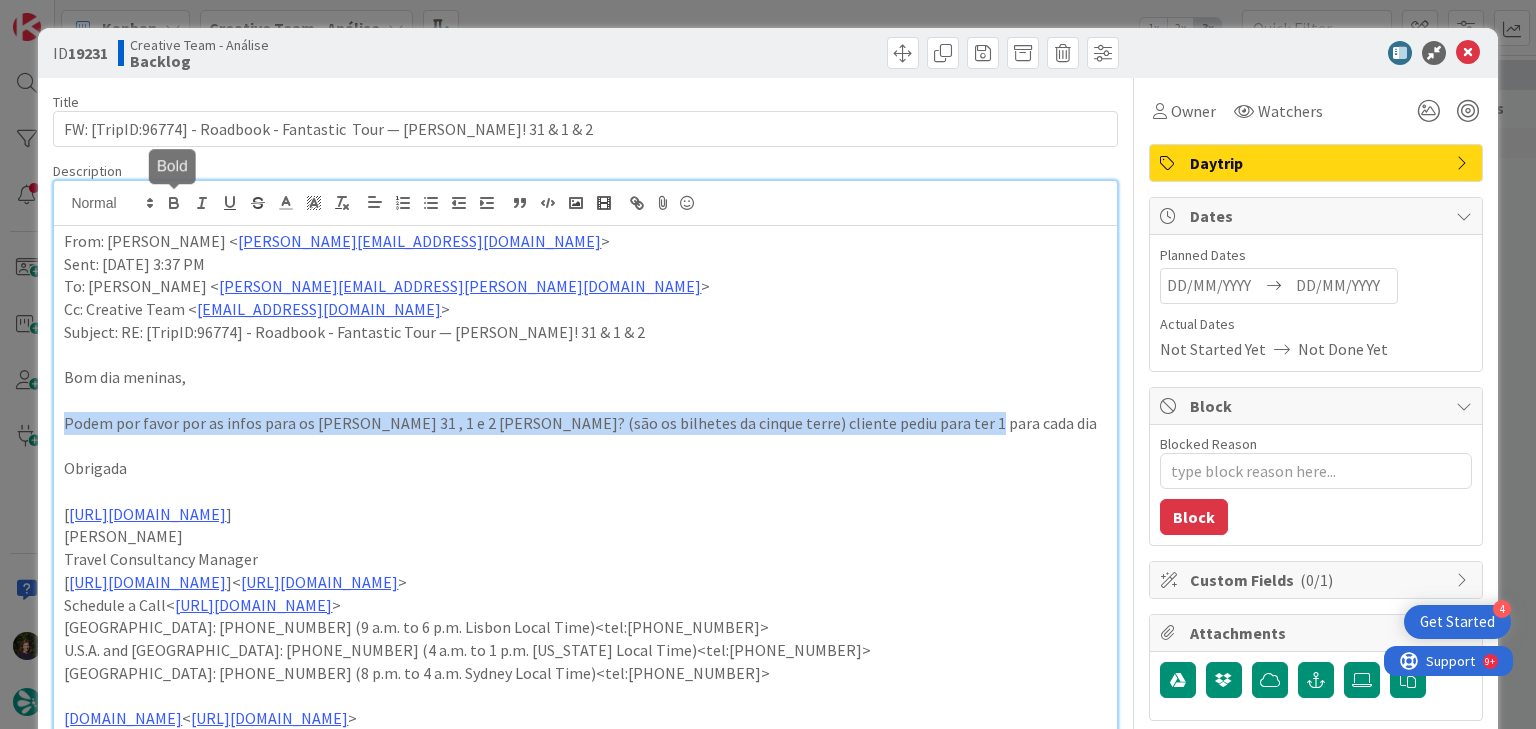 click 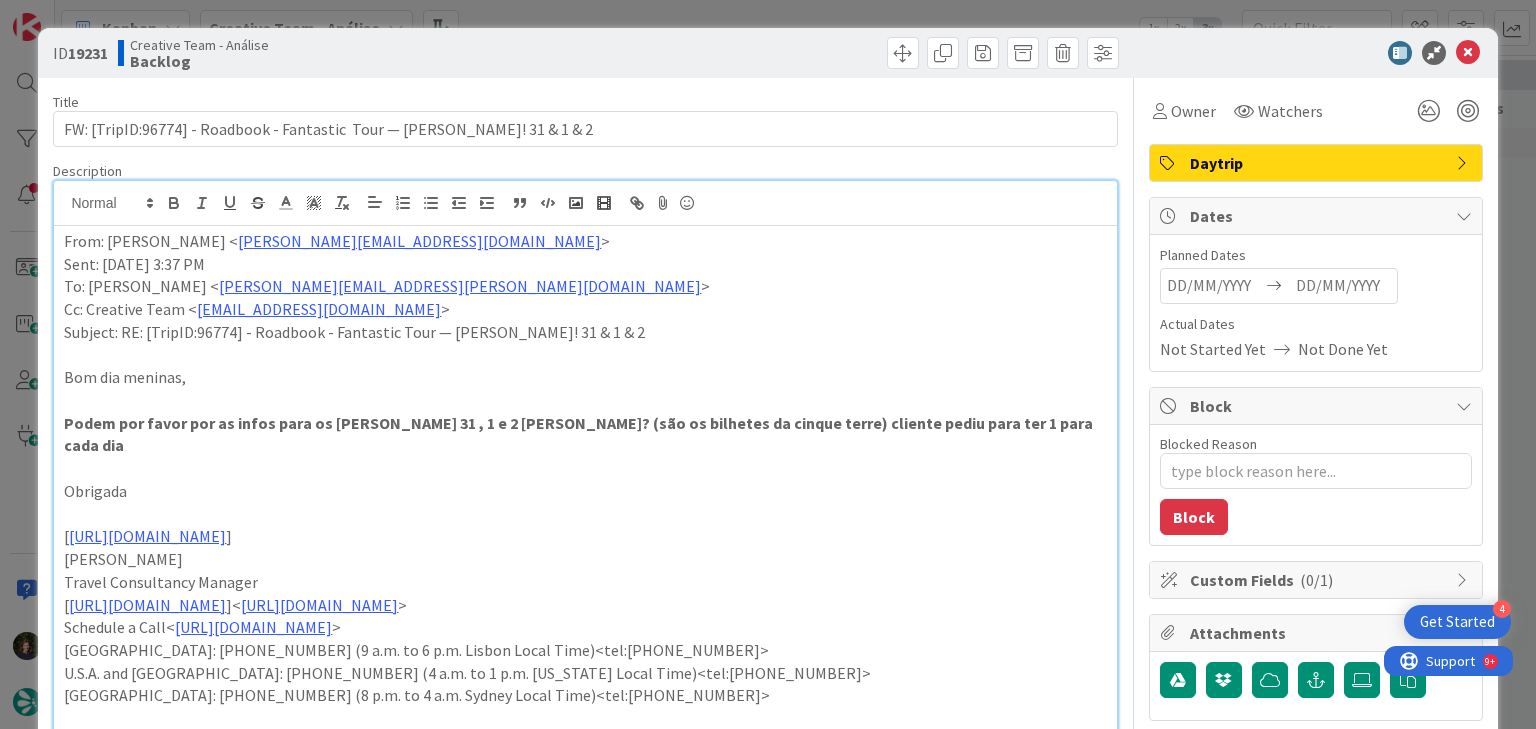 click on "Cc: Creative Team < [EMAIL_ADDRESS][DOMAIN_NAME] >" at bounding box center [585, 309] 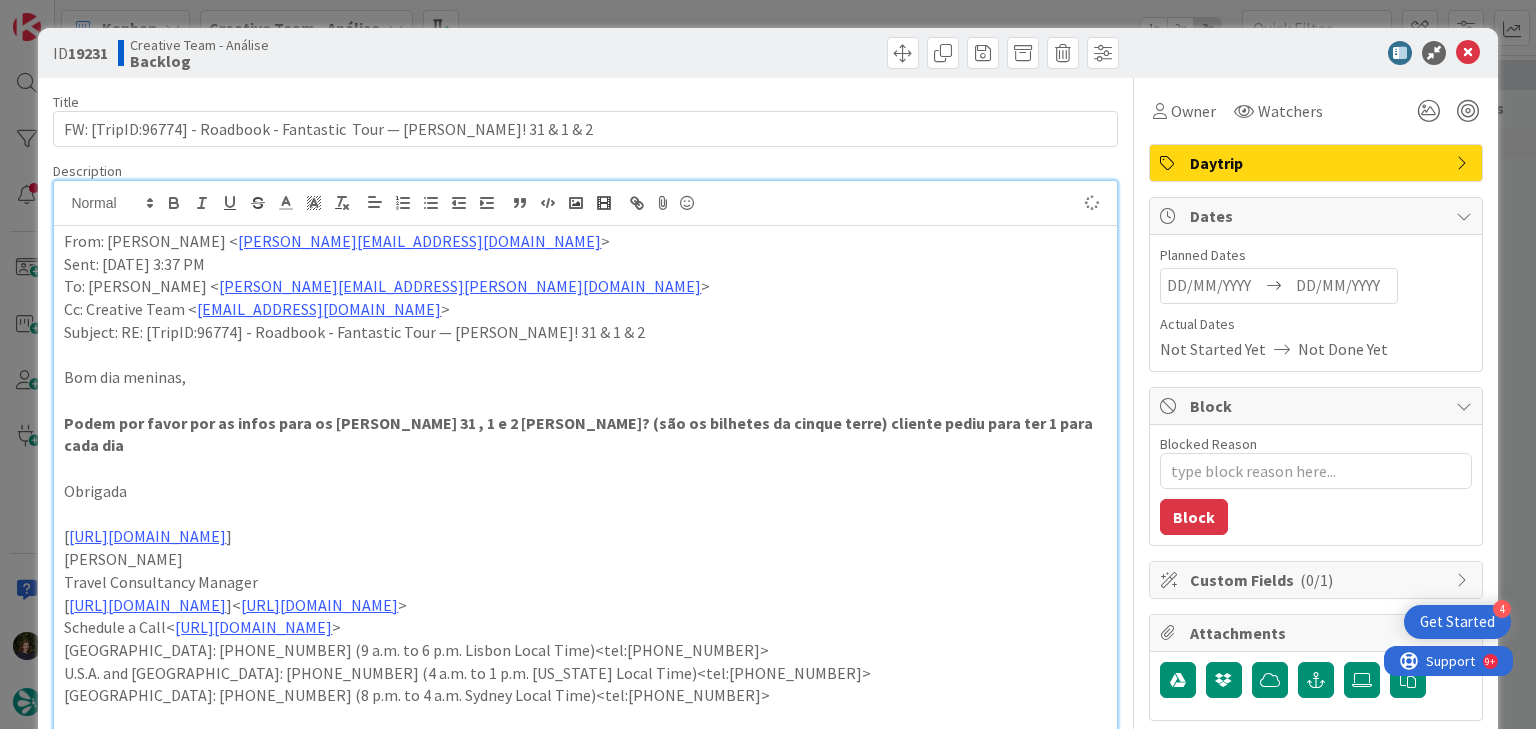 type on "x" 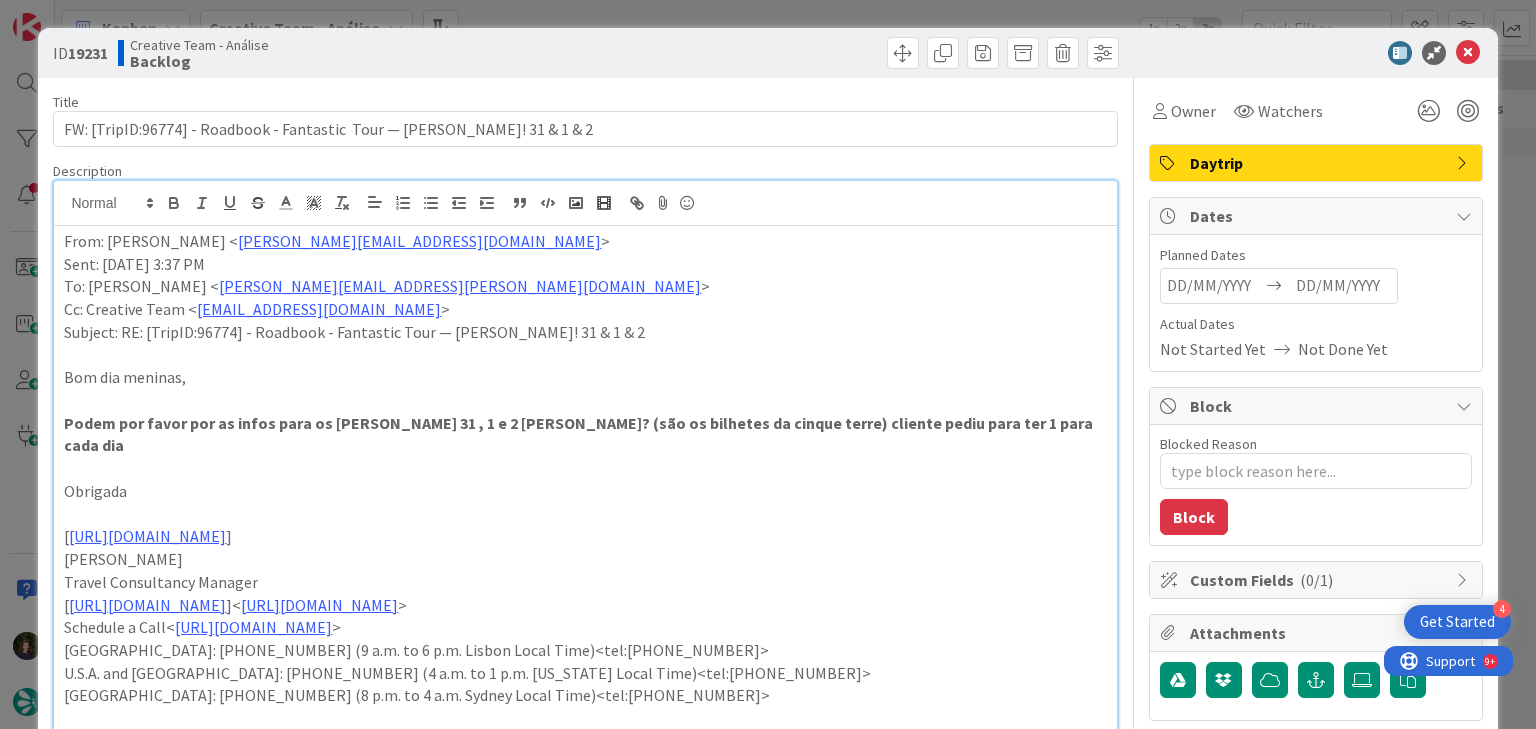 click at bounding box center [1343, 286] 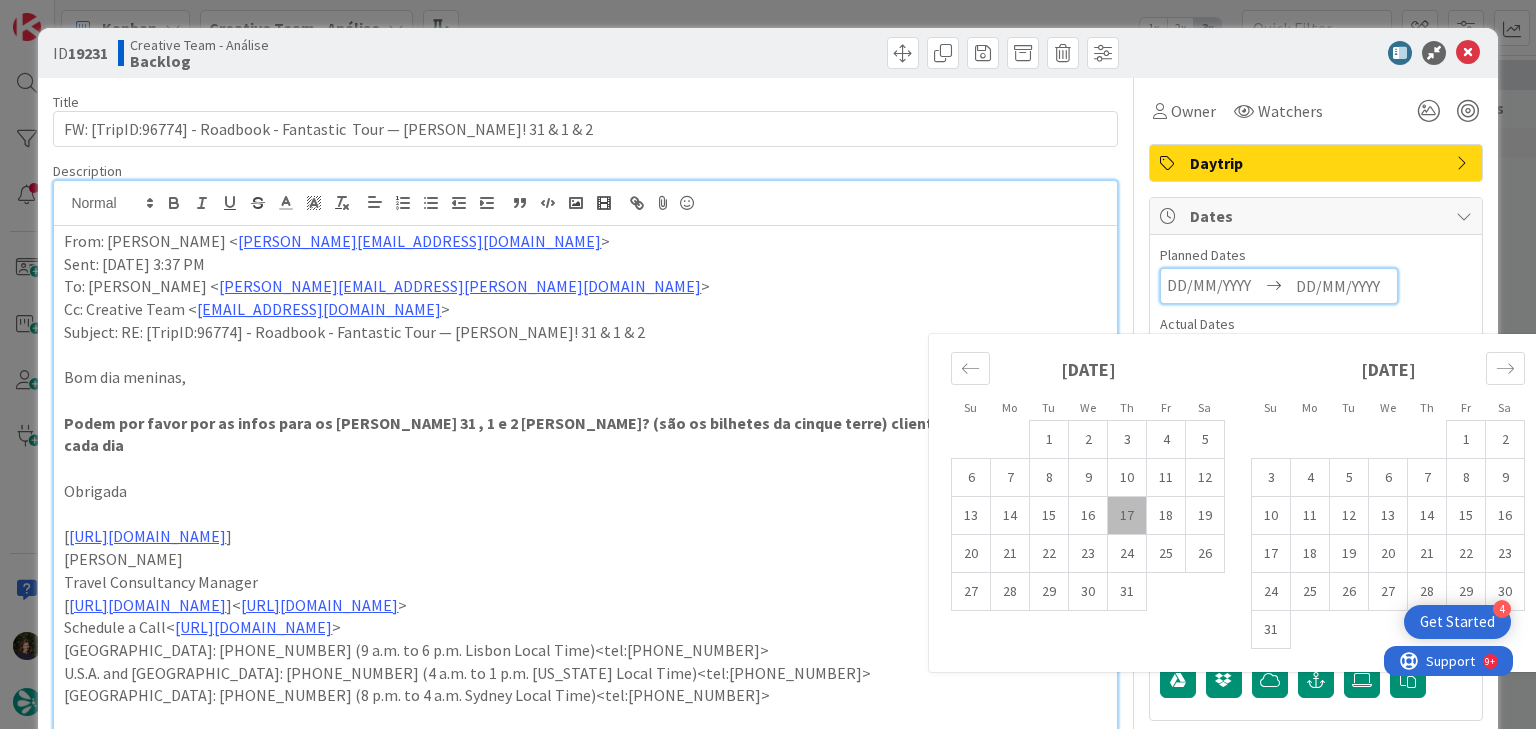 click on "17" at bounding box center [1127, 516] 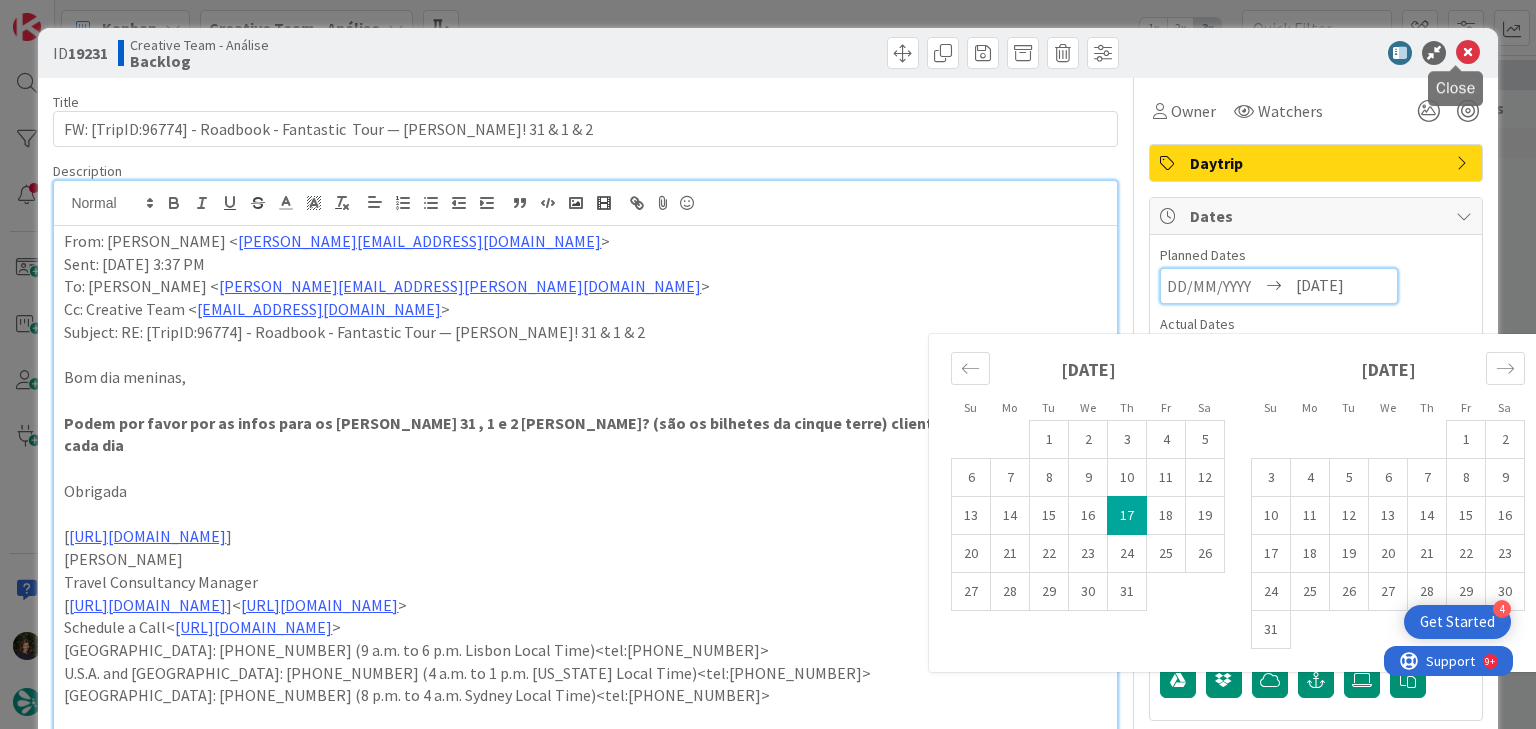 drag, startPoint x: 1450, startPoint y: 61, endPoint x: 1421, endPoint y: 79, distance: 34.132095 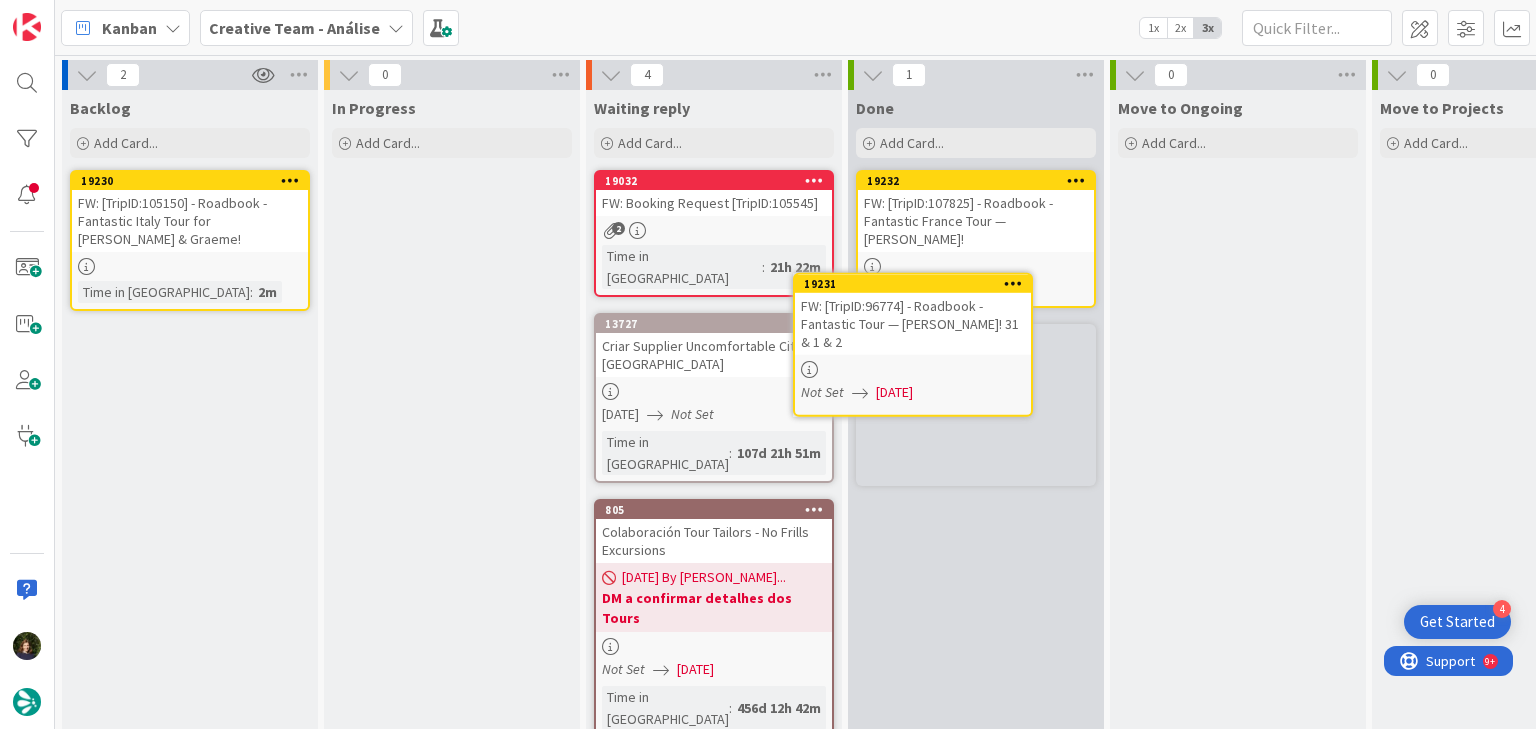scroll, scrollTop: 0, scrollLeft: 0, axis: both 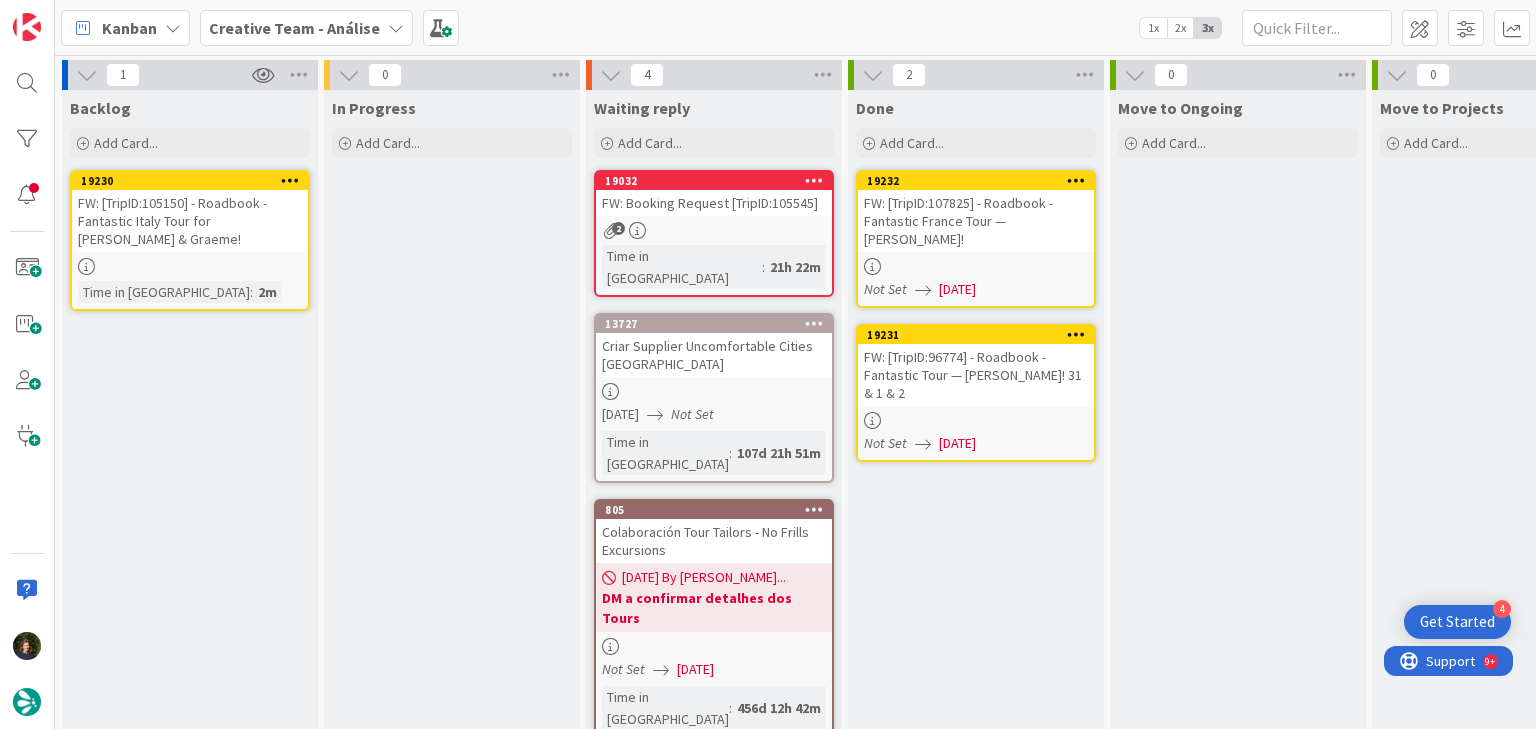 click at bounding box center [190, 266] 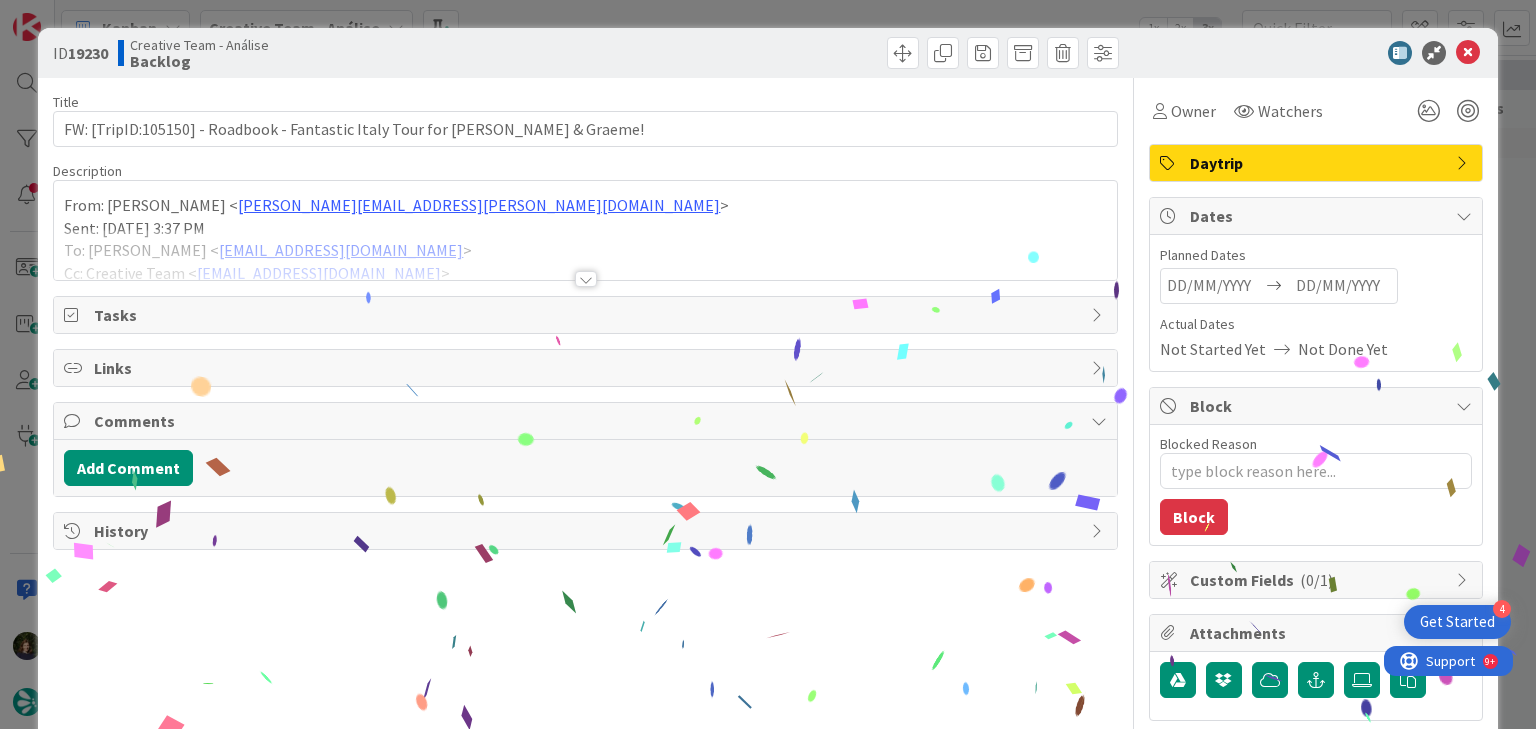 type on "x" 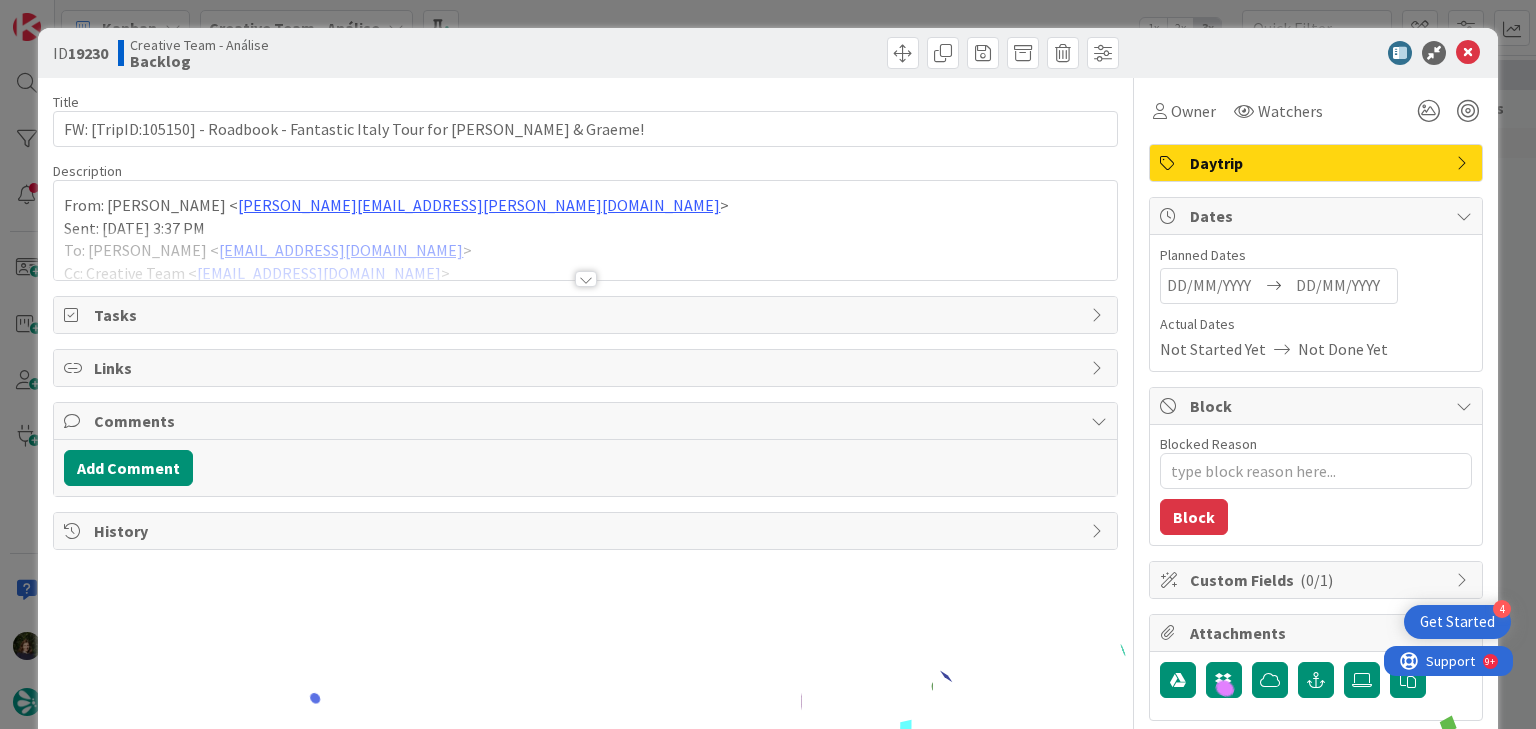 scroll, scrollTop: 0, scrollLeft: 0, axis: both 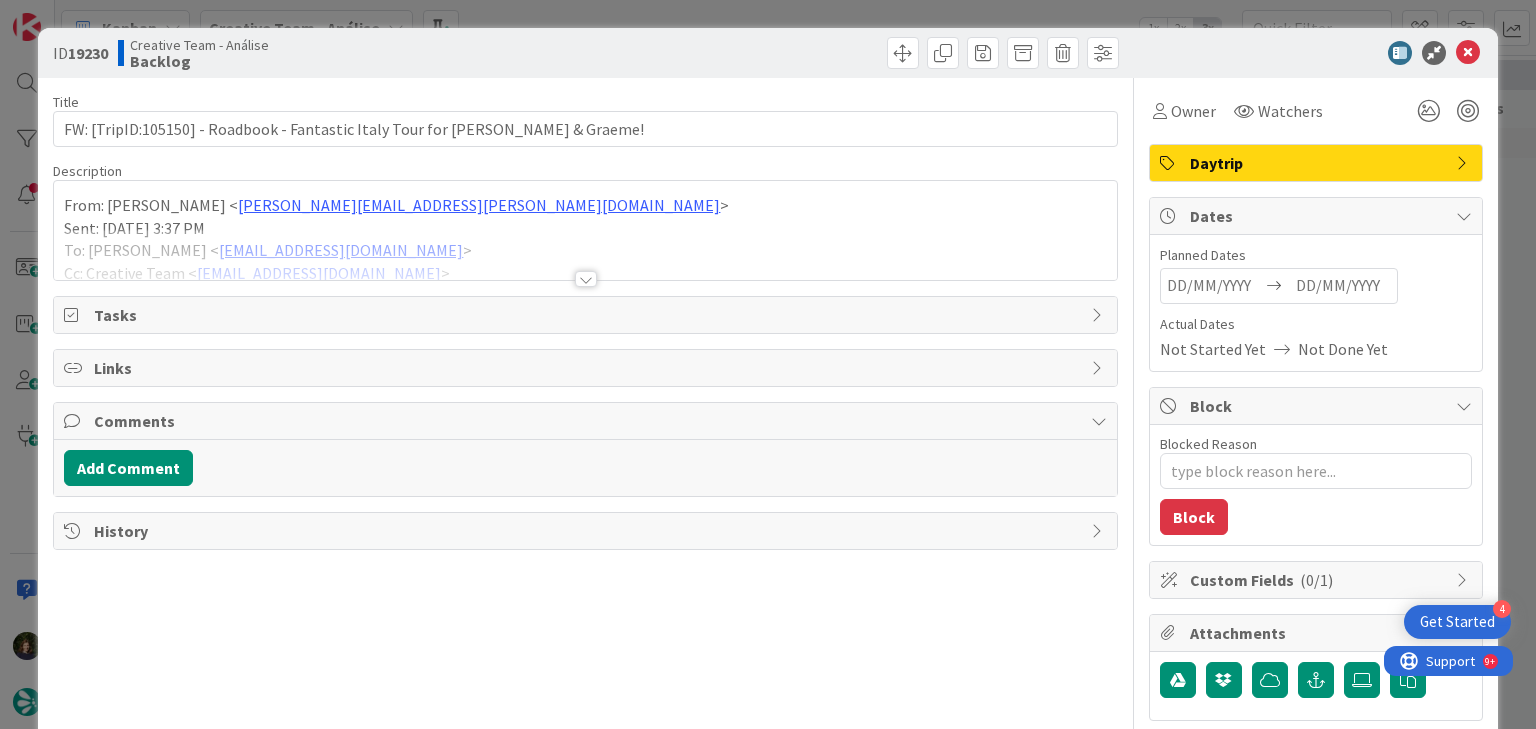 click at bounding box center [586, 279] 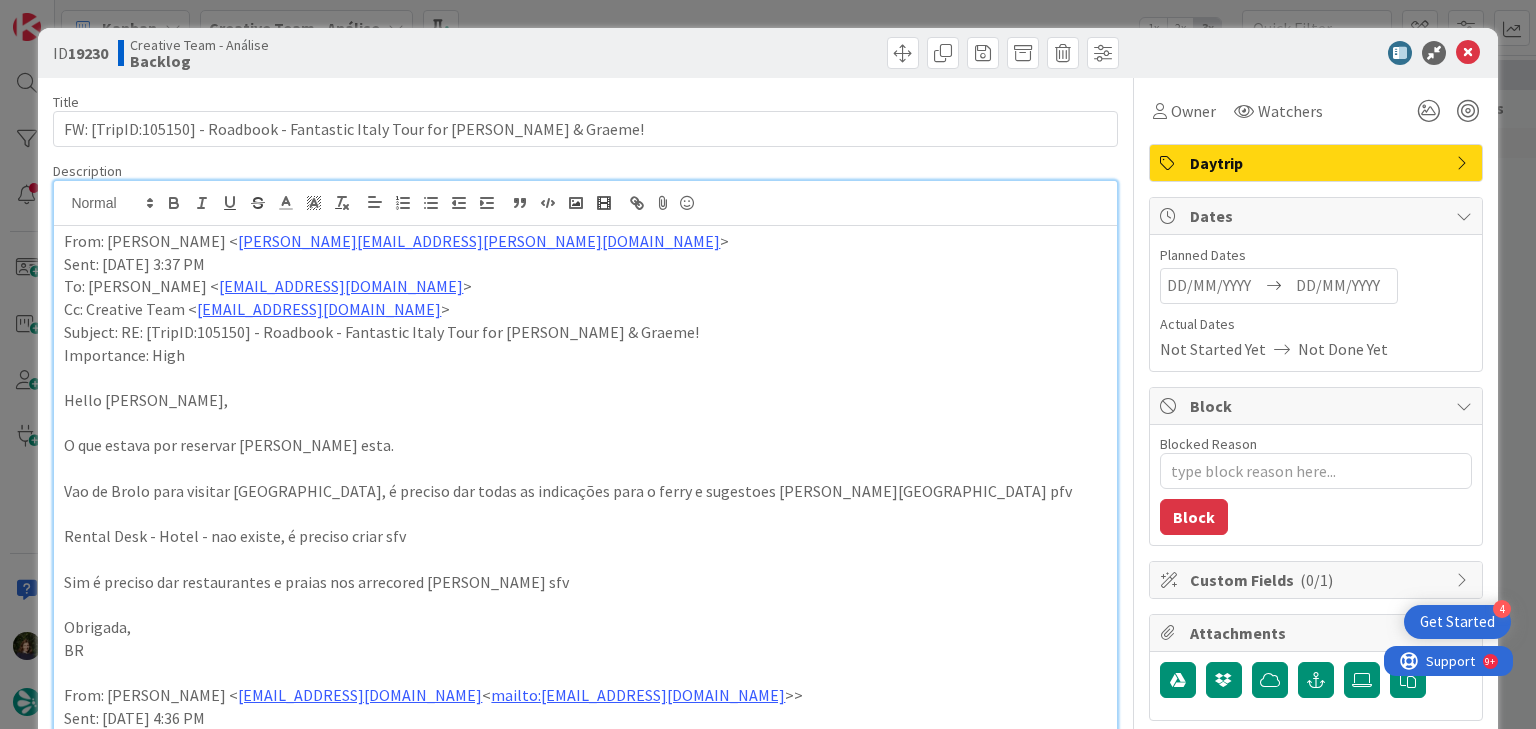 click at bounding box center (1343, 286) 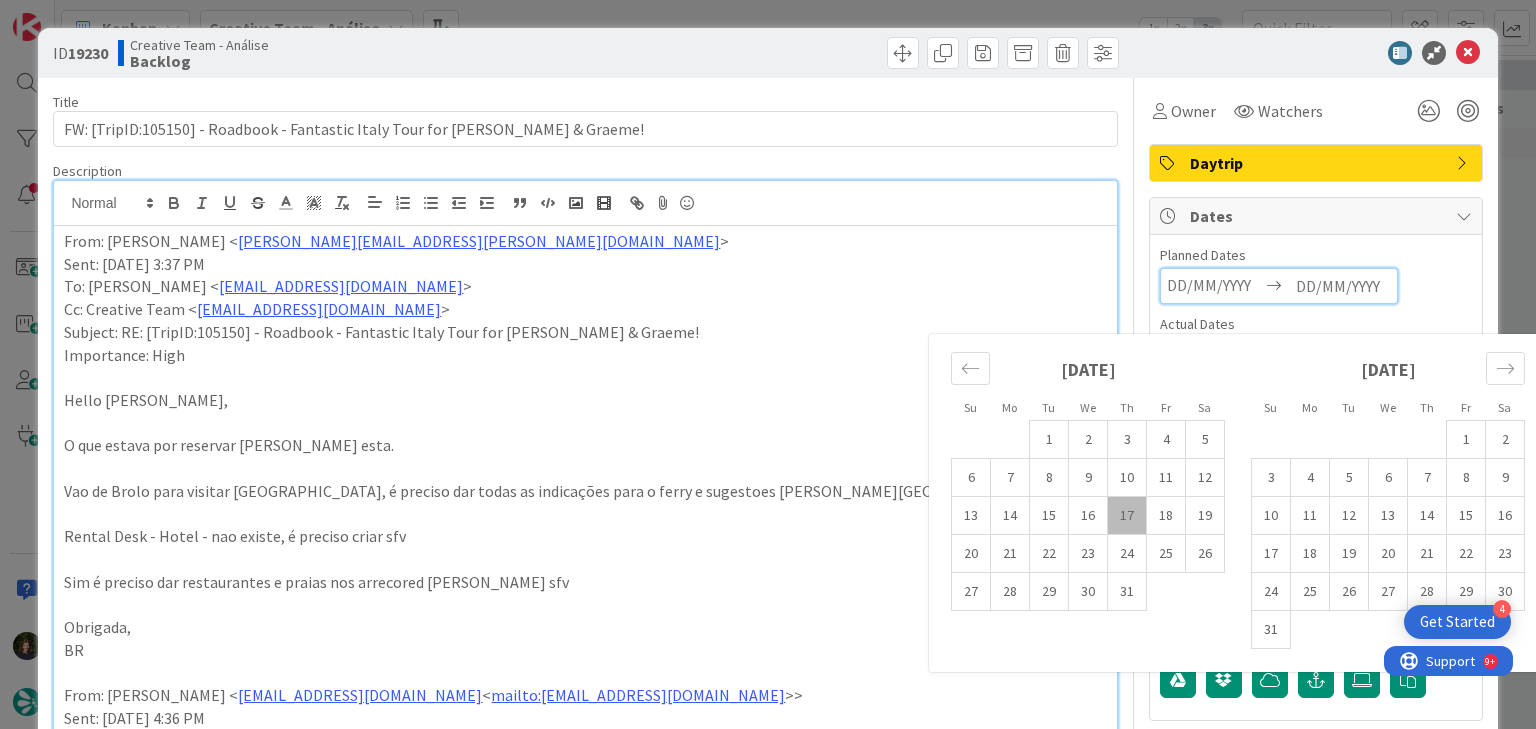 click on "17" at bounding box center (1127, 516) 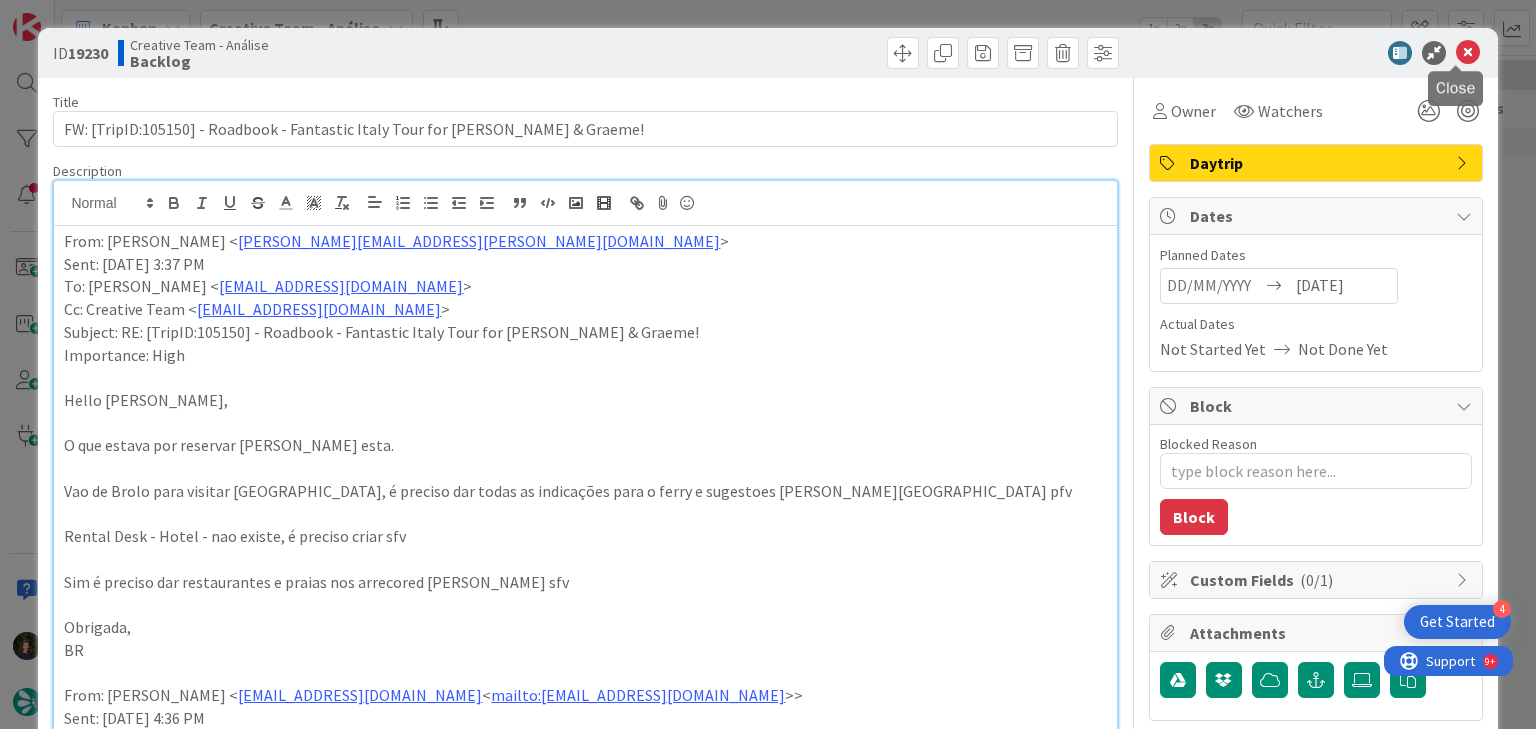 click at bounding box center [1468, 53] 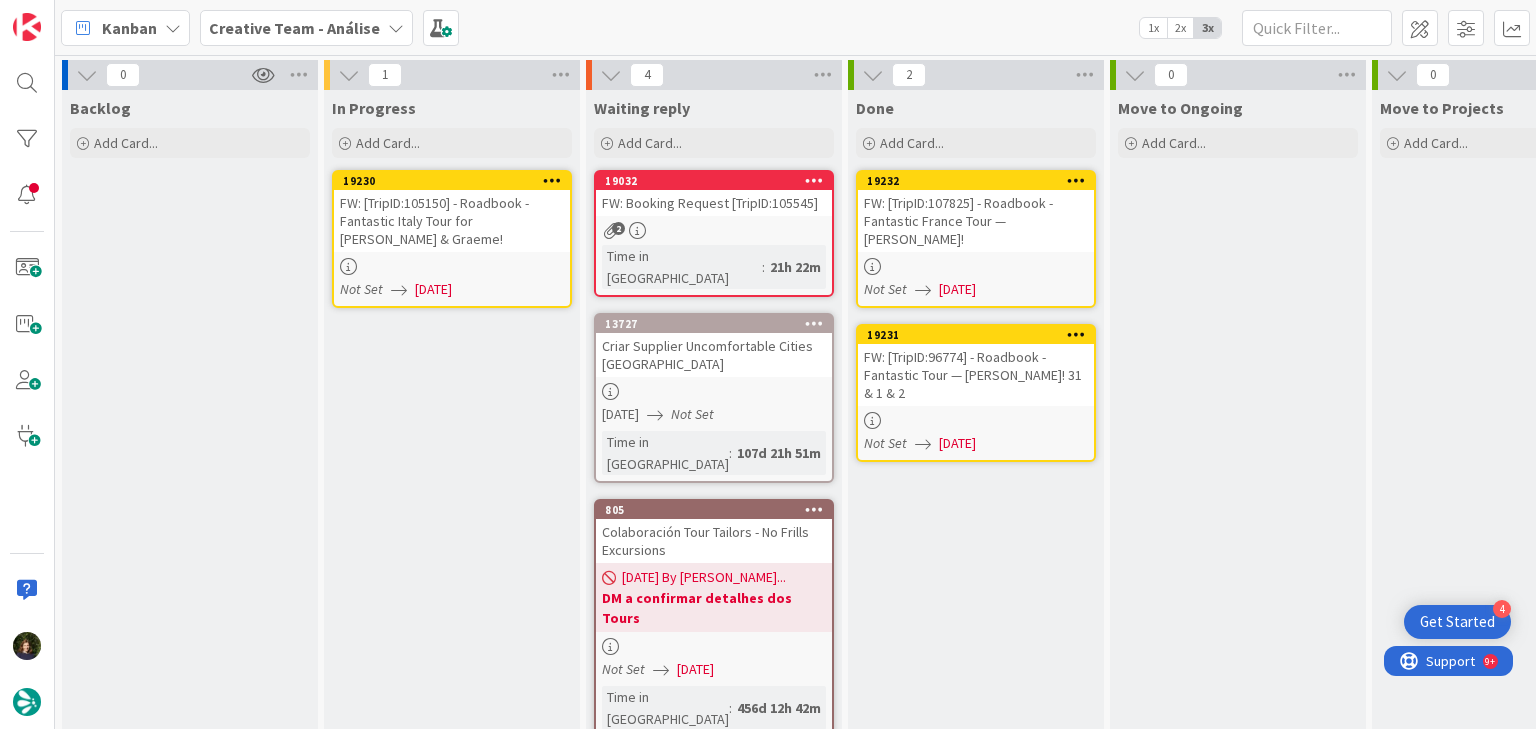 scroll, scrollTop: 0, scrollLeft: 0, axis: both 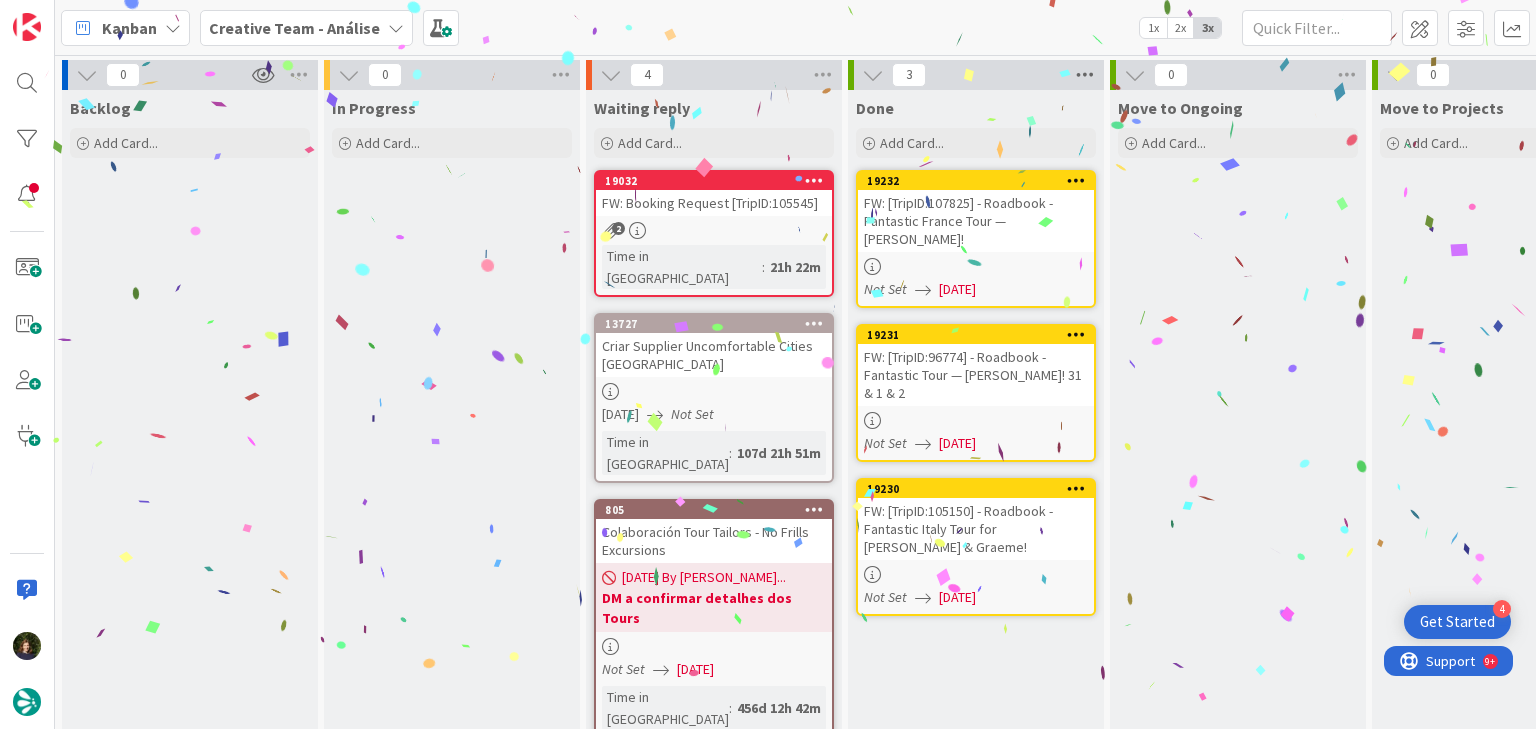click at bounding box center (1085, 75) 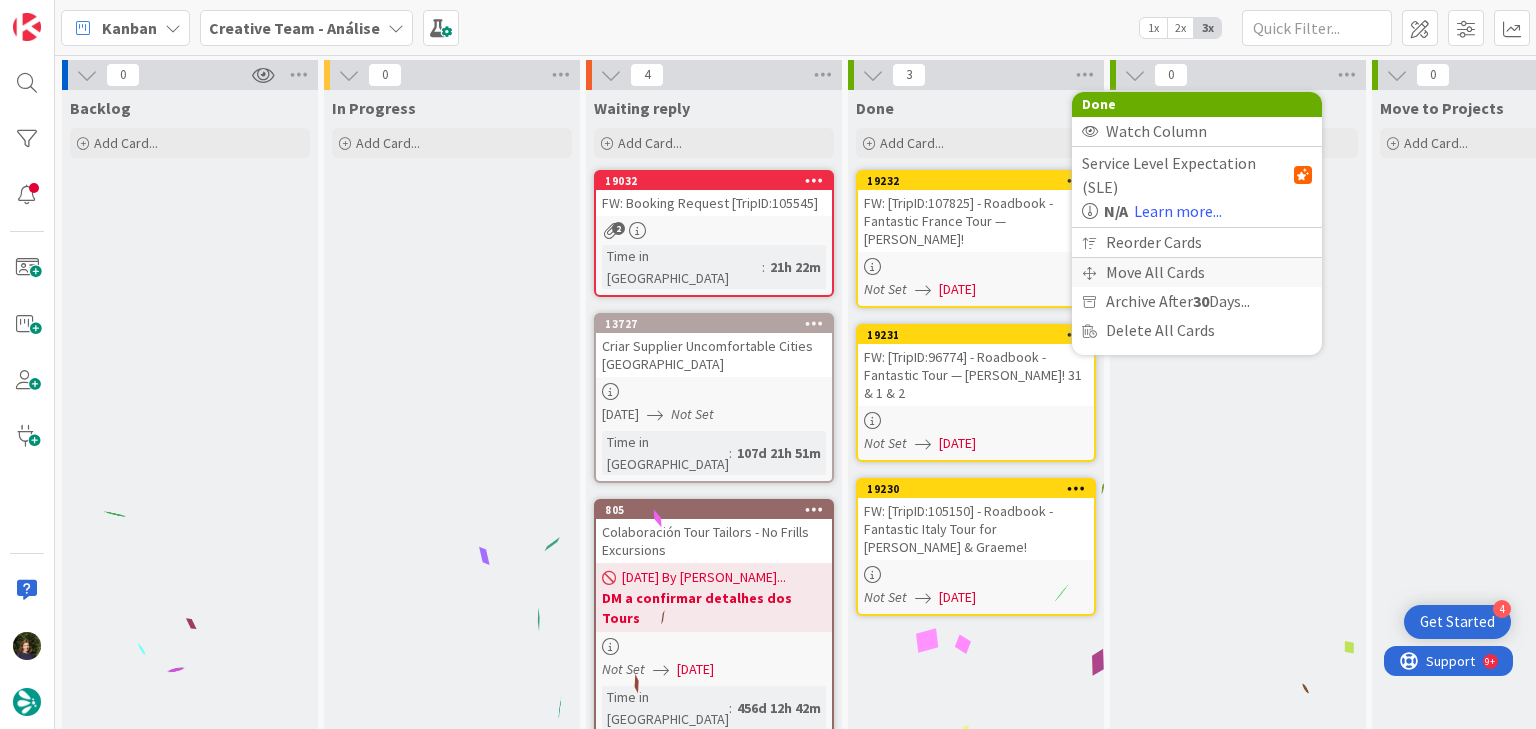 click on "Move All Cards" at bounding box center (1197, 272) 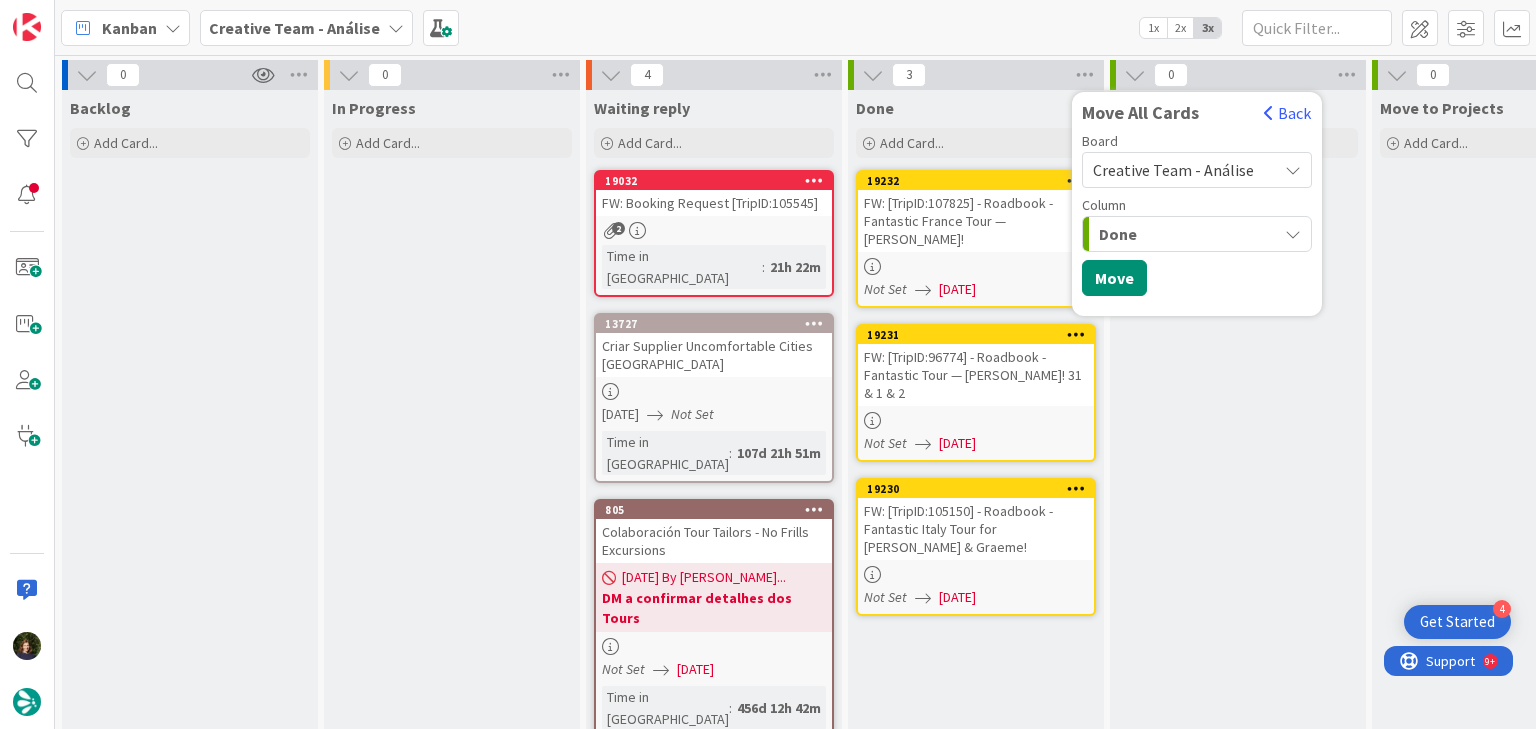 click on "Creative Team - Análise" at bounding box center [1173, 170] 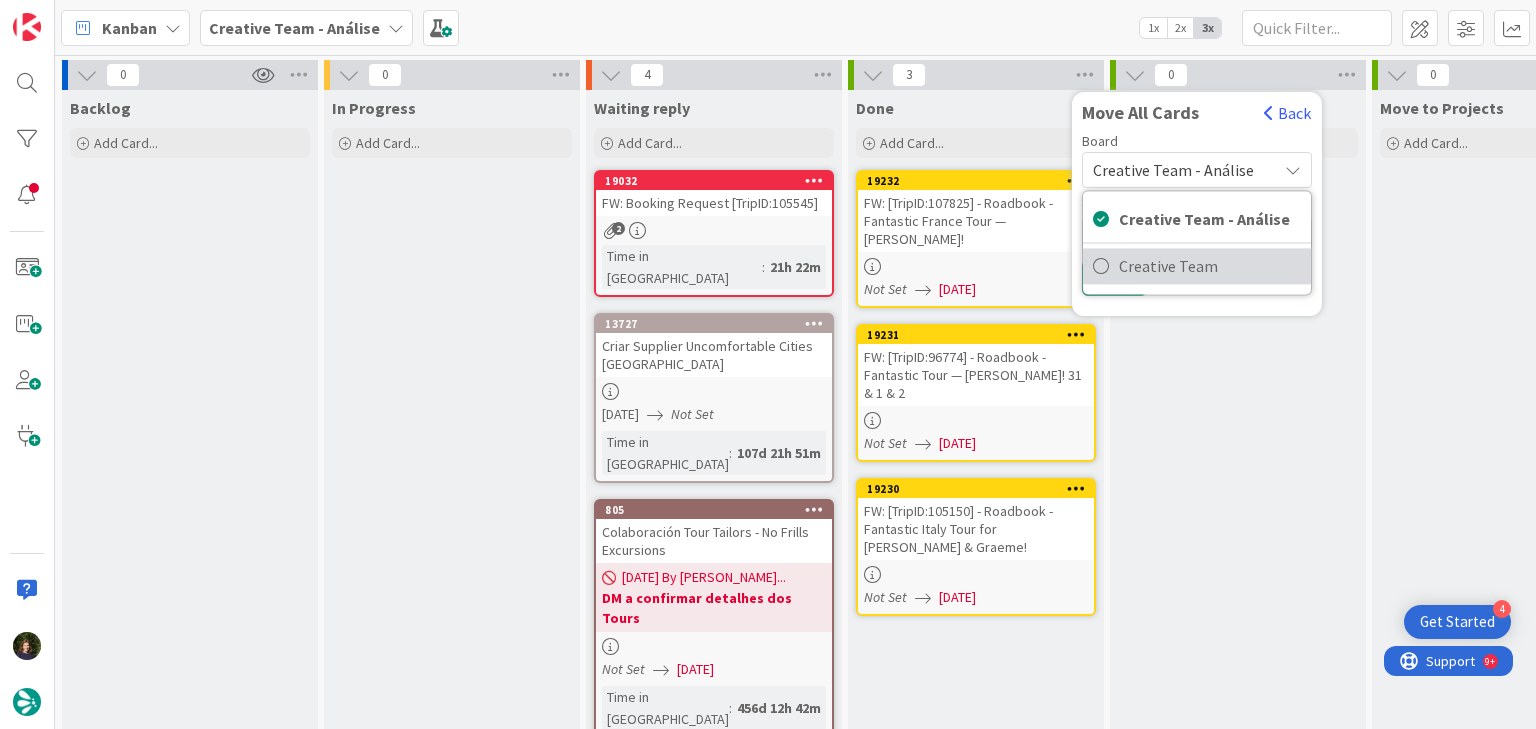 click on "Creative Team" at bounding box center (1210, 266) 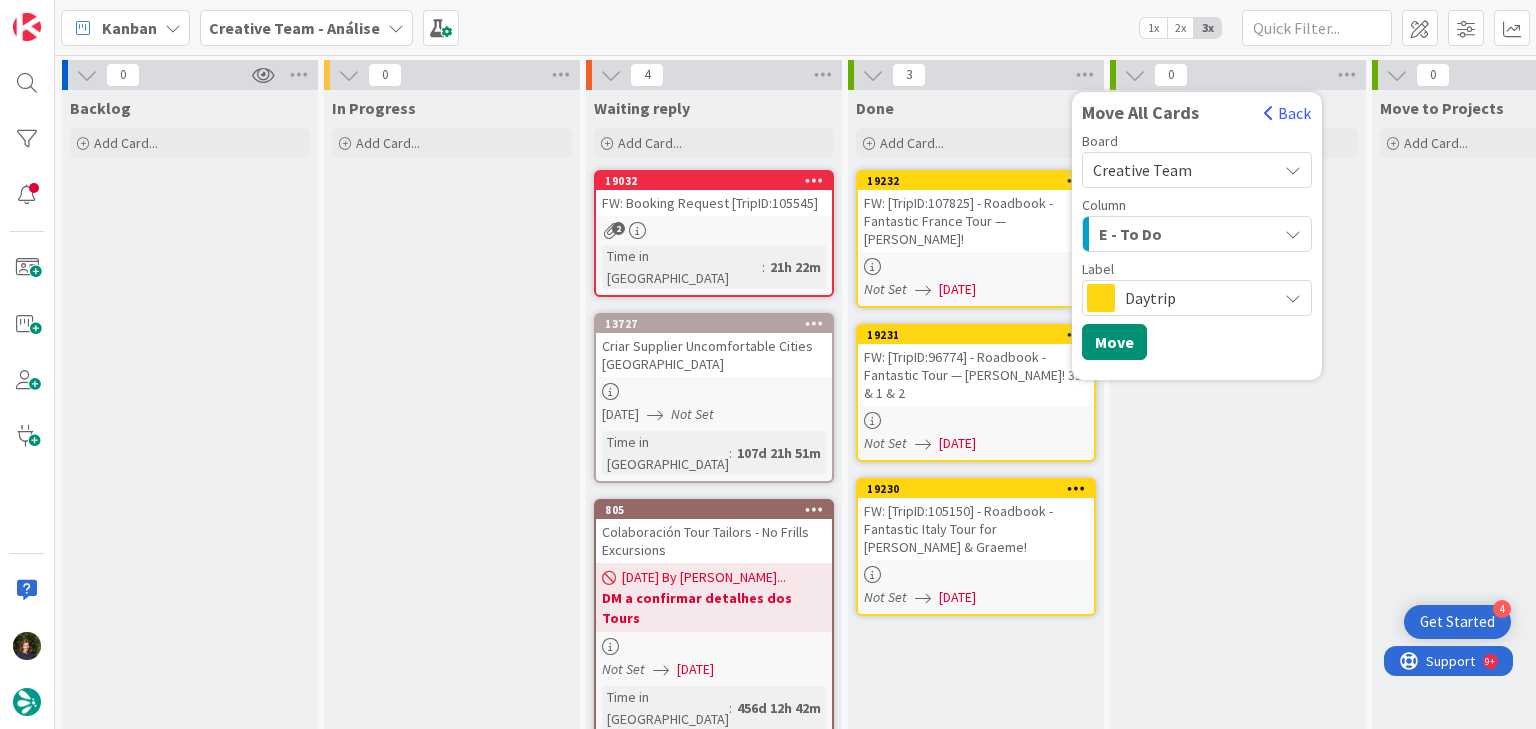 click on "E - To Do" at bounding box center (1185, 234) 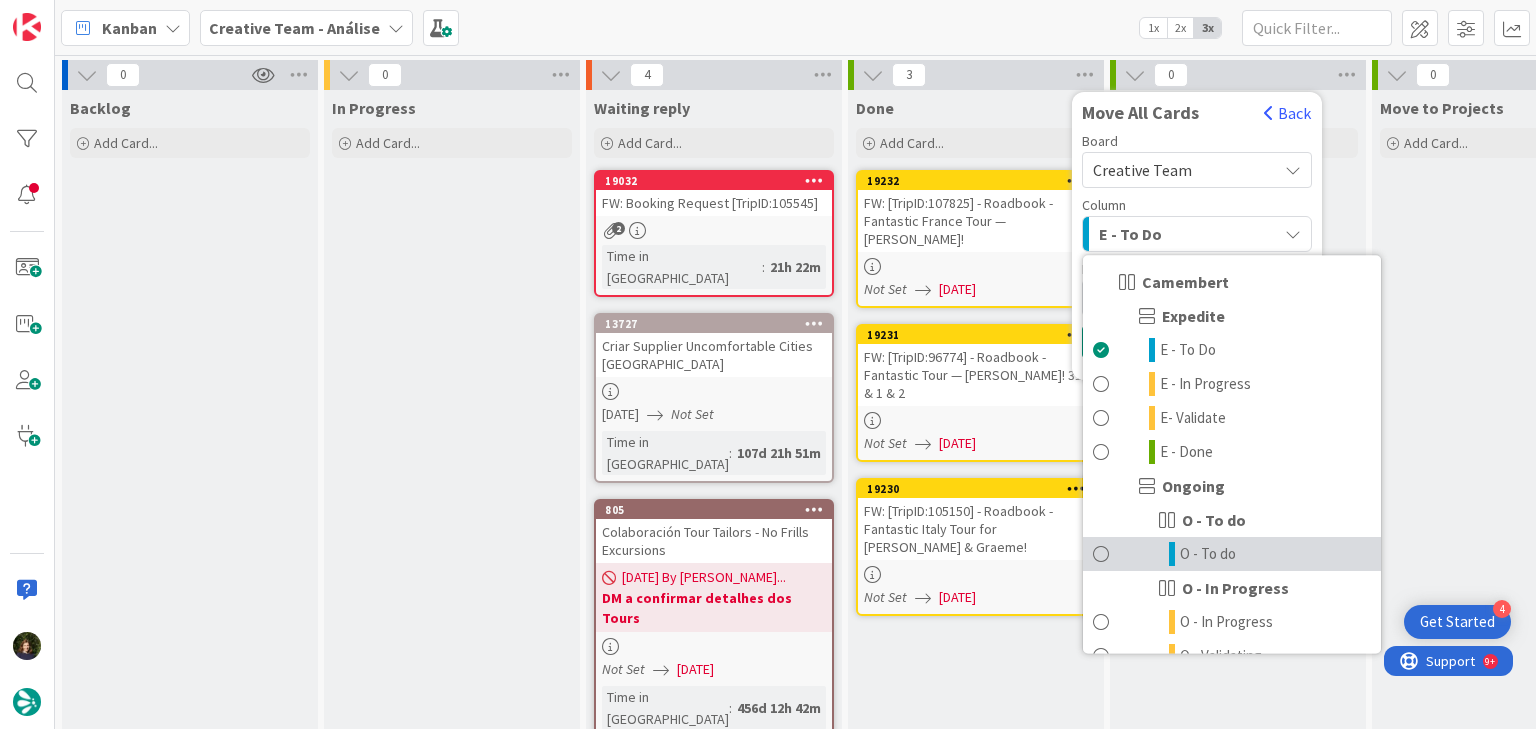 click on "O - To do" at bounding box center (1208, 554) 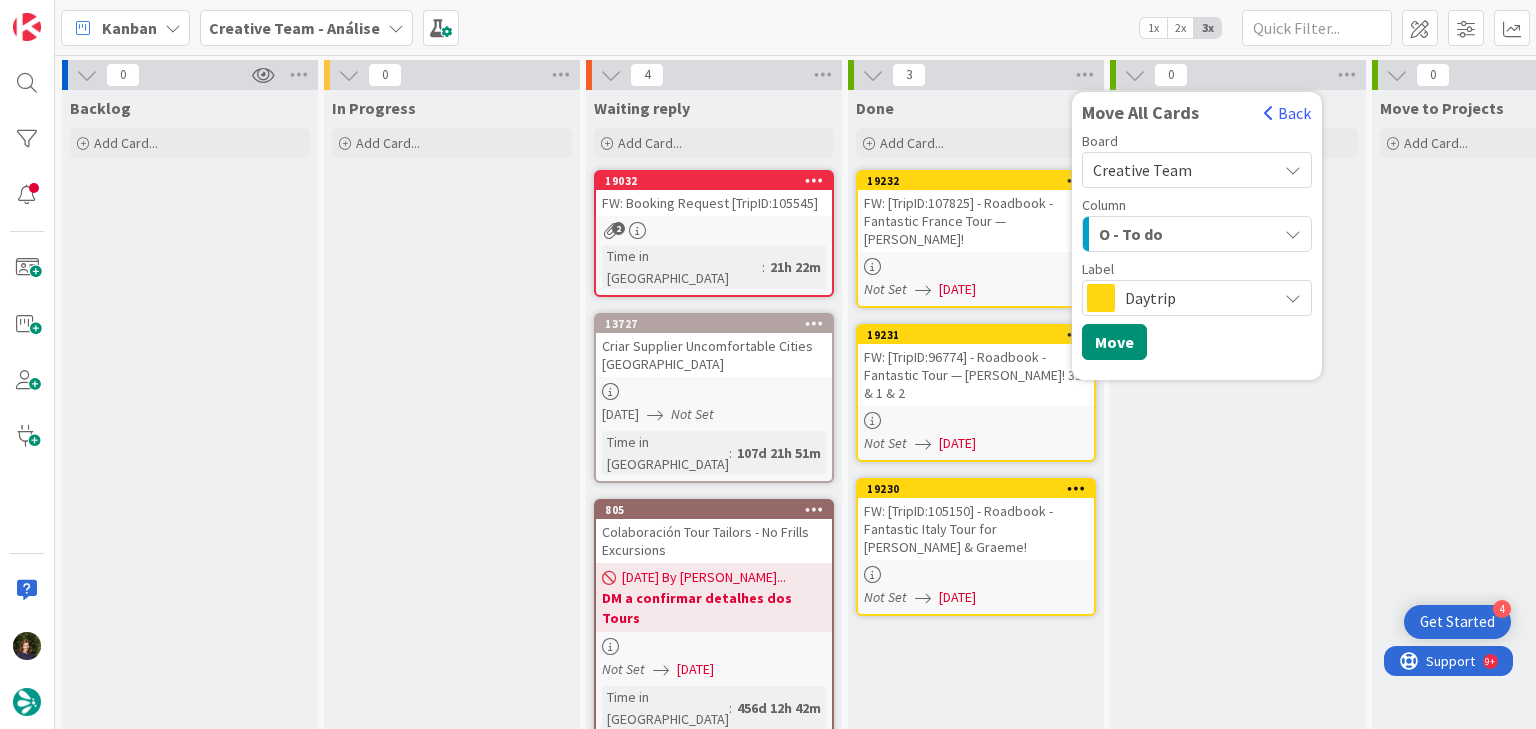 click on "Daytrip" at bounding box center [1196, 298] 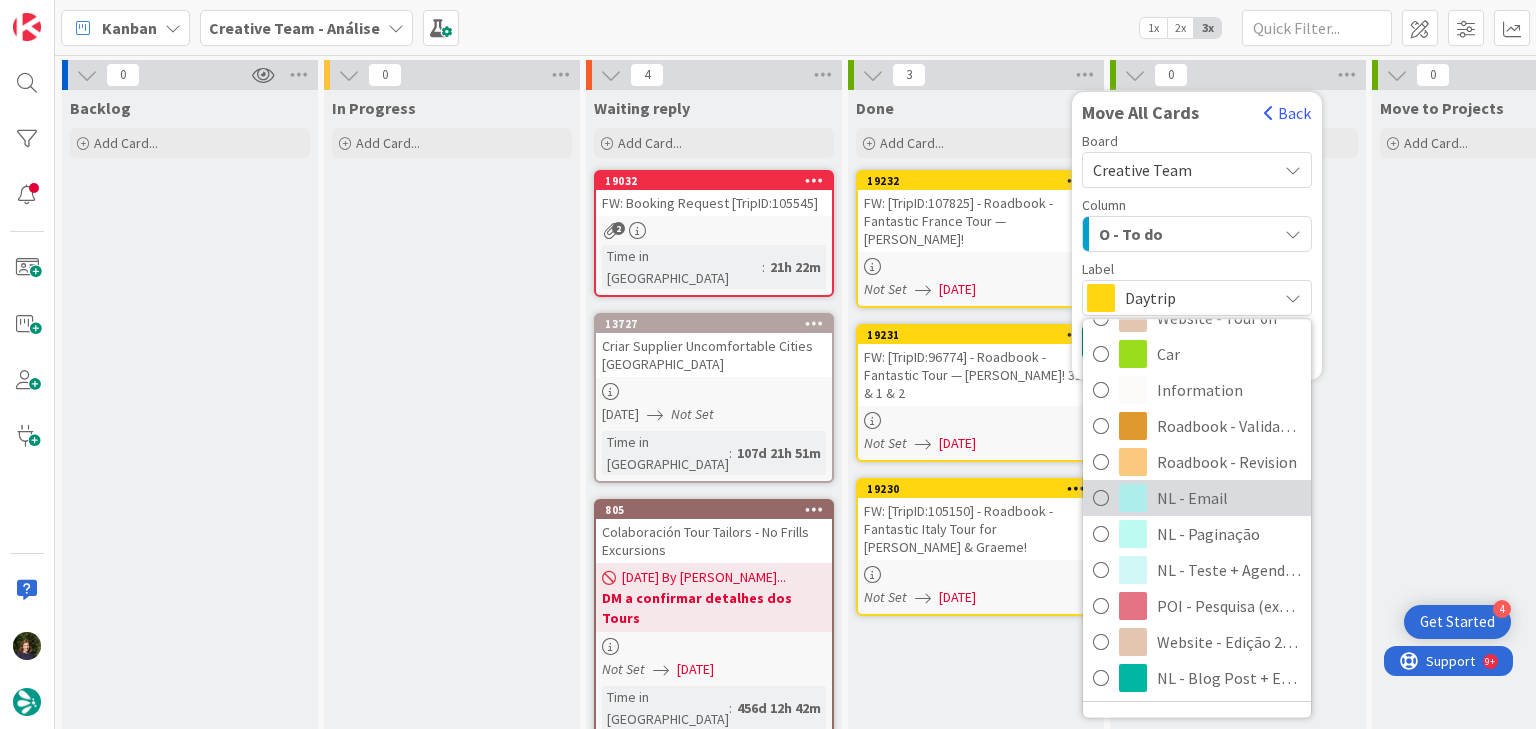 scroll, scrollTop: 400, scrollLeft: 0, axis: vertical 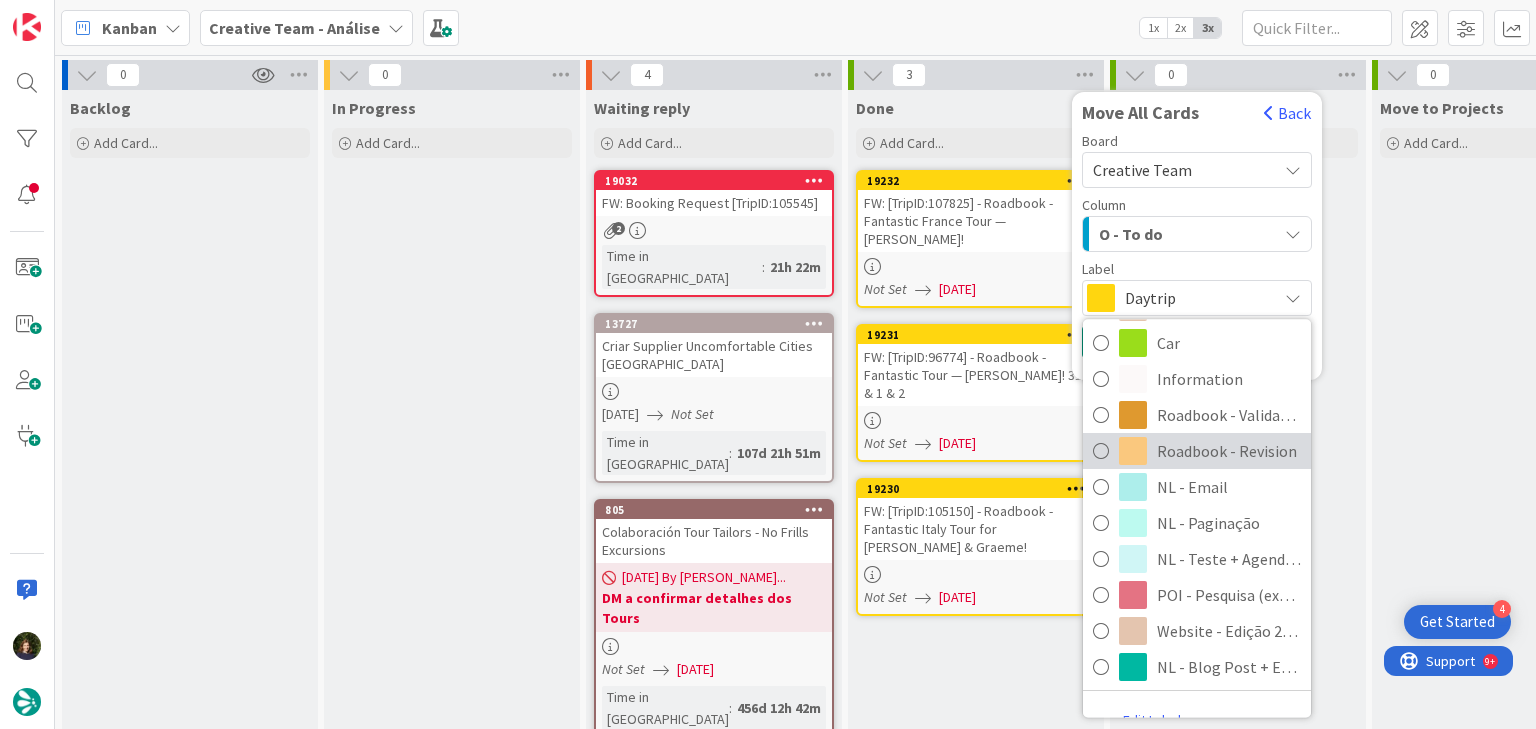 click on "Roadbook - Revision" at bounding box center (1229, 451) 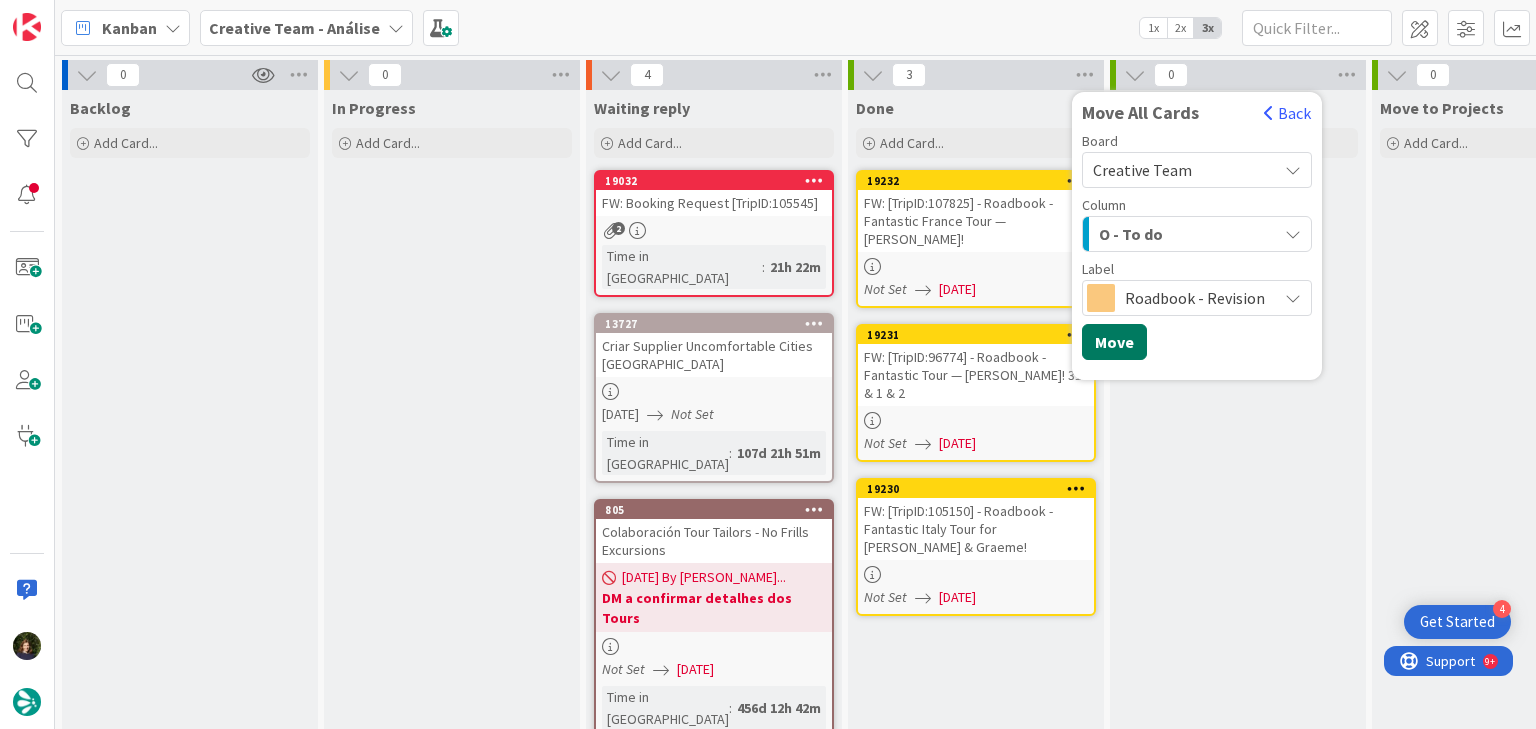 click on "Move" at bounding box center [1114, 342] 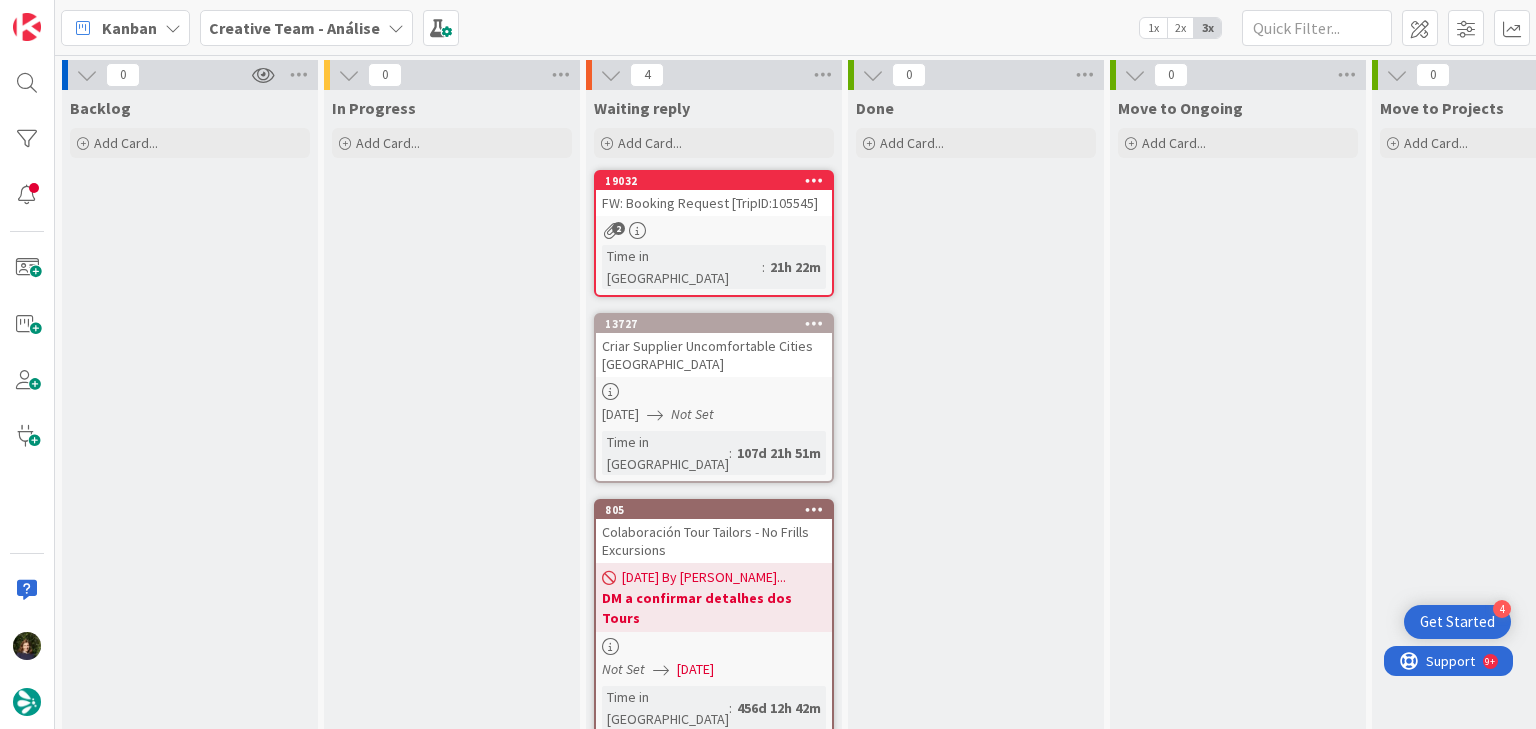 click on "Creative Team - Análise" at bounding box center (294, 28) 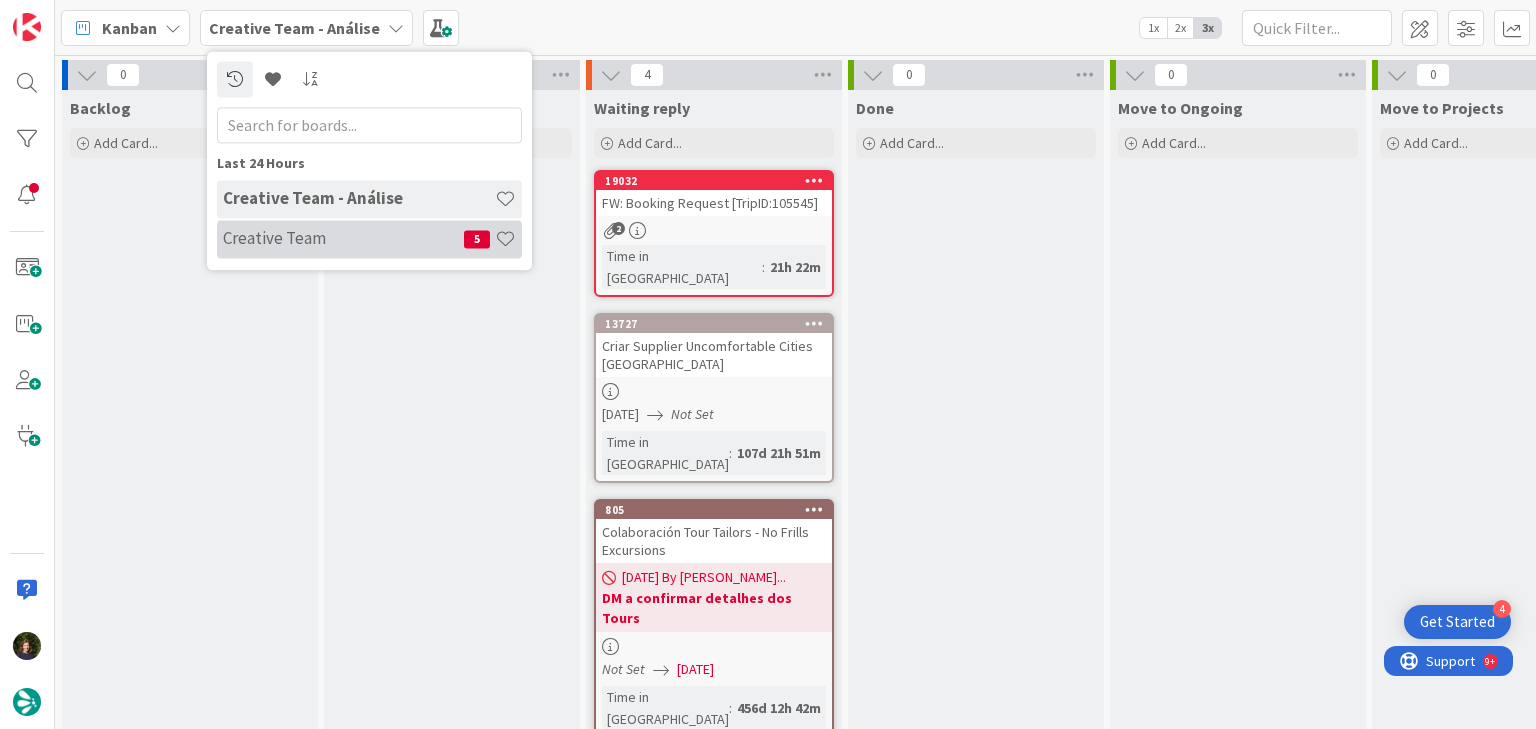 click on "Creative Team" at bounding box center (343, 239) 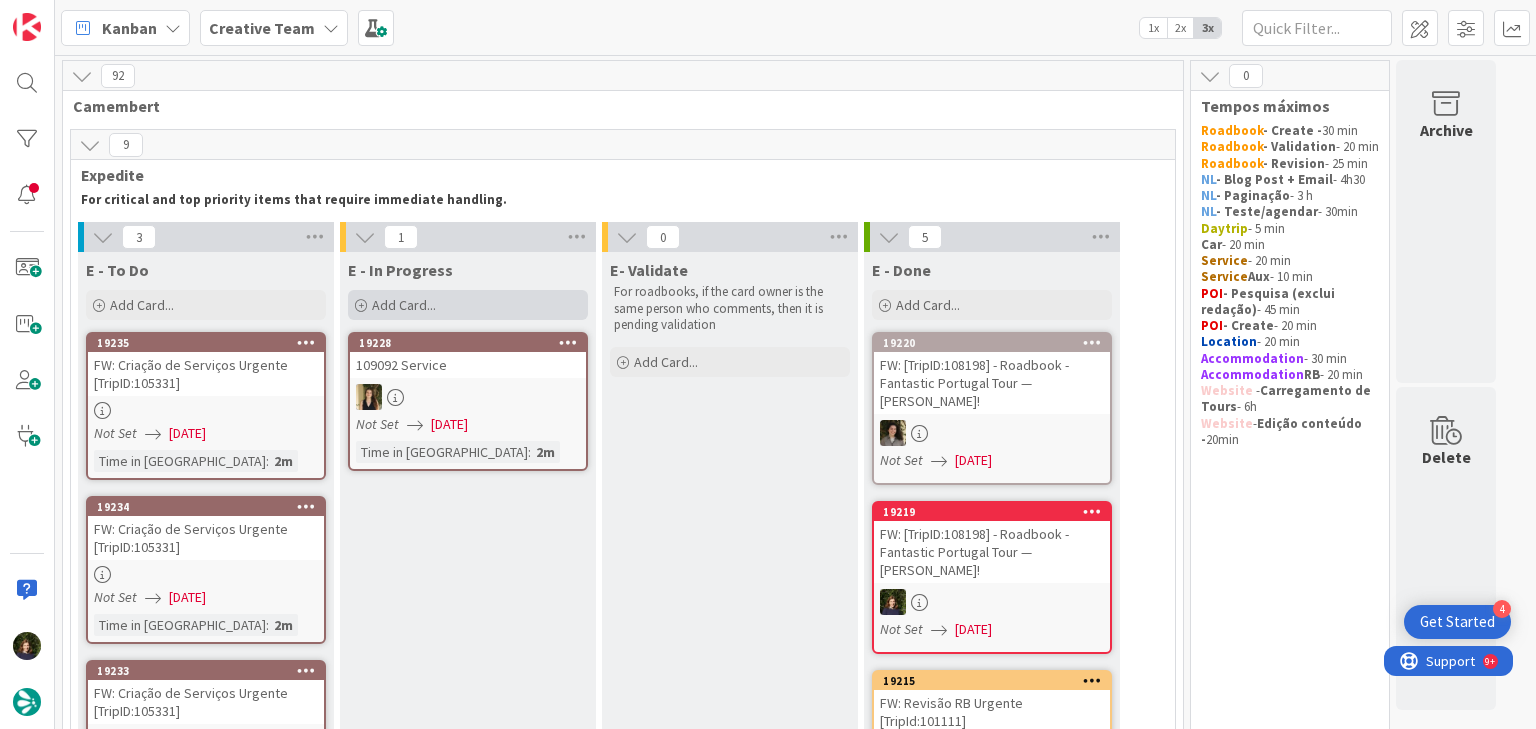 scroll, scrollTop: 0, scrollLeft: 0, axis: both 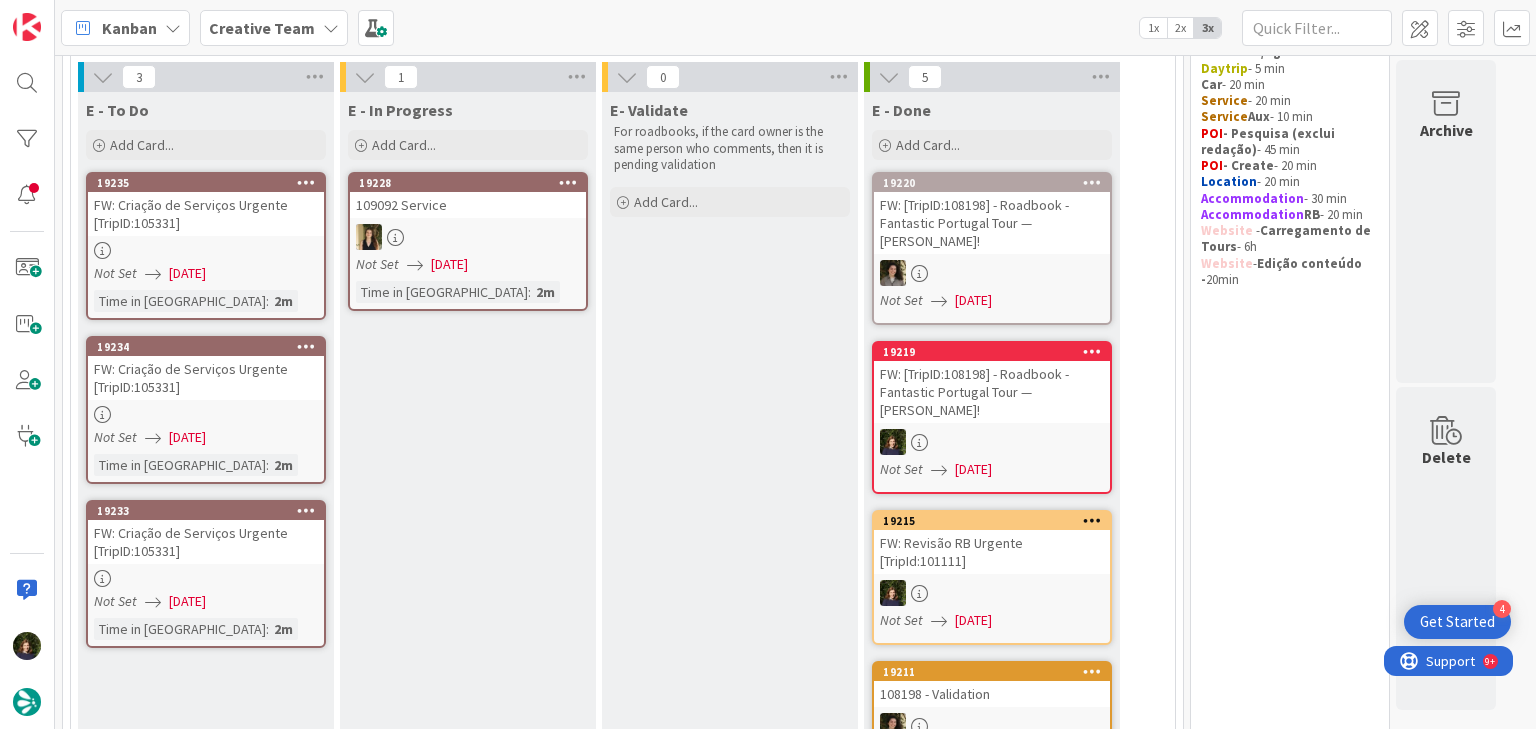 click on "109092 Service" at bounding box center (468, 205) 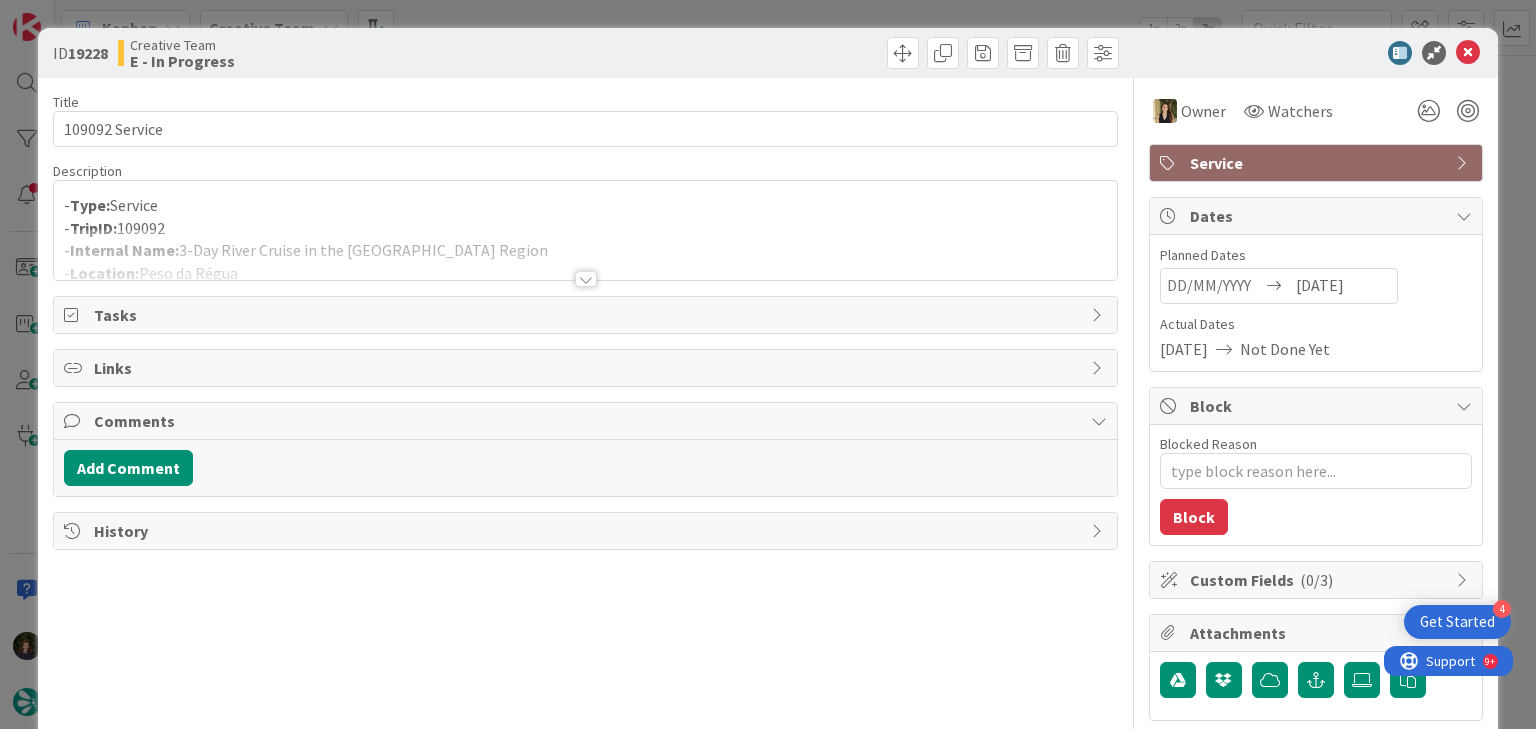 scroll, scrollTop: 0, scrollLeft: 0, axis: both 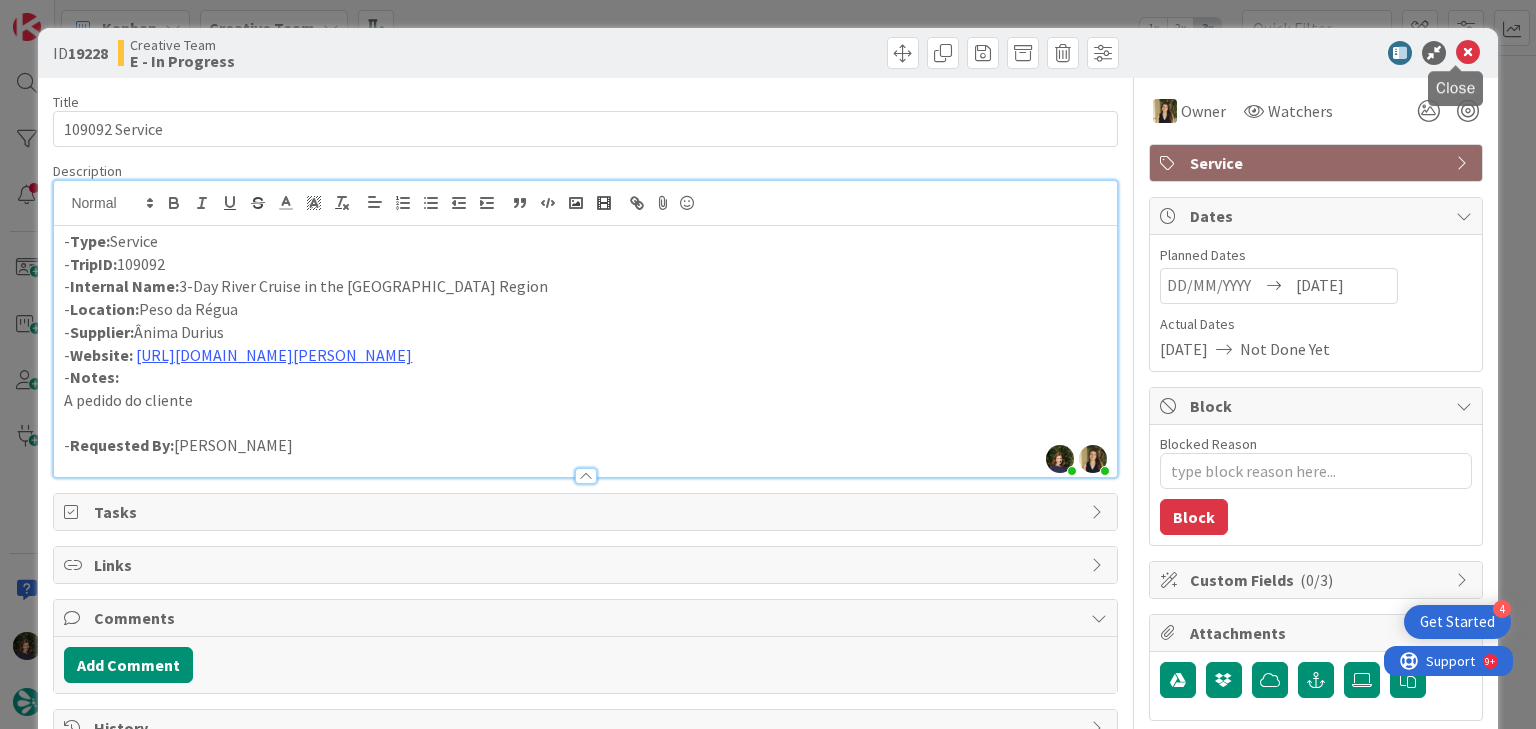 click at bounding box center (1468, 53) 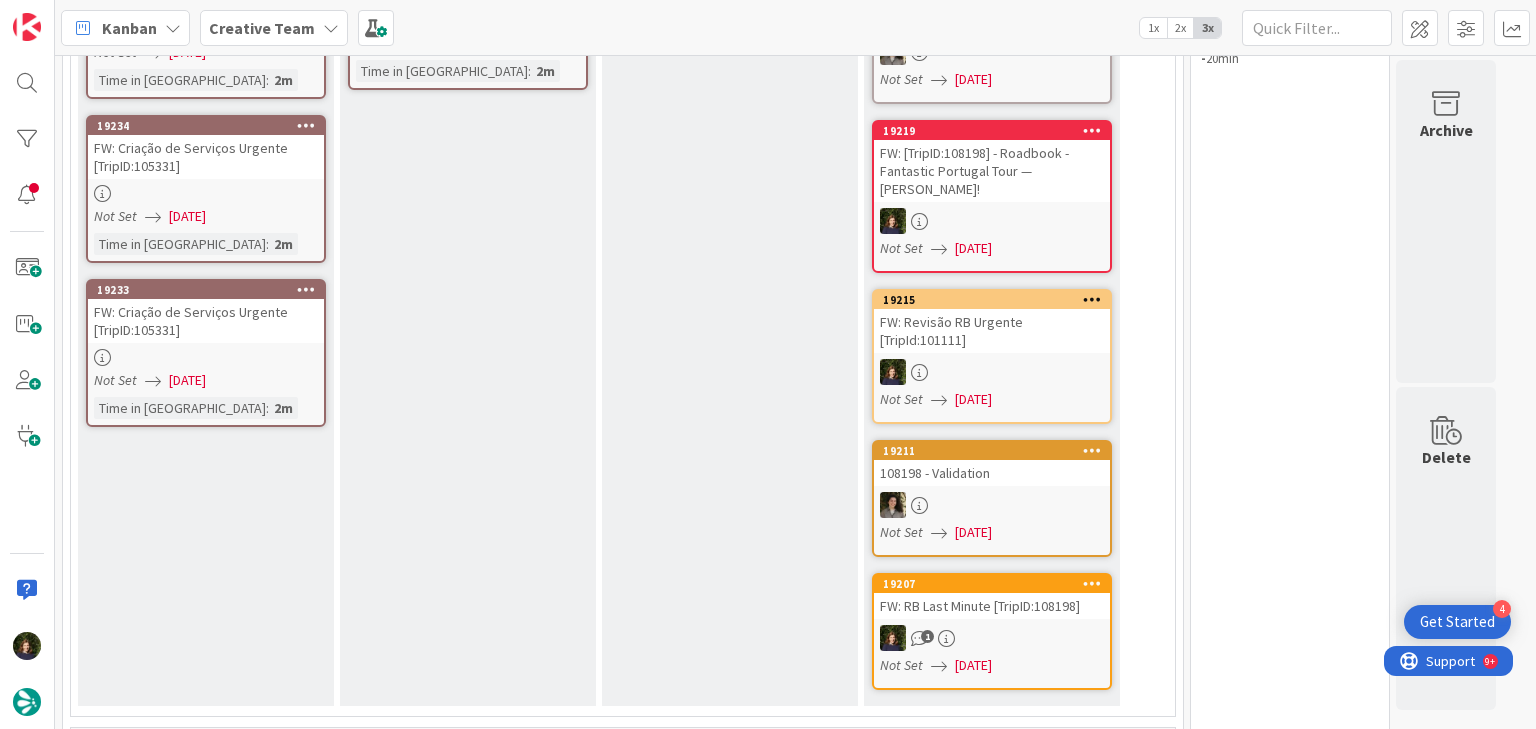 scroll, scrollTop: 400, scrollLeft: 0, axis: vertical 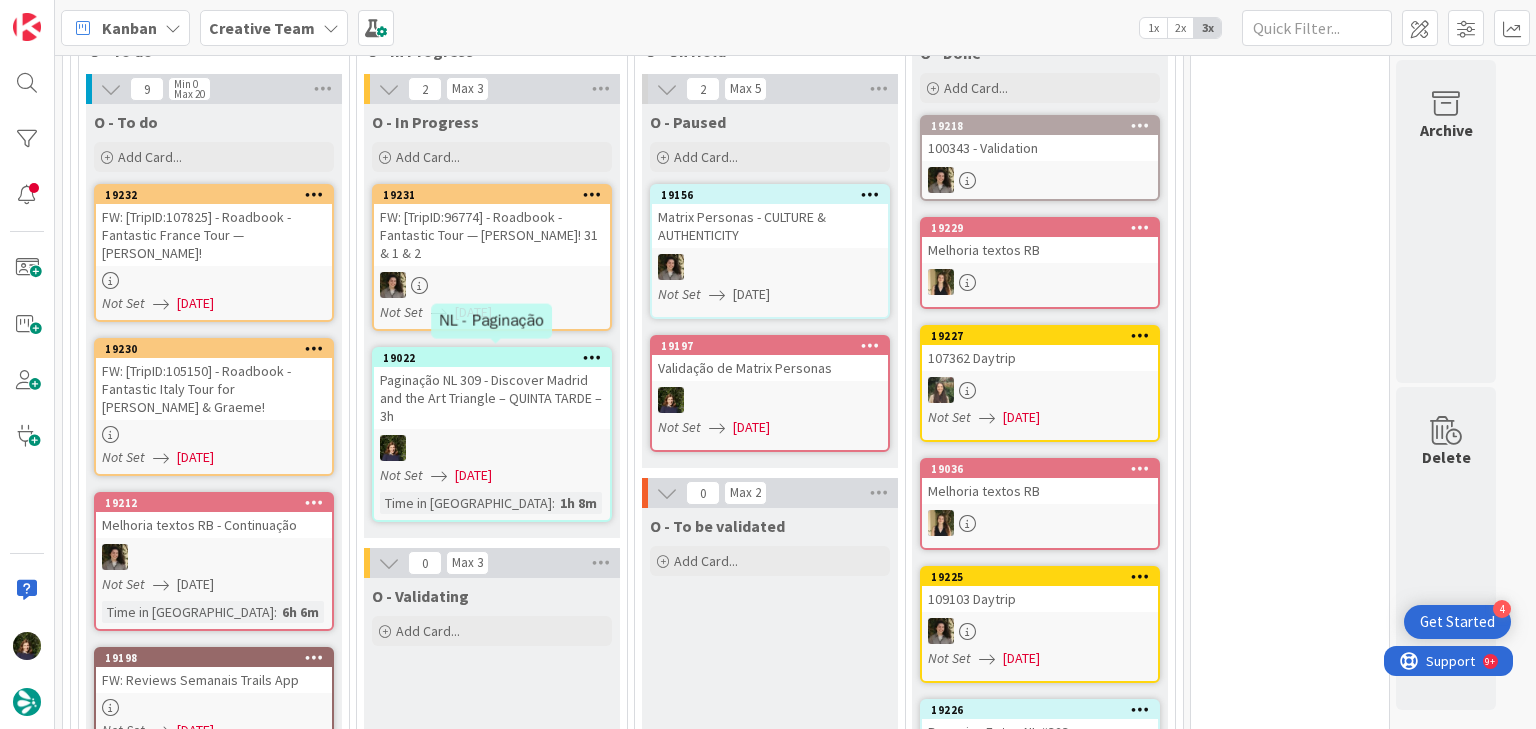 click on "Paginação NL 309 - Discover Madrid and the Art Triangle – QUINTA TARDE – 3h" at bounding box center [492, 398] 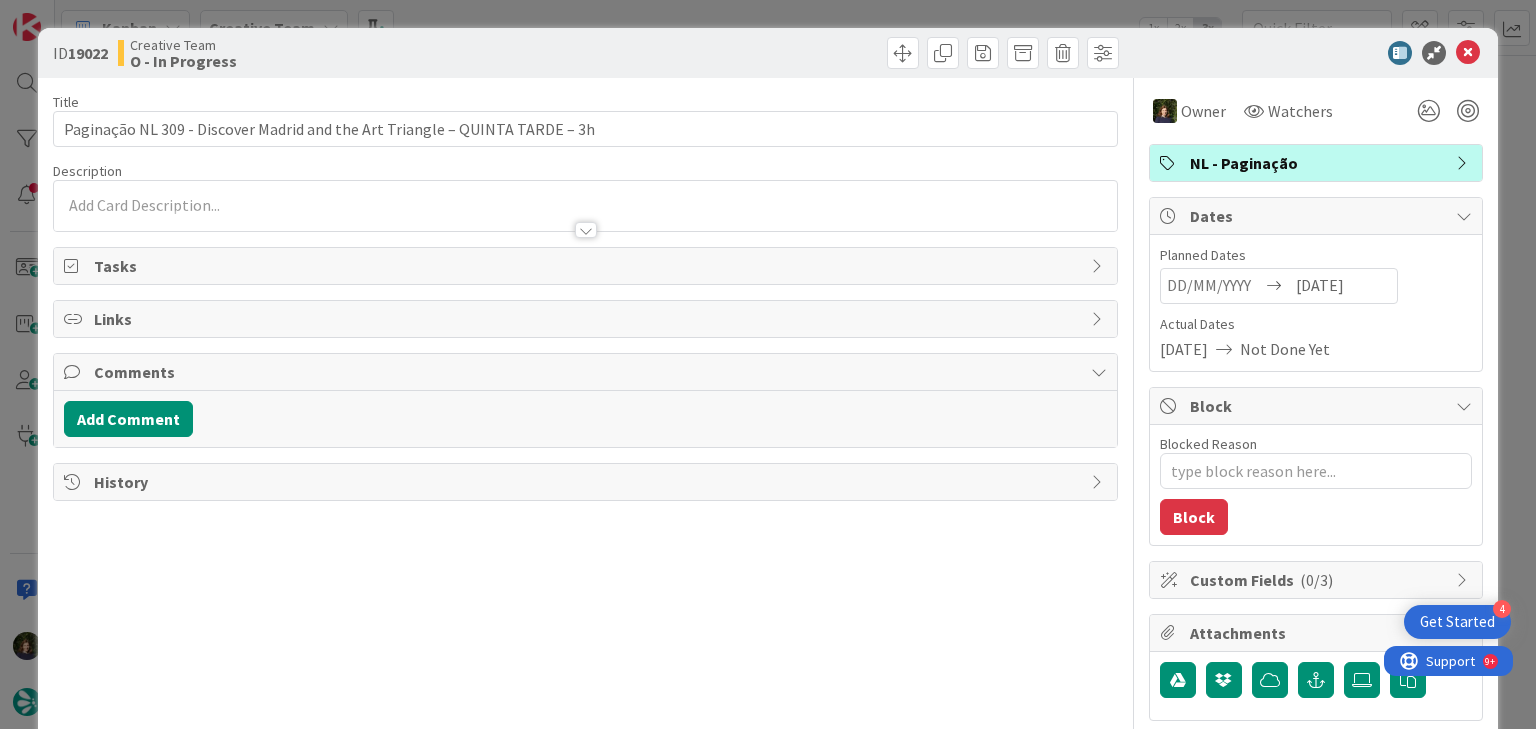 scroll, scrollTop: 0, scrollLeft: 0, axis: both 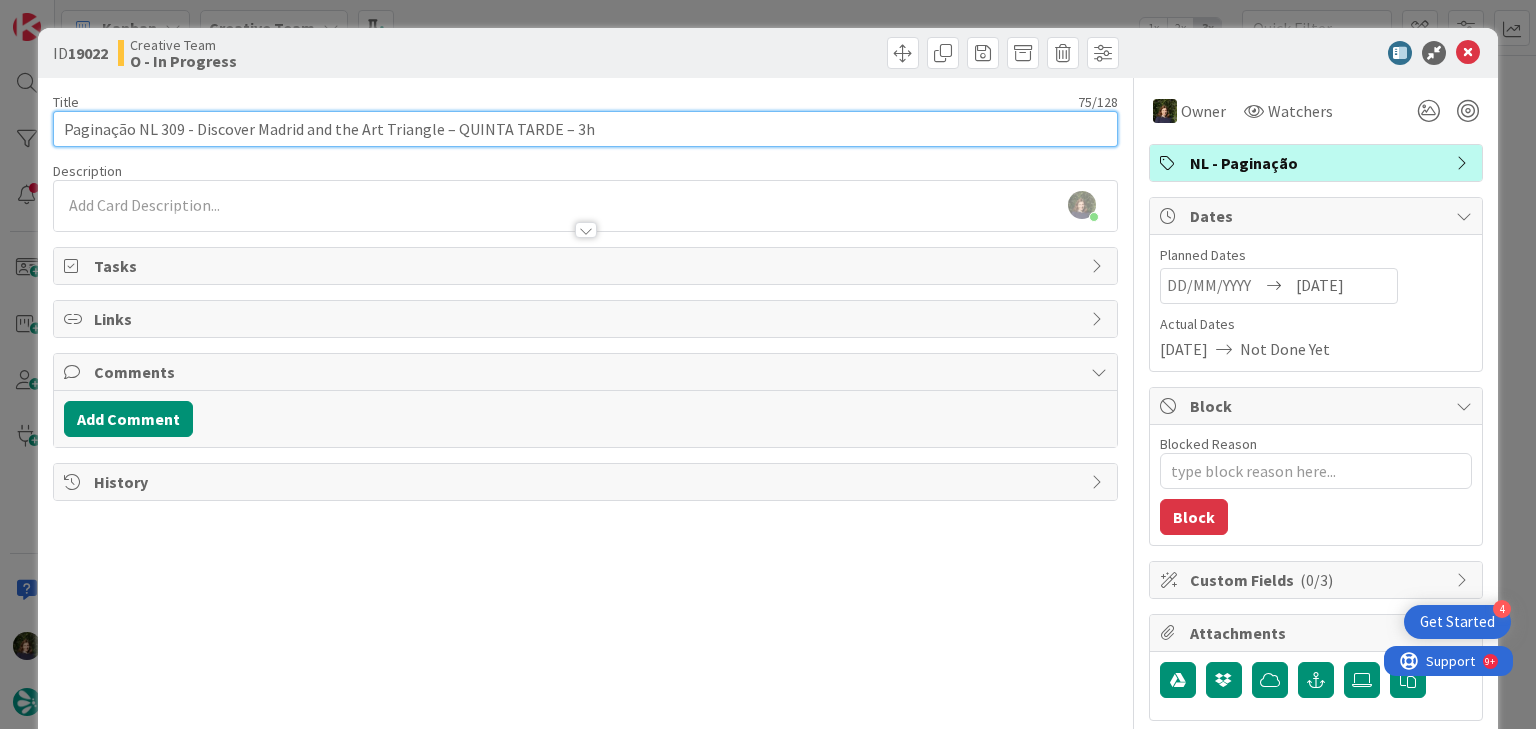 drag, startPoint x: 136, startPoint y: 129, endPoint x: 432, endPoint y: 130, distance: 296.00168 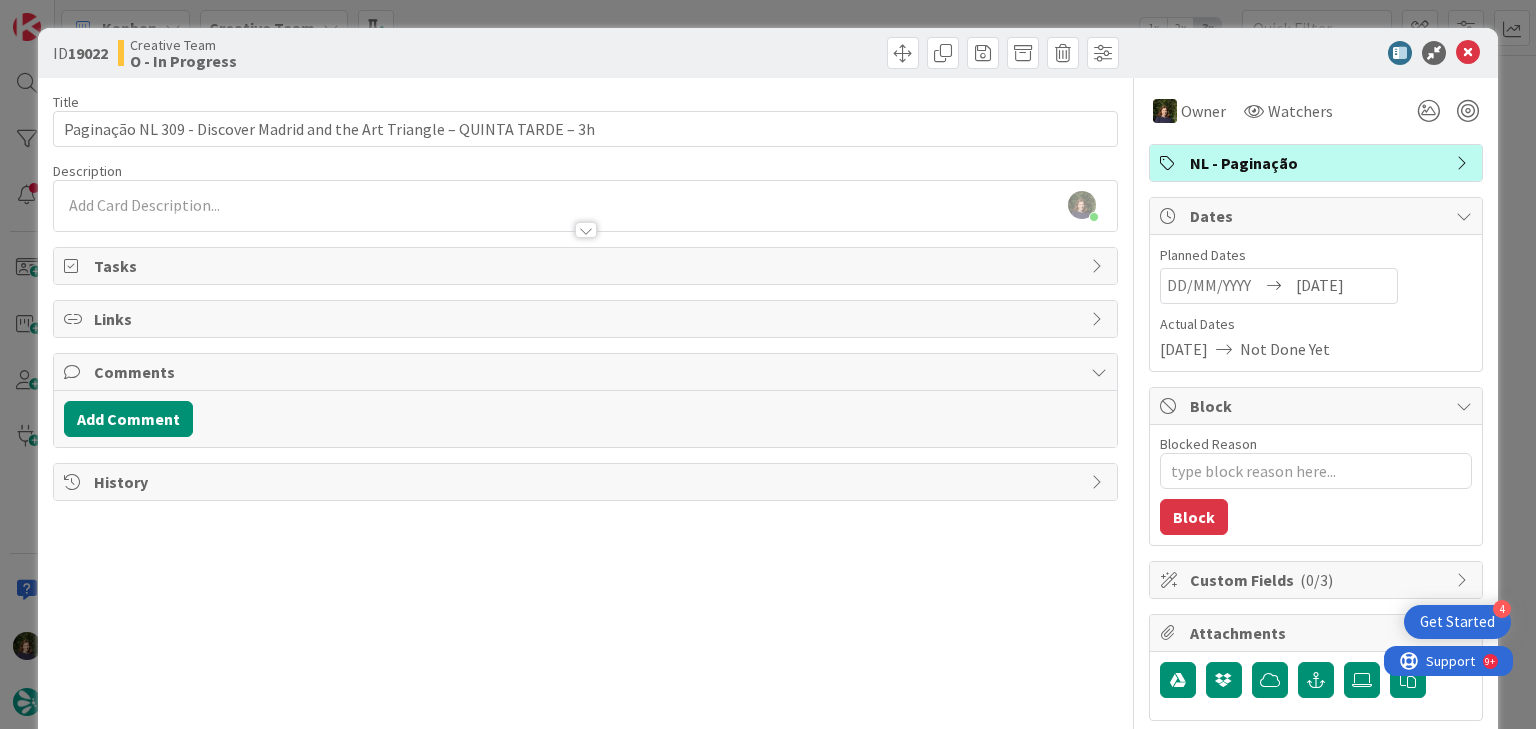scroll, scrollTop: 1298, scrollLeft: 0, axis: vertical 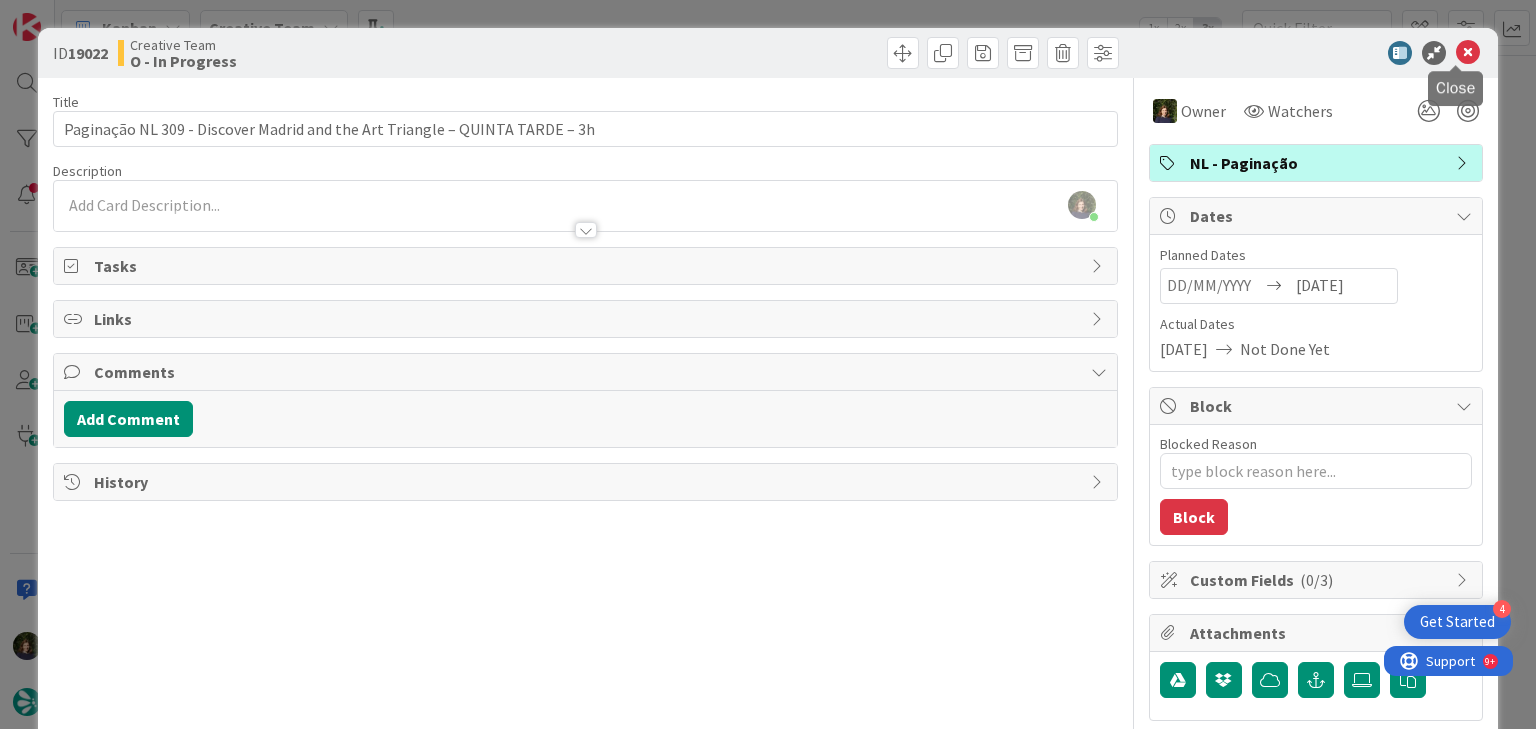 click at bounding box center (1468, 53) 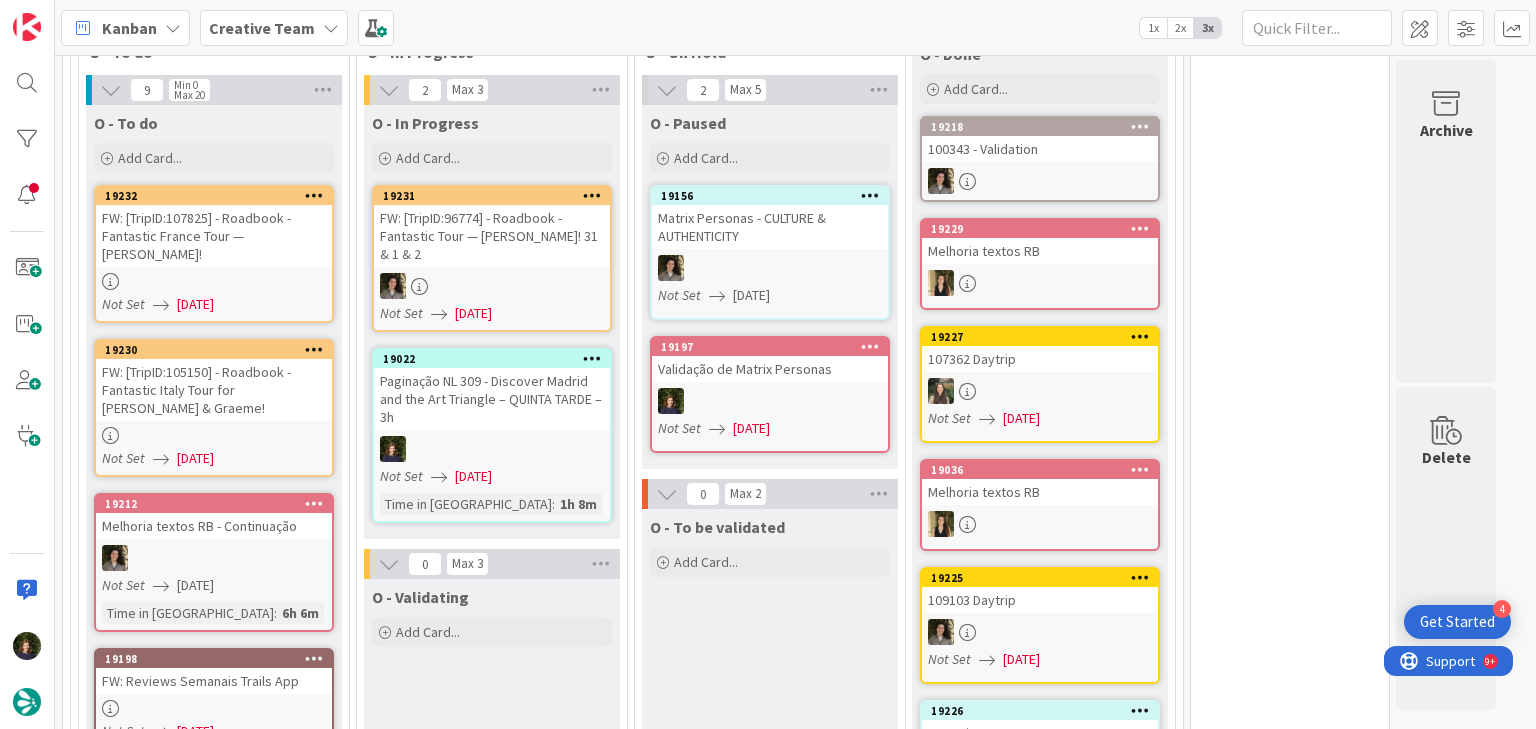 click on "Creative Team" at bounding box center [262, 28] 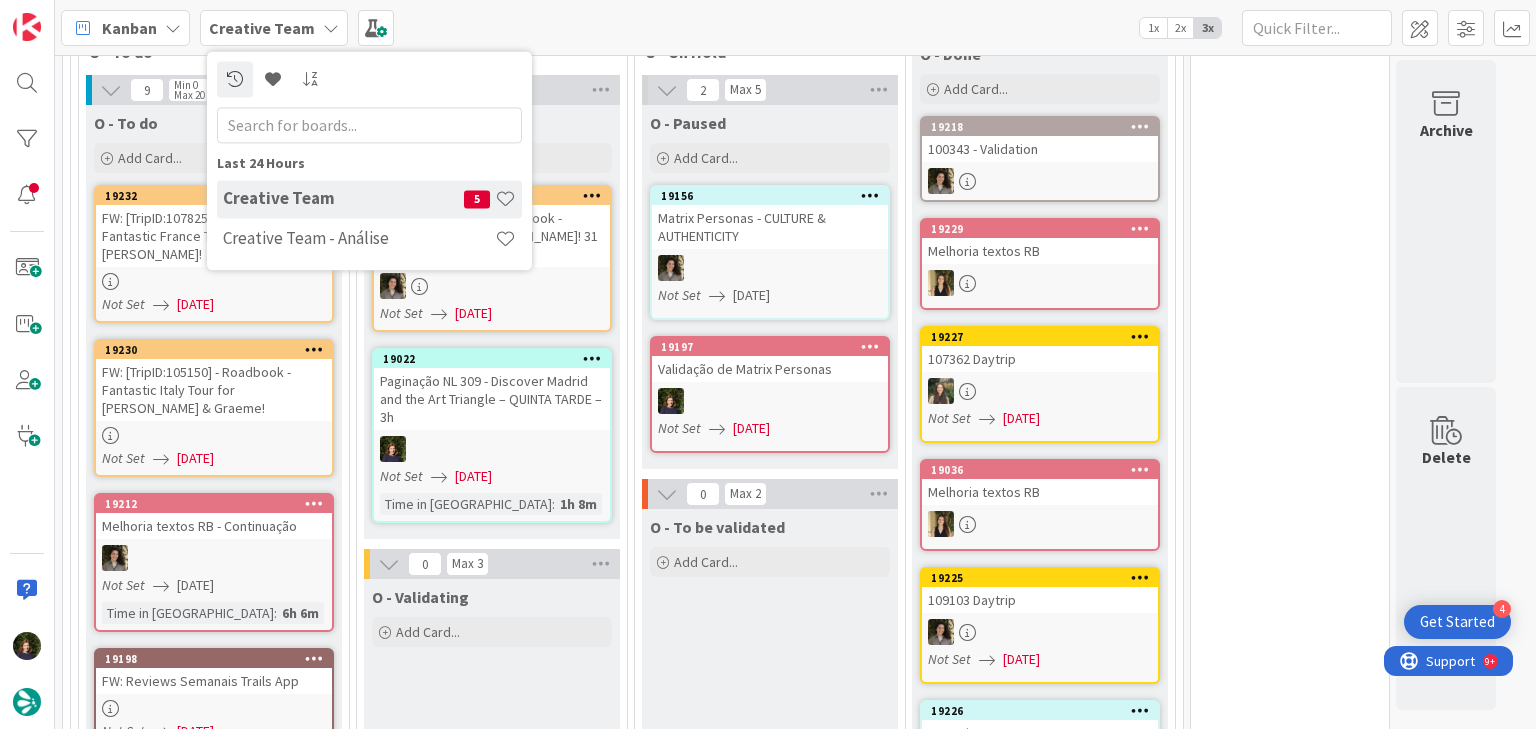 scroll, scrollTop: 0, scrollLeft: 0, axis: both 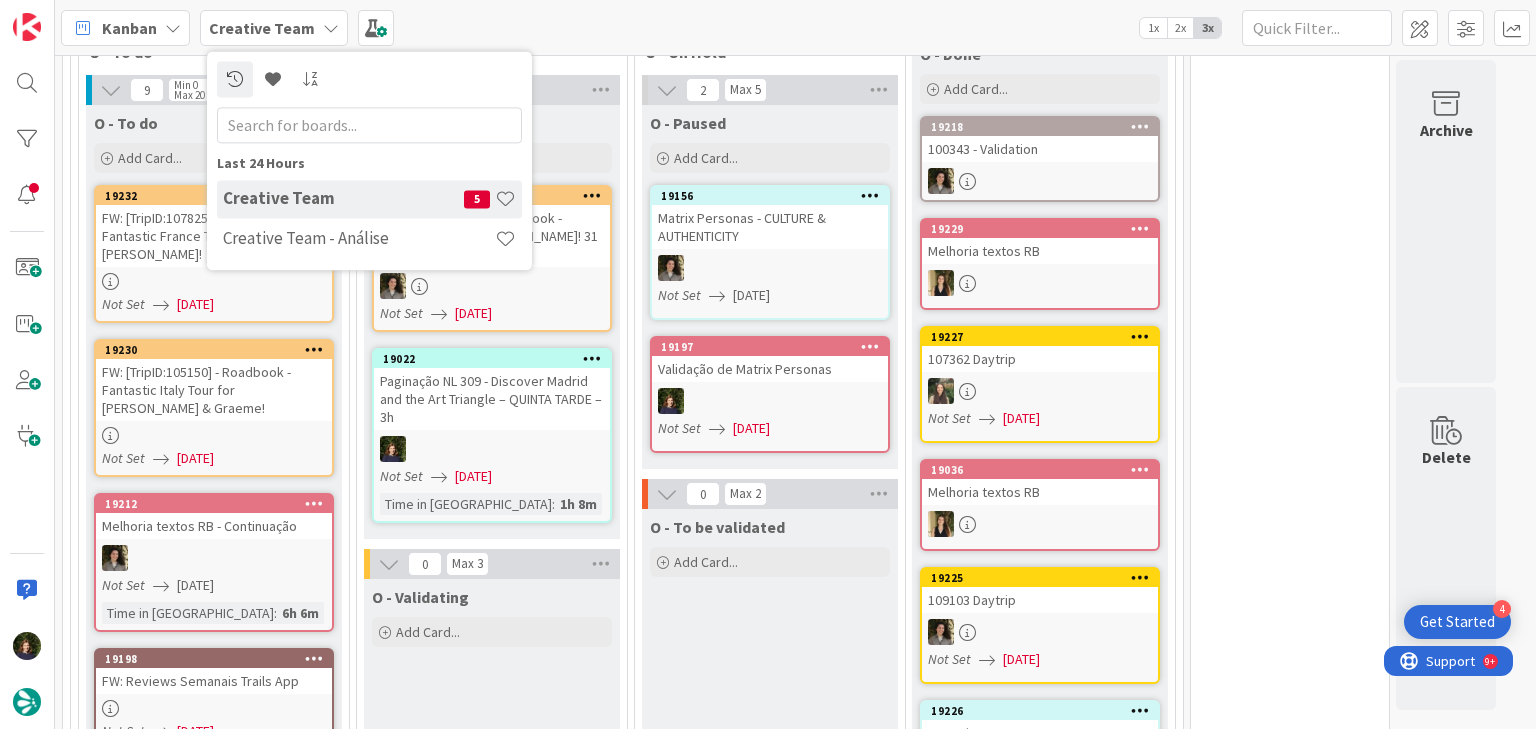 click on "Creative Team - Análise" at bounding box center (359, 239) 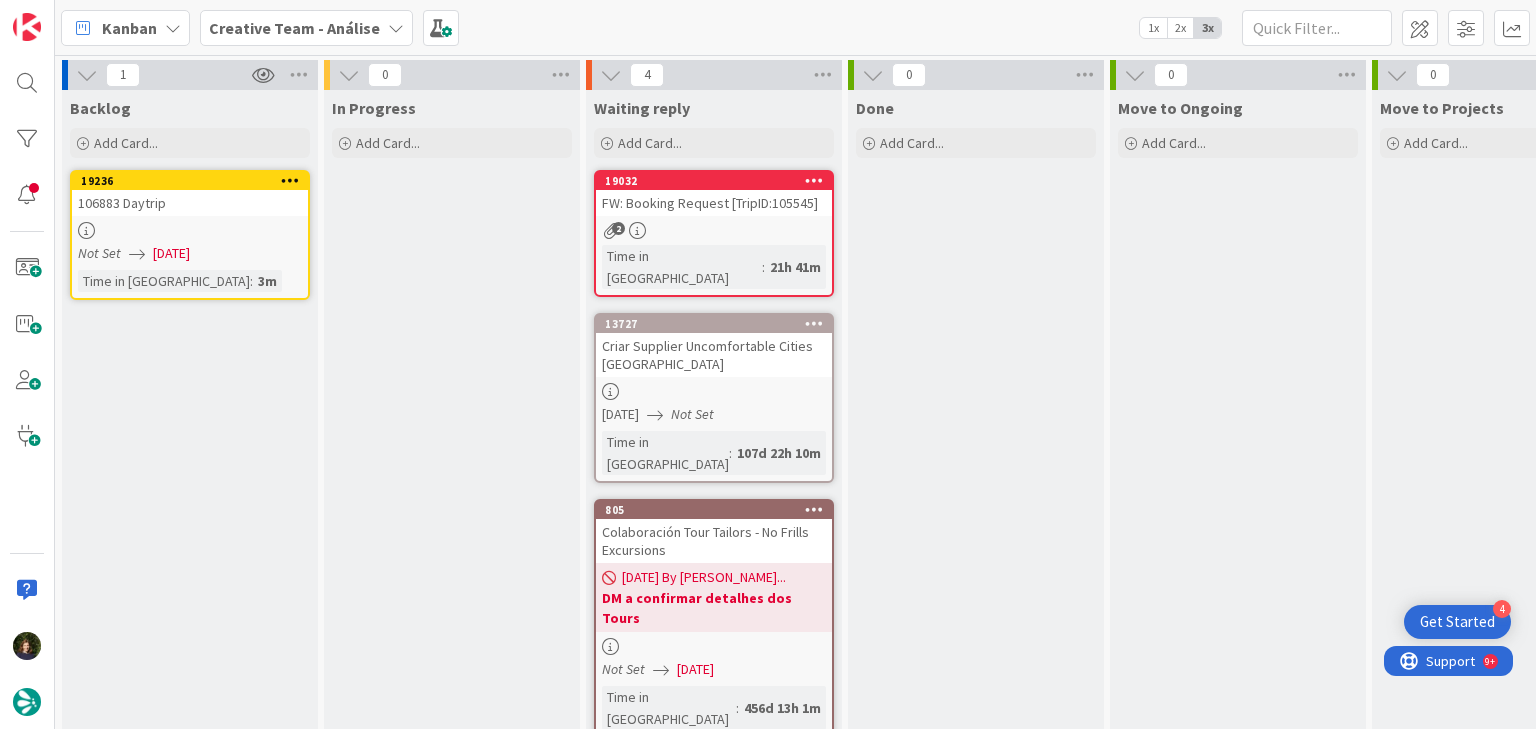 scroll, scrollTop: 0, scrollLeft: 0, axis: both 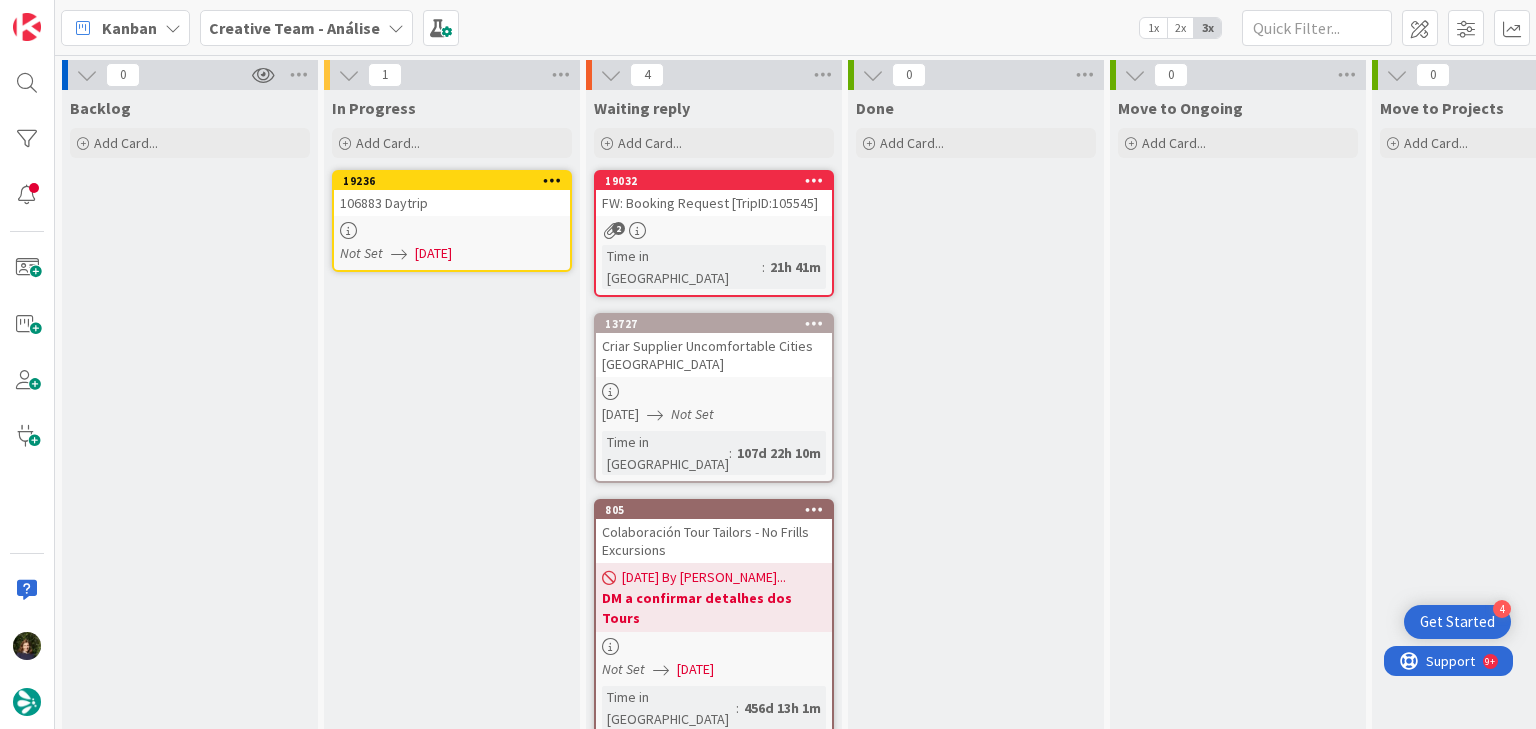 click on "19236 106883 Daytrip Not Set [DATE]" at bounding box center [452, 221] 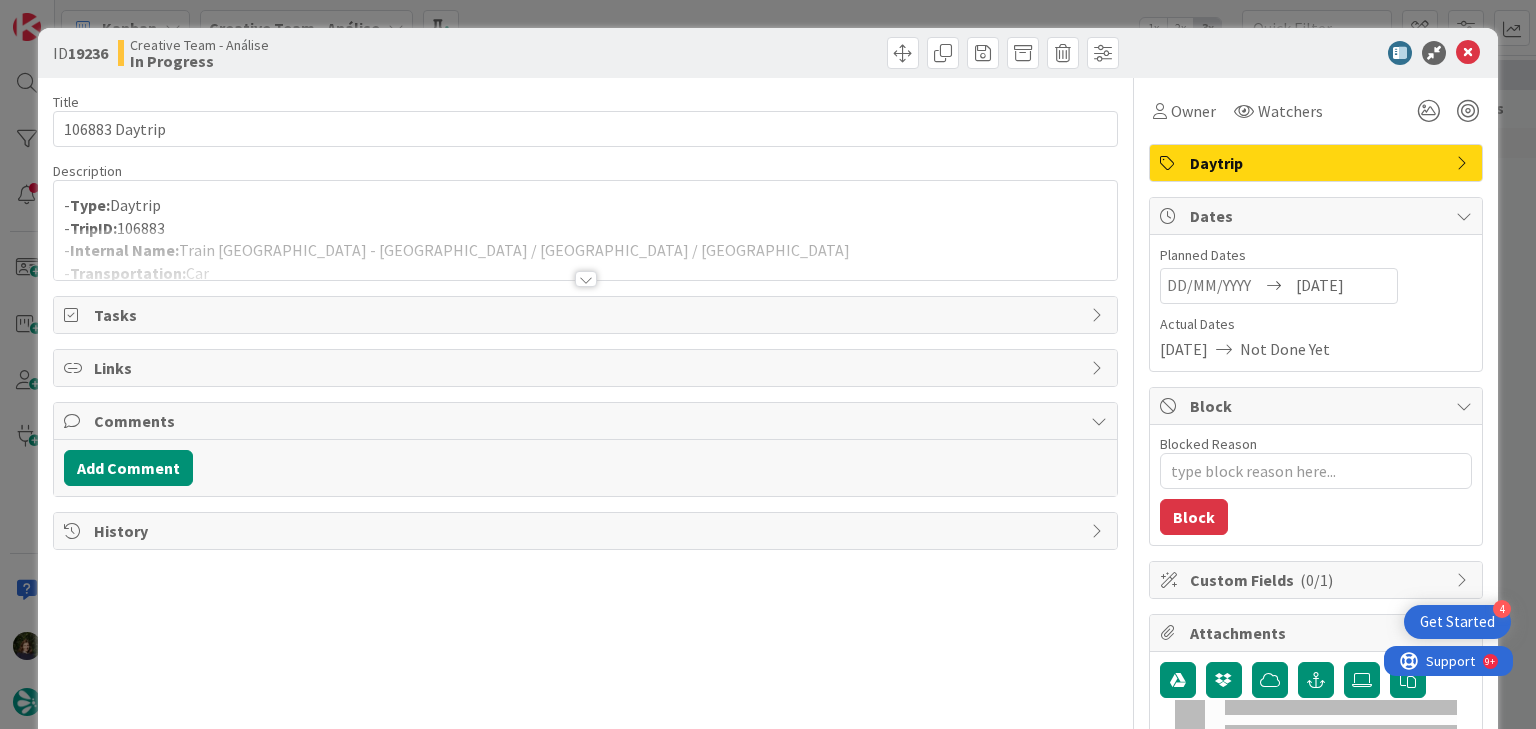scroll, scrollTop: 0, scrollLeft: 0, axis: both 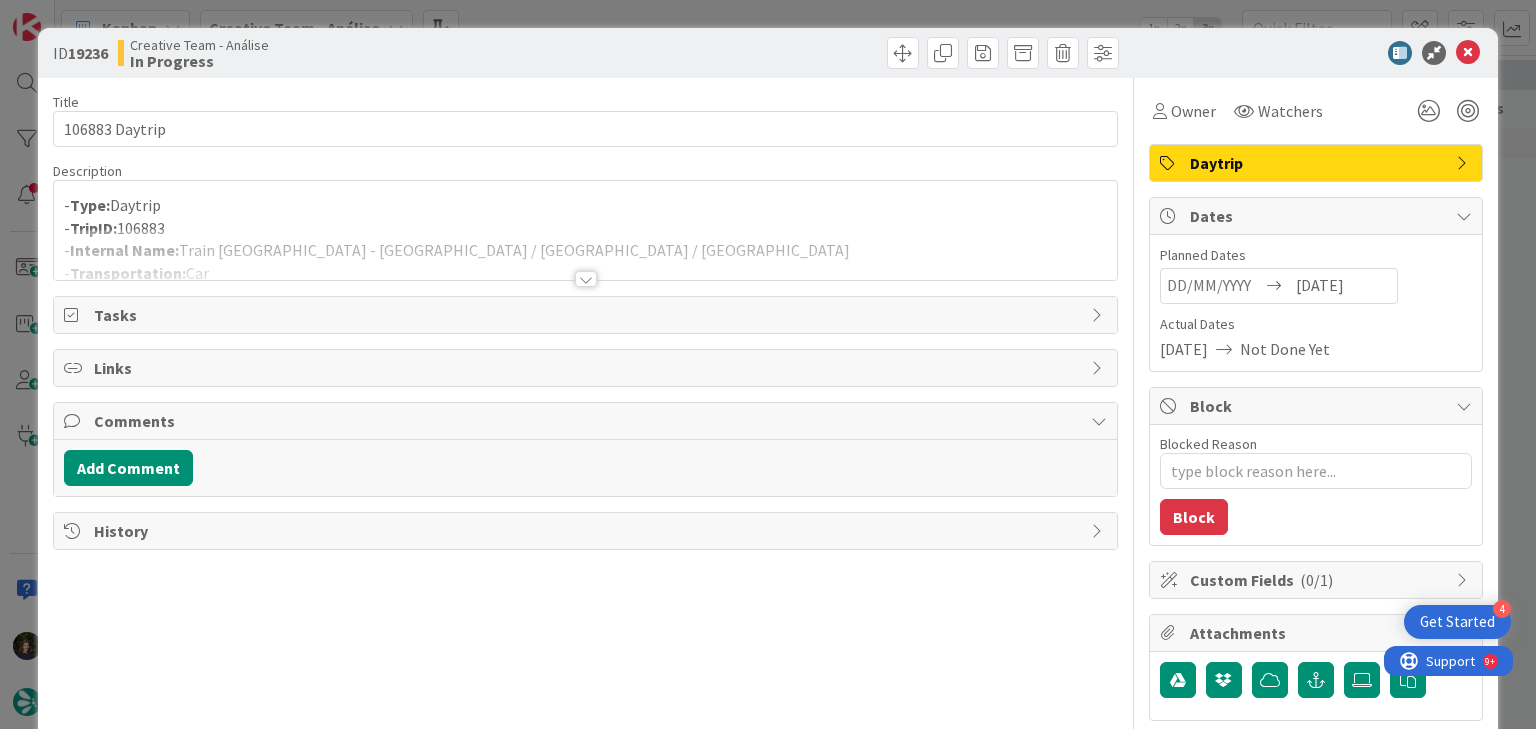 type on "x" 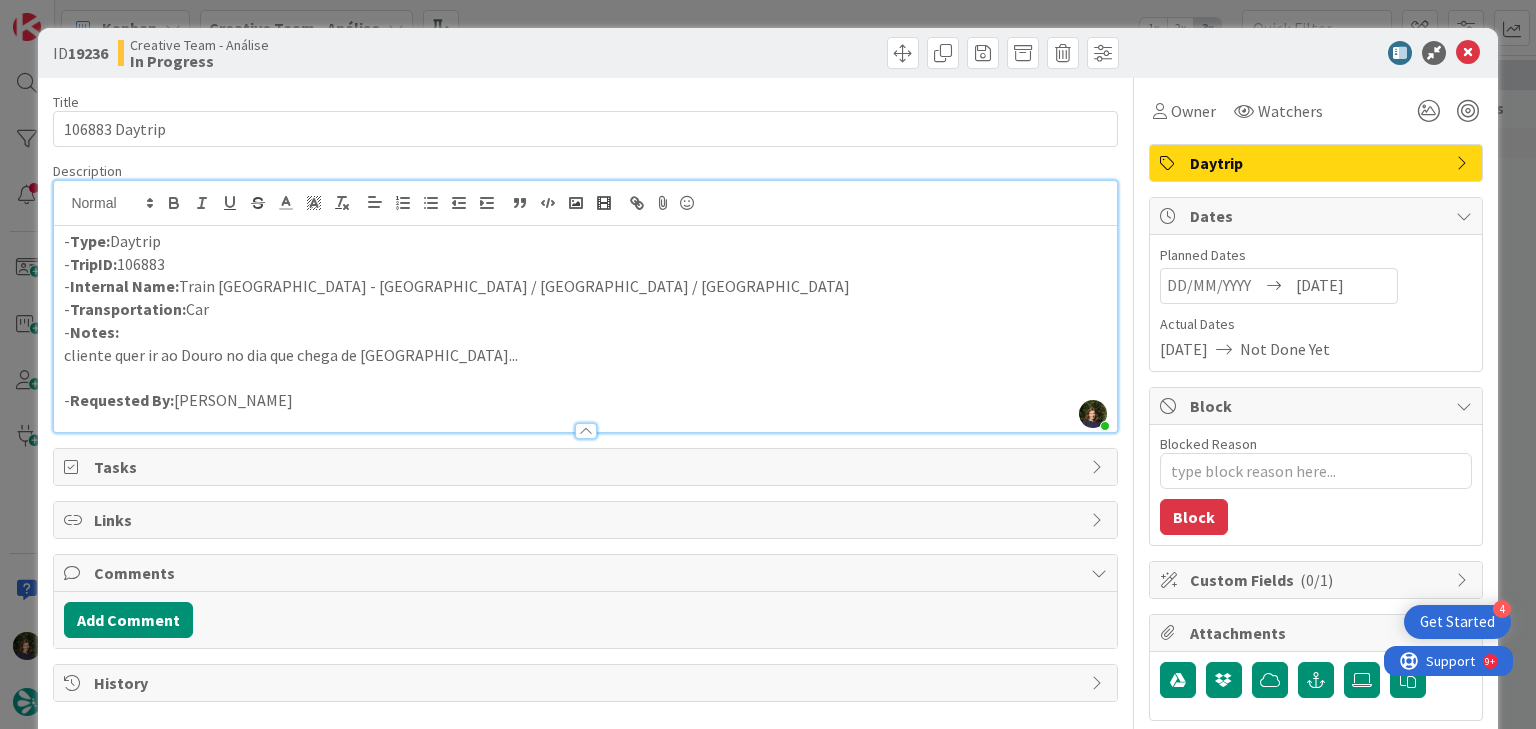 click on "-  Internal Name:  Train [GEOGRAPHIC_DATA] - [GEOGRAPHIC_DATA] / [GEOGRAPHIC_DATA] / [GEOGRAPHIC_DATA]" at bounding box center [585, 286] 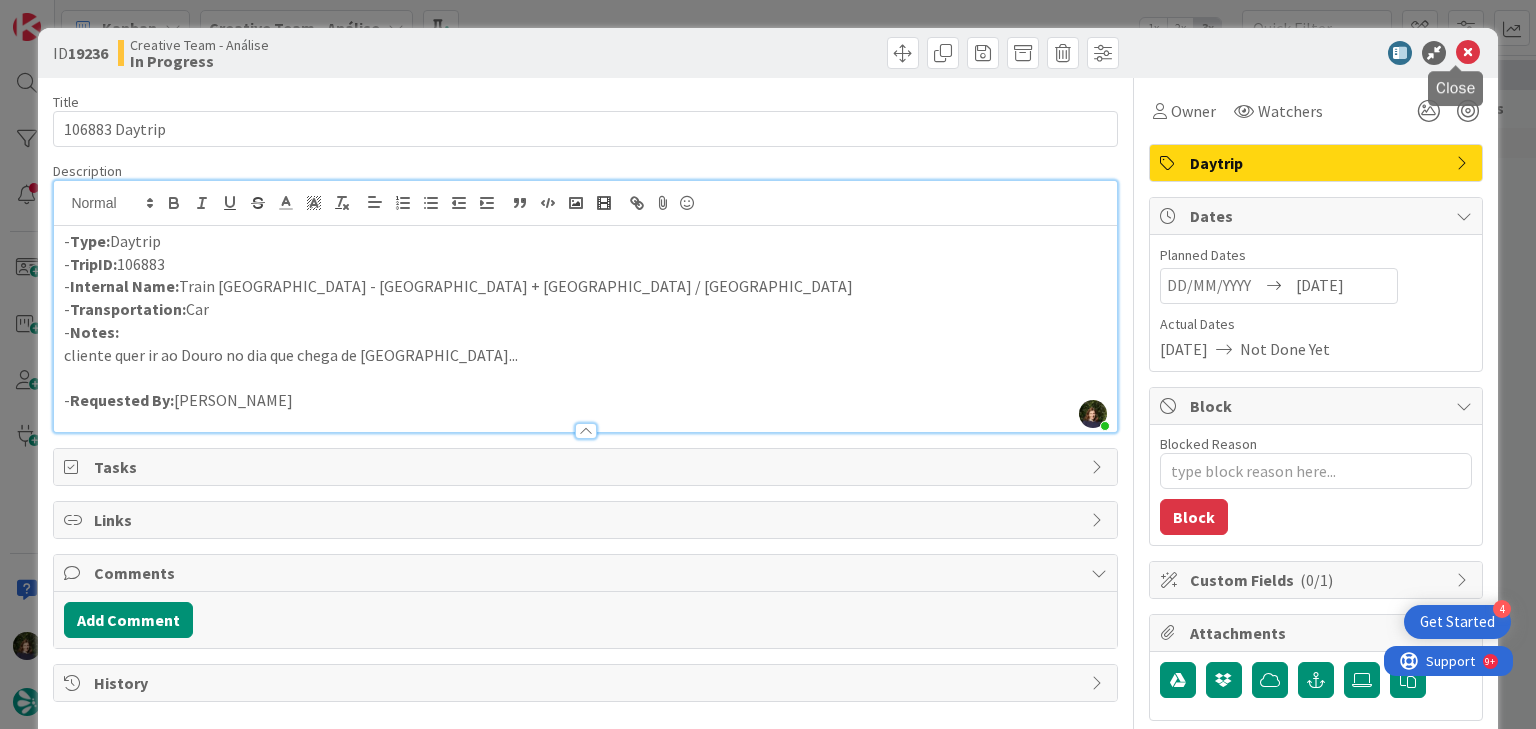click at bounding box center (1468, 53) 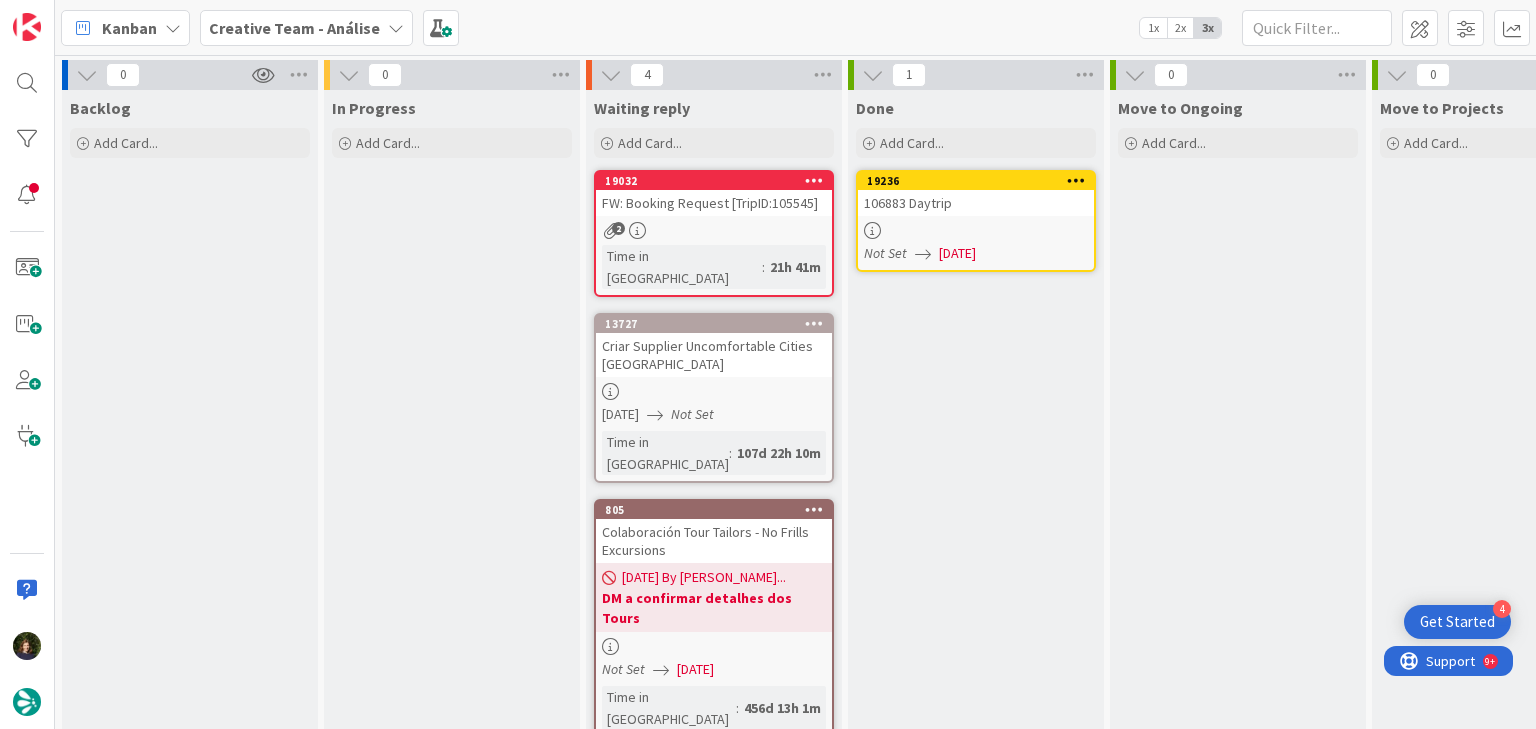 scroll, scrollTop: 0, scrollLeft: 0, axis: both 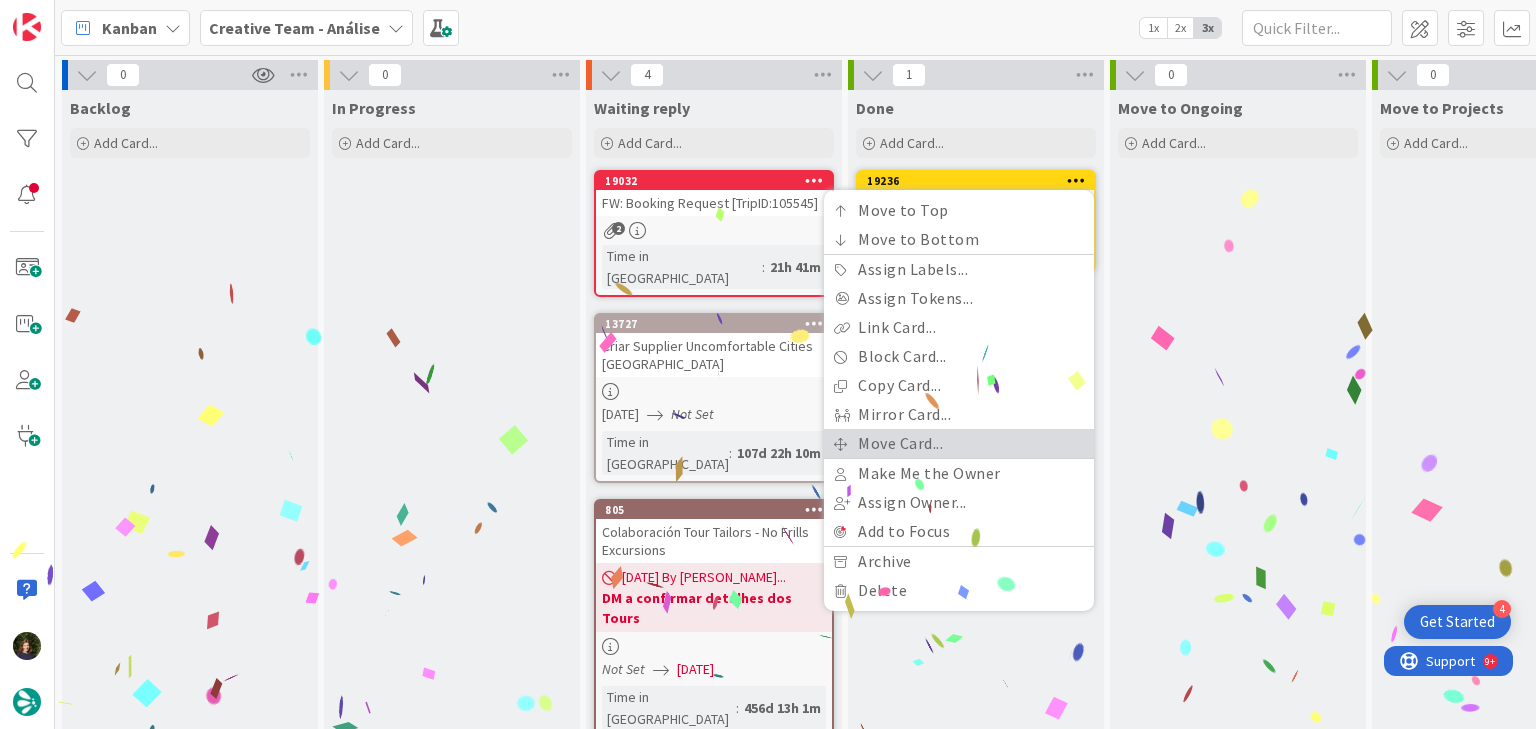 click on "Move Card..." at bounding box center [959, 443] 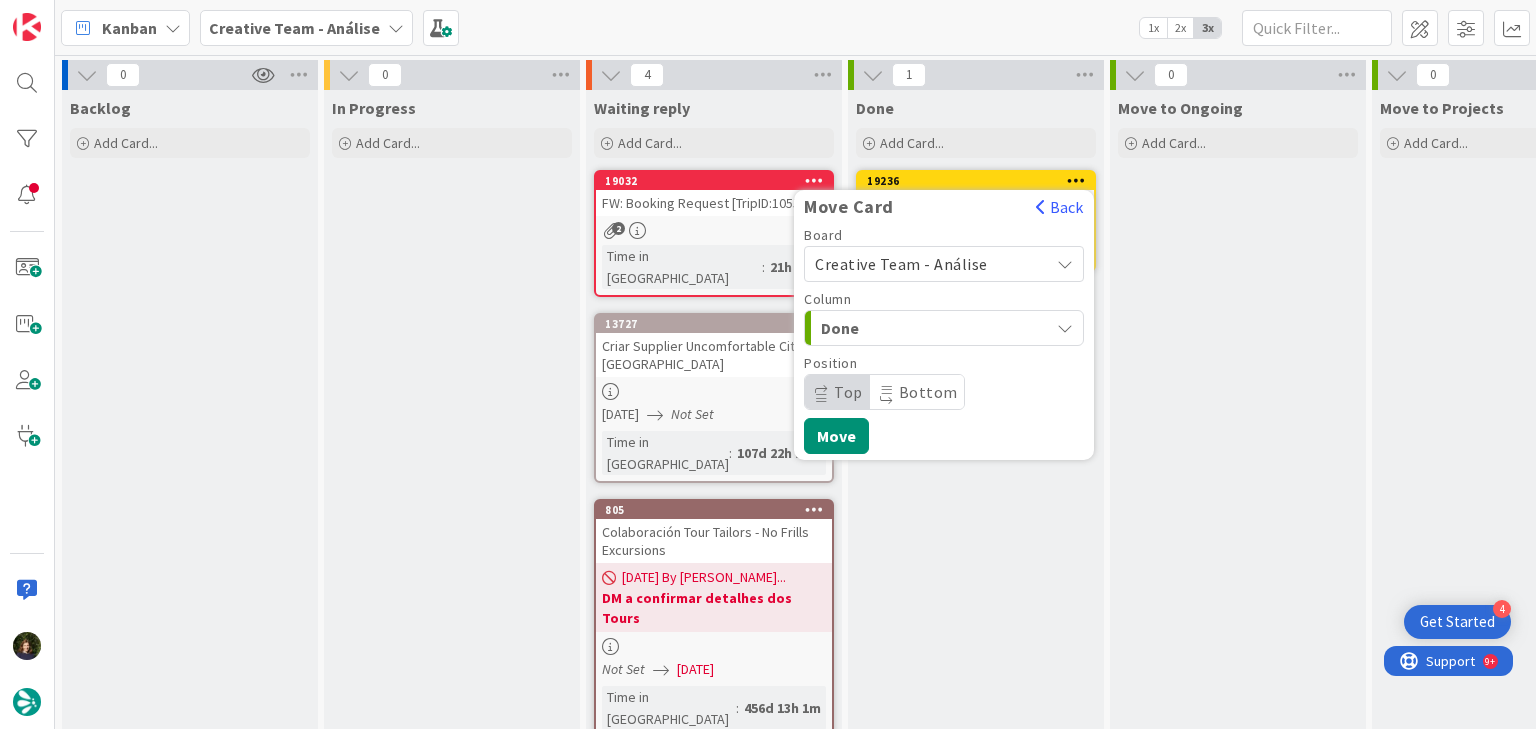 click on "Creative Team - Análise" at bounding box center (927, 264) 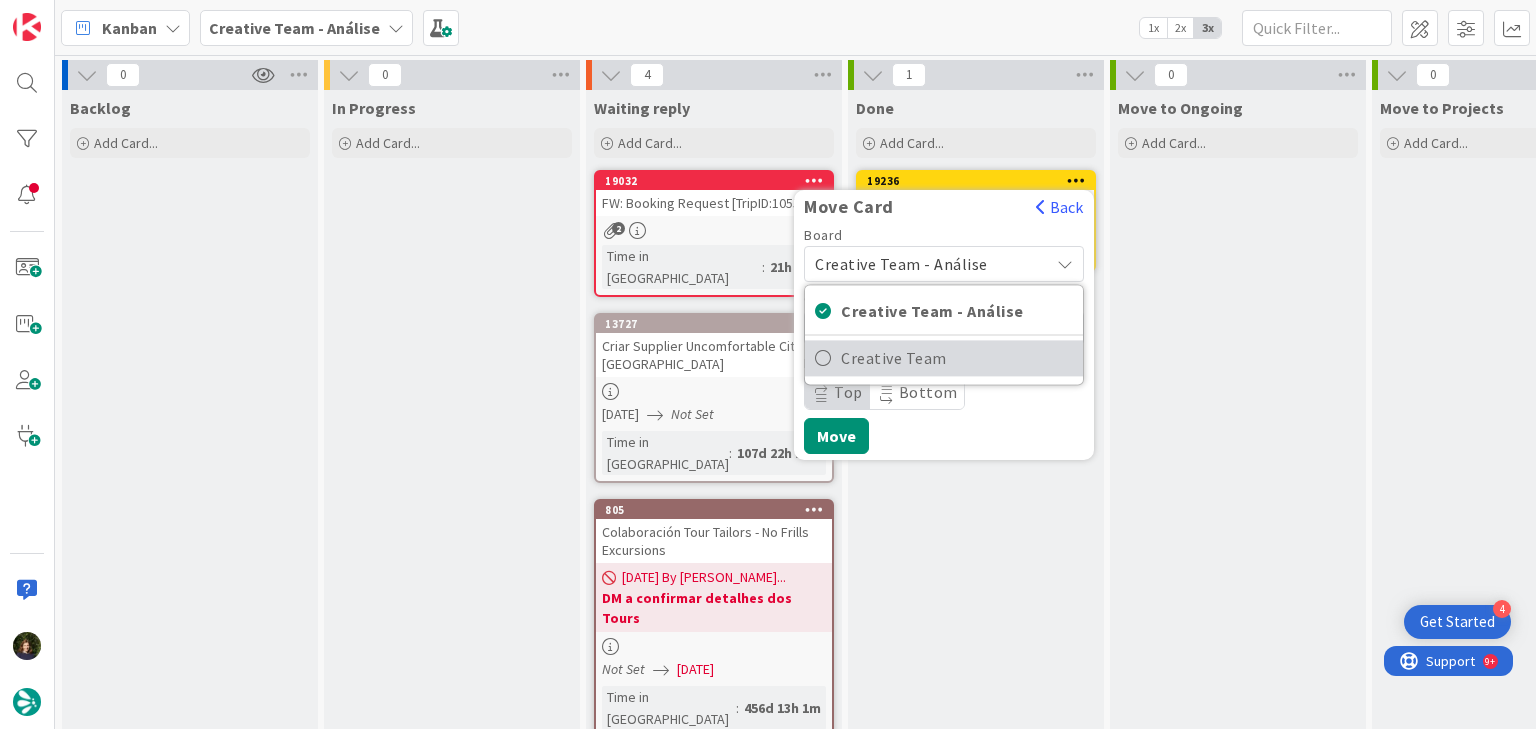 click on "Creative Team" at bounding box center (957, 358) 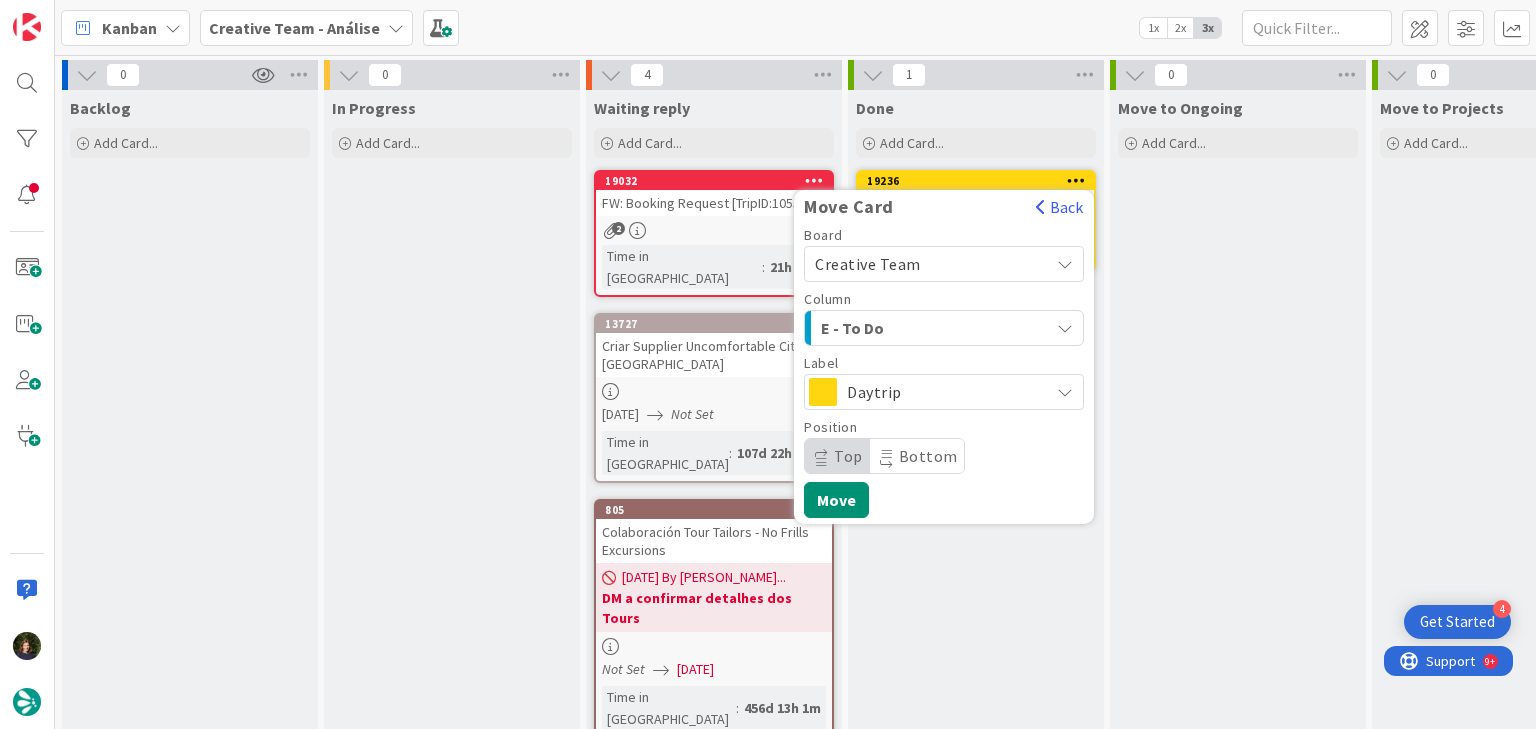 click on "E - To Do" at bounding box center [932, 328] 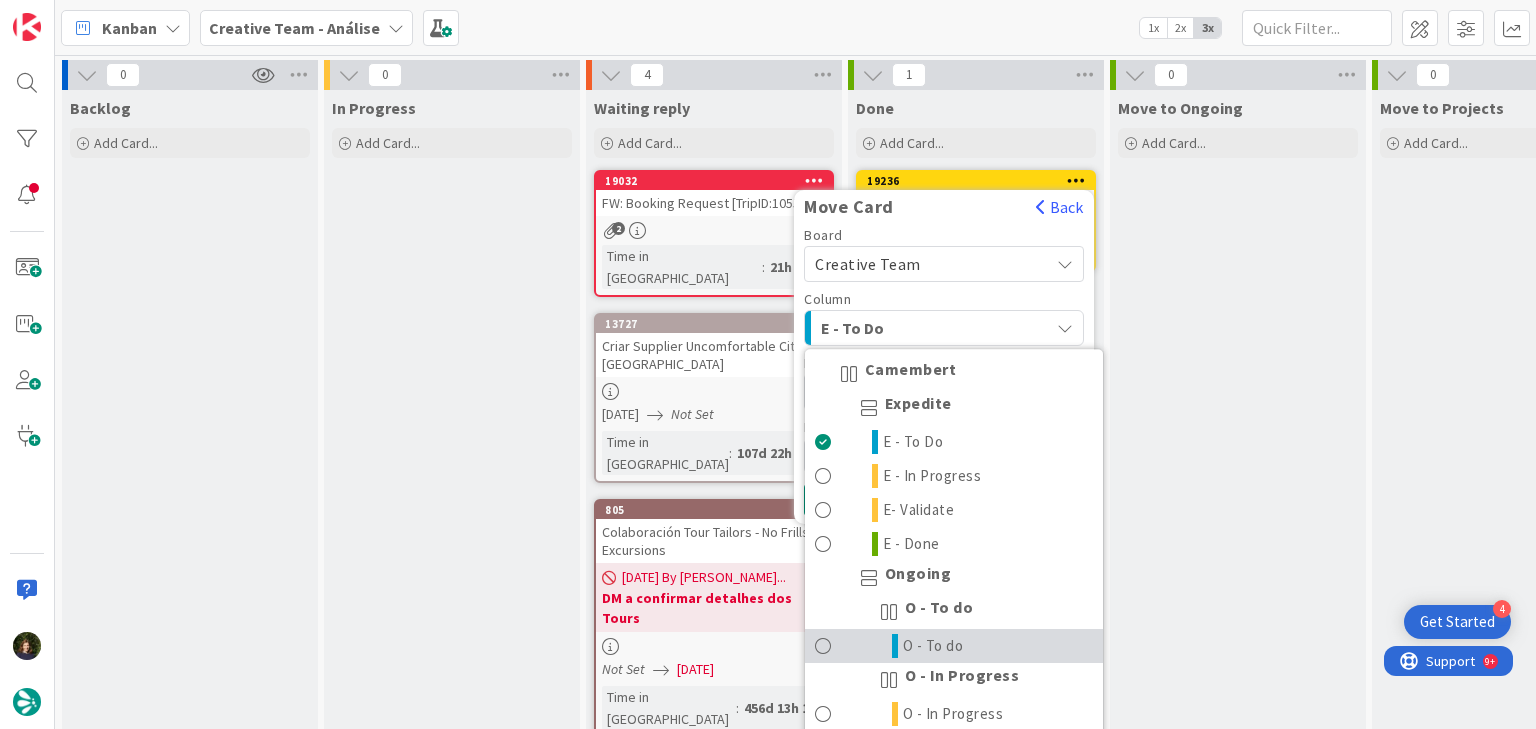click on "O - To do" at bounding box center [954, 646] 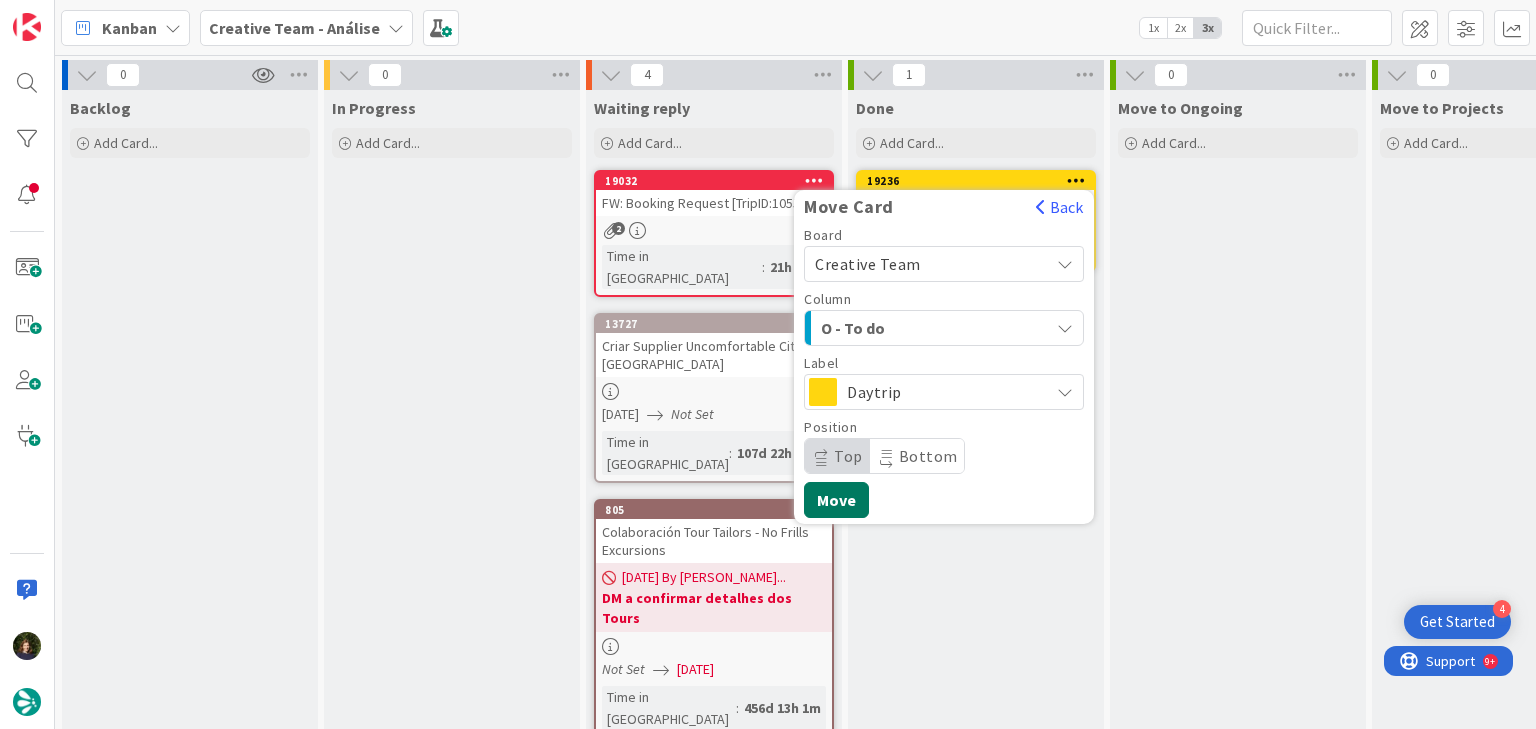 click on "Move" at bounding box center (836, 500) 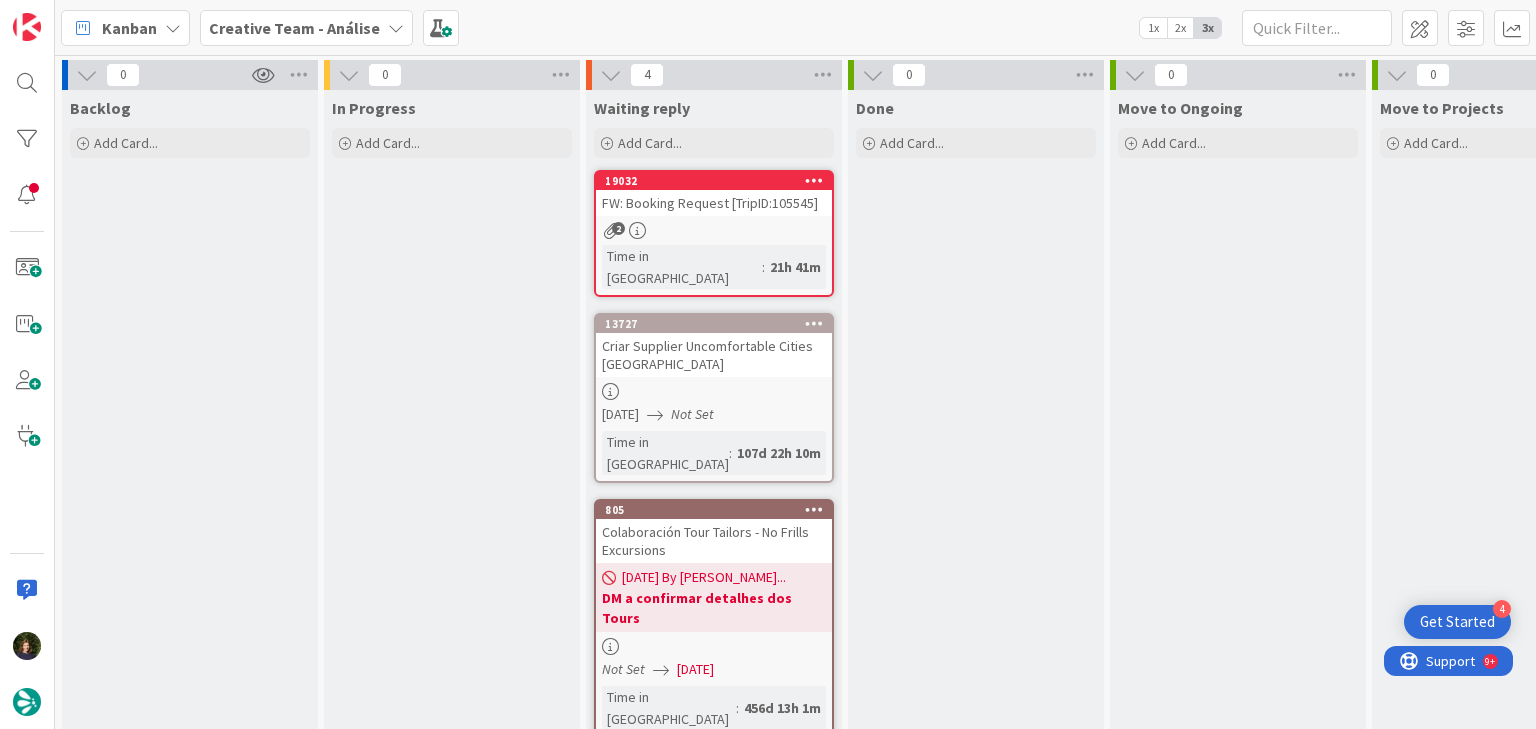click on "Creative Team - Análise" at bounding box center [294, 28] 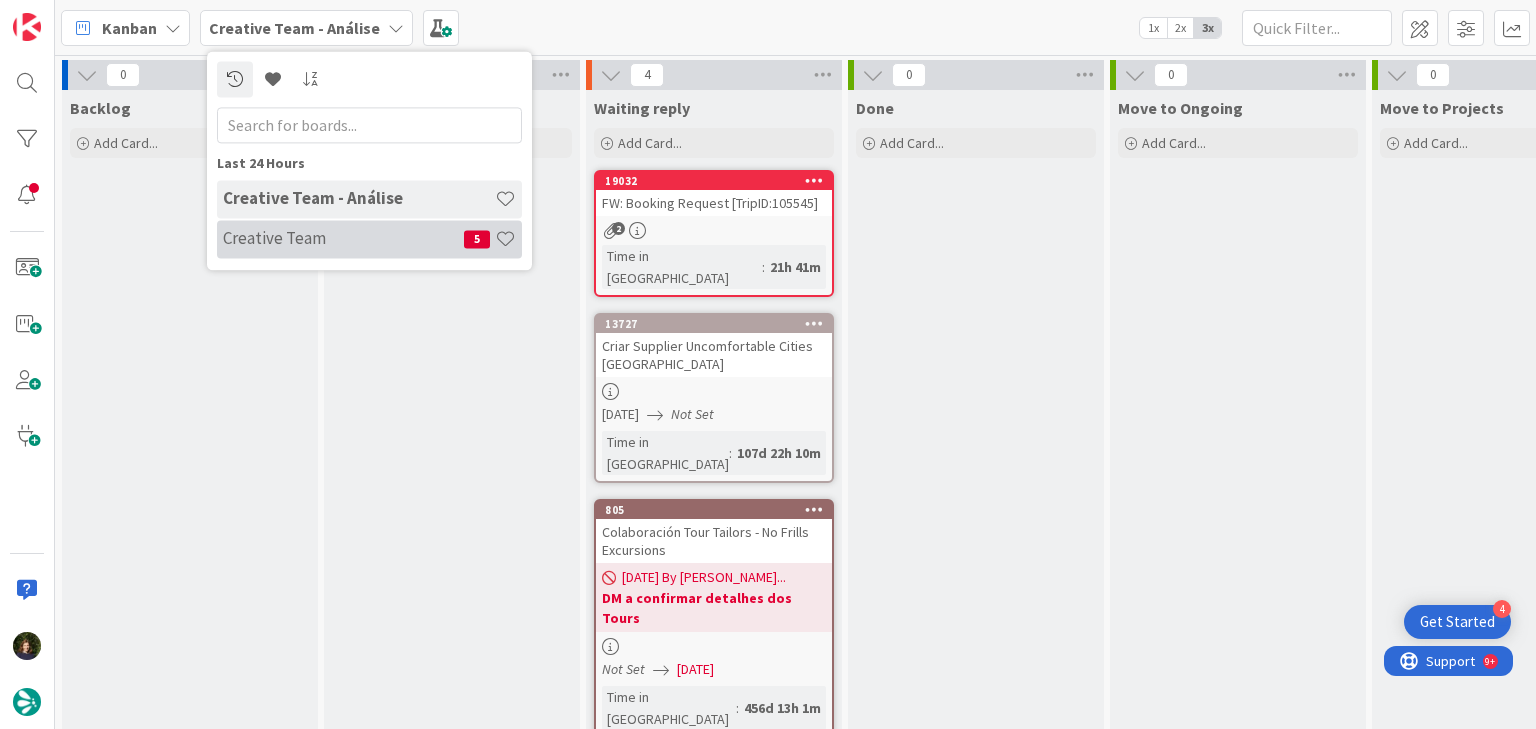 click on "Creative Team" at bounding box center [343, 239] 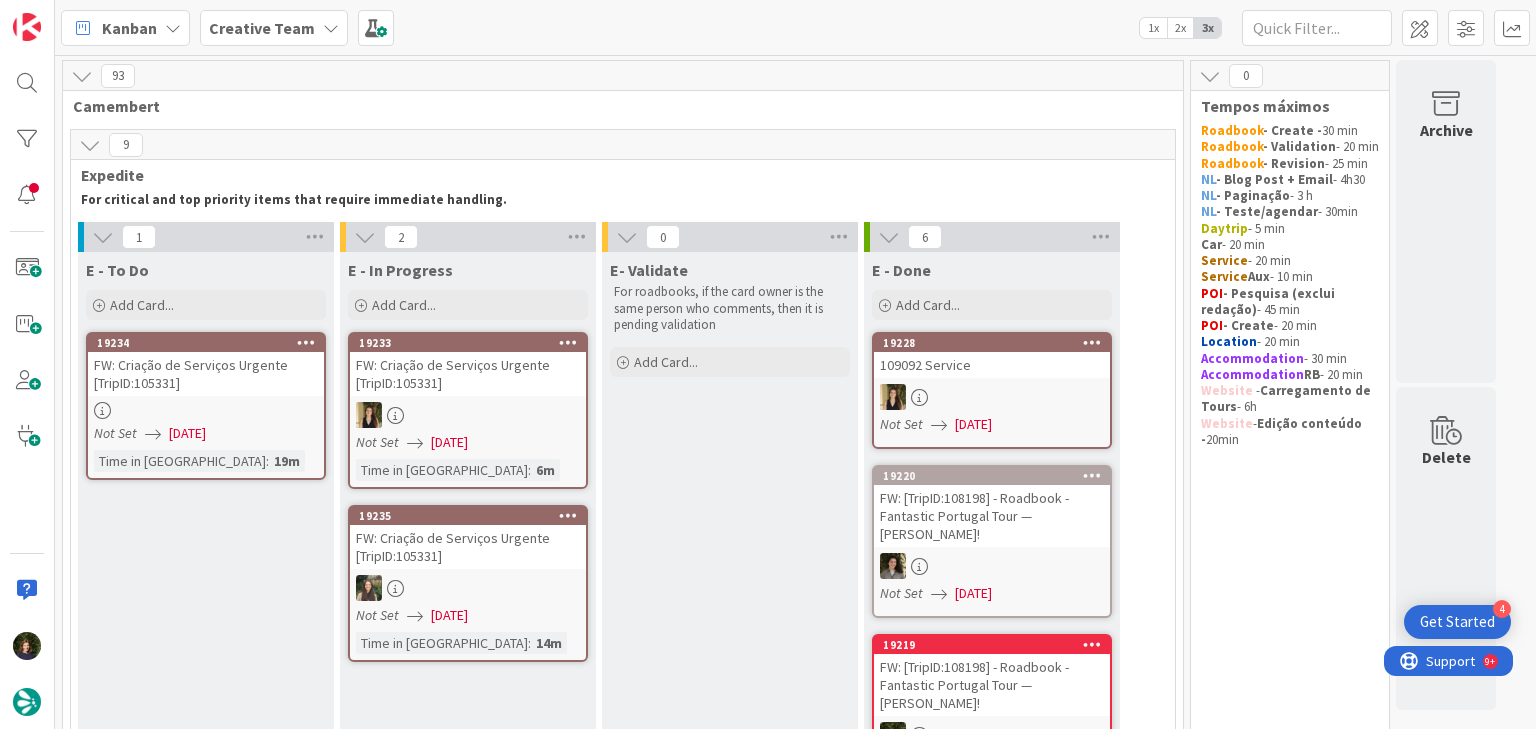 scroll, scrollTop: 160, scrollLeft: 0, axis: vertical 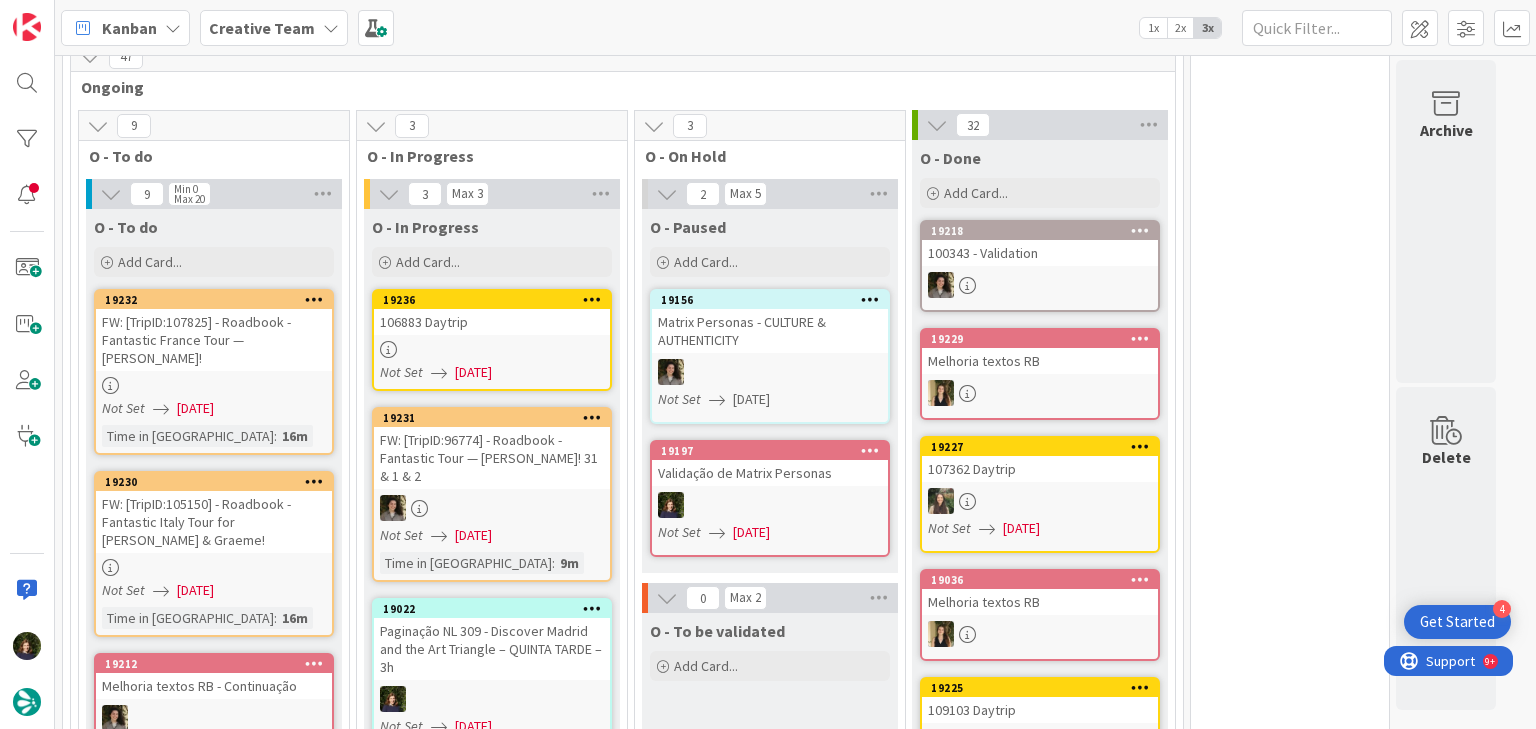 click at bounding box center (492, 349) 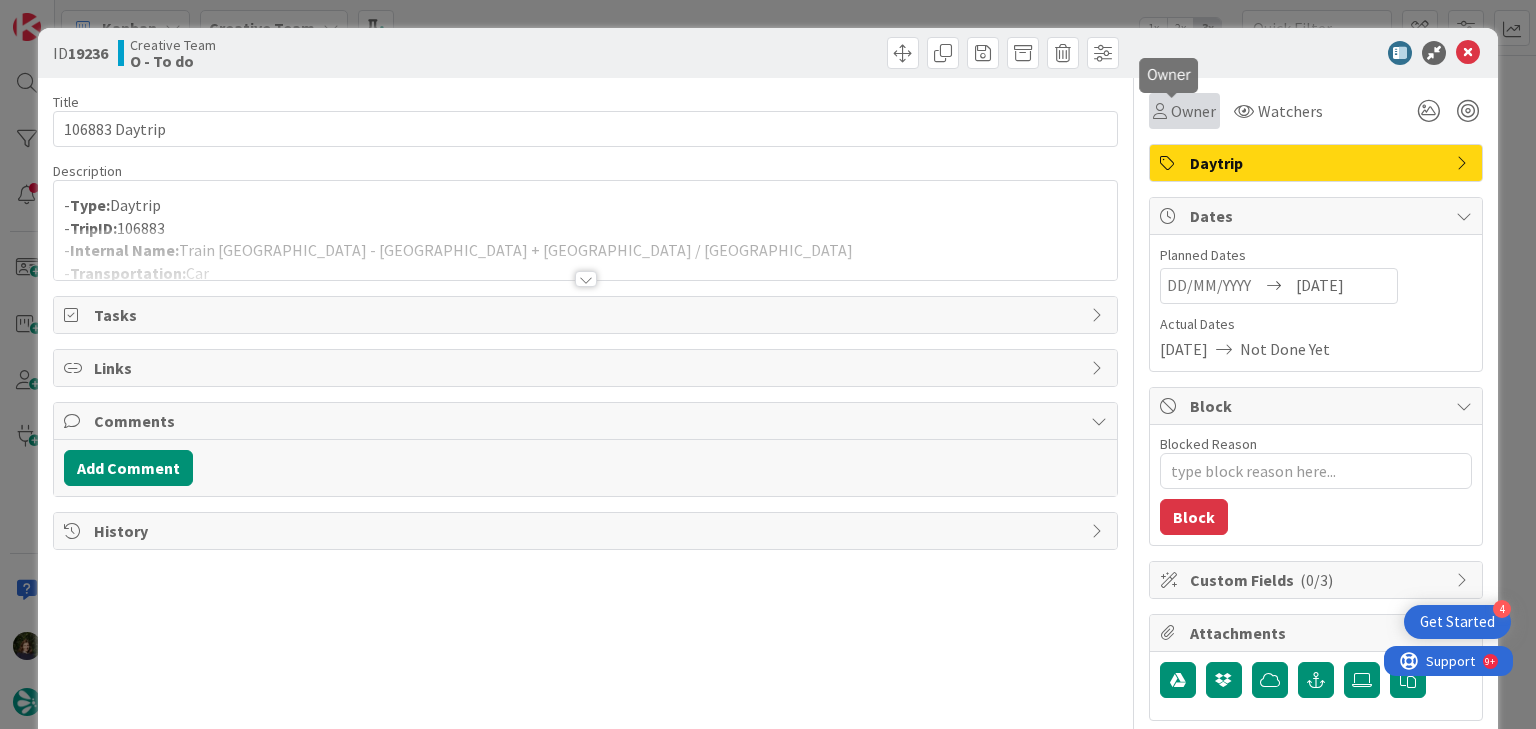 scroll, scrollTop: 0, scrollLeft: 0, axis: both 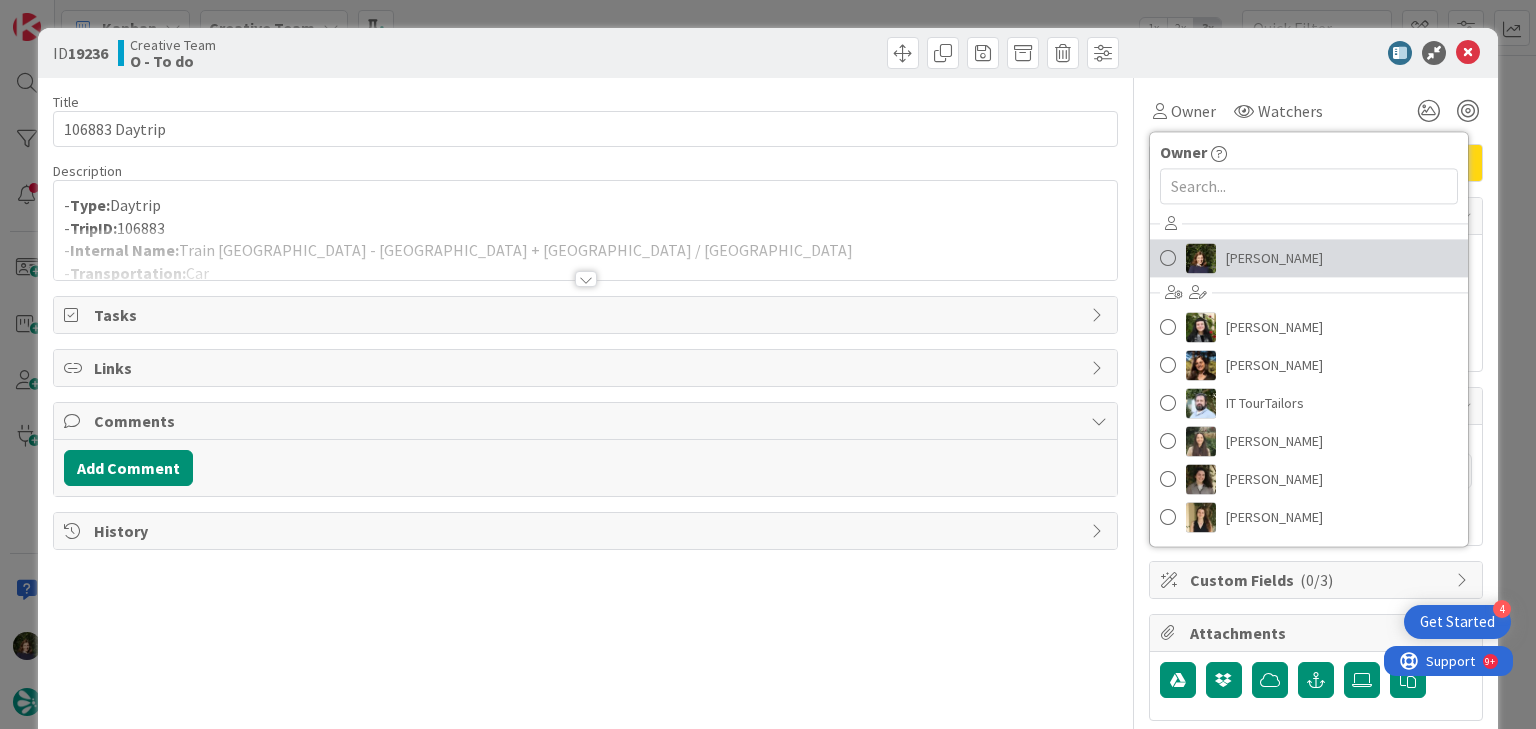 drag, startPoint x: 1248, startPoint y: 275, endPoint x: 1254, endPoint y: 264, distance: 12.529964 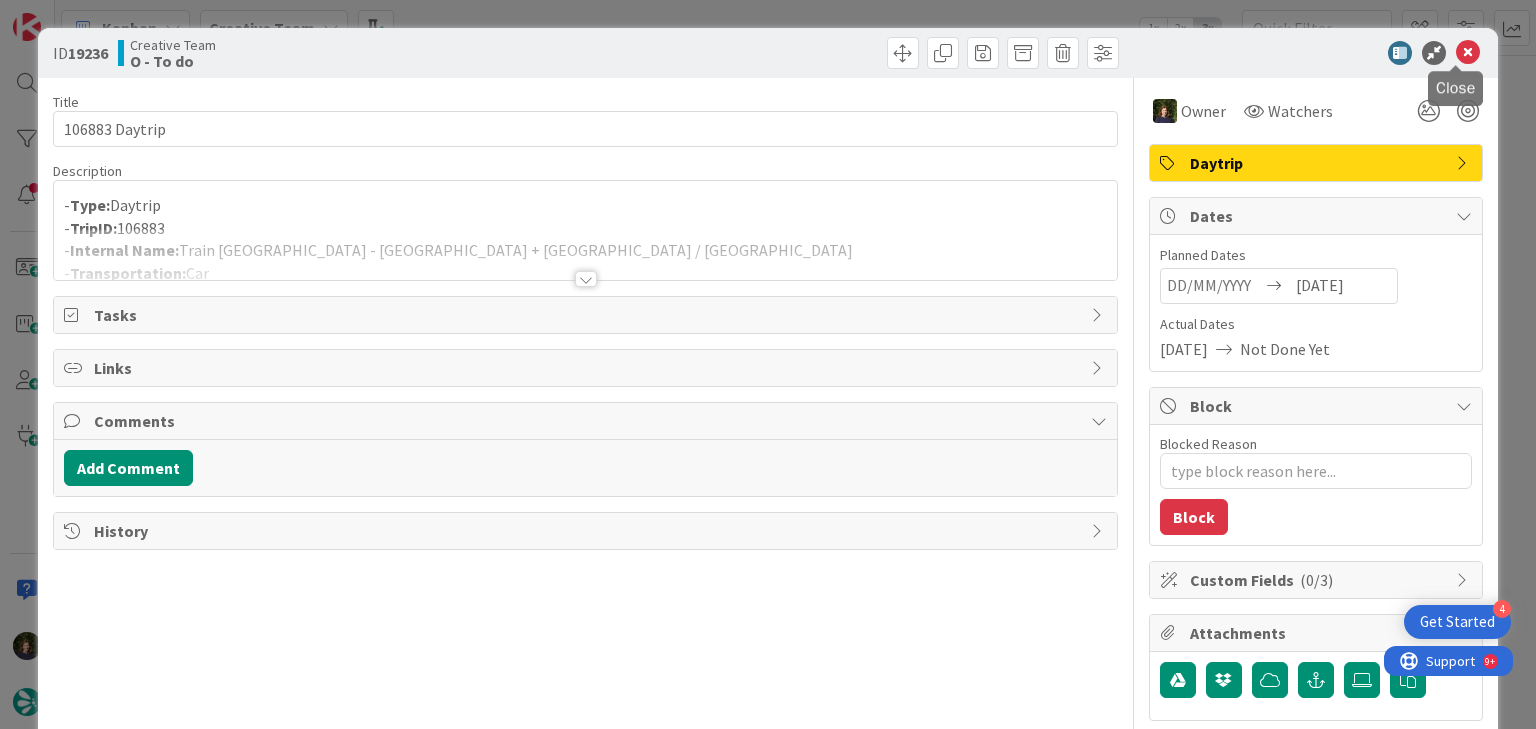 click at bounding box center (1468, 53) 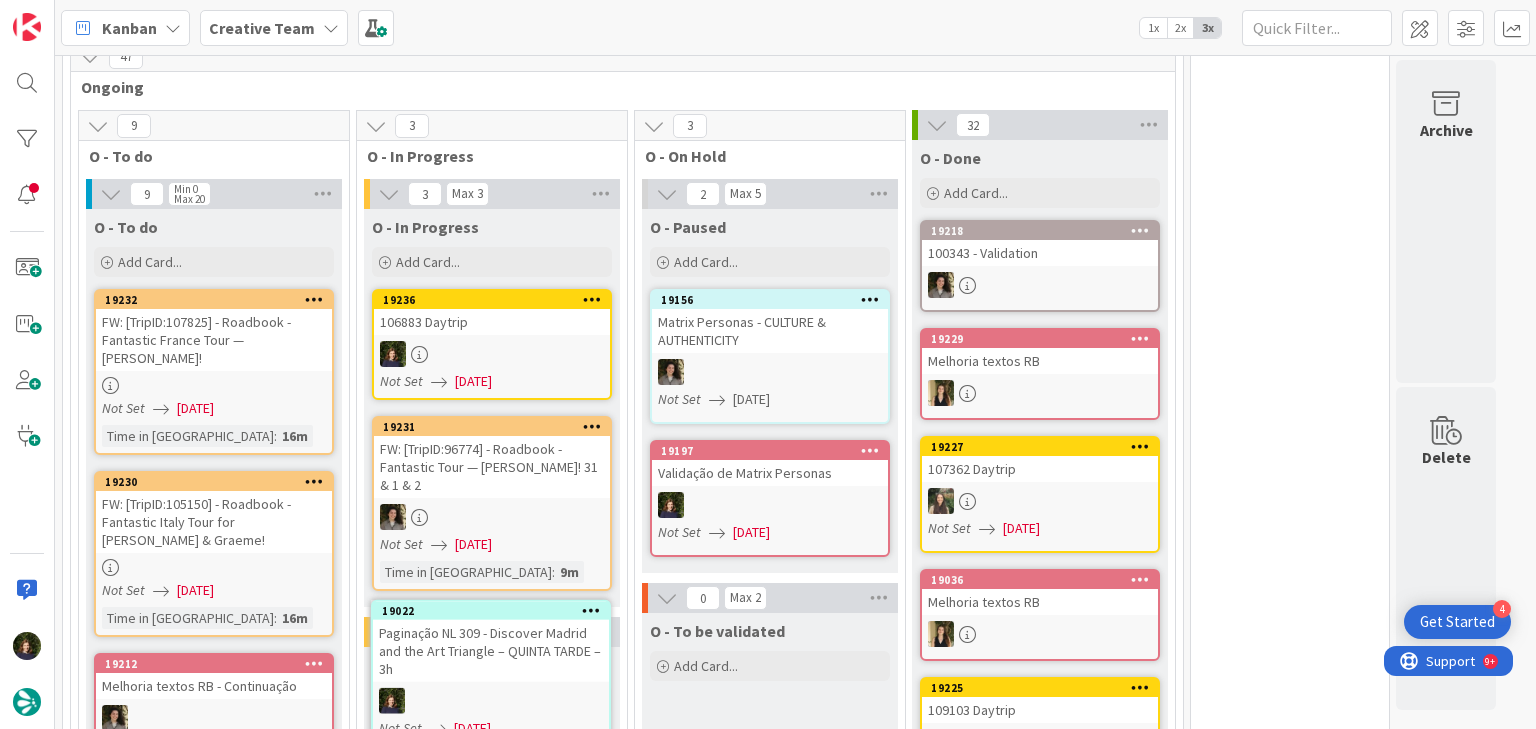 scroll, scrollTop: 1247, scrollLeft: 0, axis: vertical 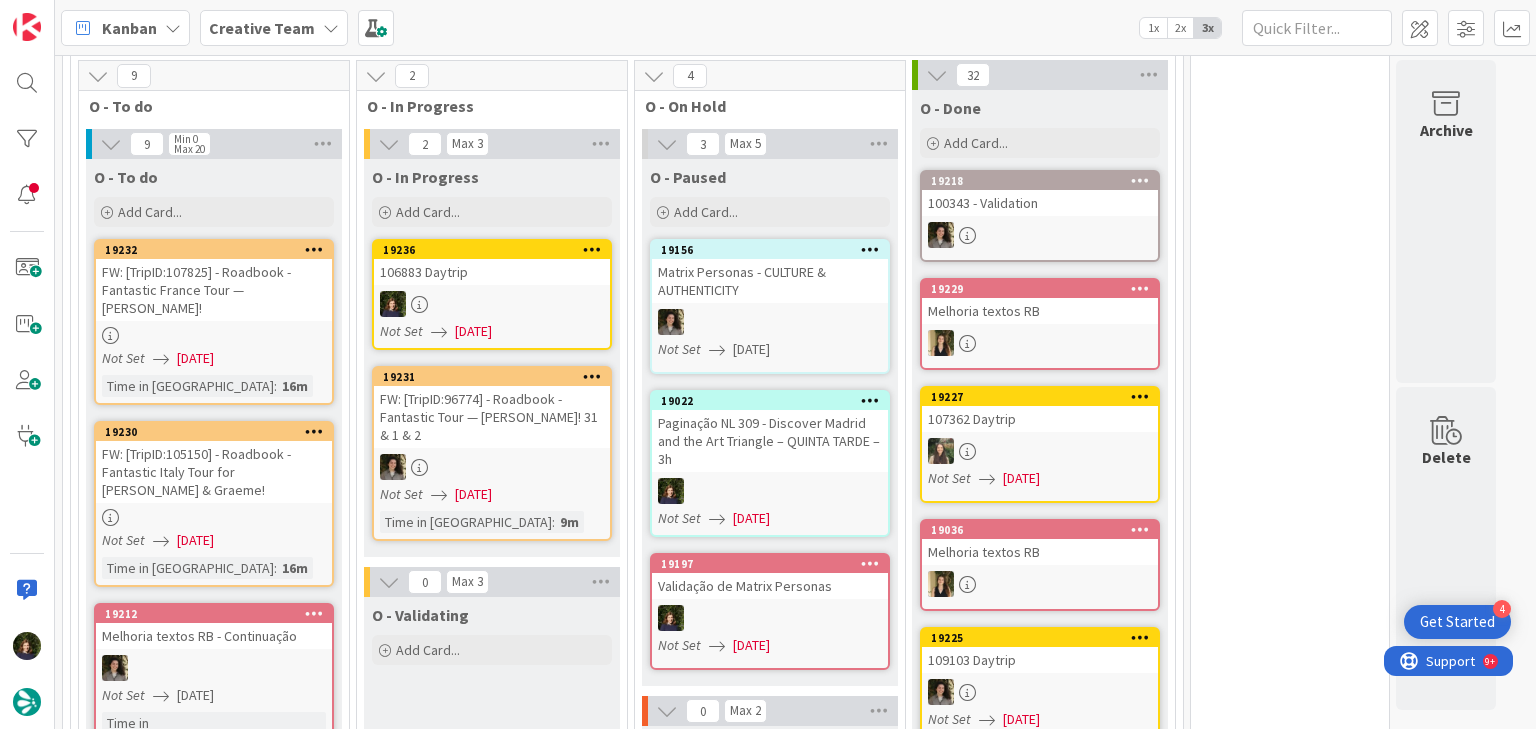click at bounding box center [492, 304] 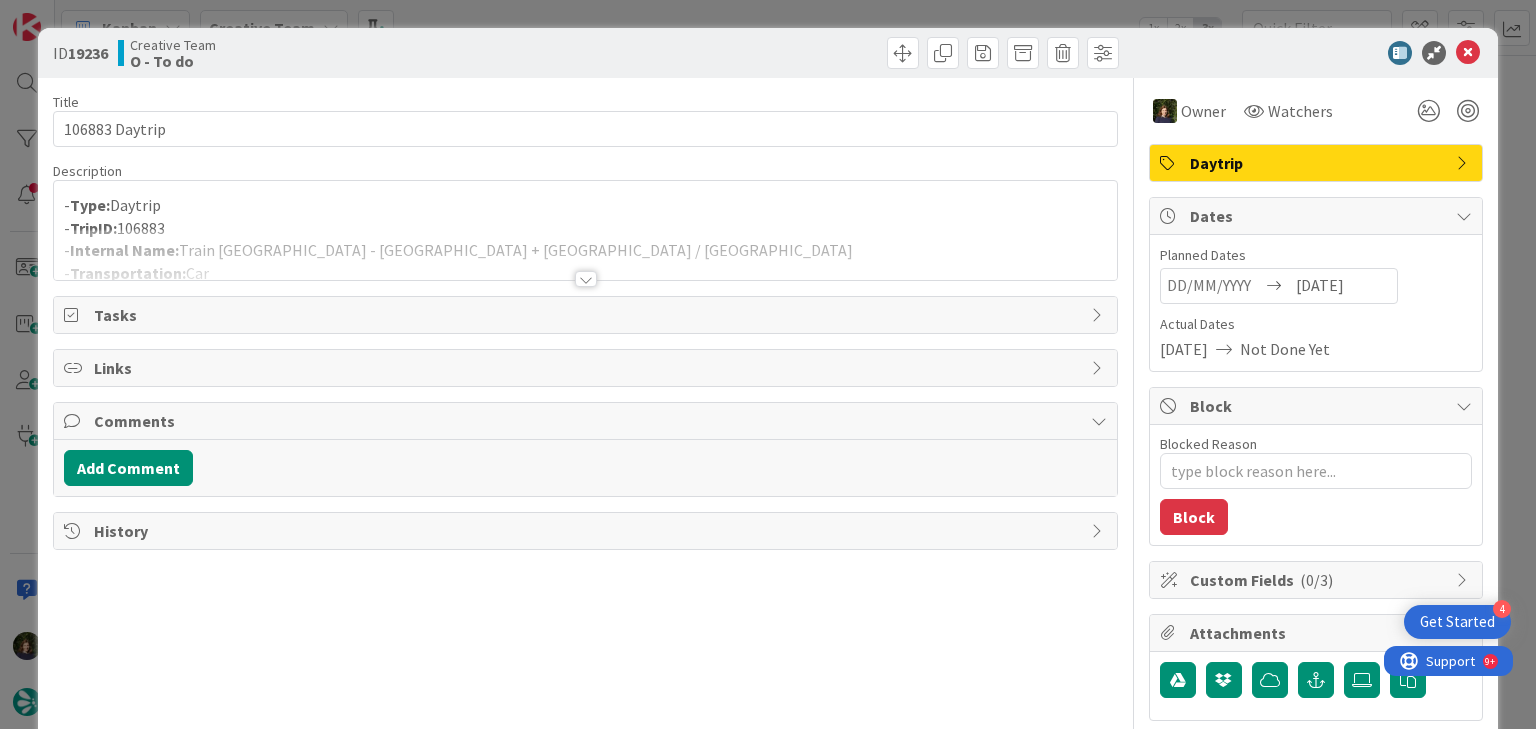click at bounding box center [585, 254] 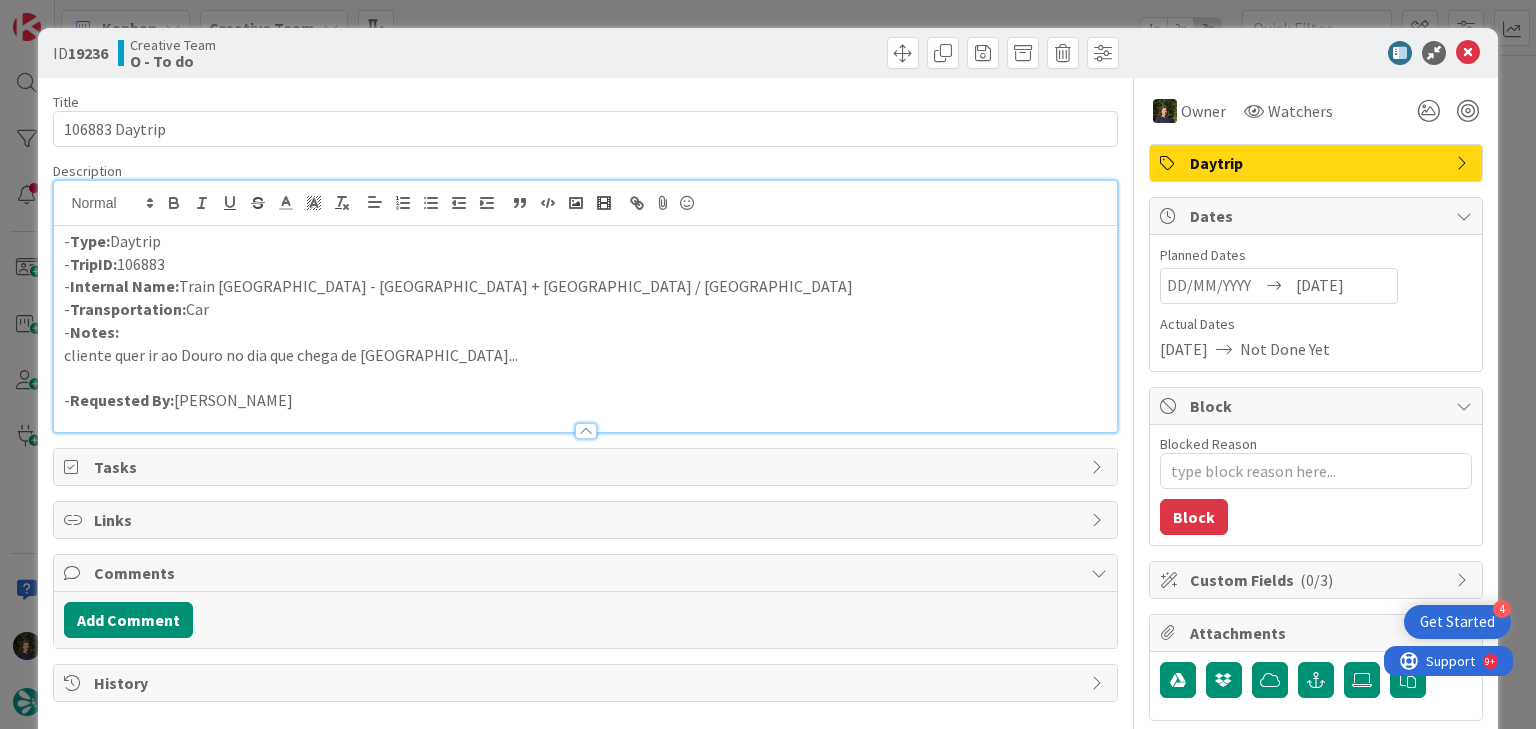scroll, scrollTop: 0, scrollLeft: 0, axis: both 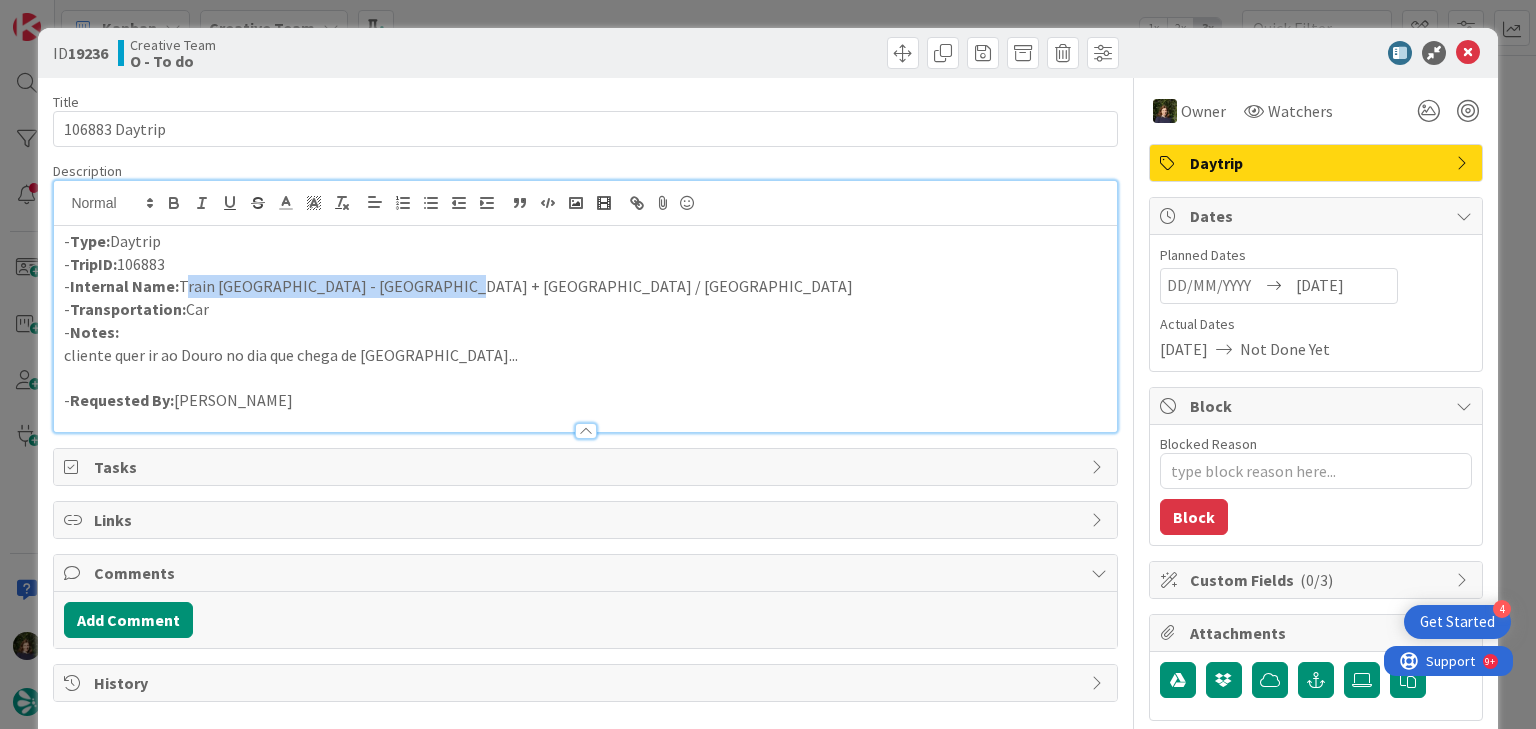 drag, startPoint x: 431, startPoint y: 291, endPoint x: 181, endPoint y: 287, distance: 250.032 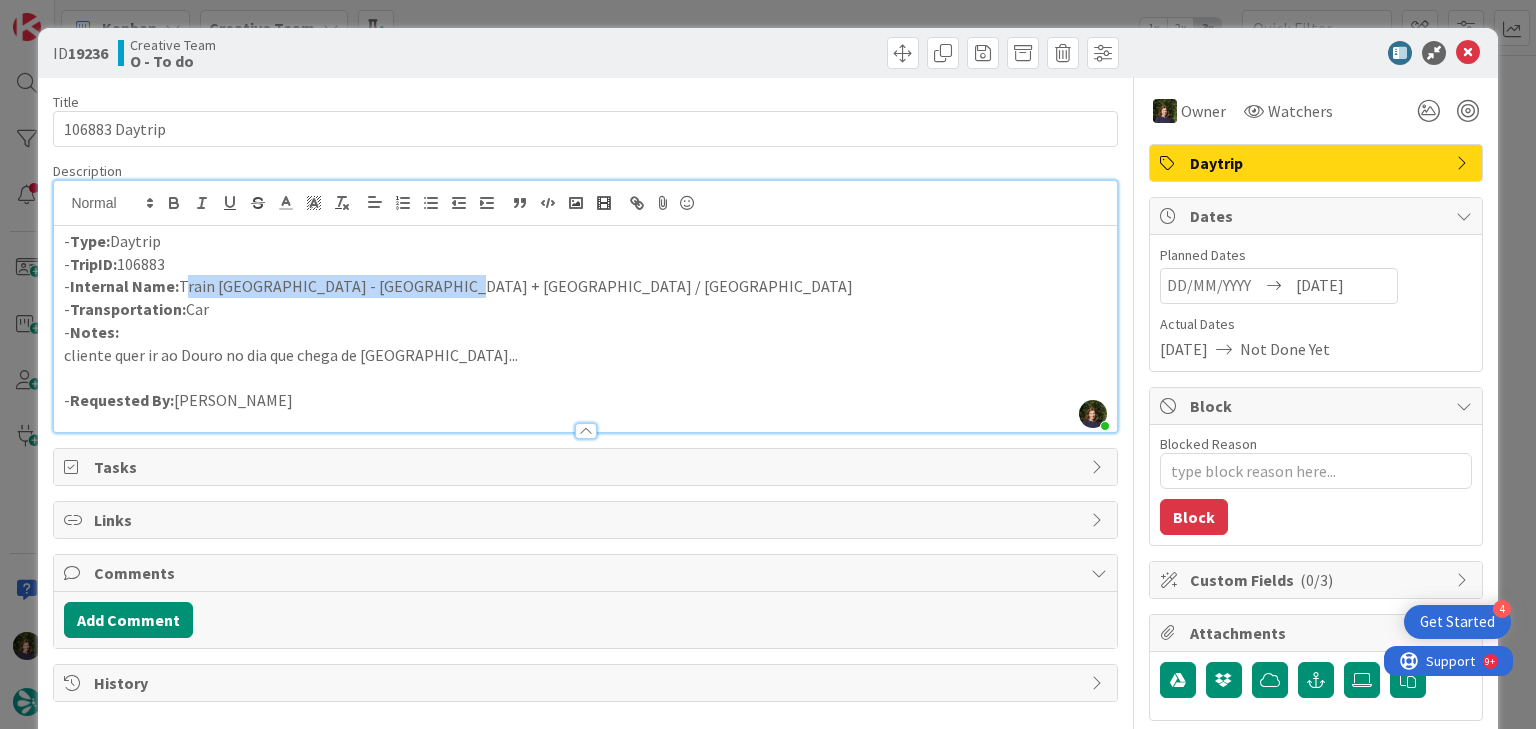 copy on "Train [GEOGRAPHIC_DATA] - [GEOGRAPHIC_DATA] + [GEOGRAPHIC_DATA] / [GEOGRAPHIC_DATA]" 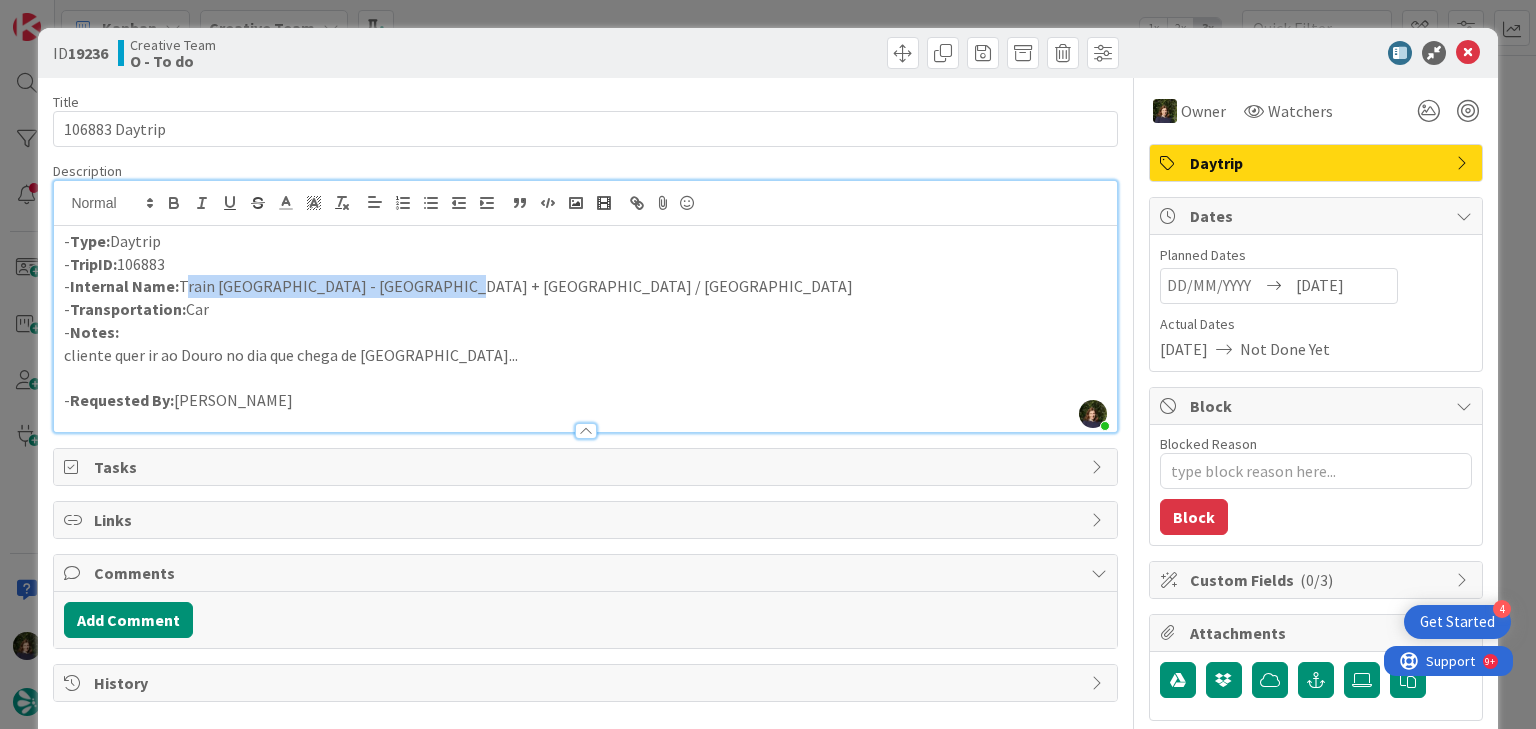 drag, startPoint x: 188, startPoint y: 257, endPoint x: 73, endPoint y: 264, distance: 115.212845 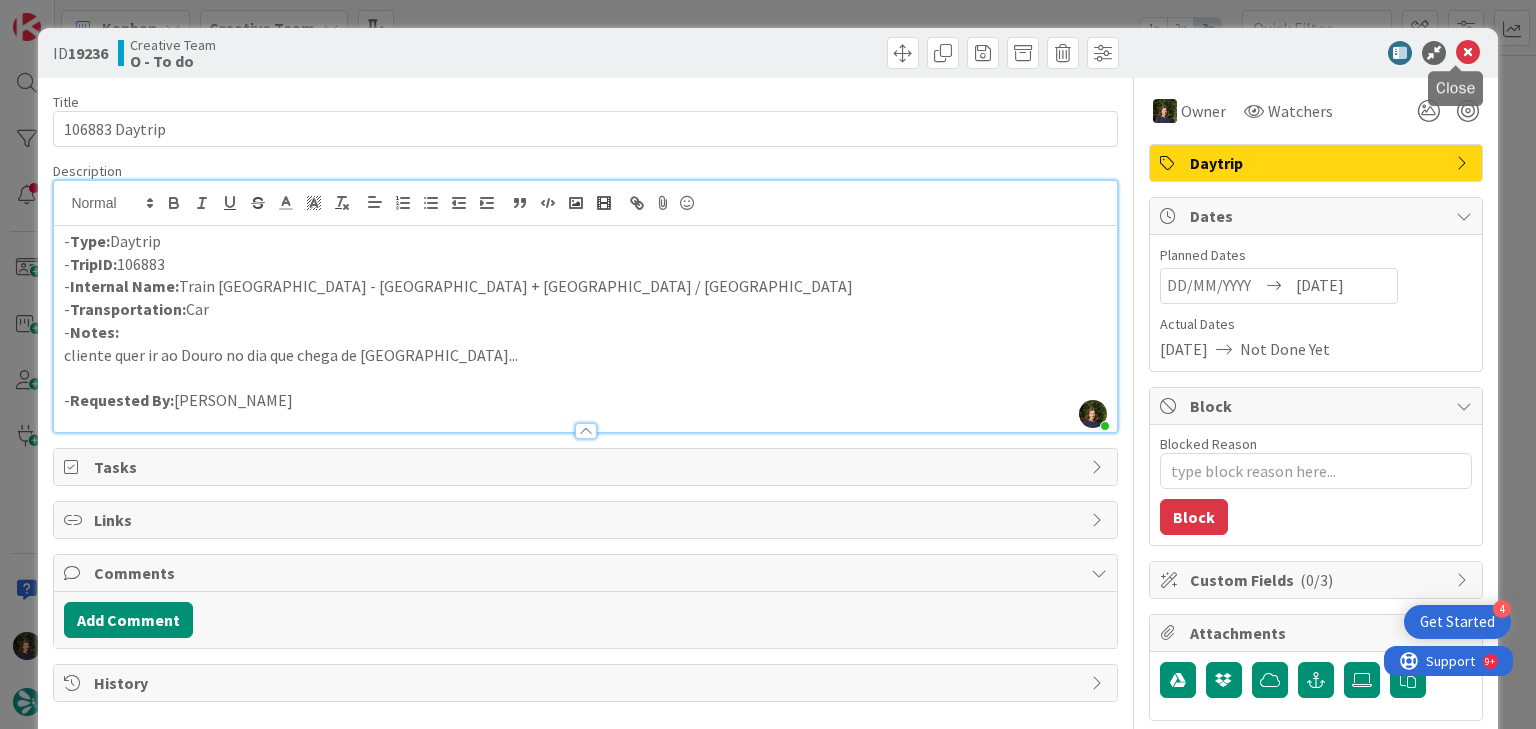 click at bounding box center (1468, 53) 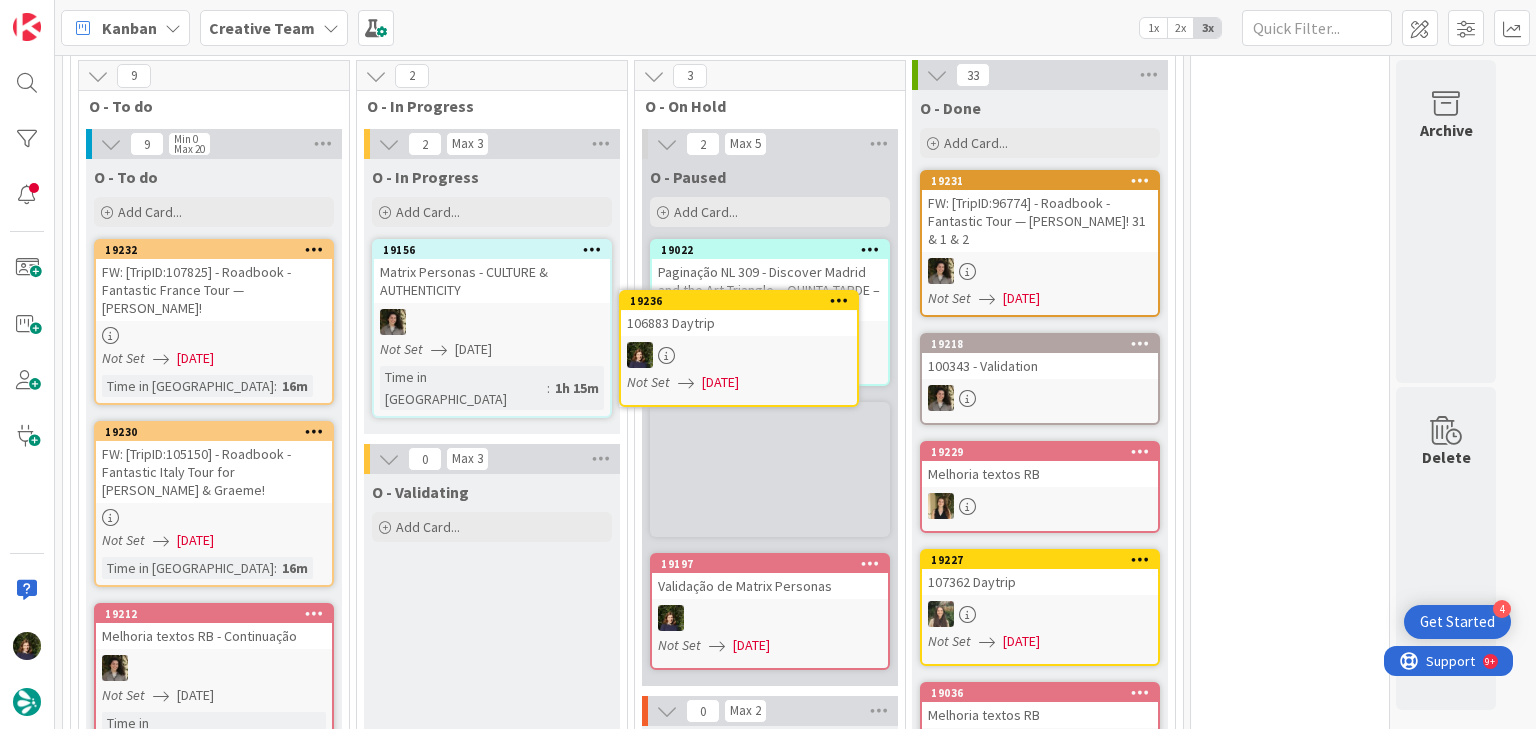 scroll, scrollTop: 0, scrollLeft: 0, axis: both 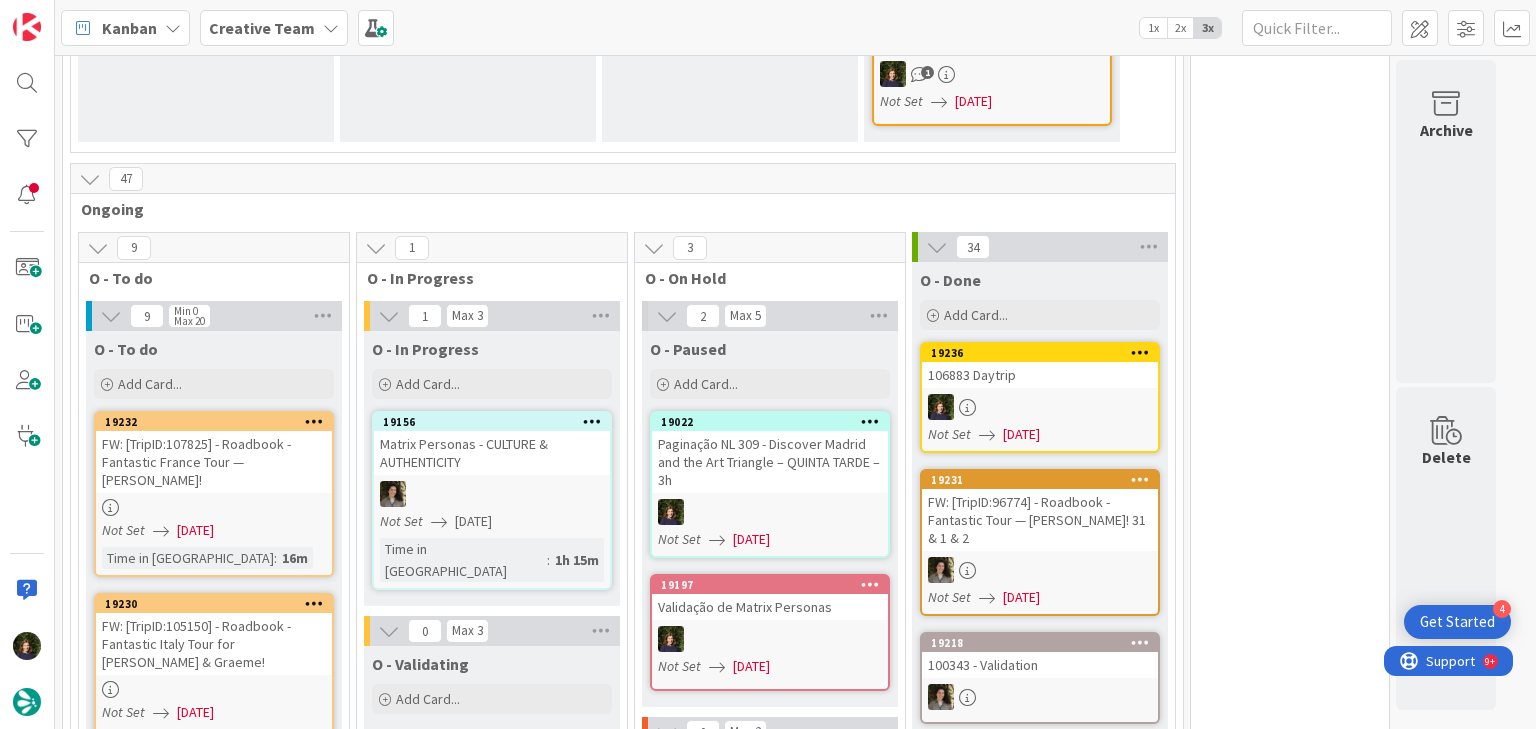 click on "Creative Team" at bounding box center [262, 28] 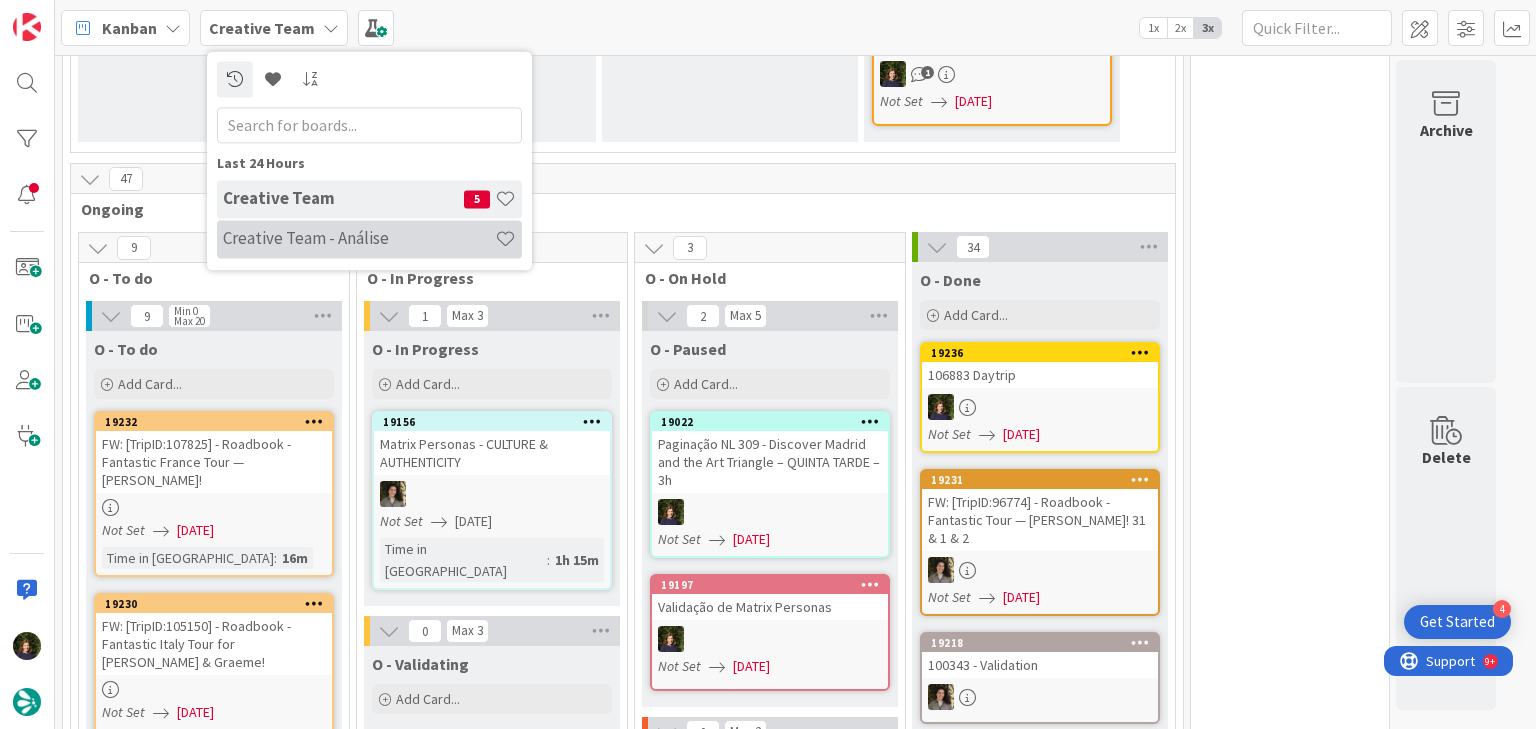 click on "Creative Team - Análise" at bounding box center (359, 239) 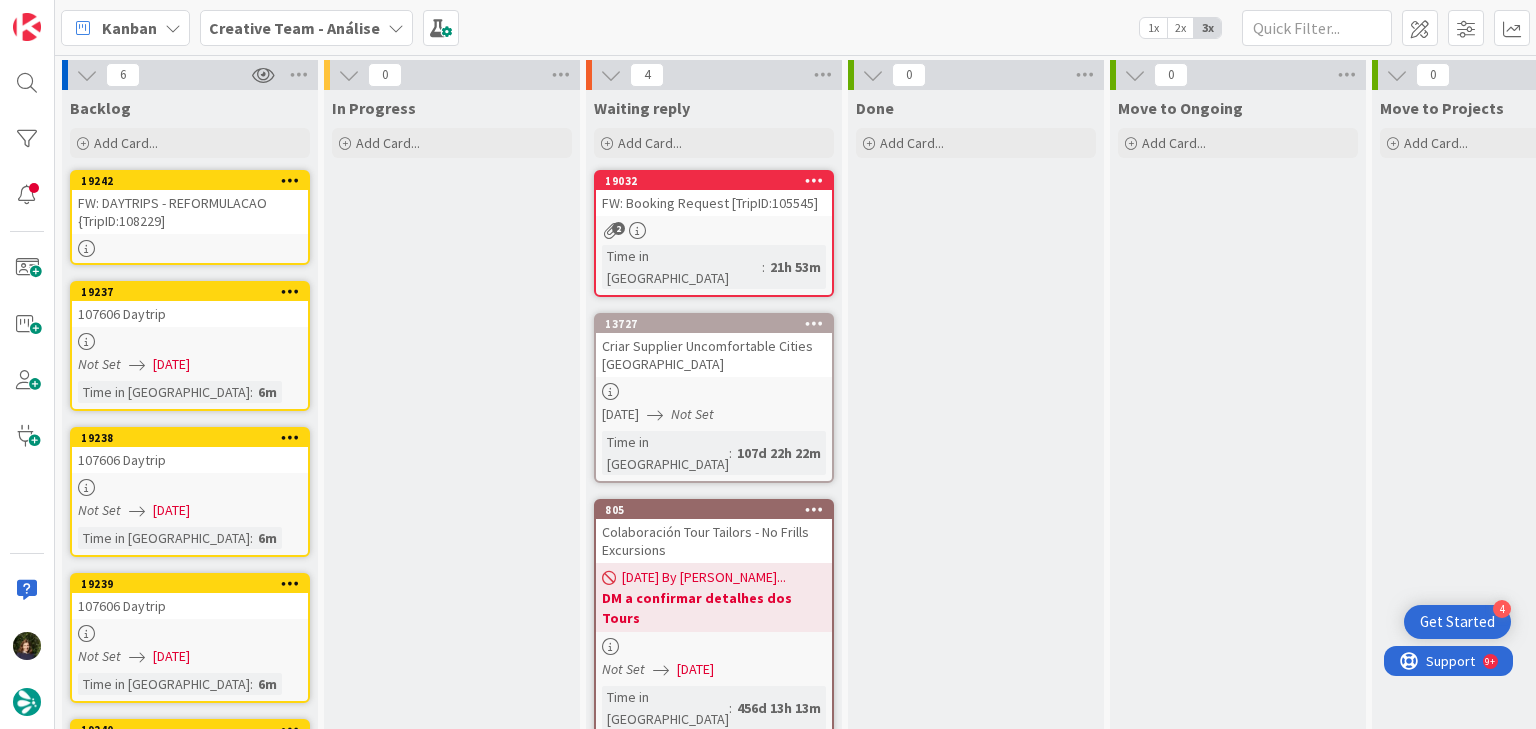 scroll, scrollTop: 0, scrollLeft: 0, axis: both 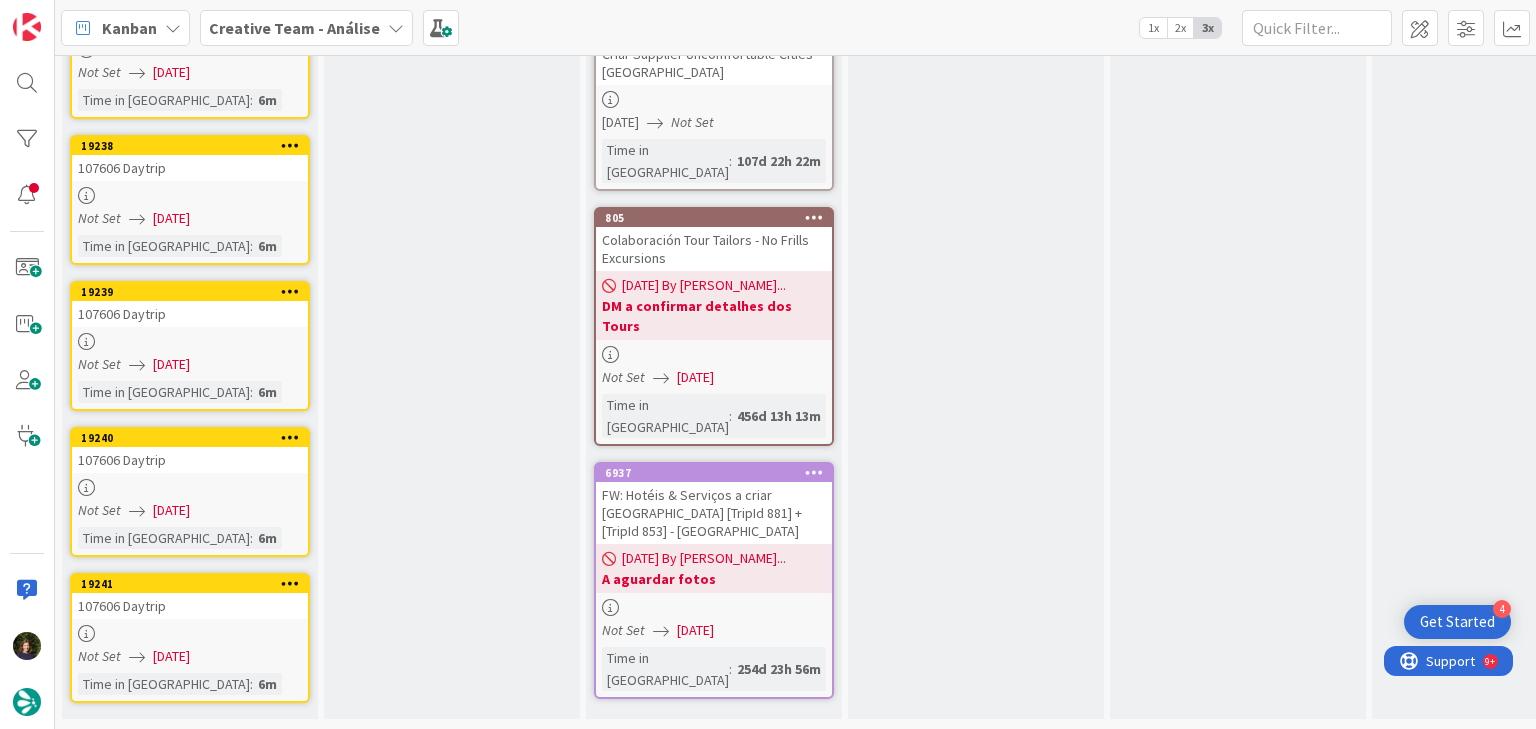 click on "107606 Daytrip" at bounding box center (190, 460) 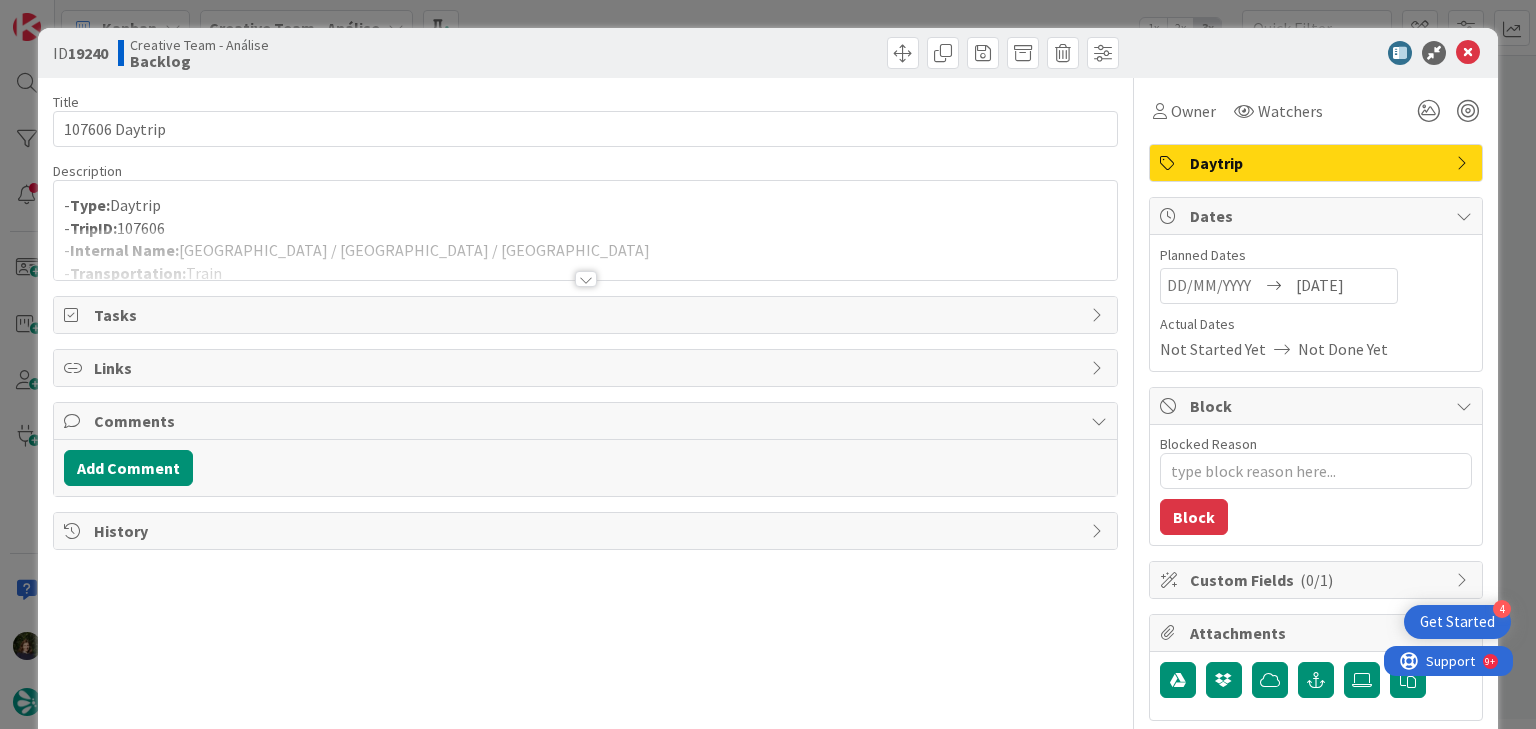 scroll, scrollTop: 0, scrollLeft: 0, axis: both 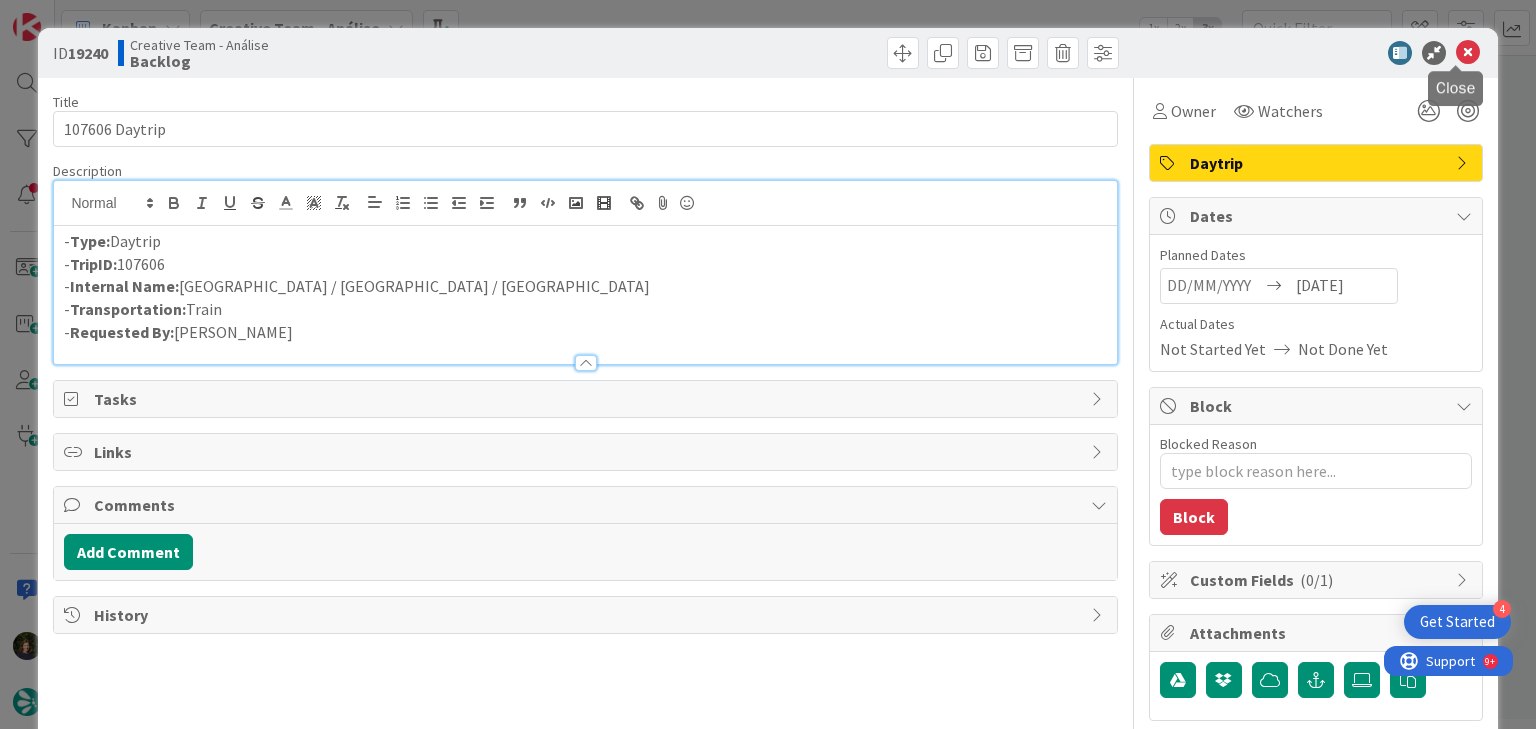 click at bounding box center (1468, 53) 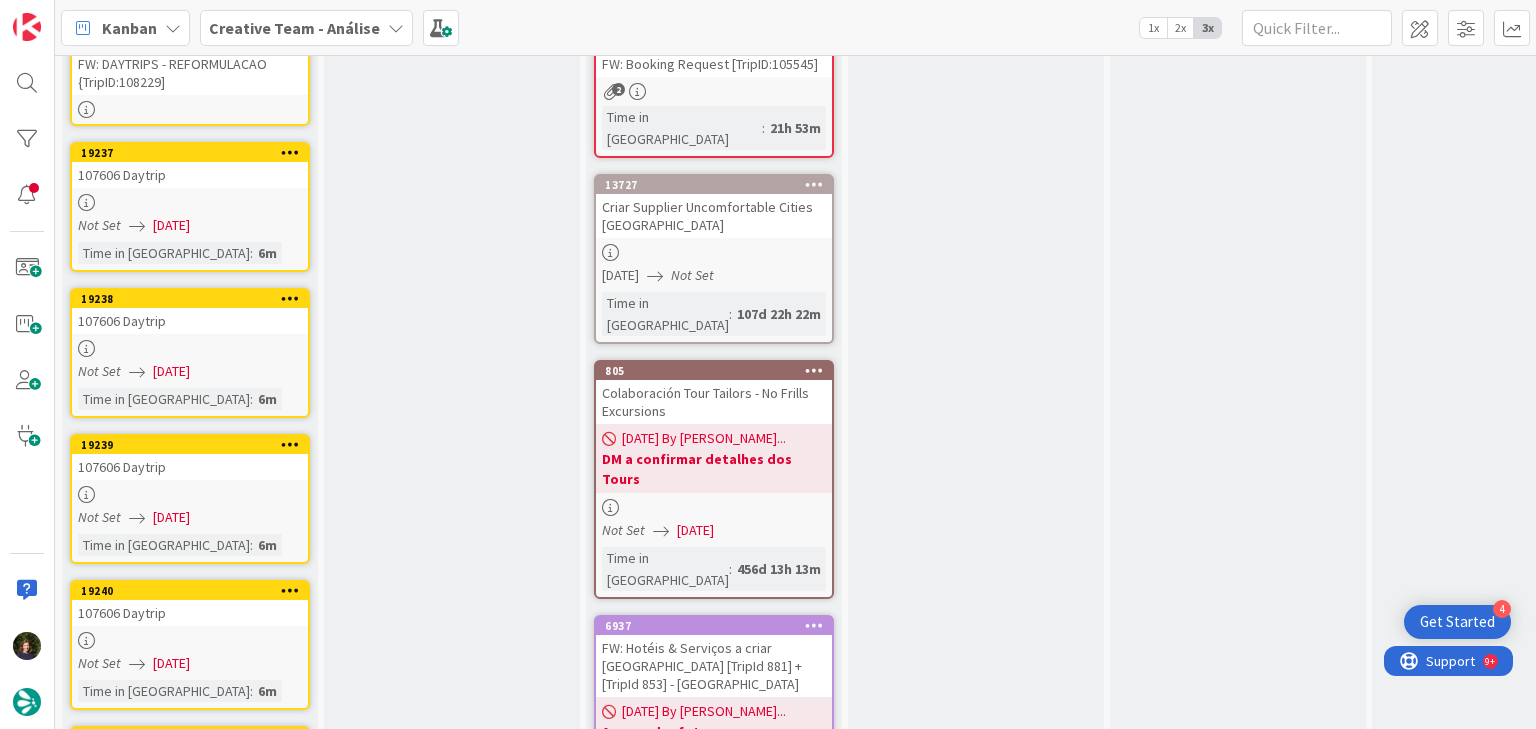 scroll, scrollTop: 0, scrollLeft: 0, axis: both 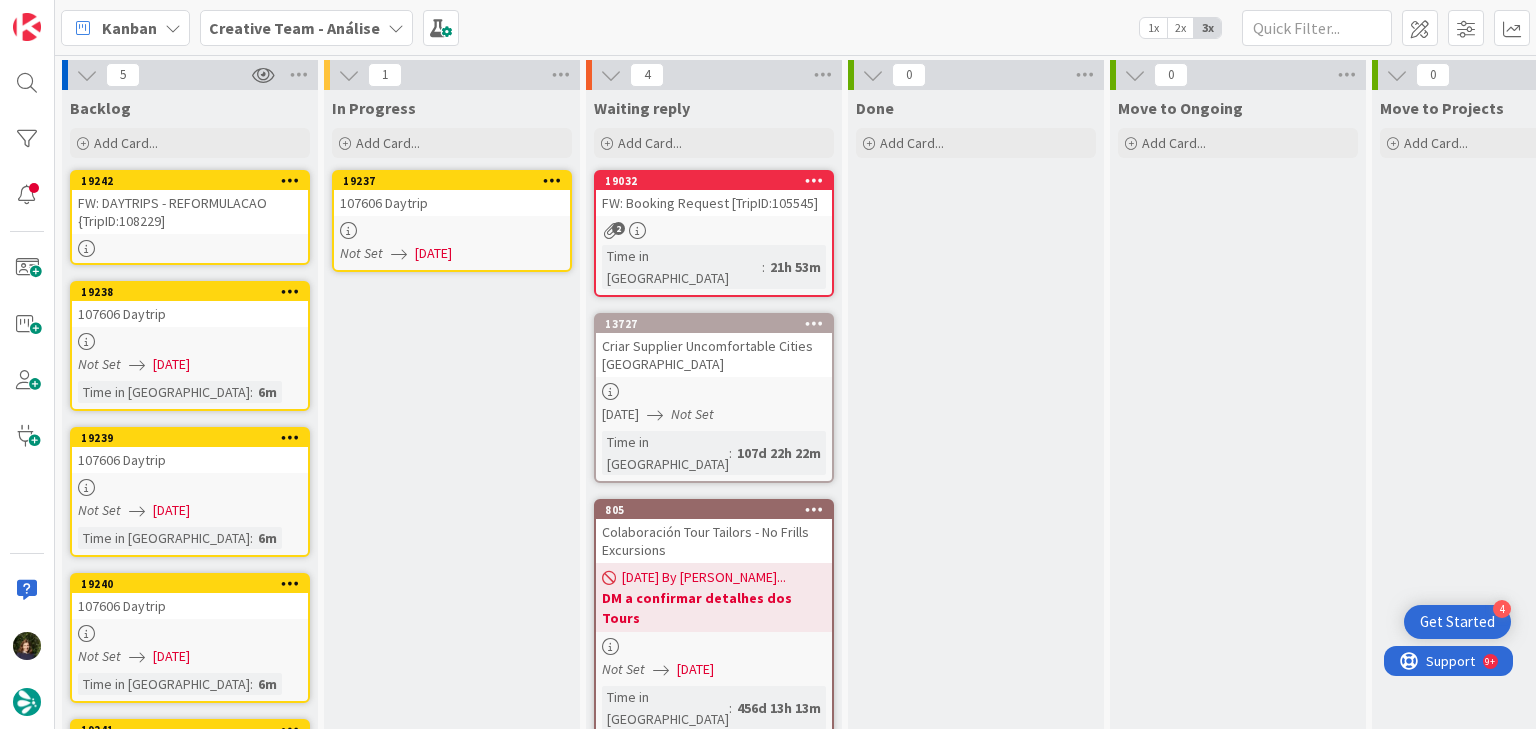 click at bounding box center (452, 230) 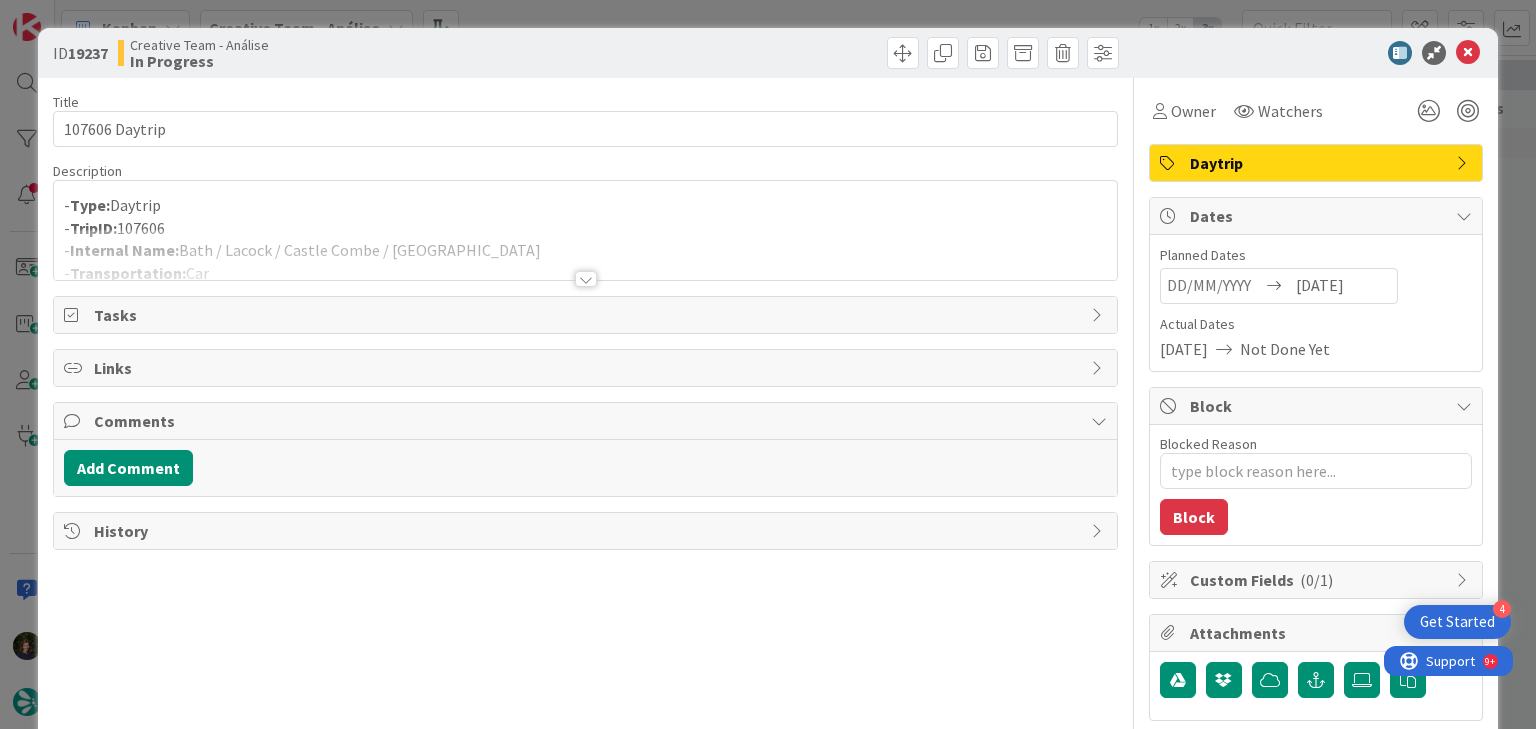 scroll, scrollTop: 0, scrollLeft: 0, axis: both 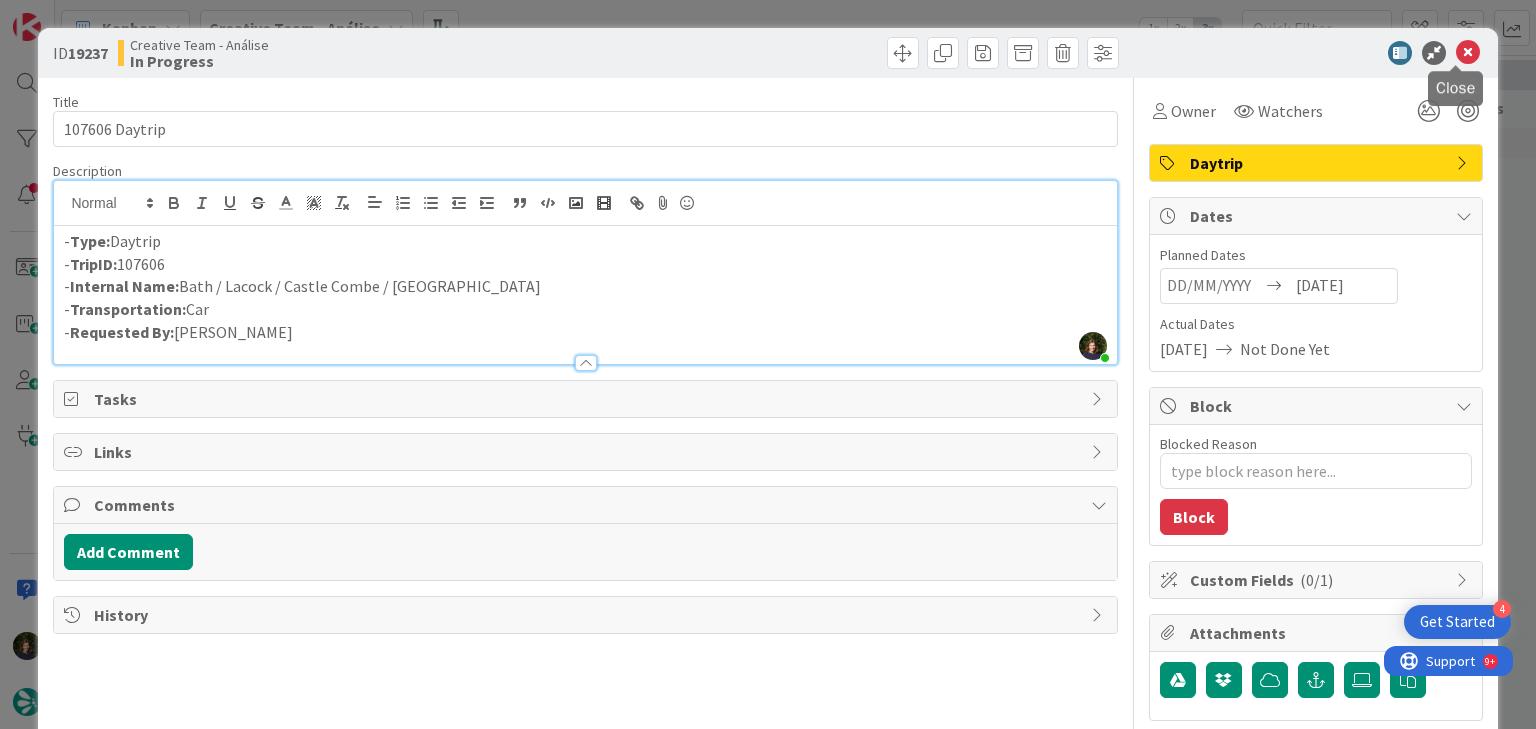 click at bounding box center (1468, 53) 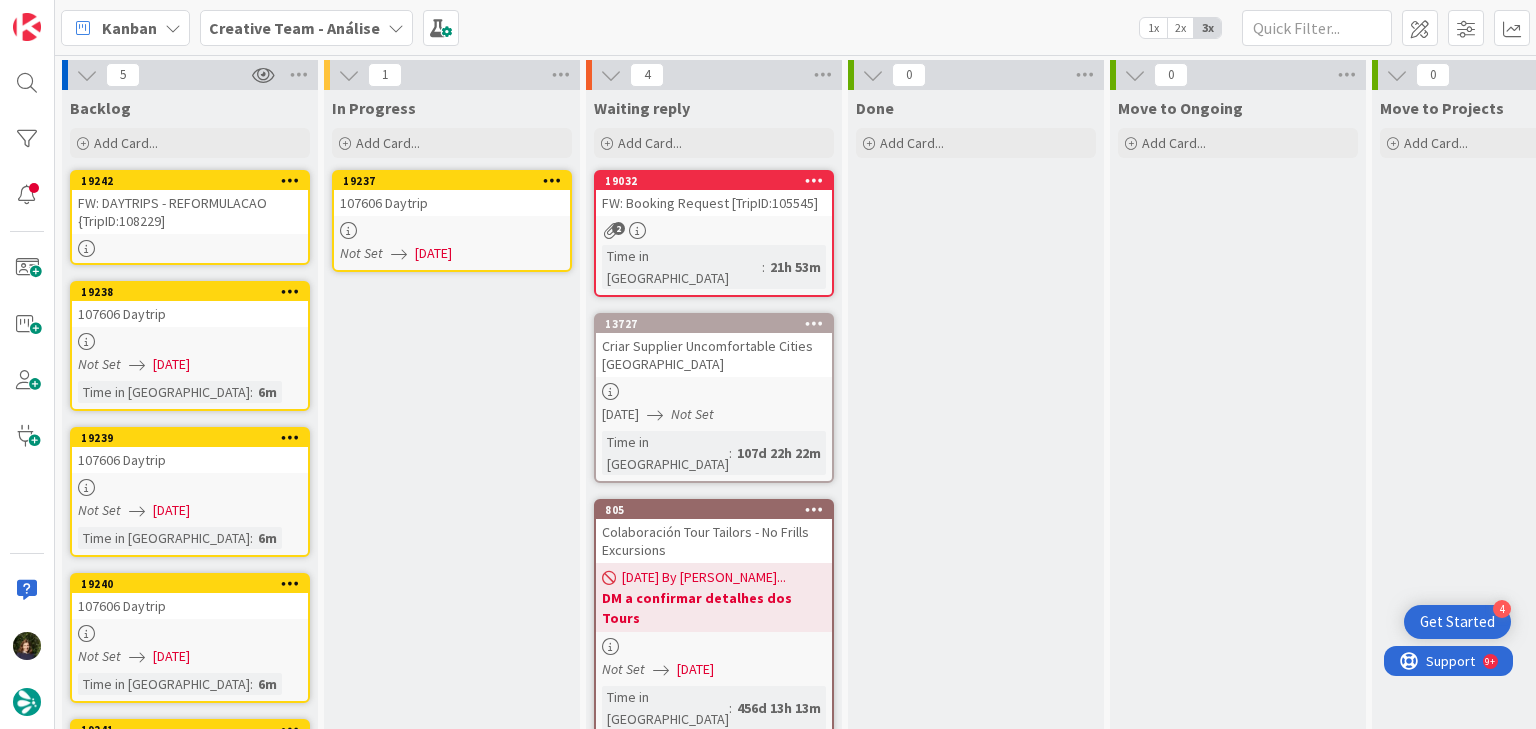 scroll, scrollTop: 0, scrollLeft: 0, axis: both 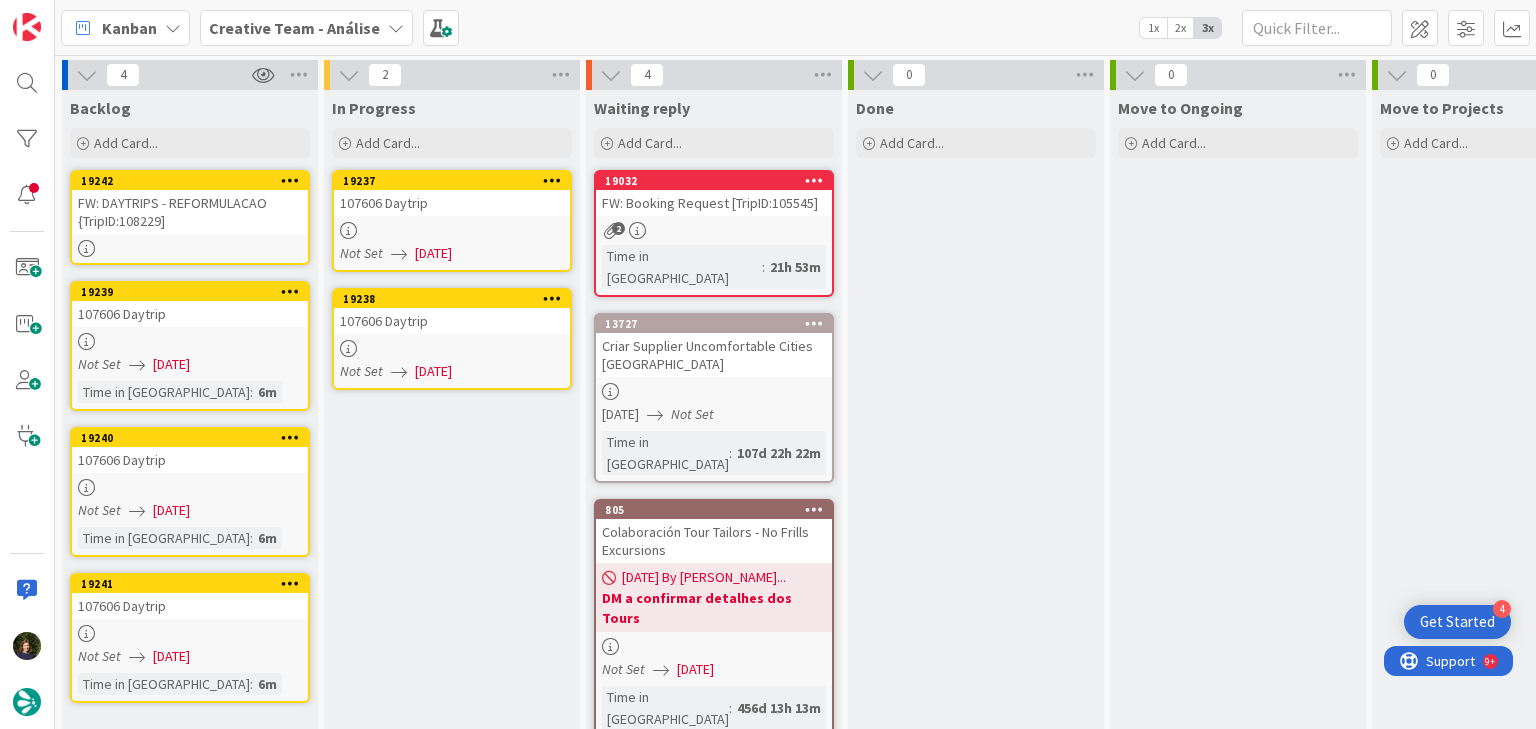 click on "19238 107606 Daytrip Not Set [DATE]" at bounding box center (452, 339) 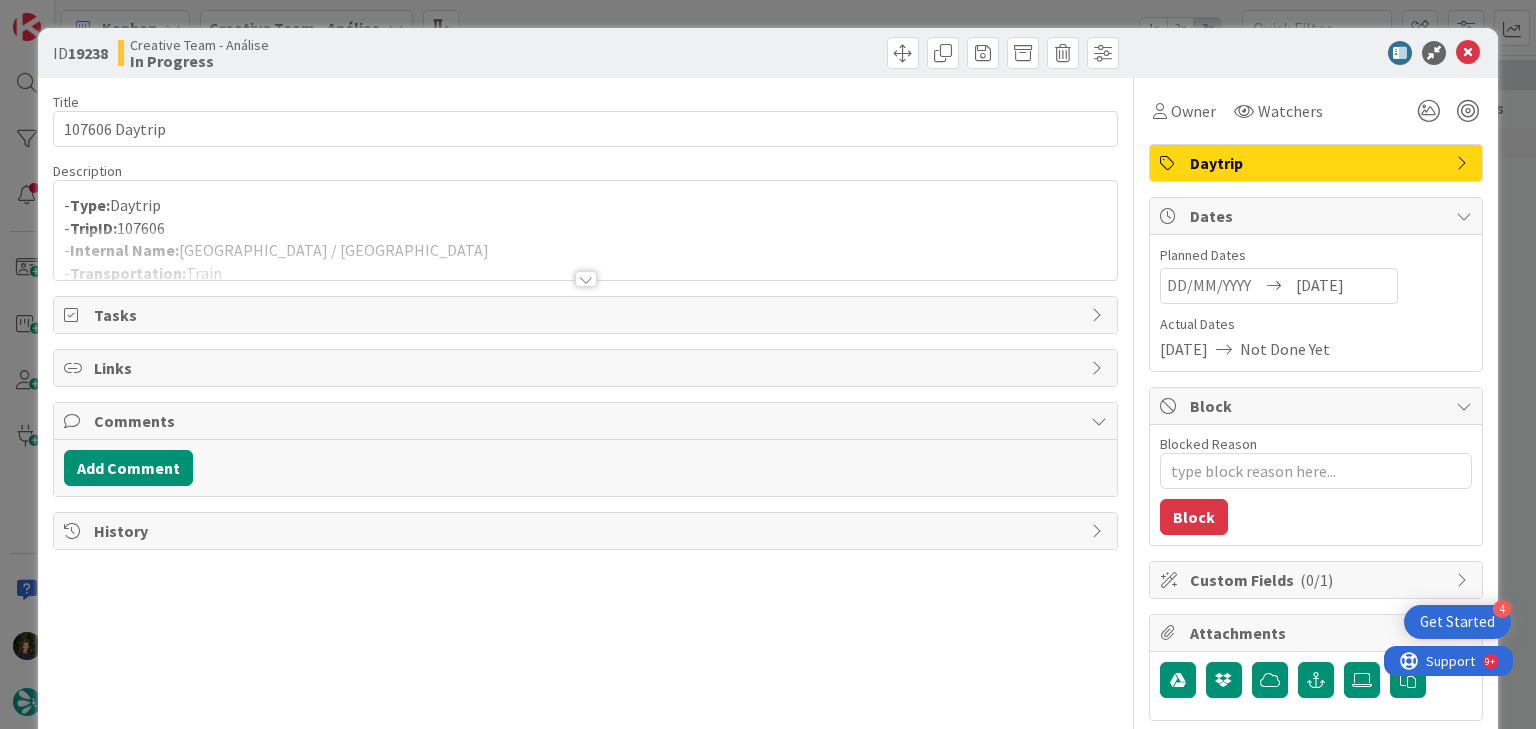 scroll, scrollTop: 0, scrollLeft: 0, axis: both 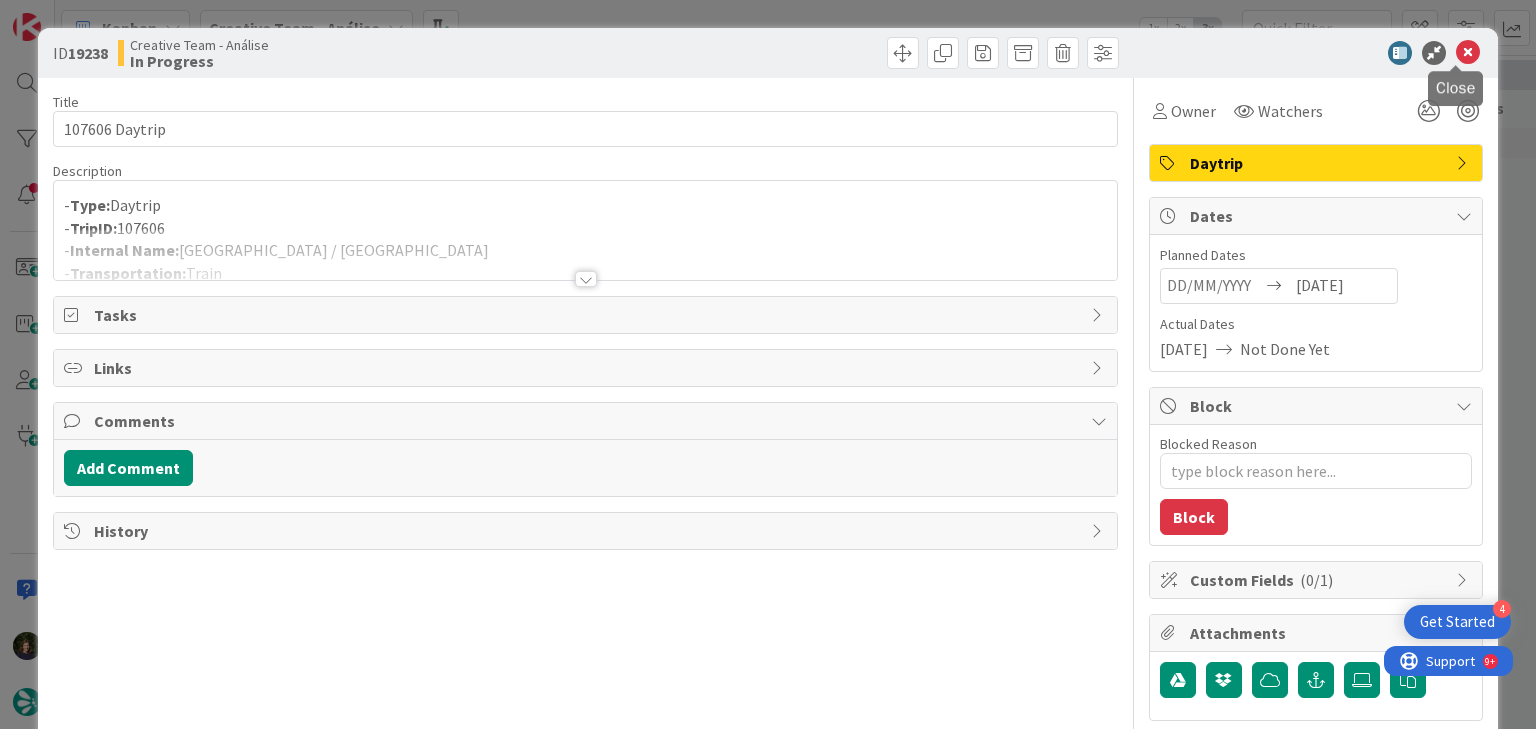 click at bounding box center (1468, 53) 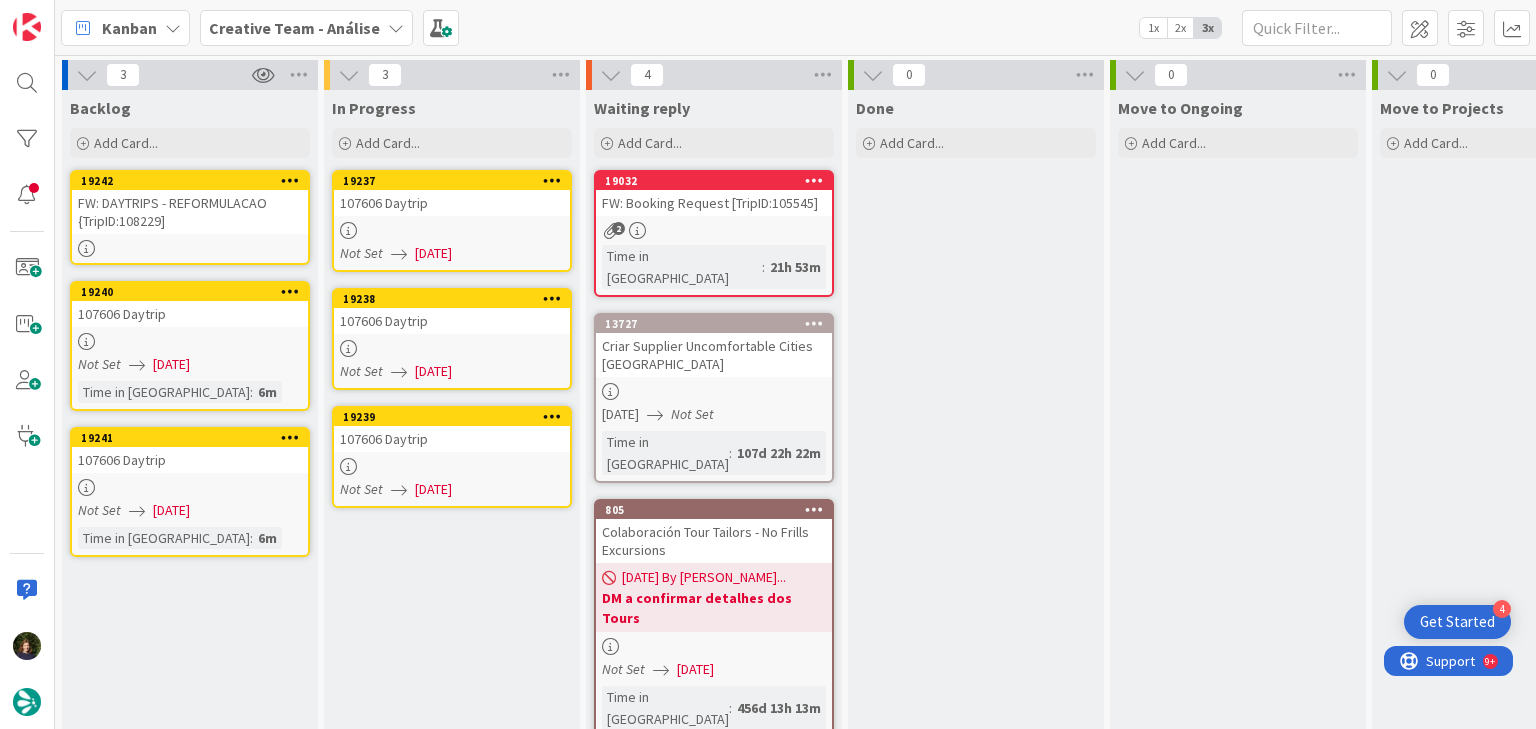 scroll, scrollTop: 2, scrollLeft: 0, axis: vertical 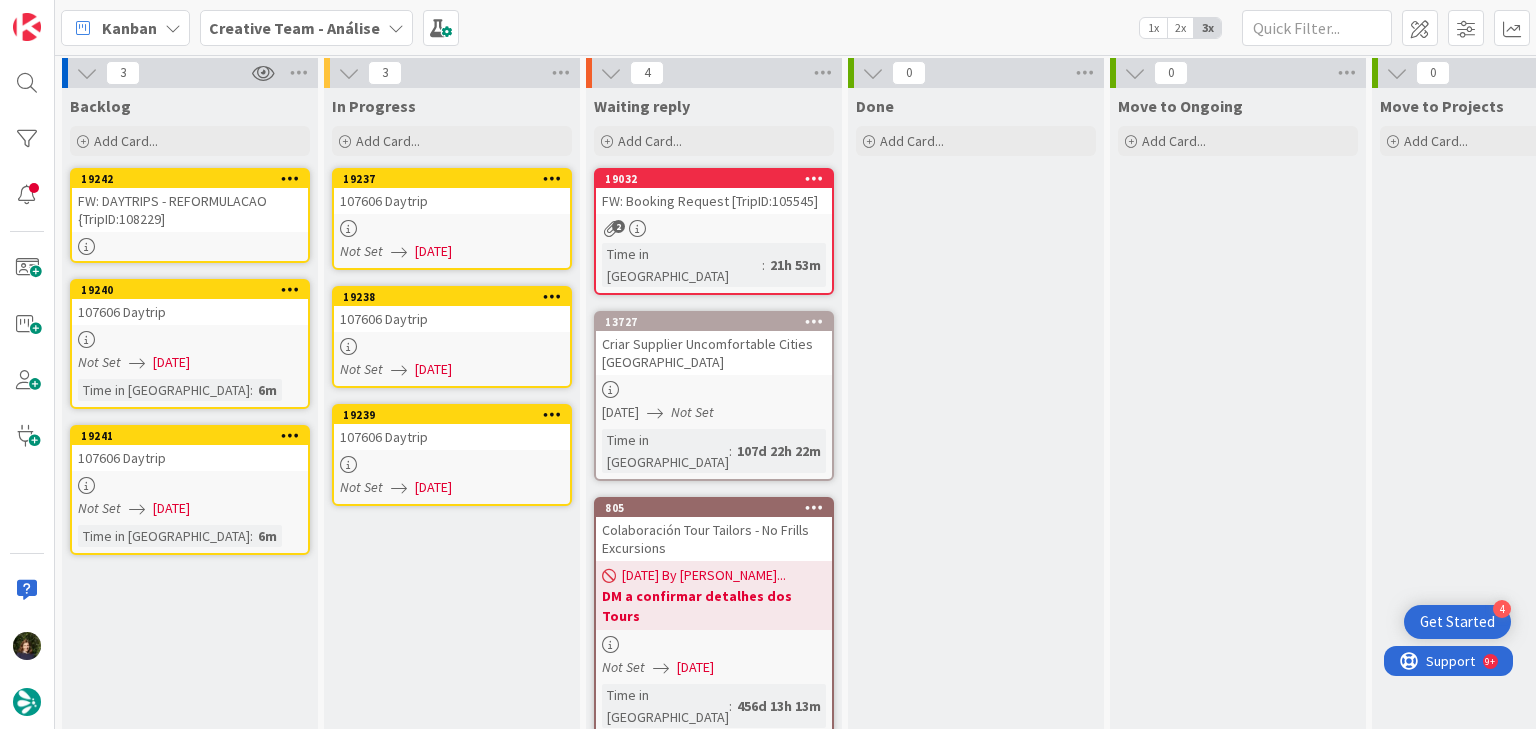 click on "19239 107606 Daytrip Not Set [DATE]" at bounding box center [452, 455] 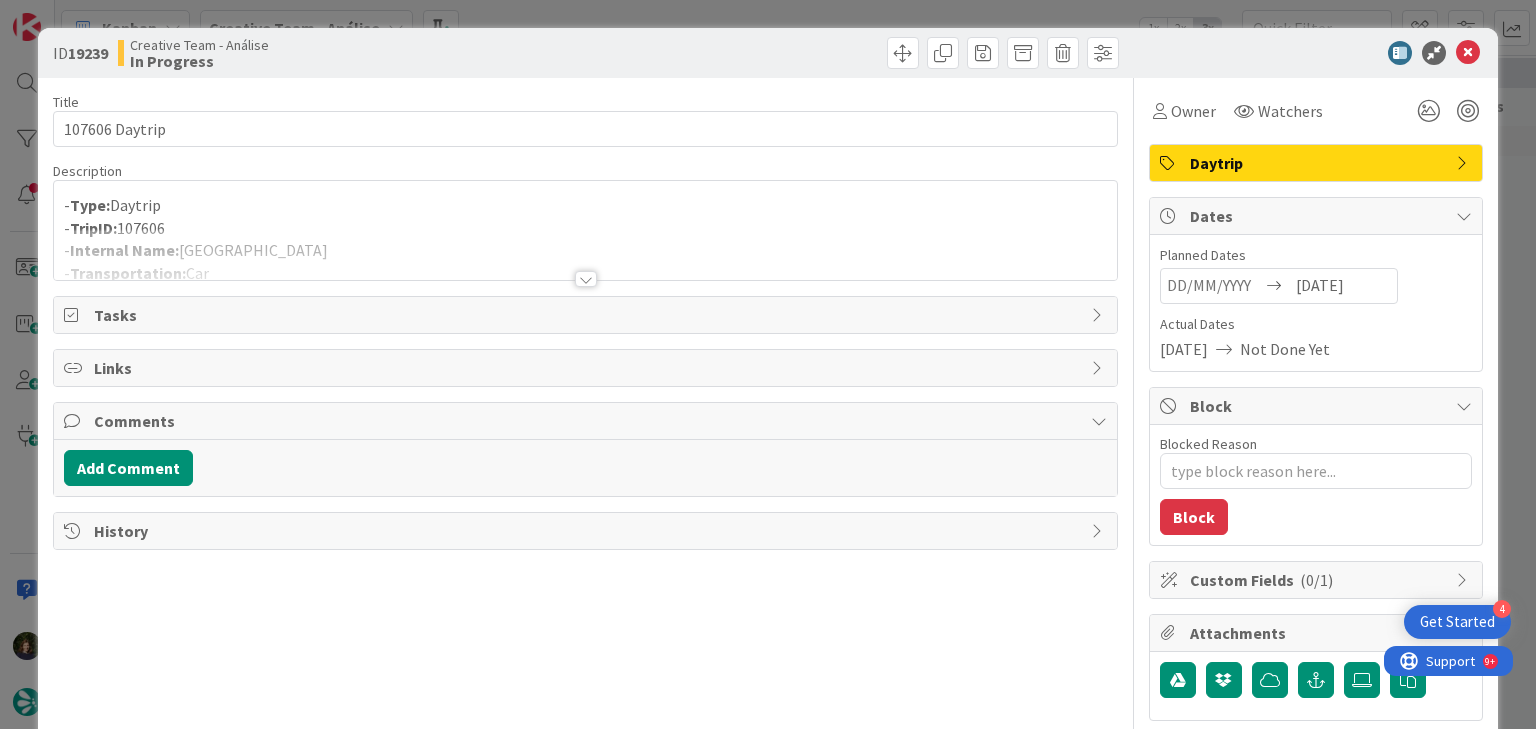 scroll, scrollTop: 0, scrollLeft: 0, axis: both 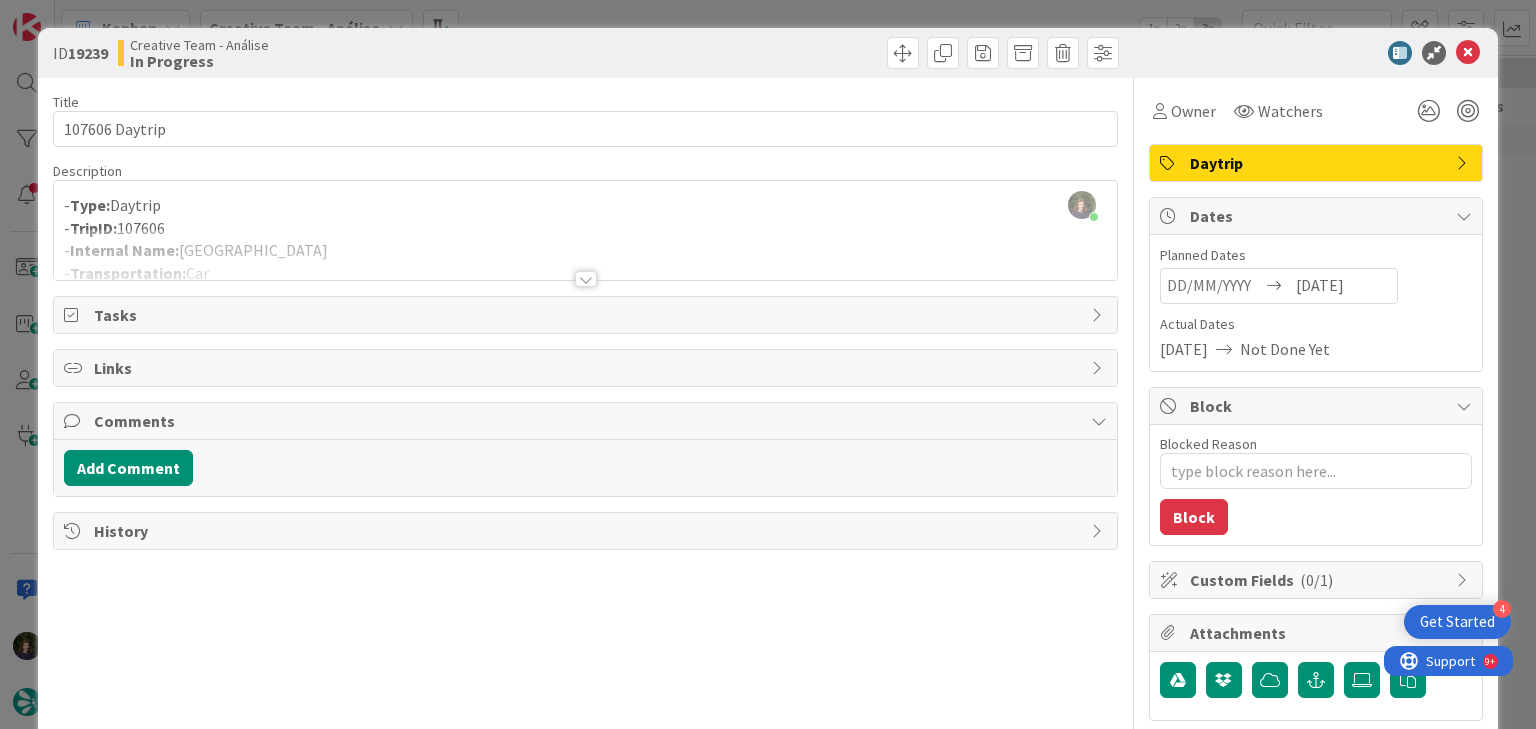 click at bounding box center (586, 279) 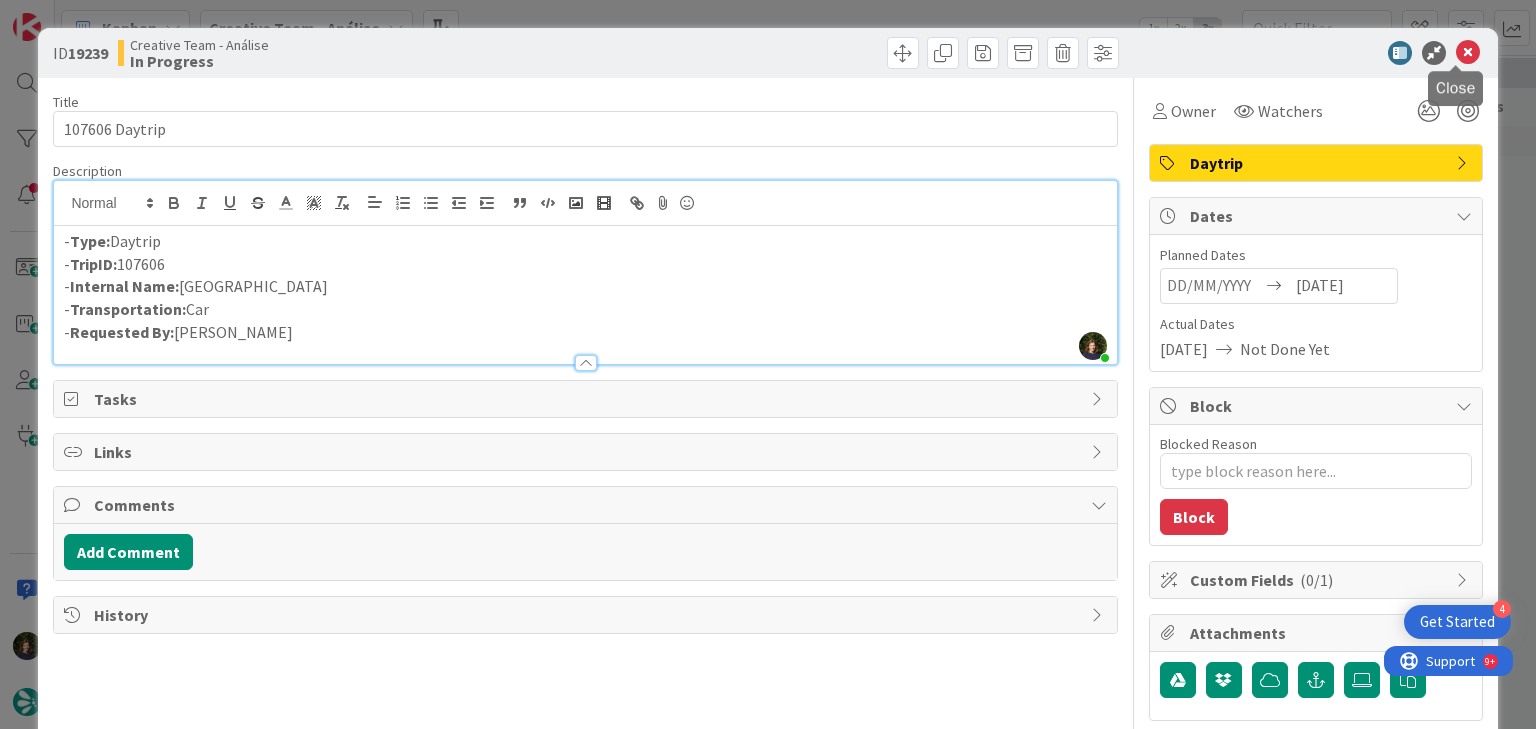 click at bounding box center [1468, 53] 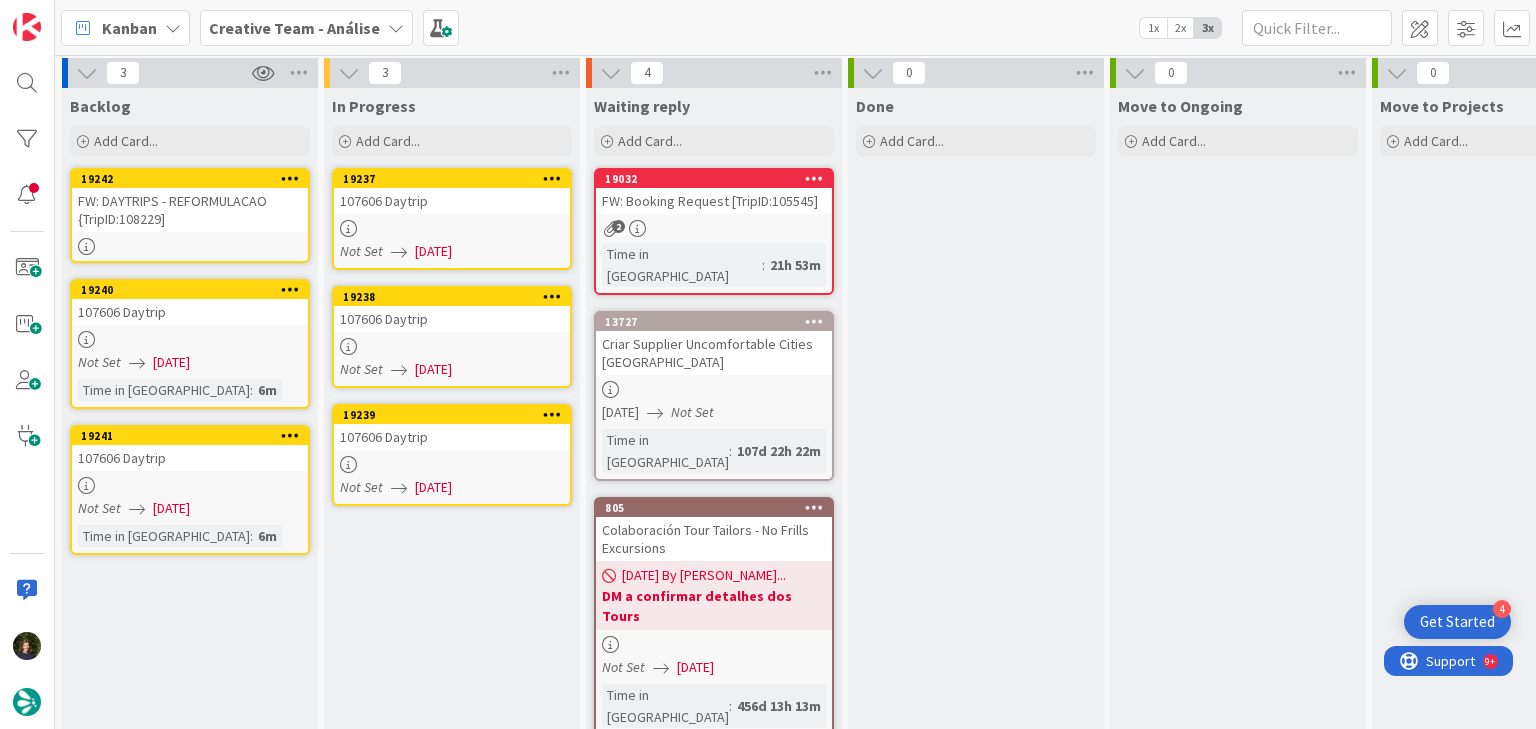 scroll, scrollTop: 0, scrollLeft: 0, axis: both 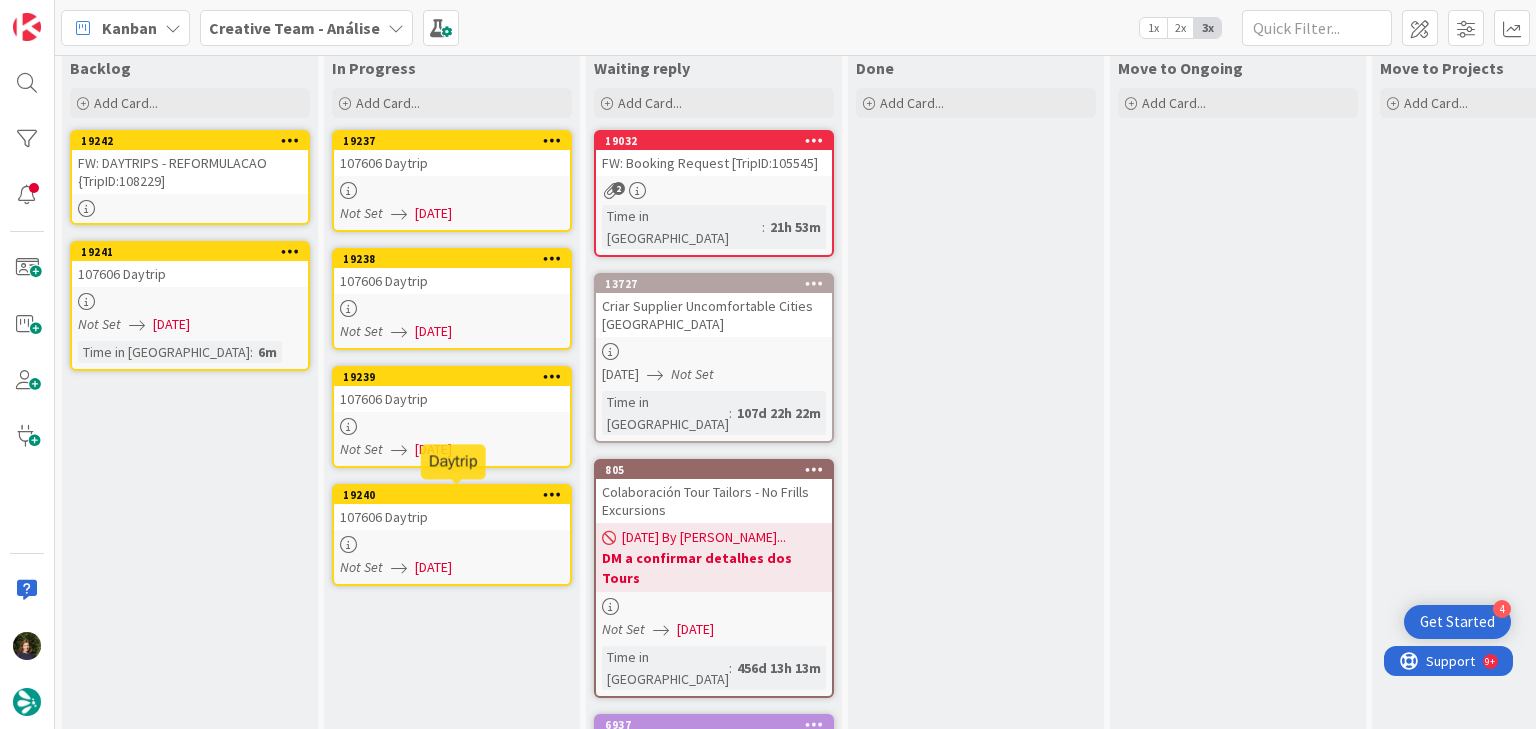 click on "107606 Daytrip" at bounding box center [452, 517] 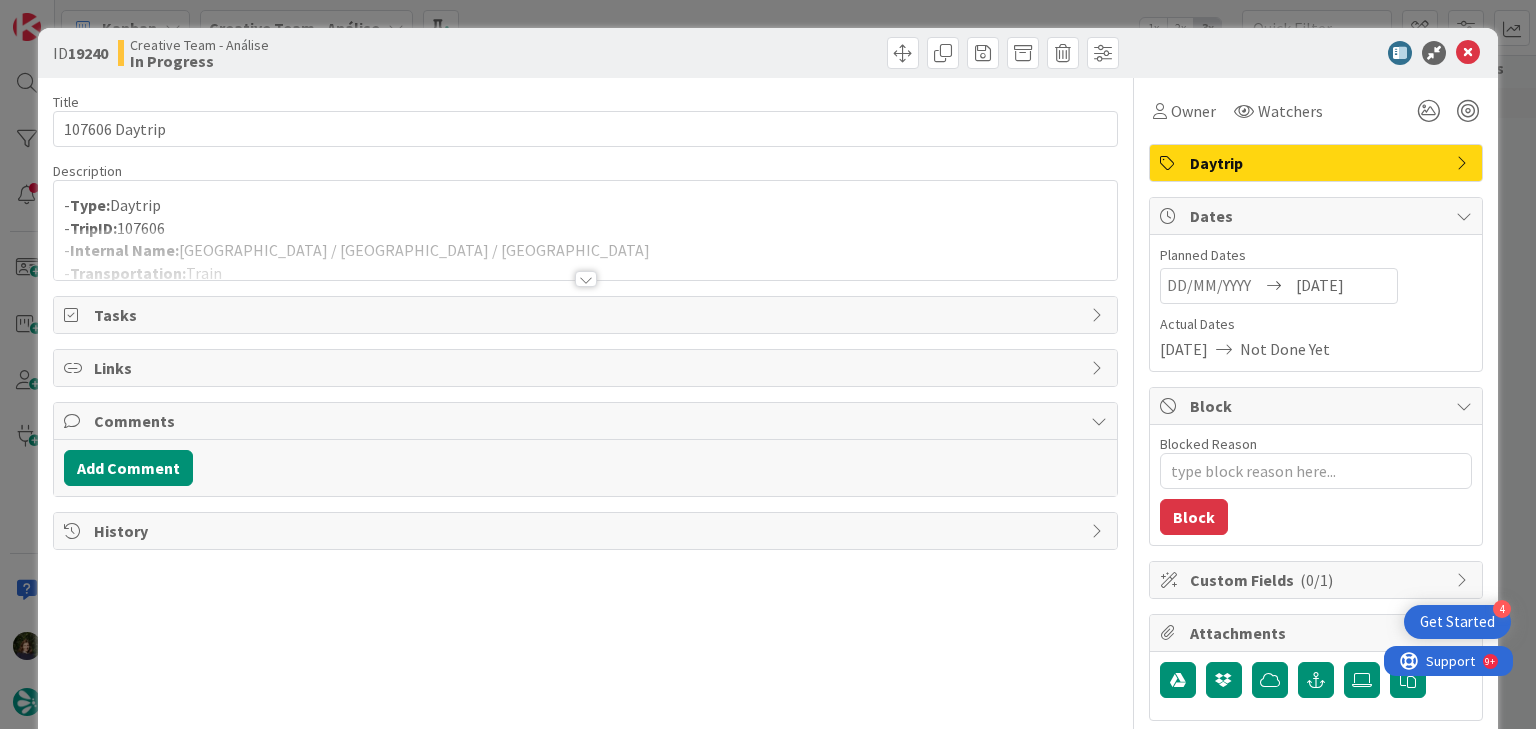 scroll, scrollTop: 0, scrollLeft: 0, axis: both 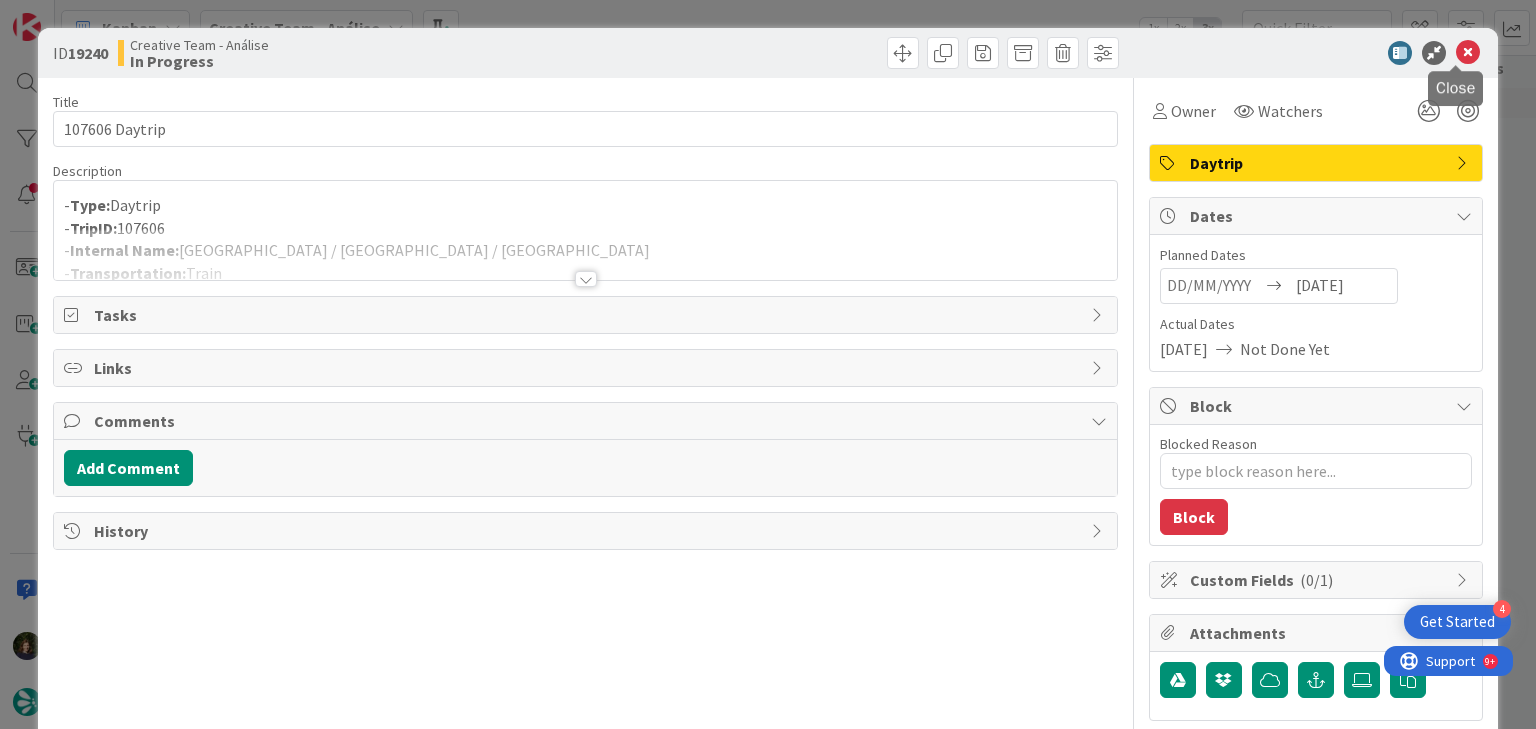 click at bounding box center [1468, 53] 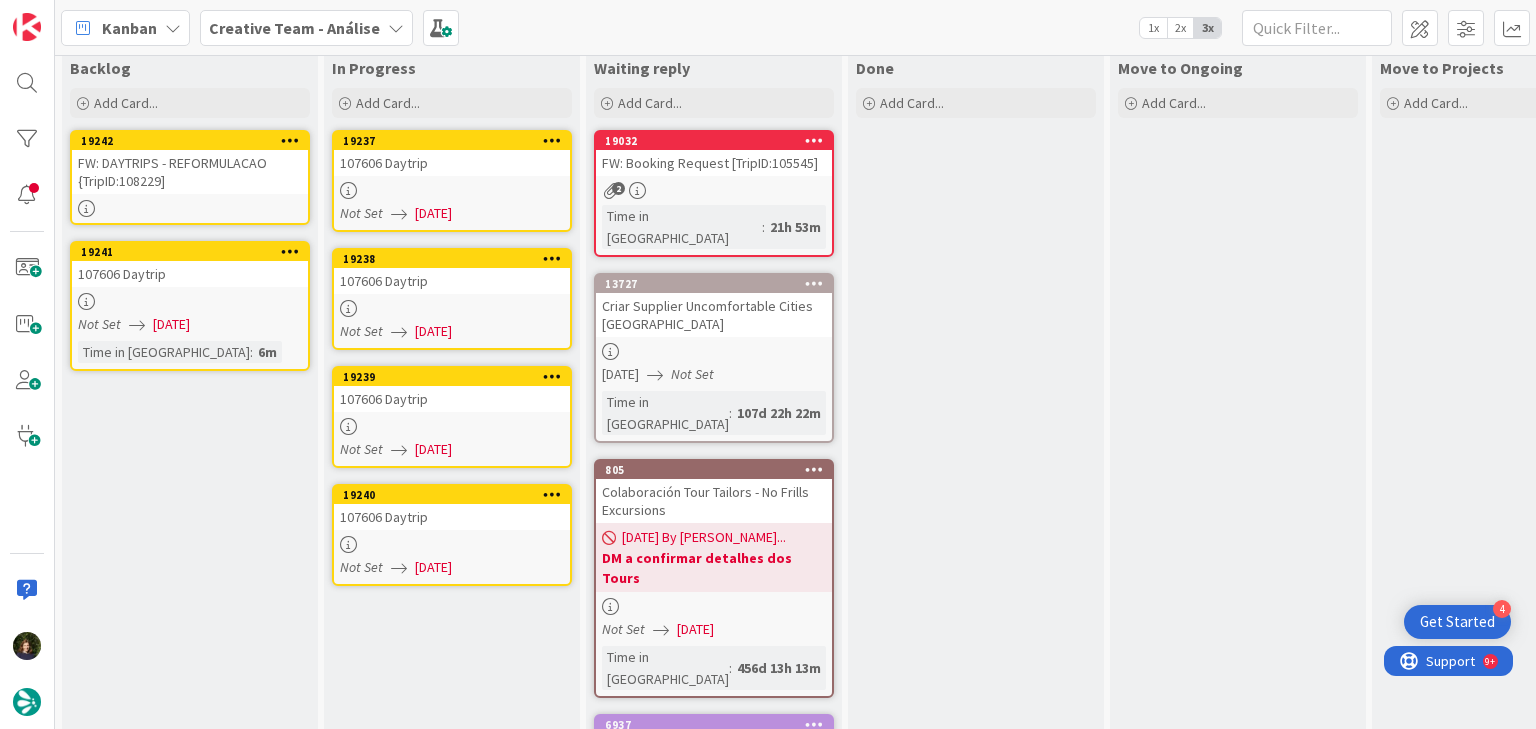 scroll, scrollTop: 0, scrollLeft: 0, axis: both 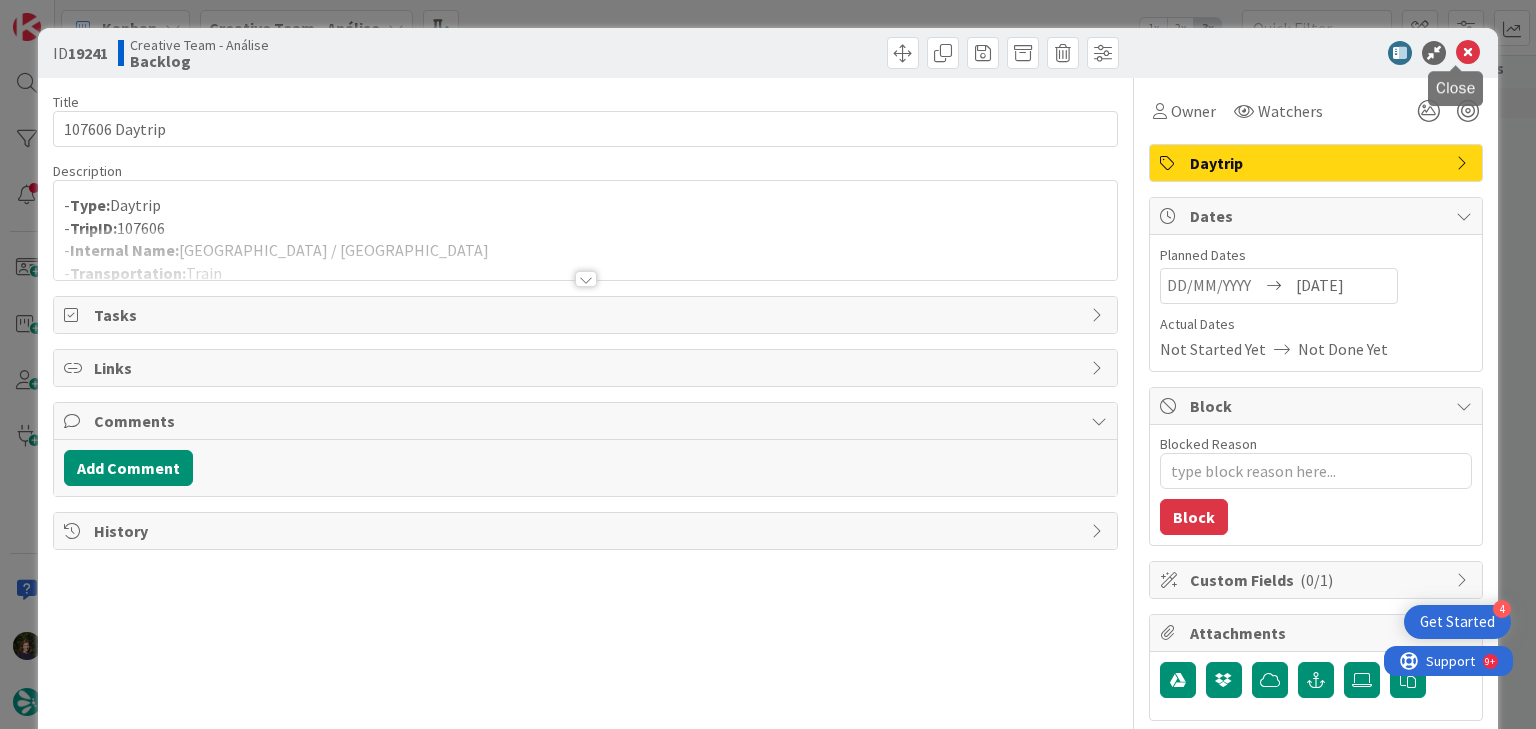 click at bounding box center (1468, 53) 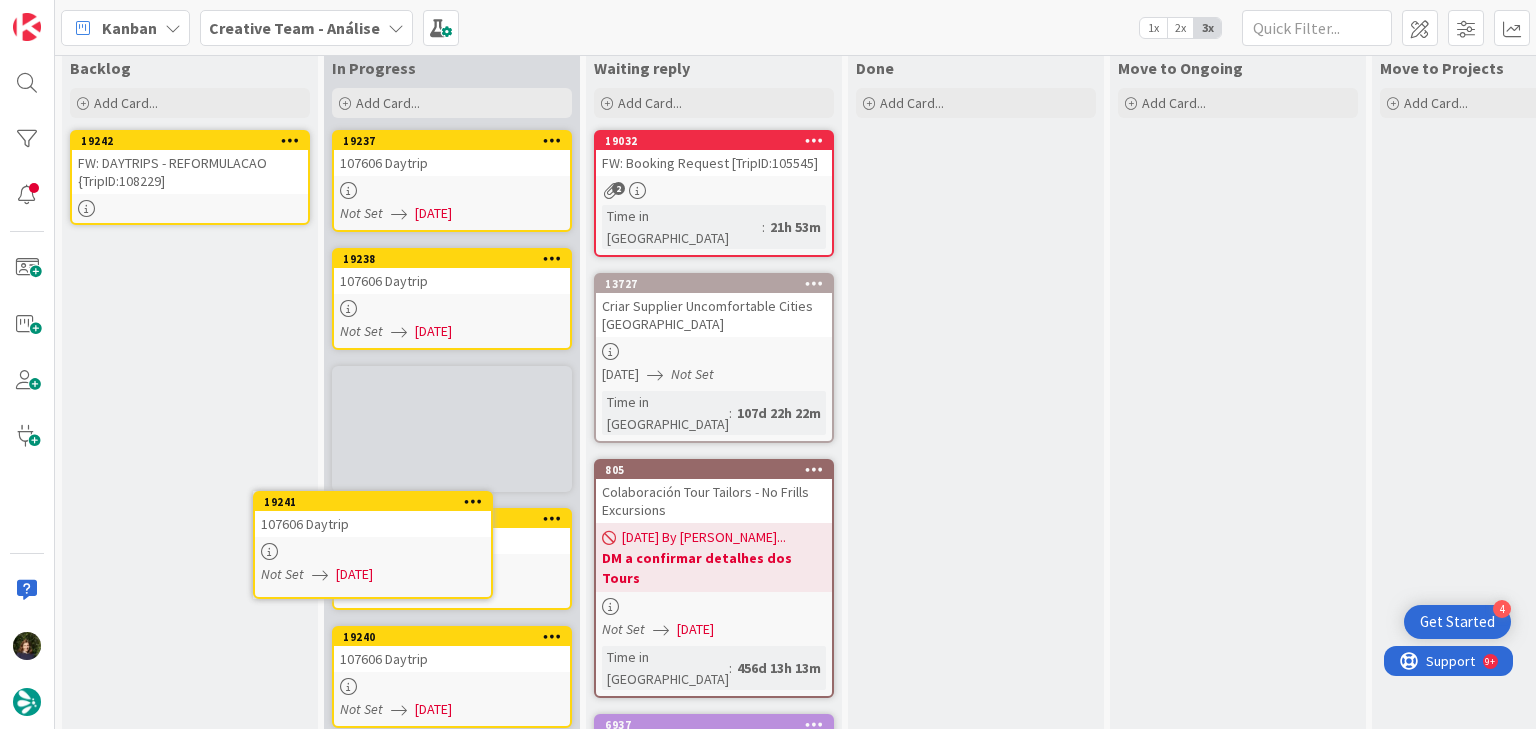 scroll, scrollTop: 87, scrollLeft: 0, axis: vertical 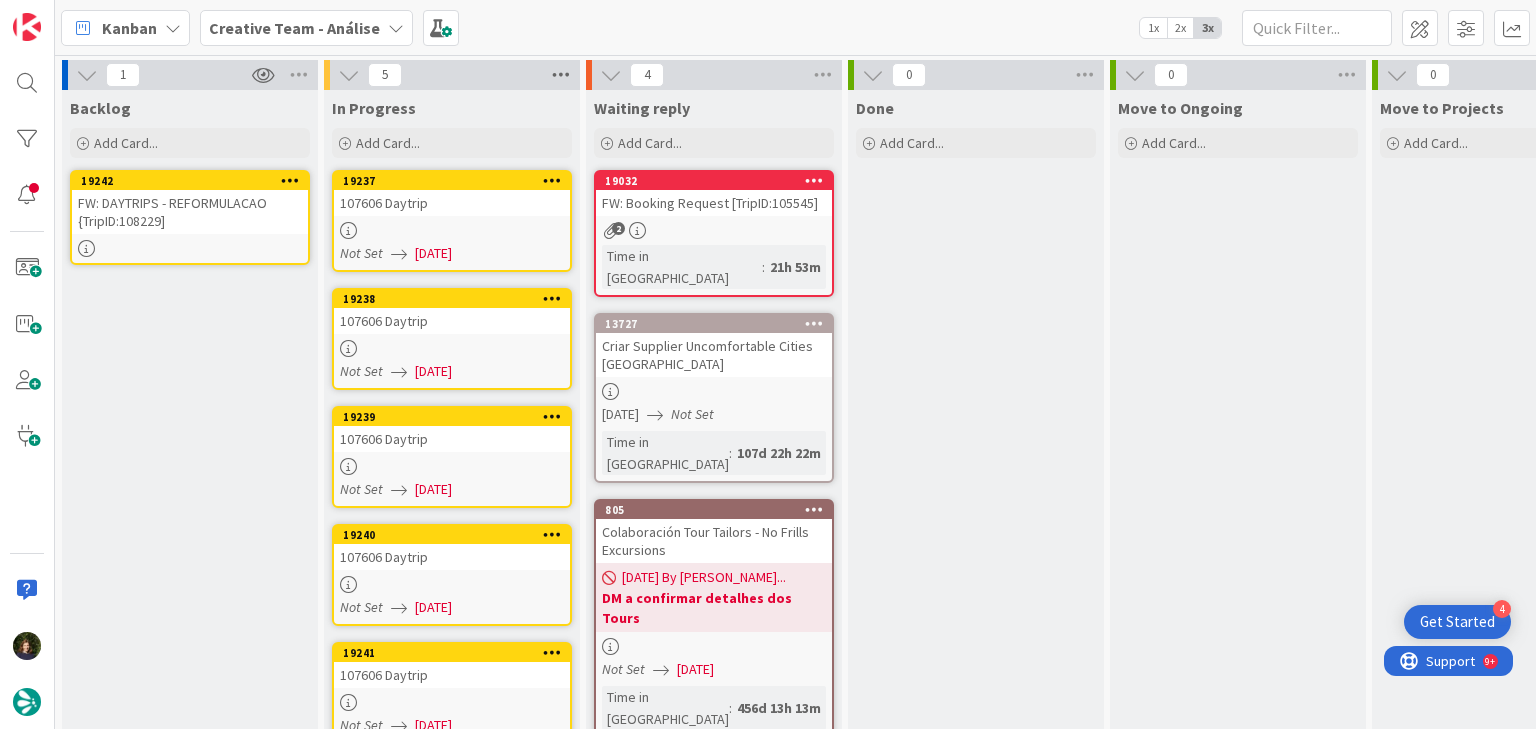 click at bounding box center (561, 75) 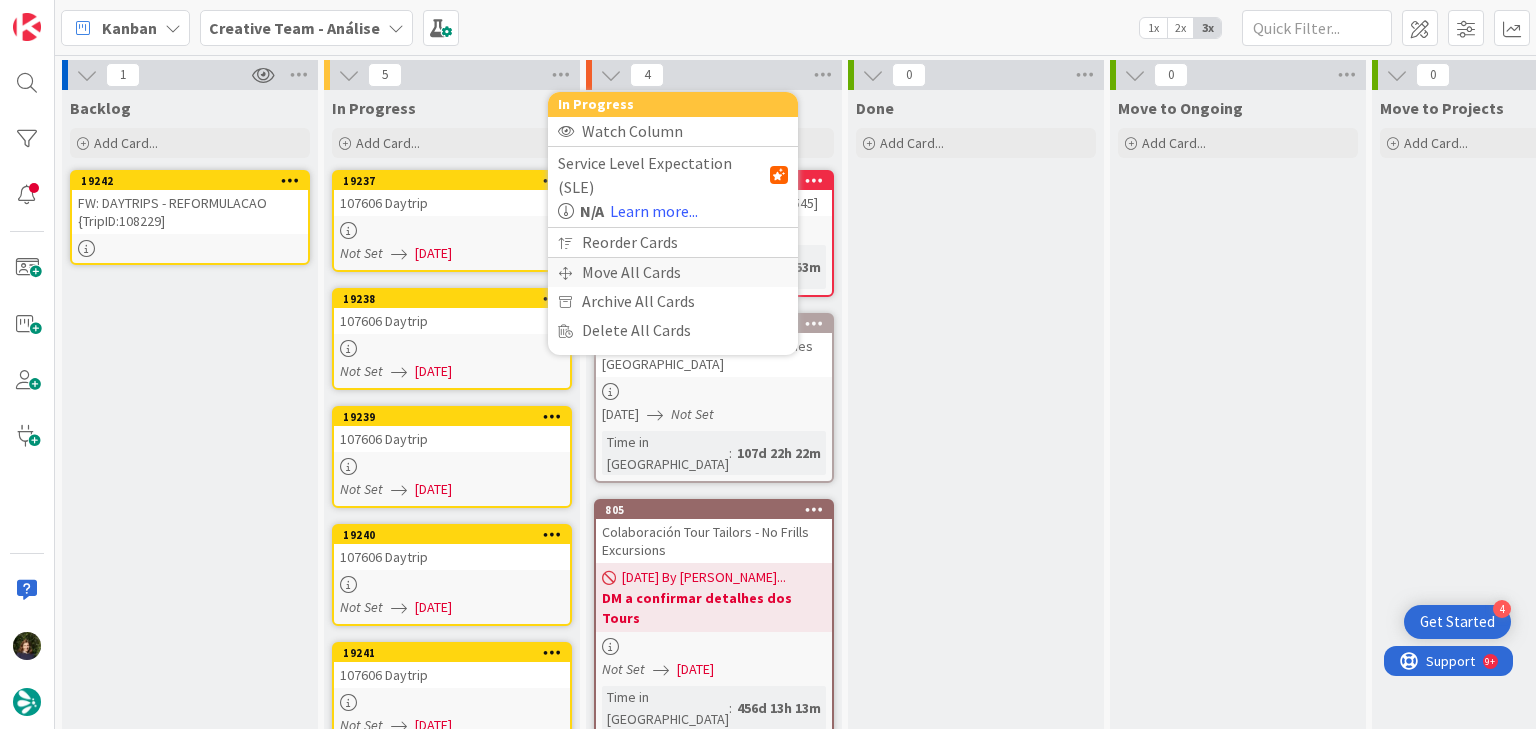 click on "Move All Cards" at bounding box center (673, 272) 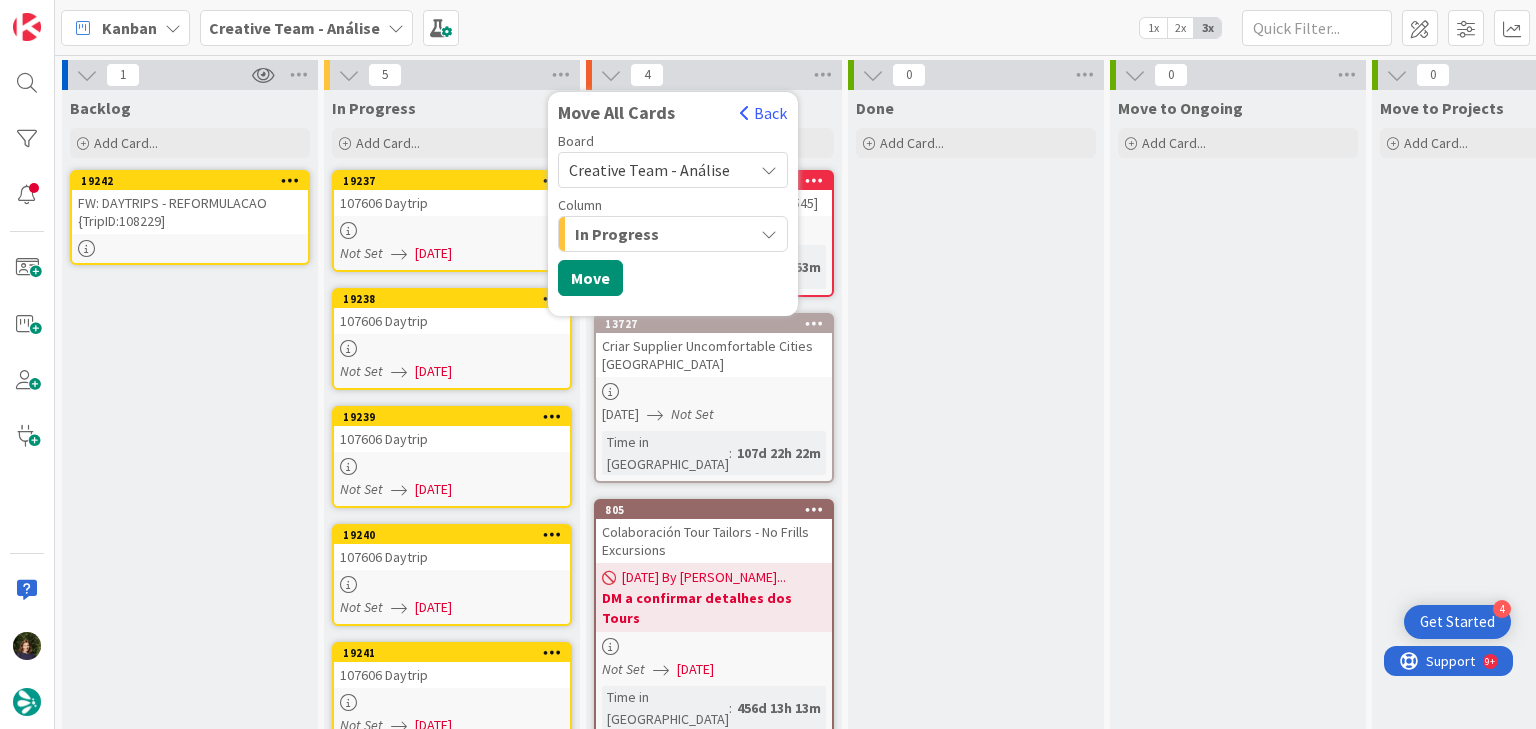 click on "Creative Team - Análise" at bounding box center (649, 170) 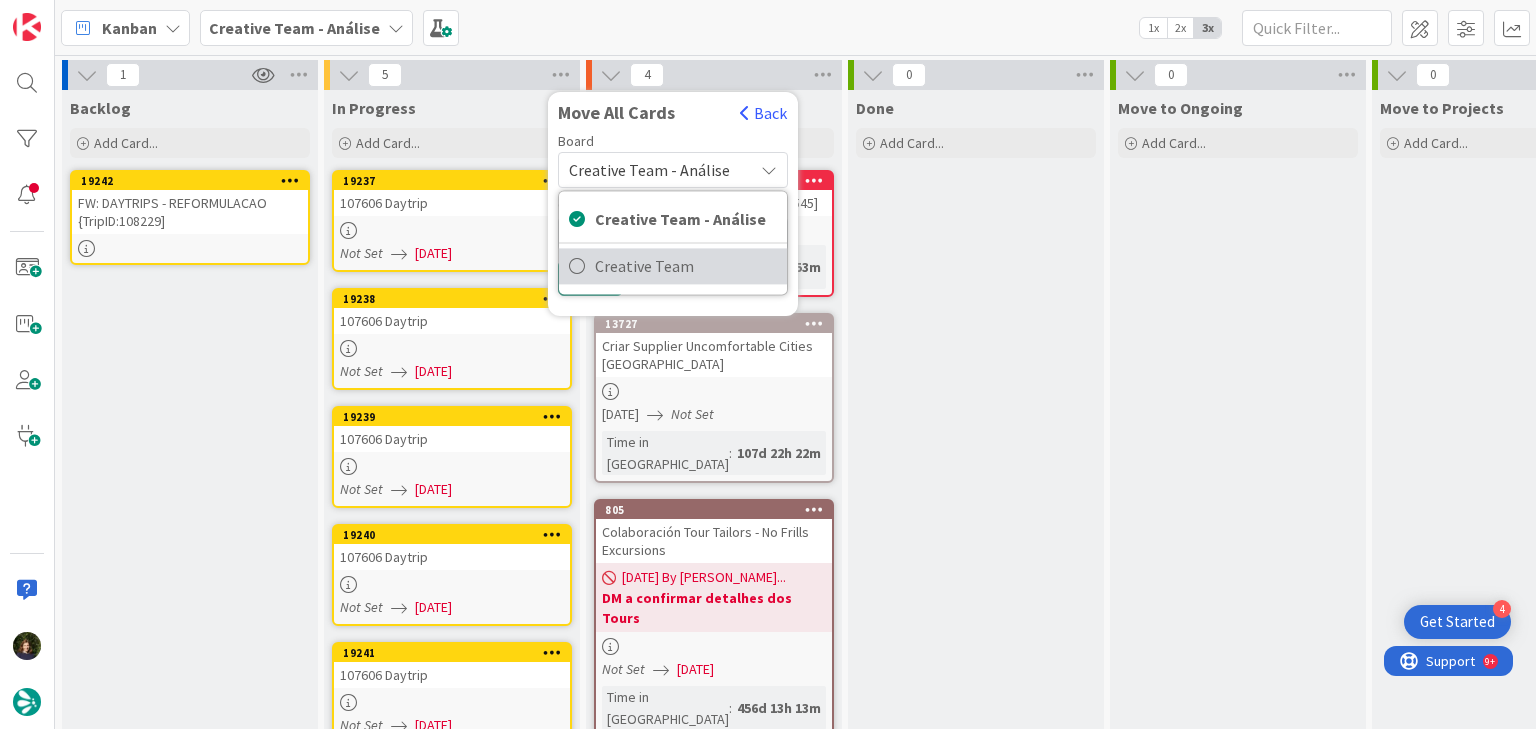 click on "Creative Team" at bounding box center (686, 266) 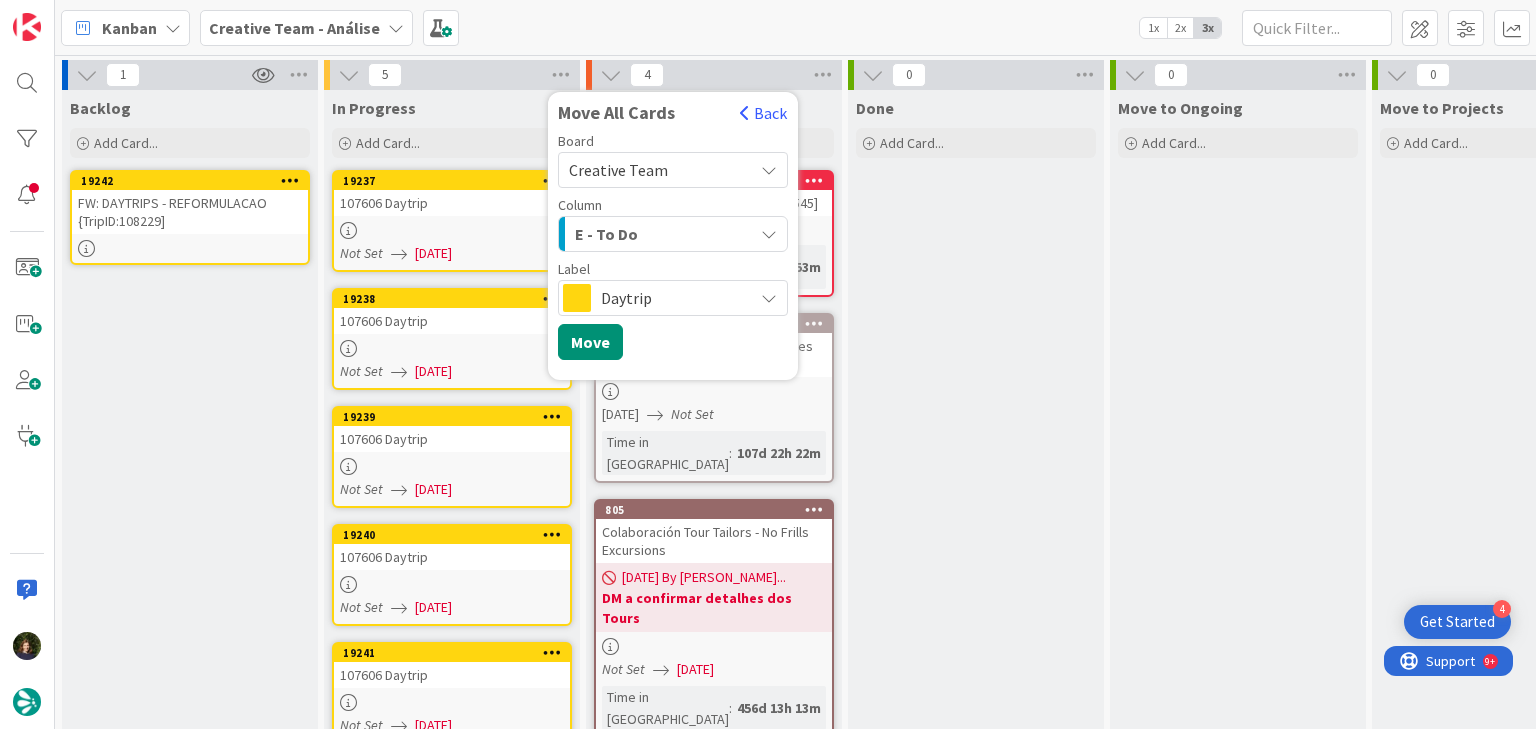 click on "E - To Do" at bounding box center (661, 234) 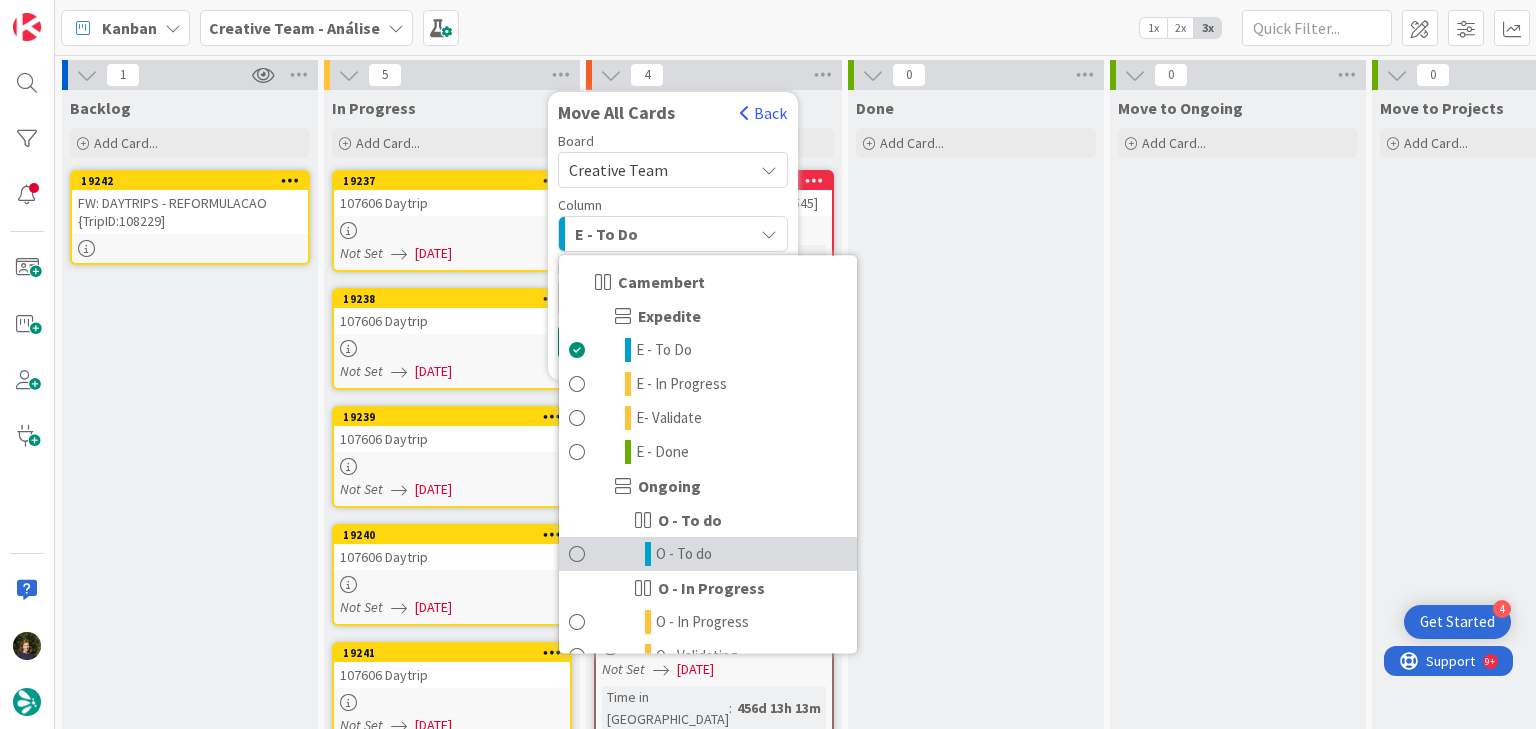 click on "O - To do" at bounding box center [708, 554] 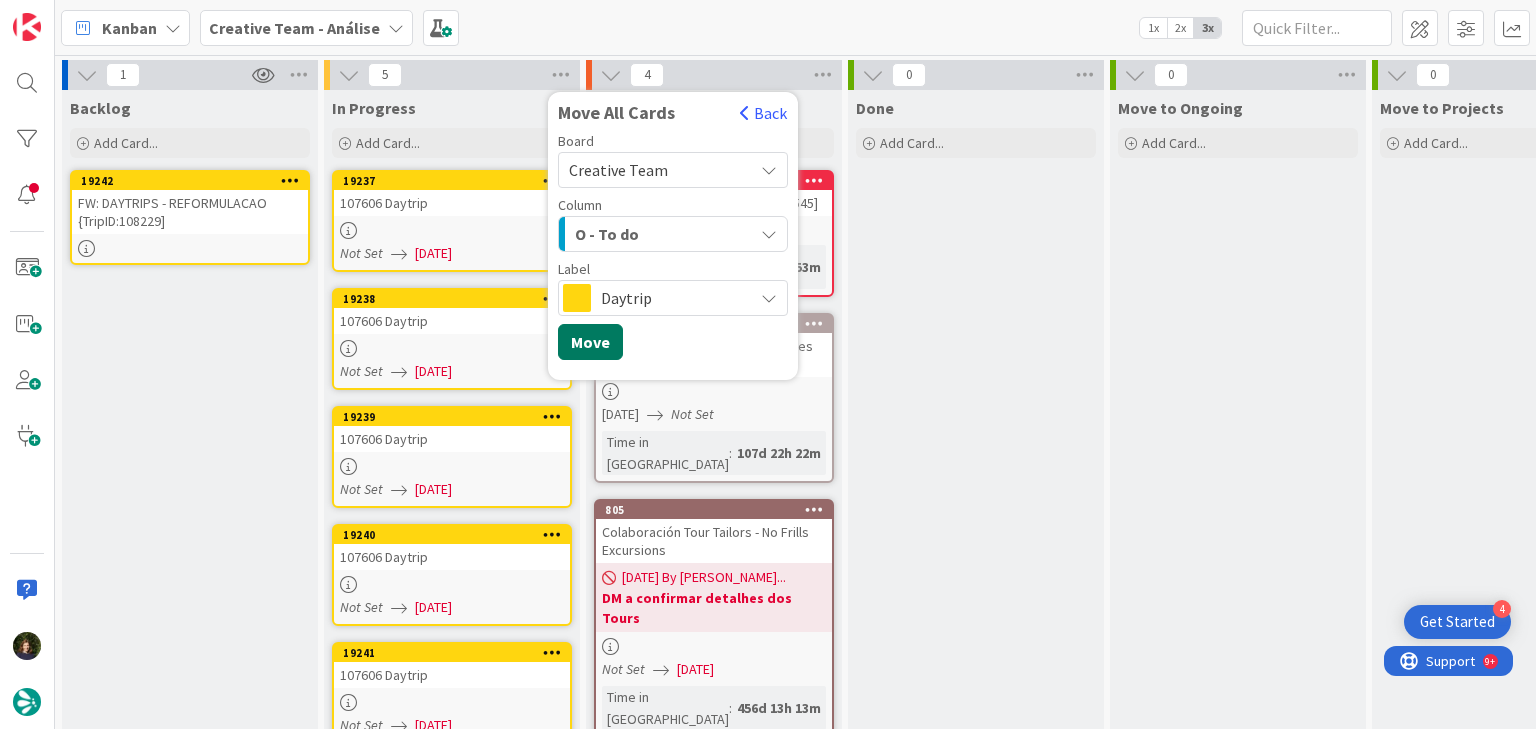click on "Move" at bounding box center [590, 342] 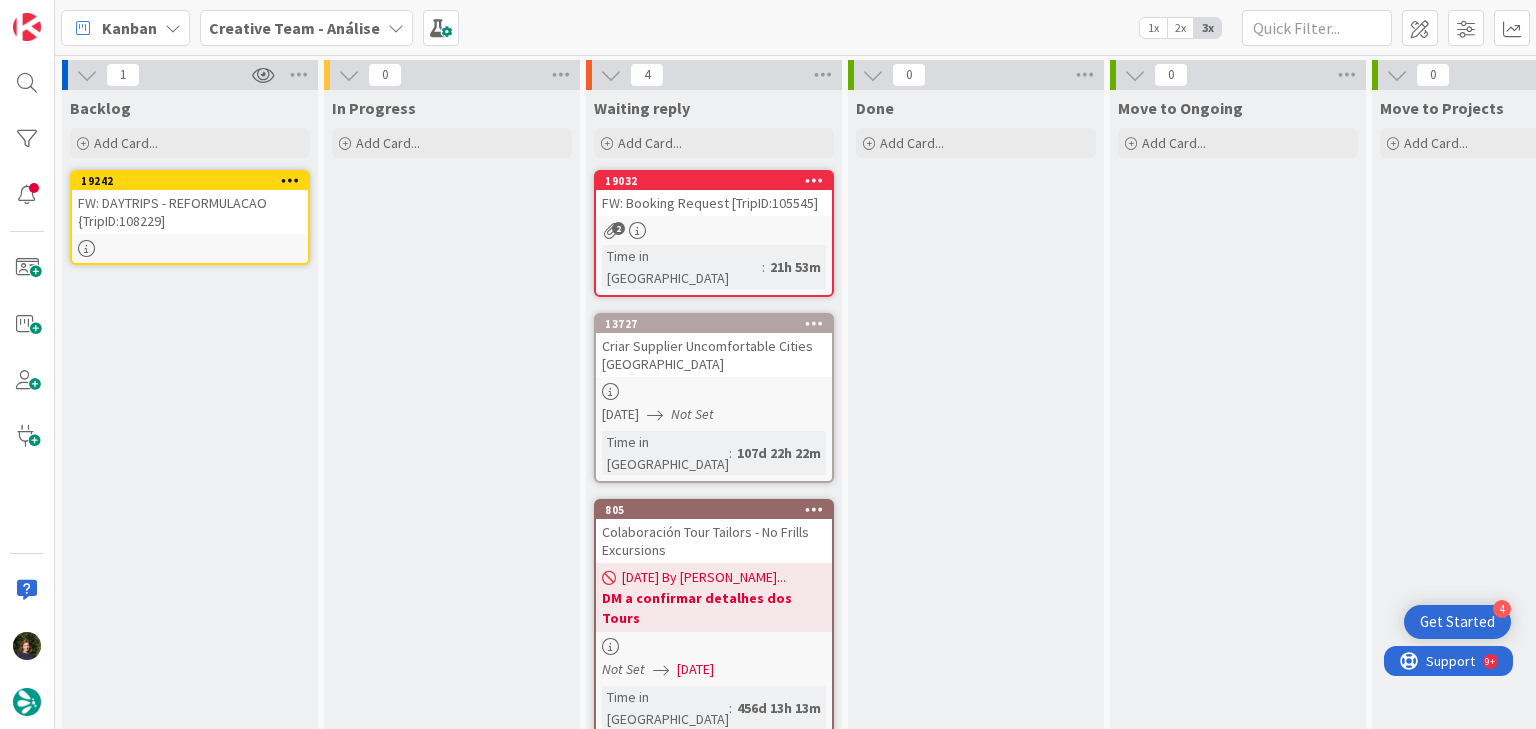 click on "FW: DAYTRIPS - REFORMULACAO {TripID:108229]" at bounding box center [190, 212] 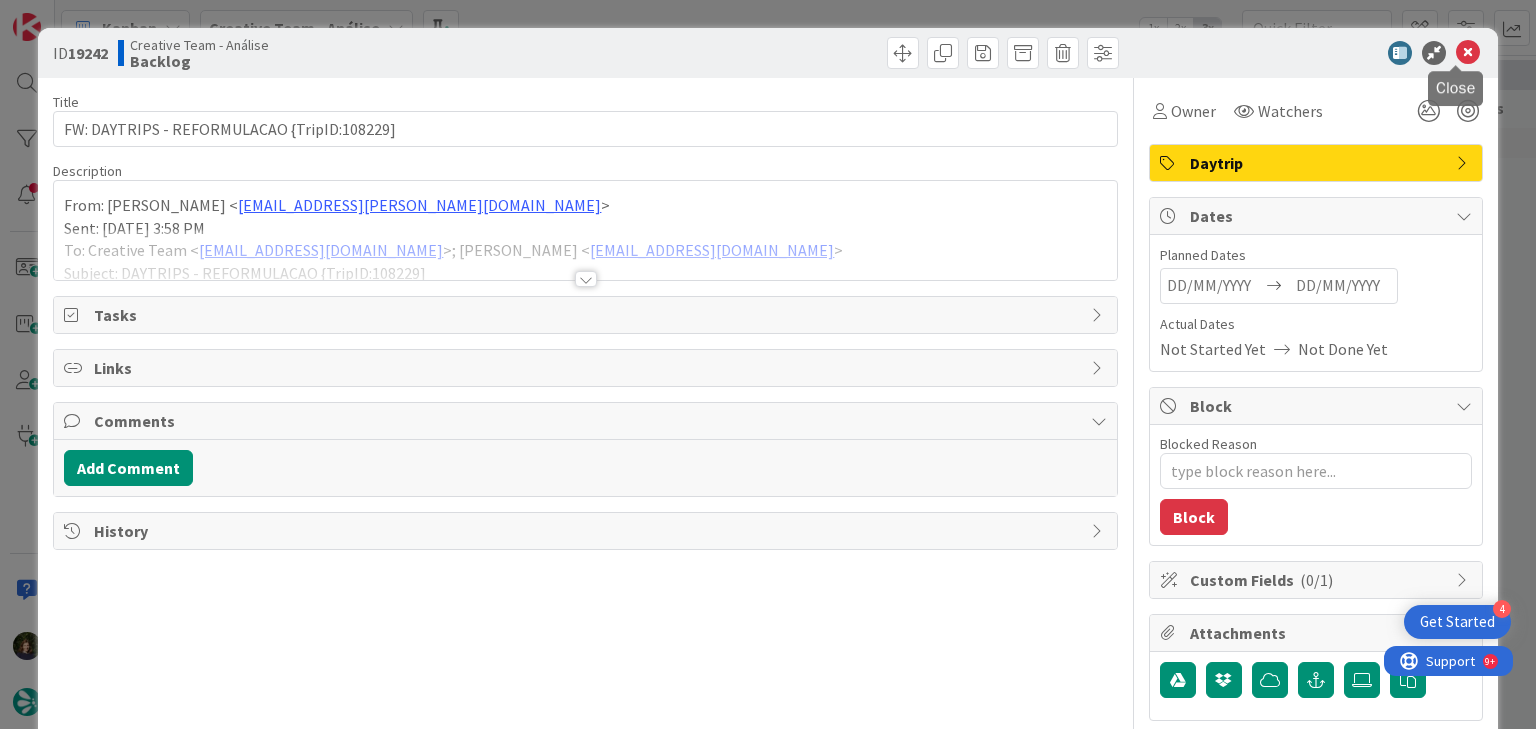 click at bounding box center [1468, 53] 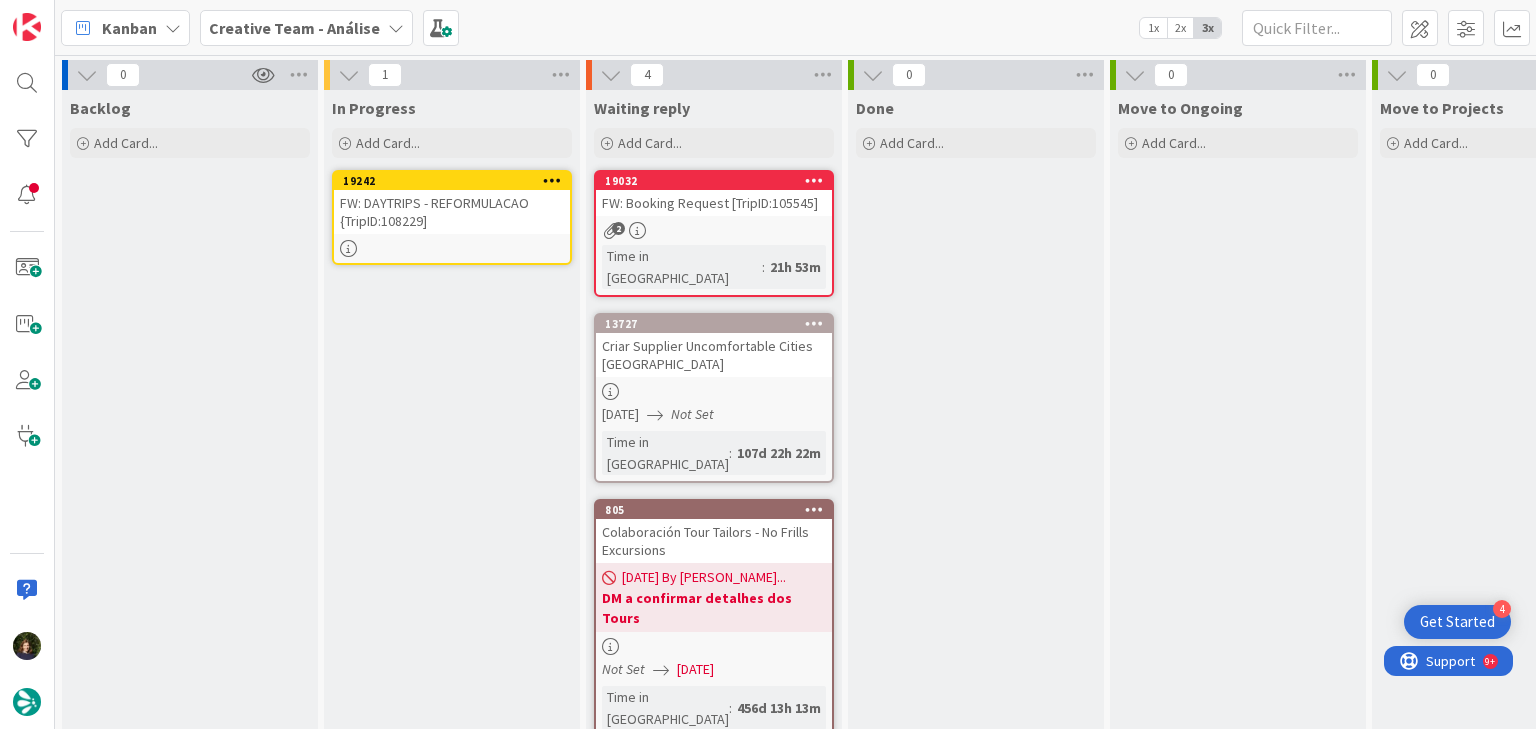 click at bounding box center (552, 180) 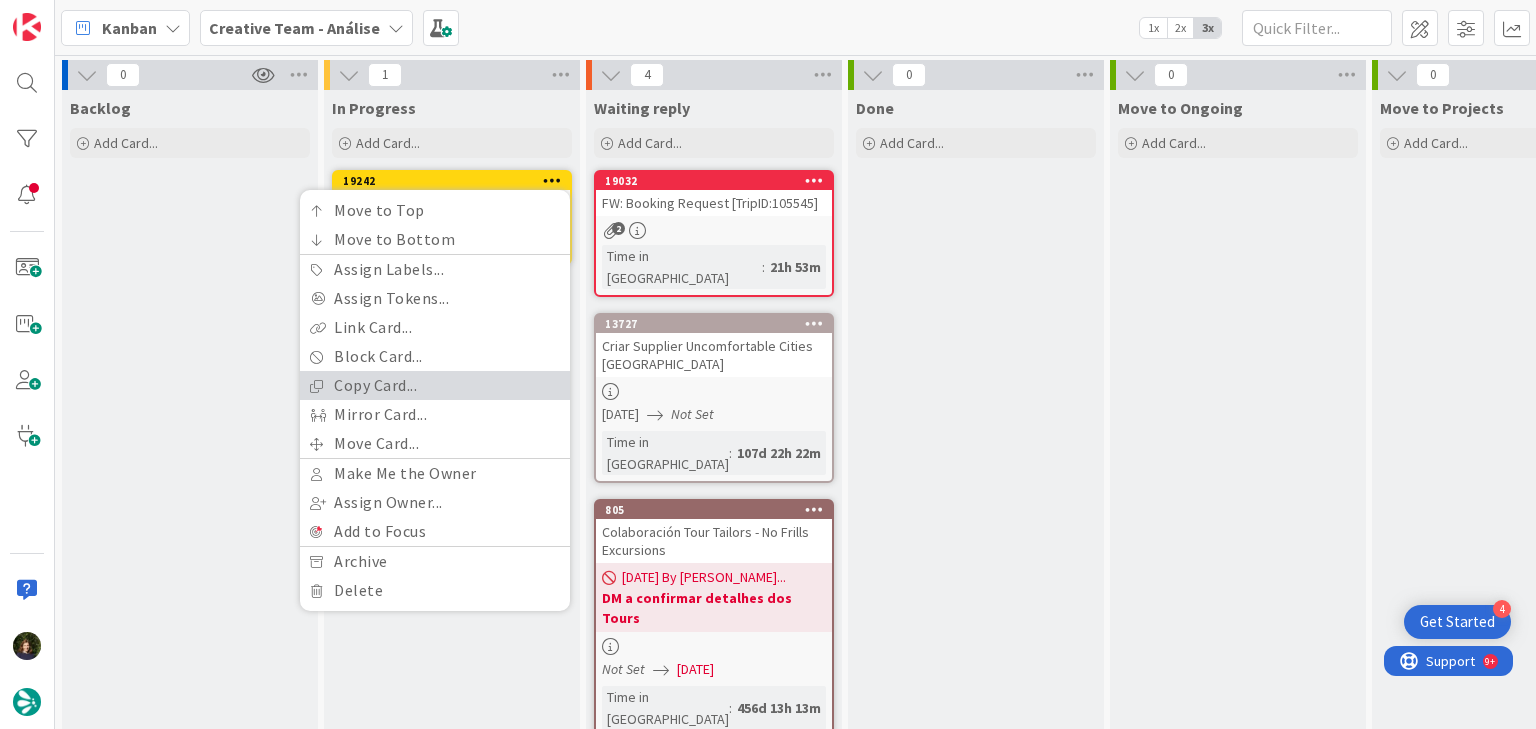 click on "Copy Card..." at bounding box center (435, 385) 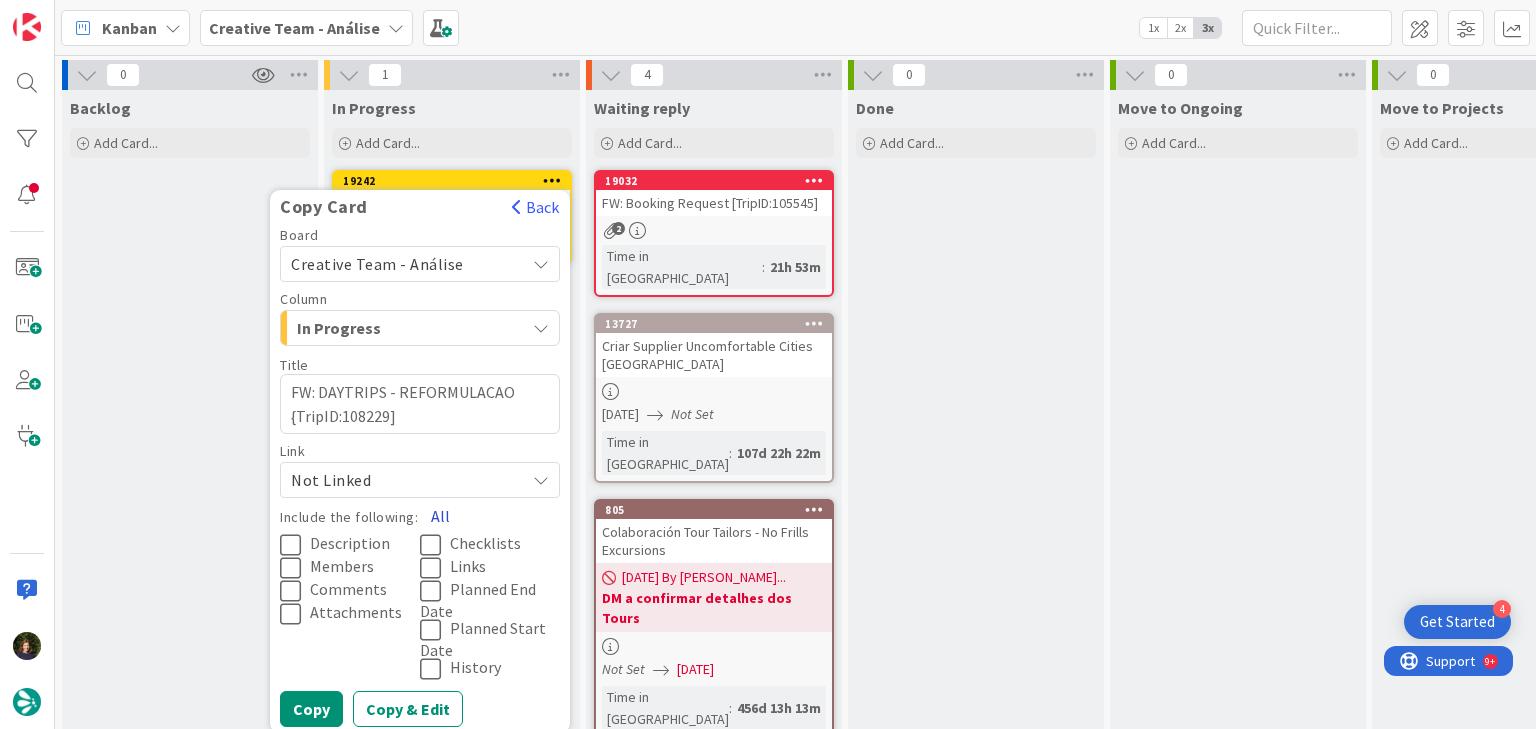 click on "All" at bounding box center (440, 516) 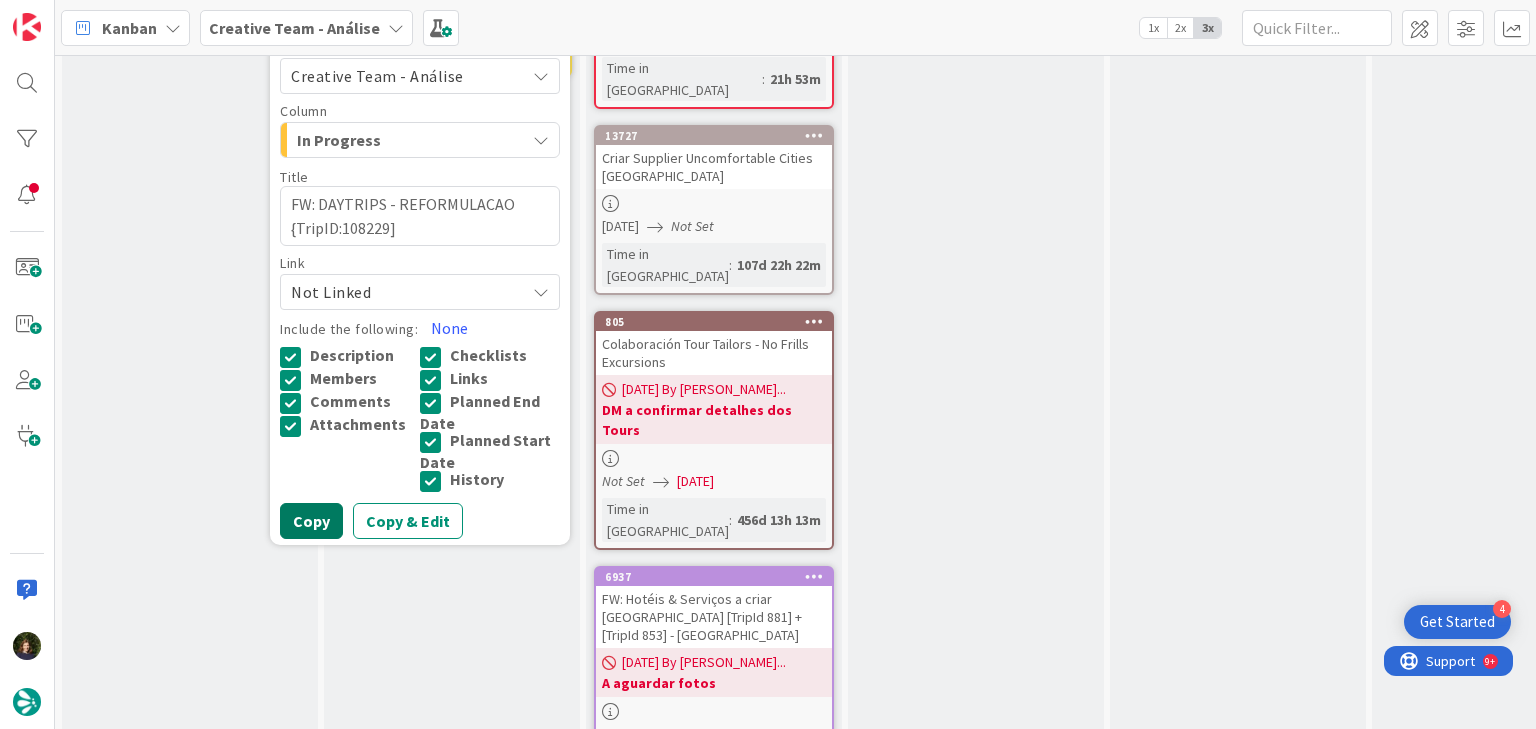 click on "Copy" at bounding box center [311, 521] 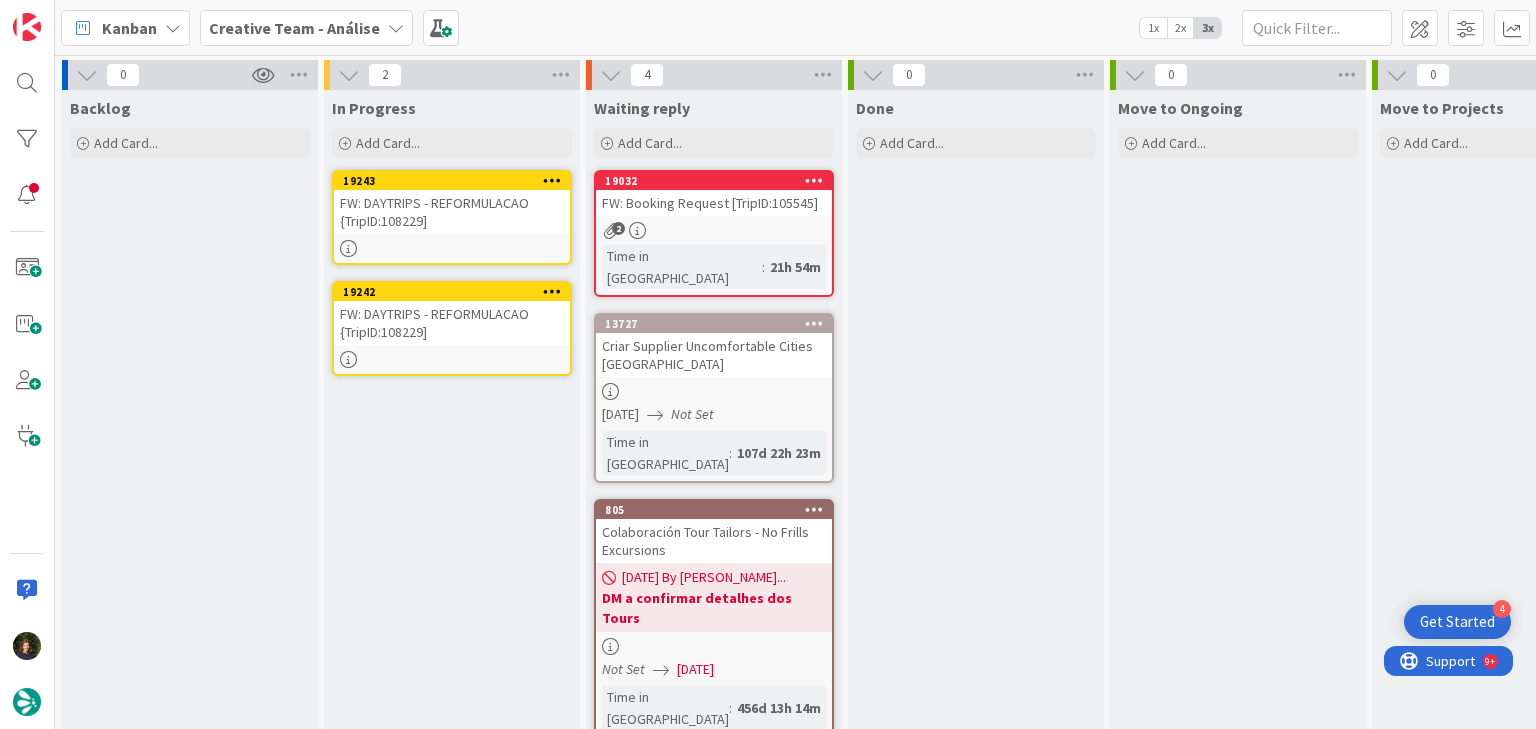 click at bounding box center (552, 291) 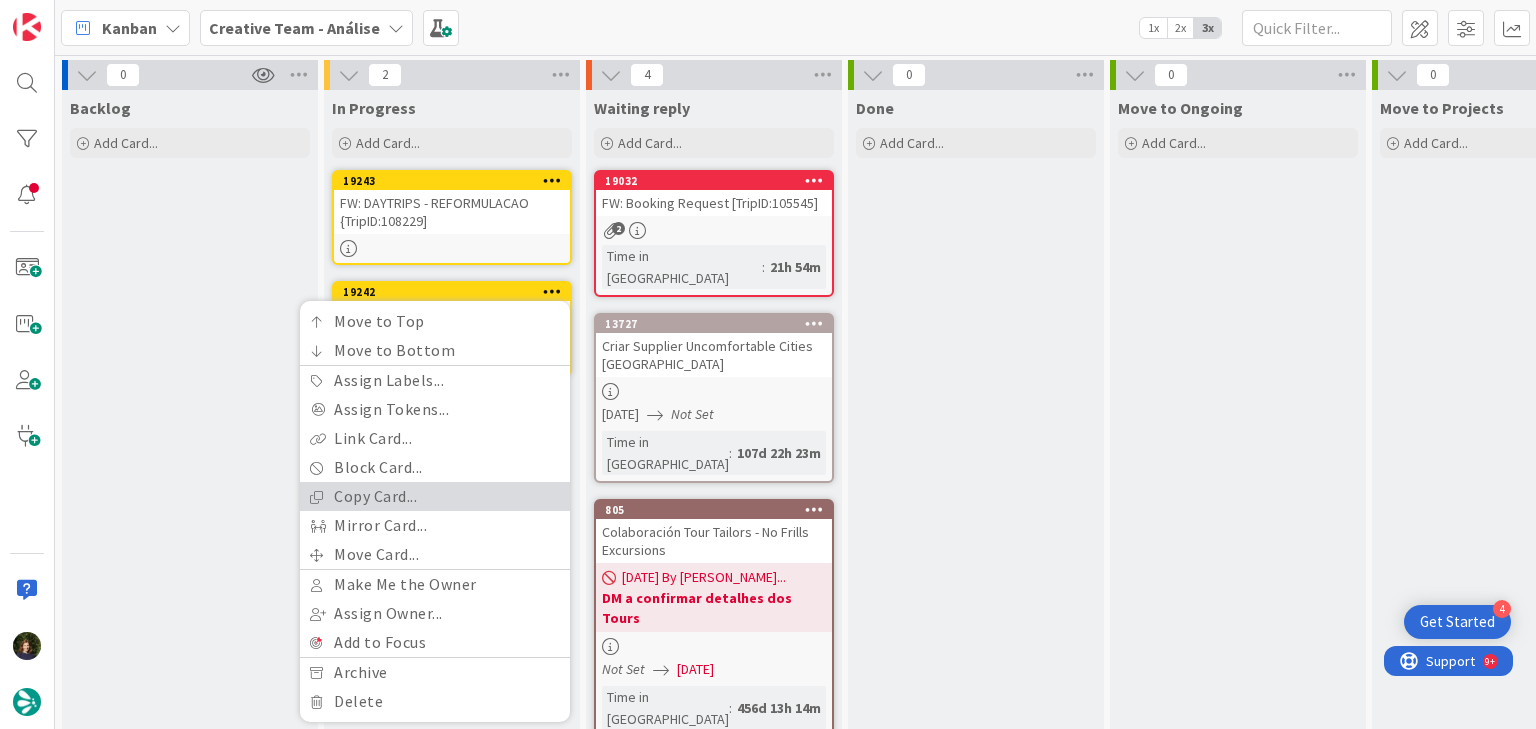 click on "Copy Card..." at bounding box center (435, 496) 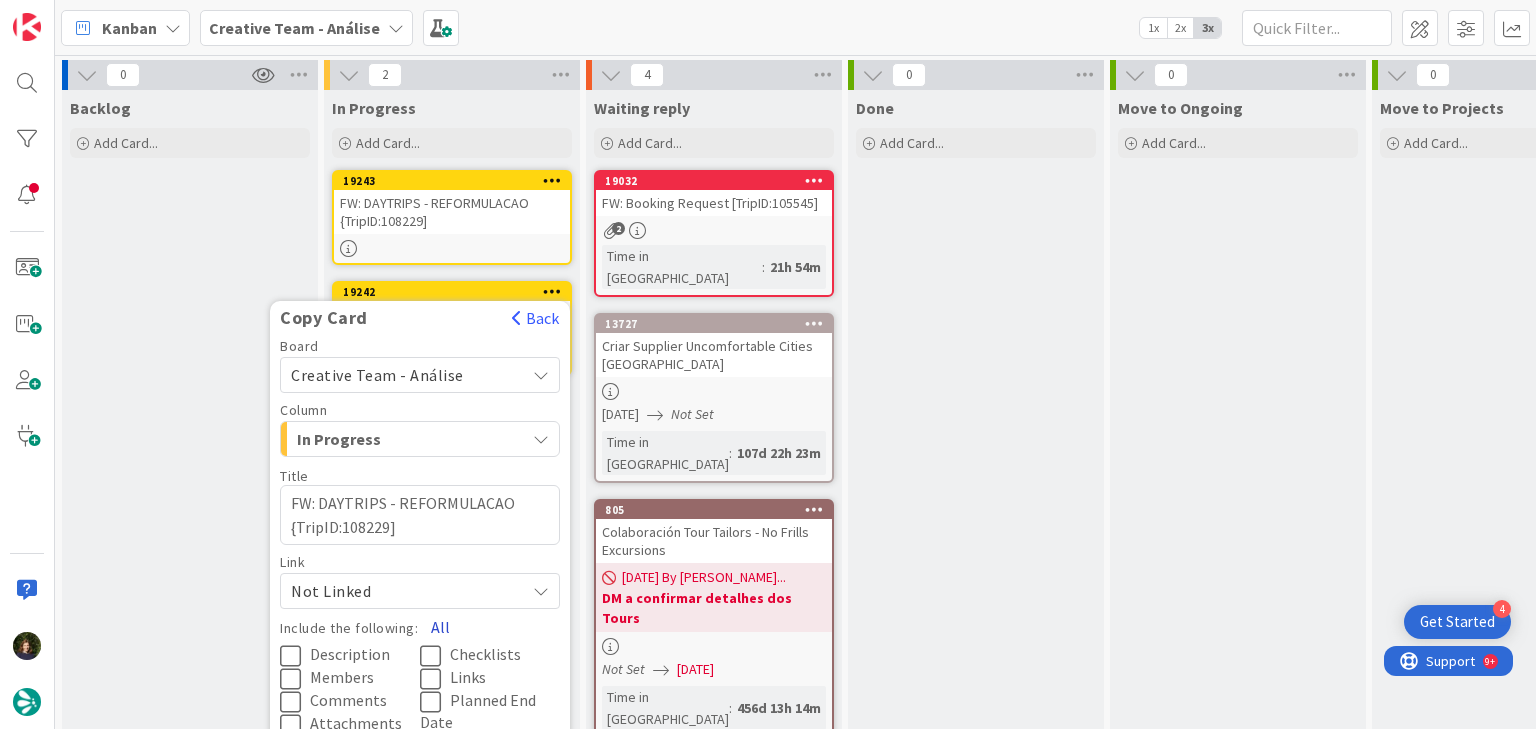 click on "All" at bounding box center [440, 627] 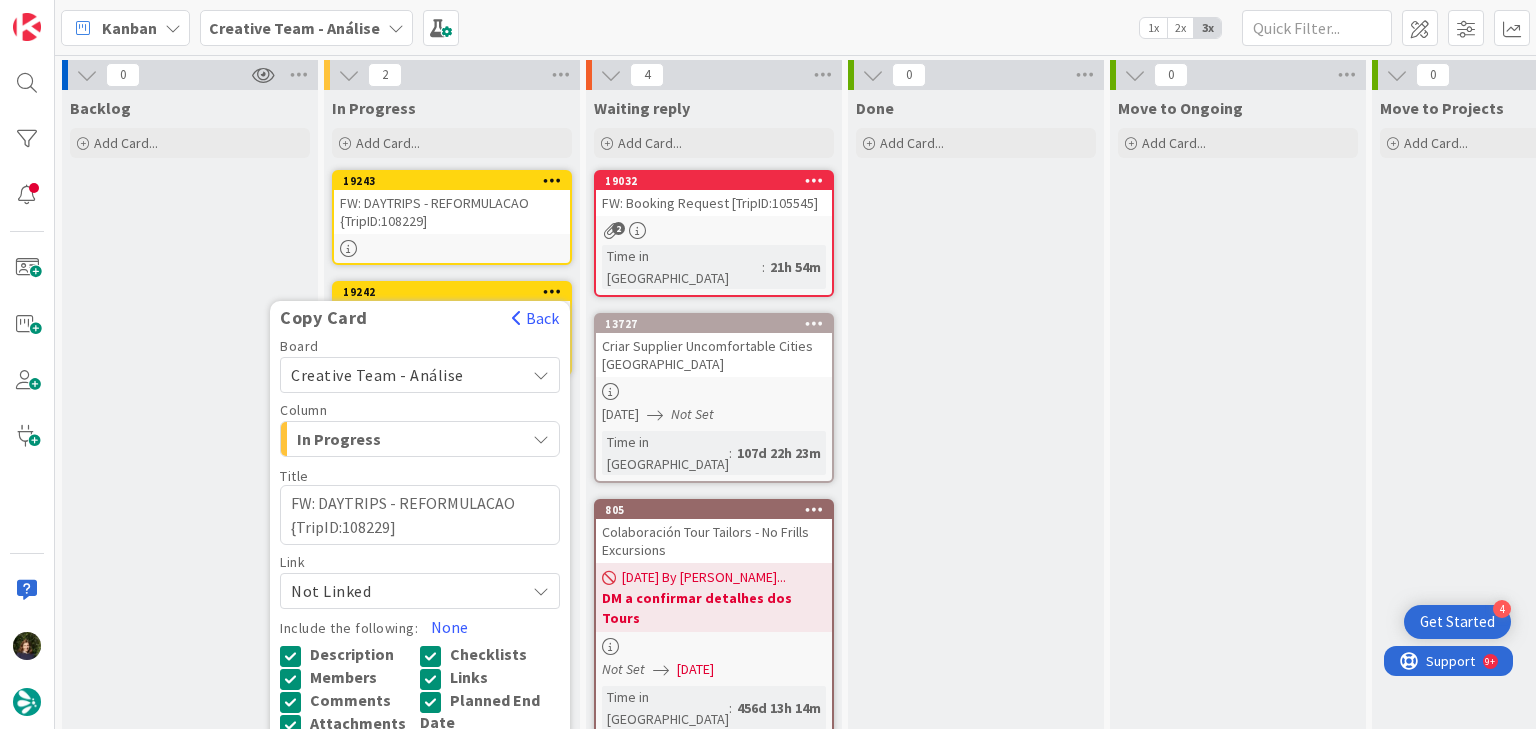scroll, scrollTop: 188, scrollLeft: 0, axis: vertical 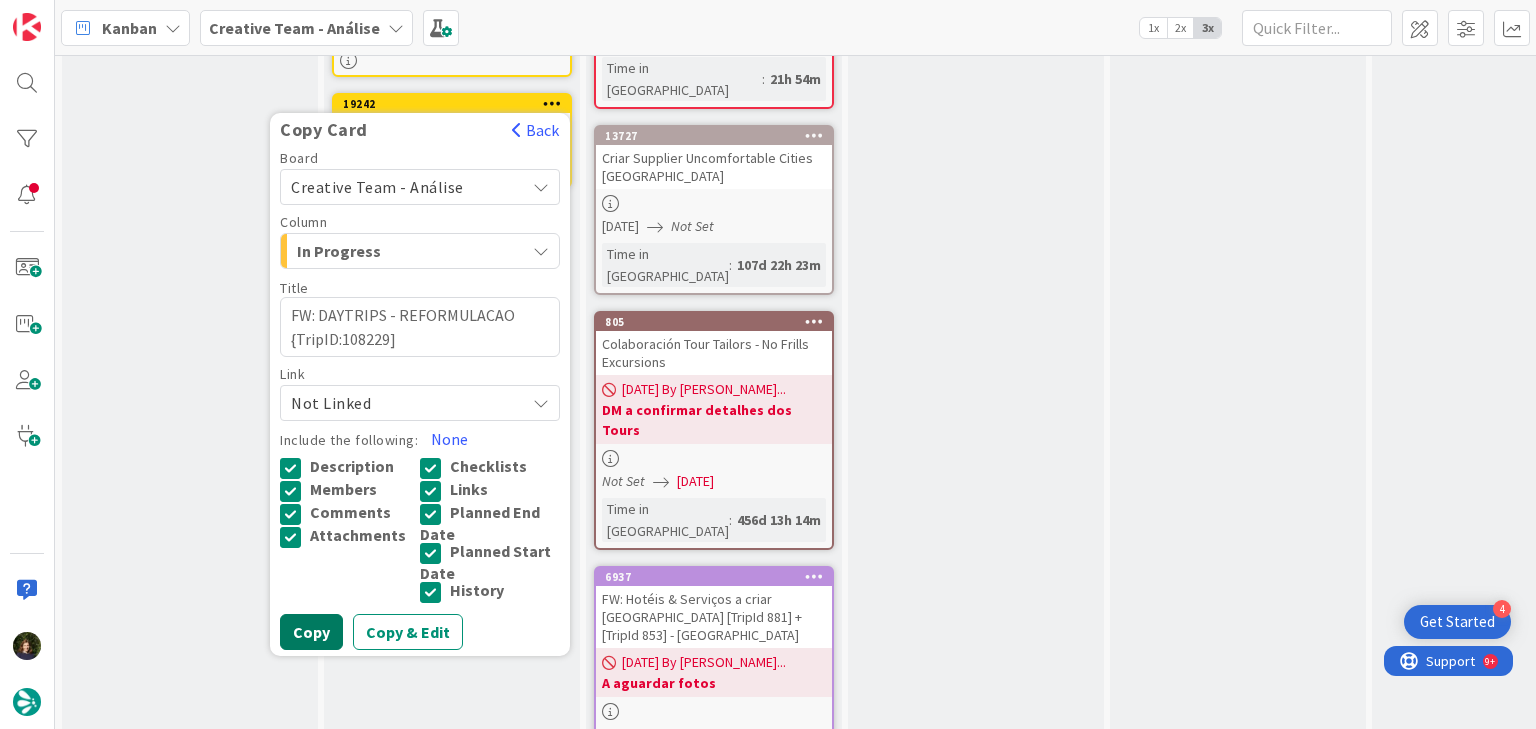 click on "Copy" at bounding box center (311, 632) 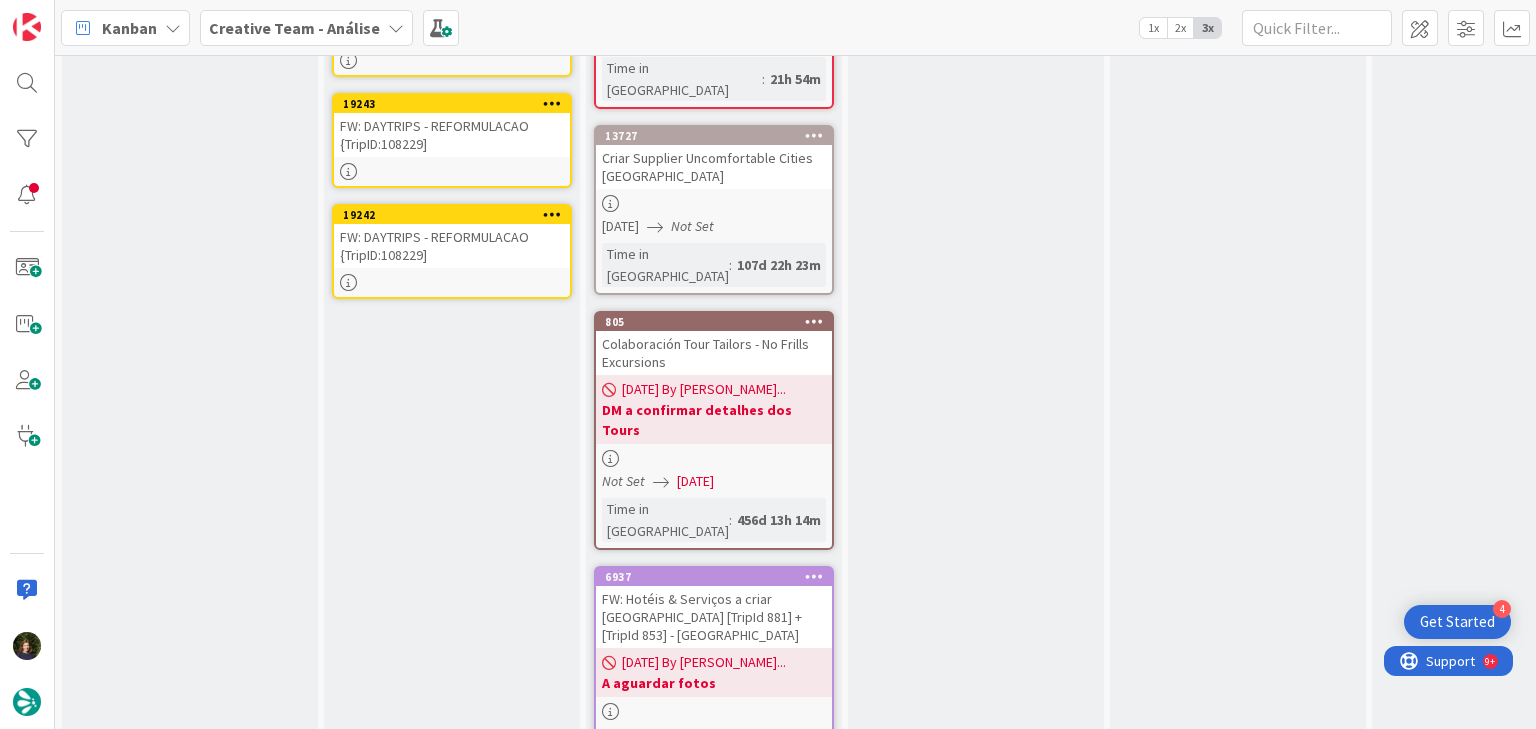 click on "19242 Copy Card Back Board Creative Team - Análise Column In Progress Title 43 / 128 FW: DAYTRIPS - REFORMULACAO {TripID:108229] Link Not Linked Include the following: None Description Members Comments Attachments Checklists Links Planned End Date Planned Start Date History Copy Copy & Edit FW: DAYTRIPS - REFORMULACAO {TripID:108229]" at bounding box center [452, 251] 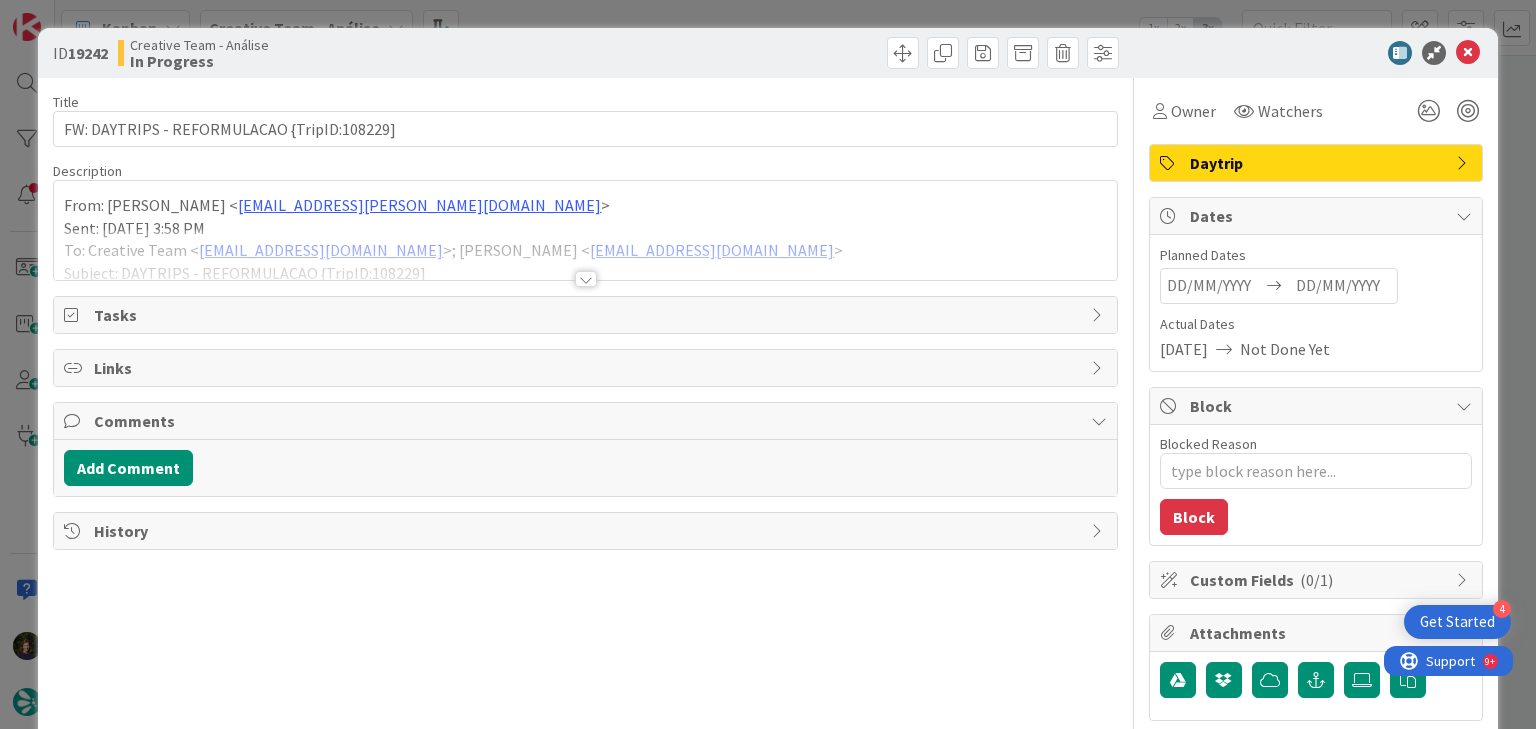 scroll, scrollTop: 0, scrollLeft: 0, axis: both 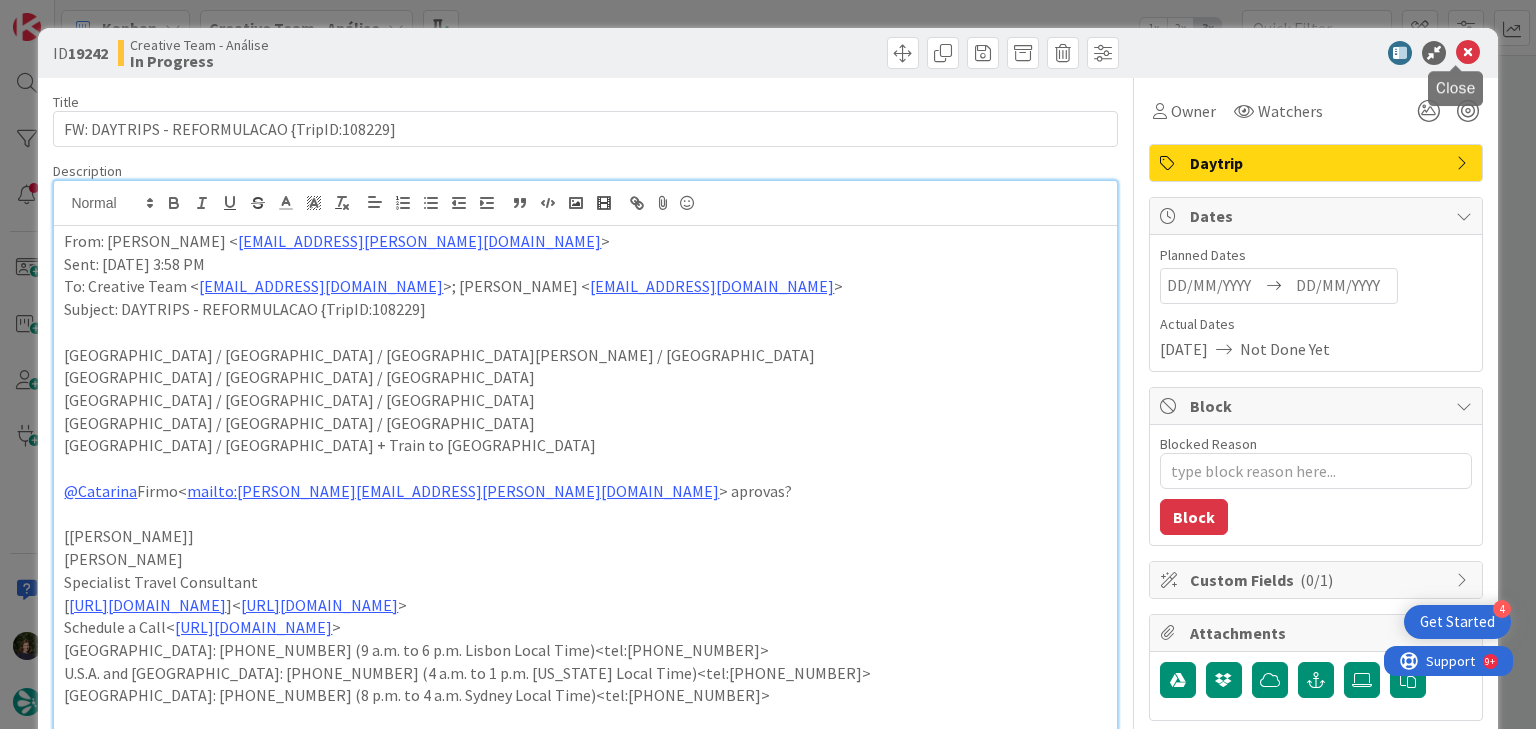 click at bounding box center [1468, 53] 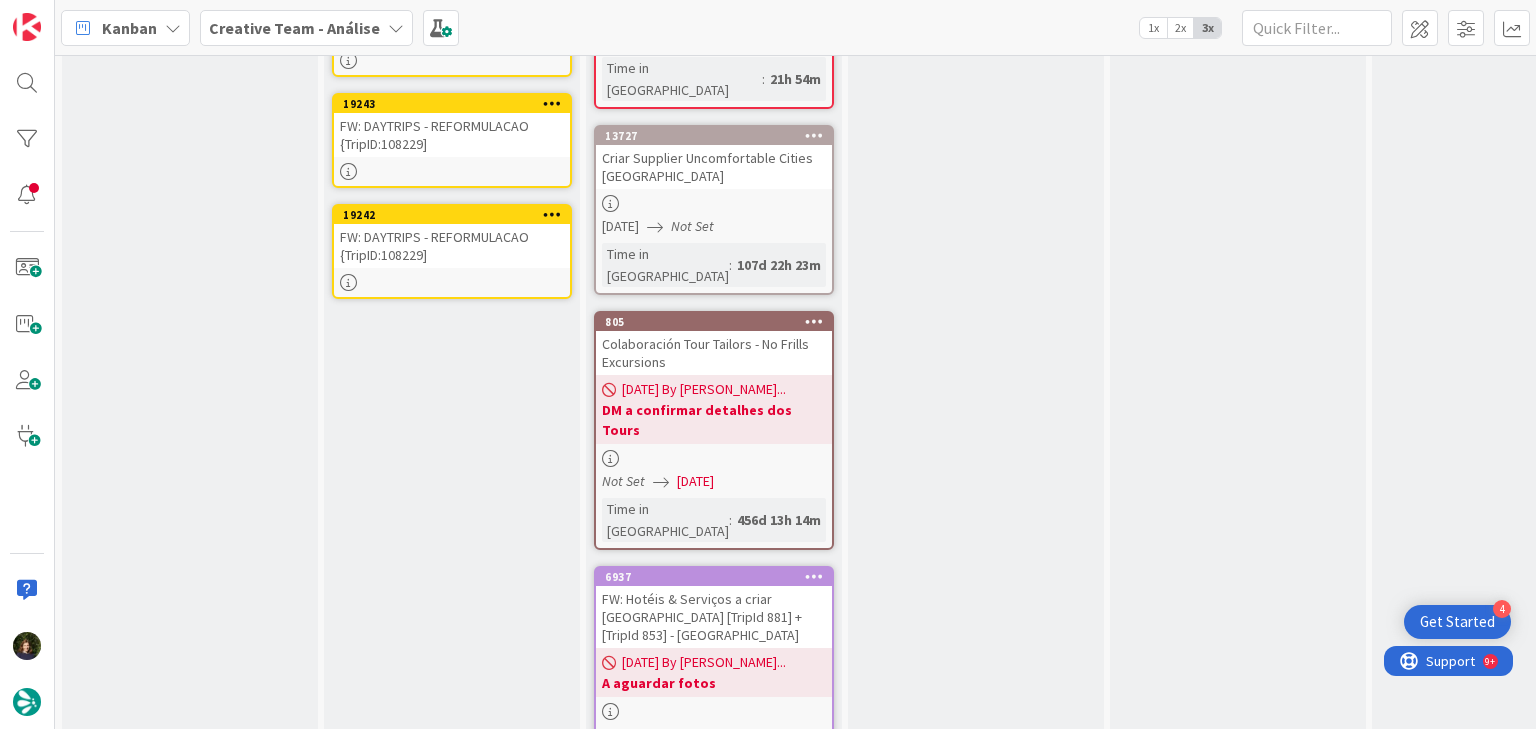 scroll, scrollTop: 0, scrollLeft: 0, axis: both 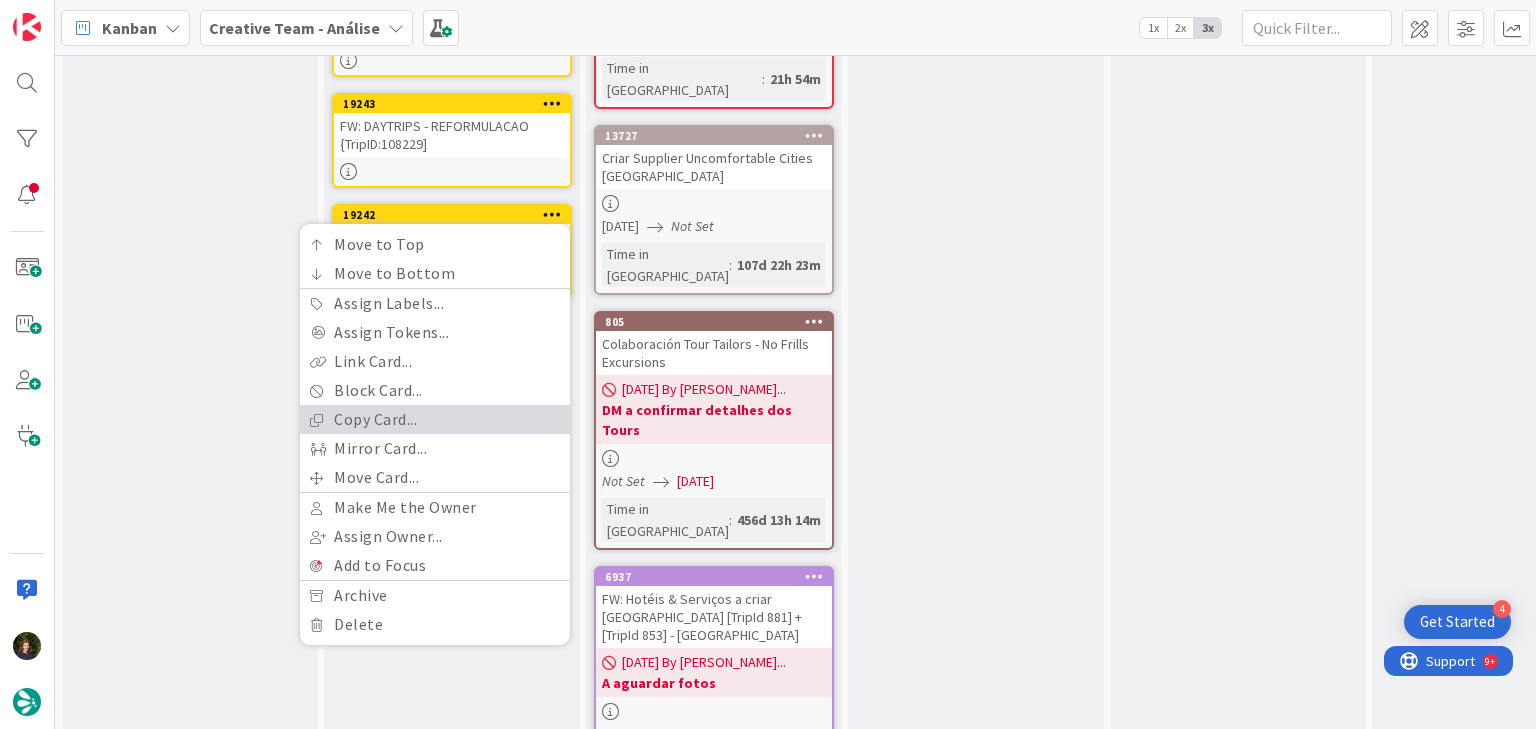 click on "Copy Card..." at bounding box center (435, 419) 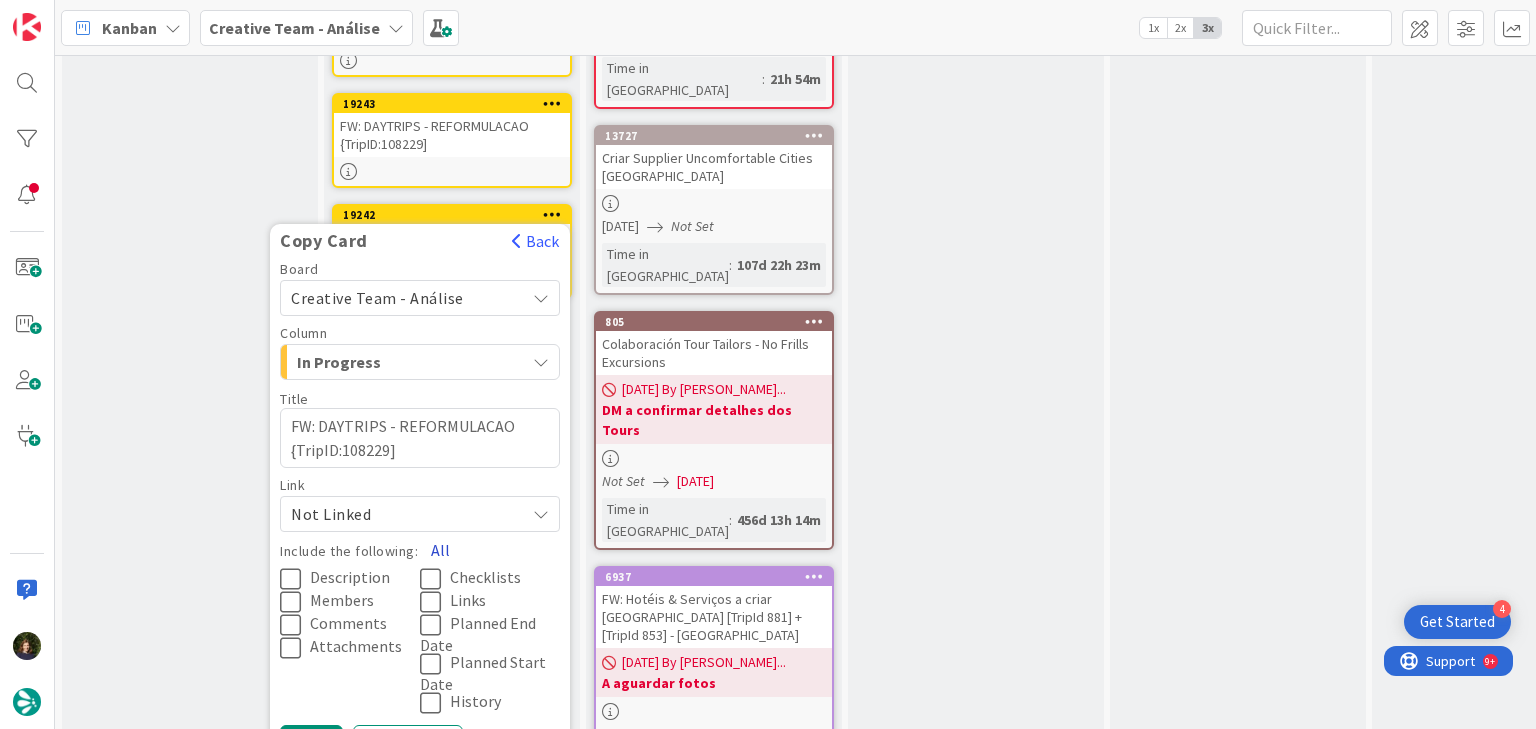 click on "All" at bounding box center (440, 550) 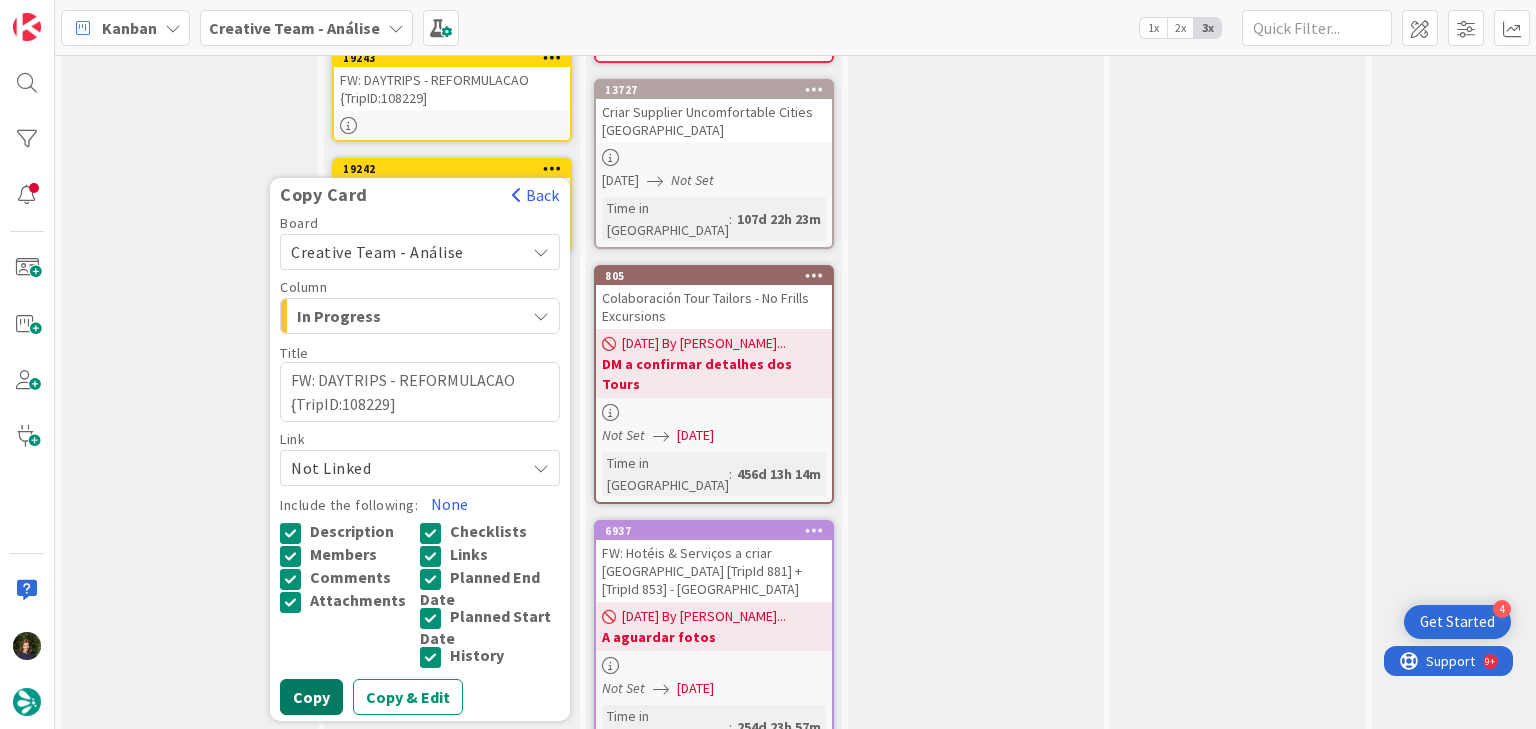click on "Copy" at bounding box center [311, 697] 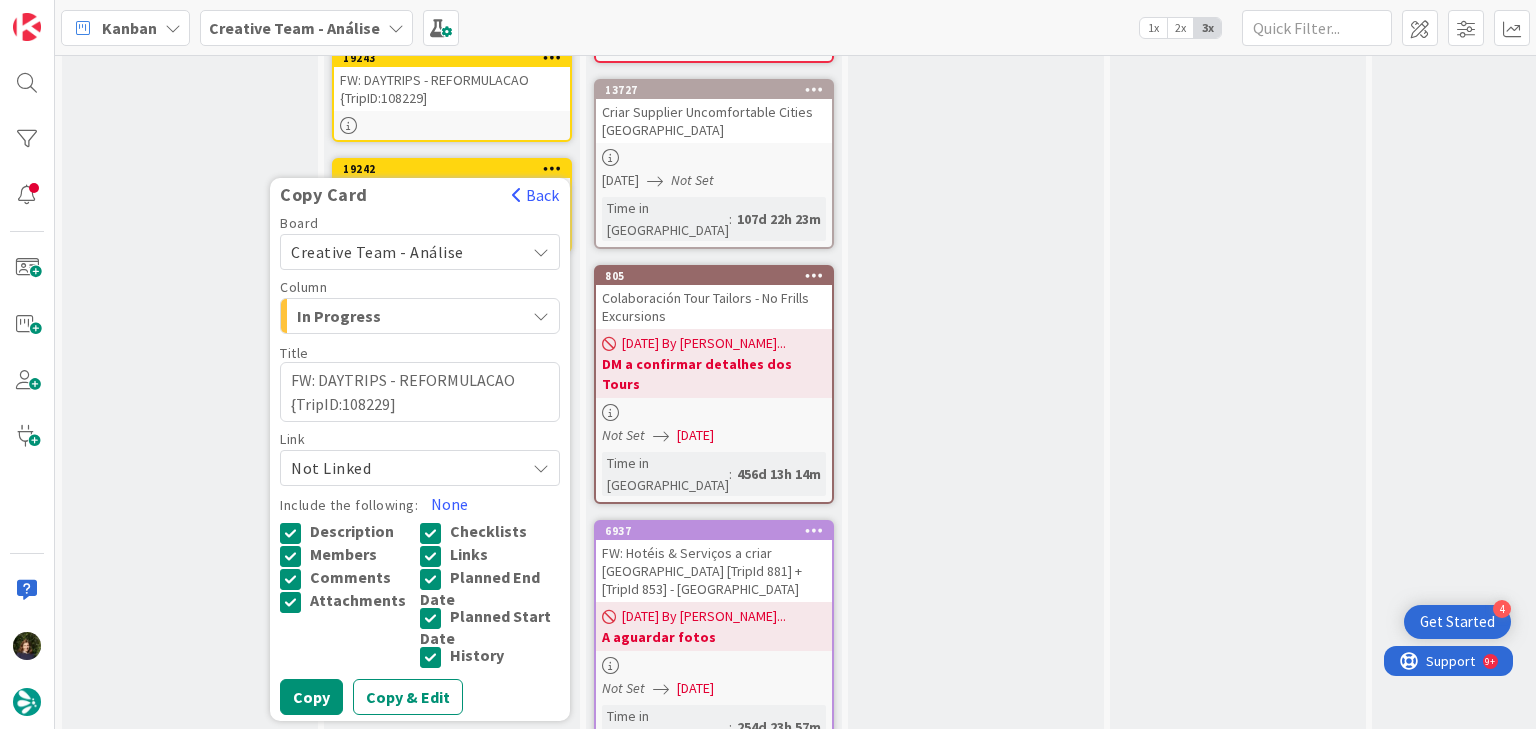 scroll, scrollTop: 188, scrollLeft: 0, axis: vertical 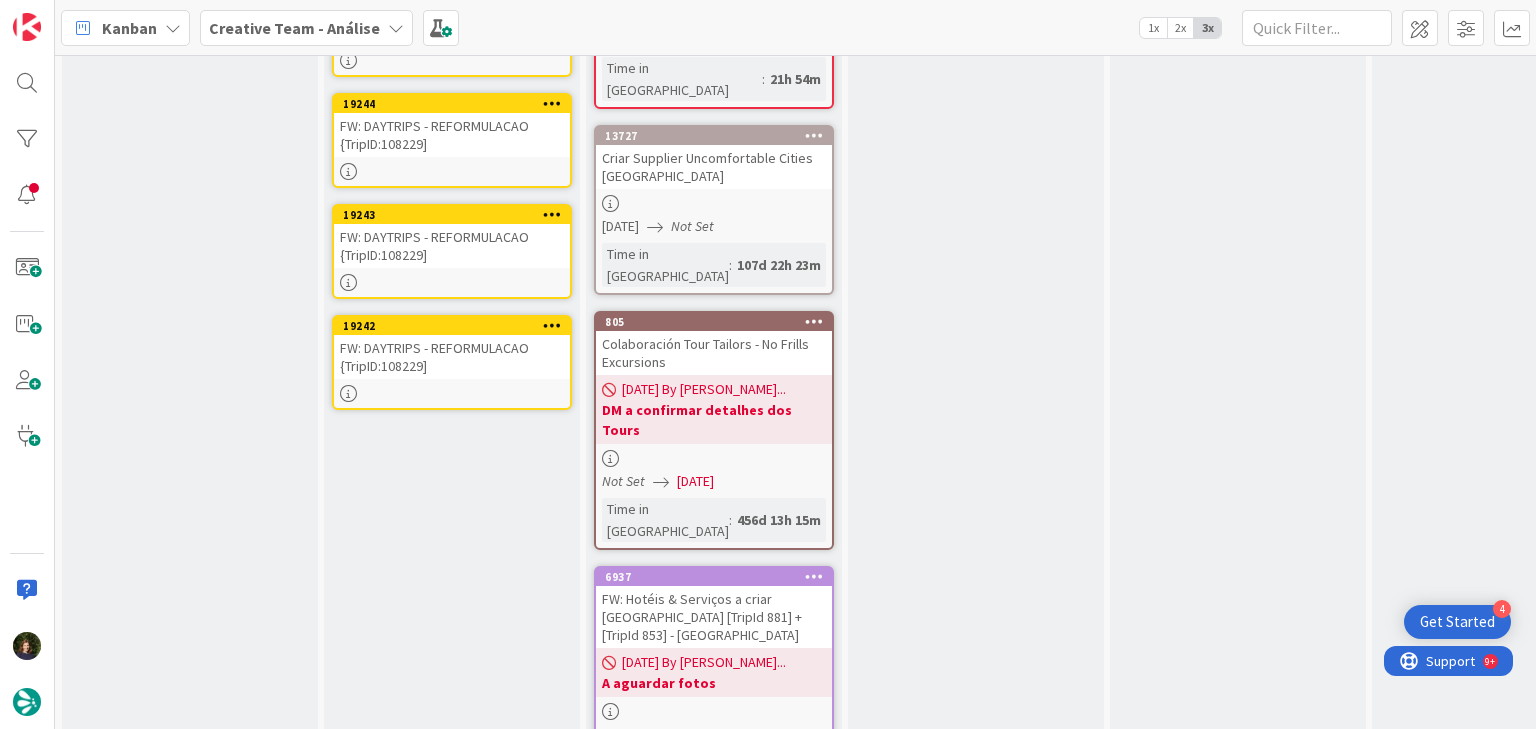 click at bounding box center [552, 325] 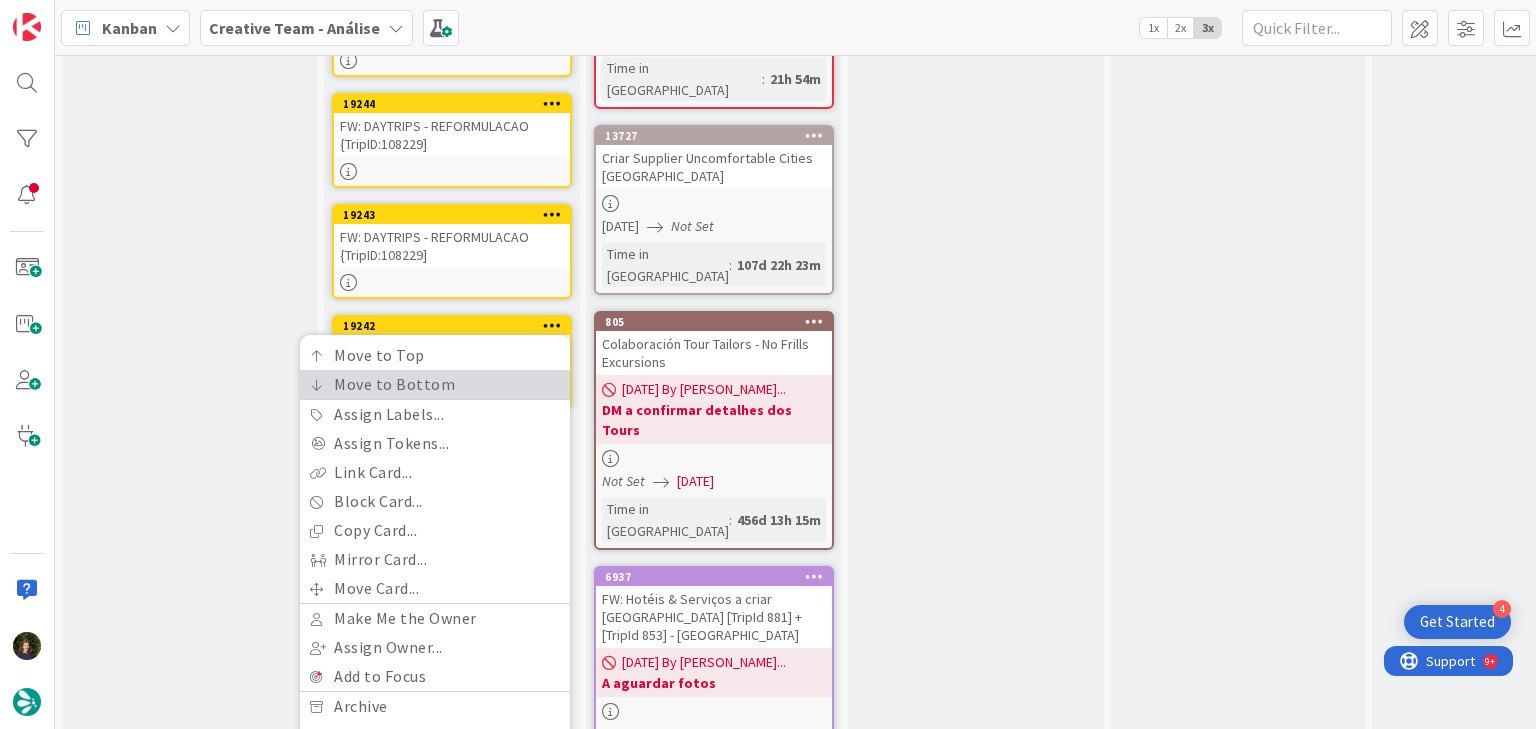 scroll, scrollTop: 224, scrollLeft: 0, axis: vertical 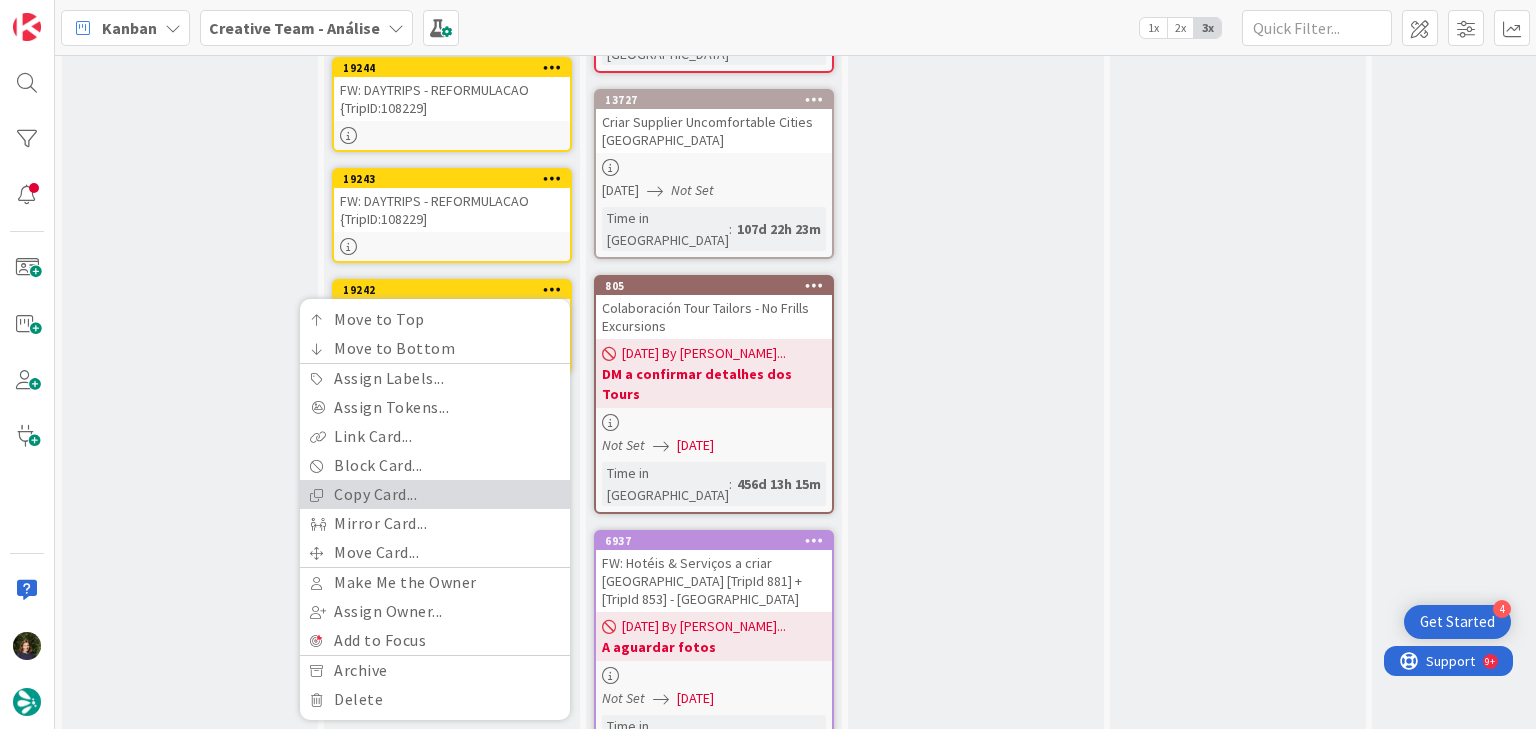 click on "Copy Card..." at bounding box center (435, 494) 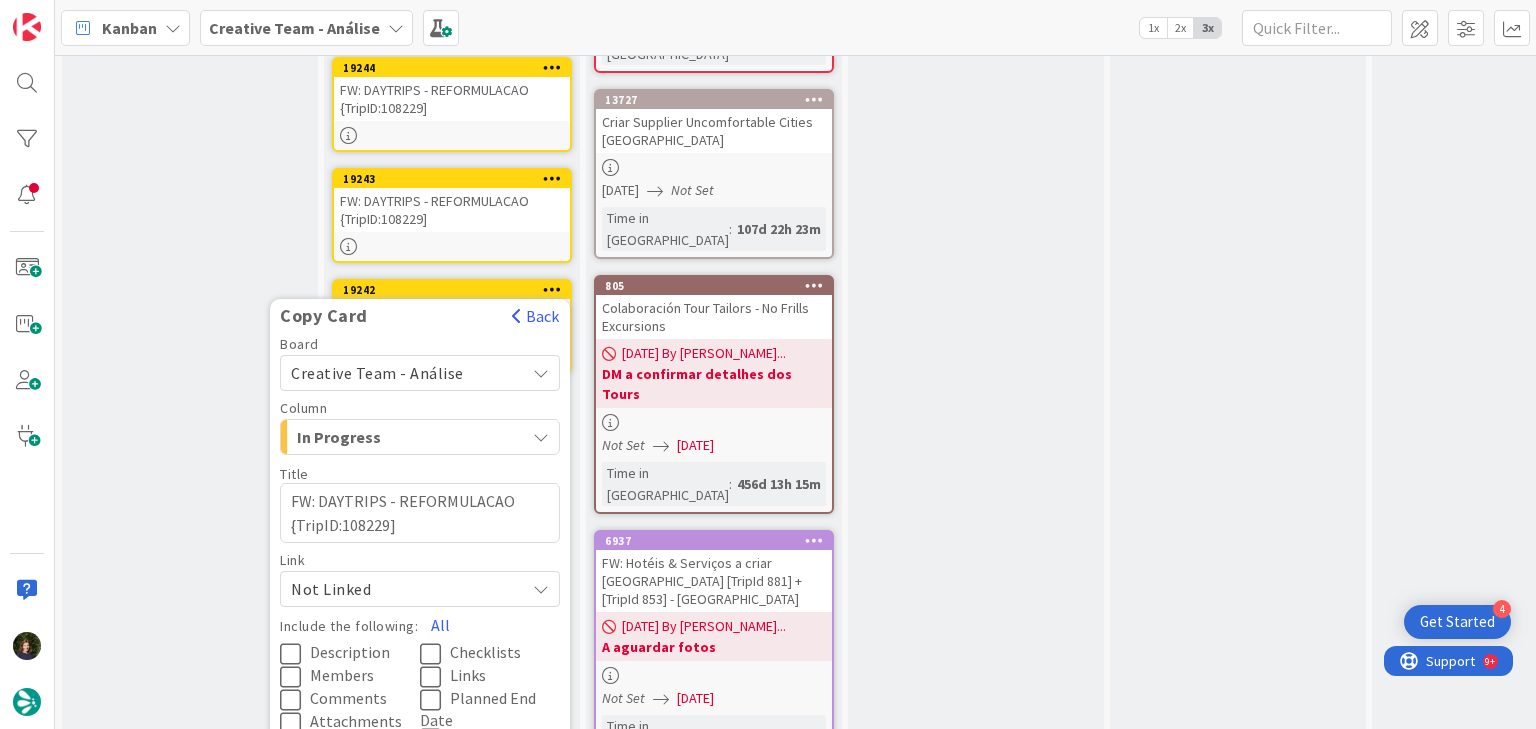scroll, scrollTop: 344, scrollLeft: 0, axis: vertical 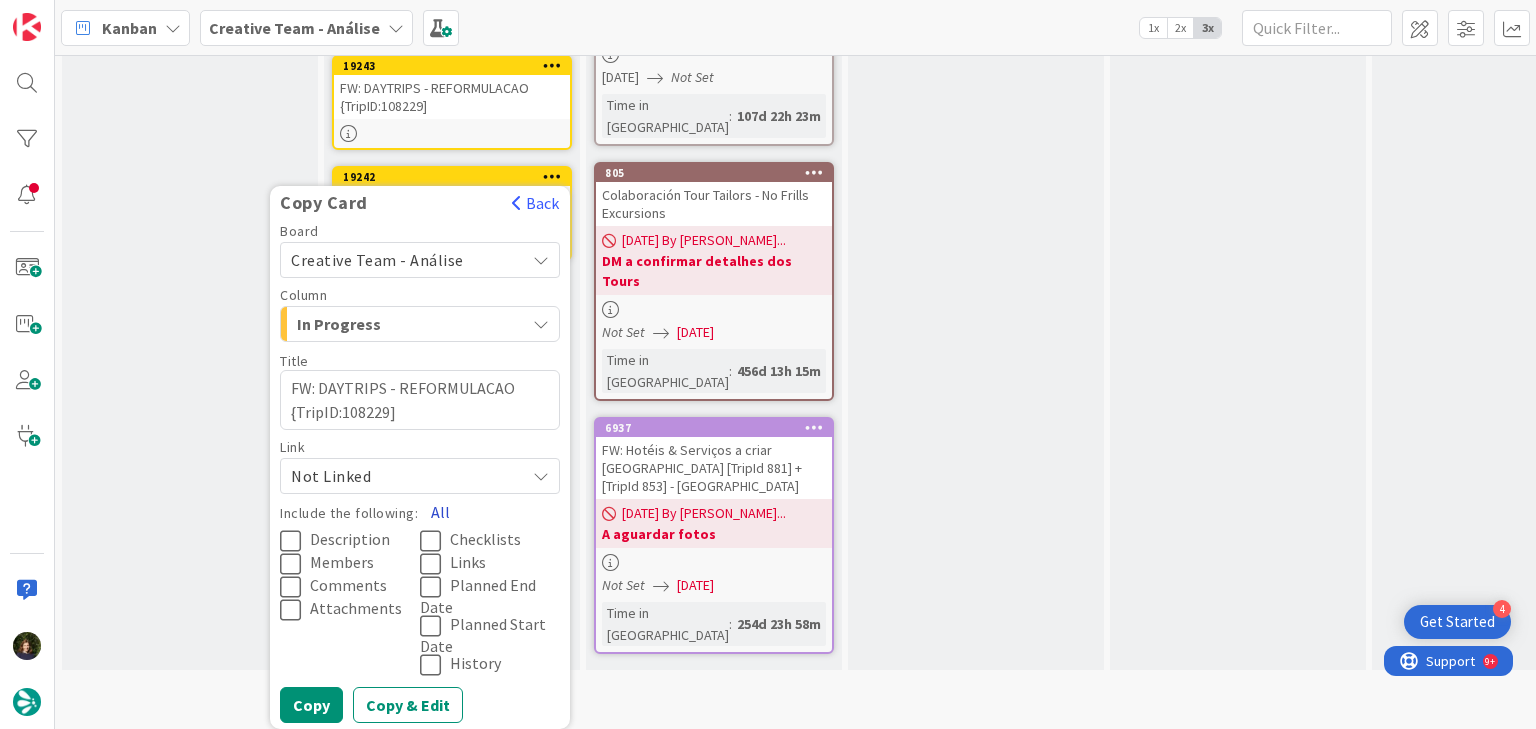 click on "All" at bounding box center [440, 512] 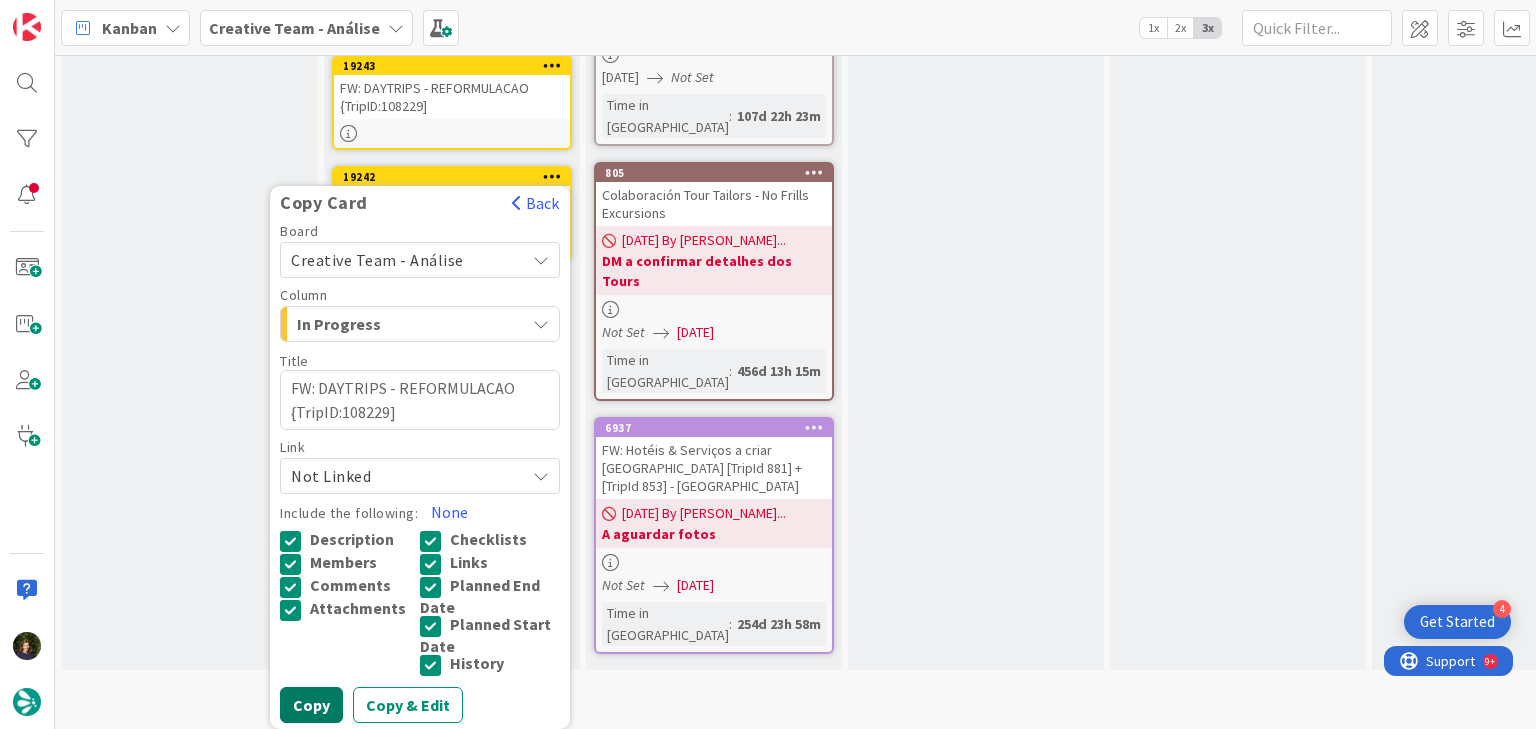 click on "Copy" at bounding box center [311, 705] 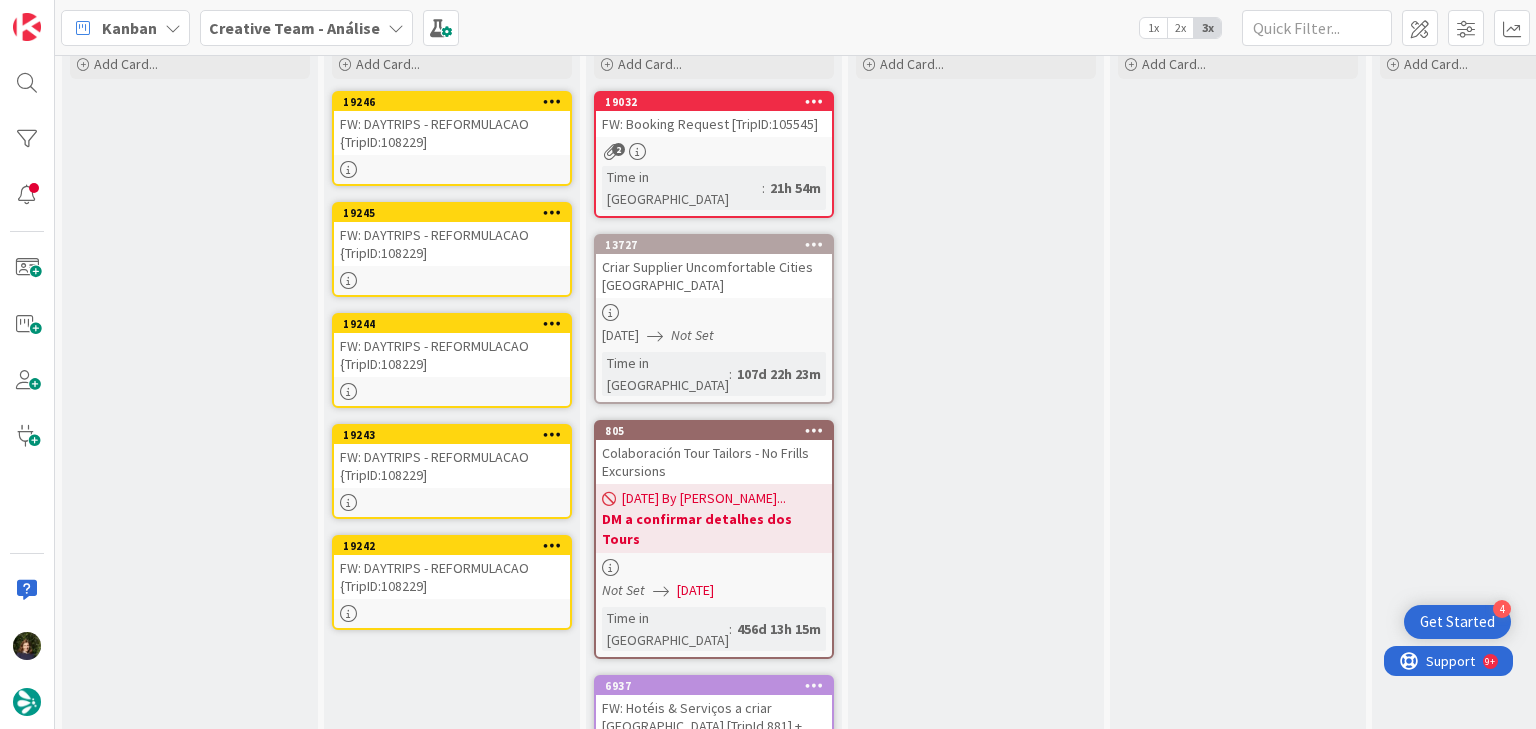 scroll, scrollTop: 80, scrollLeft: 0, axis: vertical 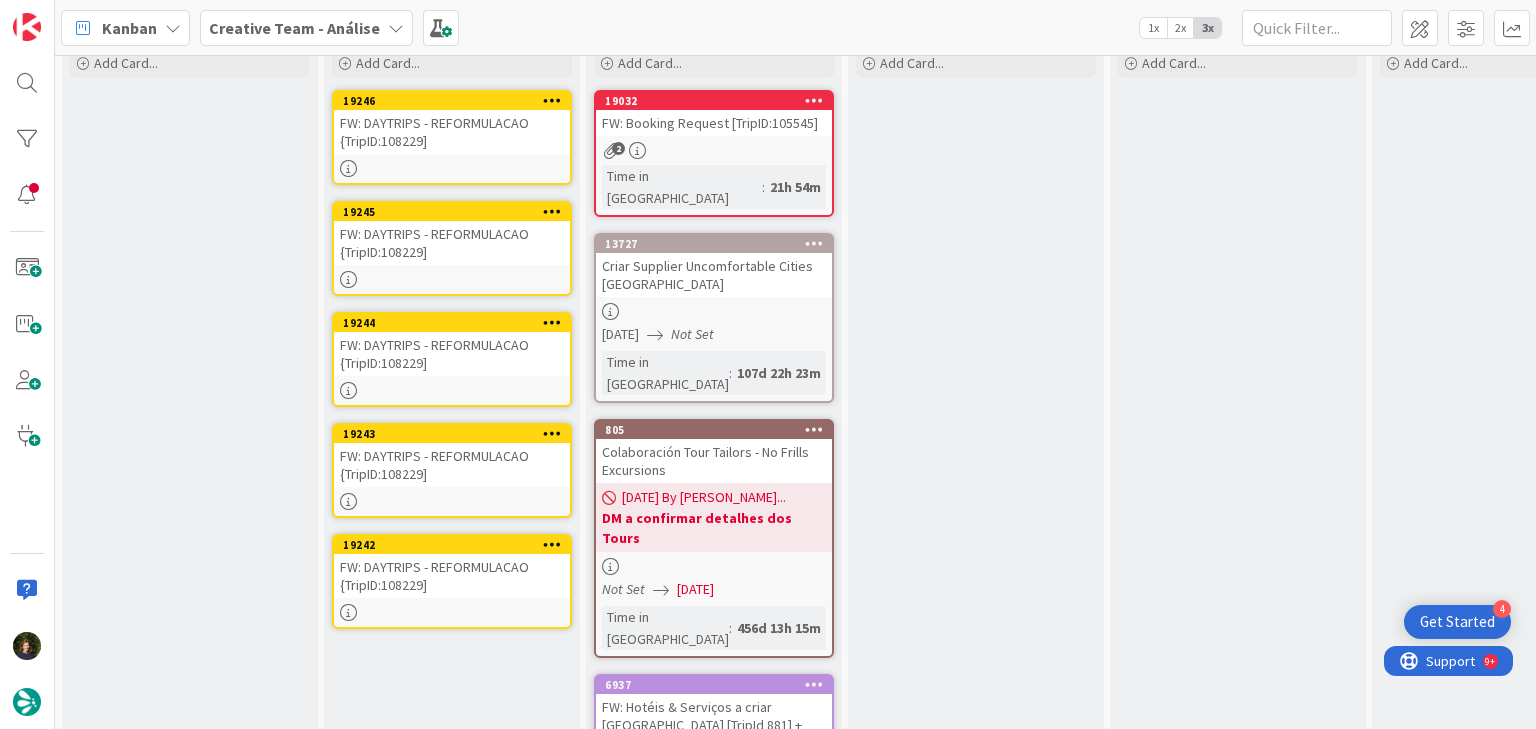 click on "19242 Copy Card Back Board Creative Team - Análise Column In Progress Title 43 / 128 FW: DAYTRIPS - REFORMULACAO {TripID:108229] Link Not Linked Include the following: None Description Members Comments Attachments Checklists Links Planned End Date Planned Start Date History Copy Copy & Edit FW: DAYTRIPS - REFORMULACAO {TripID:108229]" at bounding box center [452, 581] 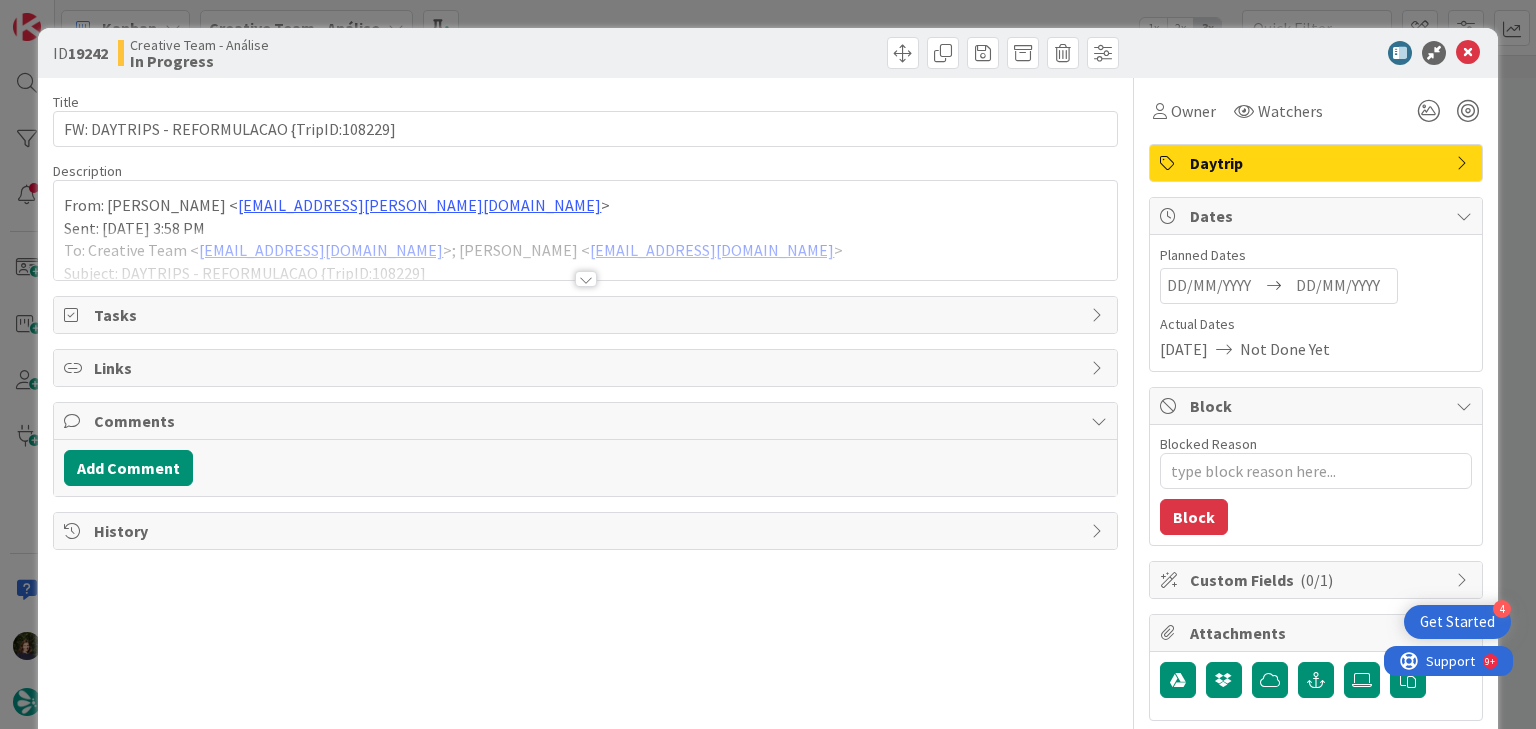click at bounding box center [586, 279] 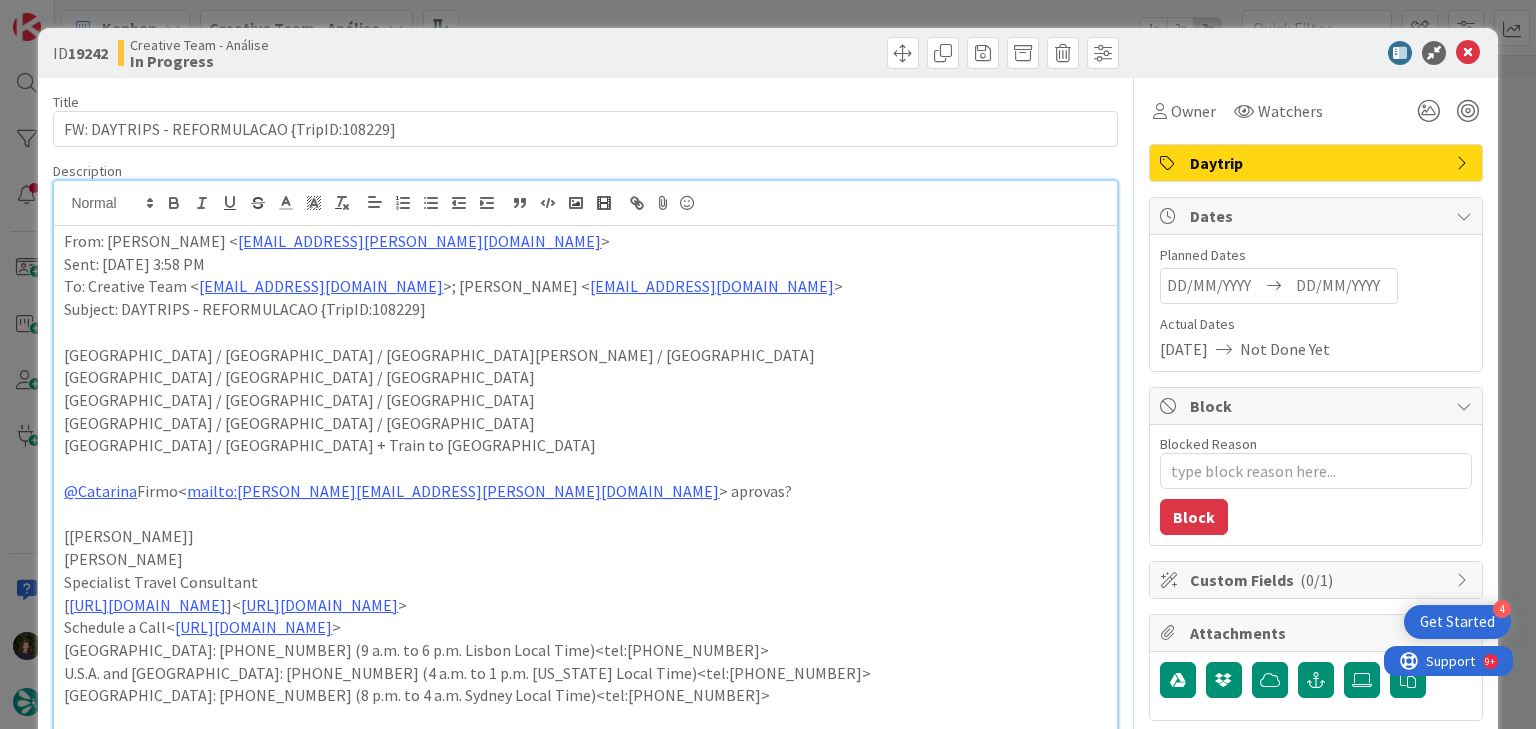 scroll, scrollTop: 0, scrollLeft: 0, axis: both 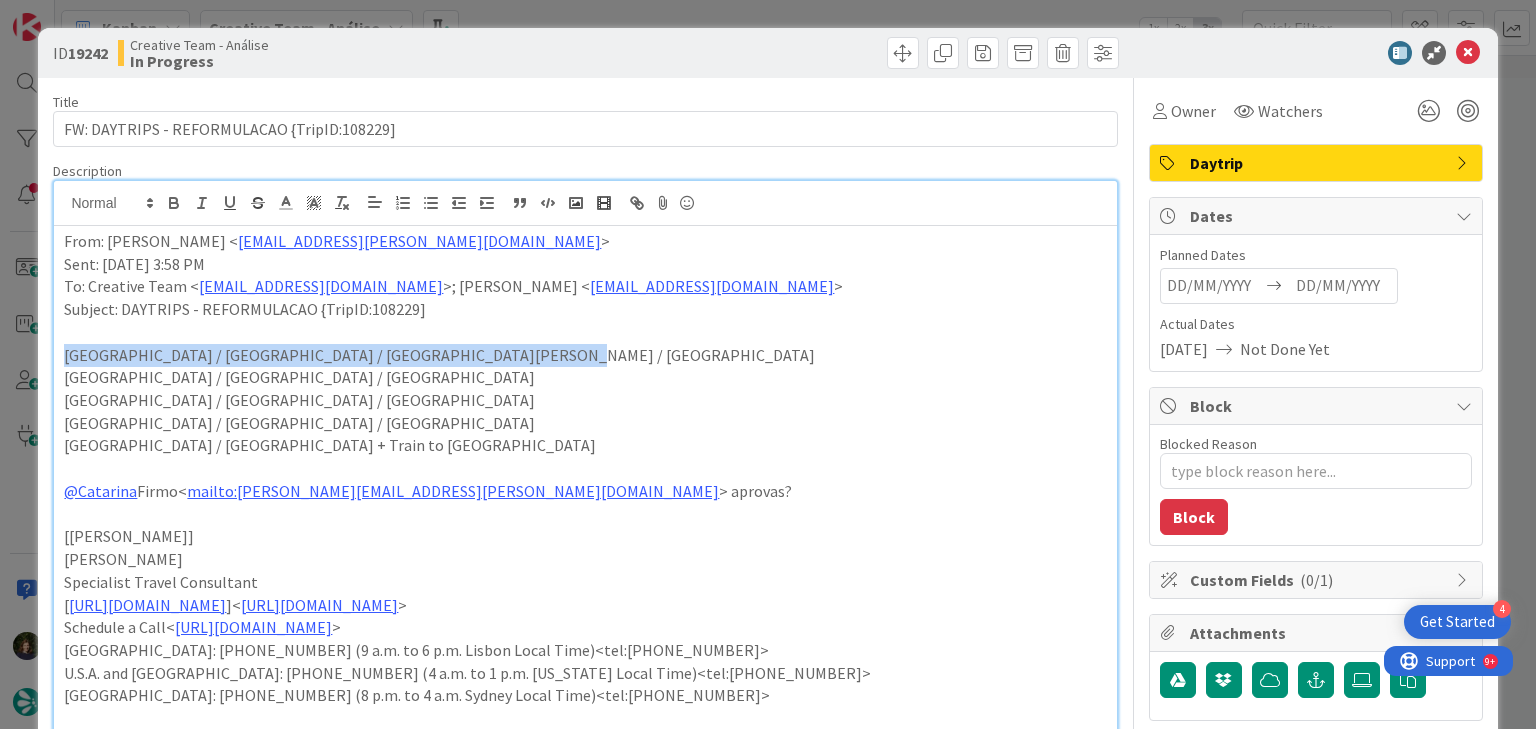 drag, startPoint x: 533, startPoint y: 352, endPoint x: 65, endPoint y: 355, distance: 468.0096 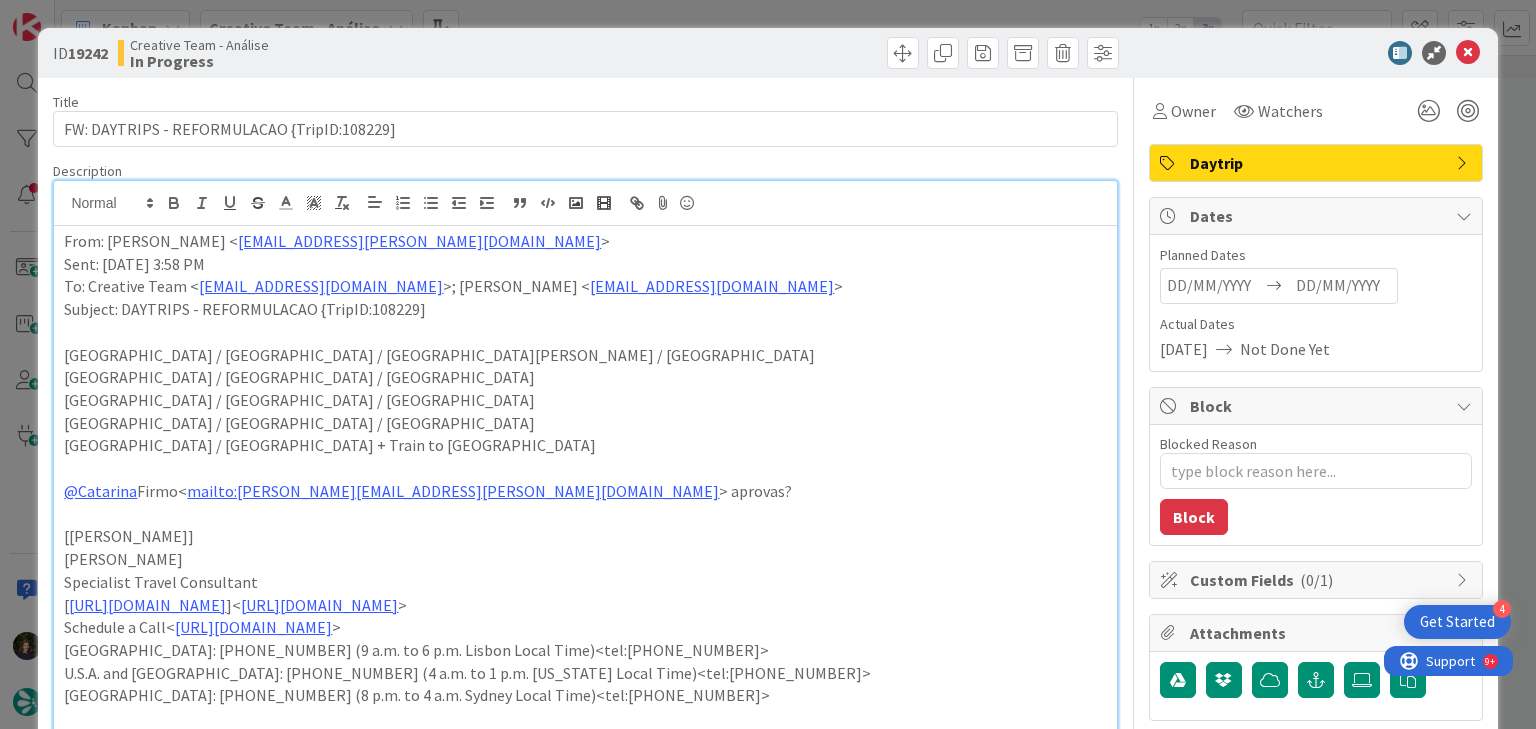 click on "From: [PERSON_NAME] < [EMAIL_ADDRESS][PERSON_NAME][DOMAIN_NAME] > Sent: [DATE] 3:58 PM To: Creative Team < [EMAIL_ADDRESS][DOMAIN_NAME] >; [PERSON_NAME] < [PERSON_NAME][EMAIL_ADDRESS][PERSON_NAME][DOMAIN_NAME] > Subject: DAYTRIPS - REFORMULACAO {TripID:108229] [GEOGRAPHIC_DATA] / [GEOGRAPHIC_DATA] / [GEOGRAPHIC_DATA][PERSON_NAME] / [GEOGRAPHIC_DATA] [GEOGRAPHIC_DATA] / [GEOGRAPHIC_DATA] / [GEOGRAPHIC_DATA] [GEOGRAPHIC_DATA] / [GEOGRAPHIC_DATA] / [GEOGRAPHIC_DATA] [GEOGRAPHIC_DATA] / [GEOGRAPHIC_DATA] / [GEOGRAPHIC_DATA] [GEOGRAPHIC_DATA] / [GEOGRAPHIC_DATA] + Train to [GEOGRAPHIC_DATA] @[PERSON_NAME]< mailto:[EMAIL_ADDRESS][DOMAIN_NAME] > aprovas? [[PERSON_NAME]] [PERSON_NAME] Specialist Travel Consultant [ [URL][DOMAIN_NAME] ]< [URL][DOMAIN_NAME] > Schedule a Call< [URL][DOMAIN_NAME] > [GEOGRAPHIC_DATA]: [PHONE_NUMBER] (9 a.m. to 6 p.m. Lisbon Local Time)<tel:[PHONE_NUMBER]> [DOMAIN_NAME] < [URL][DOMAIN_NAME] >" at bounding box center (585, 522) 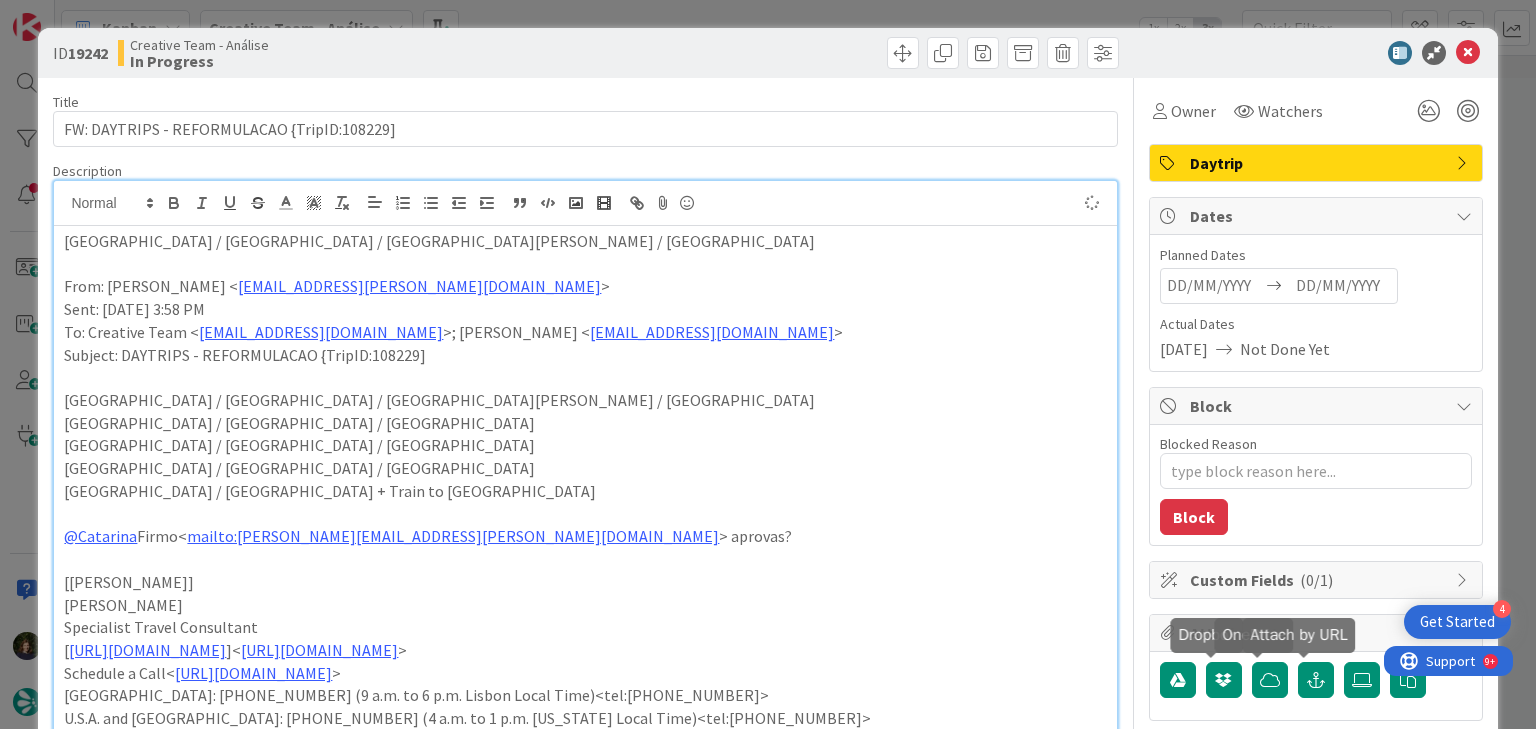 type on "x" 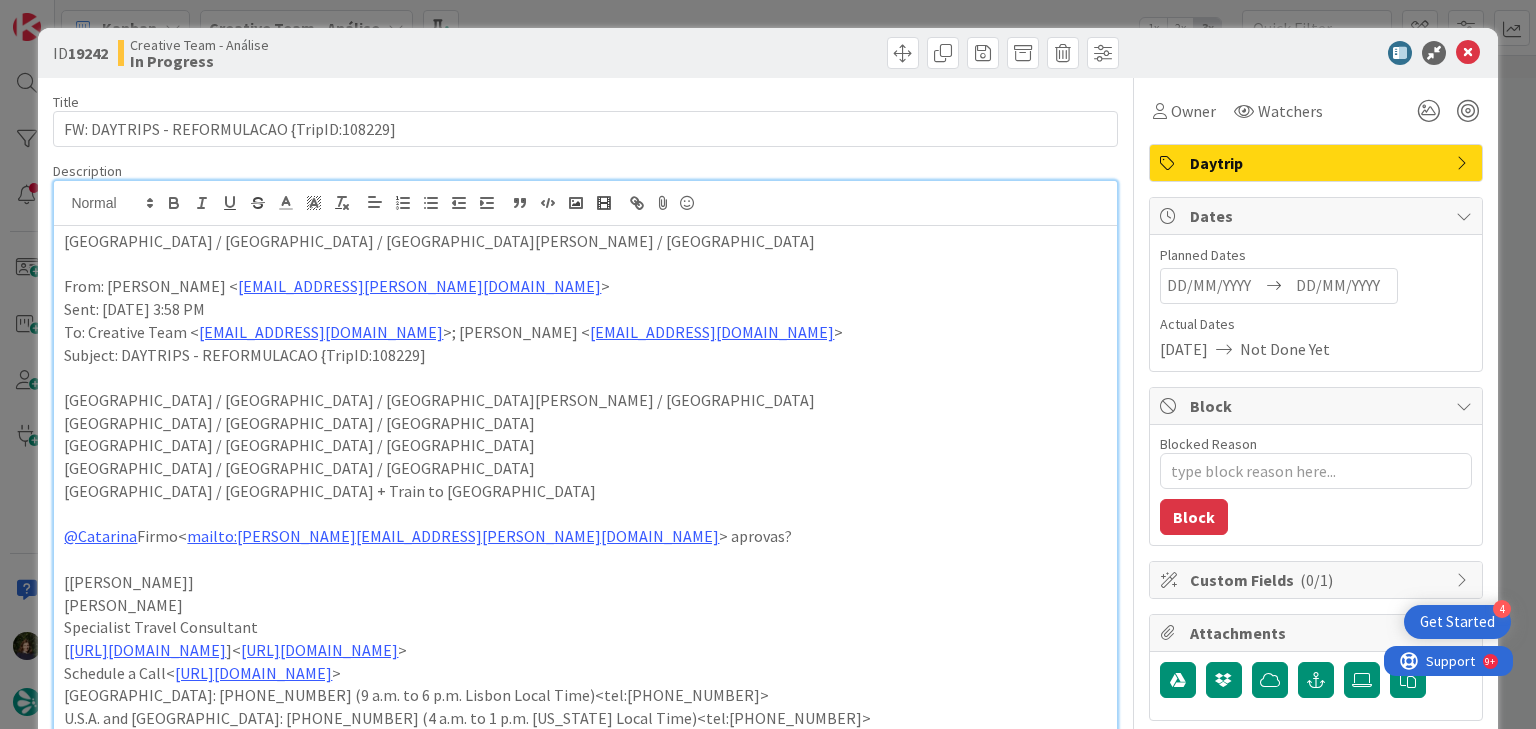 click at bounding box center (1343, 286) 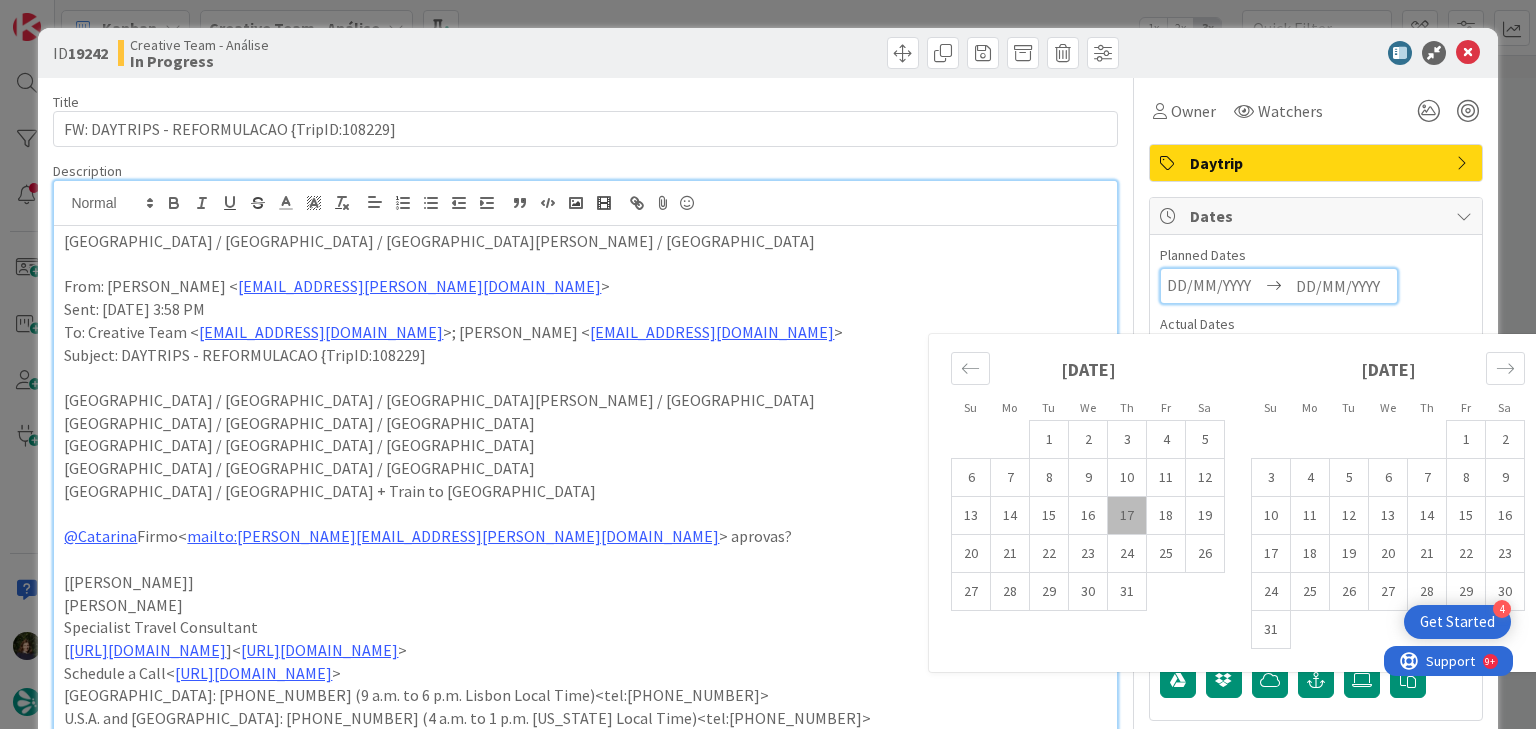 click on "17" at bounding box center (1127, 516) 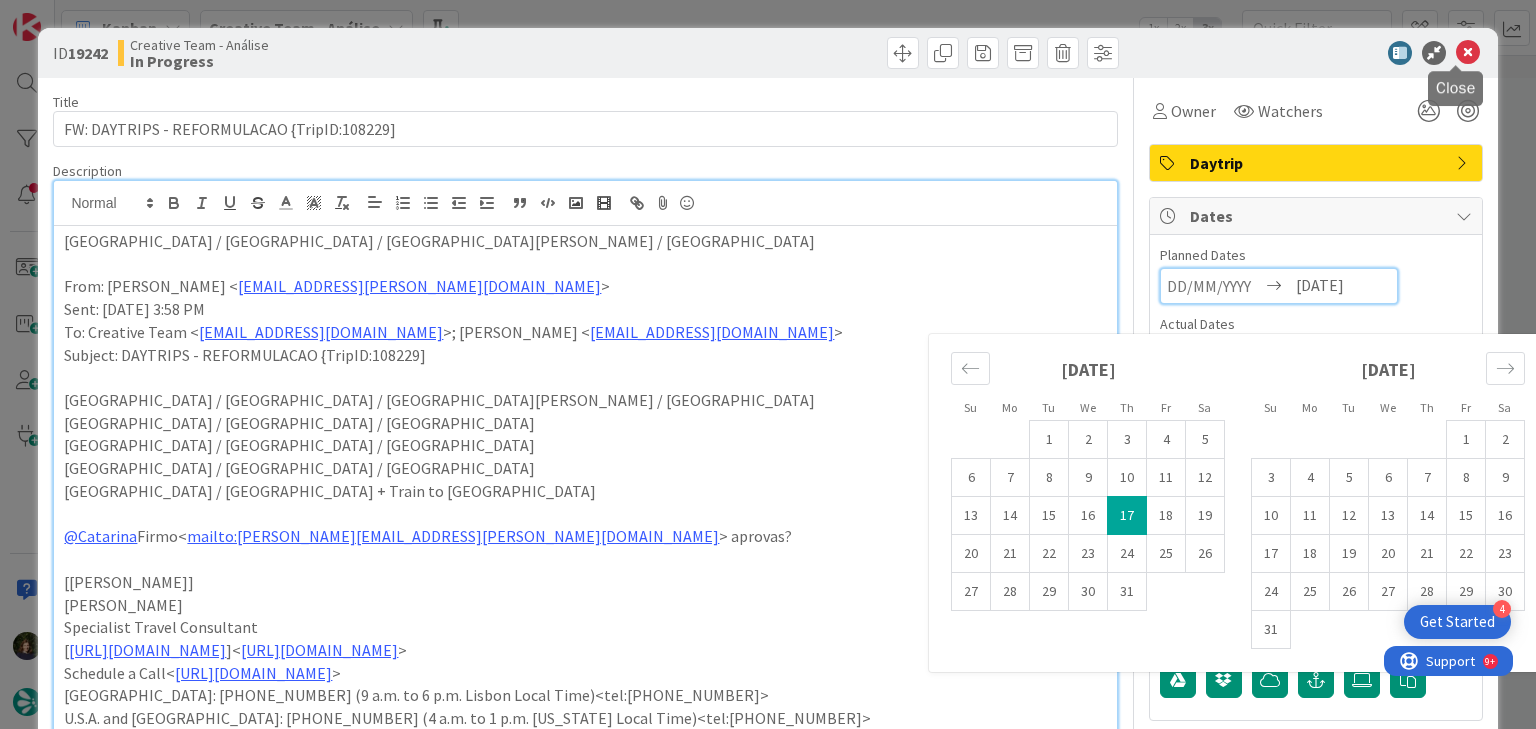 click at bounding box center (1468, 53) 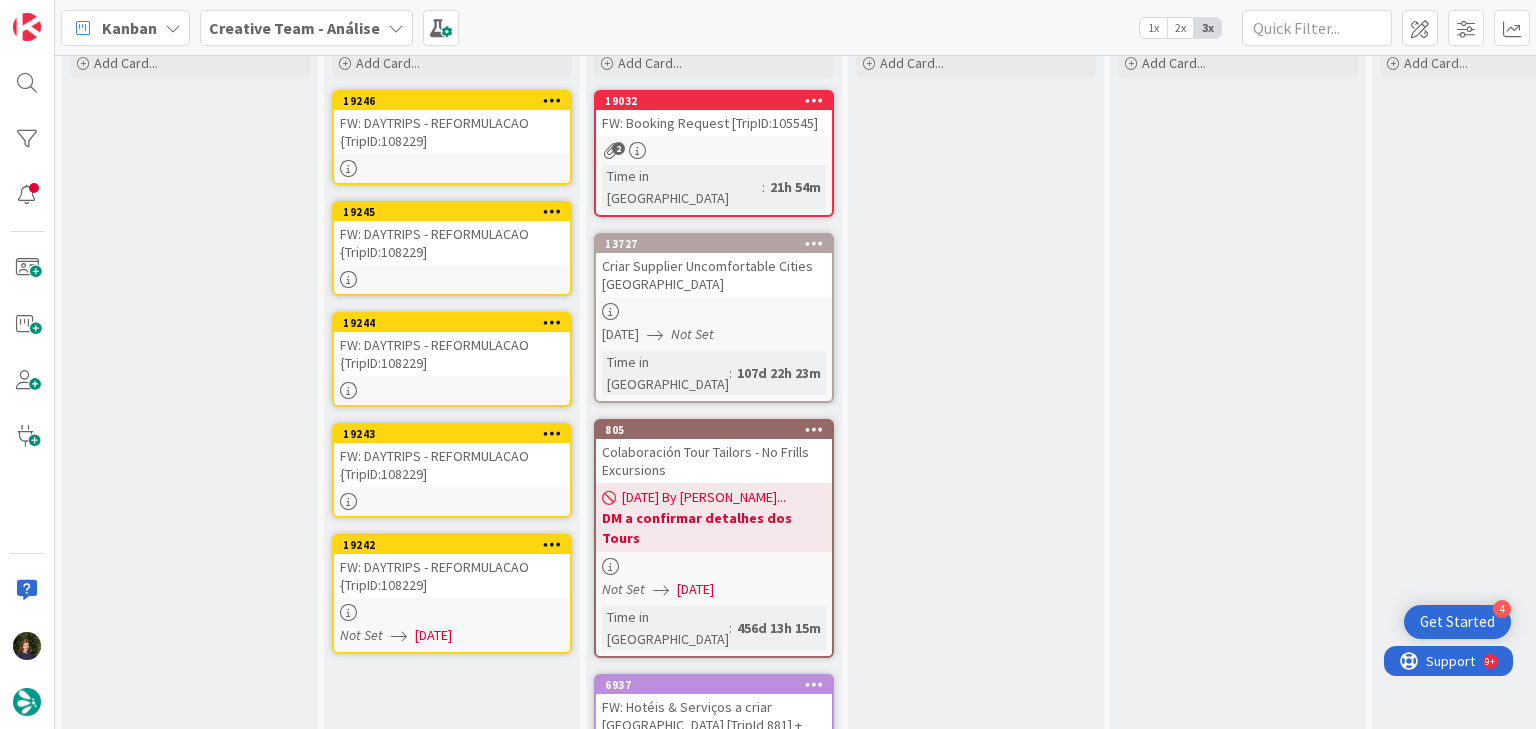 scroll, scrollTop: 0, scrollLeft: 0, axis: both 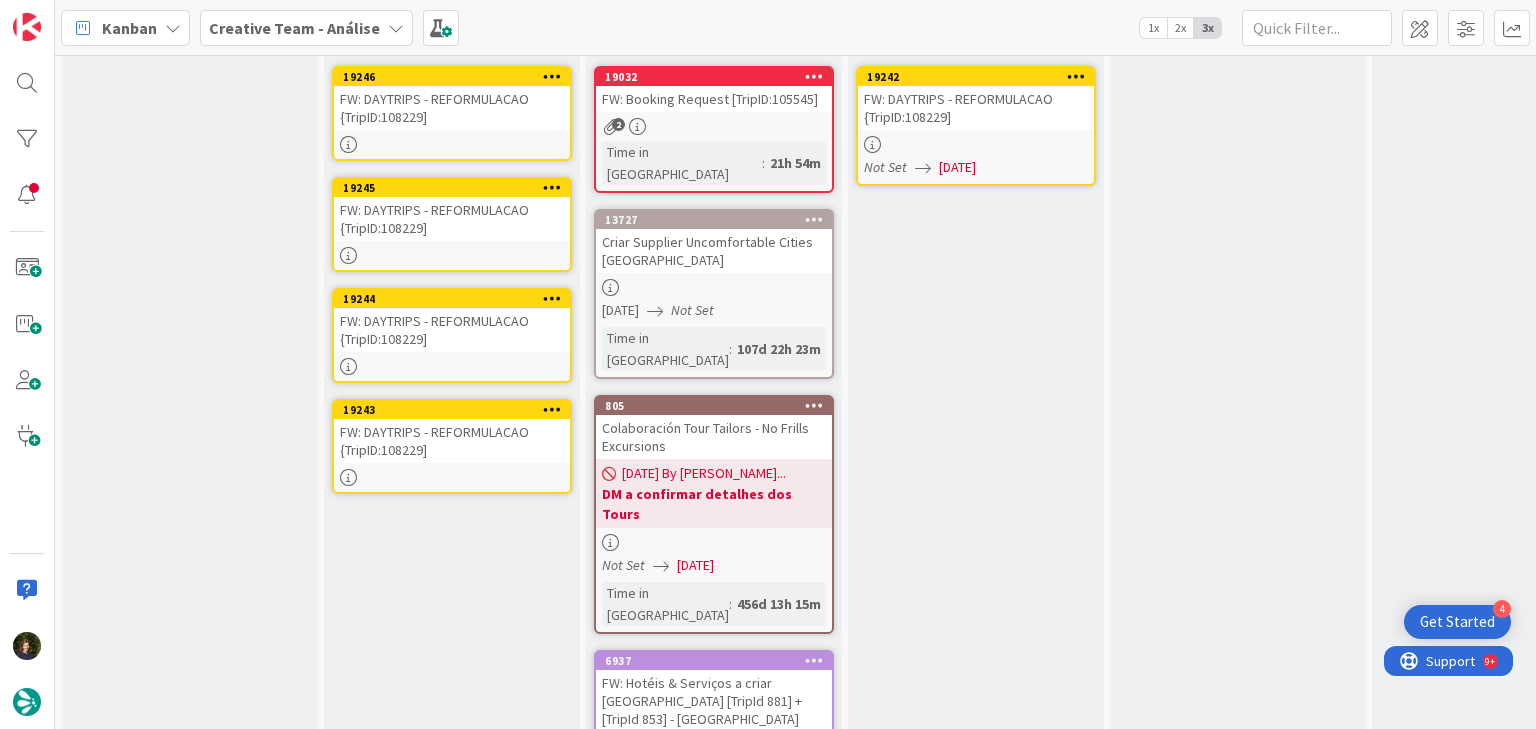 click on "FW: DAYTRIPS - REFORMULACAO {TripID:108229]" at bounding box center (452, 441) 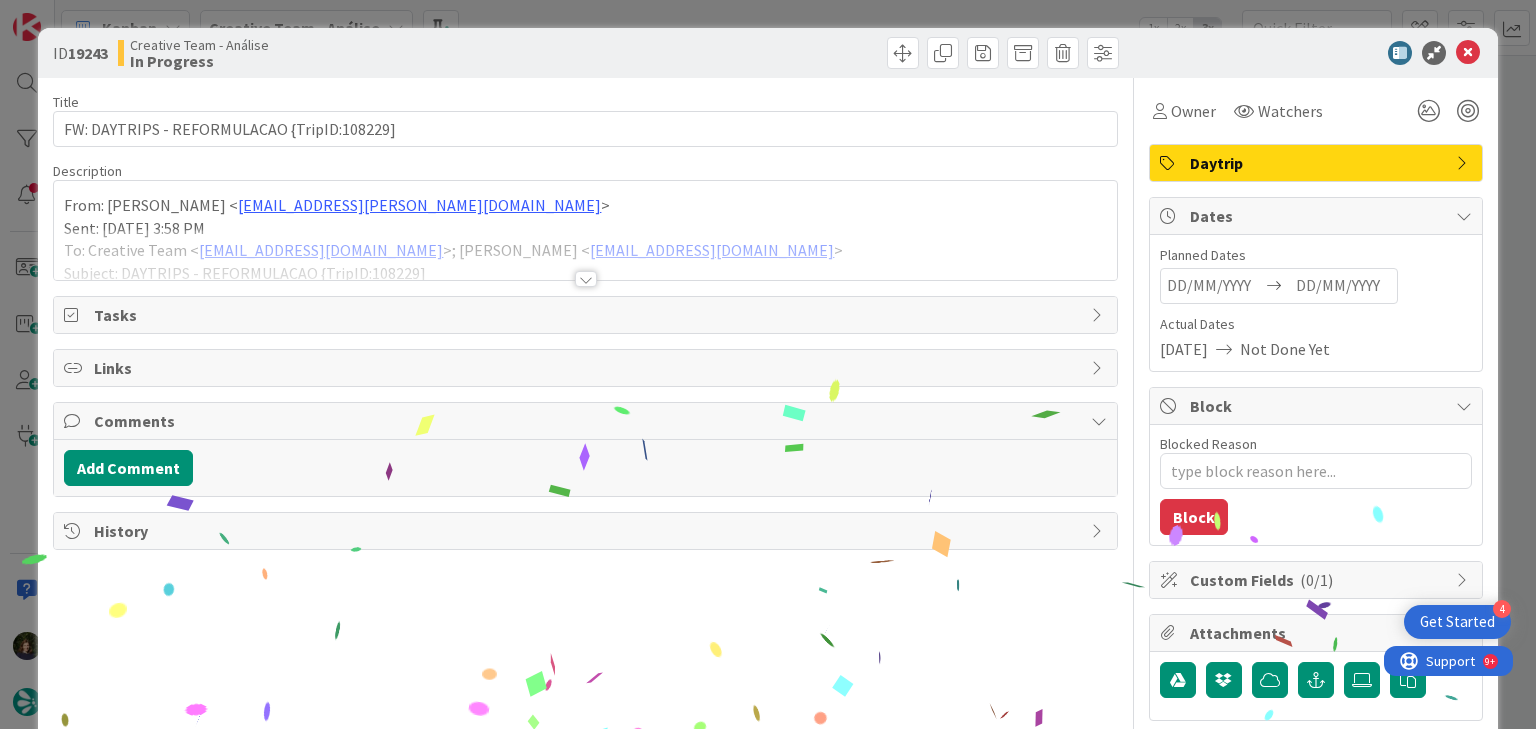 scroll, scrollTop: 0, scrollLeft: 0, axis: both 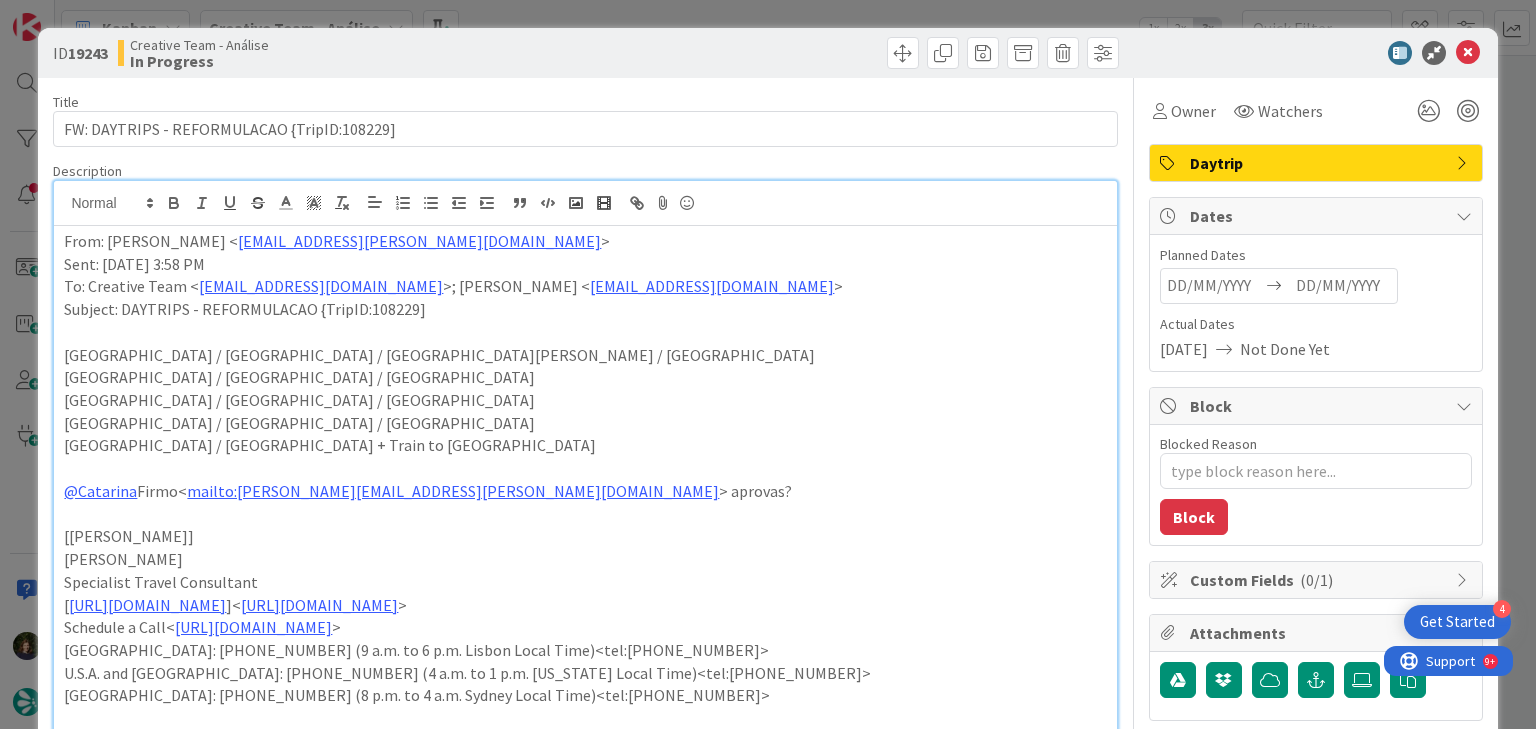 click on "[GEOGRAPHIC_DATA] / [GEOGRAPHIC_DATA] / [GEOGRAPHIC_DATA]" at bounding box center (585, 377) 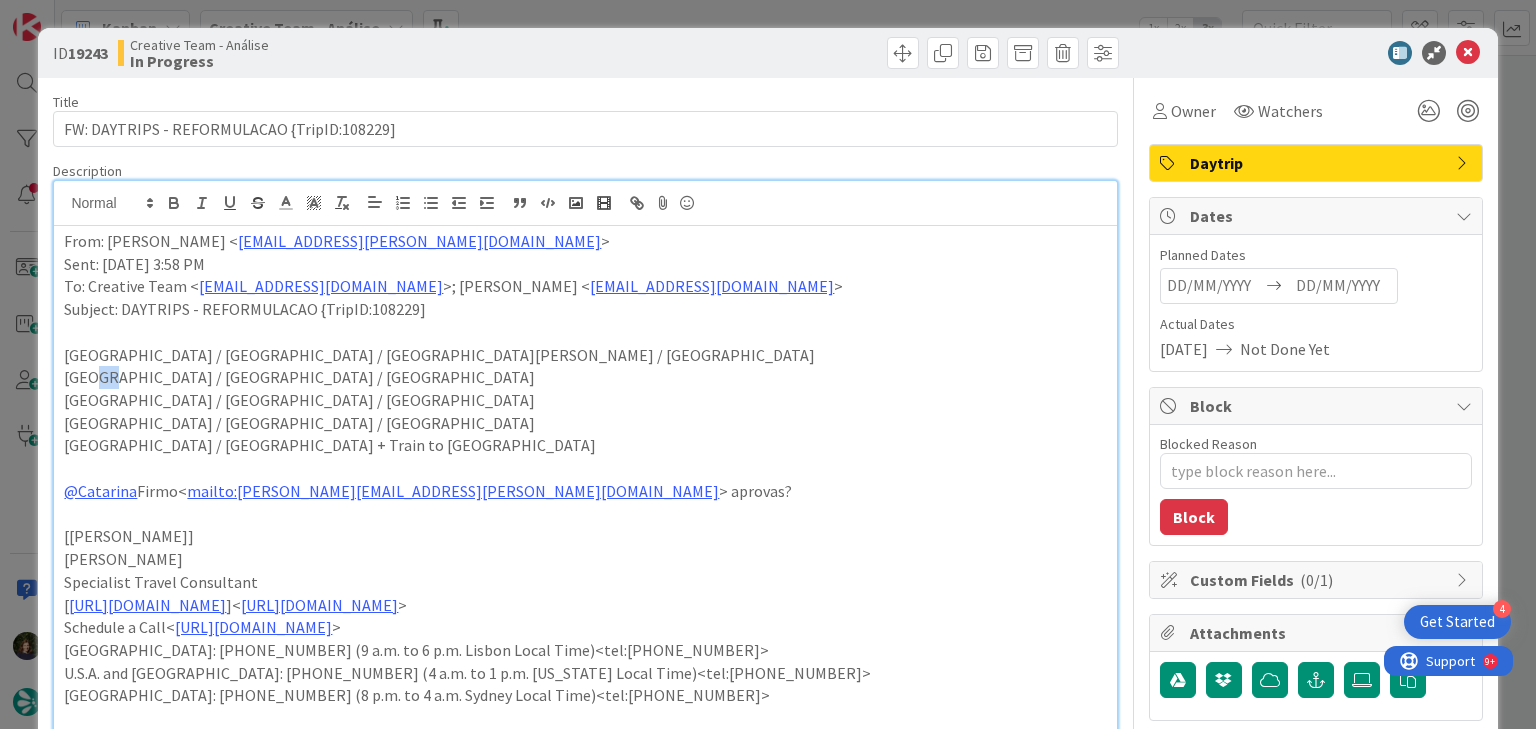 click on "[GEOGRAPHIC_DATA] / [GEOGRAPHIC_DATA] / [GEOGRAPHIC_DATA]" at bounding box center (585, 377) 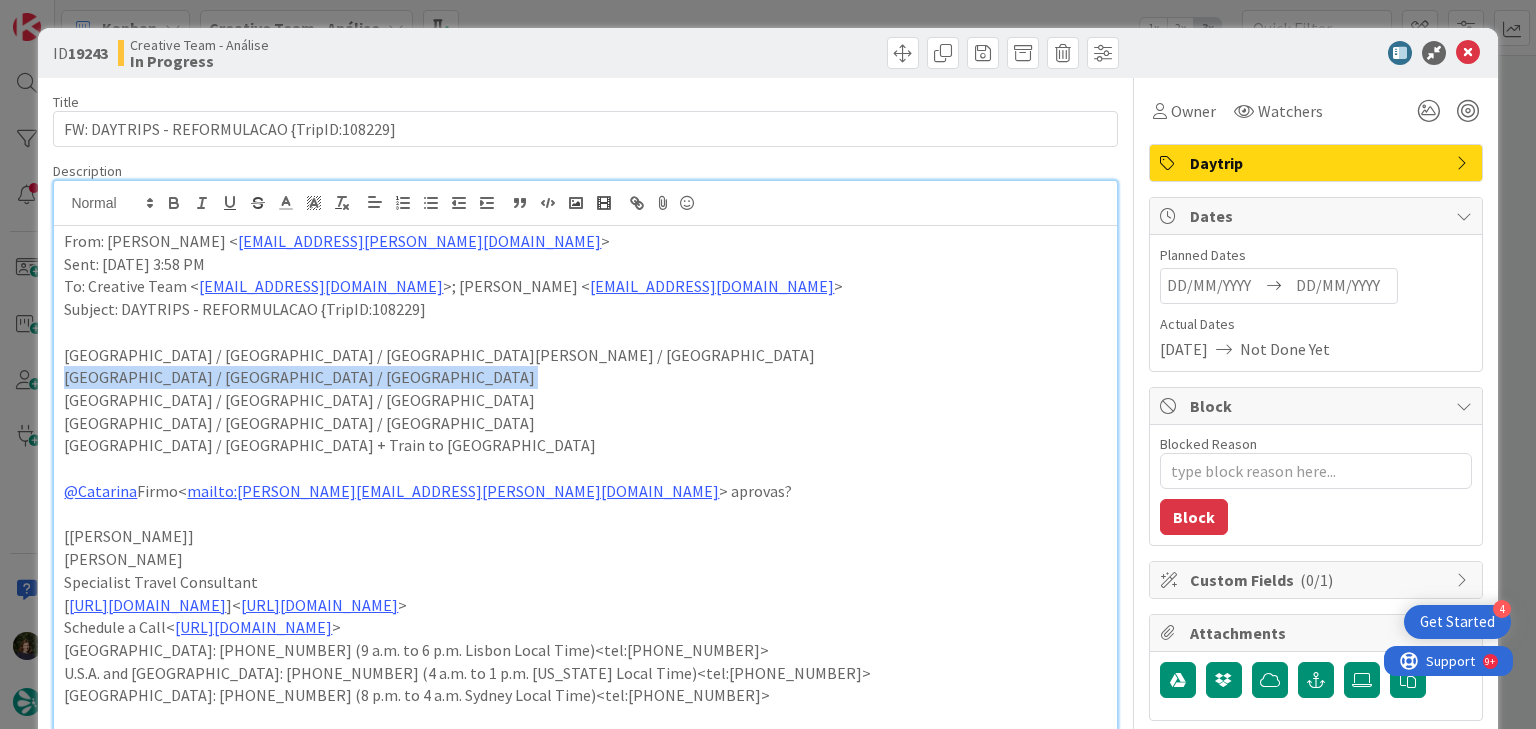 click on "[GEOGRAPHIC_DATA] / [GEOGRAPHIC_DATA] / [GEOGRAPHIC_DATA]" at bounding box center [585, 377] 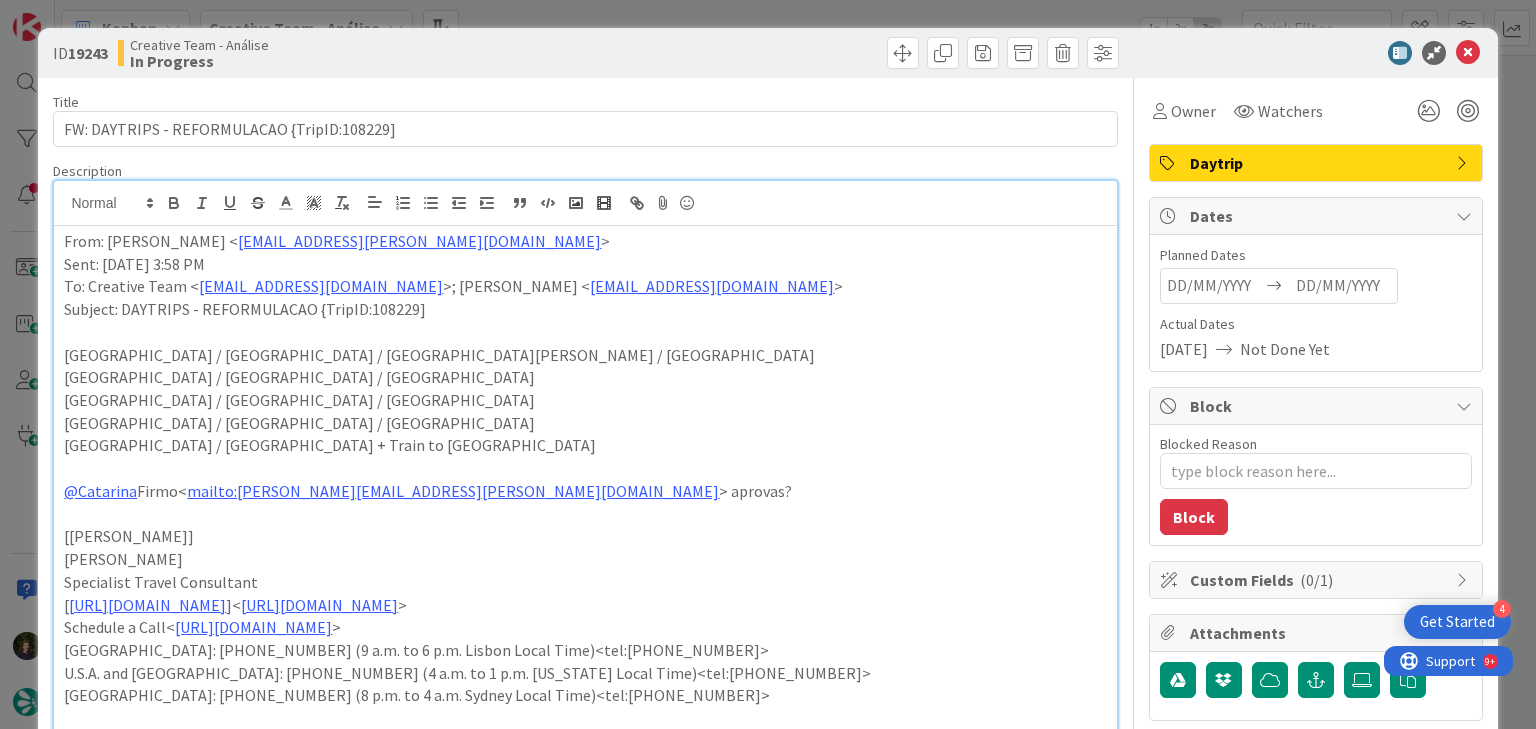 click on "From: [PERSON_NAME] < [EMAIL_ADDRESS][PERSON_NAME][DOMAIN_NAME] >" at bounding box center (585, 241) 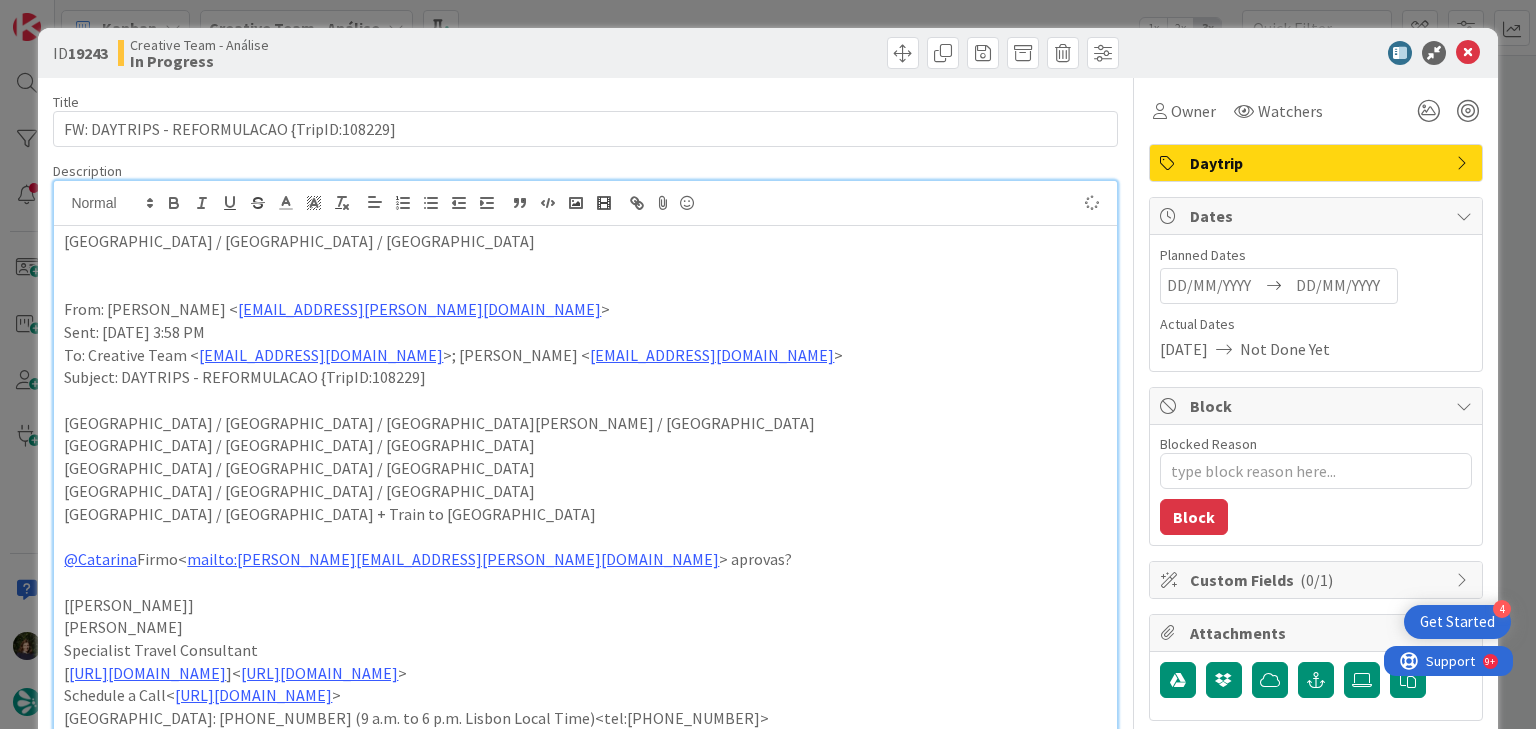 type on "x" 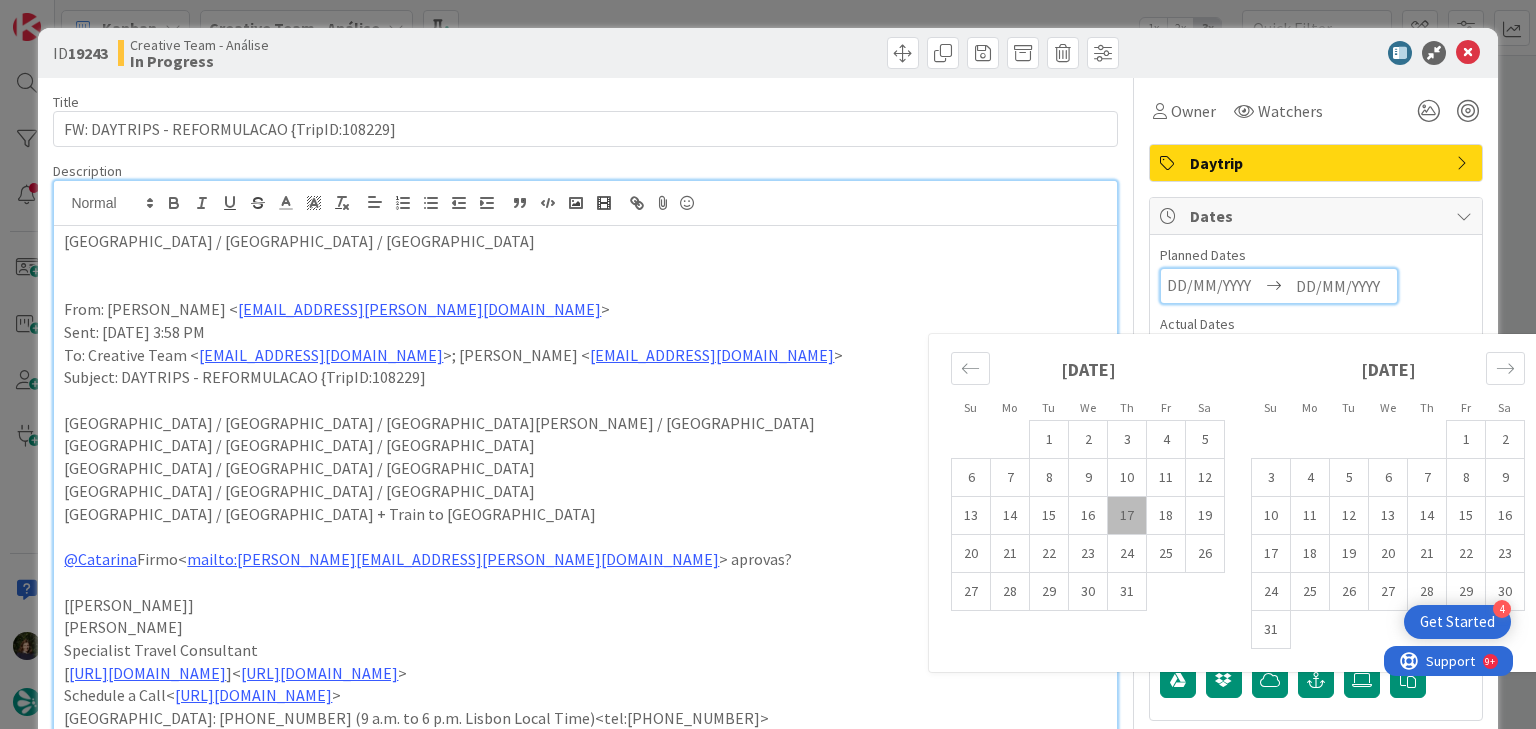 click at bounding box center [1343, 286] 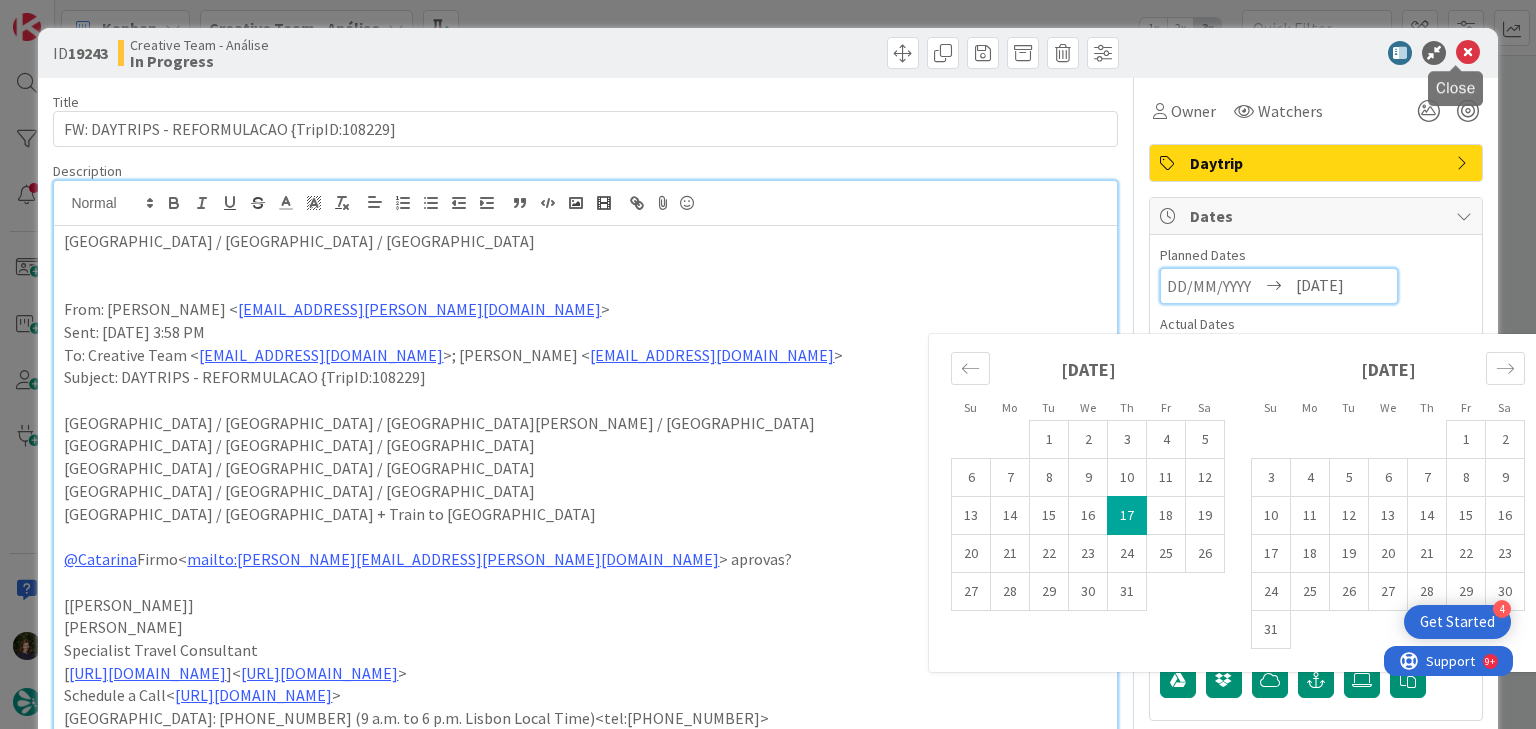 click at bounding box center [1468, 53] 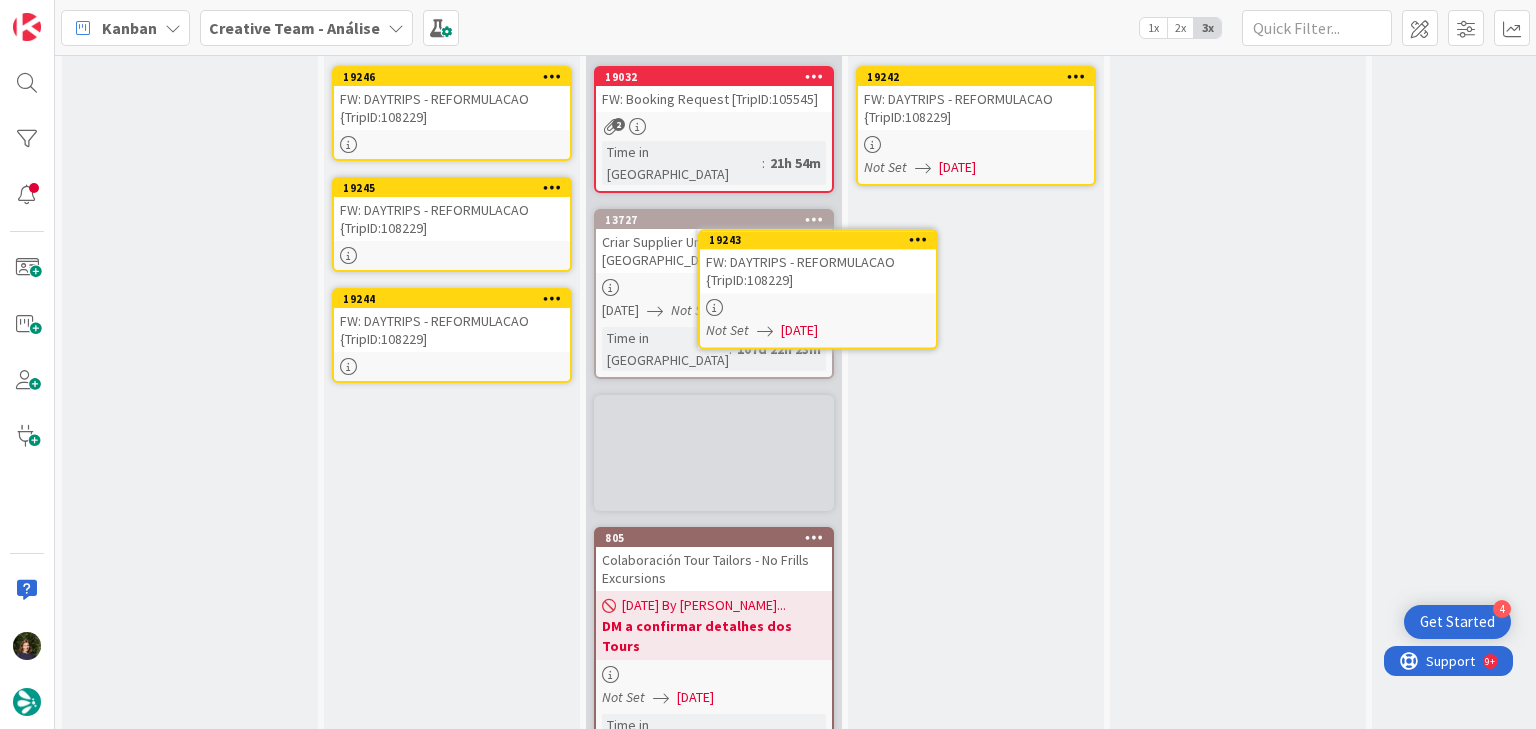 scroll, scrollTop: 80, scrollLeft: 0, axis: vertical 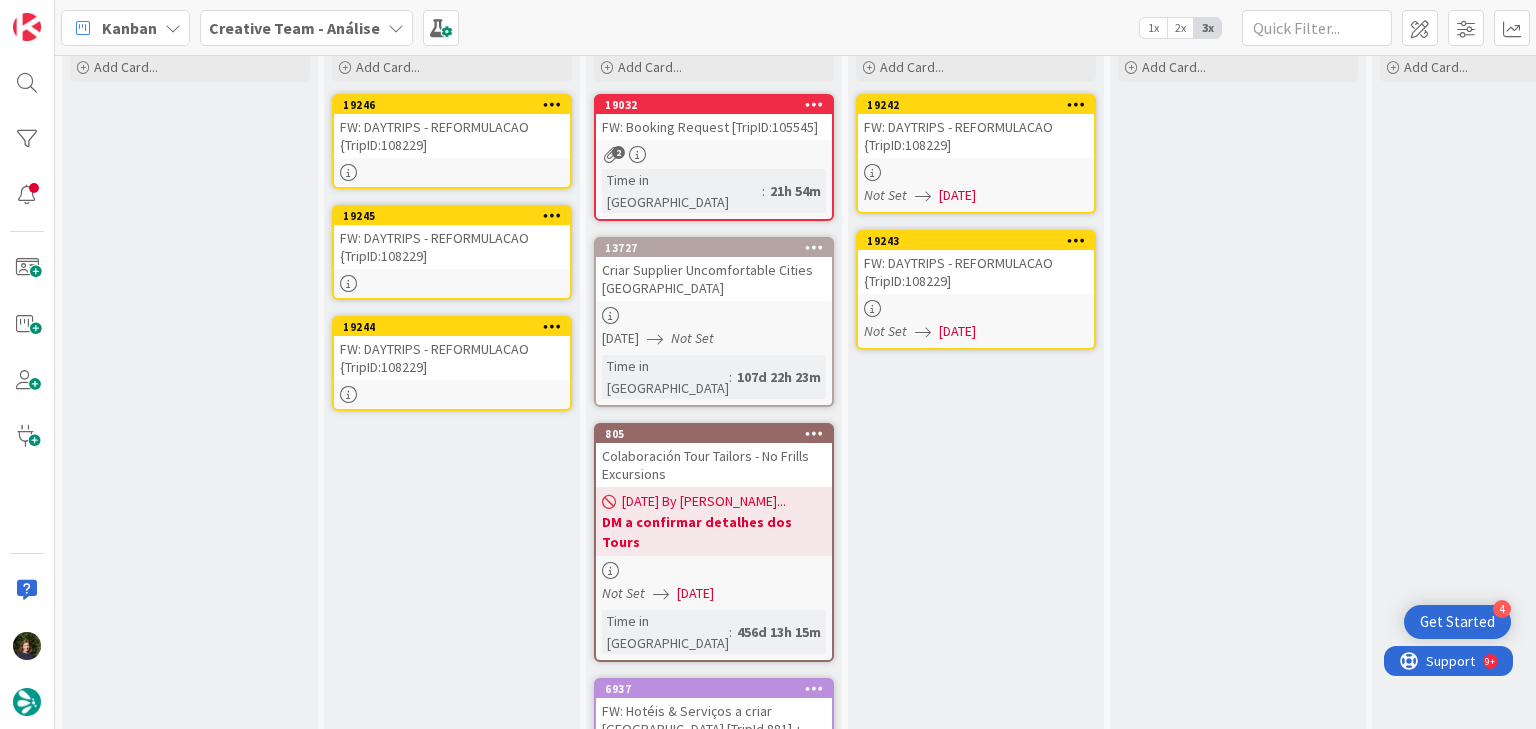 click on "FW: DAYTRIPS - REFORMULACAO {TripID:108229]" at bounding box center (452, 358) 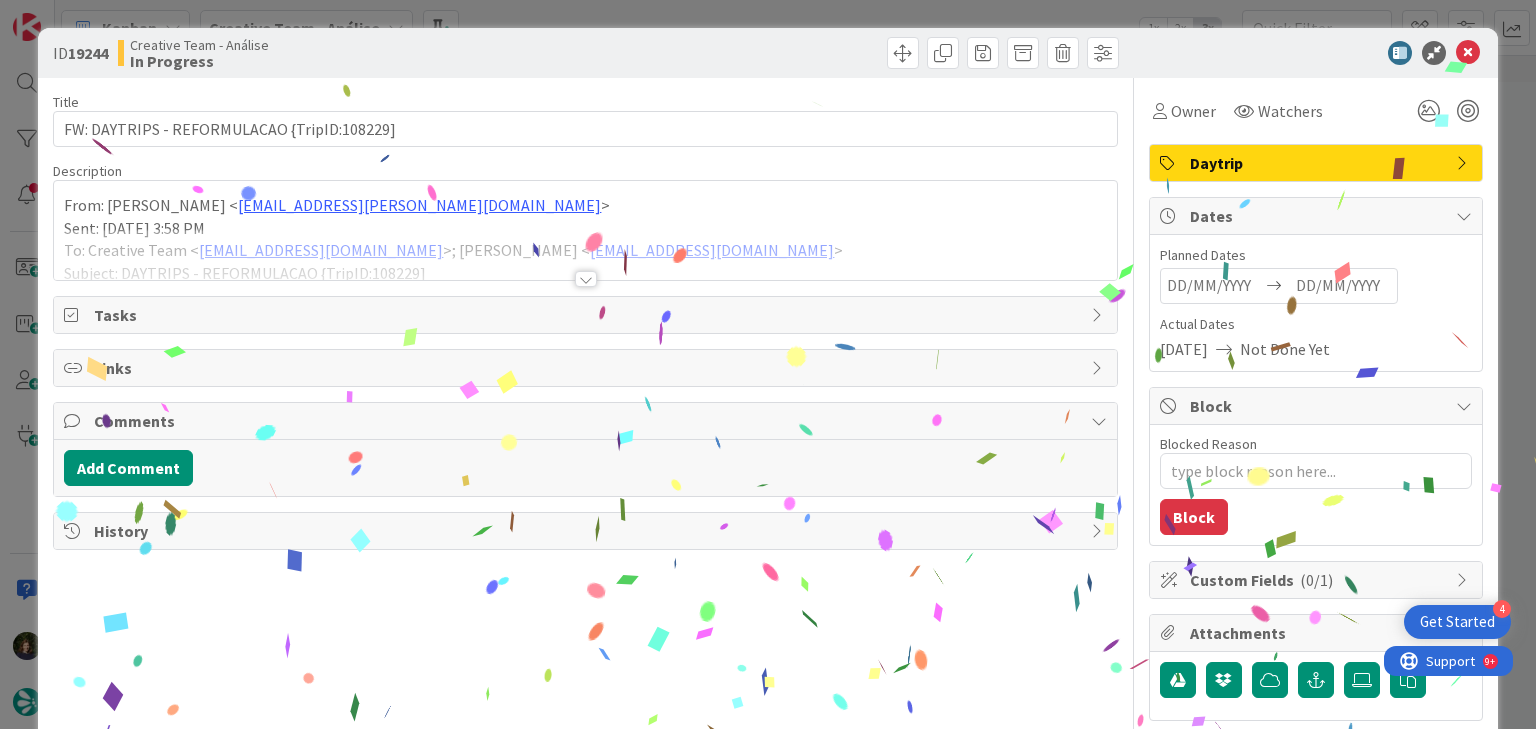 click at bounding box center [586, 279] 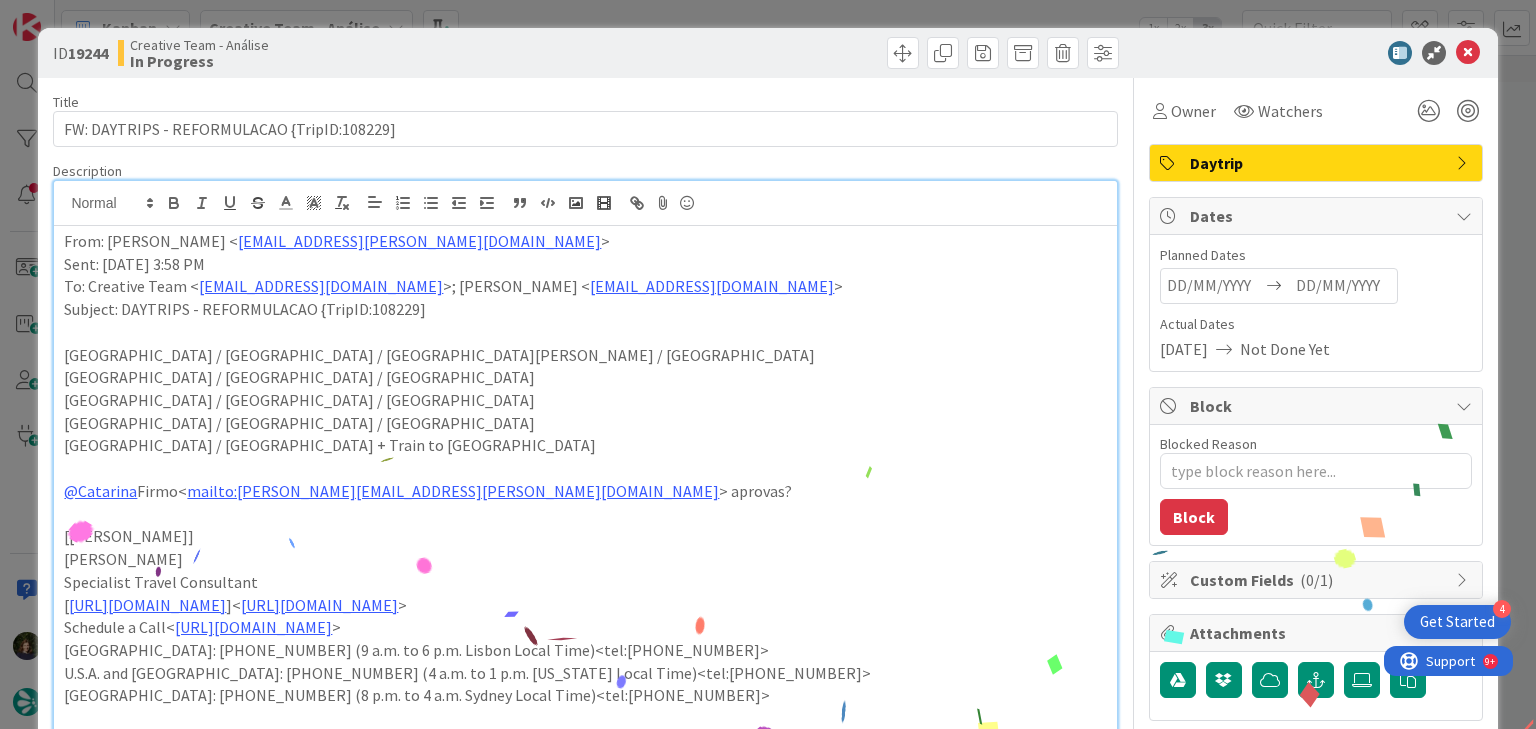scroll, scrollTop: 0, scrollLeft: 0, axis: both 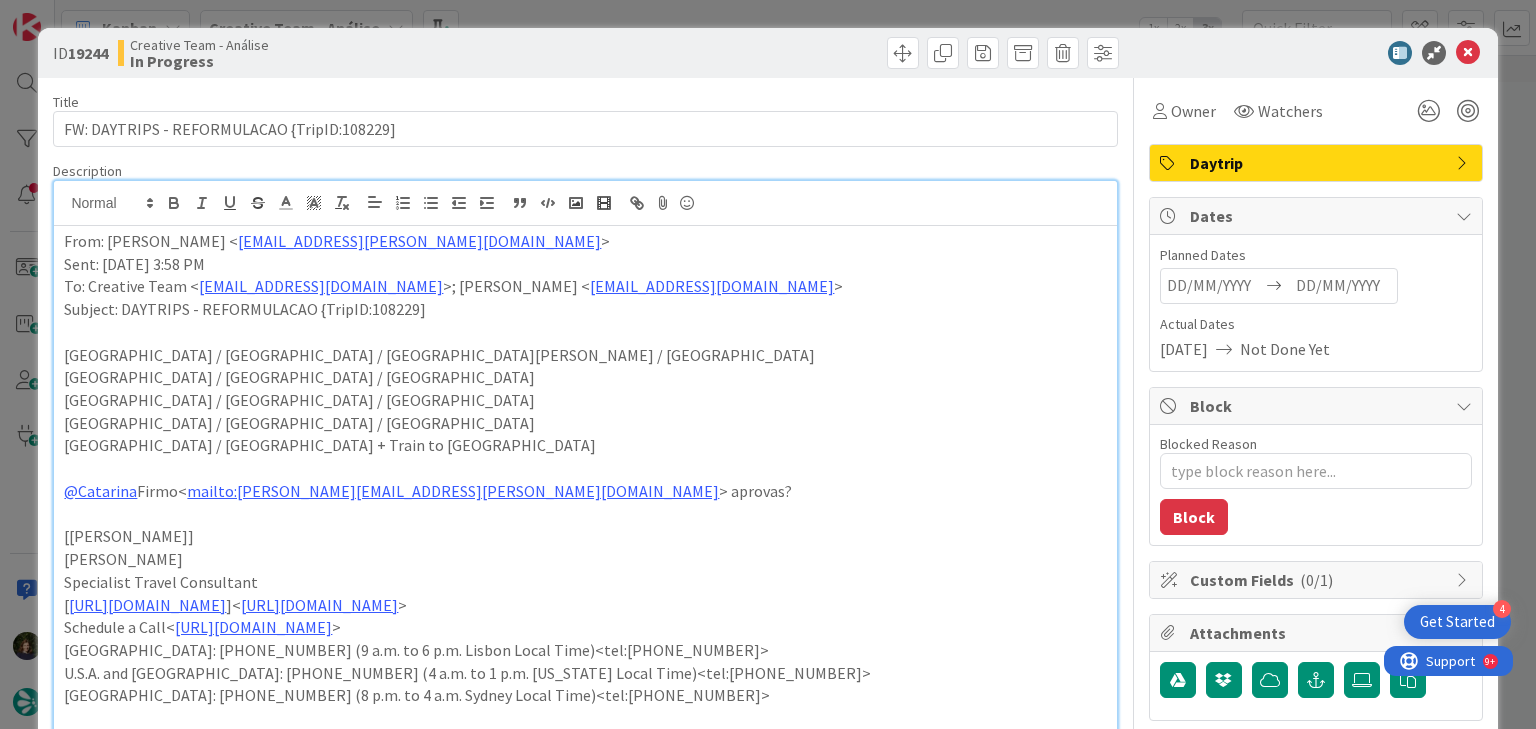 click on "[GEOGRAPHIC_DATA] / [GEOGRAPHIC_DATA] / [GEOGRAPHIC_DATA]" at bounding box center (585, 400) 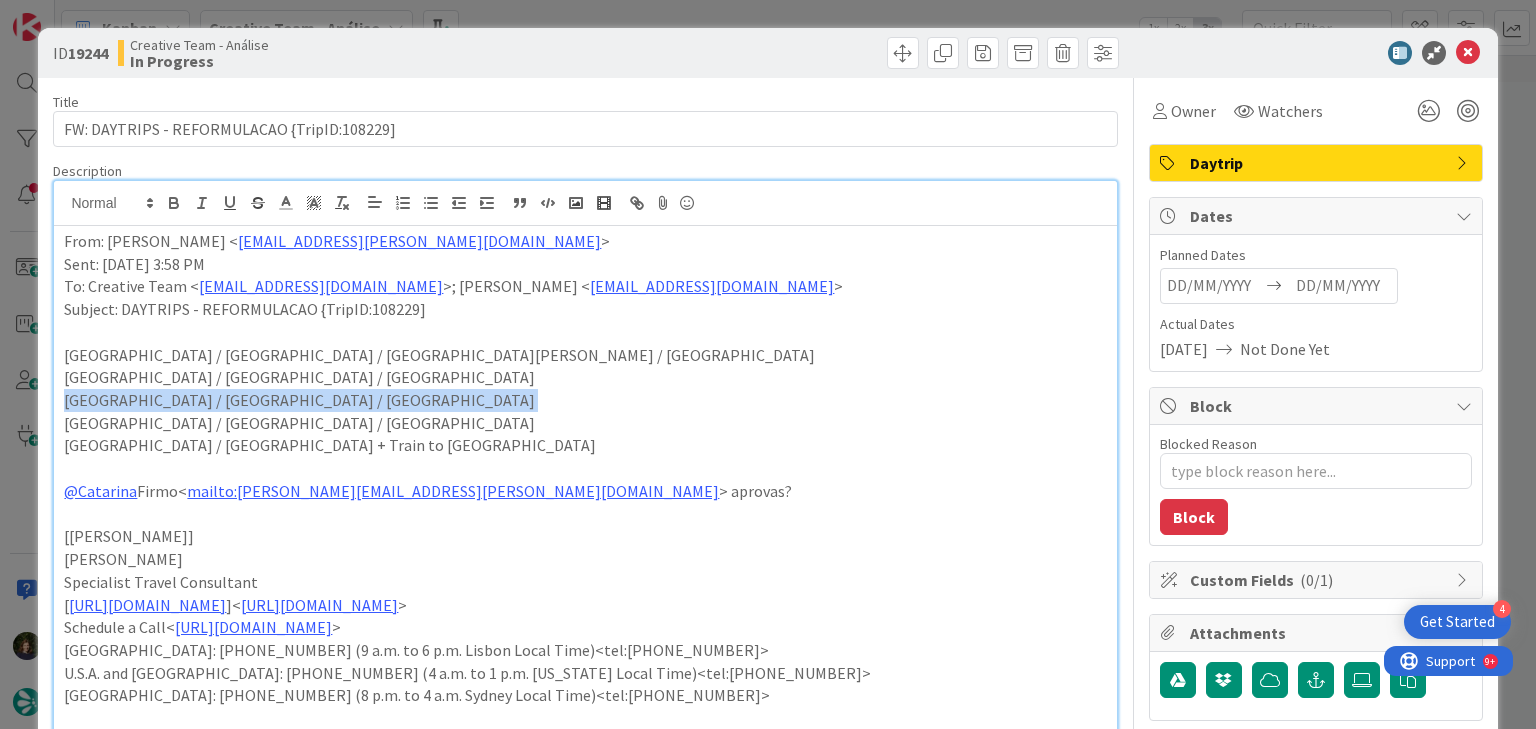 click on "[GEOGRAPHIC_DATA] / [GEOGRAPHIC_DATA] / [GEOGRAPHIC_DATA]" at bounding box center (585, 400) 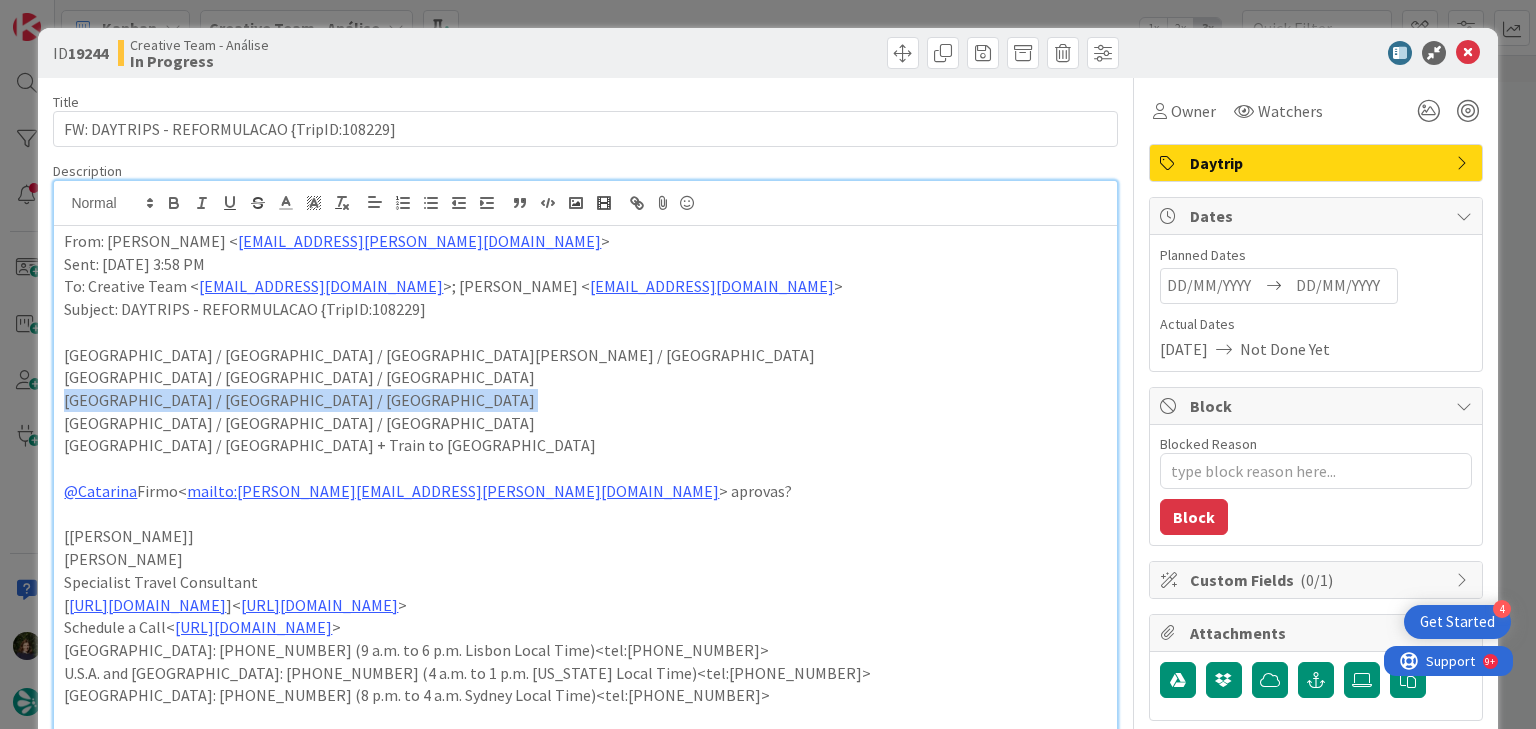 copy on "[GEOGRAPHIC_DATA] / [GEOGRAPHIC_DATA] / [GEOGRAPHIC_DATA]" 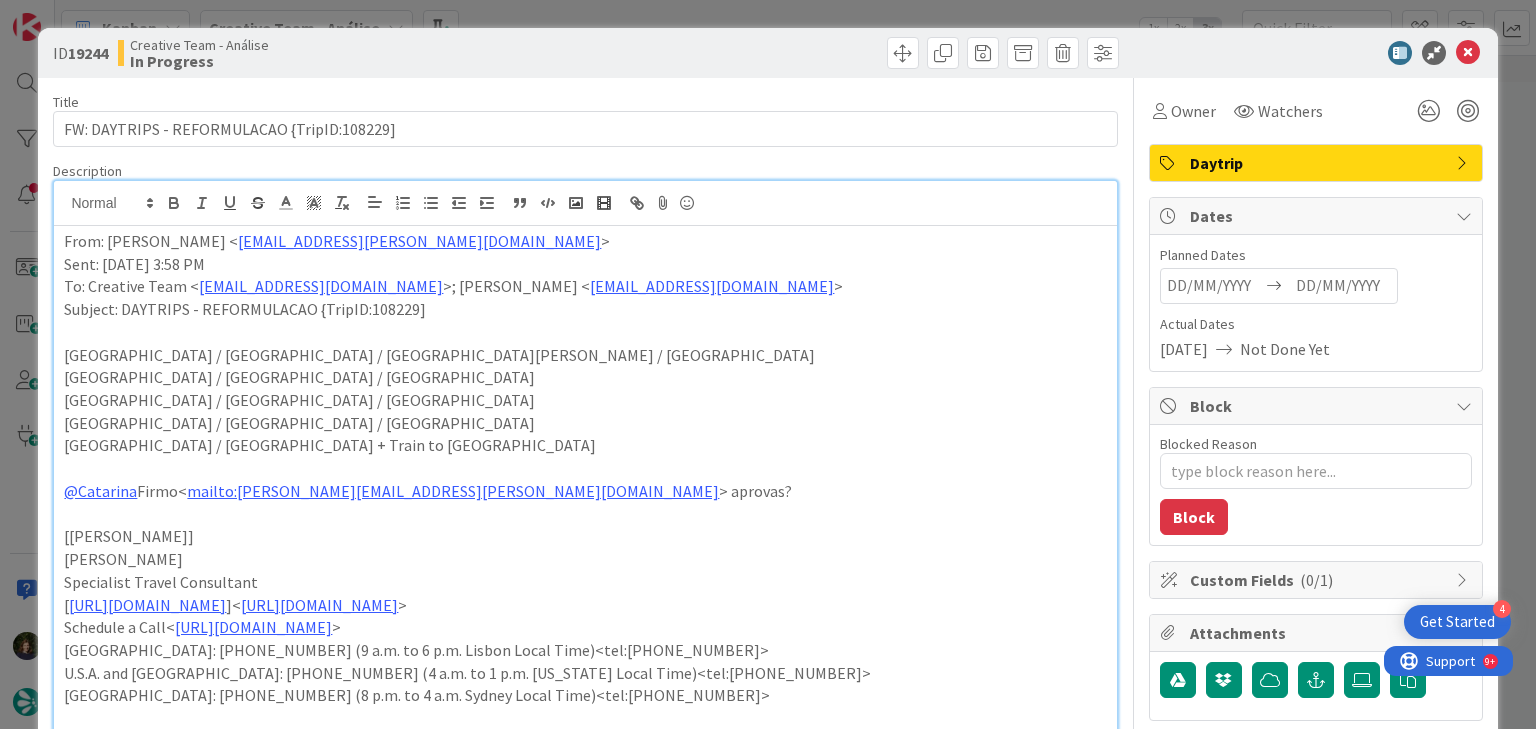 click on "From: [PERSON_NAME] < [EMAIL_ADDRESS][PERSON_NAME][DOMAIN_NAME] > Sent: [DATE] 3:58 PM To: Creative Team < [EMAIL_ADDRESS][DOMAIN_NAME] >; [PERSON_NAME] < [PERSON_NAME][EMAIL_ADDRESS][PERSON_NAME][DOMAIN_NAME] > Subject: DAYTRIPS - REFORMULACAO {TripID:108229] [GEOGRAPHIC_DATA] / [GEOGRAPHIC_DATA] / [GEOGRAPHIC_DATA][PERSON_NAME] / [GEOGRAPHIC_DATA] [GEOGRAPHIC_DATA] / [GEOGRAPHIC_DATA] / [GEOGRAPHIC_DATA] [GEOGRAPHIC_DATA] / [GEOGRAPHIC_DATA] / [GEOGRAPHIC_DATA] [GEOGRAPHIC_DATA] / [GEOGRAPHIC_DATA] / [GEOGRAPHIC_DATA] [GEOGRAPHIC_DATA] / [GEOGRAPHIC_DATA] + Train to [GEOGRAPHIC_DATA] @[PERSON_NAME]< mailto:[EMAIL_ADDRESS][DOMAIN_NAME] > aprovas? [[PERSON_NAME]] [PERSON_NAME] Specialist Travel Consultant [ [URL][DOMAIN_NAME] ]< [URL][DOMAIN_NAME] > Schedule a Call< [URL][DOMAIN_NAME] > [GEOGRAPHIC_DATA]: [PHONE_NUMBER] (9 a.m. to 6 p.m. Lisbon Local Time)<tel:[PHONE_NUMBER]> [DOMAIN_NAME] < [URL][DOMAIN_NAME] >" at bounding box center (585, 522) 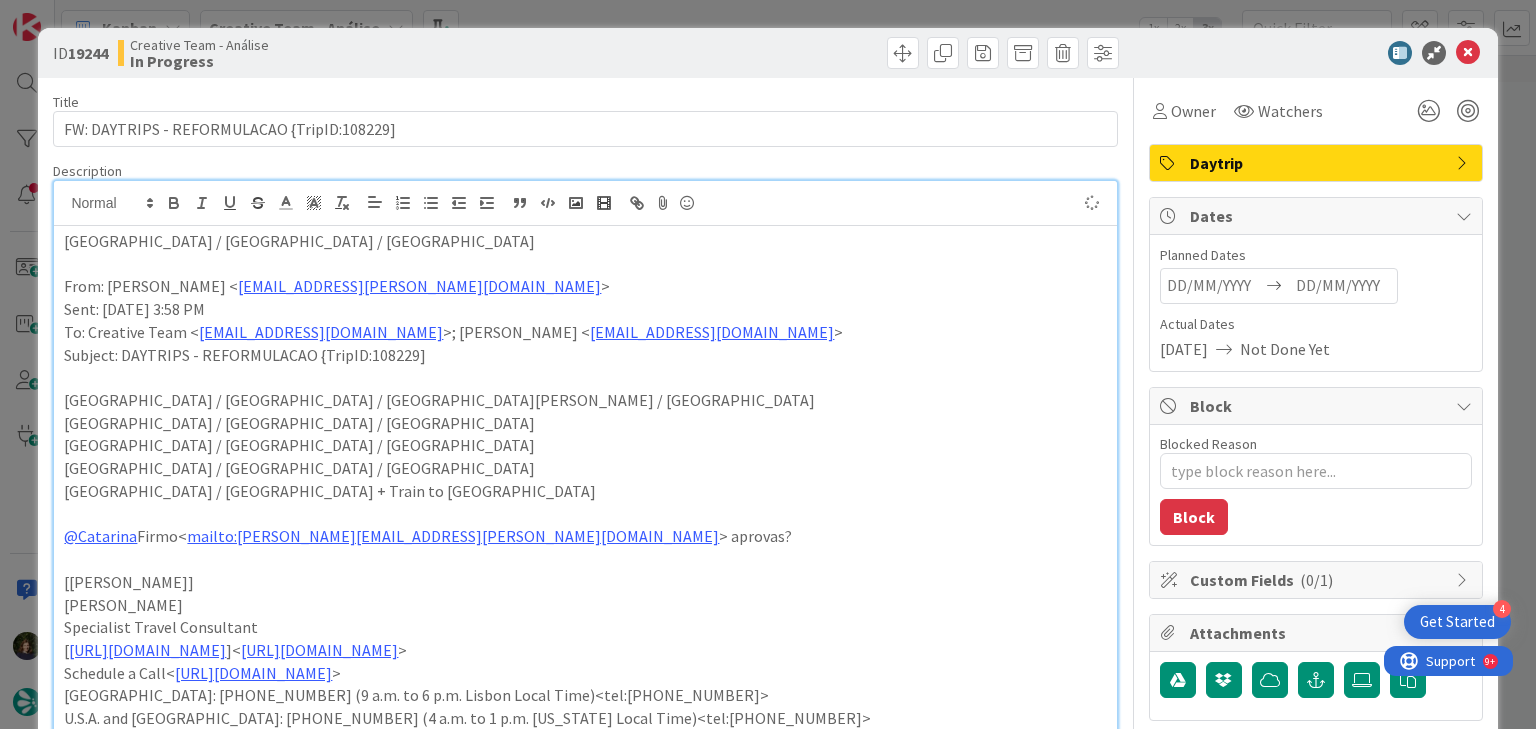 type on "x" 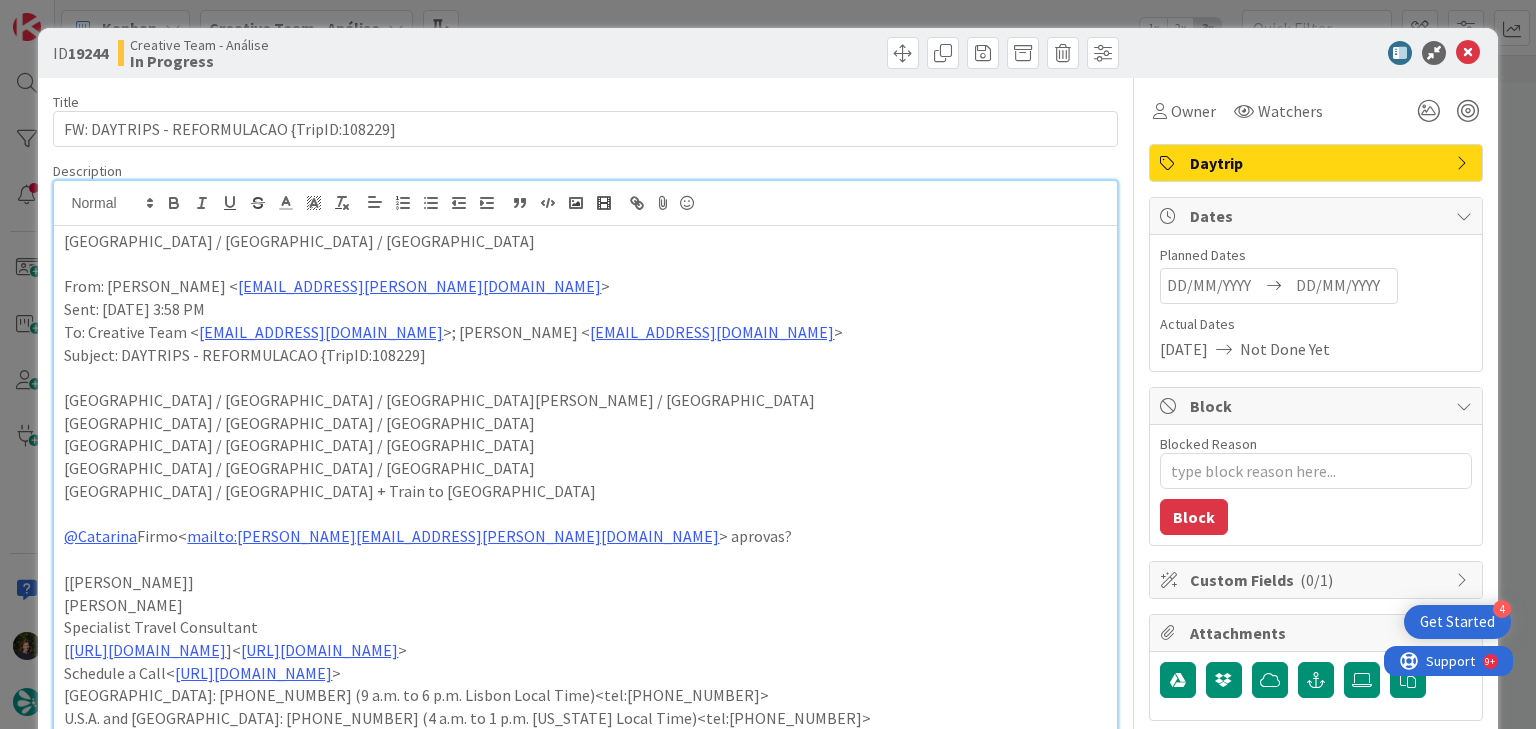 click at bounding box center [1343, 286] 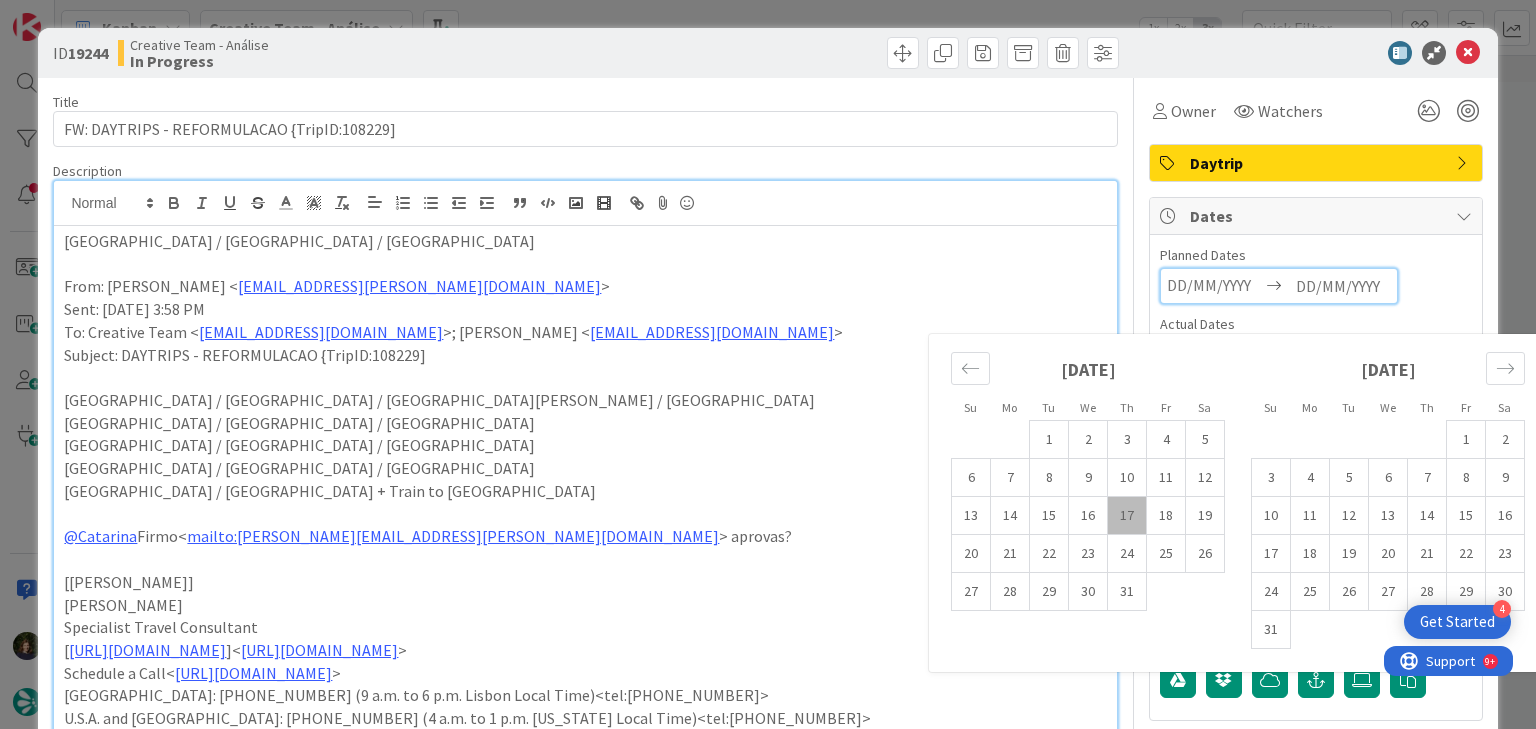 click on "17" at bounding box center (1127, 516) 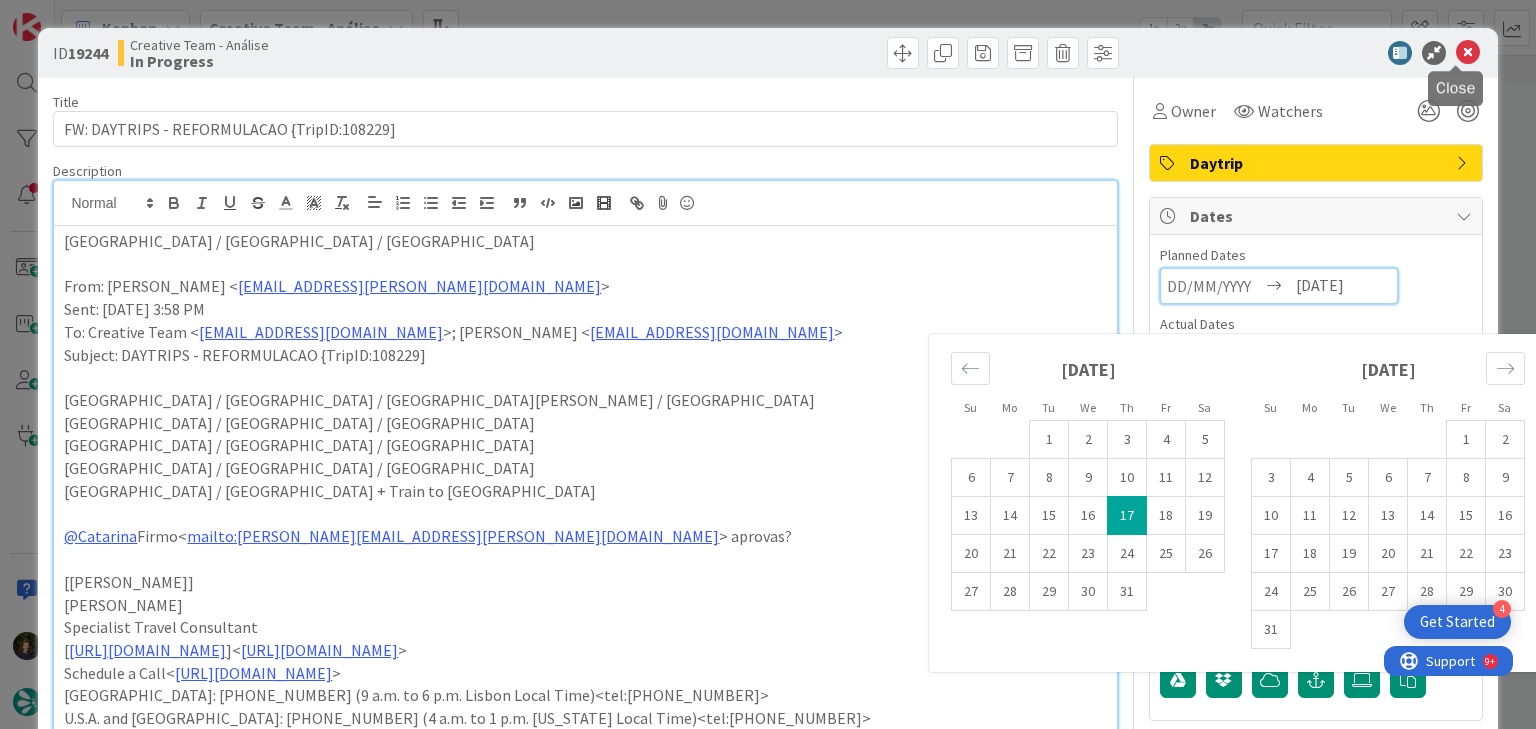 click at bounding box center (1468, 53) 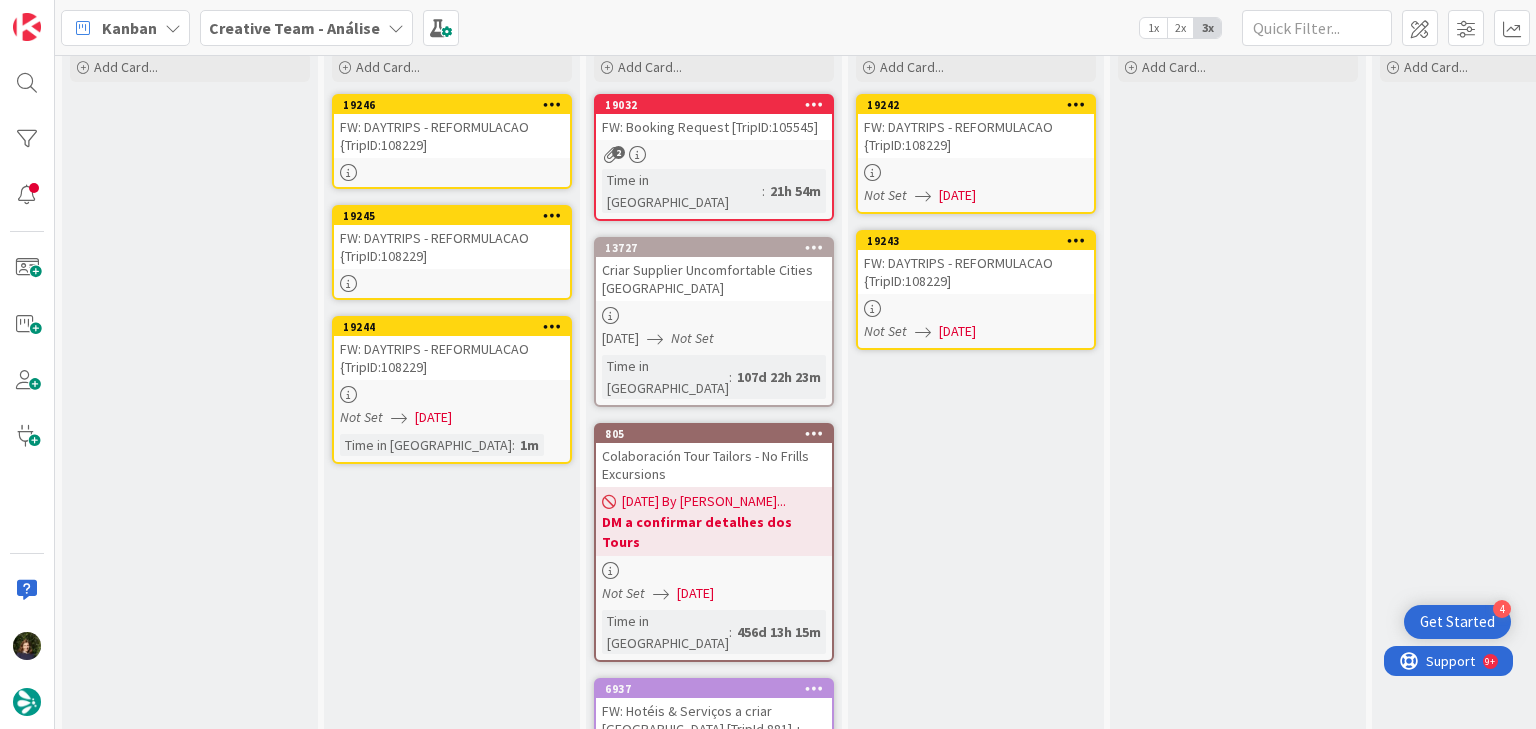 scroll, scrollTop: 0, scrollLeft: 0, axis: both 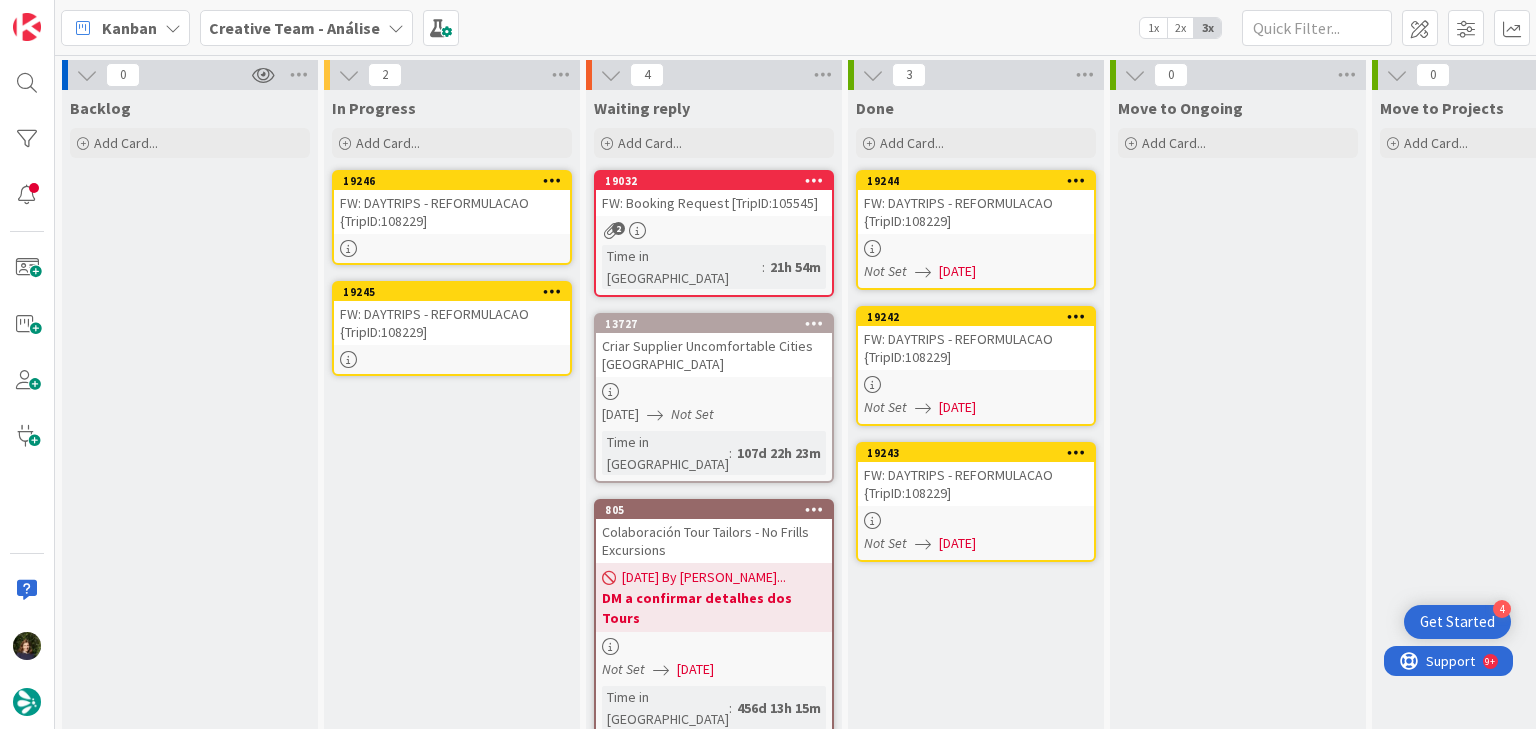 click on "FW: DAYTRIPS - REFORMULACAO {TripID:108229]" at bounding box center (452, 323) 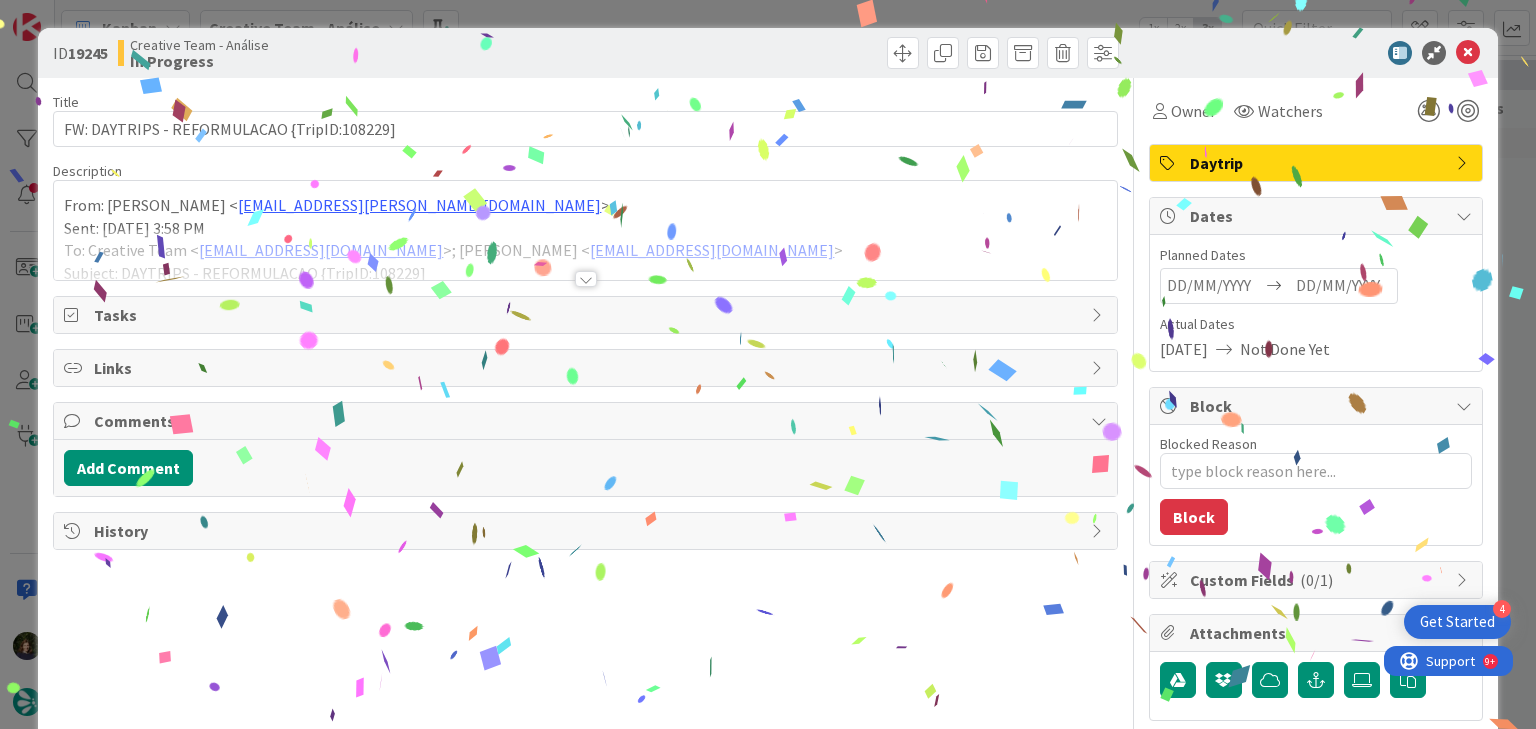type on "x" 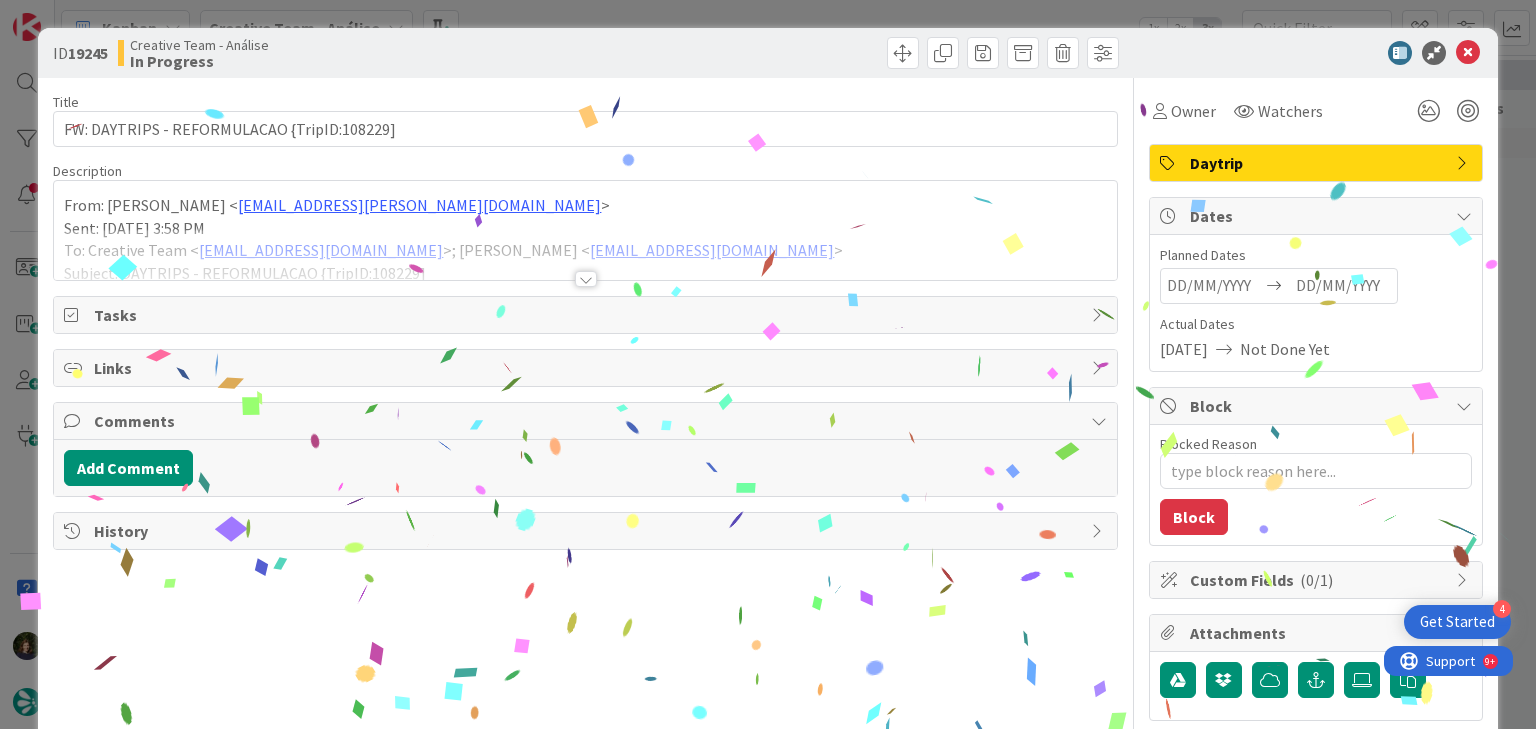 click at bounding box center [586, 279] 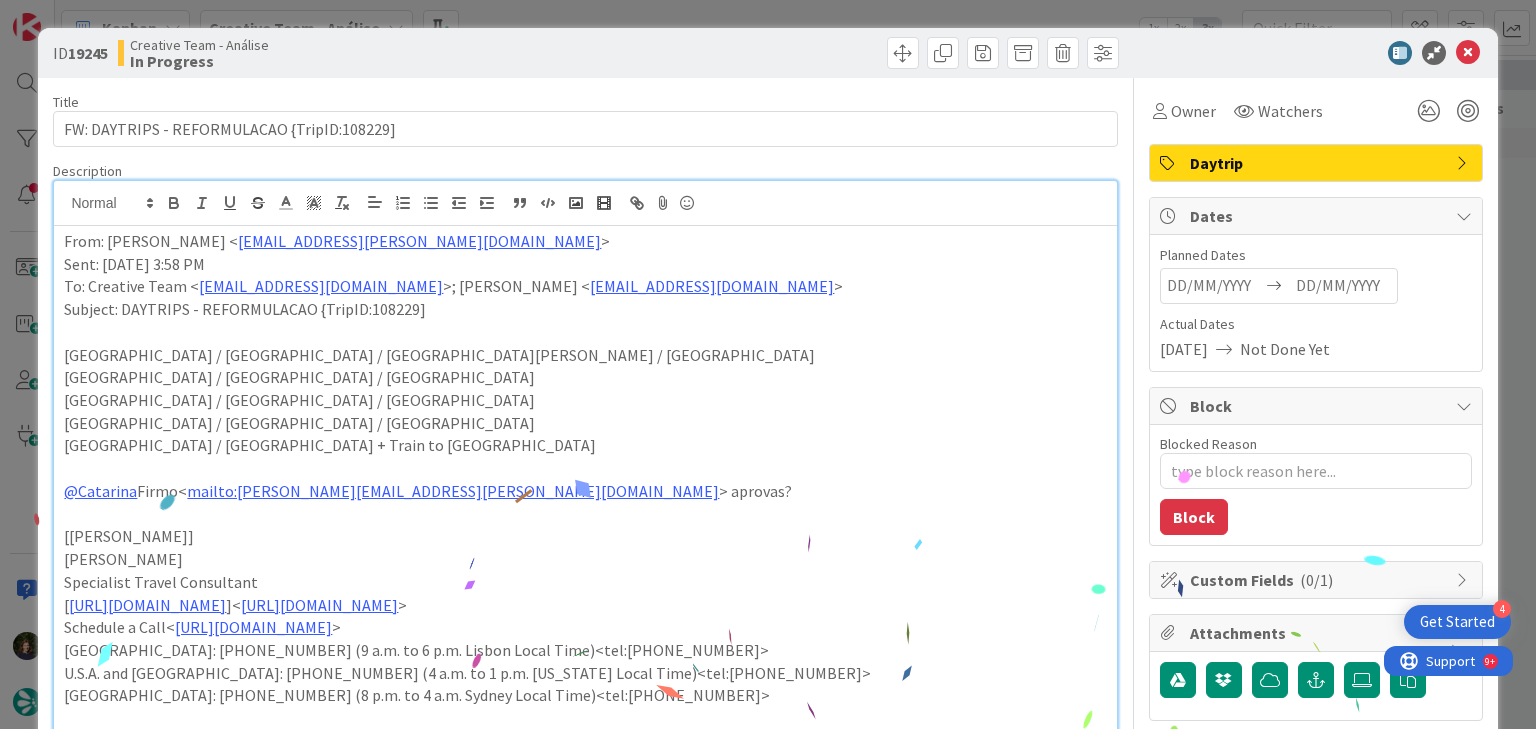 scroll, scrollTop: 0, scrollLeft: 0, axis: both 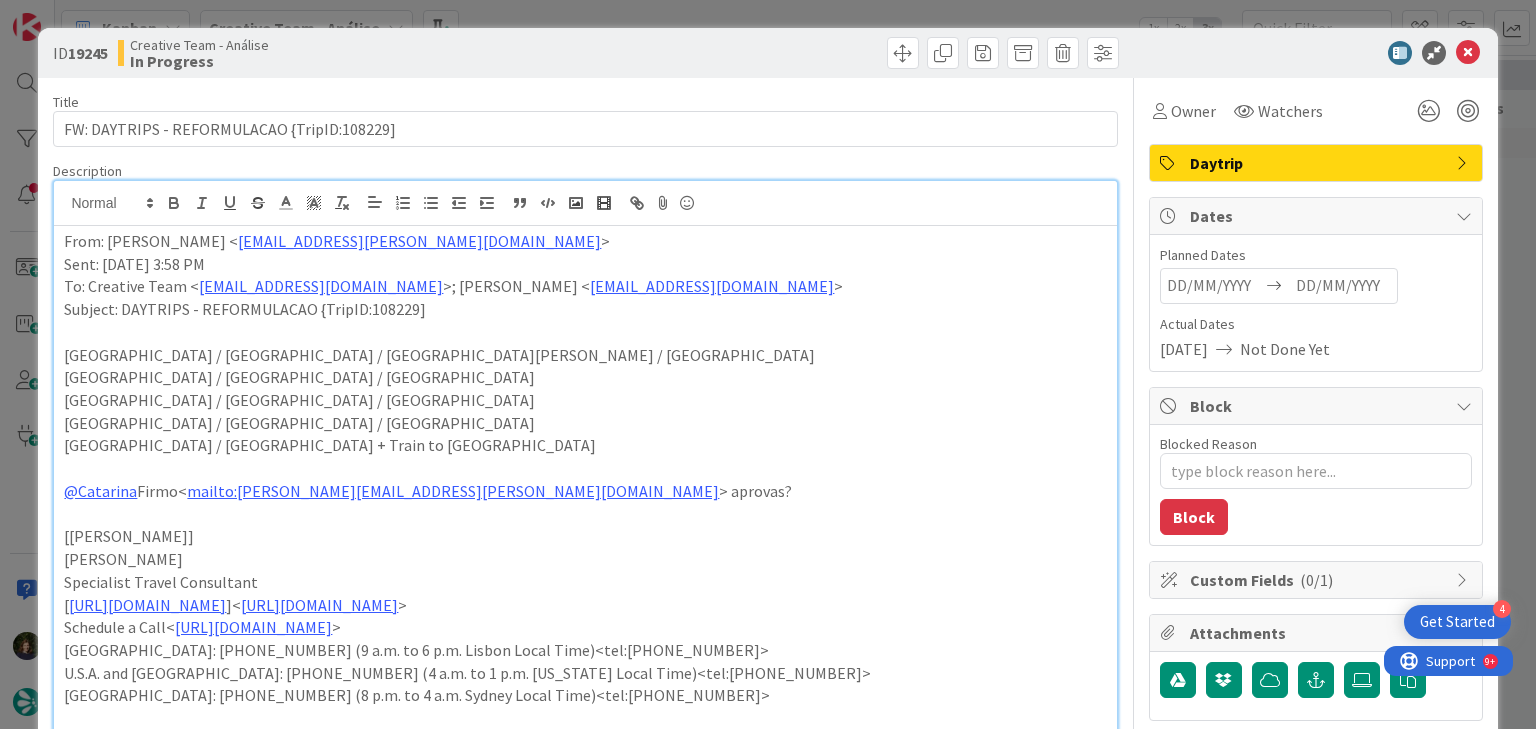 click on "[GEOGRAPHIC_DATA] / [GEOGRAPHIC_DATA] / [GEOGRAPHIC_DATA]" at bounding box center [585, 423] 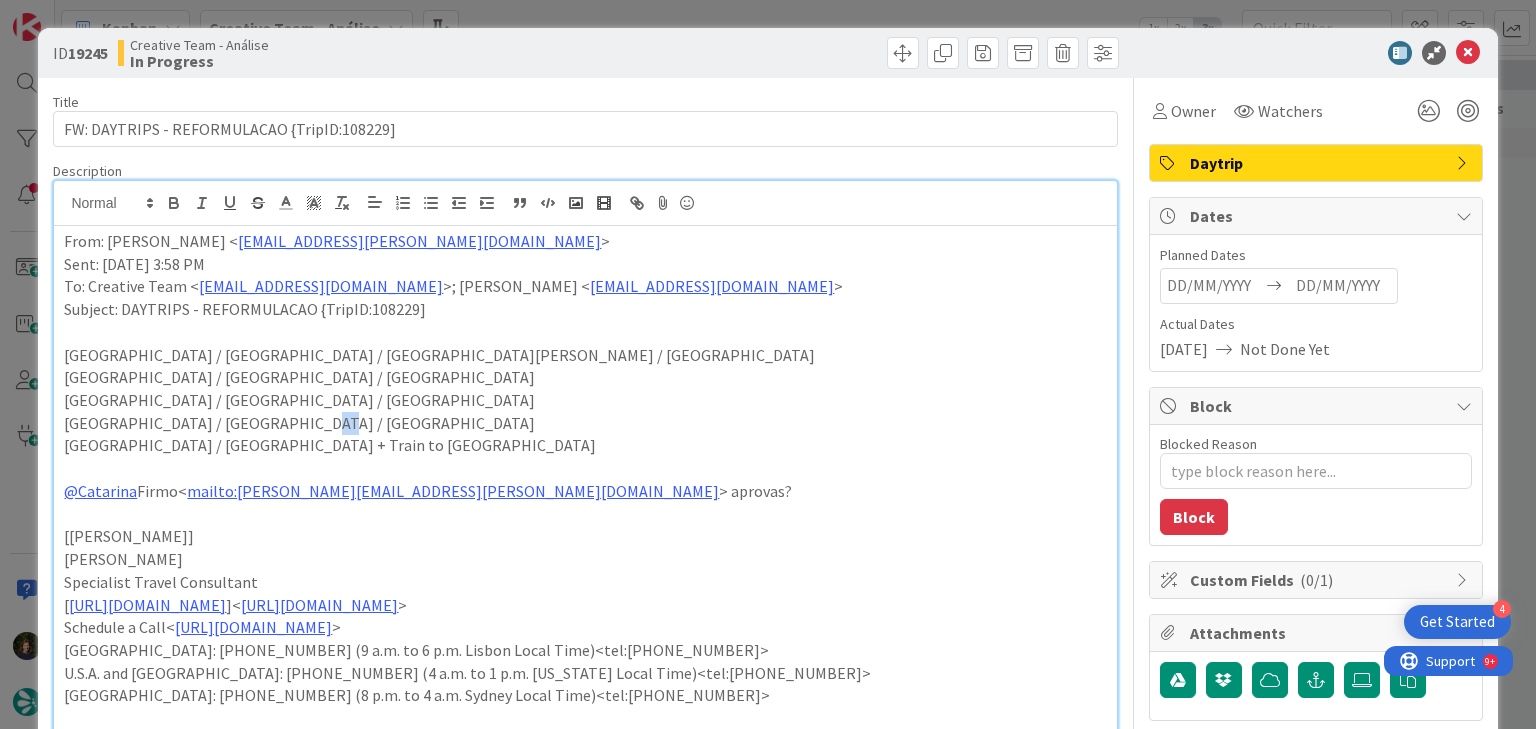 click on "[GEOGRAPHIC_DATA] / [GEOGRAPHIC_DATA] / [GEOGRAPHIC_DATA]" at bounding box center (585, 423) 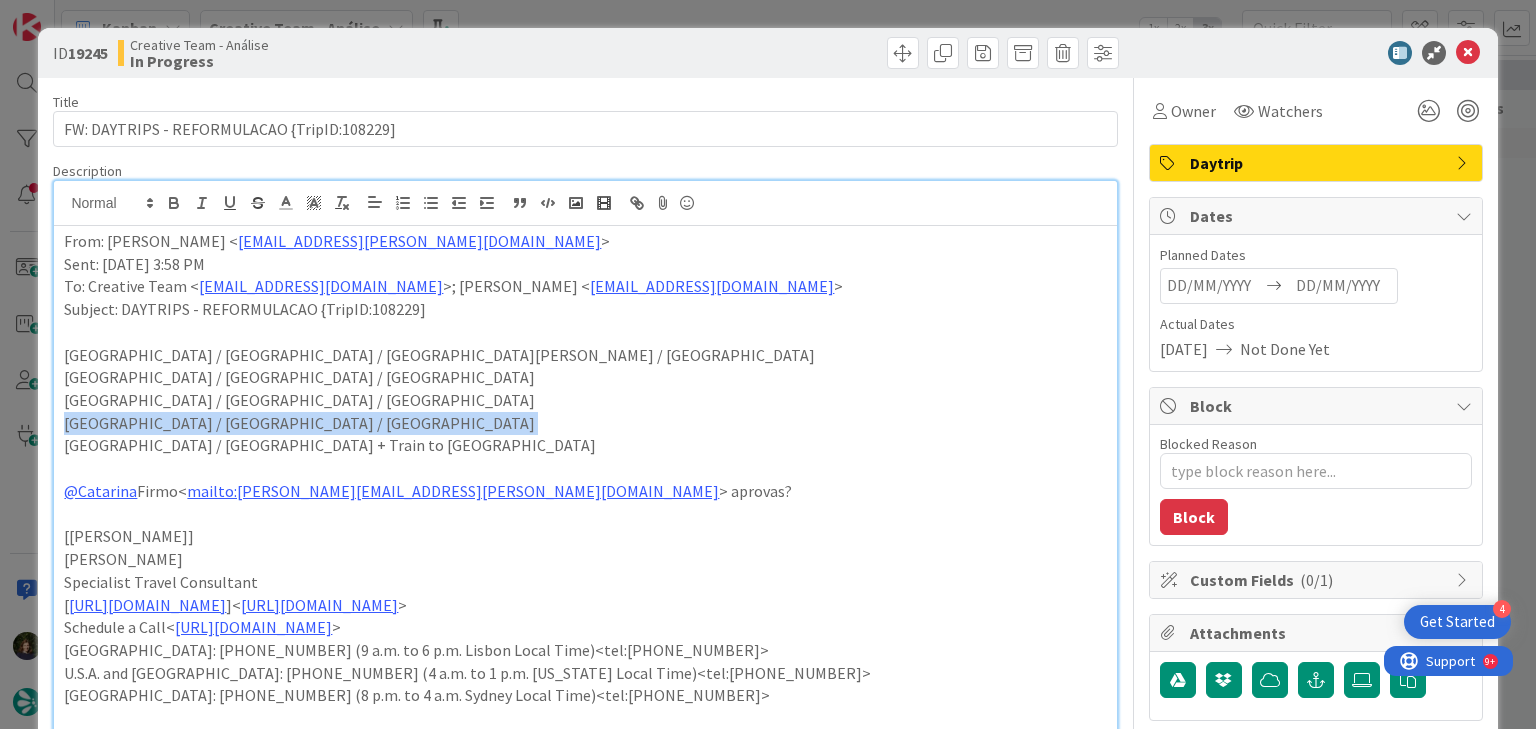 click on "[GEOGRAPHIC_DATA] / [GEOGRAPHIC_DATA] / [GEOGRAPHIC_DATA]" at bounding box center [585, 423] 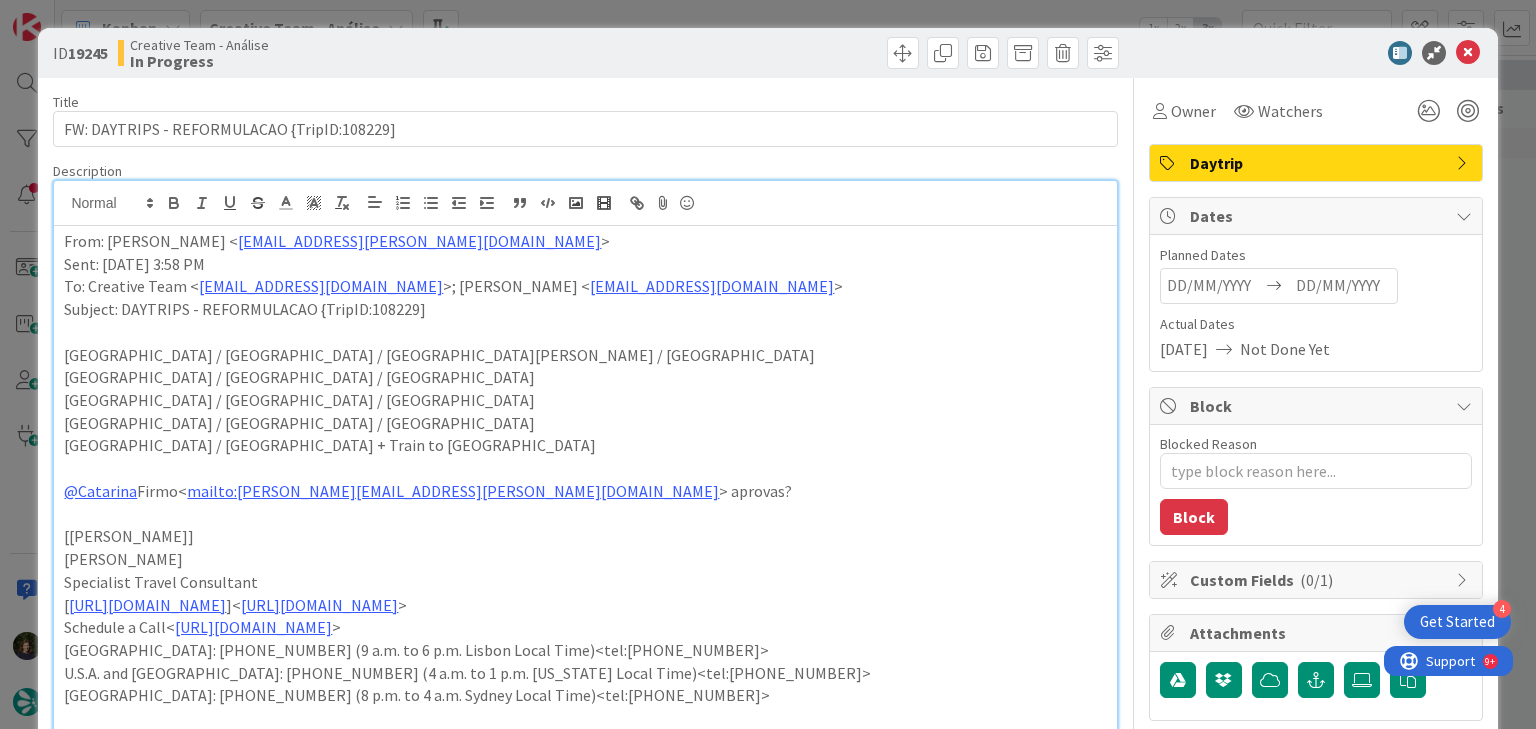 click at bounding box center [1343, 286] 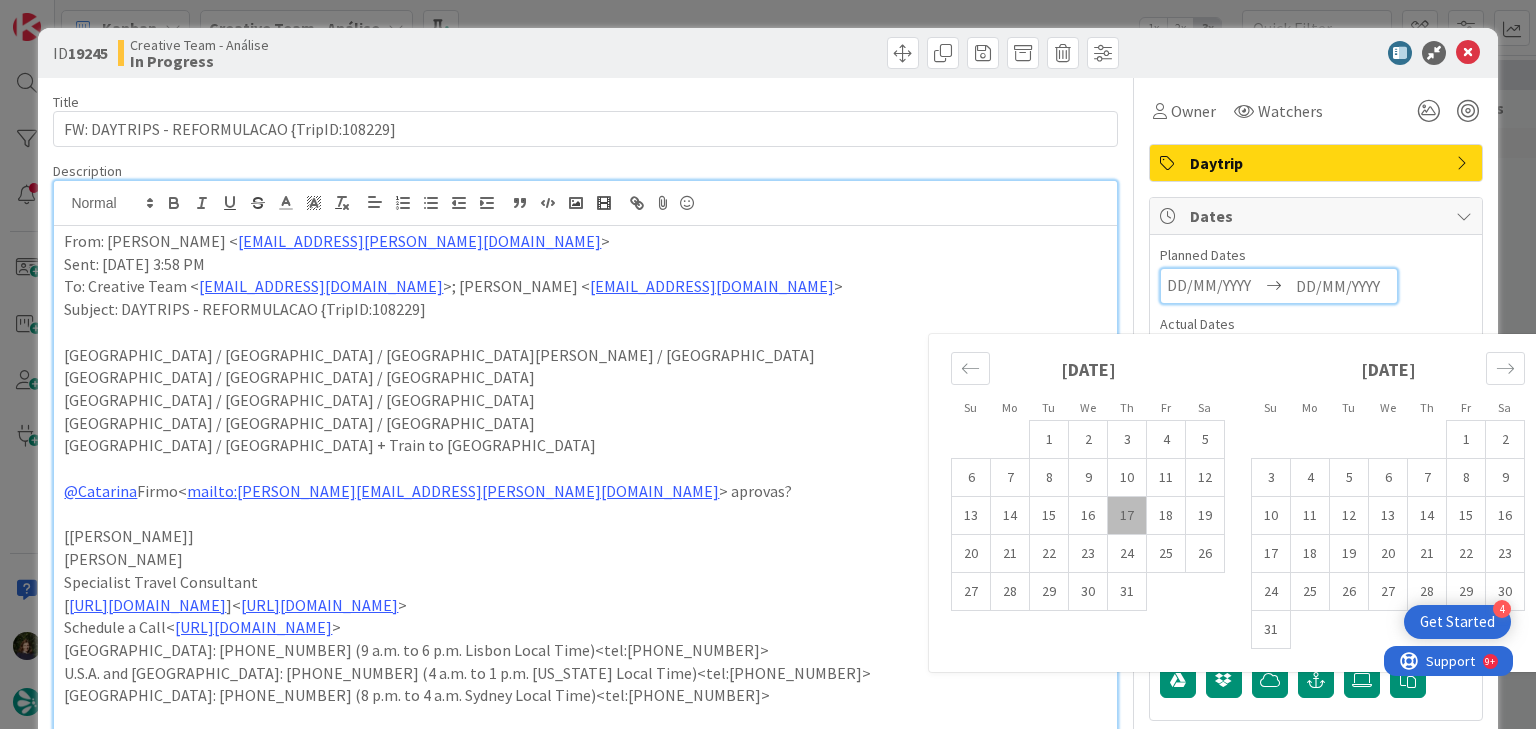 click on "17" at bounding box center [1127, 516] 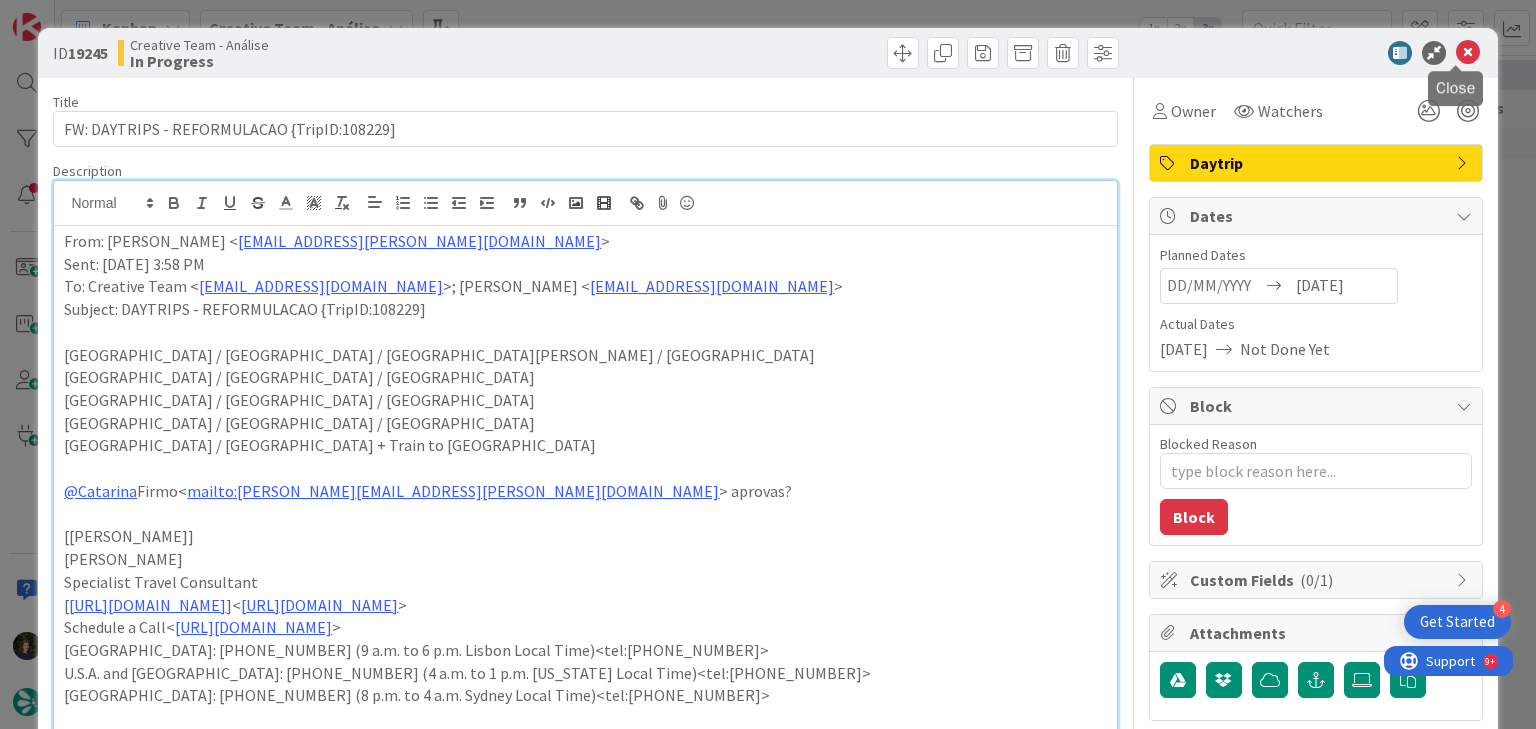 click at bounding box center (1468, 53) 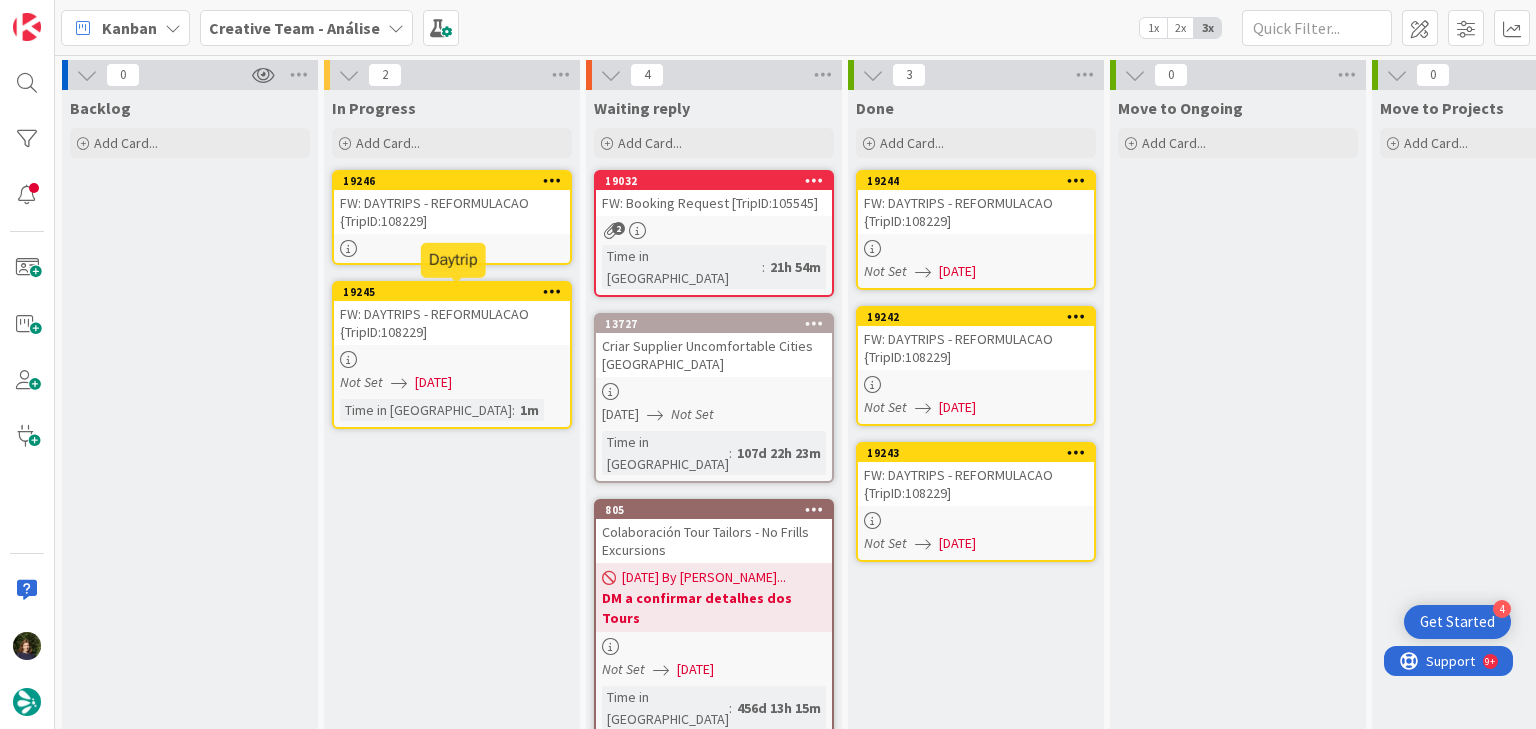 scroll, scrollTop: 0, scrollLeft: 0, axis: both 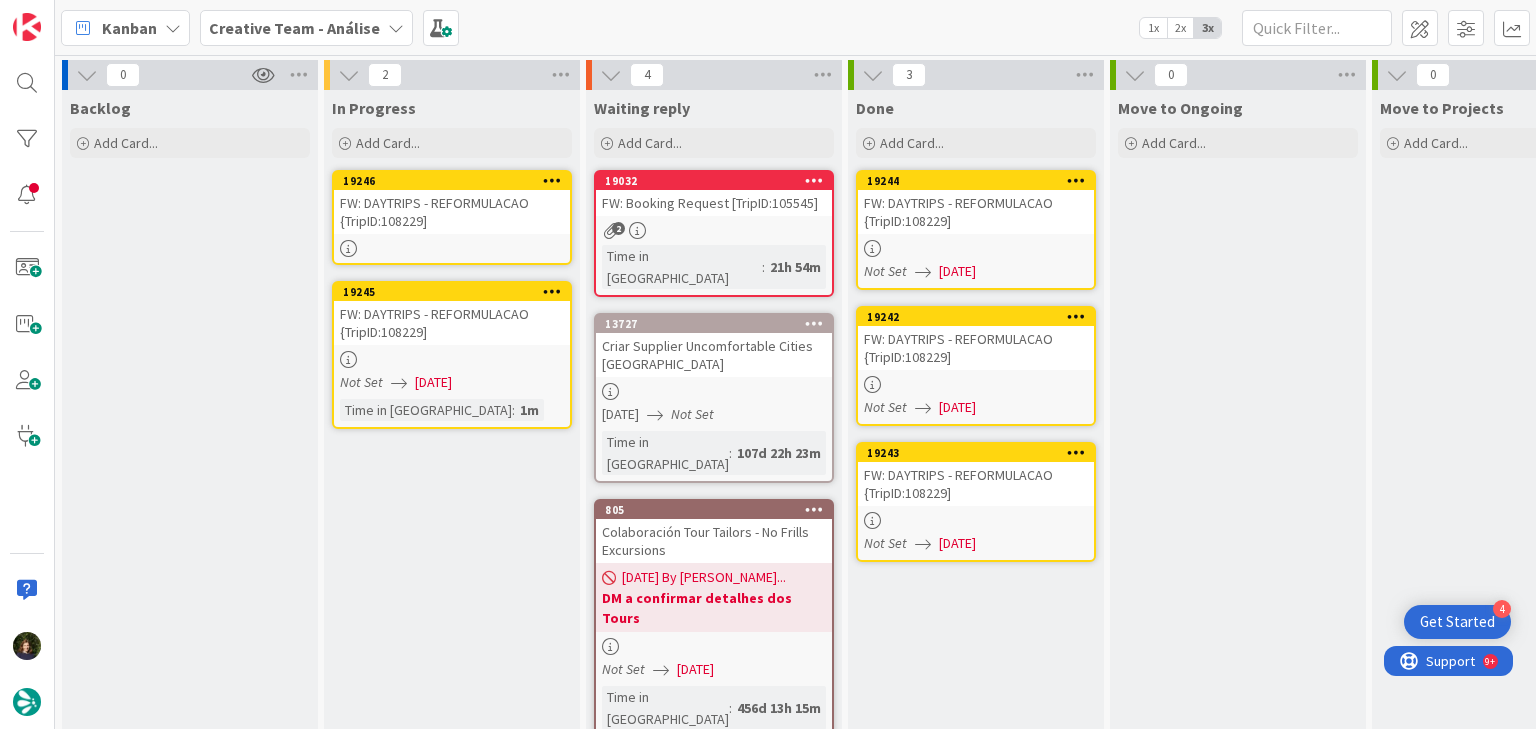 click on "FW: DAYTRIPS - REFORMULACAO {TripID:108229]" at bounding box center (452, 323) 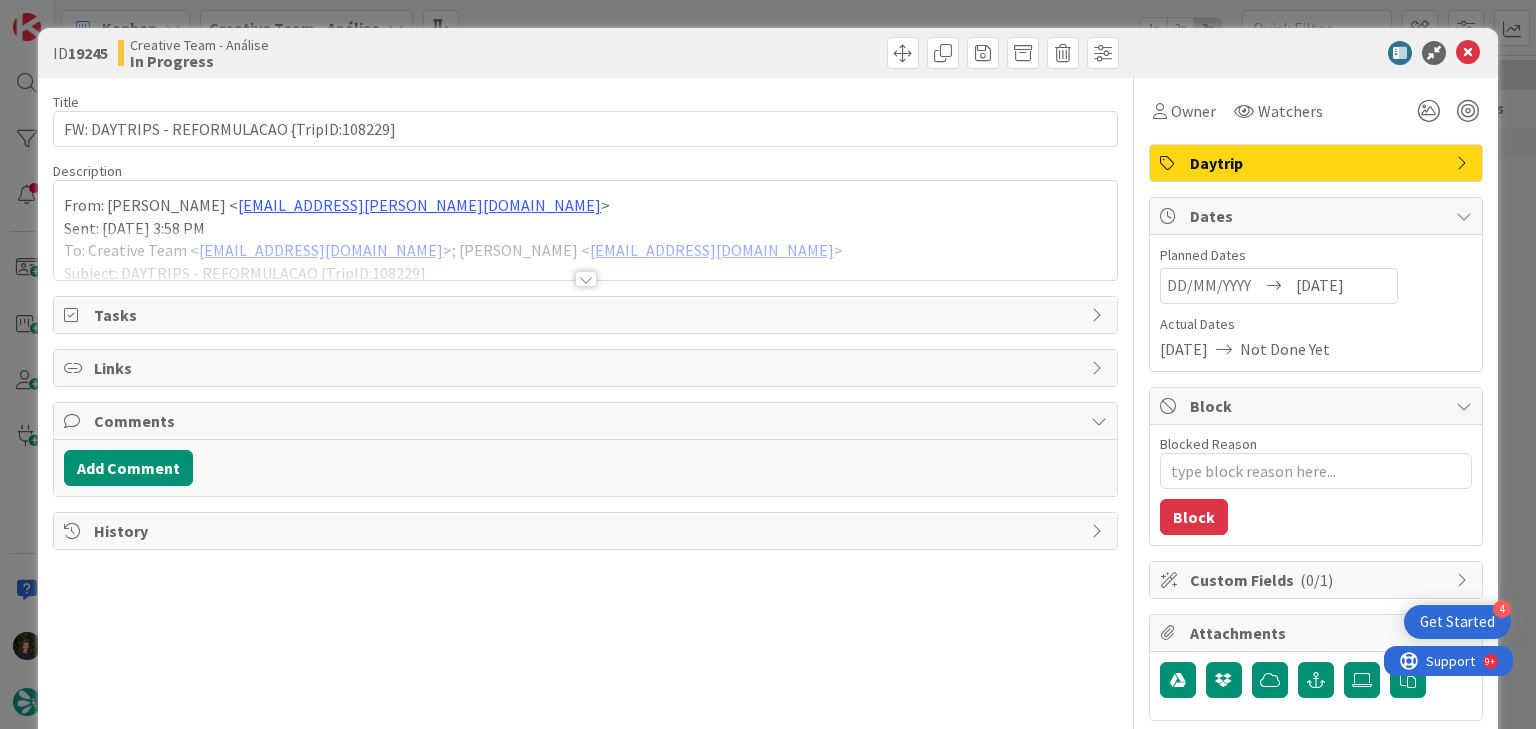 scroll, scrollTop: 0, scrollLeft: 0, axis: both 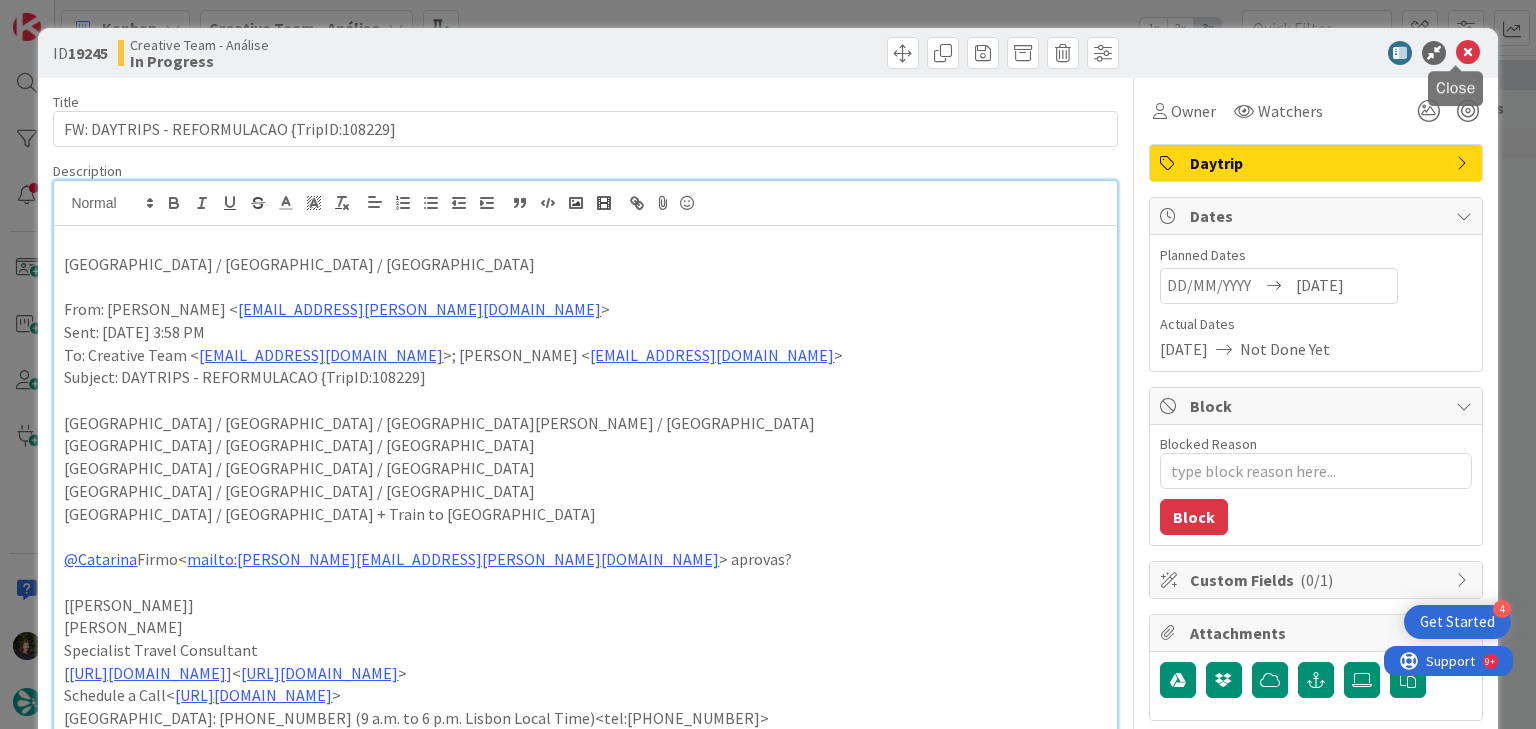 click at bounding box center [1468, 53] 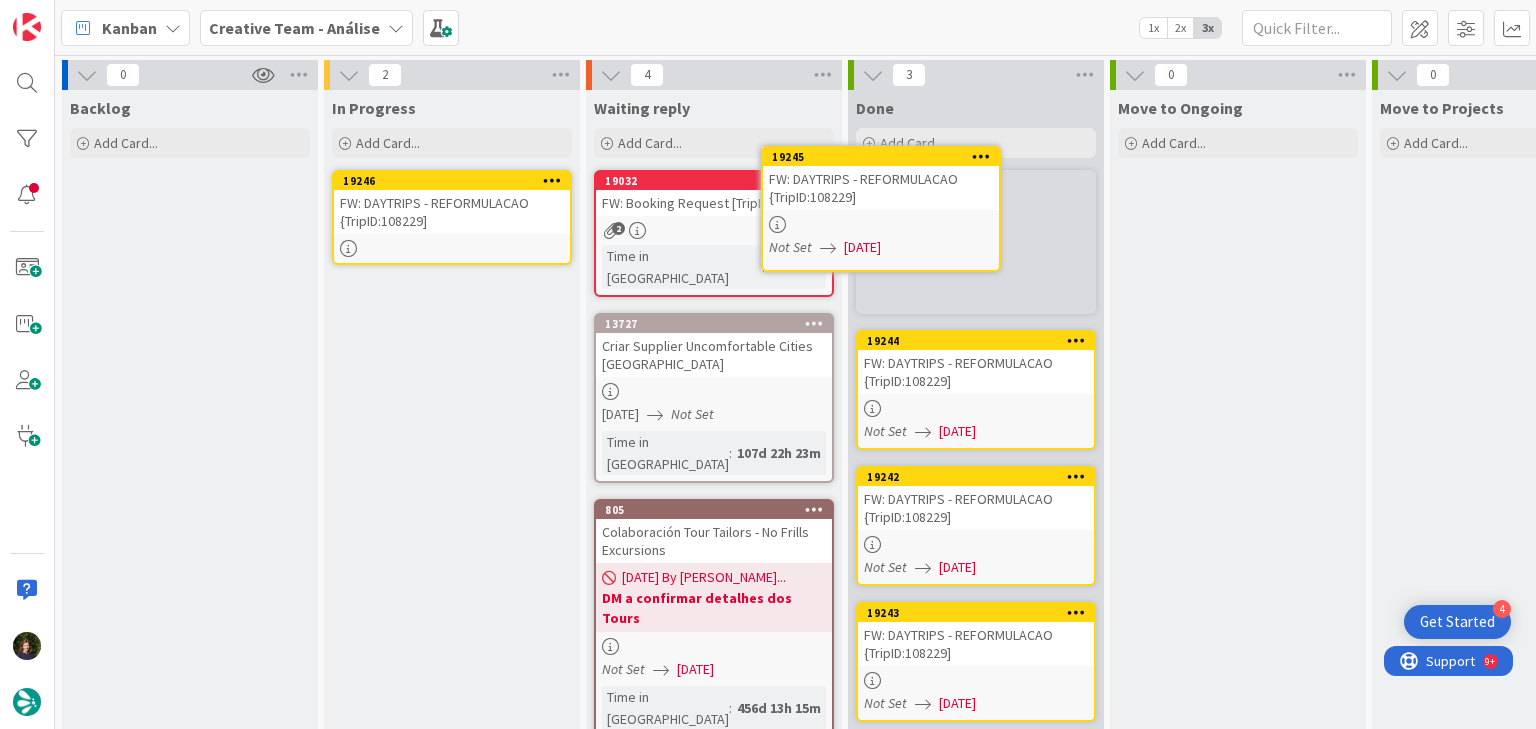 scroll, scrollTop: 0, scrollLeft: 0, axis: both 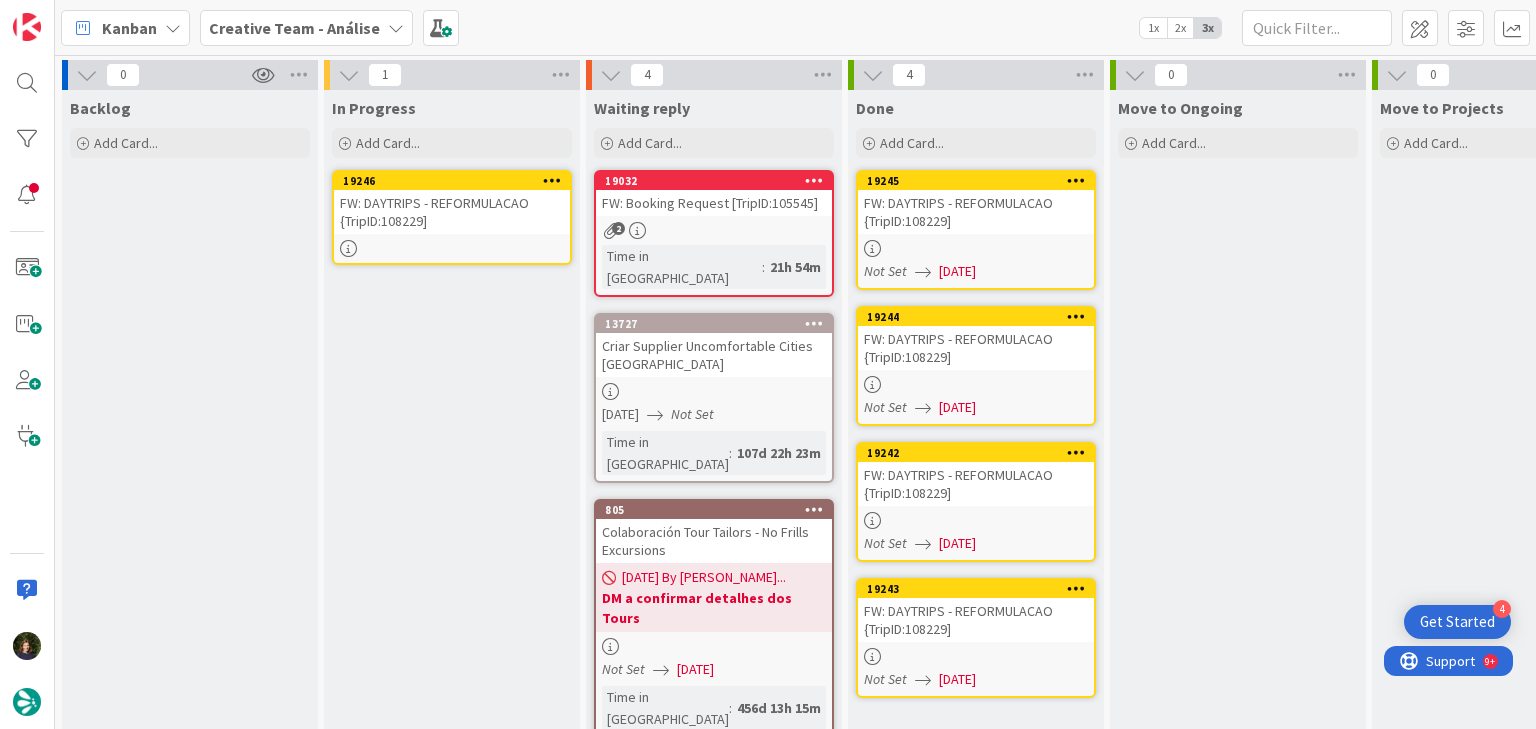 click on "FW: DAYTRIPS - REFORMULACAO {TripID:108229]" at bounding box center (452, 212) 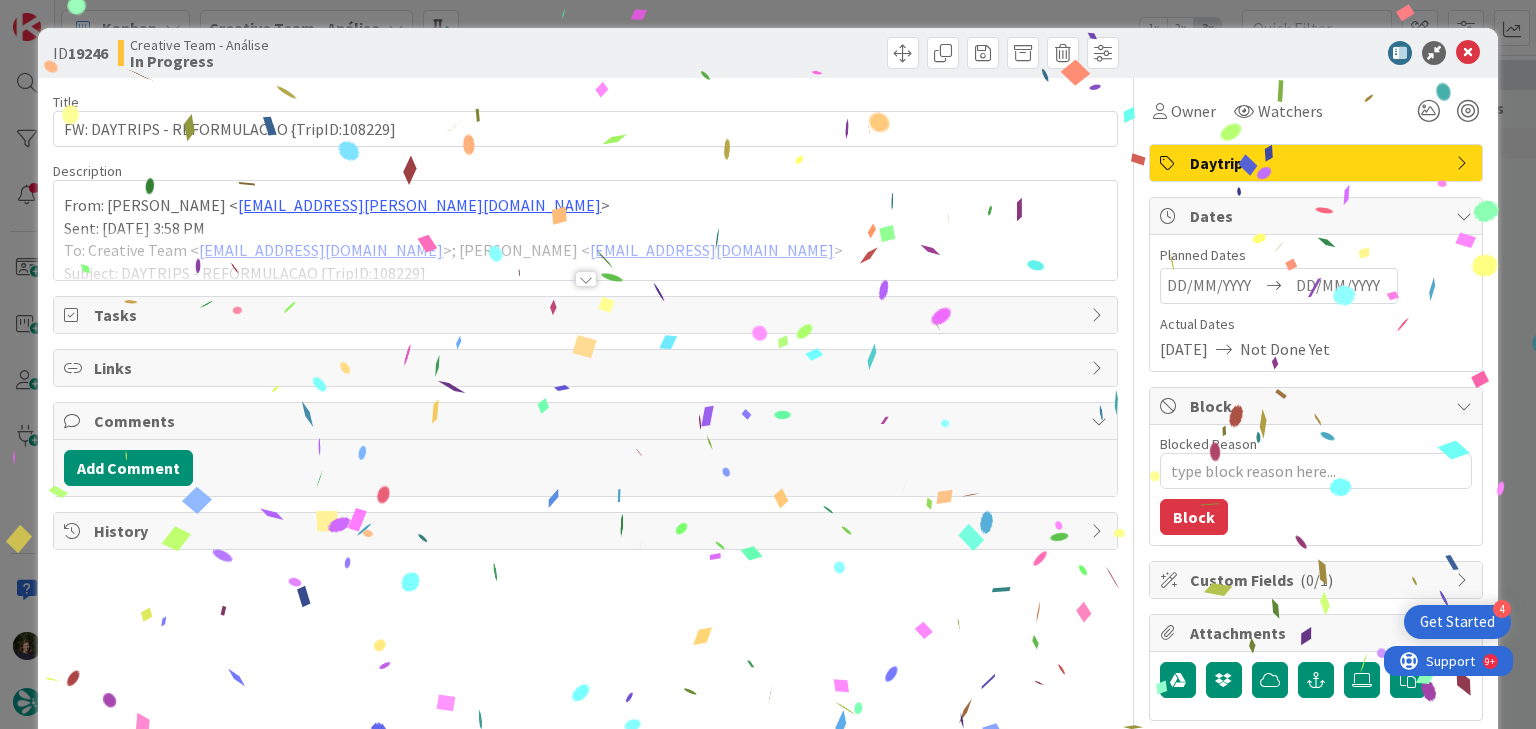 type on "x" 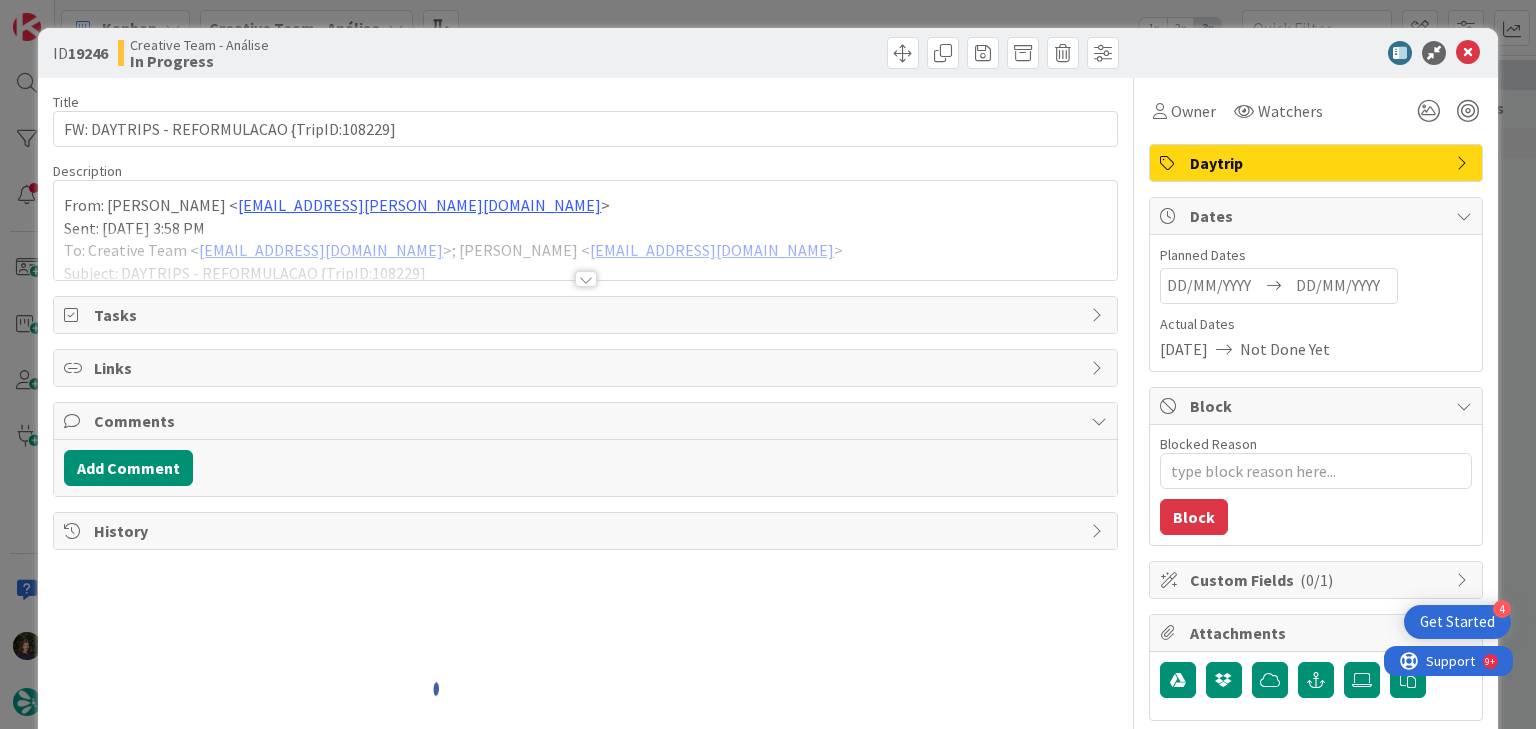 scroll, scrollTop: 0, scrollLeft: 0, axis: both 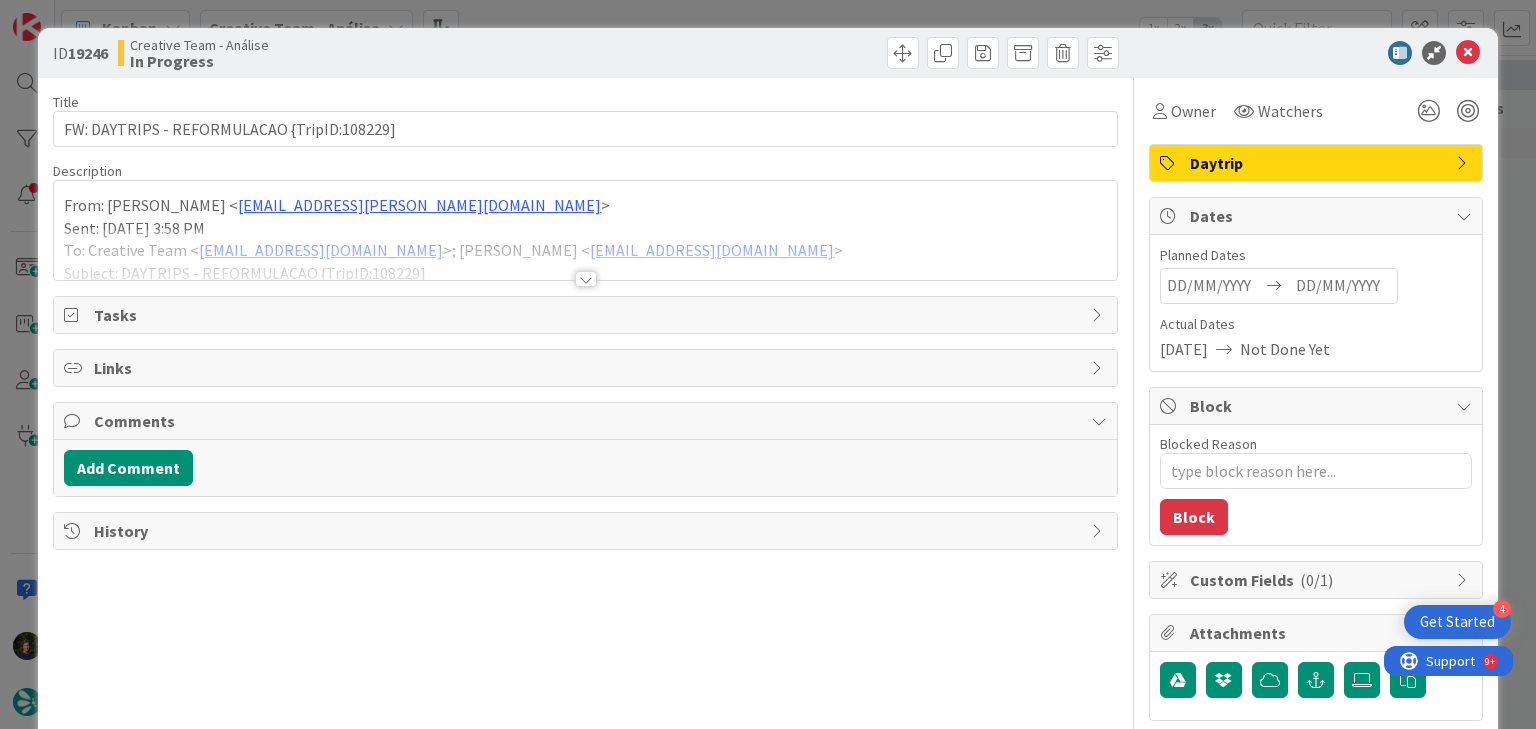 click at bounding box center (586, 279) 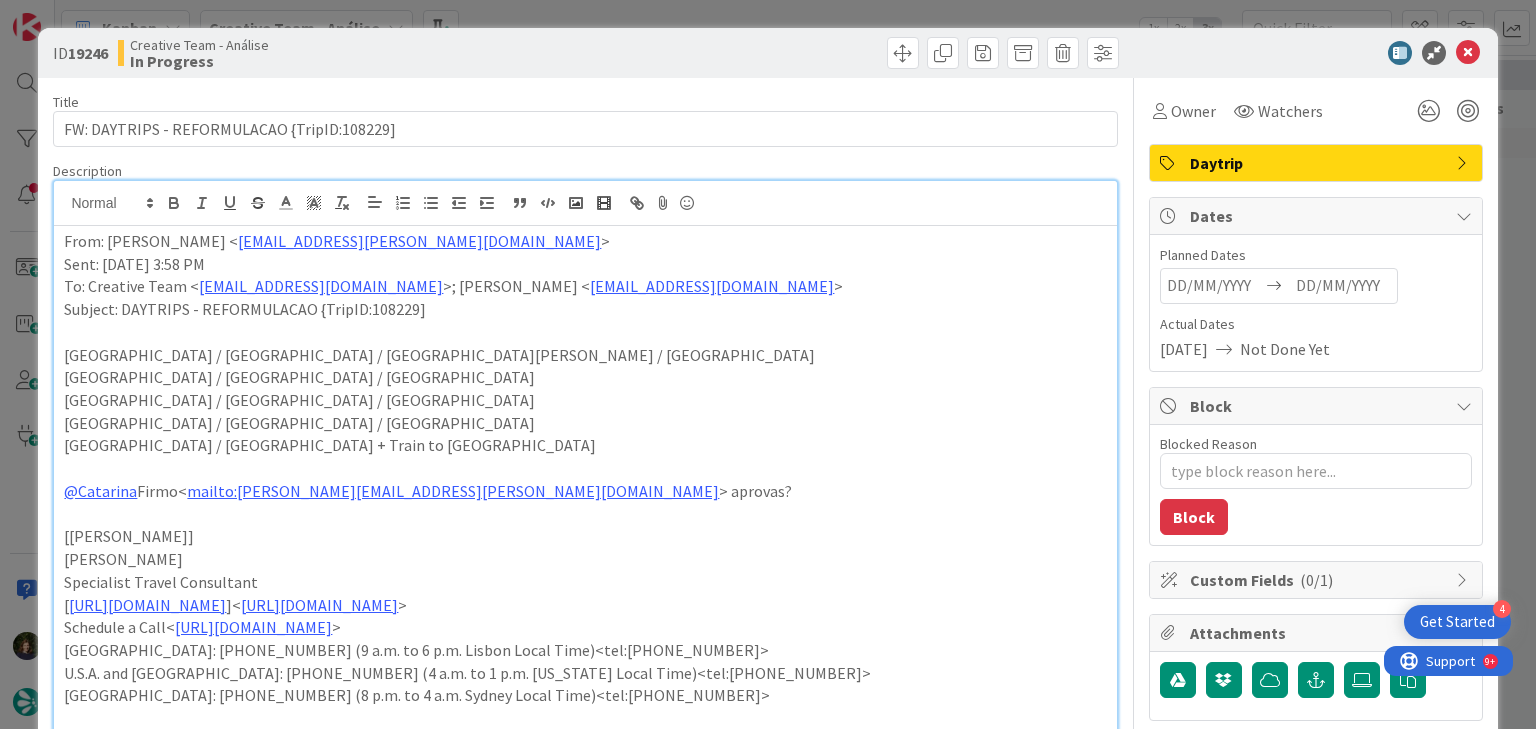 click at bounding box center (1343, 286) 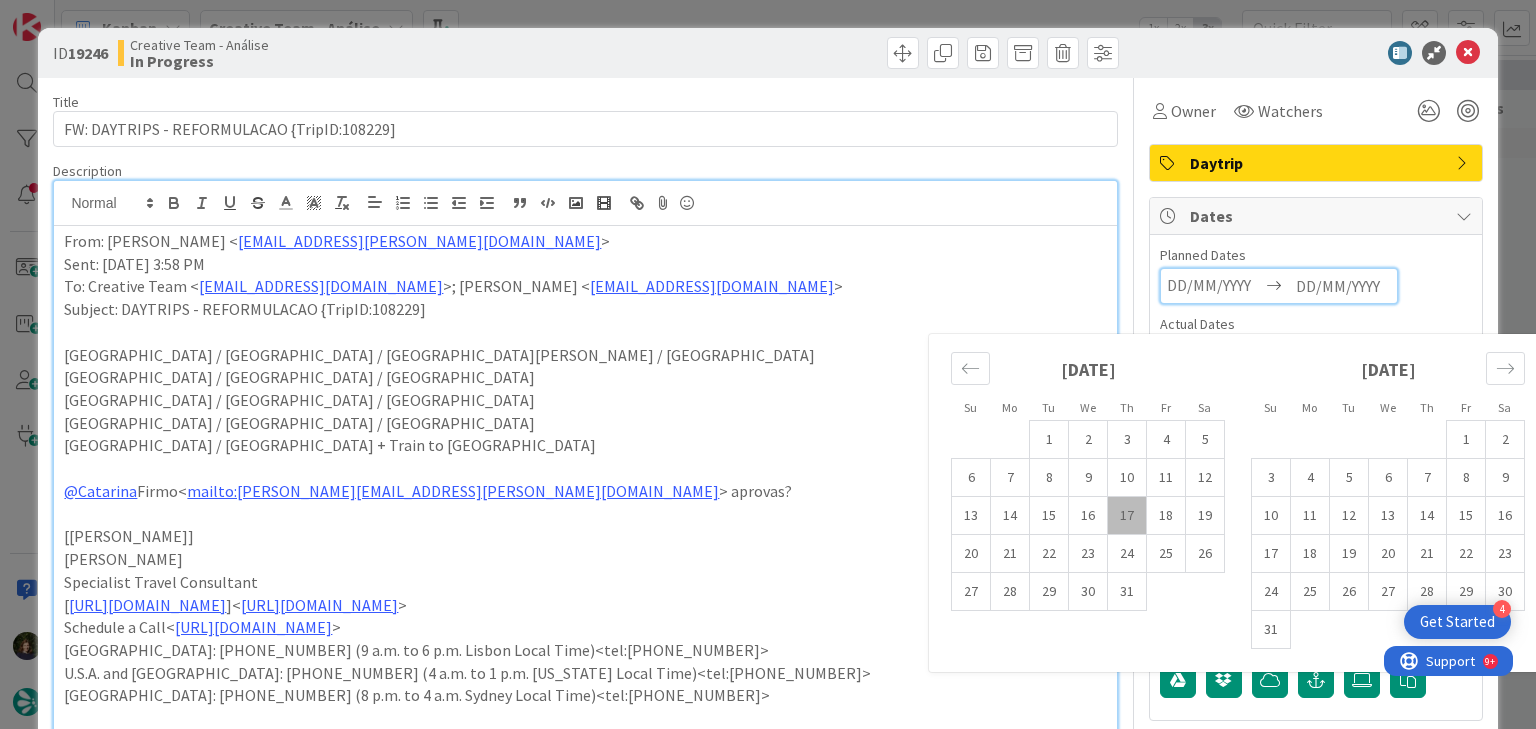 click on "17" at bounding box center (1127, 516) 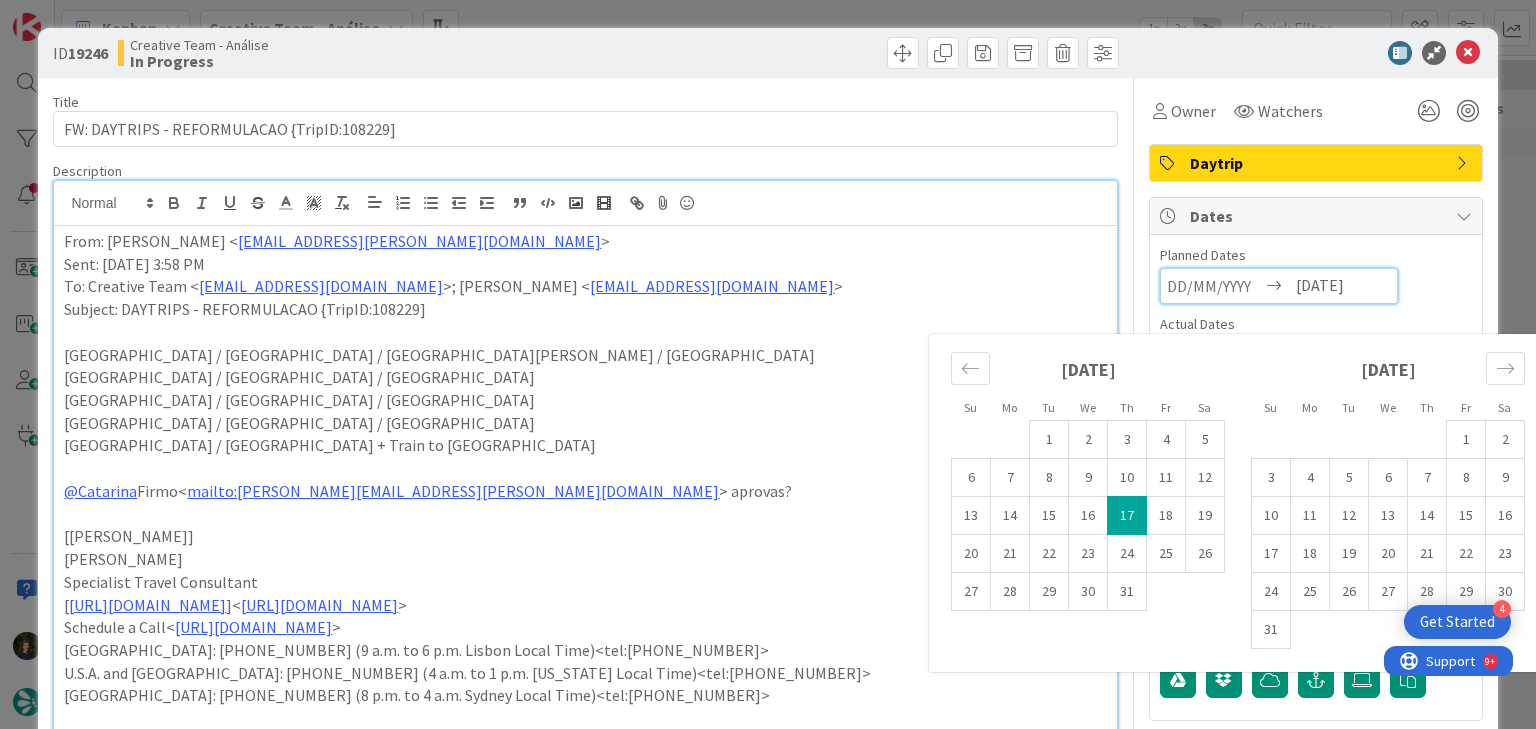 click on "[GEOGRAPHIC_DATA] / [GEOGRAPHIC_DATA] + Train to [GEOGRAPHIC_DATA]" at bounding box center [585, 445] 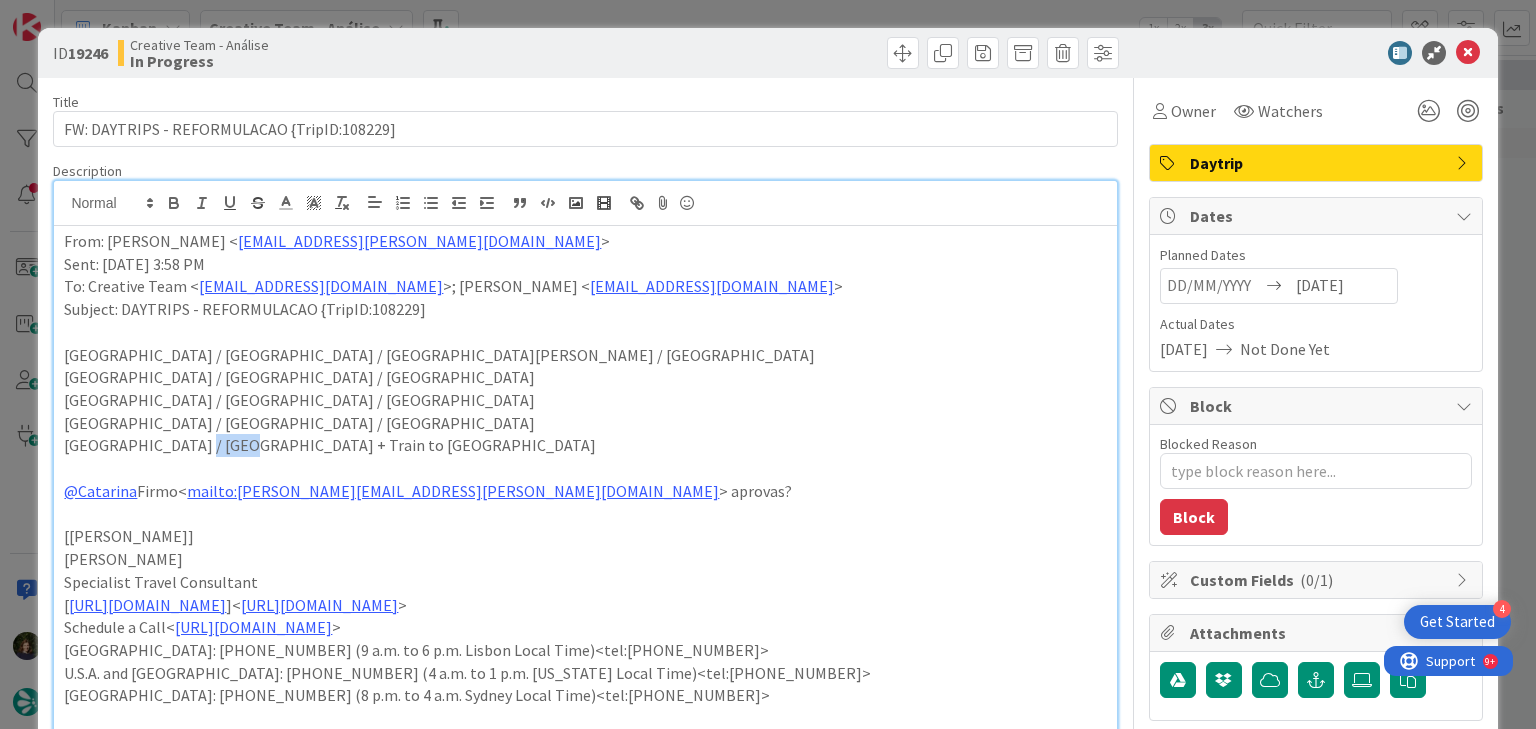 click on "[GEOGRAPHIC_DATA] / [GEOGRAPHIC_DATA] + Train to [GEOGRAPHIC_DATA]" at bounding box center [585, 445] 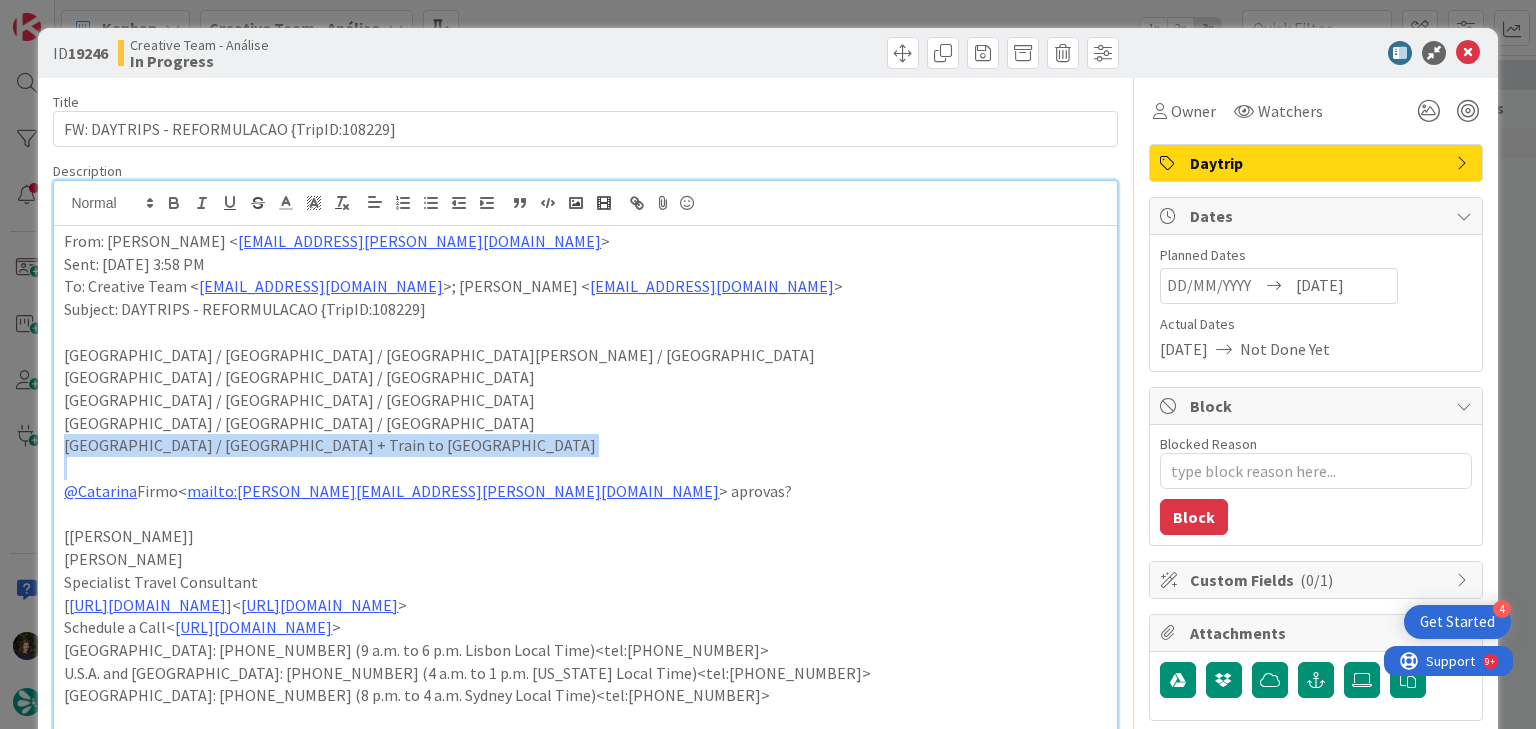 click on "[GEOGRAPHIC_DATA] / [GEOGRAPHIC_DATA] + Train to [GEOGRAPHIC_DATA]" at bounding box center [585, 445] 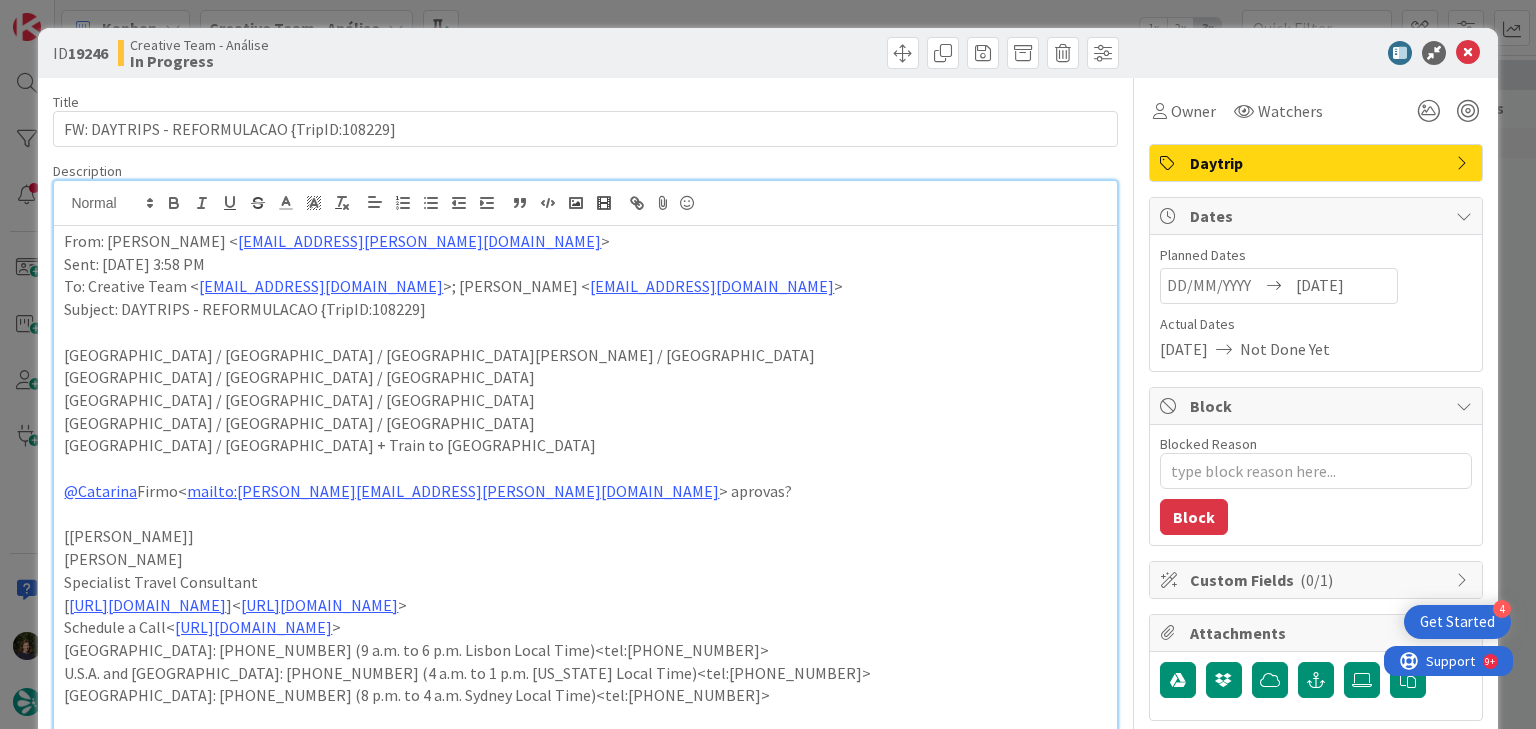 click on "From: [PERSON_NAME] < [EMAIL_ADDRESS][PERSON_NAME][DOMAIN_NAME] > Sent: [DATE] 3:58 PM To: Creative Team < [EMAIL_ADDRESS][DOMAIN_NAME] >; [PERSON_NAME] < [PERSON_NAME][EMAIL_ADDRESS][PERSON_NAME][DOMAIN_NAME] > Subject: DAYTRIPS - REFORMULACAO {TripID:108229] [GEOGRAPHIC_DATA] / [GEOGRAPHIC_DATA] / [GEOGRAPHIC_DATA][PERSON_NAME] / [GEOGRAPHIC_DATA] [GEOGRAPHIC_DATA] / [GEOGRAPHIC_DATA] / [GEOGRAPHIC_DATA] [GEOGRAPHIC_DATA] / [GEOGRAPHIC_DATA] / [GEOGRAPHIC_DATA] [GEOGRAPHIC_DATA] / [GEOGRAPHIC_DATA] / [GEOGRAPHIC_DATA] [GEOGRAPHIC_DATA] / [GEOGRAPHIC_DATA] + Train to [GEOGRAPHIC_DATA] @[PERSON_NAME]< mailto:[EMAIL_ADDRESS][DOMAIN_NAME] > aprovas? [[PERSON_NAME]] [PERSON_NAME] Specialist Travel Consultant [ [URL][DOMAIN_NAME] ]< [URL][DOMAIN_NAME] > Schedule a Call< [URL][DOMAIN_NAME] > [GEOGRAPHIC_DATA]: [PHONE_NUMBER] (9 a.m. to 6 p.m. Lisbon Local Time)<tel:[PHONE_NUMBER]> [DOMAIN_NAME] < [URL][DOMAIN_NAME] >" at bounding box center [585, 522] 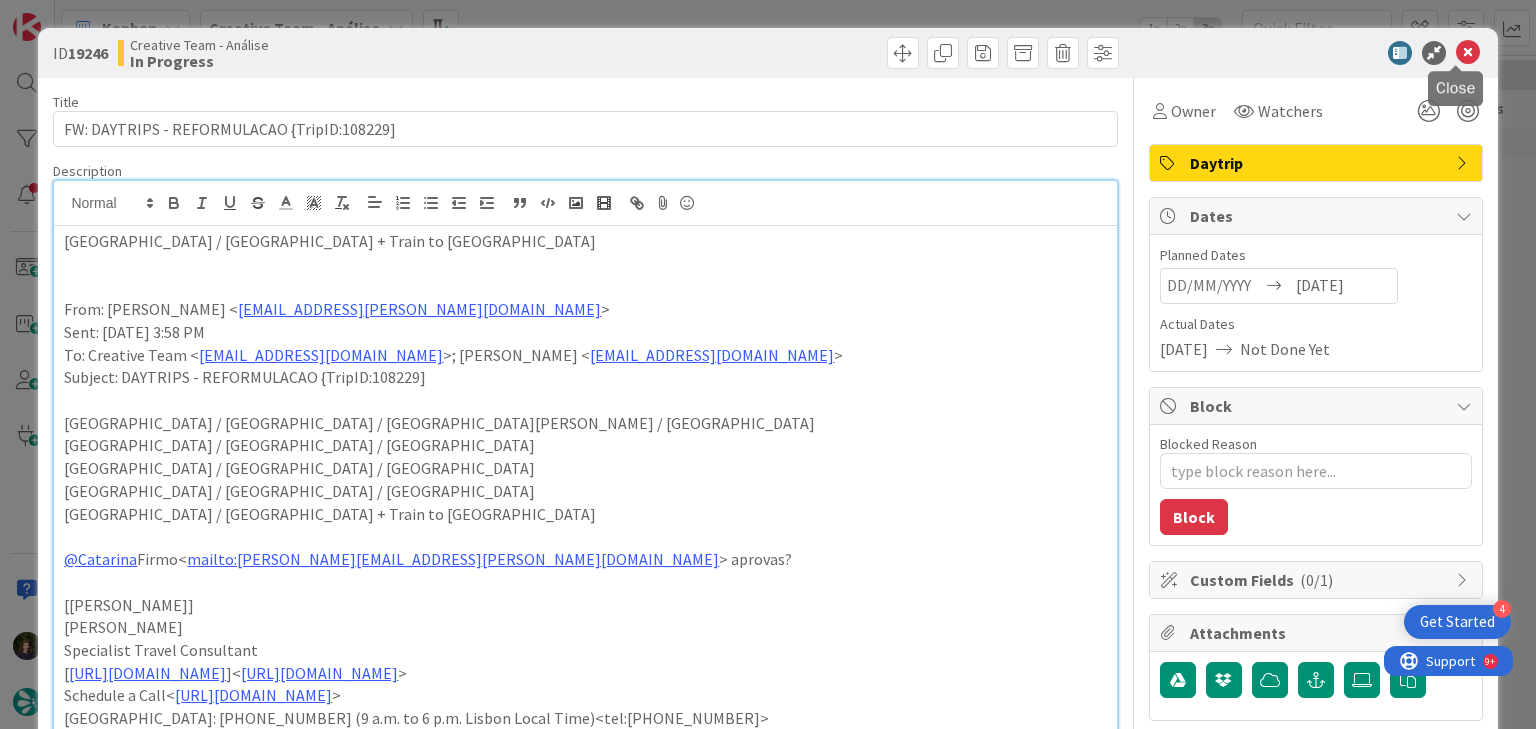 click at bounding box center (1468, 53) 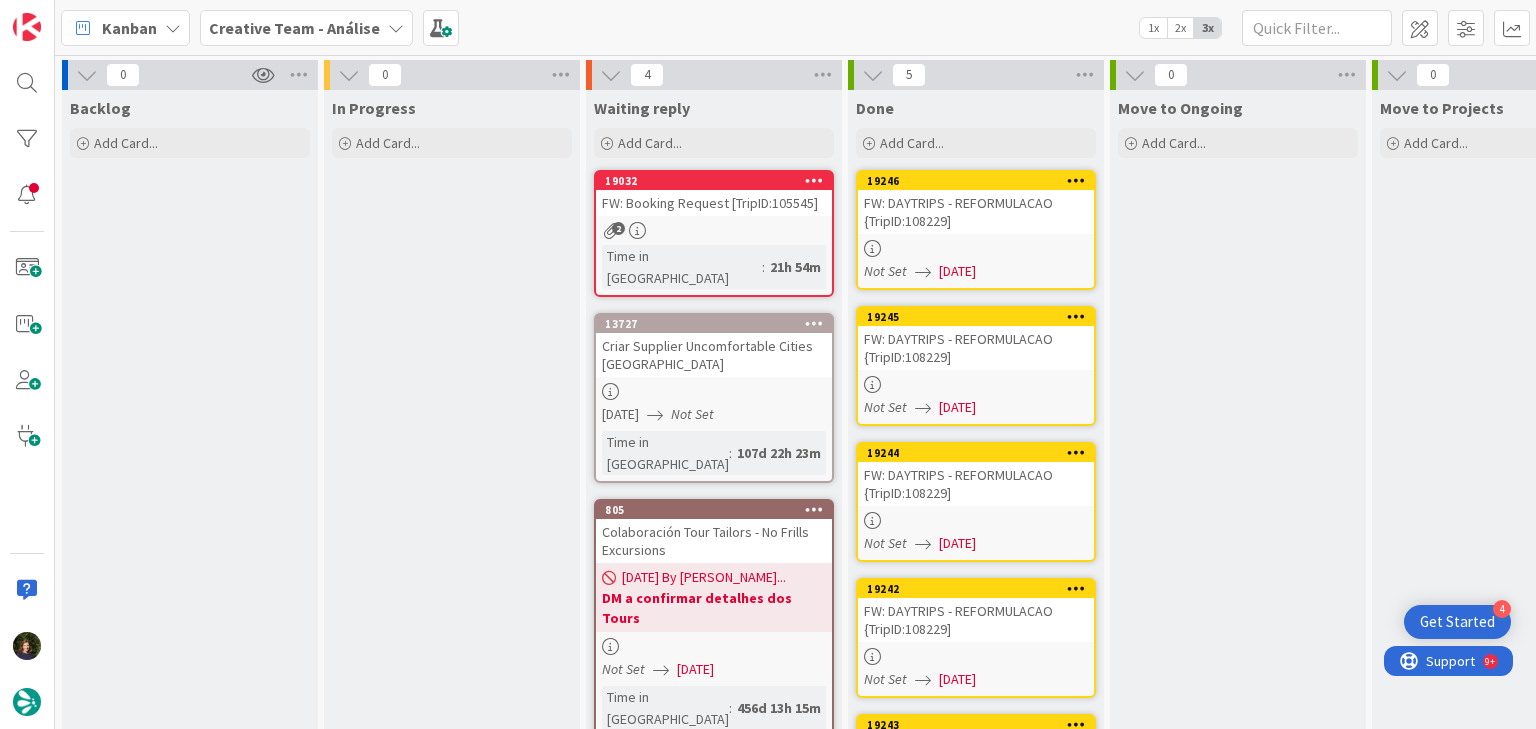 scroll, scrollTop: 0, scrollLeft: 0, axis: both 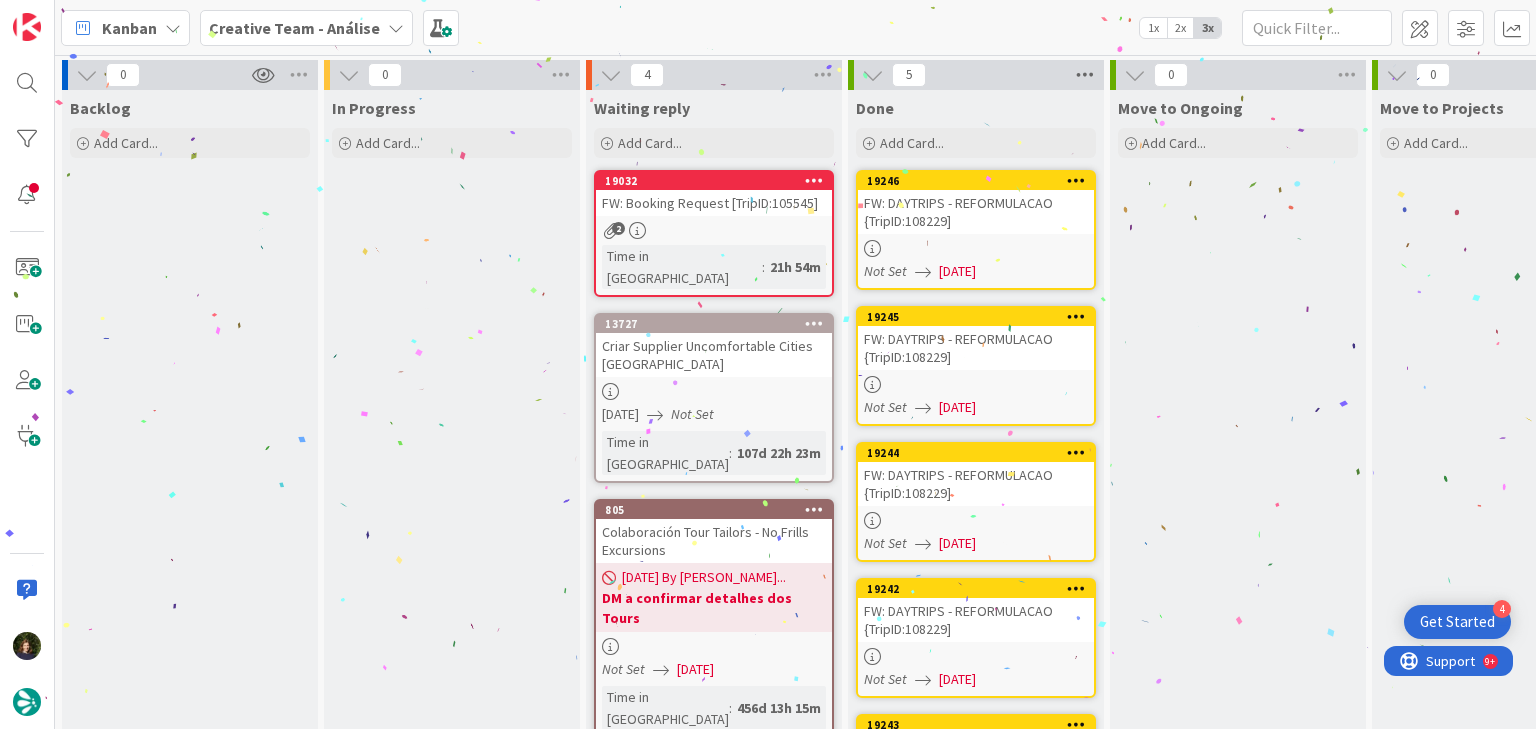 click at bounding box center (1085, 75) 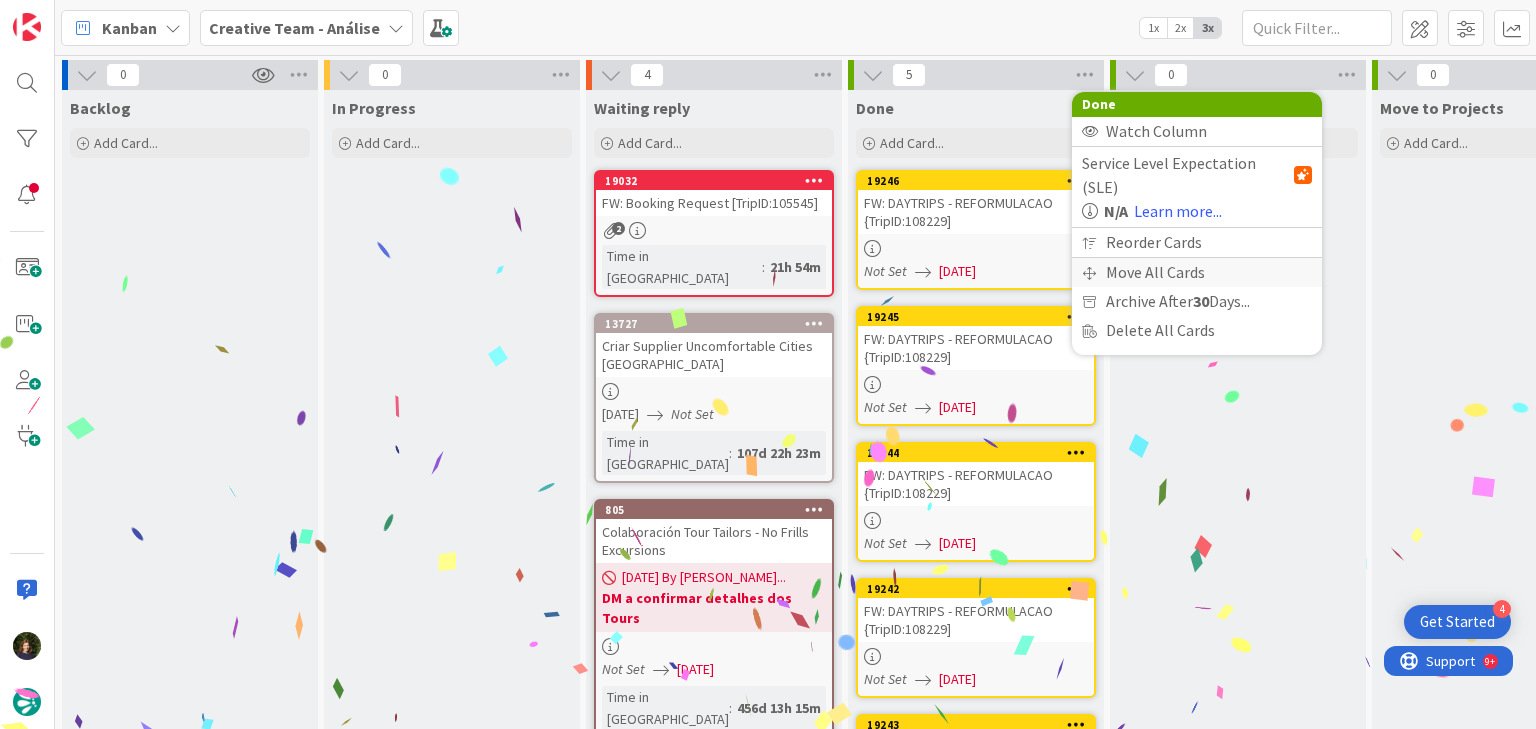 click on "Move All Cards" at bounding box center (1197, 272) 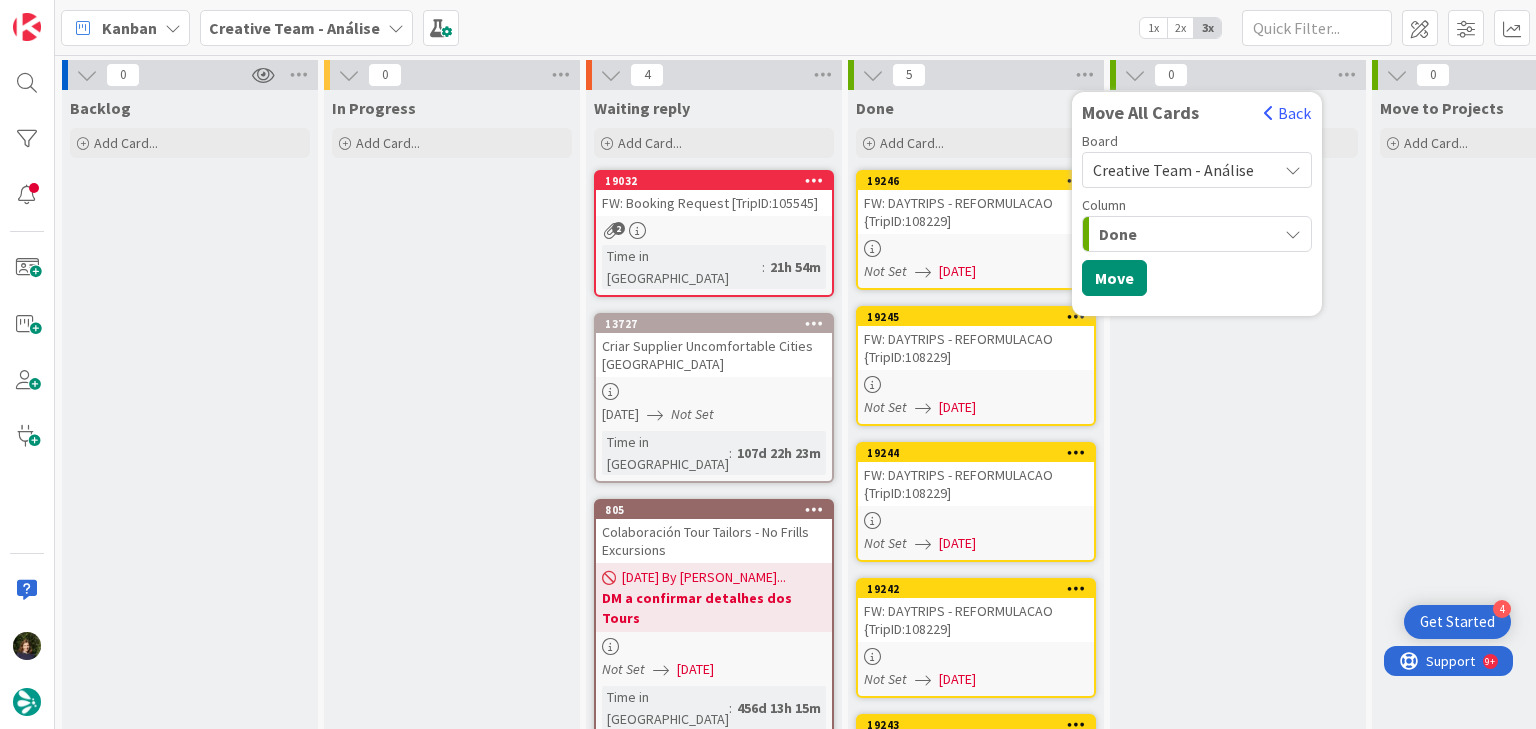 click on "Creative Team - Análise" at bounding box center (1173, 170) 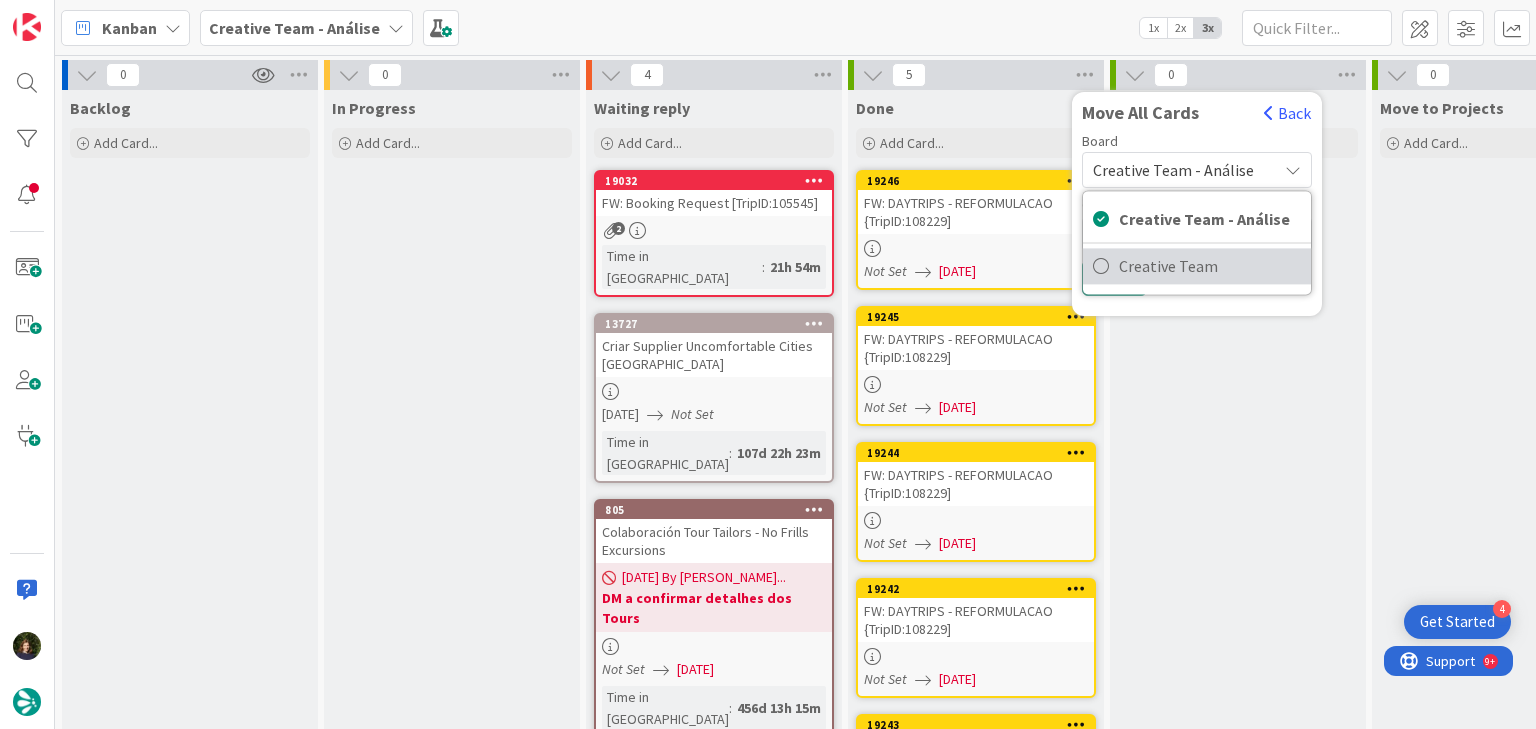 click on "Creative Team" at bounding box center (1210, 266) 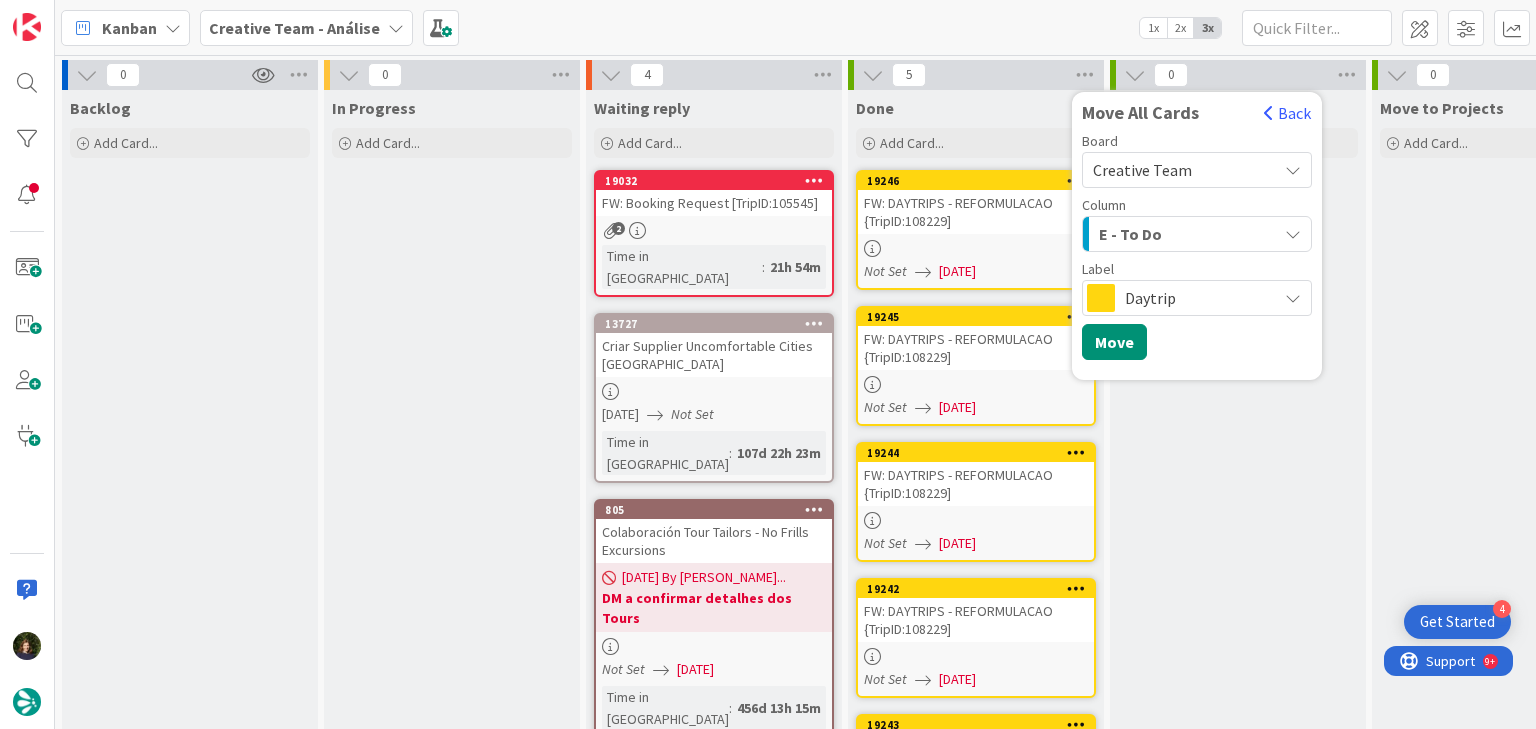 click on "E - To Do" at bounding box center (1185, 234) 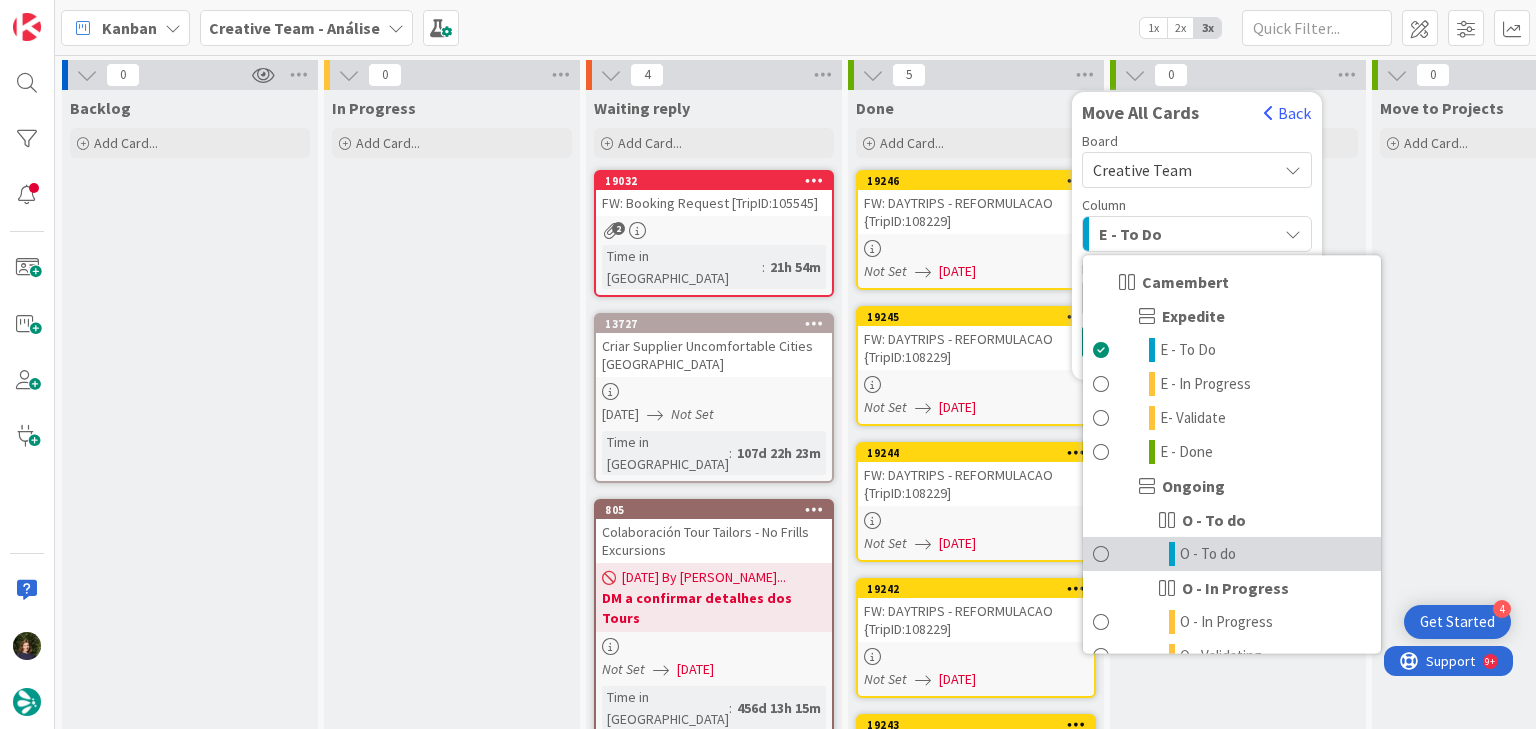 click on "O - To do" at bounding box center (1208, 554) 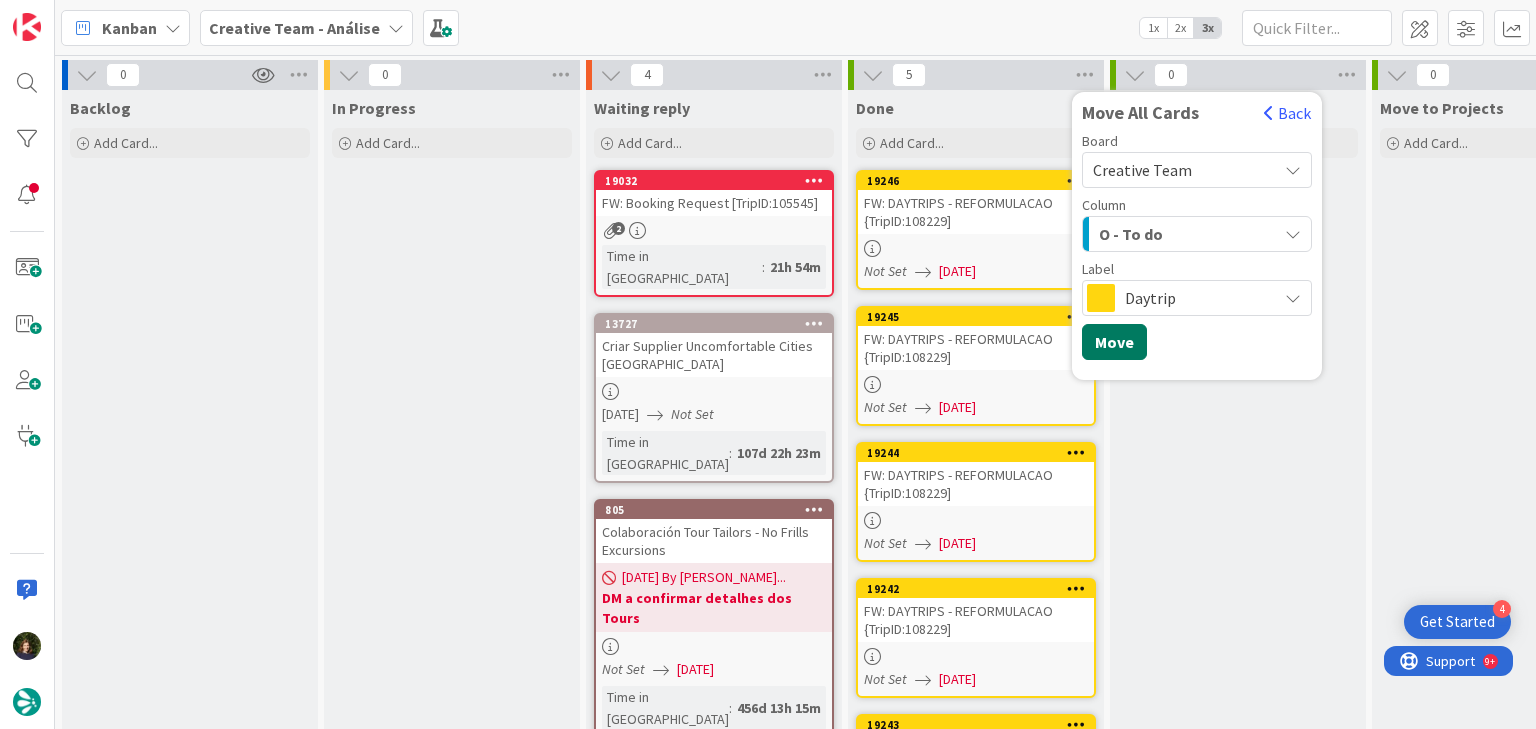 click on "Move" at bounding box center (1114, 342) 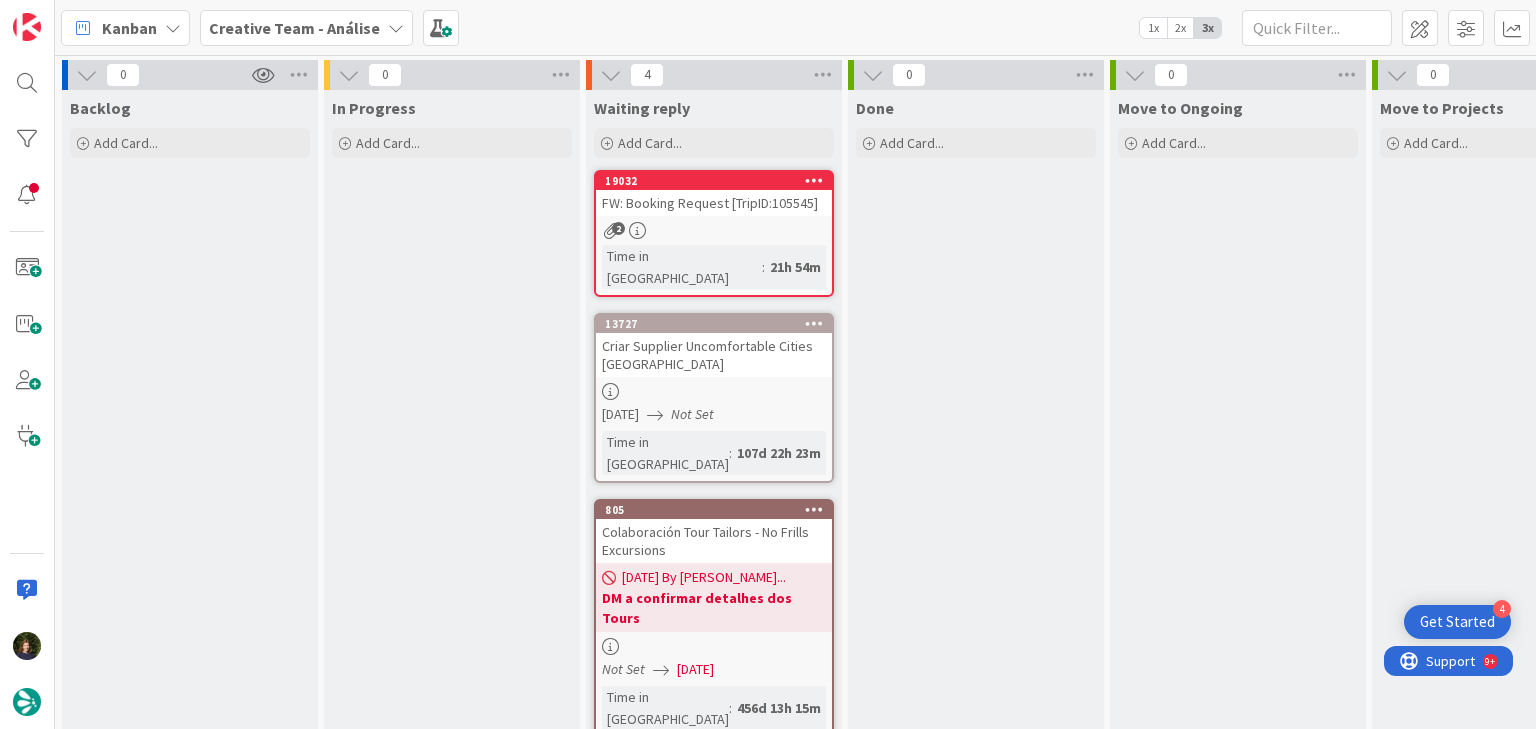 click on "Creative Team - Análise" at bounding box center (294, 28) 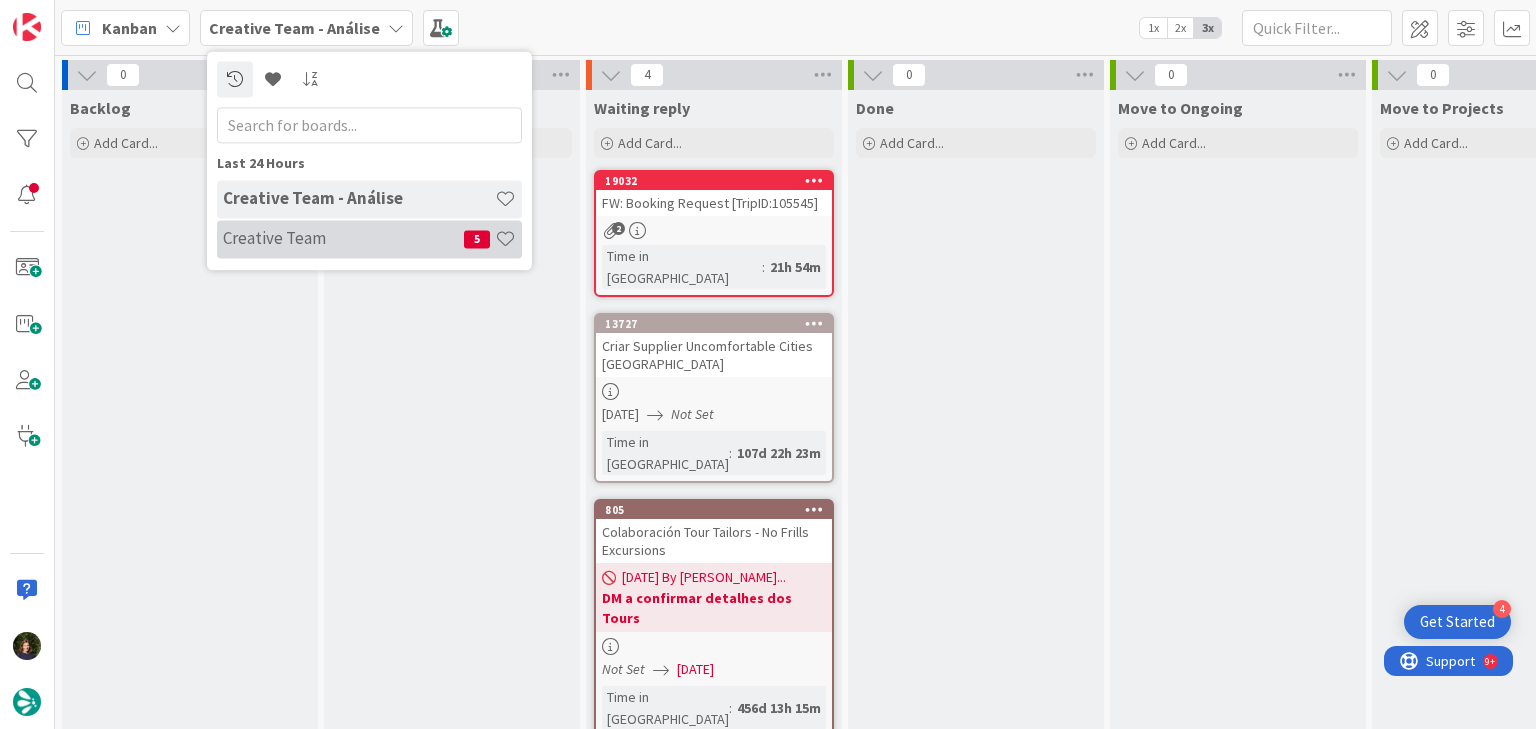 click on "Creative Team" at bounding box center (343, 239) 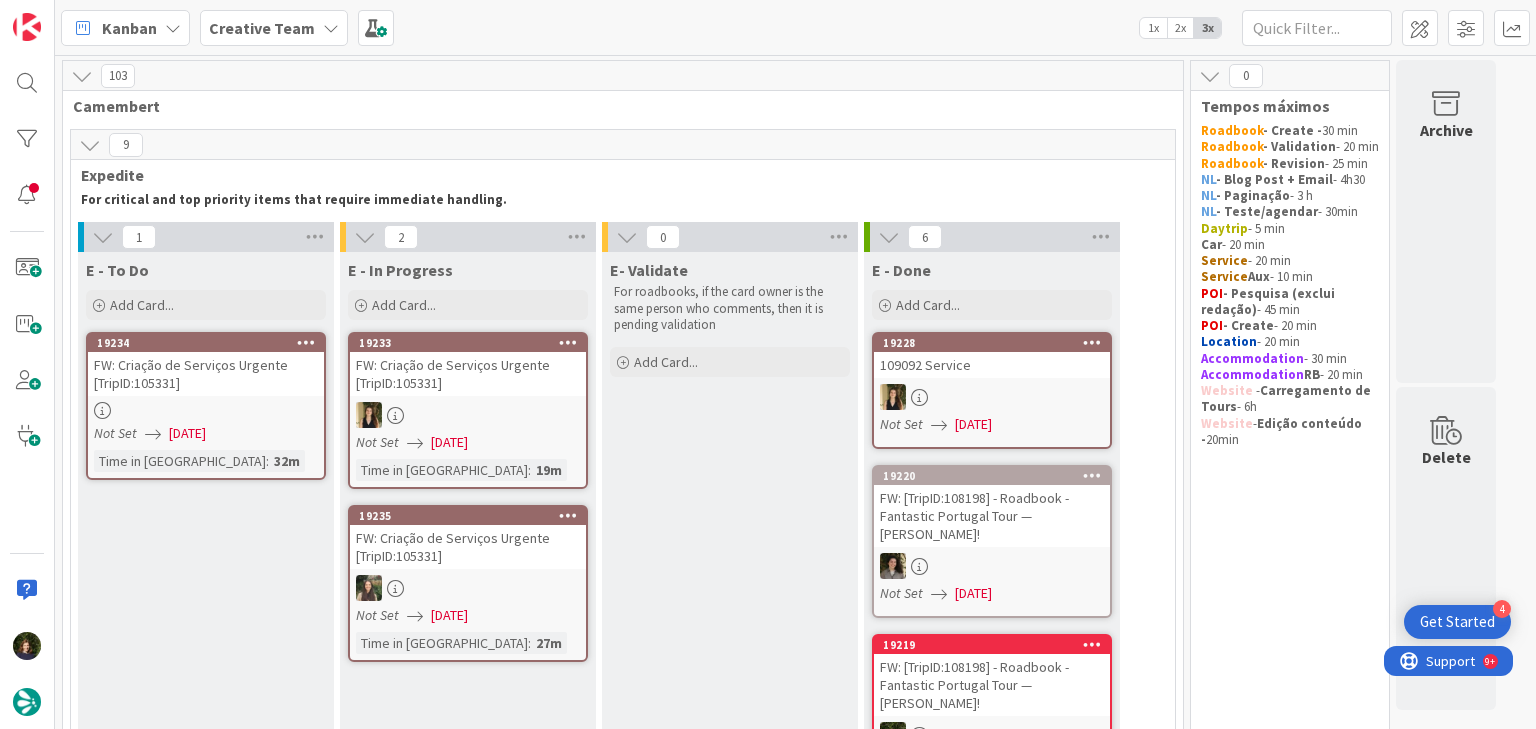 scroll, scrollTop: 0, scrollLeft: 0, axis: both 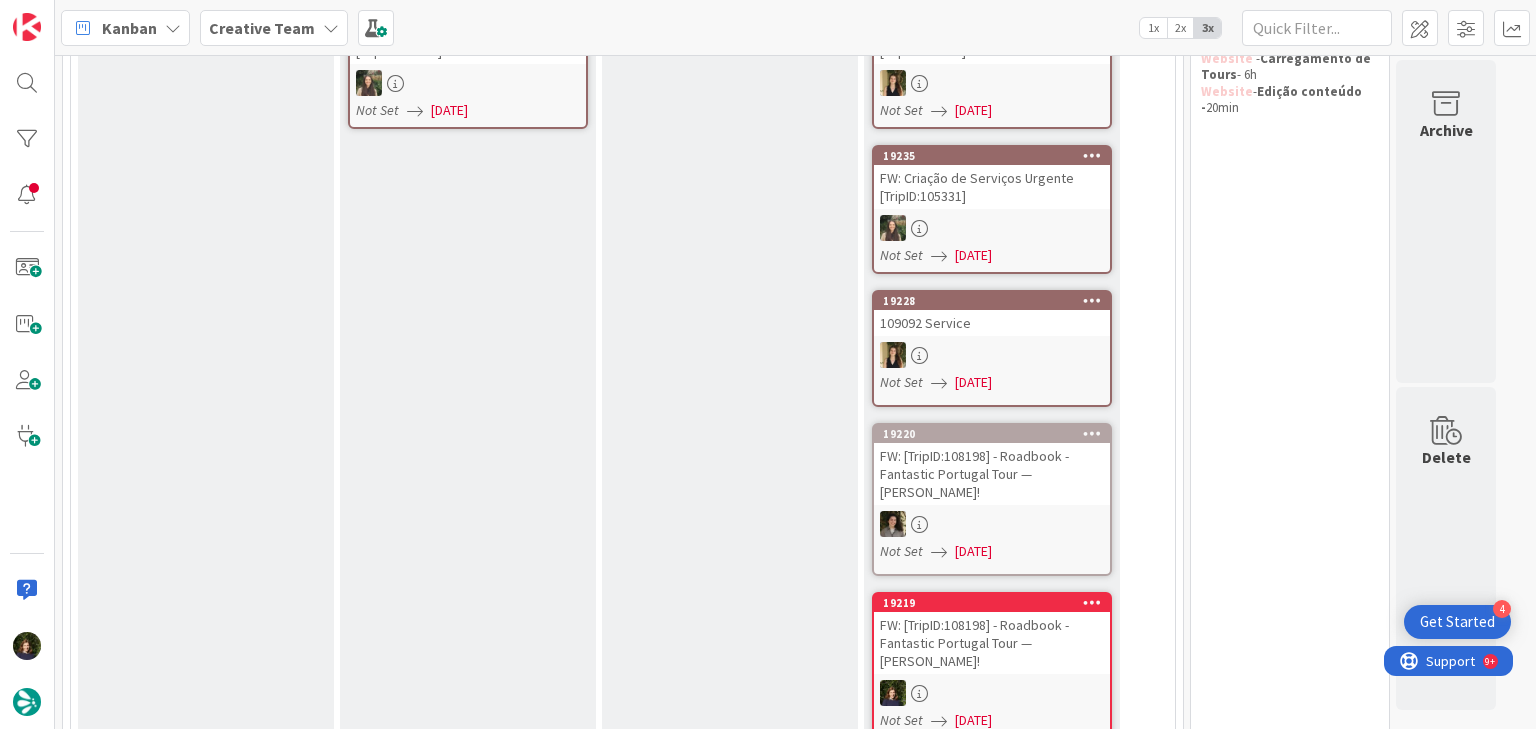 click on "Creative Team" at bounding box center (262, 28) 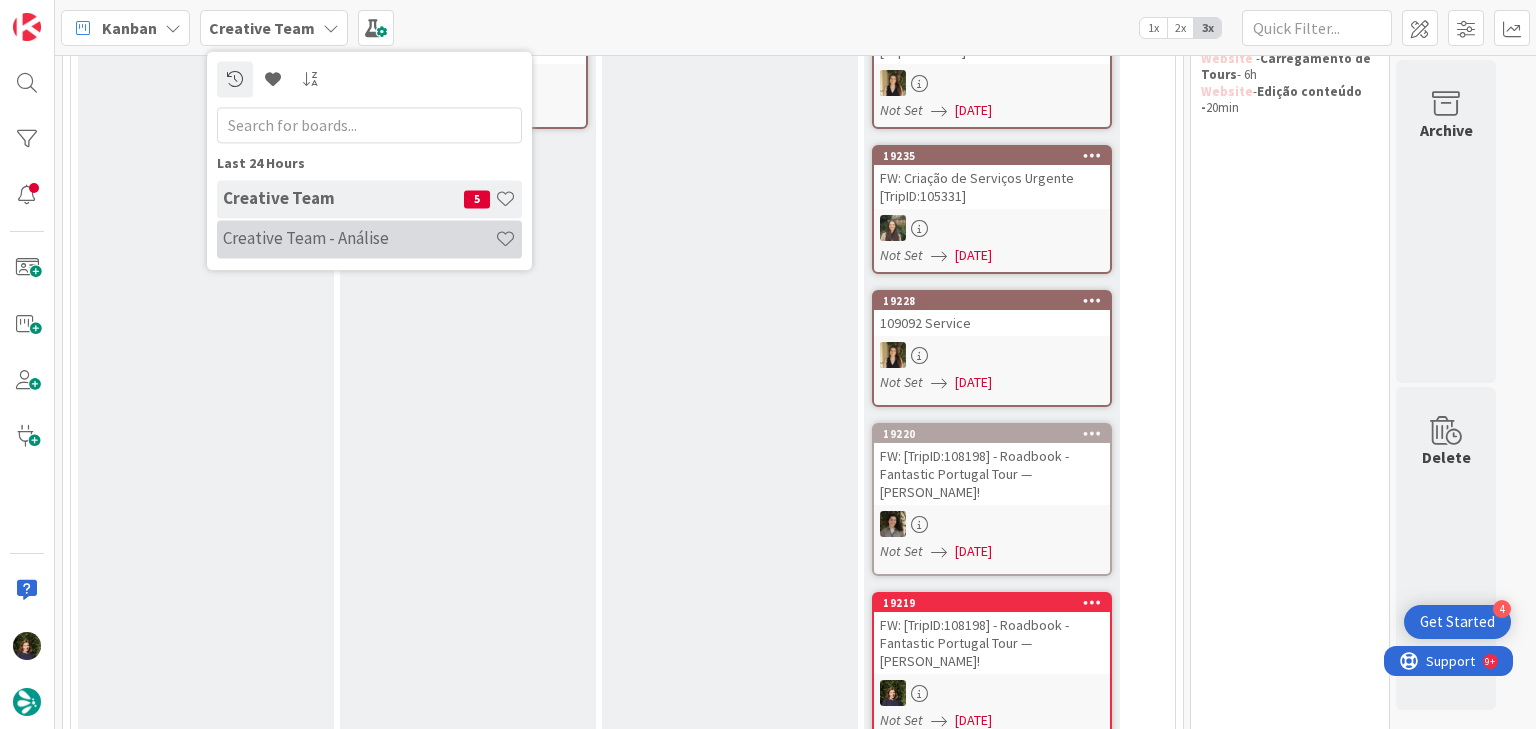 click on "Creative Team - Análise" at bounding box center [359, 239] 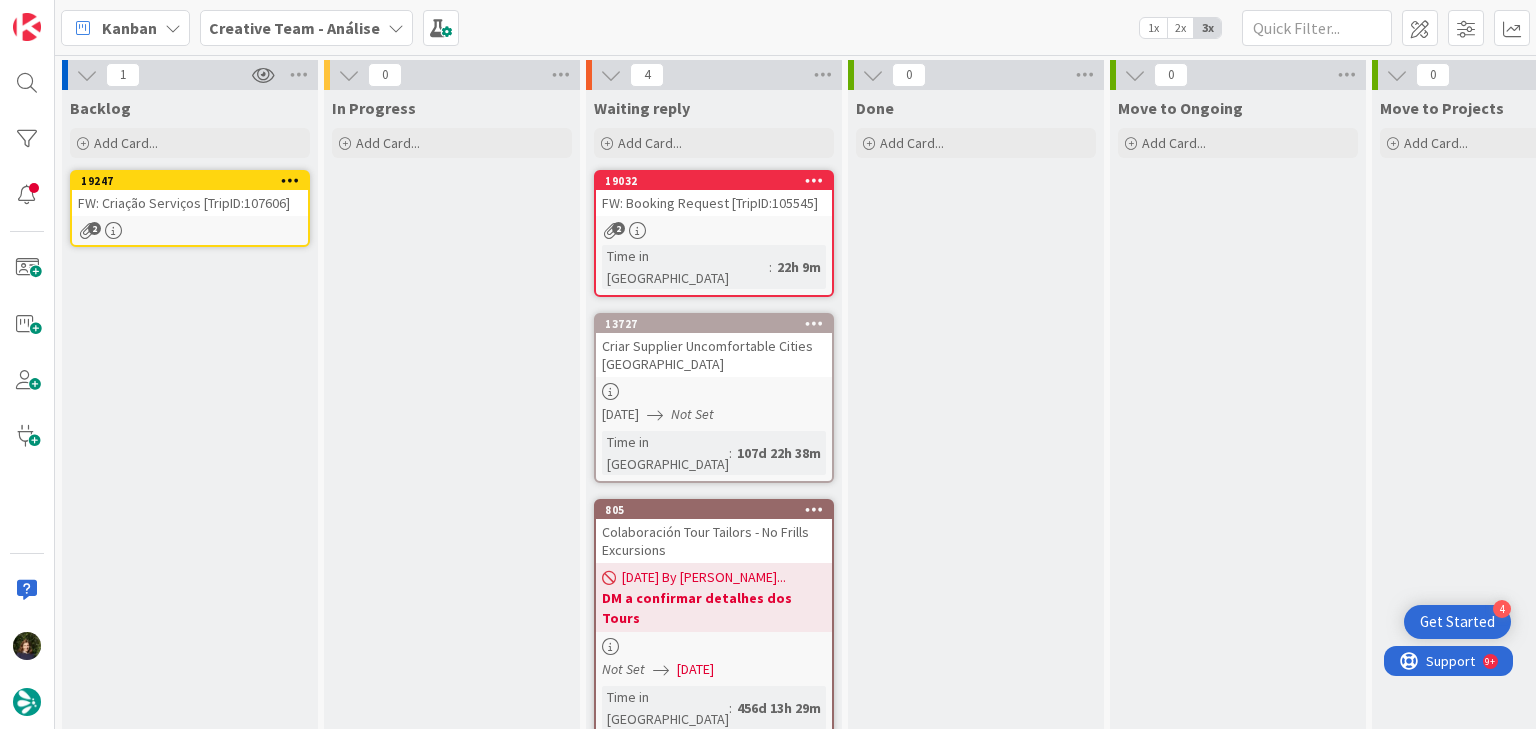 scroll, scrollTop: 0, scrollLeft: 0, axis: both 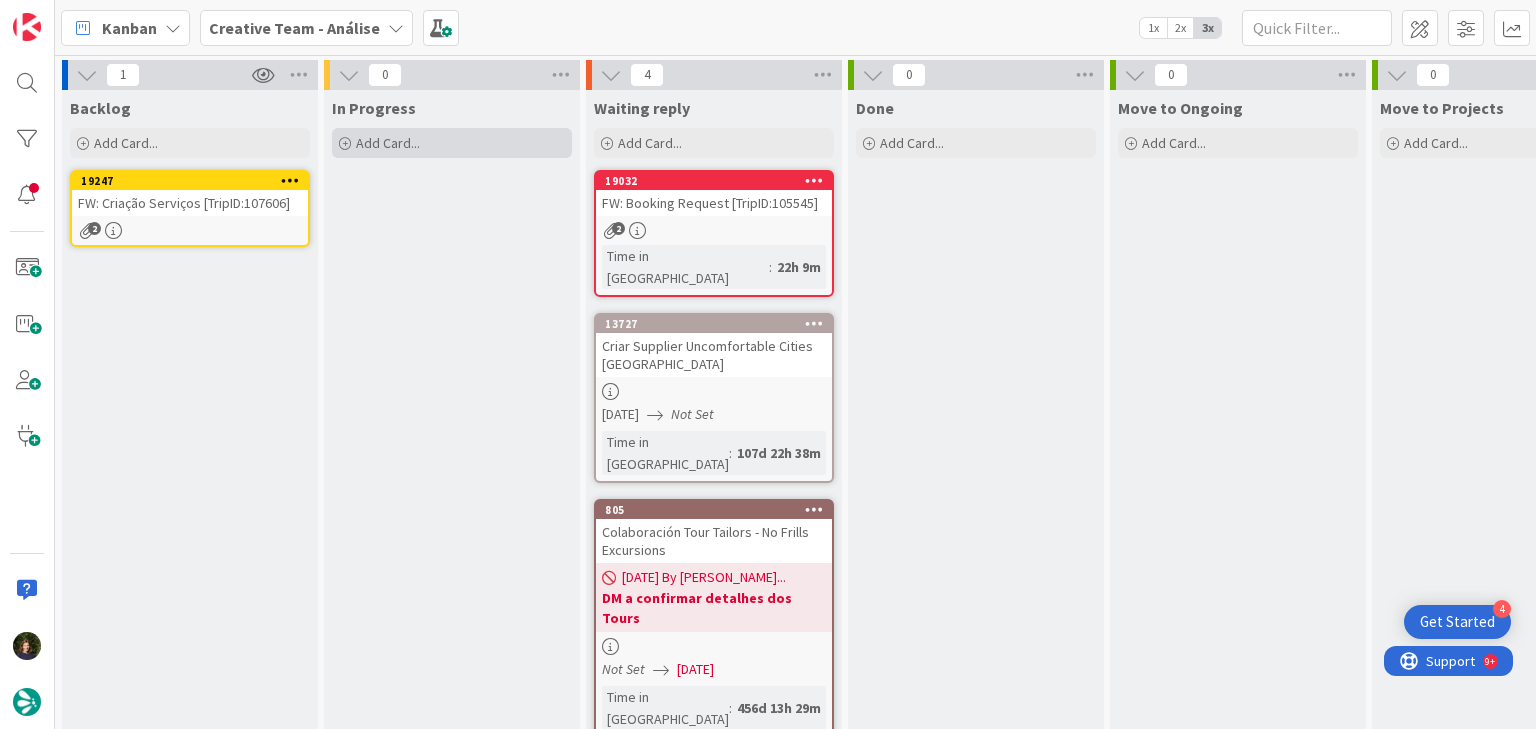 click on "Add Card..." at bounding box center [388, 143] 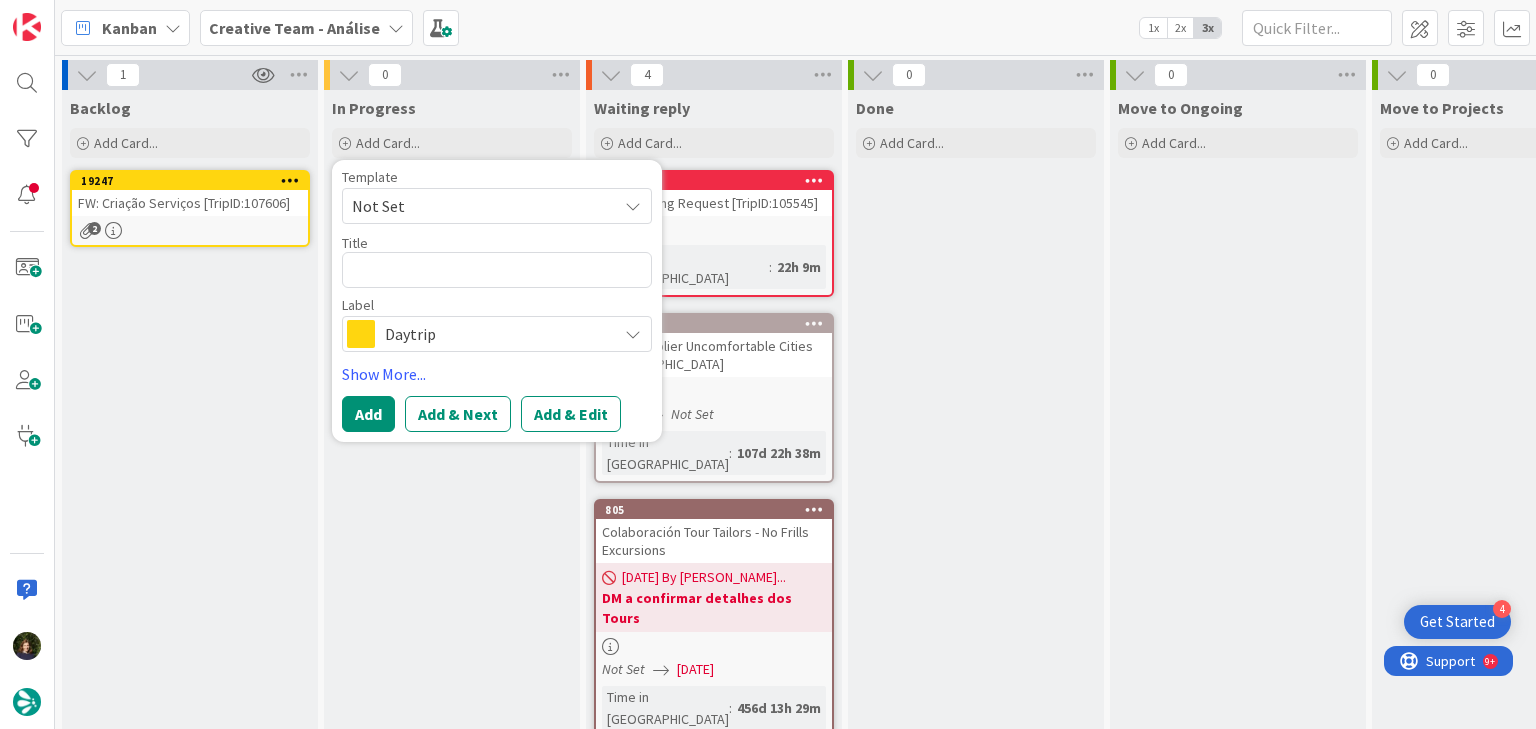 click on "Daytrip" at bounding box center [496, 334] 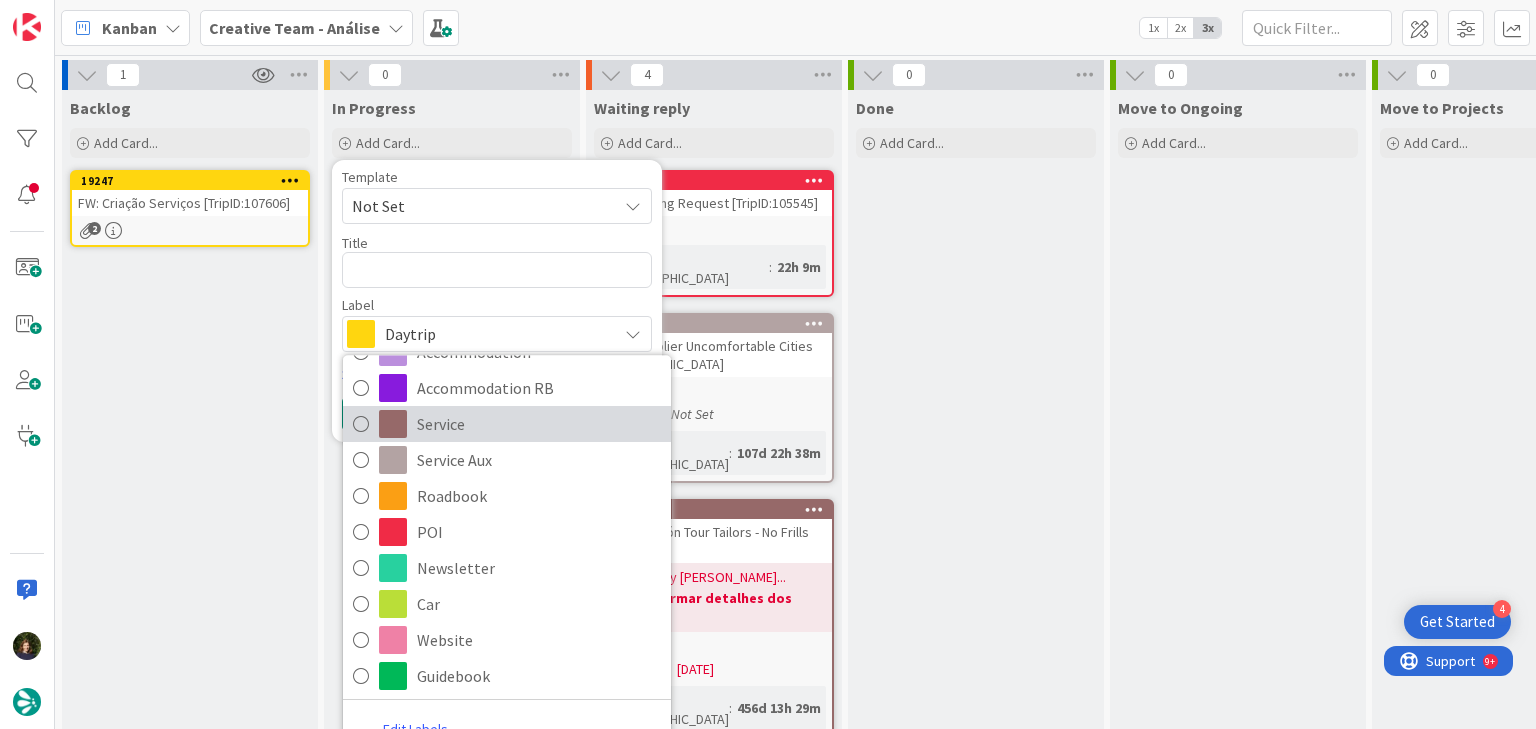 scroll, scrollTop: 102, scrollLeft: 0, axis: vertical 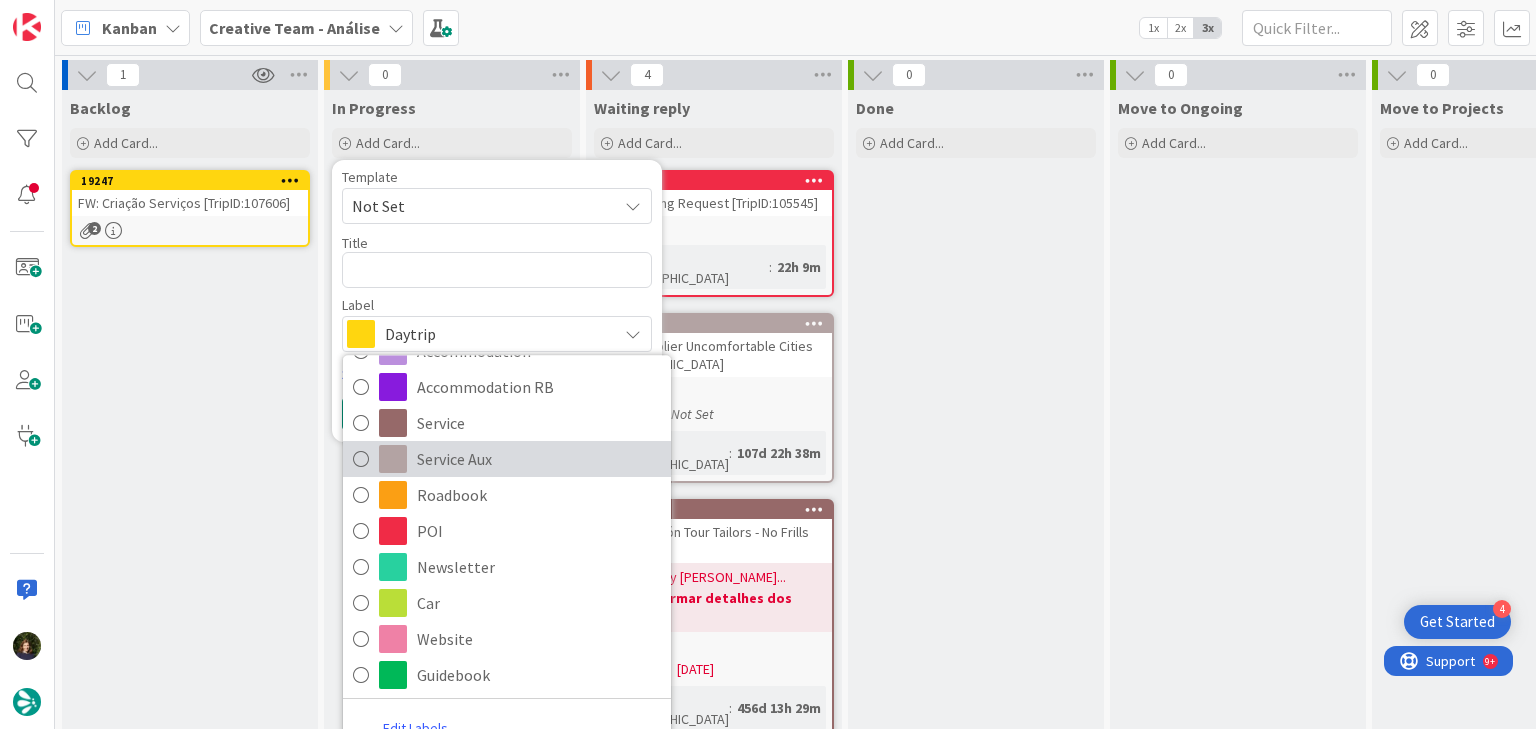 click on "Service Aux" at bounding box center (539, 459) 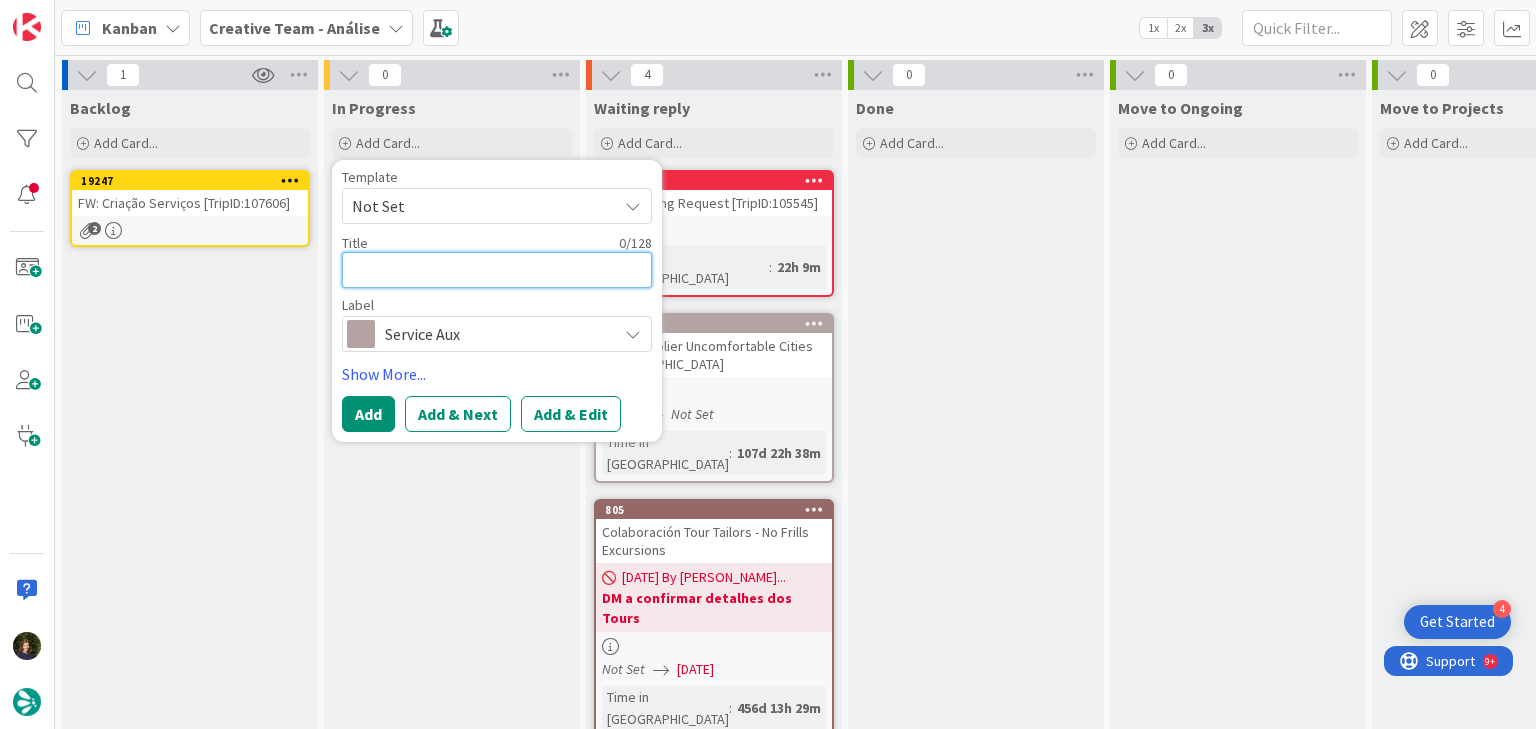 click at bounding box center (497, 270) 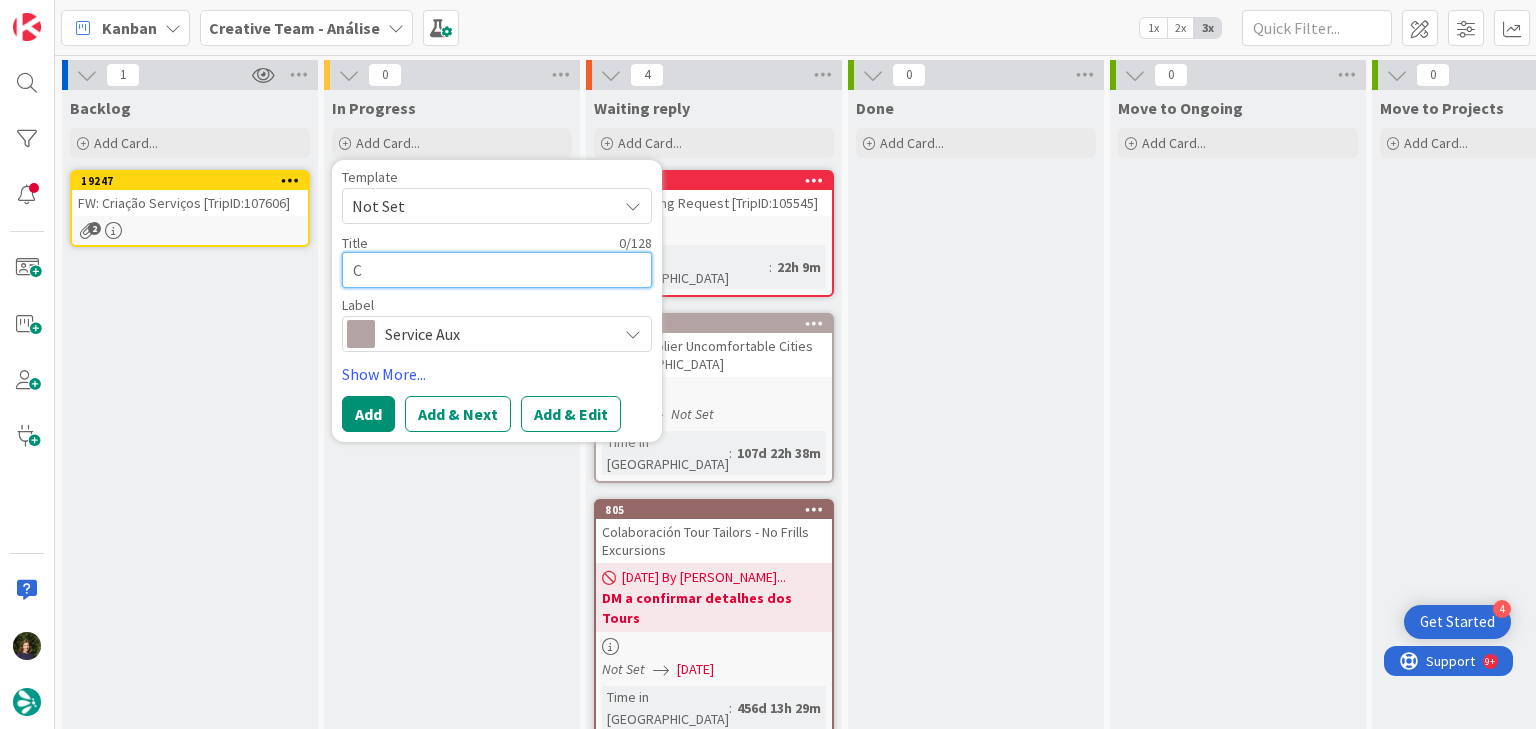 type on "x" 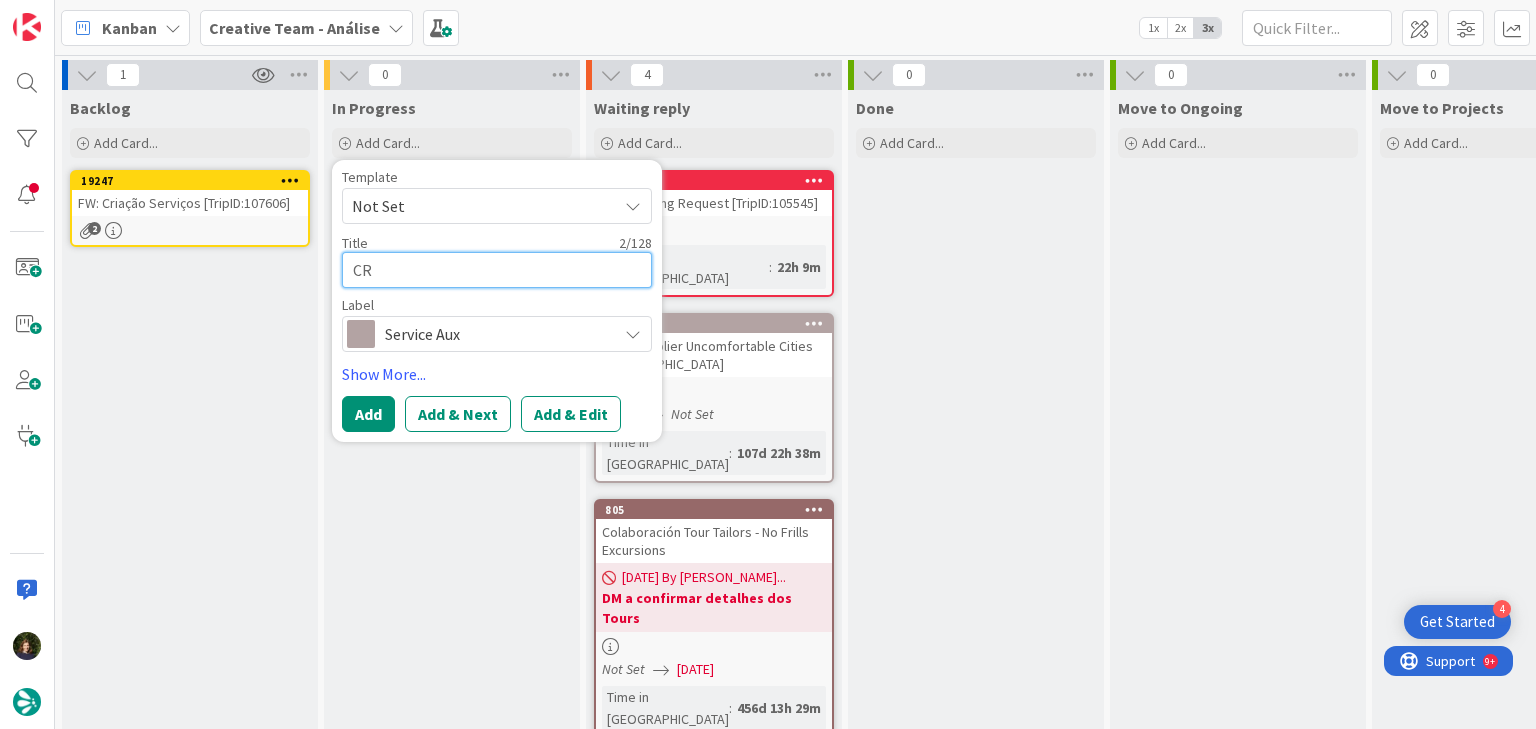 type on "x" 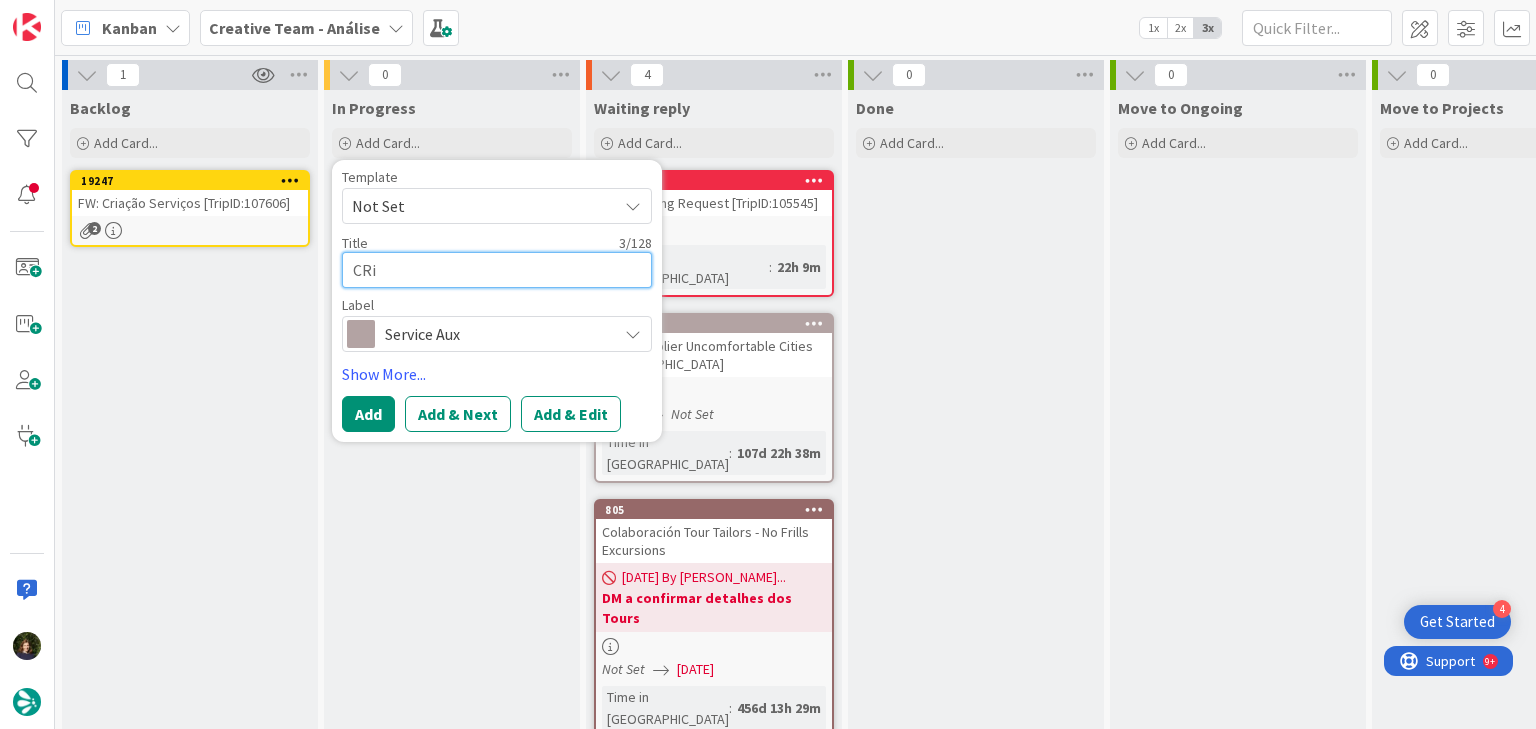 type on "x" 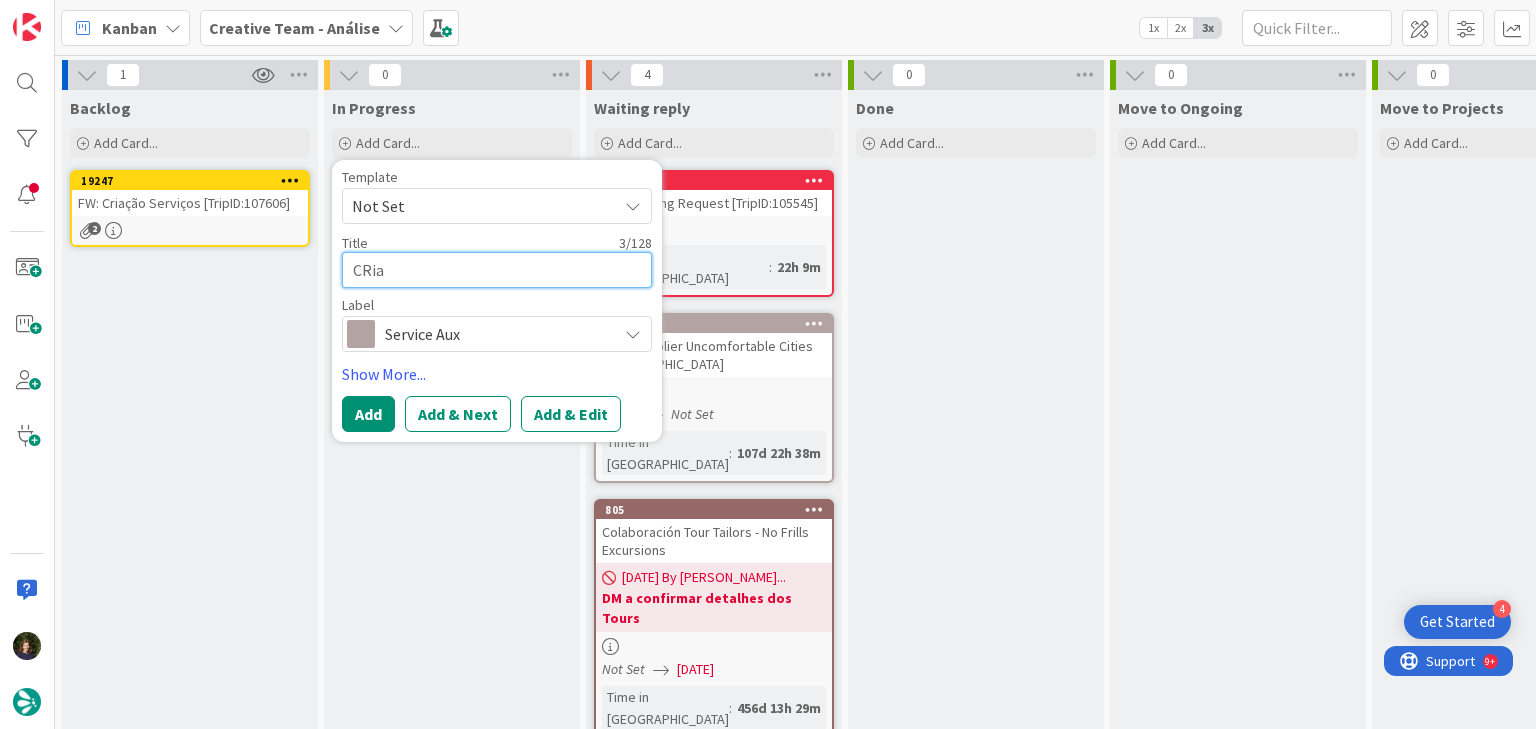 type on "x" 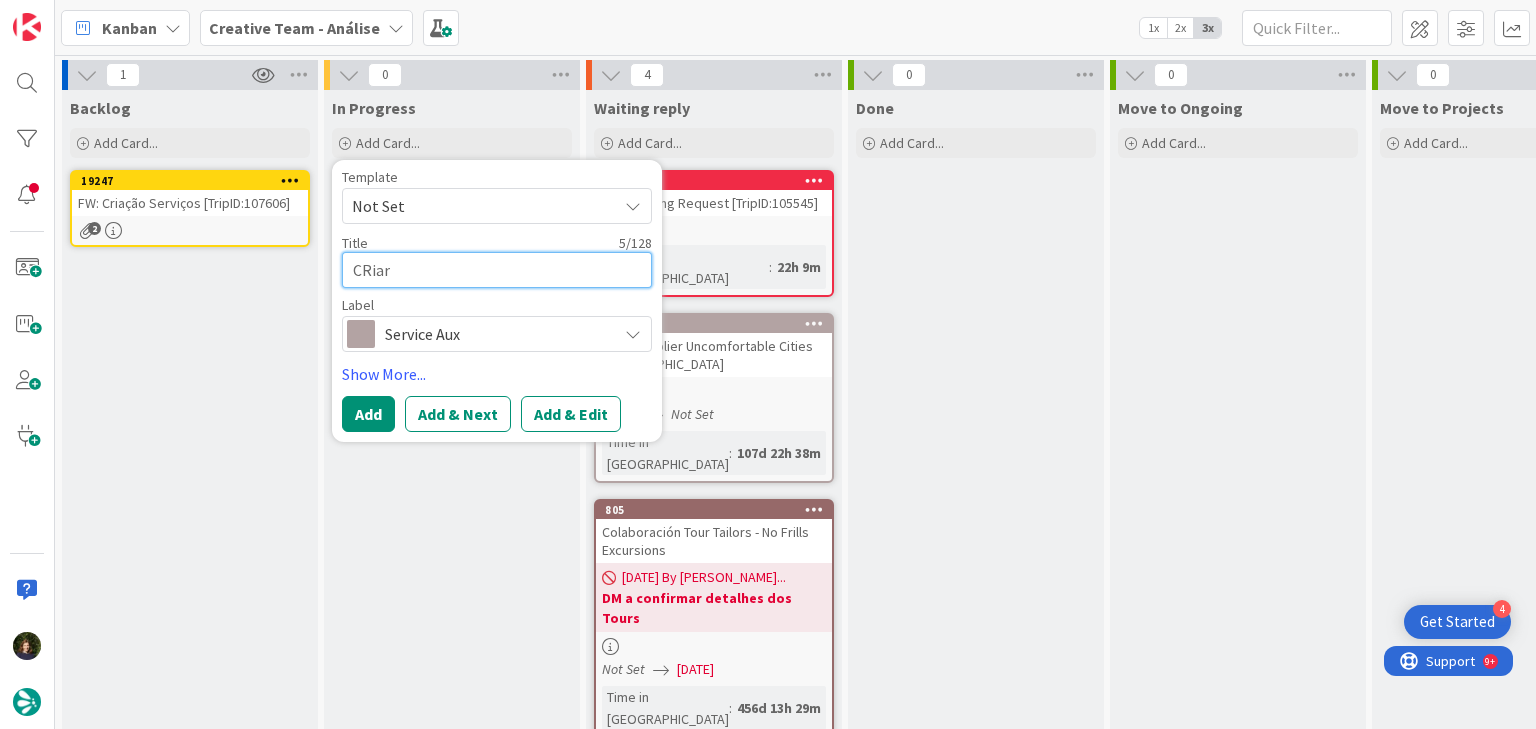type on "x" 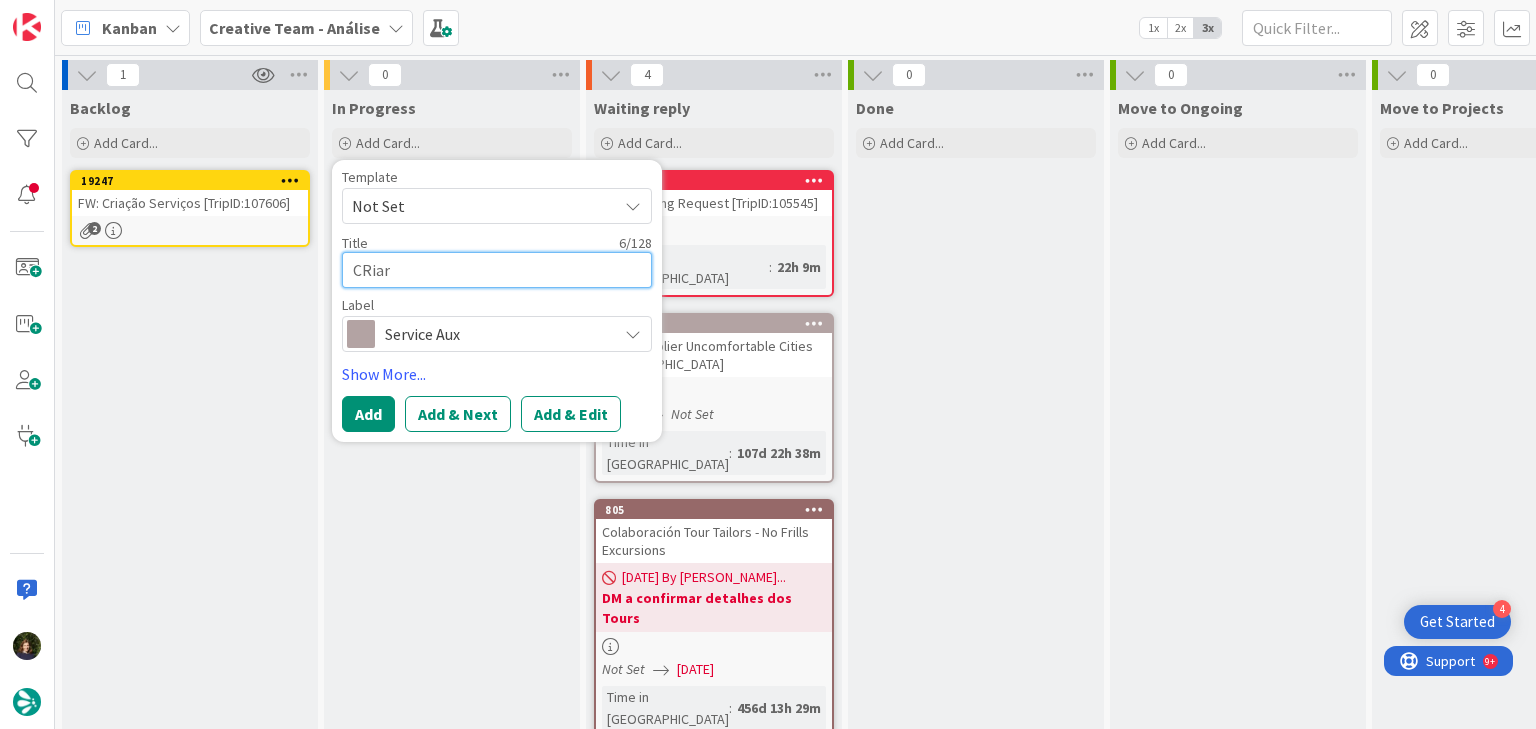 type on "x" 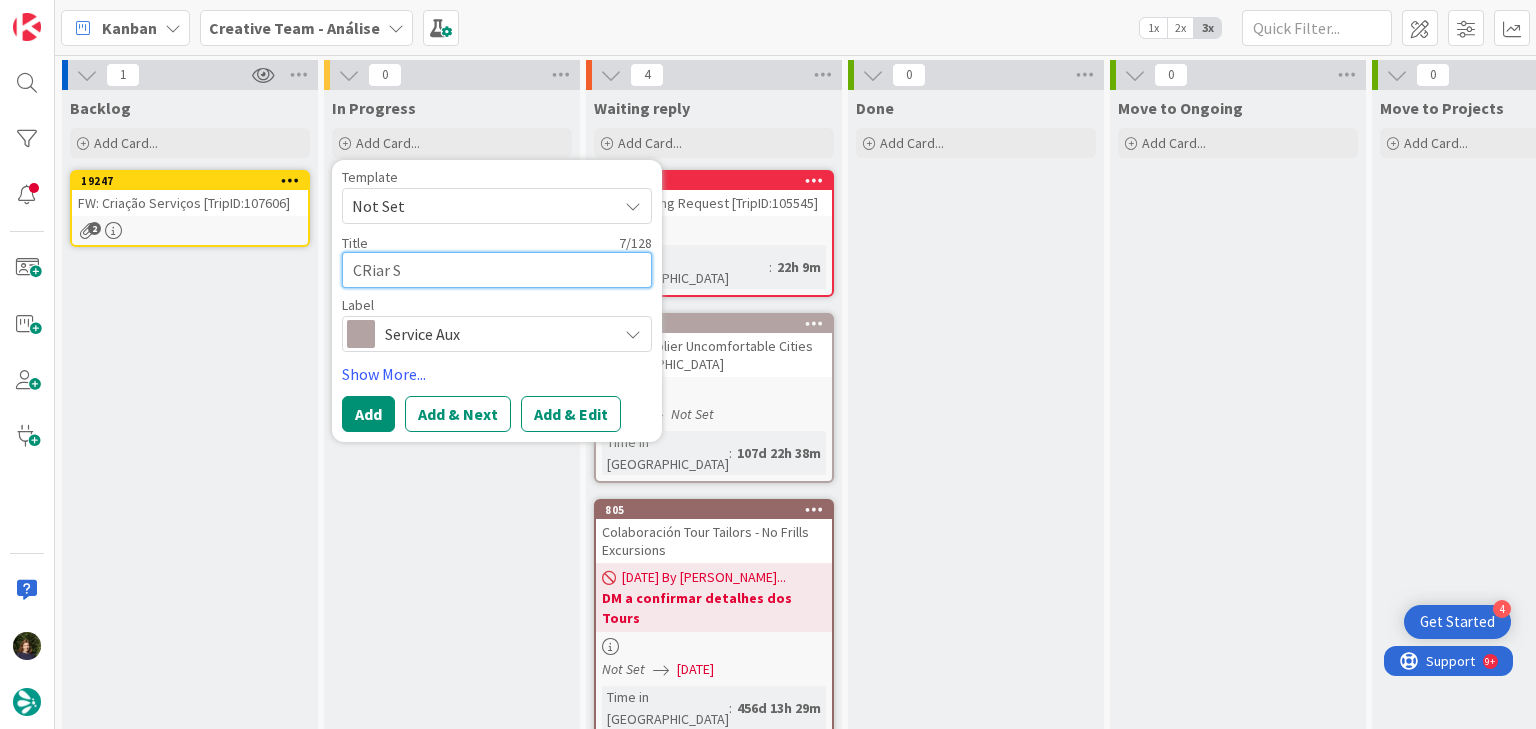 type on "x" 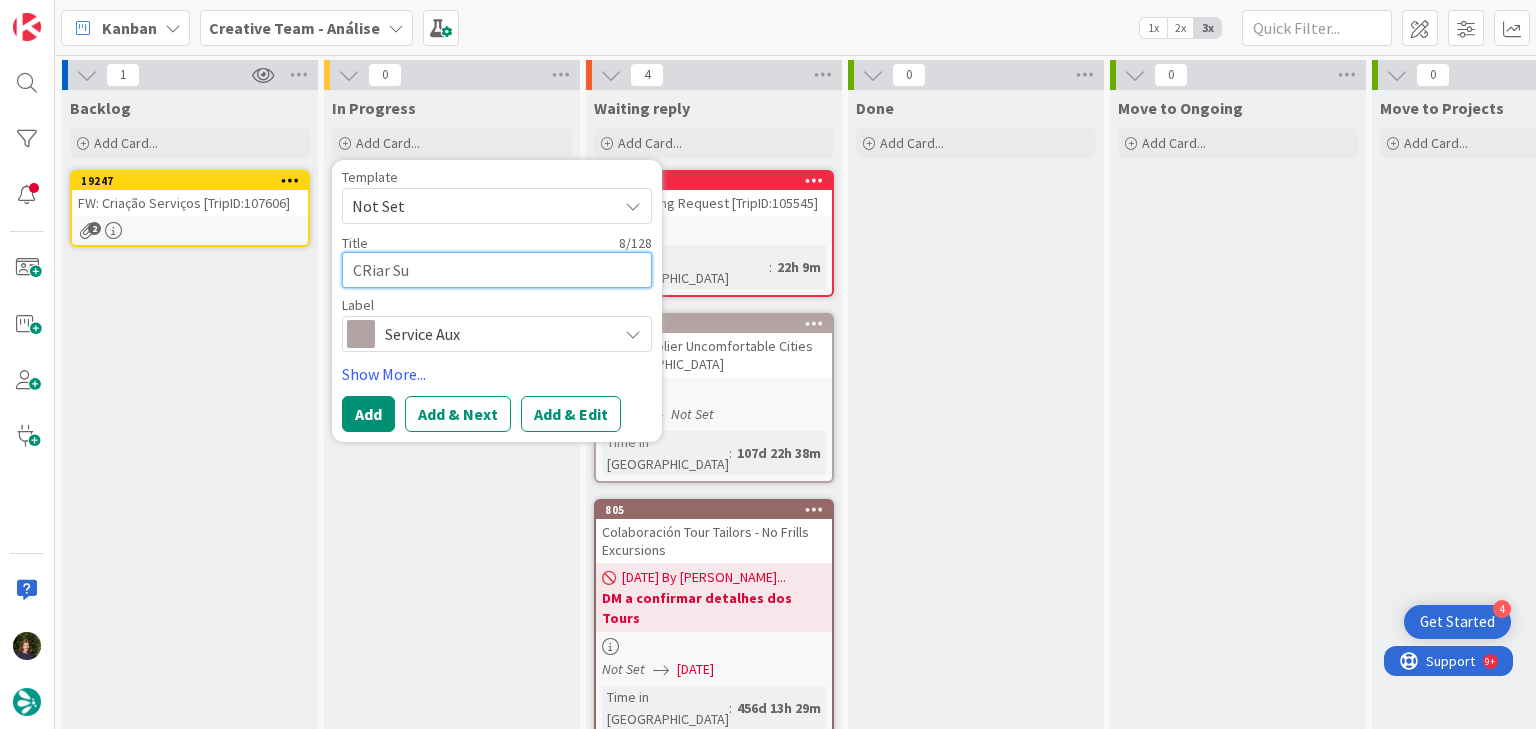 type on "x" 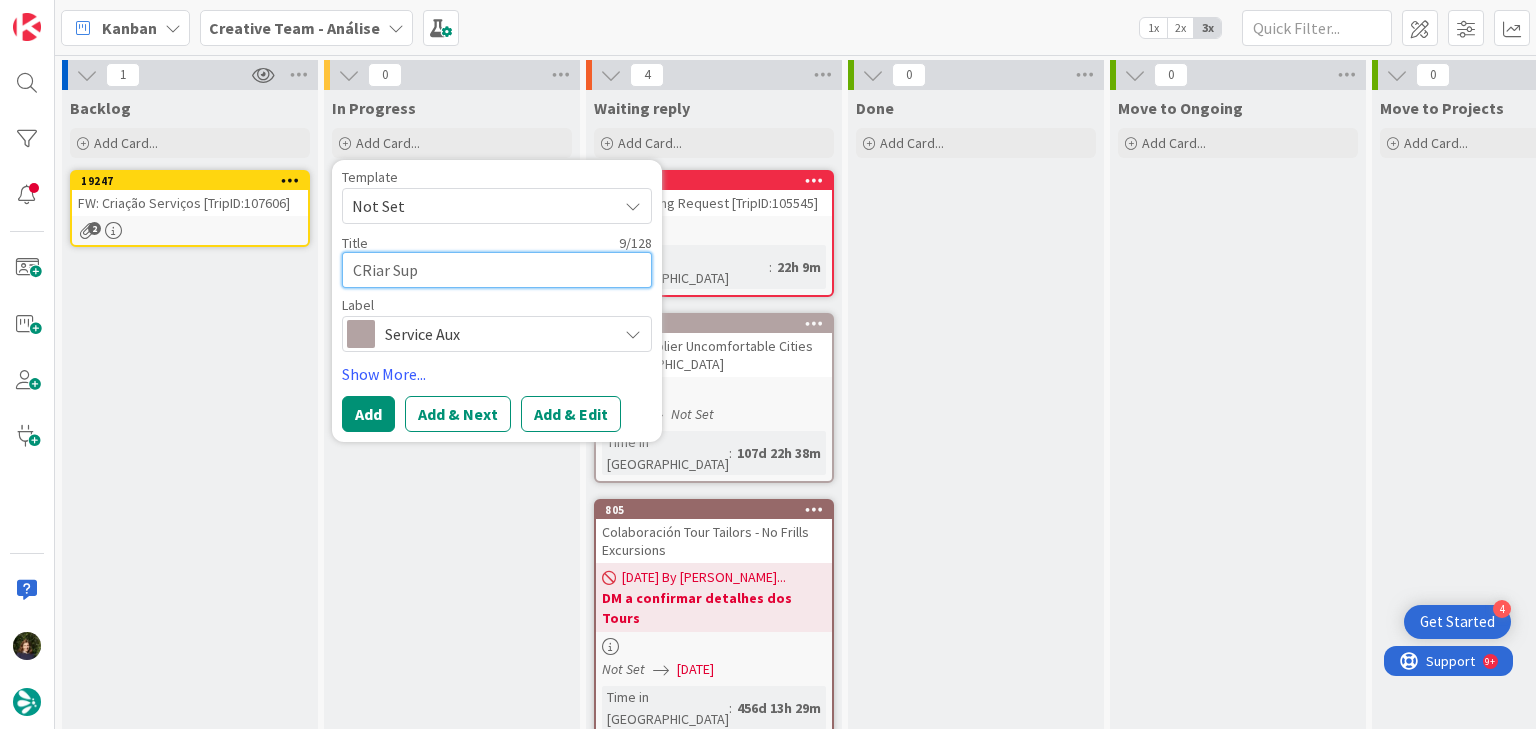type on "x" 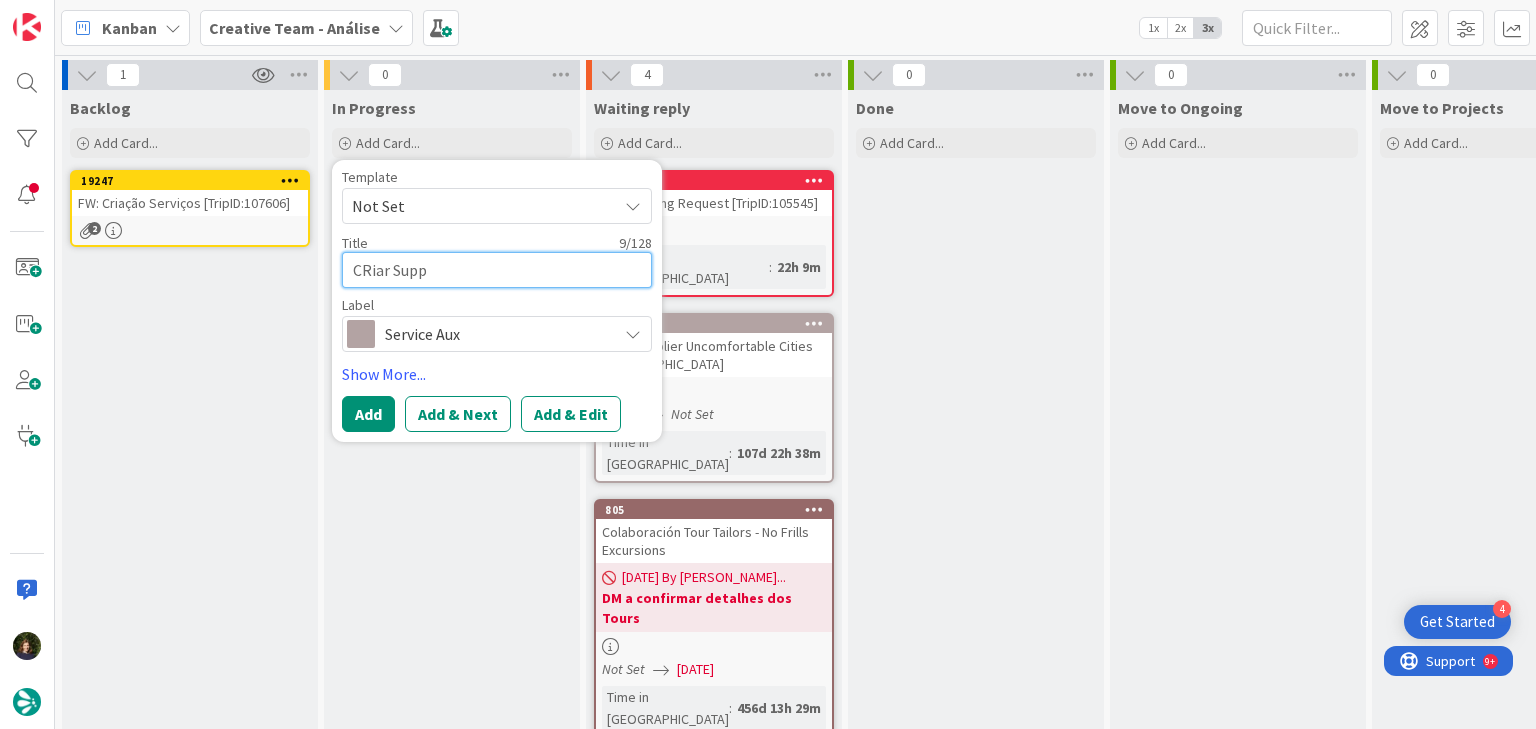 type on "x" 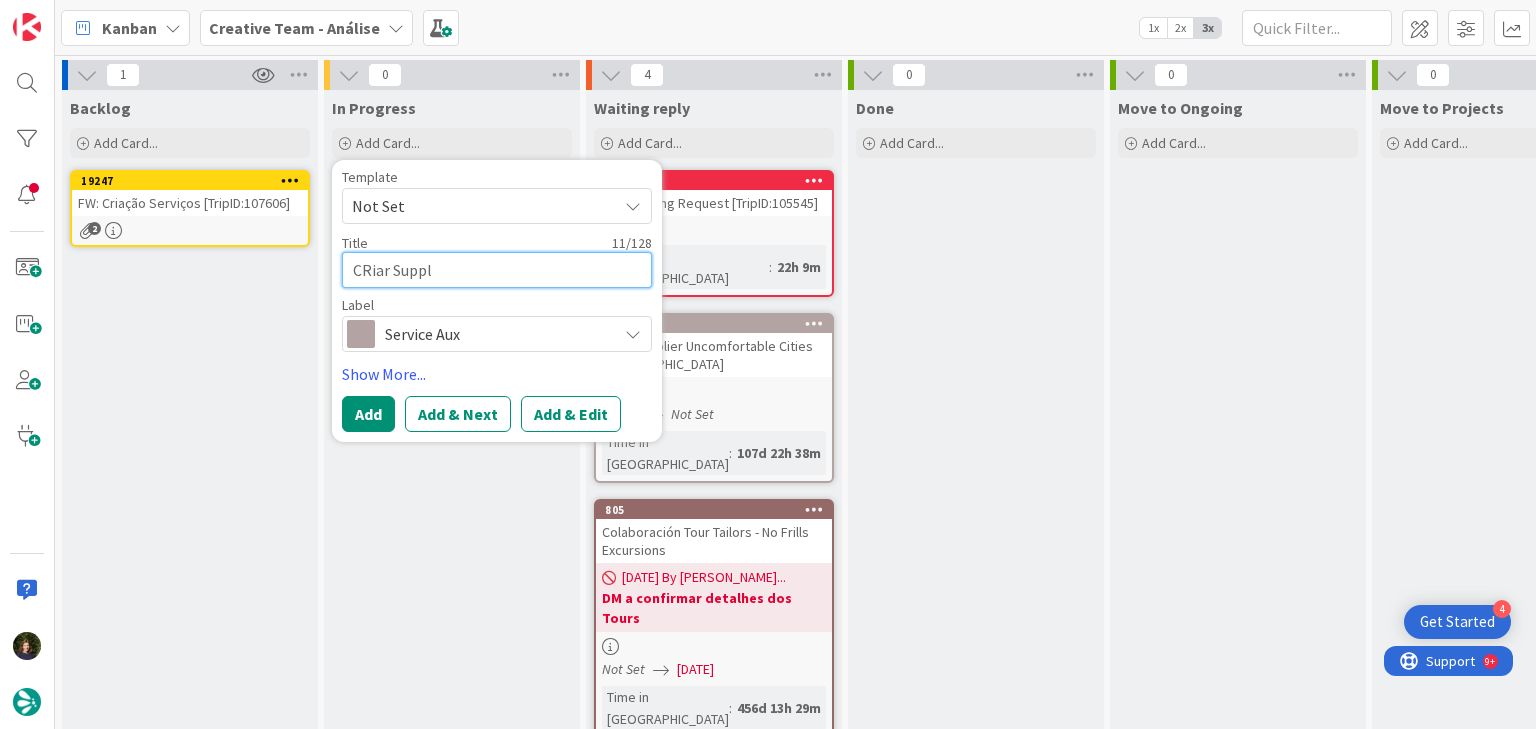 type on "x" 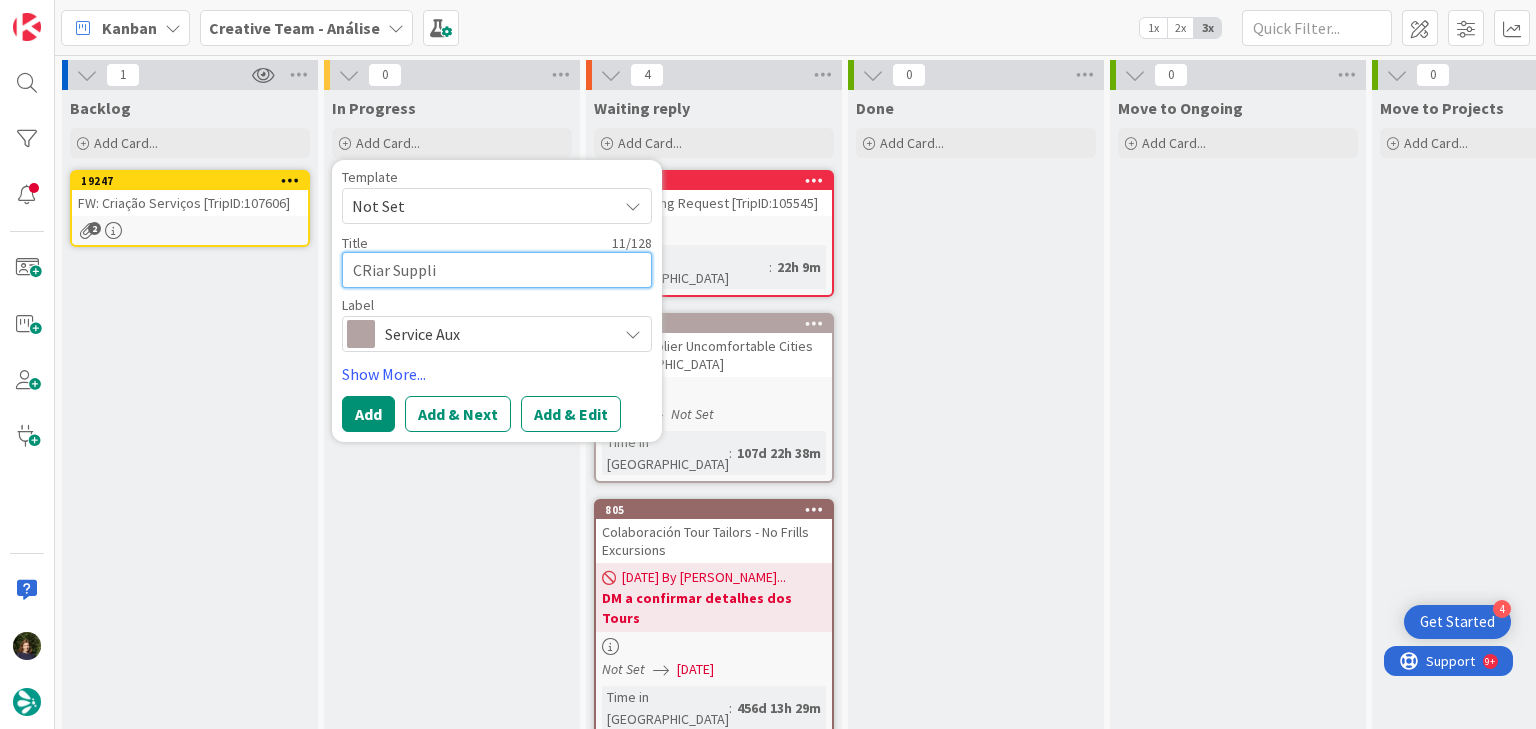type on "x" 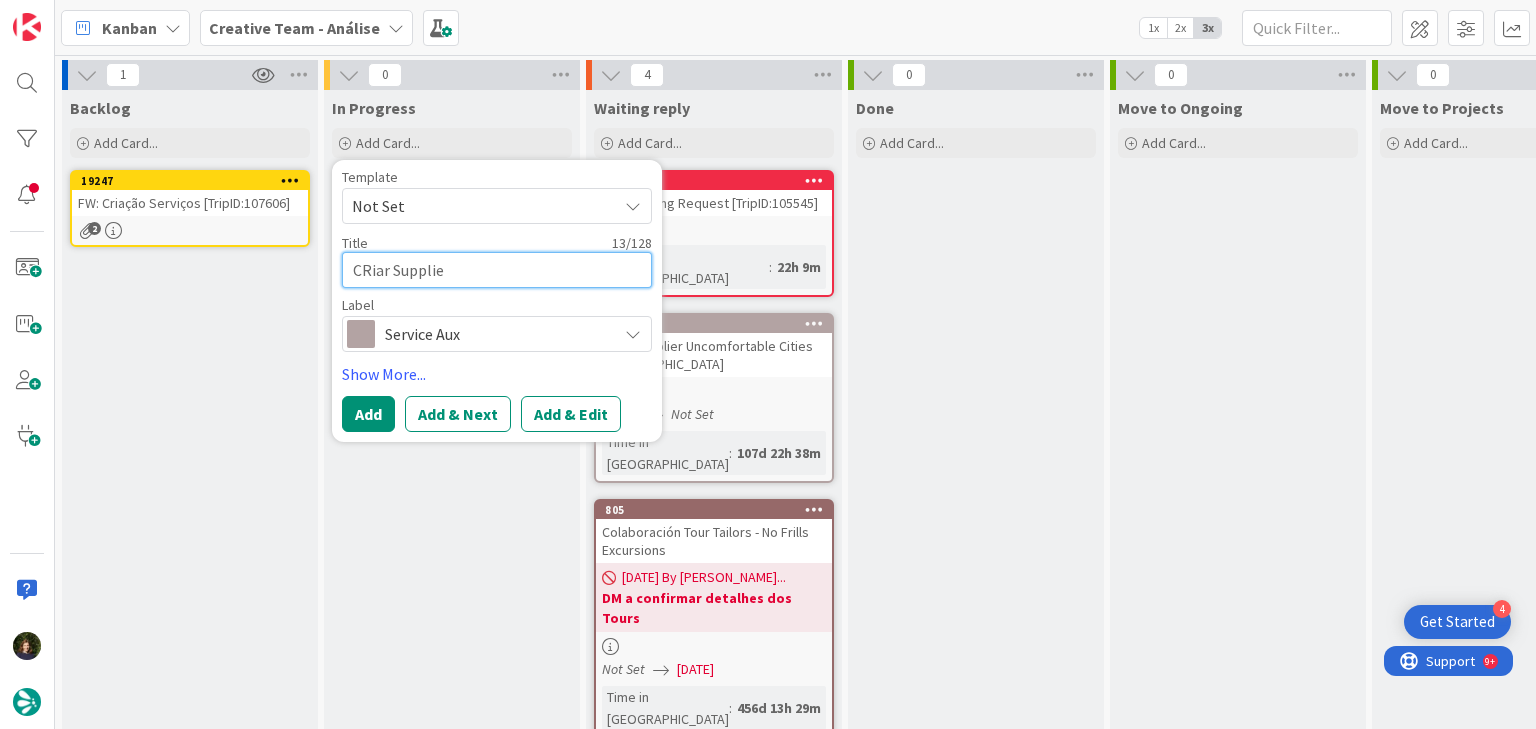 type on "x" 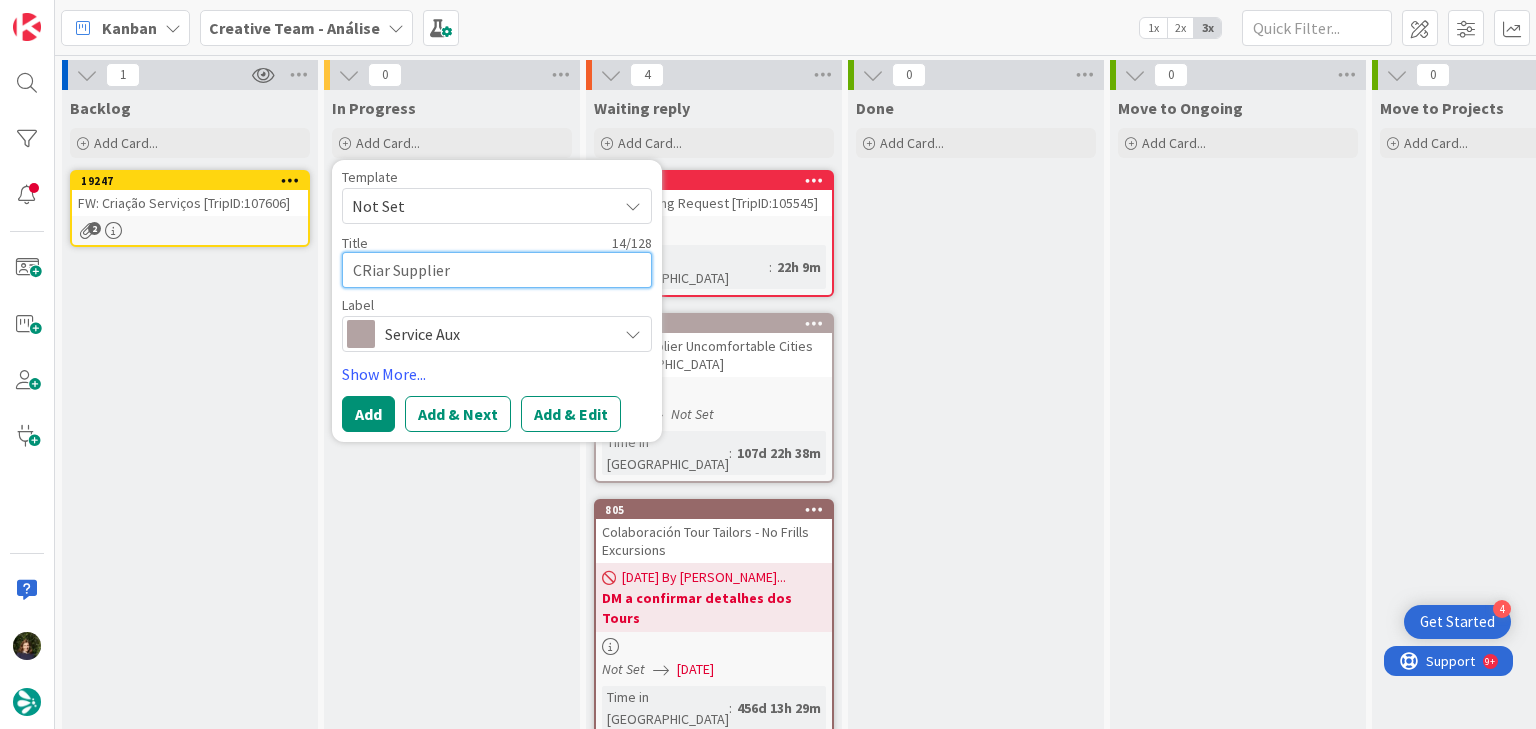 type on "x" 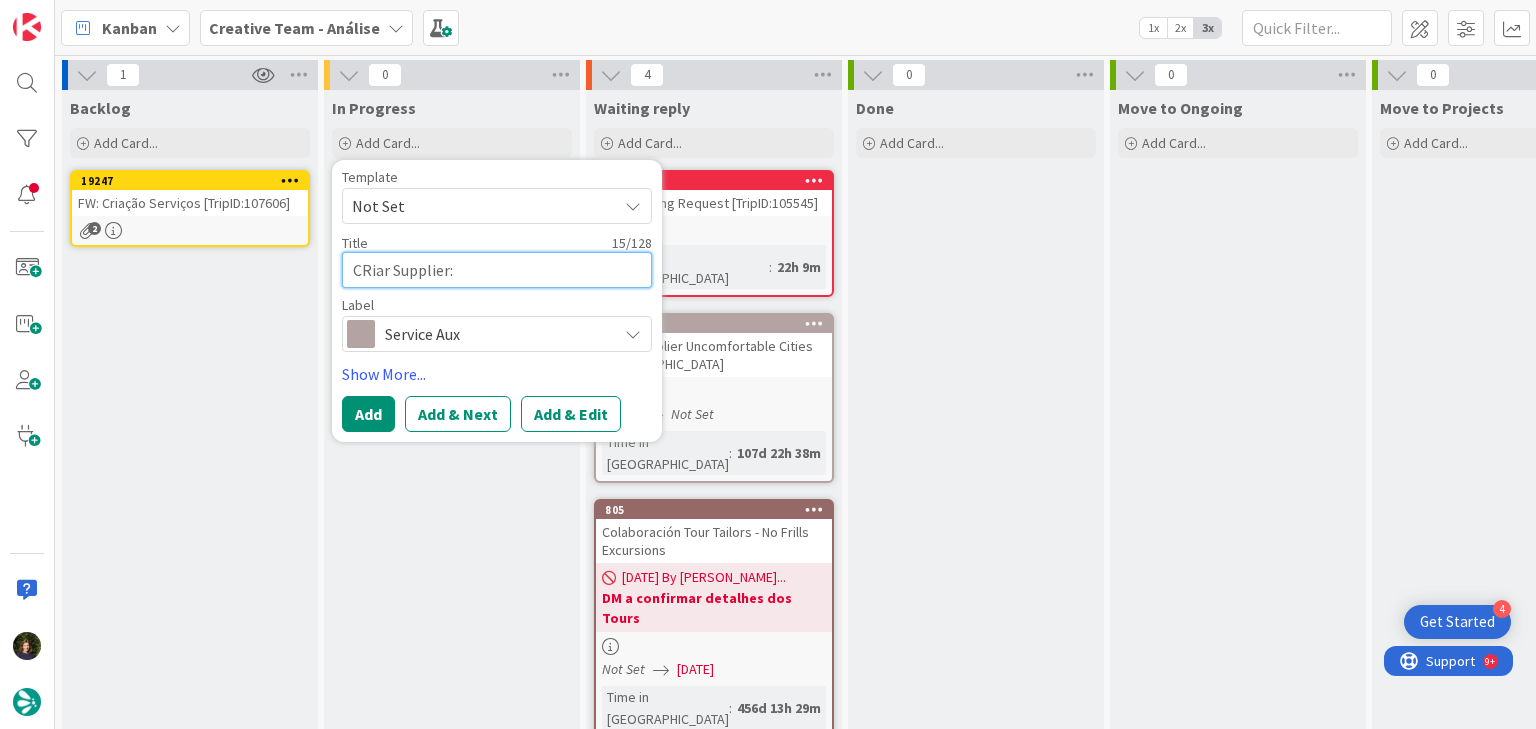 type on "x" 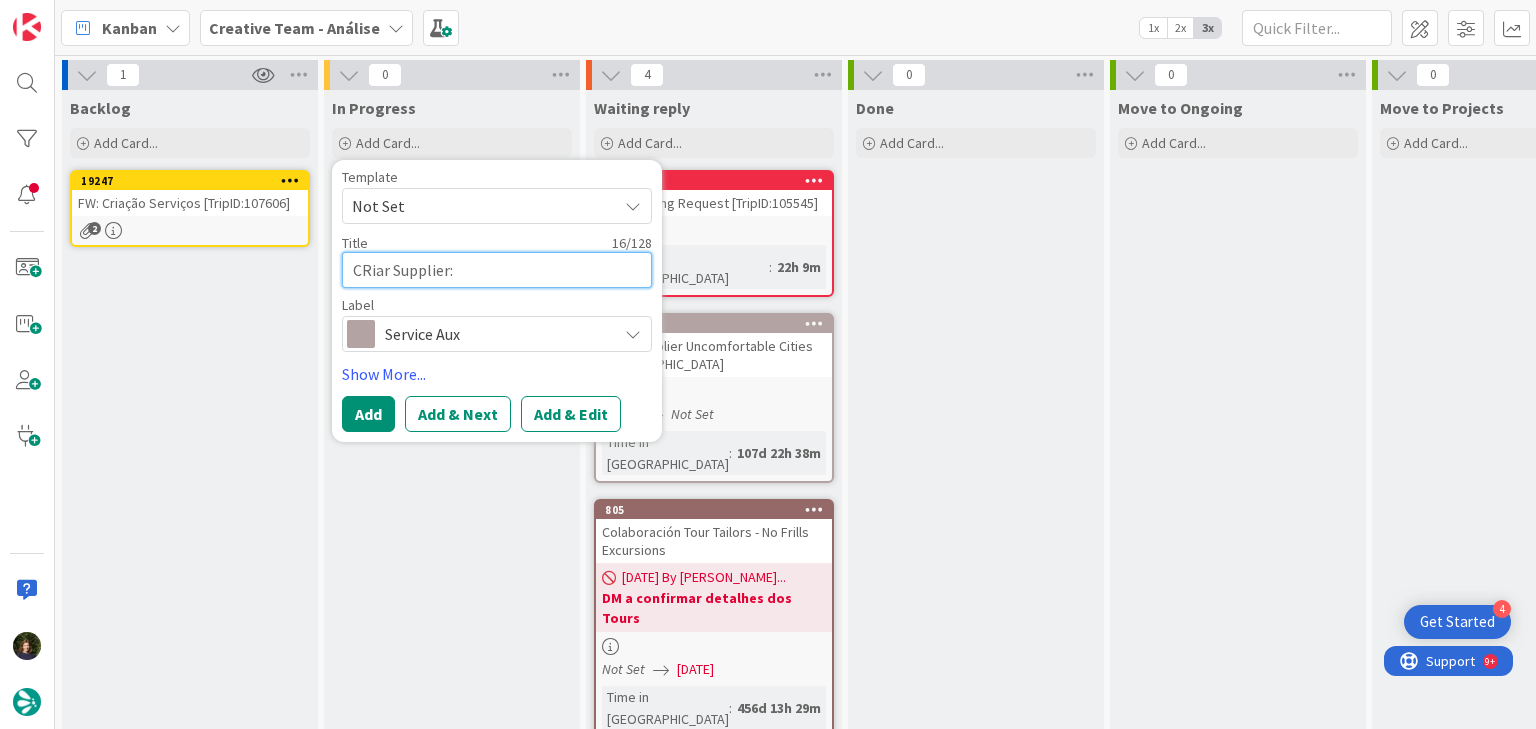 paste on "Prestige Chauffeurs of Warwickshire" 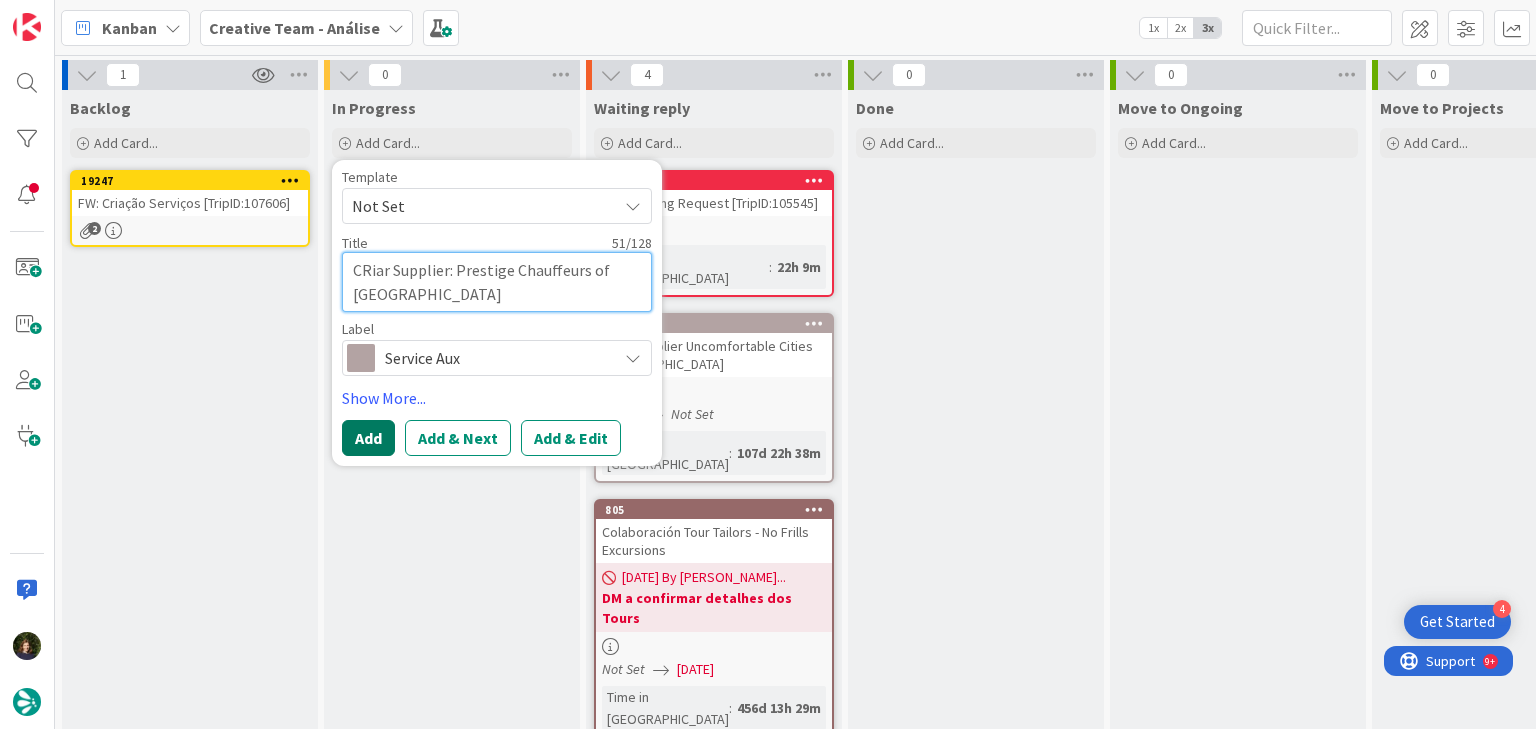 type on "CRiar Supplier: Prestige Chauffeurs of Warwickshire" 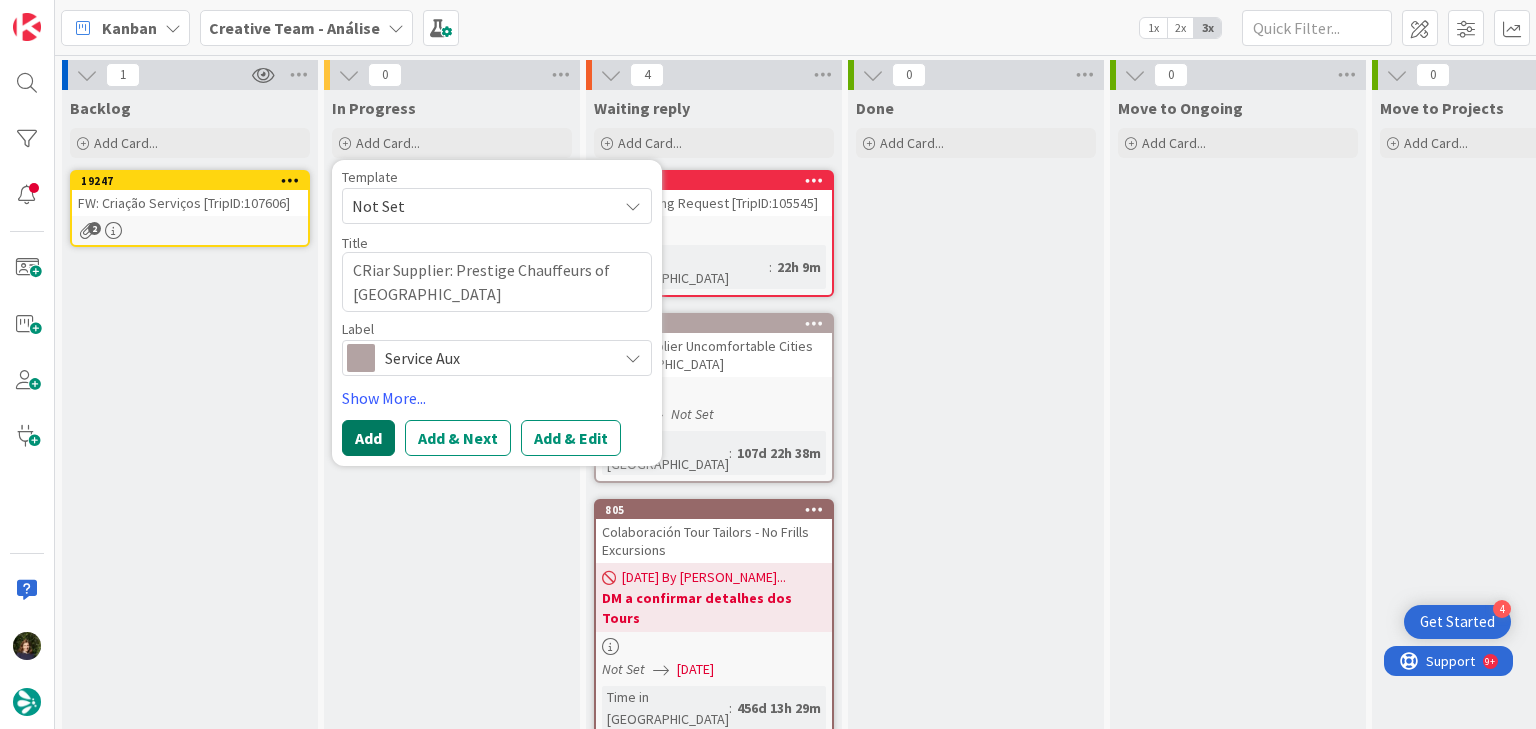 click on "Add" at bounding box center (368, 438) 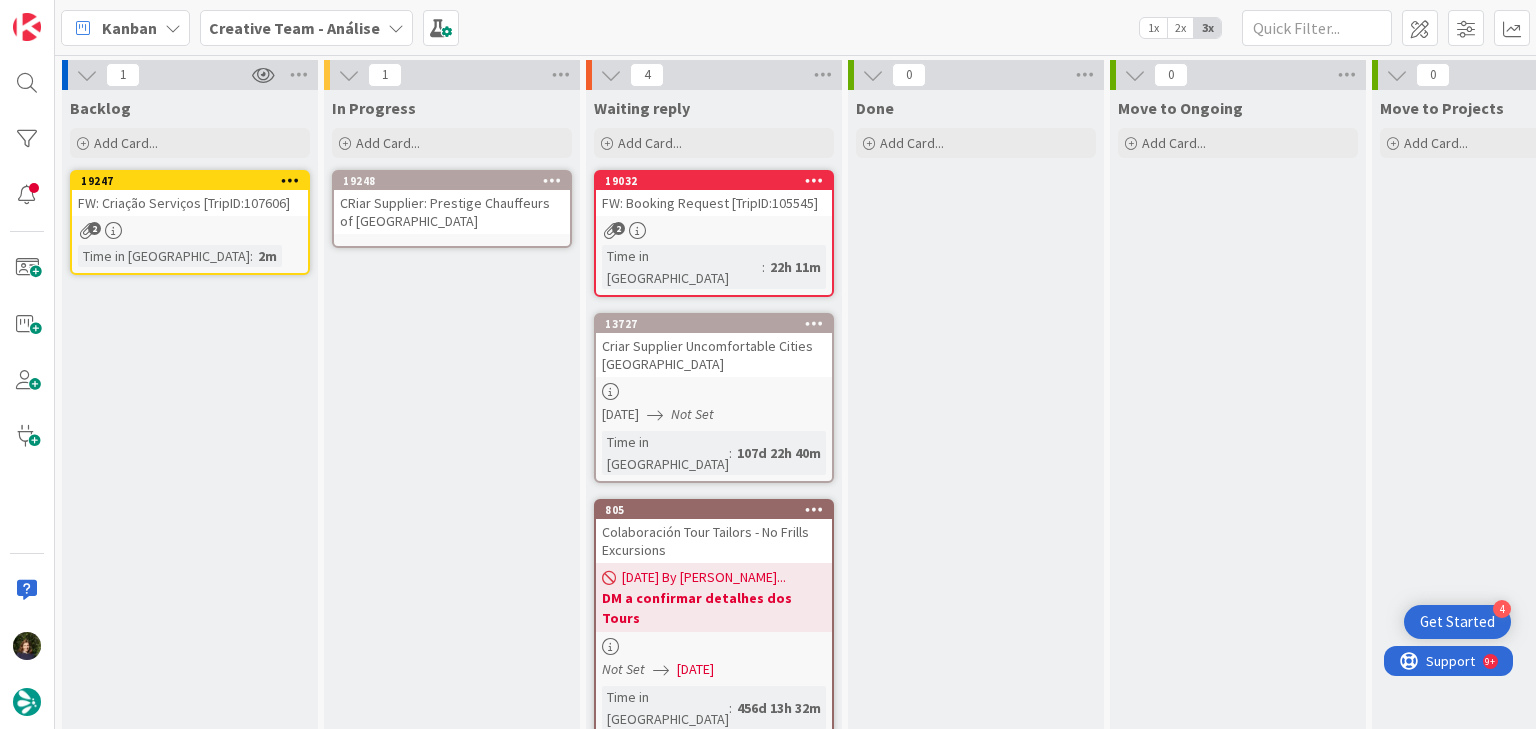click on "19247 FW: Criação Serviços [TripID:107606] 2 Time in Column : 2m" at bounding box center (190, 222) 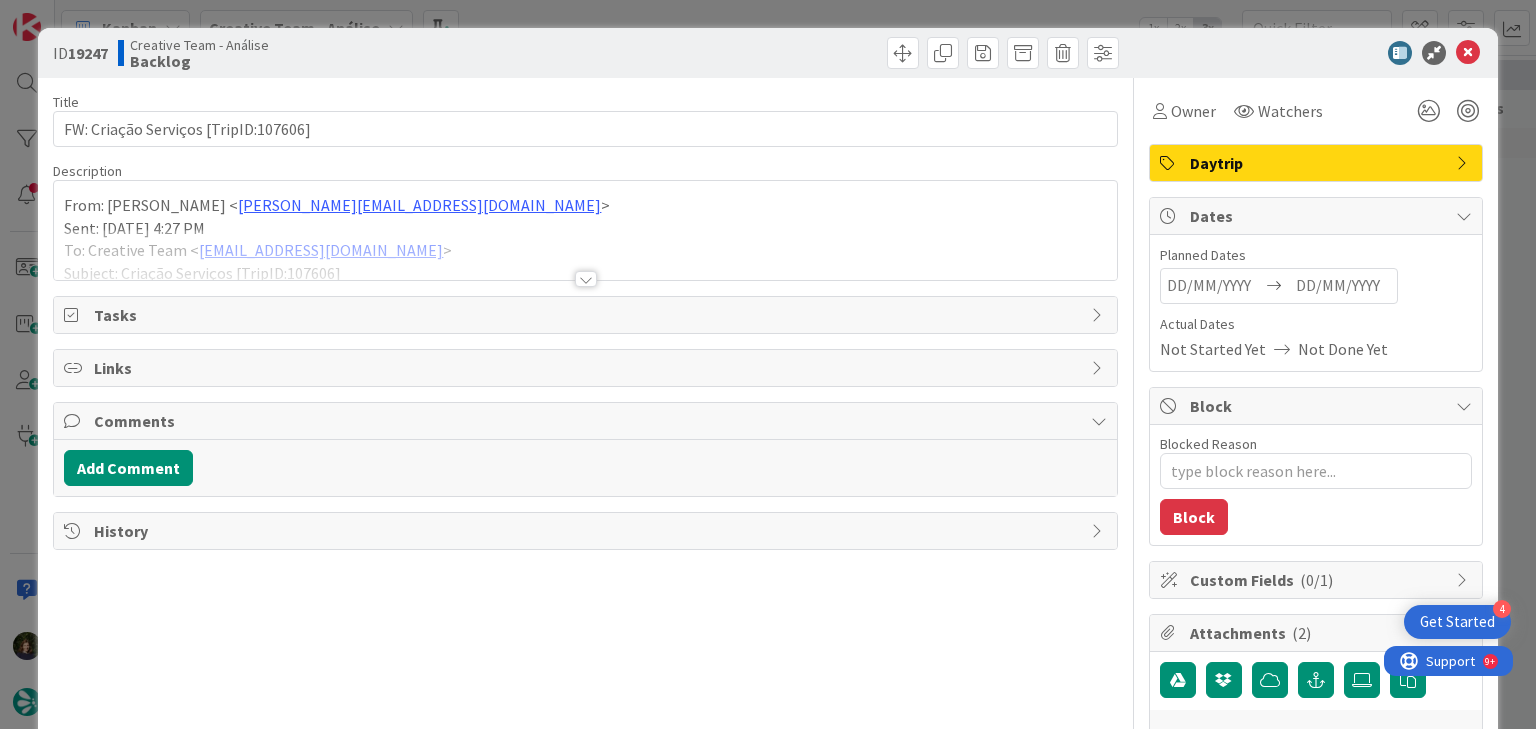 scroll, scrollTop: 0, scrollLeft: 0, axis: both 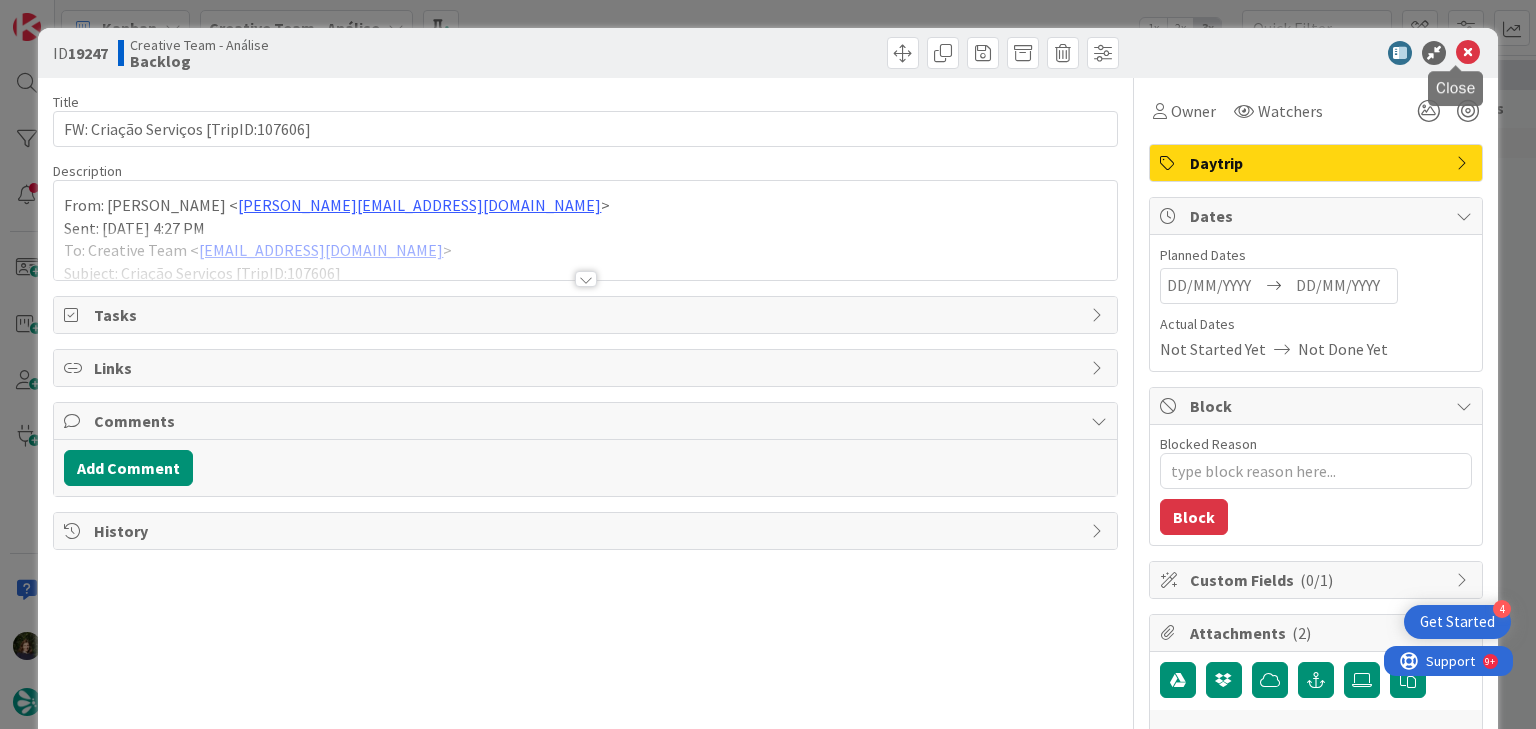 click at bounding box center (1468, 53) 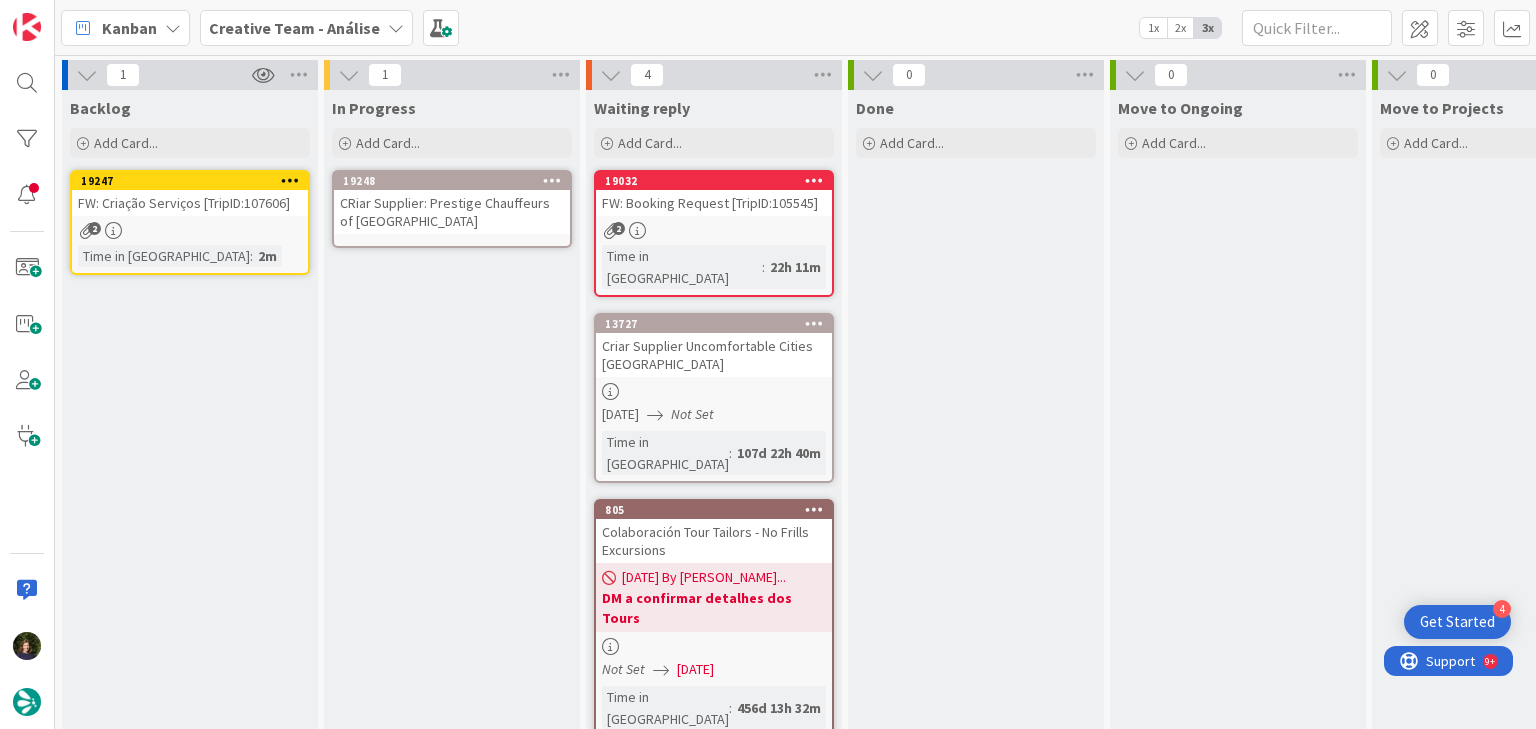 scroll, scrollTop: 0, scrollLeft: 0, axis: both 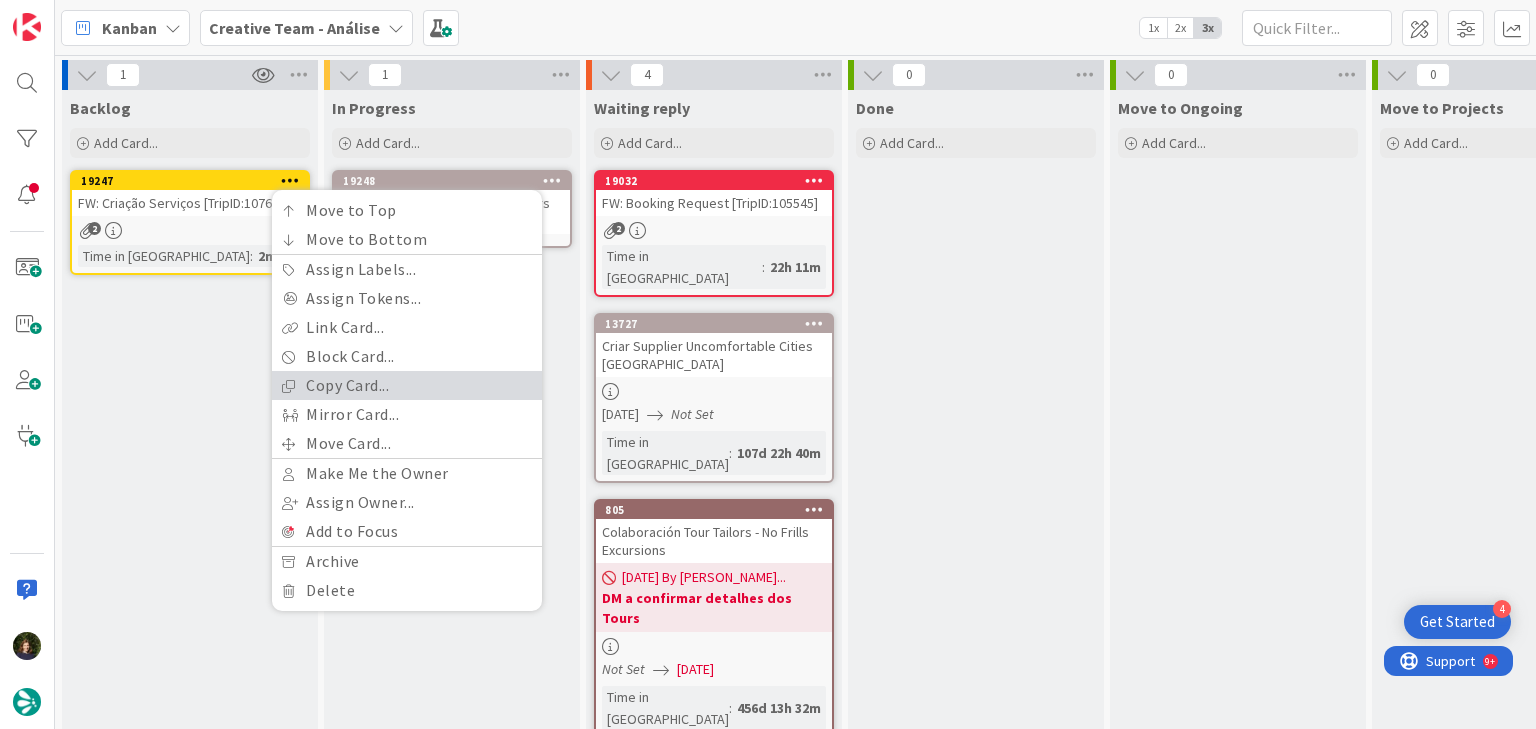 click on "Copy Card..." at bounding box center [407, 385] 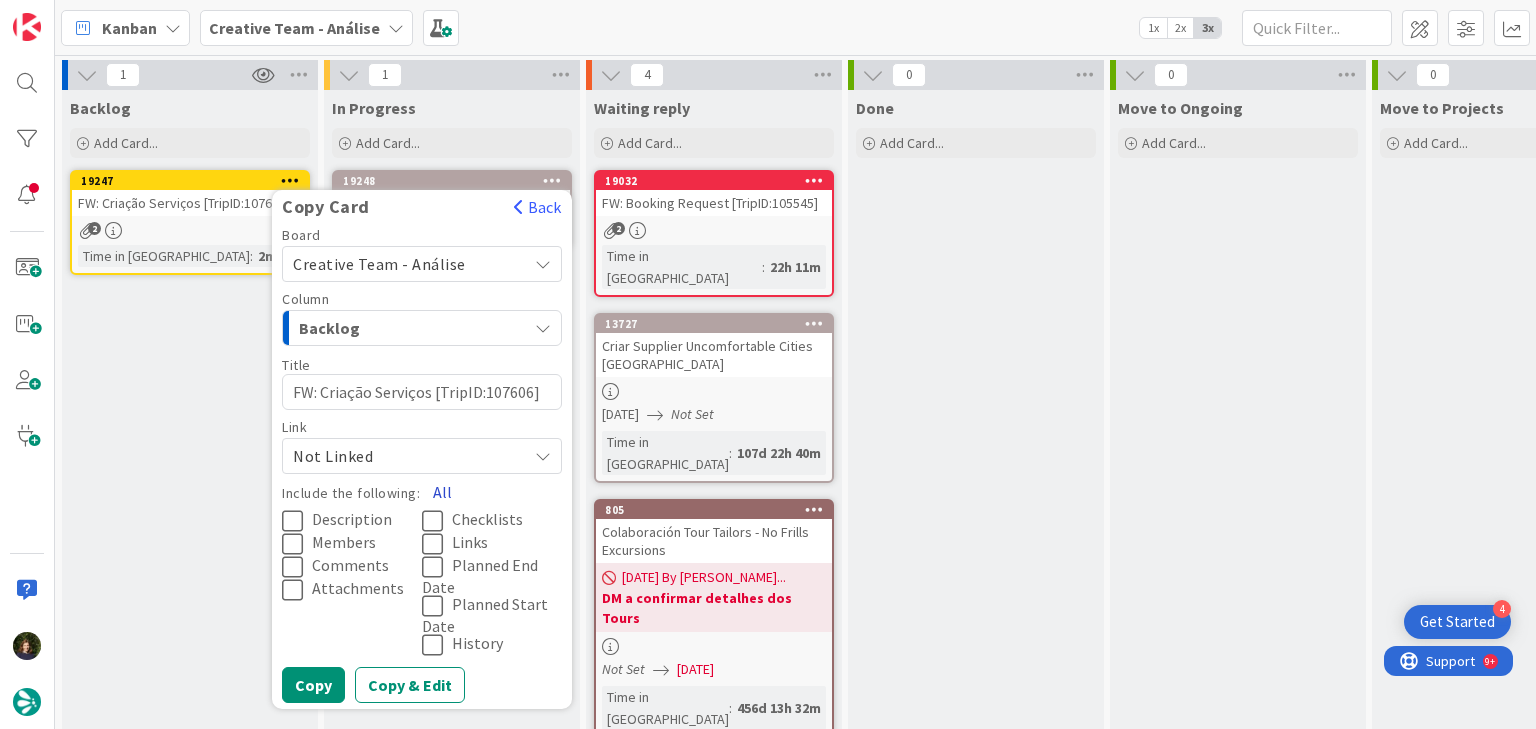 click on "All" at bounding box center [442, 492] 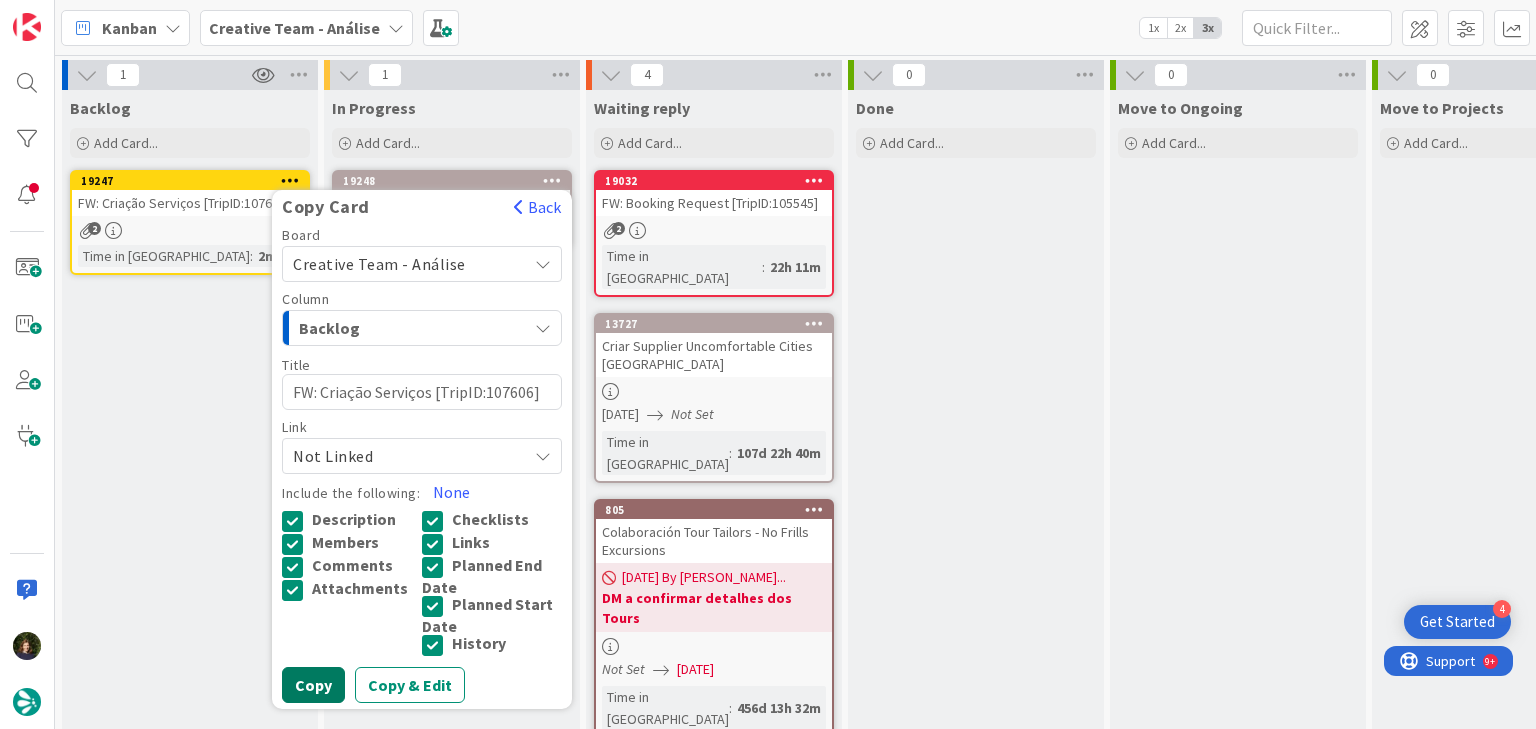 click on "Copy" at bounding box center [313, 685] 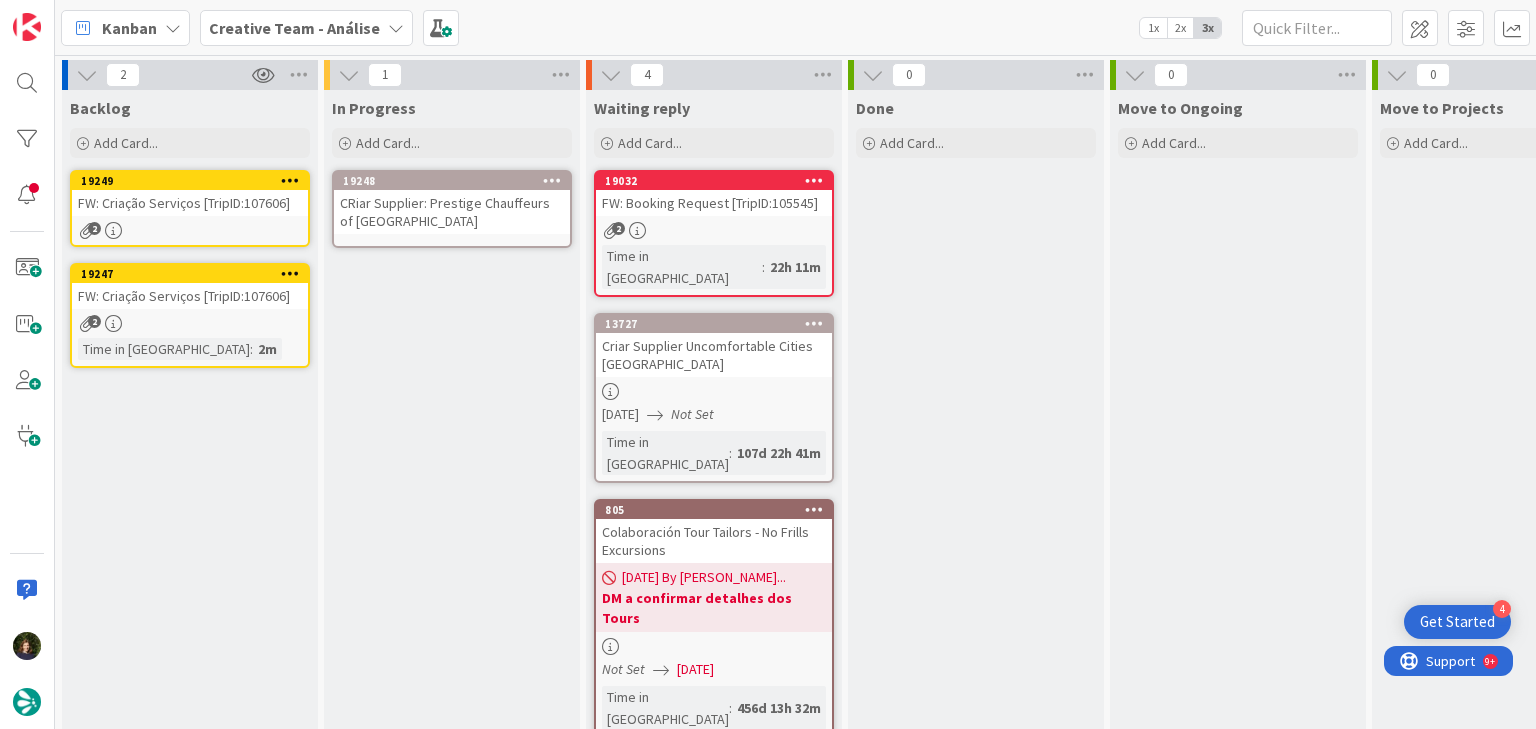 click on "FW: Criação Serviços [TripID:107606]" at bounding box center [190, 203] 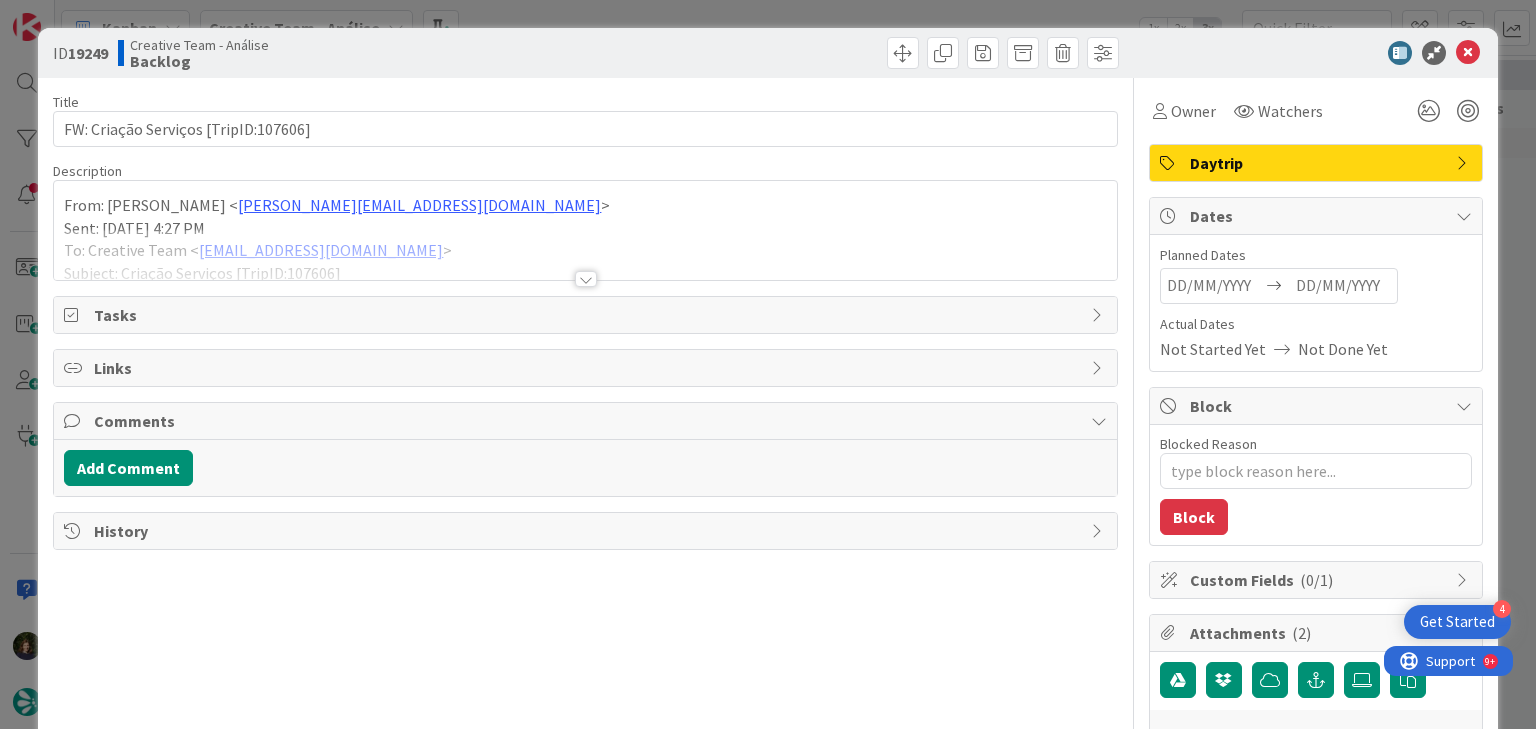 scroll, scrollTop: 0, scrollLeft: 0, axis: both 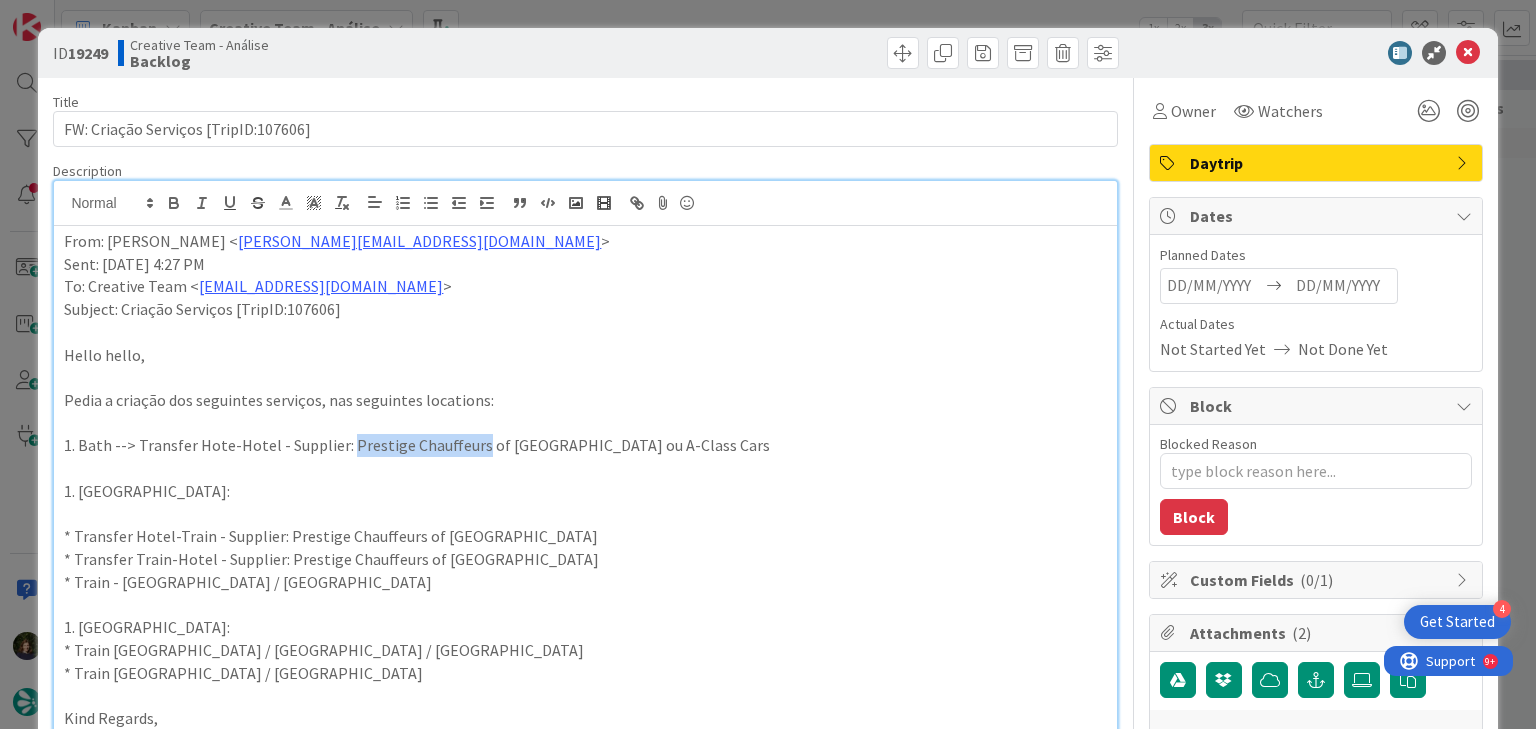 drag, startPoint x: 342, startPoint y: 450, endPoint x: 472, endPoint y: 449, distance: 130.00385 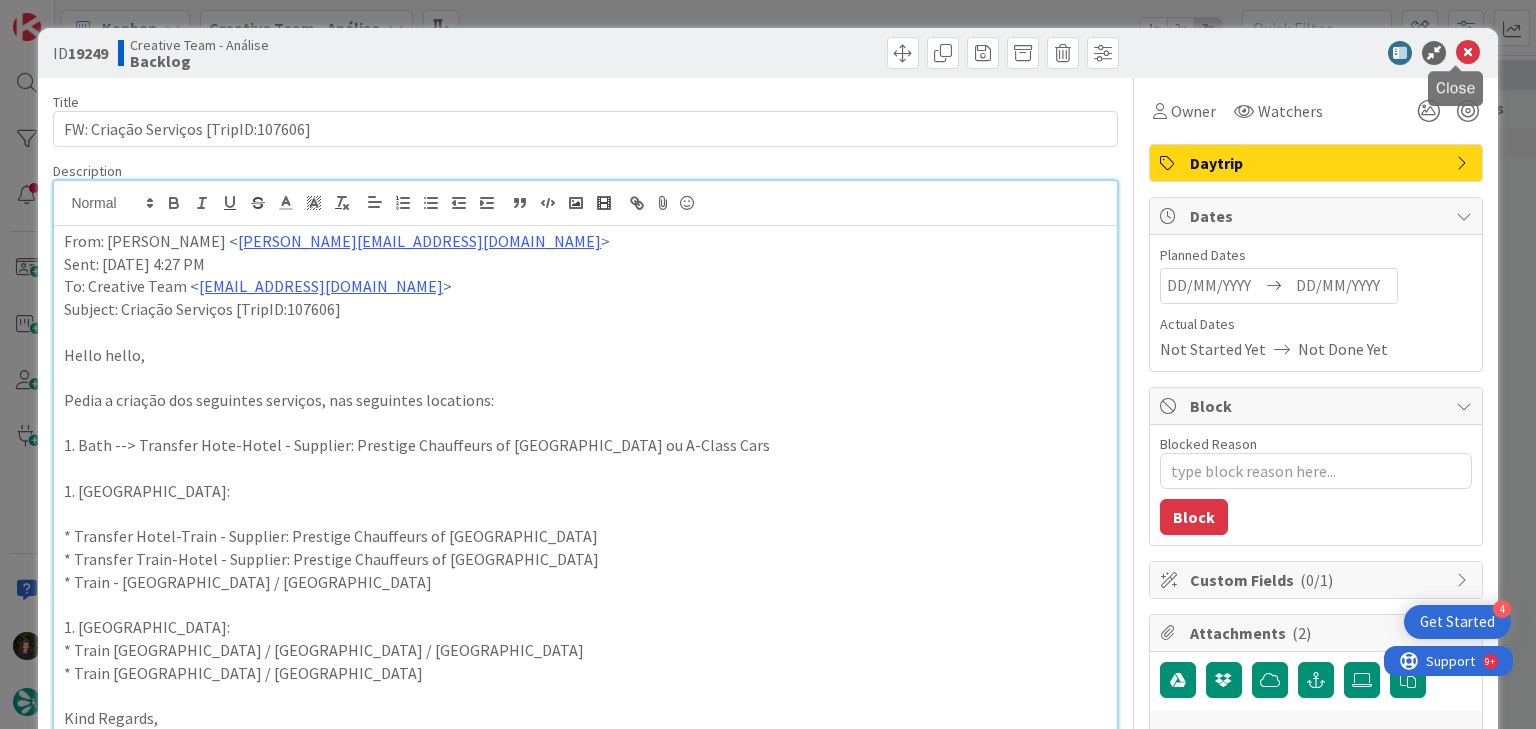 click at bounding box center (1468, 53) 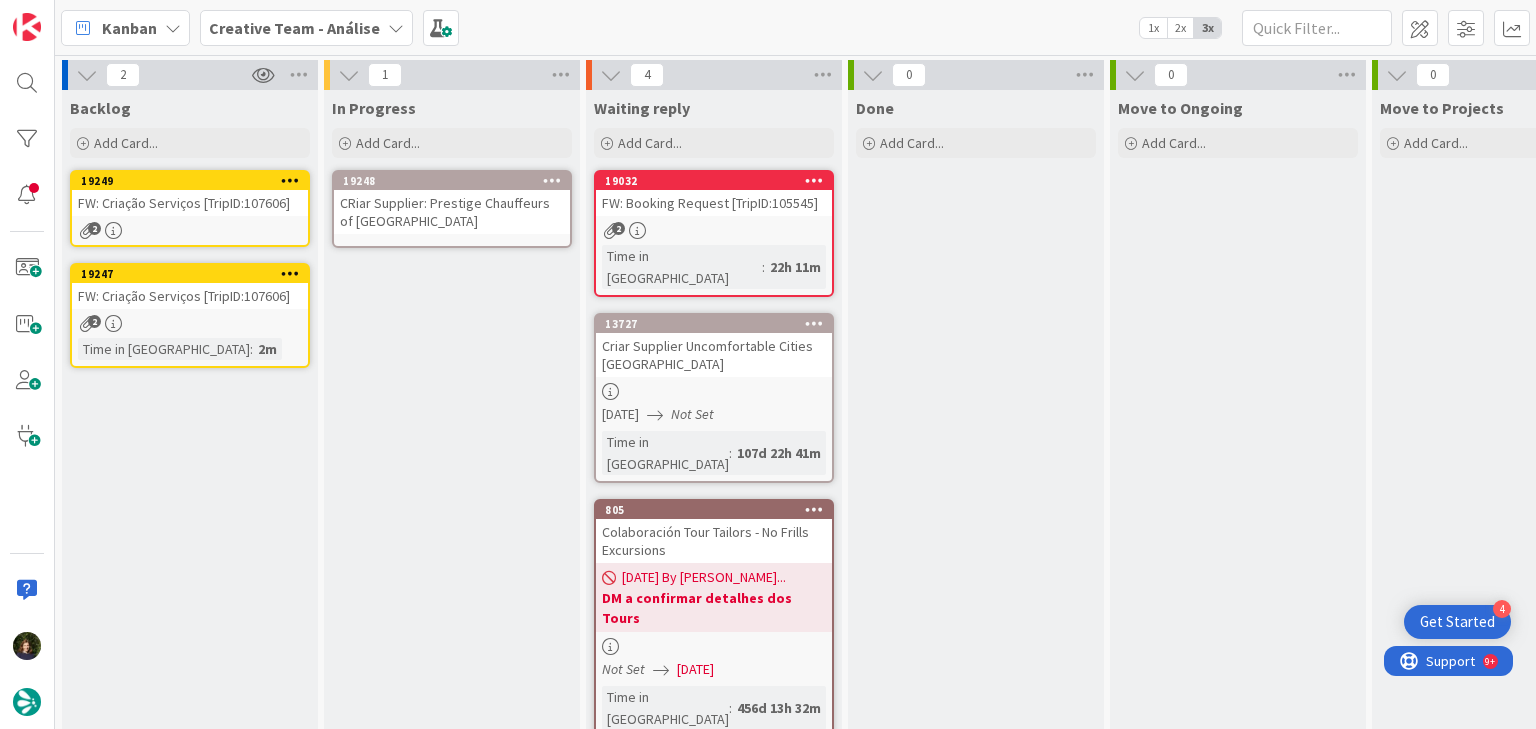 scroll, scrollTop: 0, scrollLeft: 0, axis: both 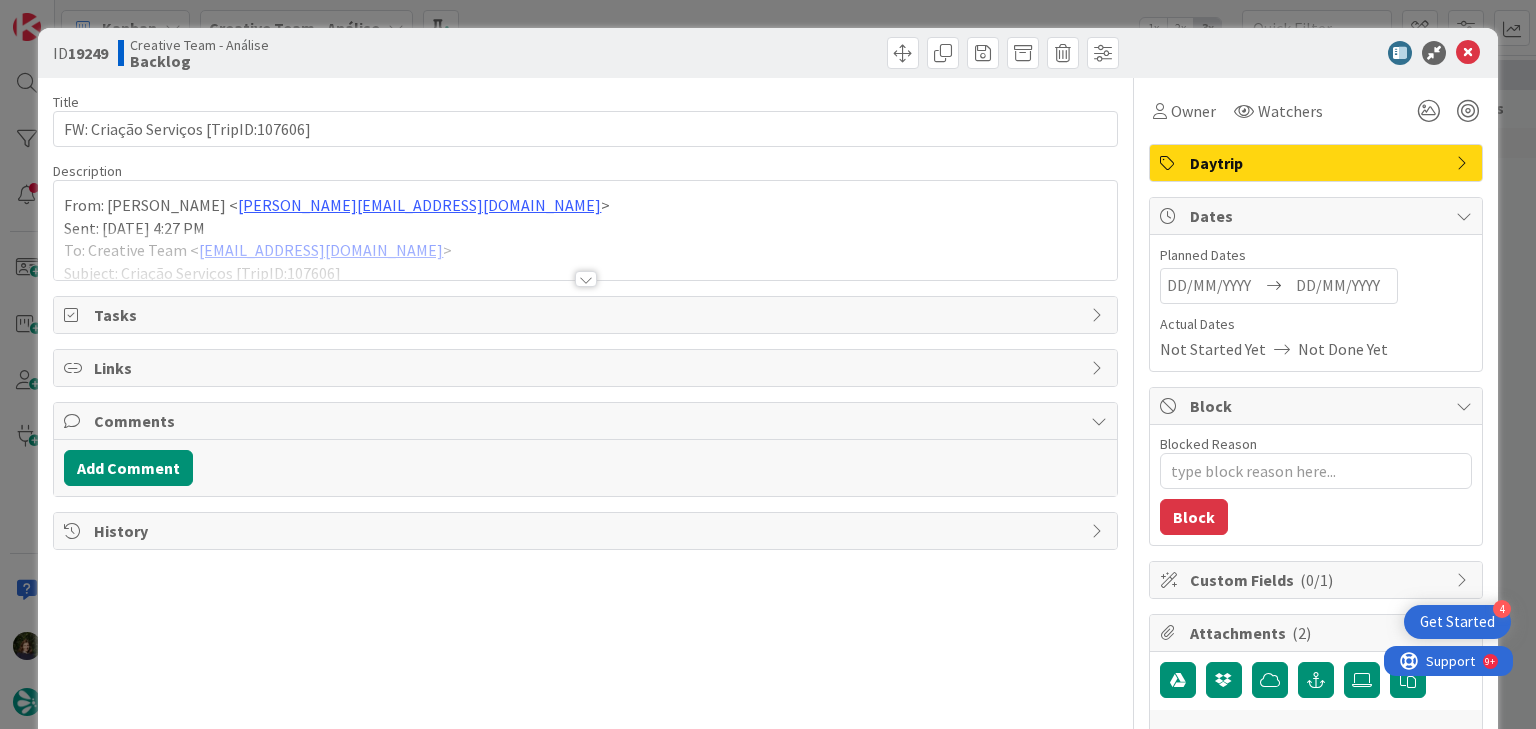click at bounding box center [586, 279] 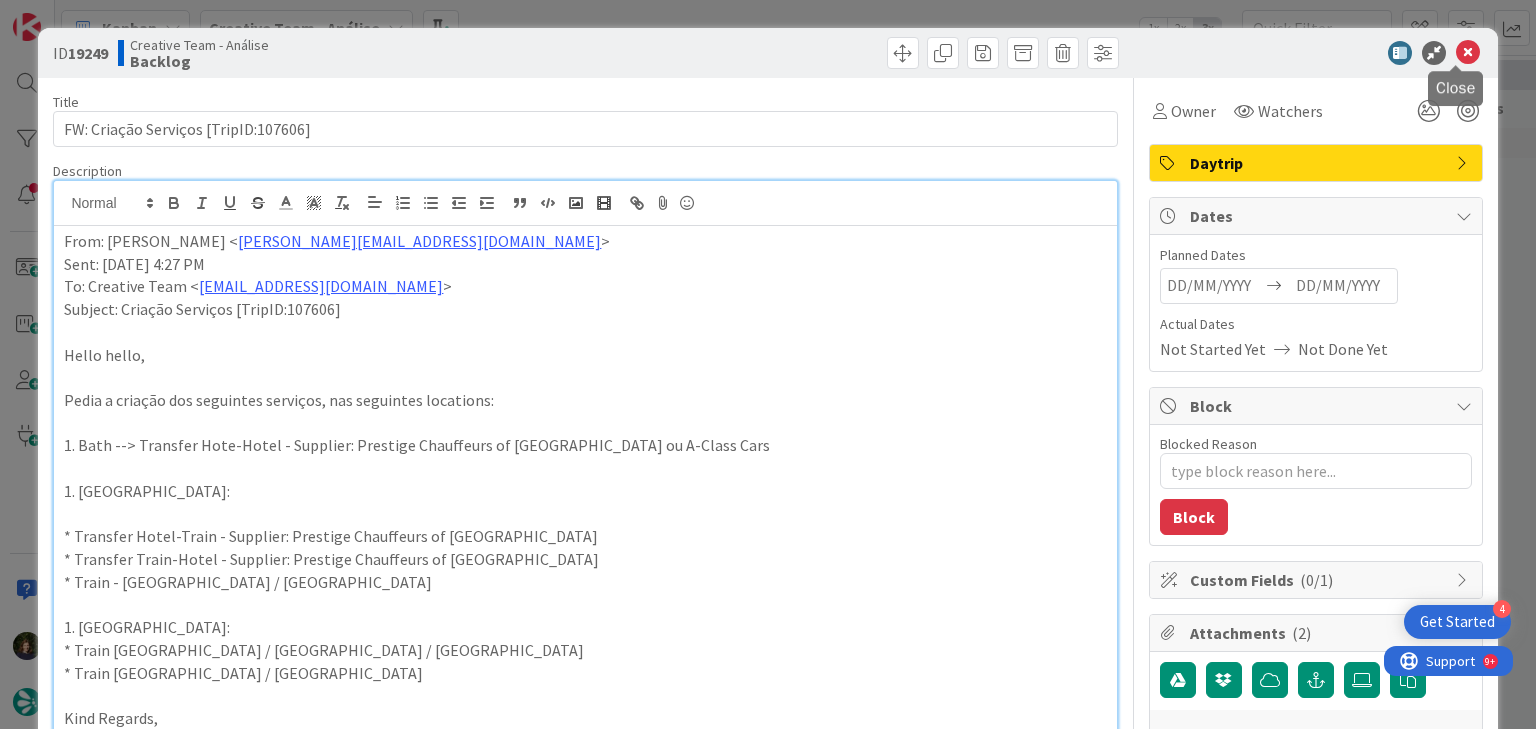 click at bounding box center [1468, 53] 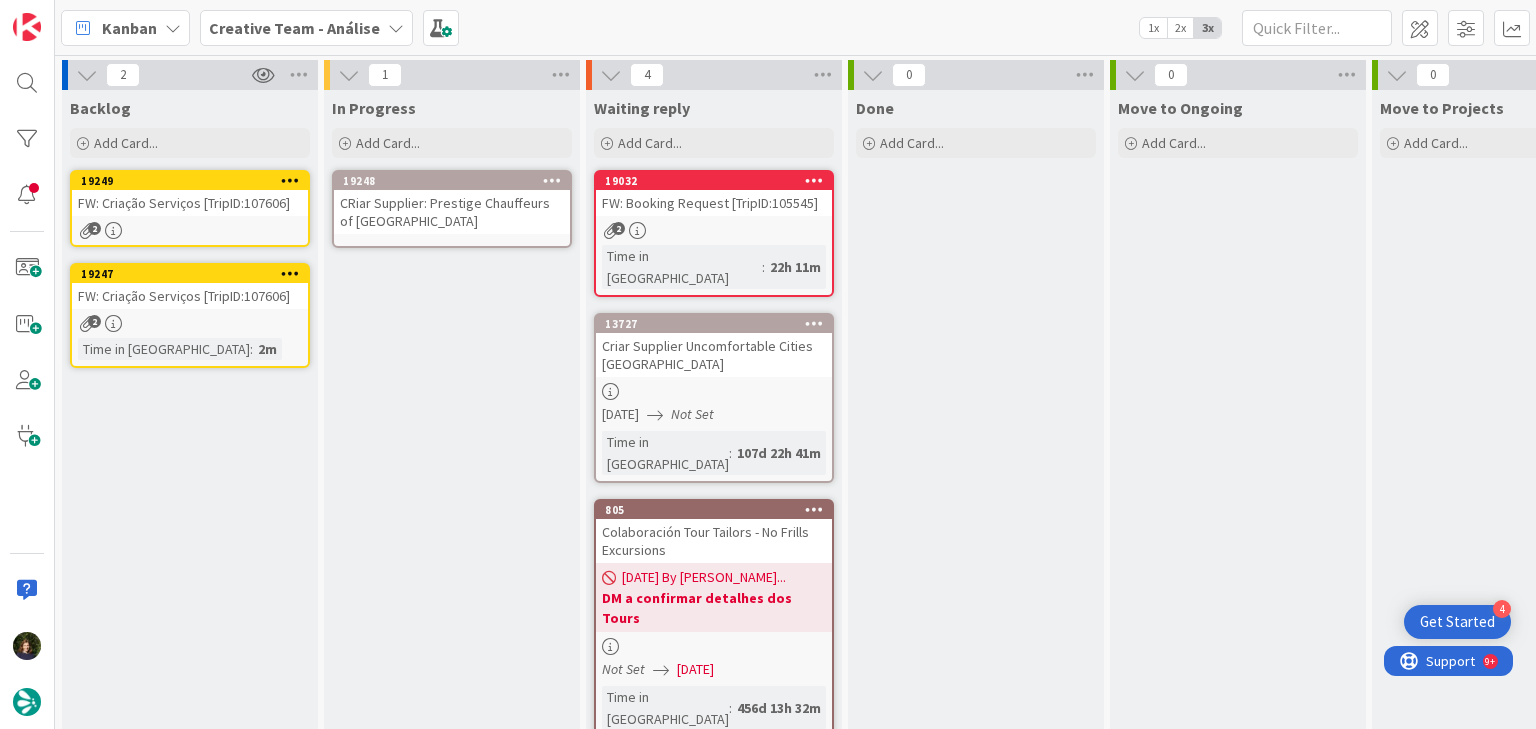 scroll, scrollTop: 0, scrollLeft: 0, axis: both 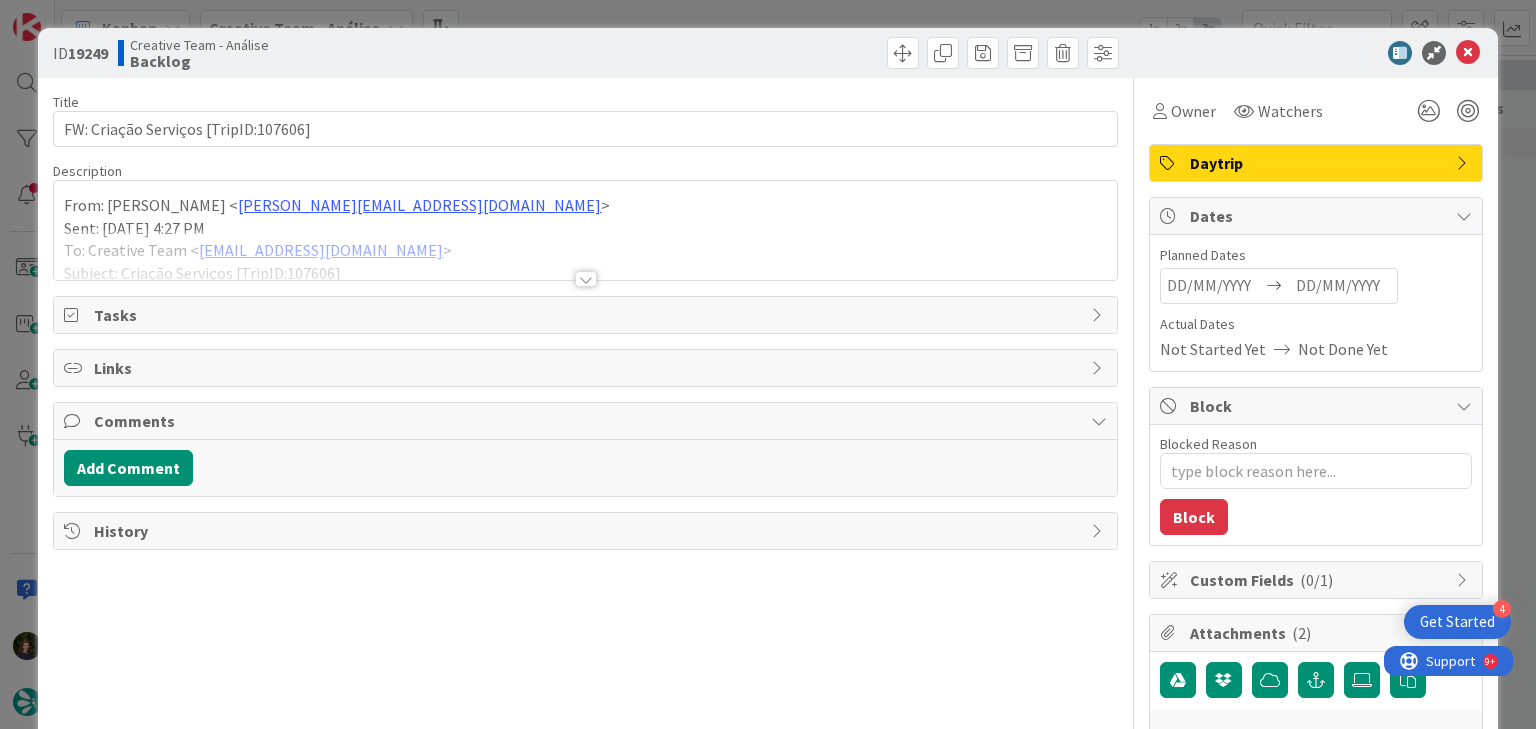 click at bounding box center [586, 279] 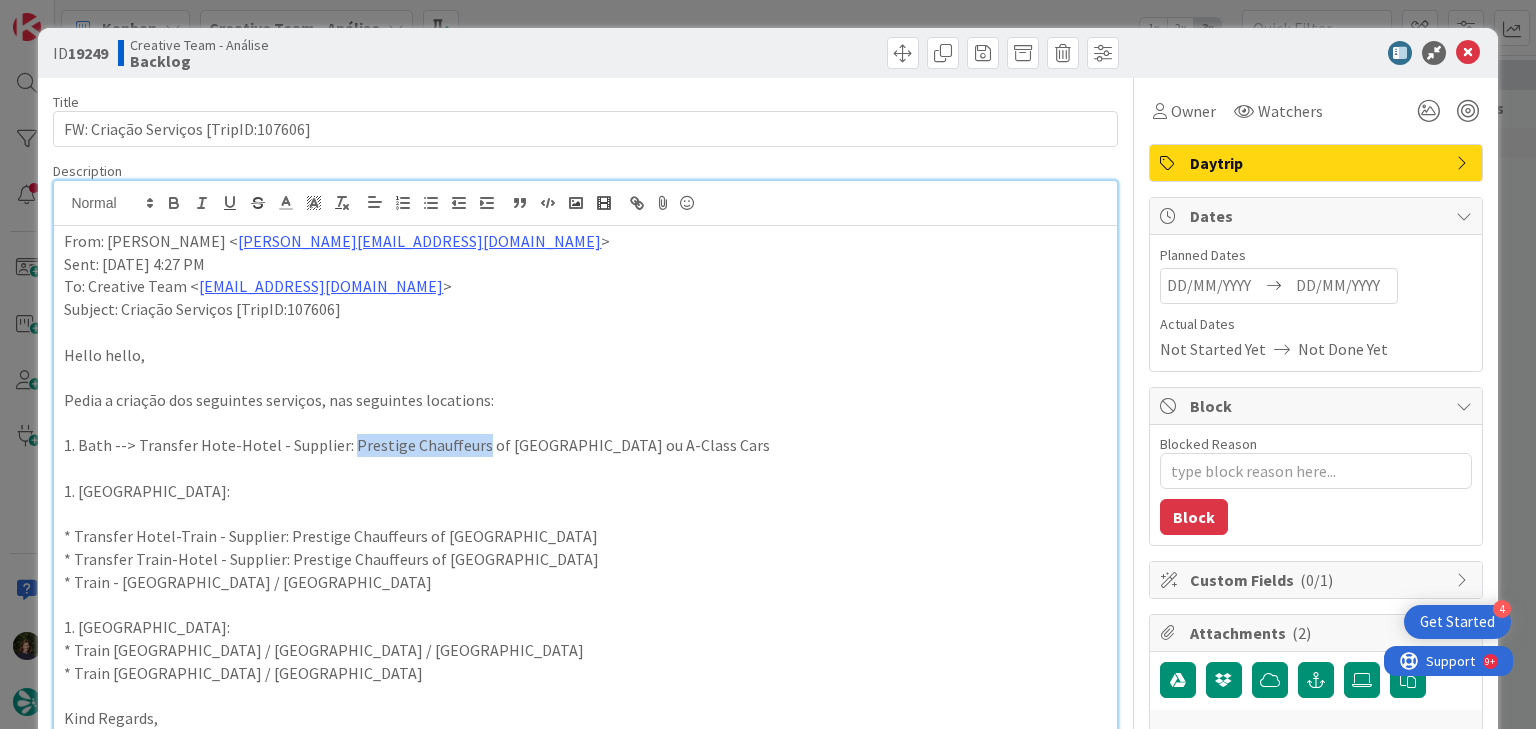 drag, startPoint x: 342, startPoint y: 438, endPoint x: 469, endPoint y: 449, distance: 127.47549 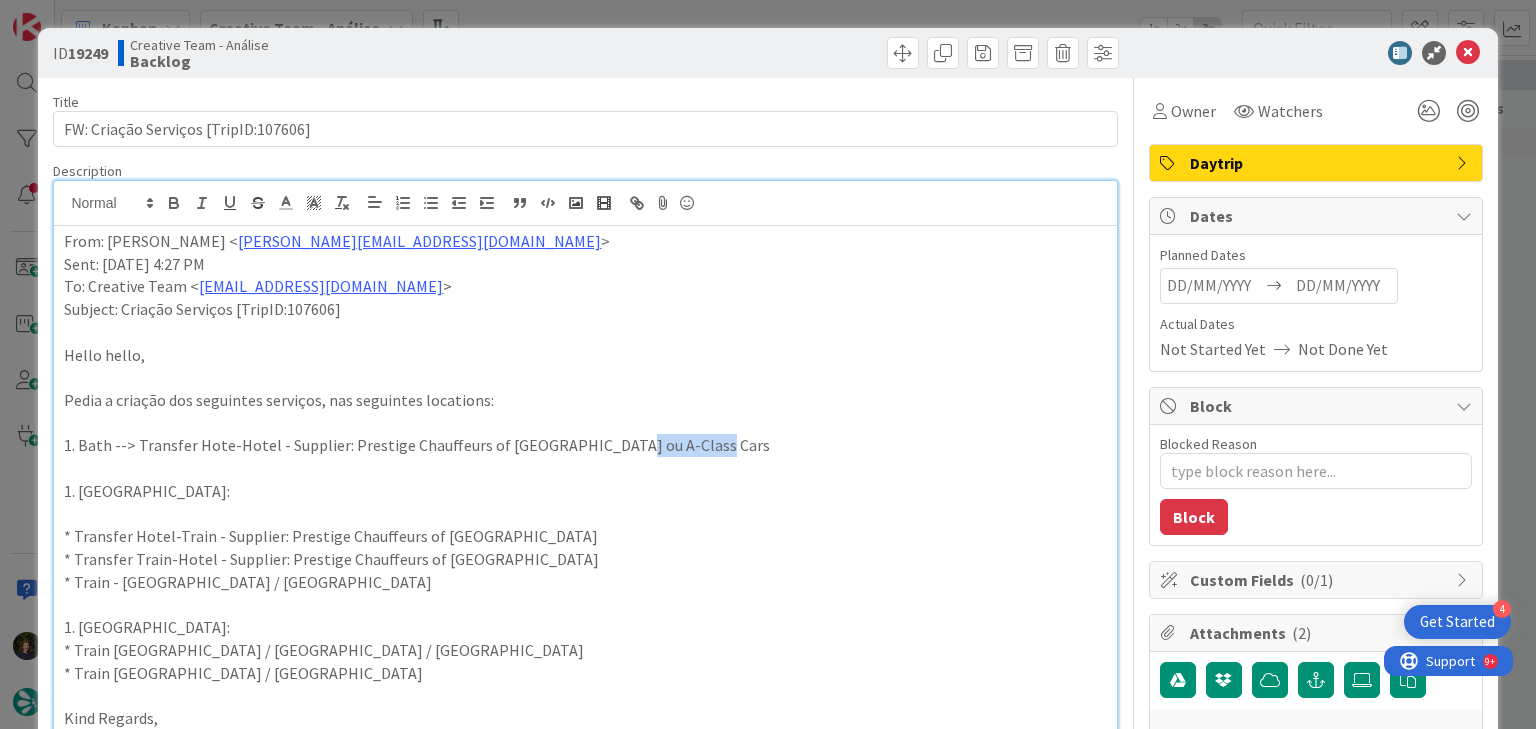 drag, startPoint x: 697, startPoint y: 447, endPoint x: 624, endPoint y: 444, distance: 73.061615 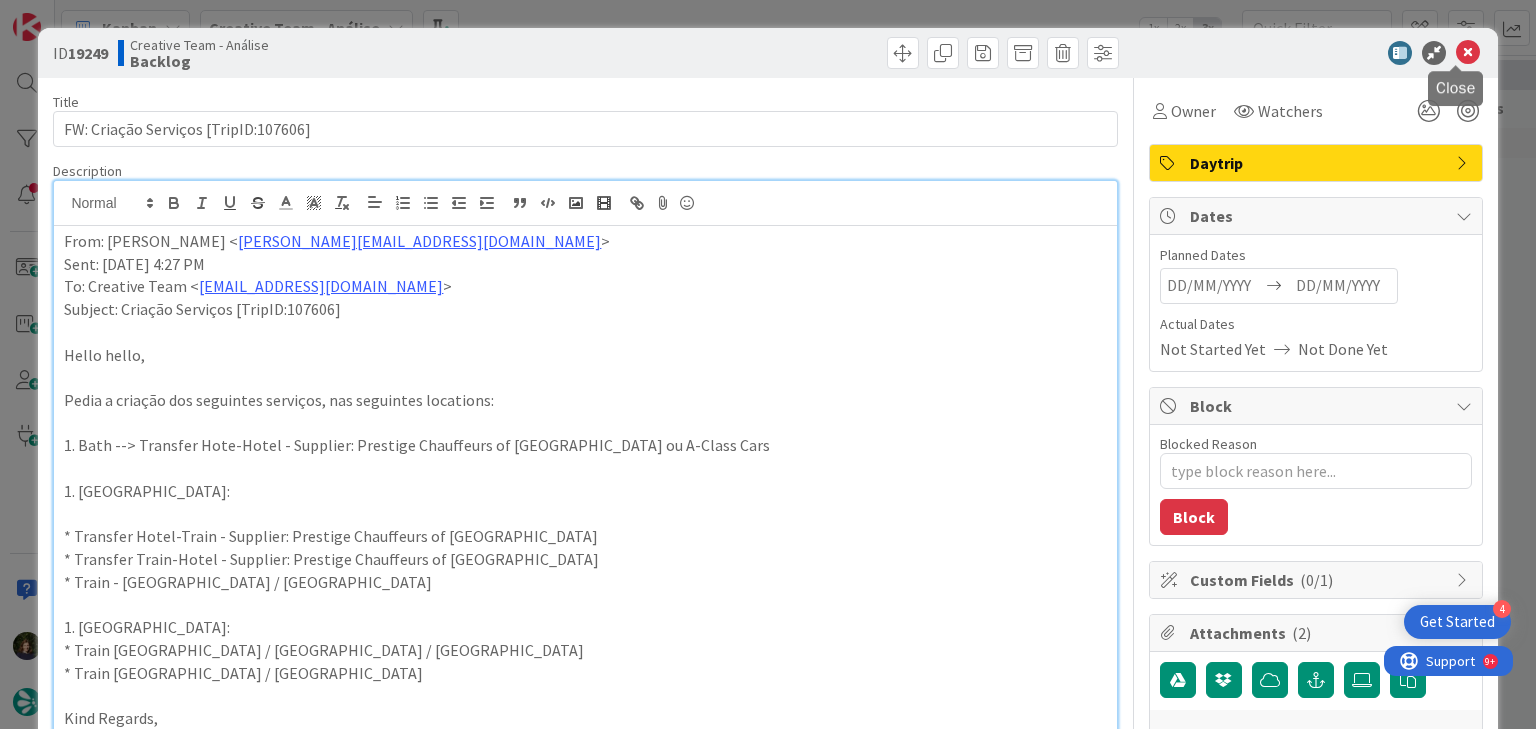 click at bounding box center [1468, 53] 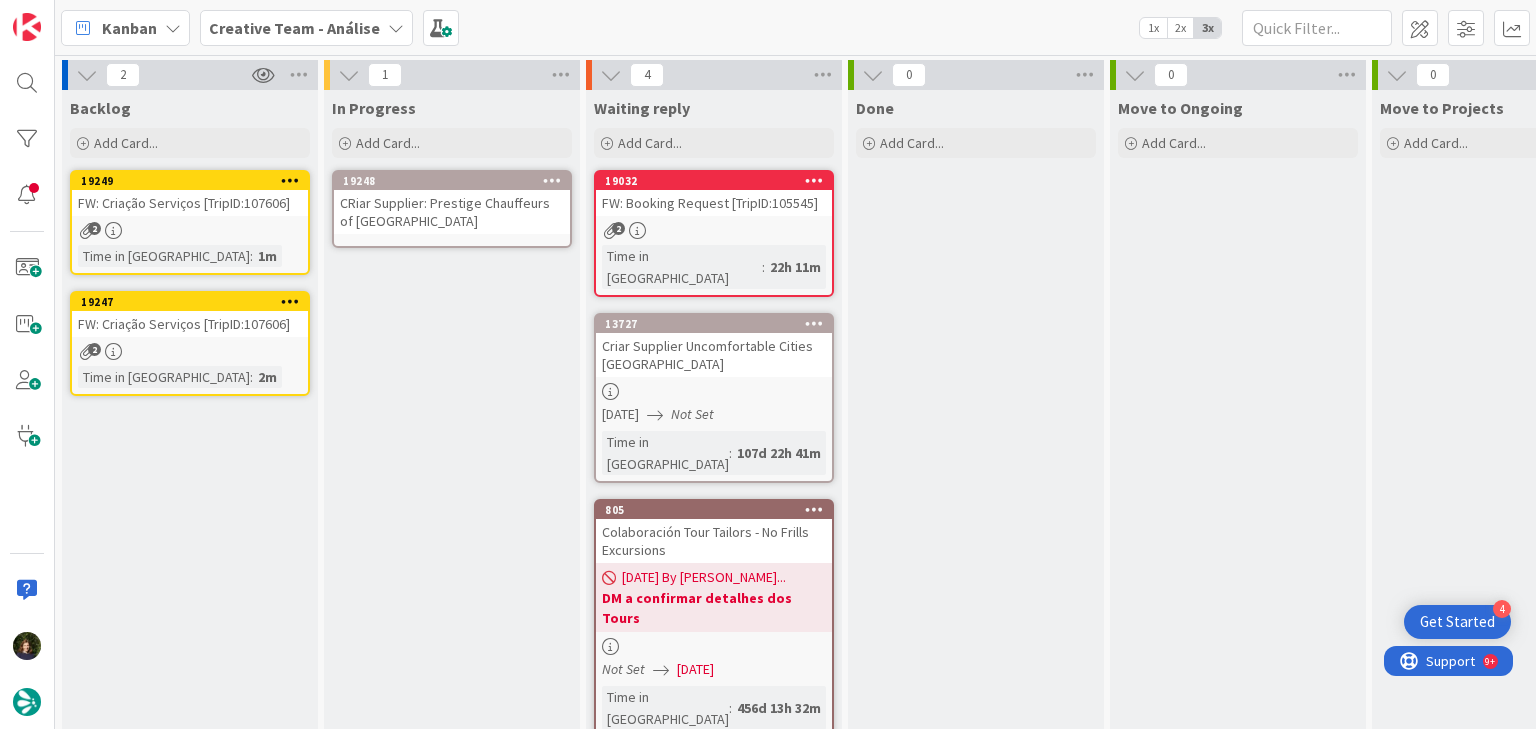 click at bounding box center (552, 180) 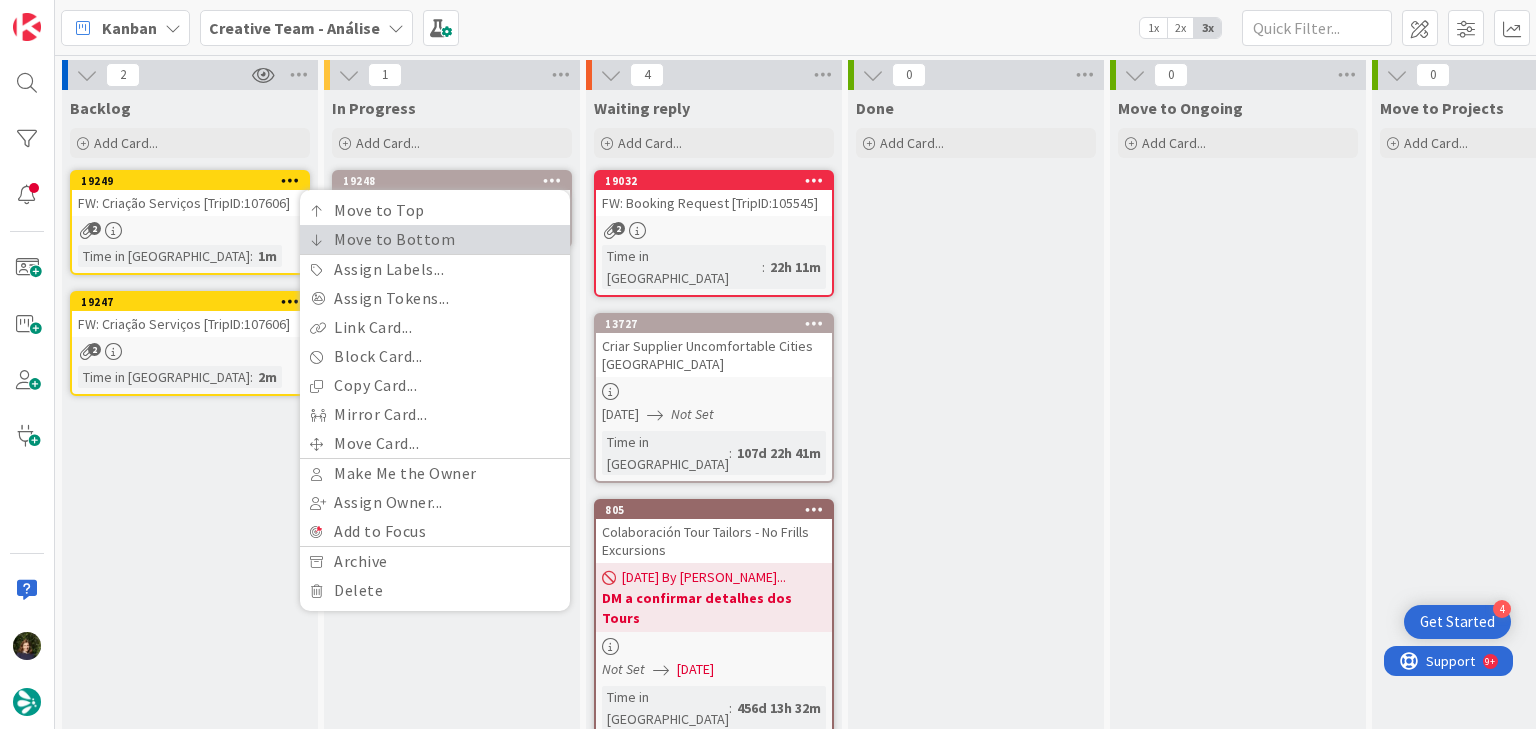 scroll, scrollTop: 0, scrollLeft: 0, axis: both 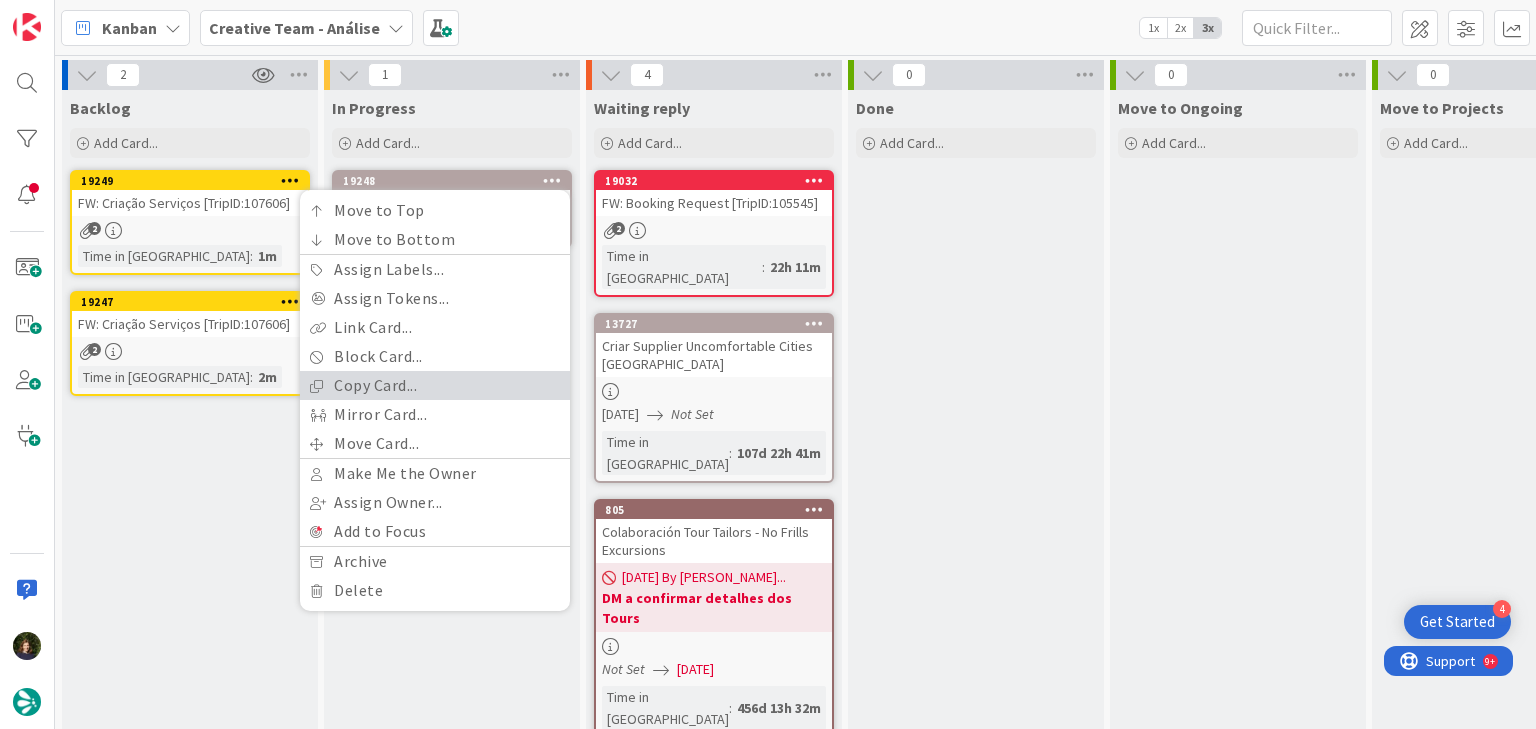 click on "Copy Card..." at bounding box center (435, 385) 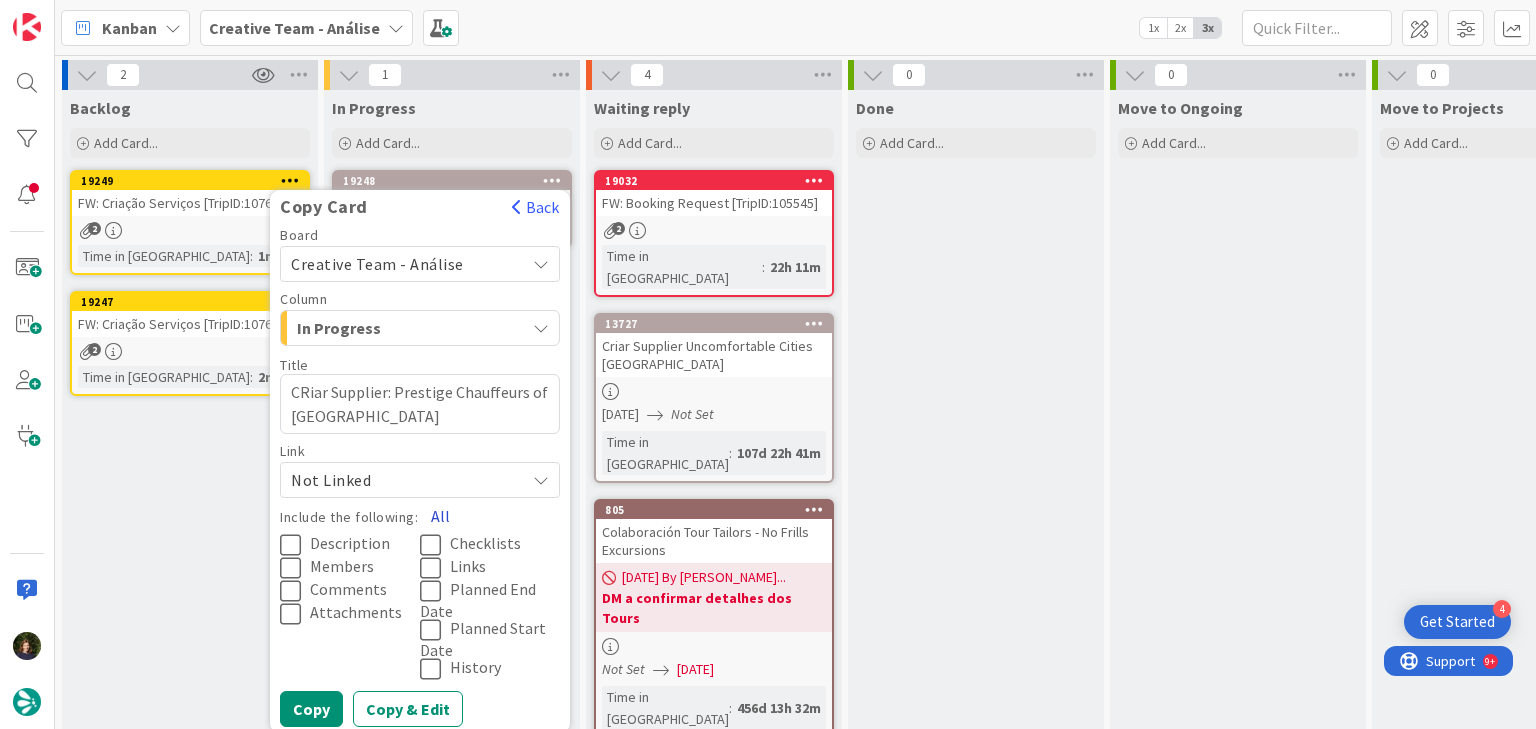 click on "All" at bounding box center [440, 516] 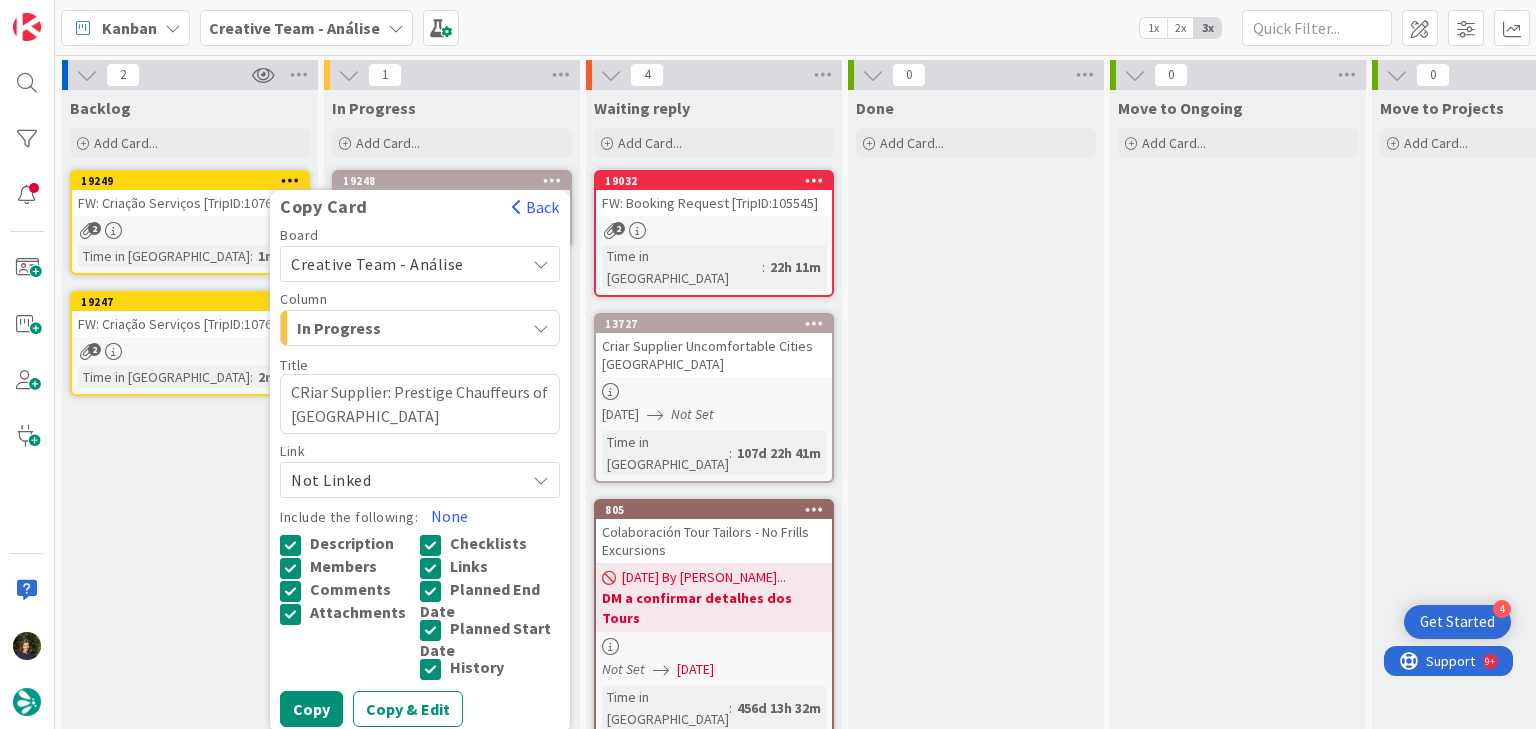 scroll, scrollTop: 80, scrollLeft: 0, axis: vertical 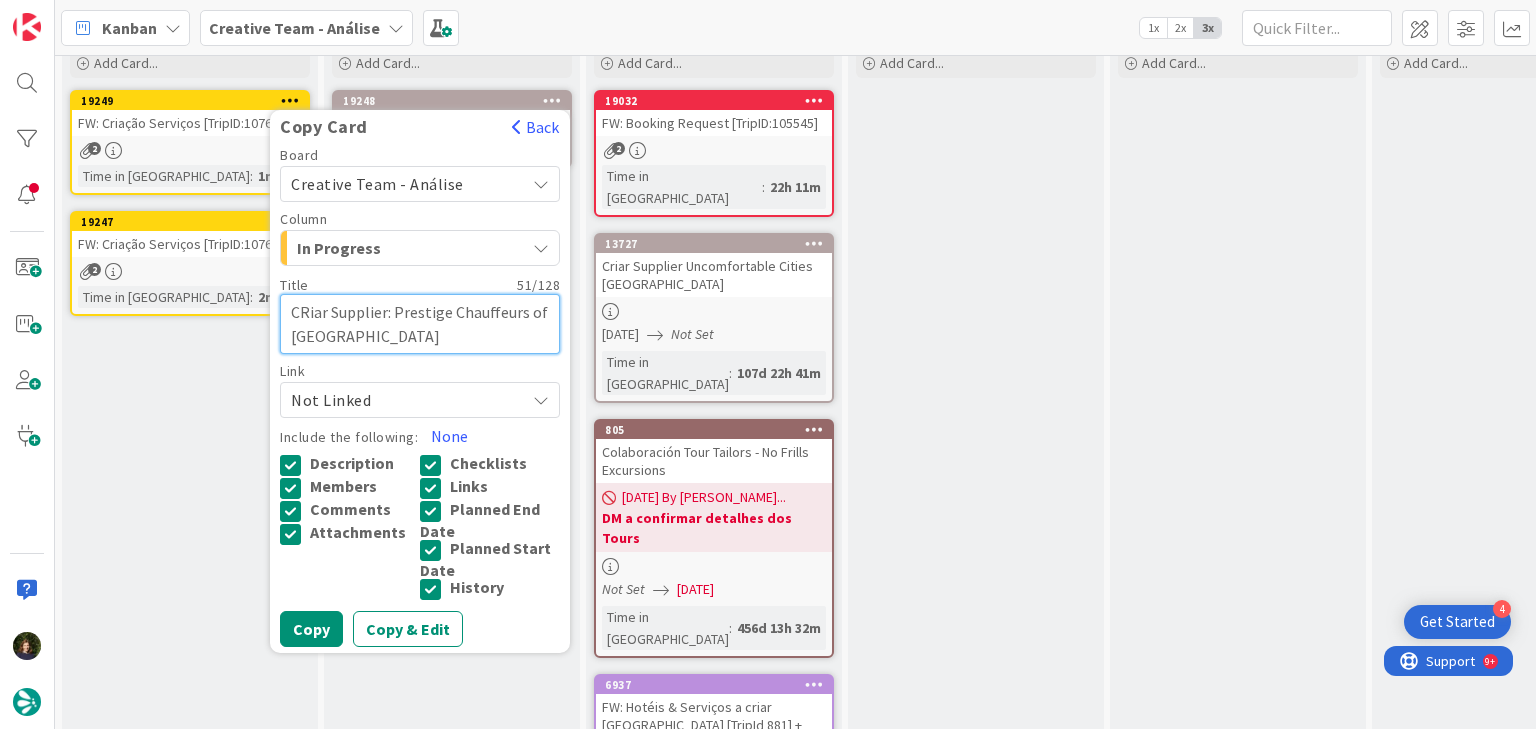 click on "CRiar Supplier: Prestige Chauffeurs of Warwickshire" at bounding box center [420, 324] 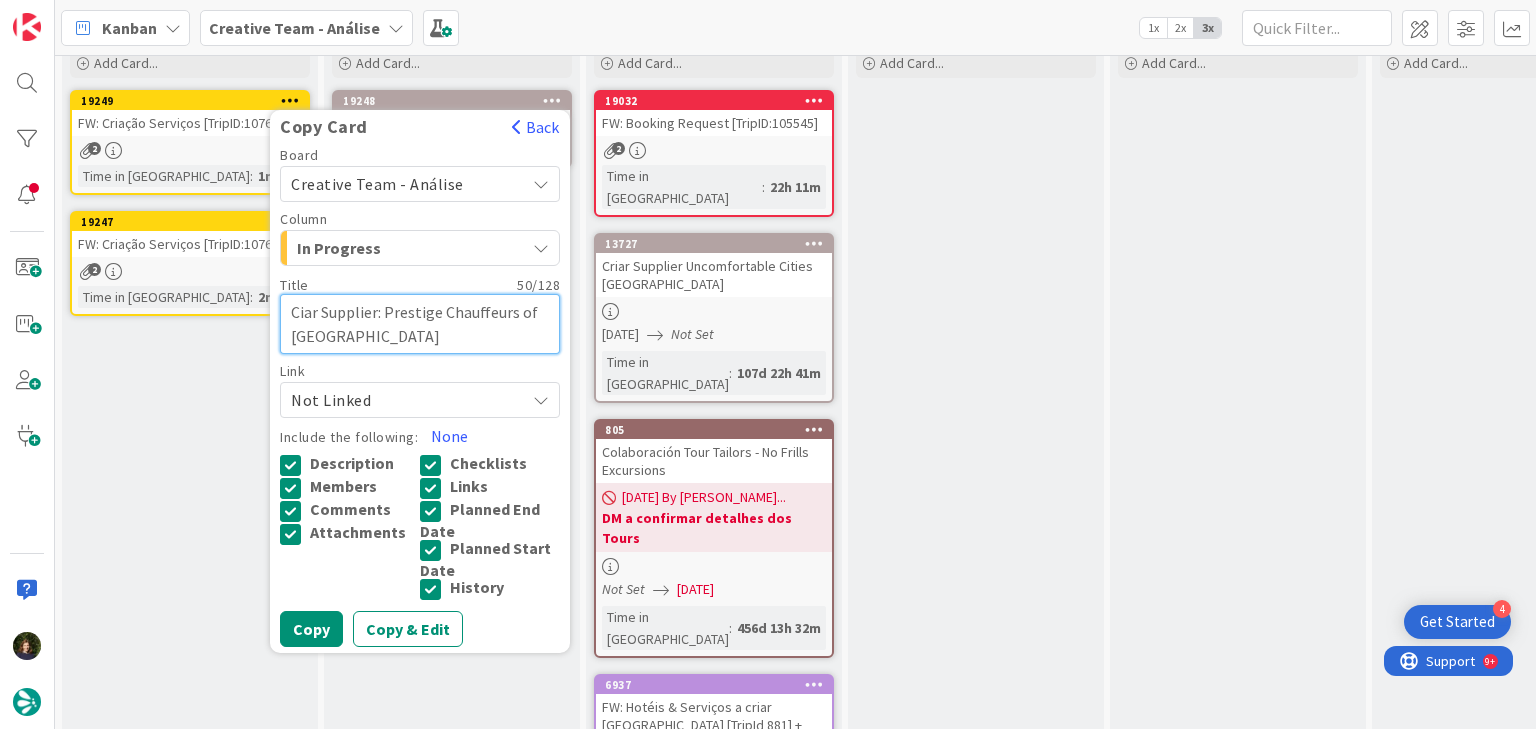 type on "x" 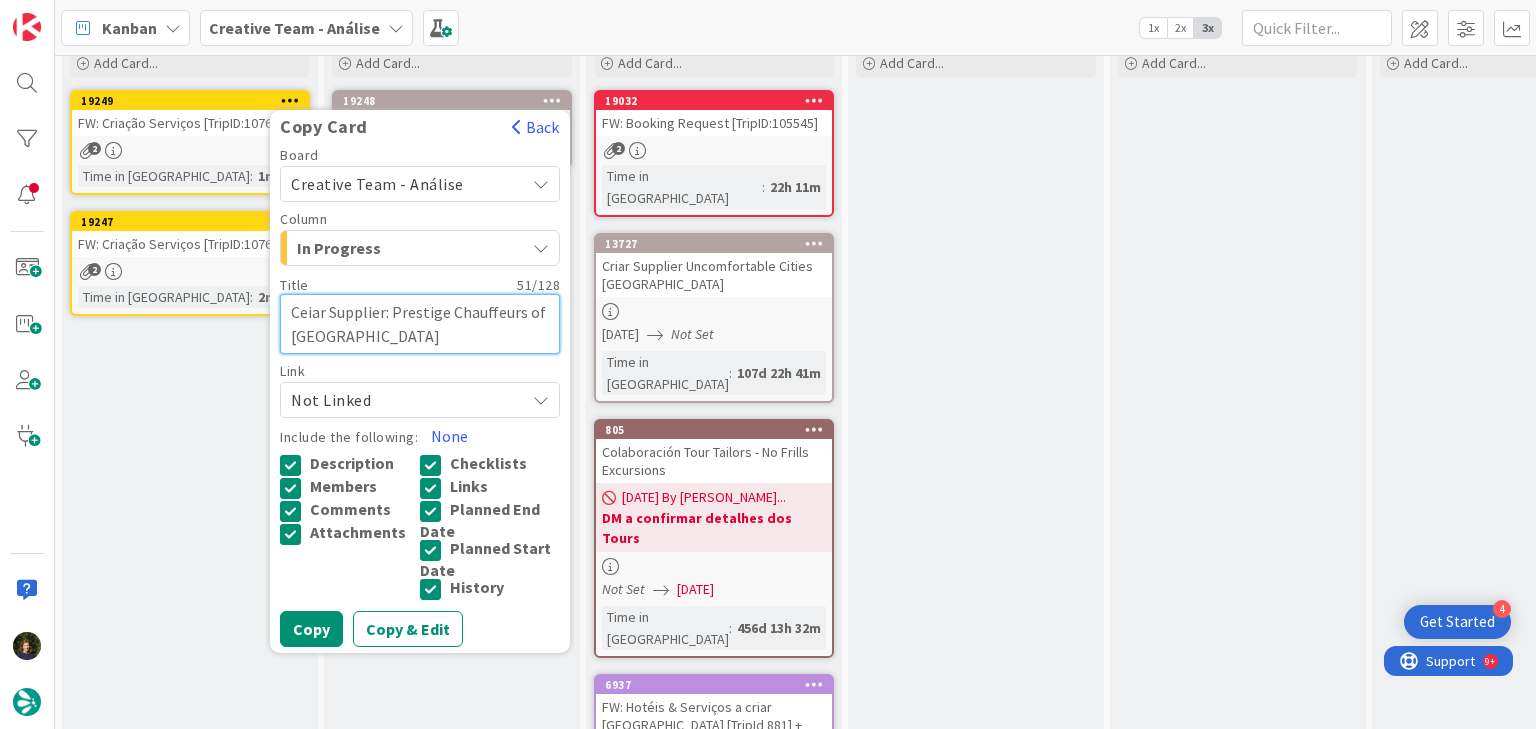 type on "x" 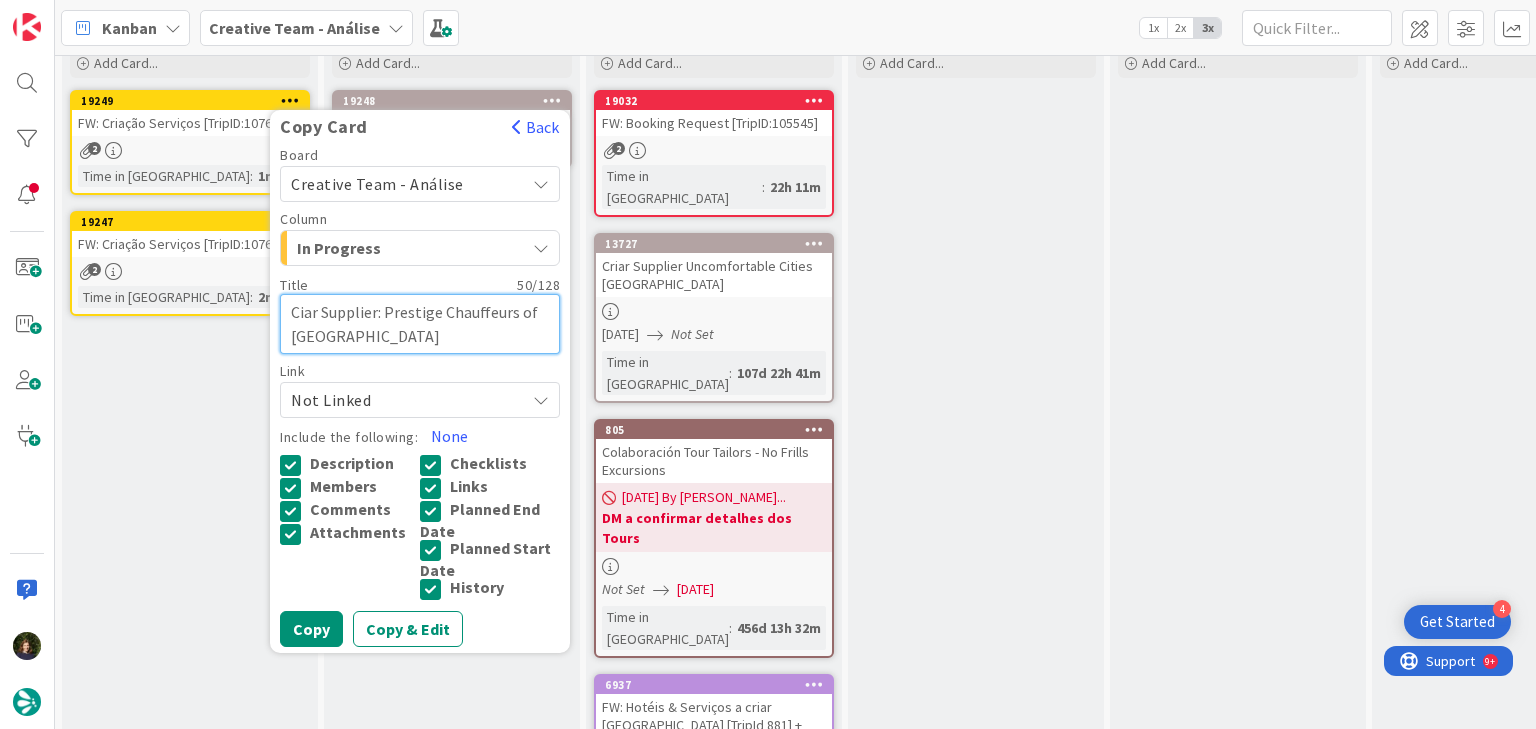 type on "x" 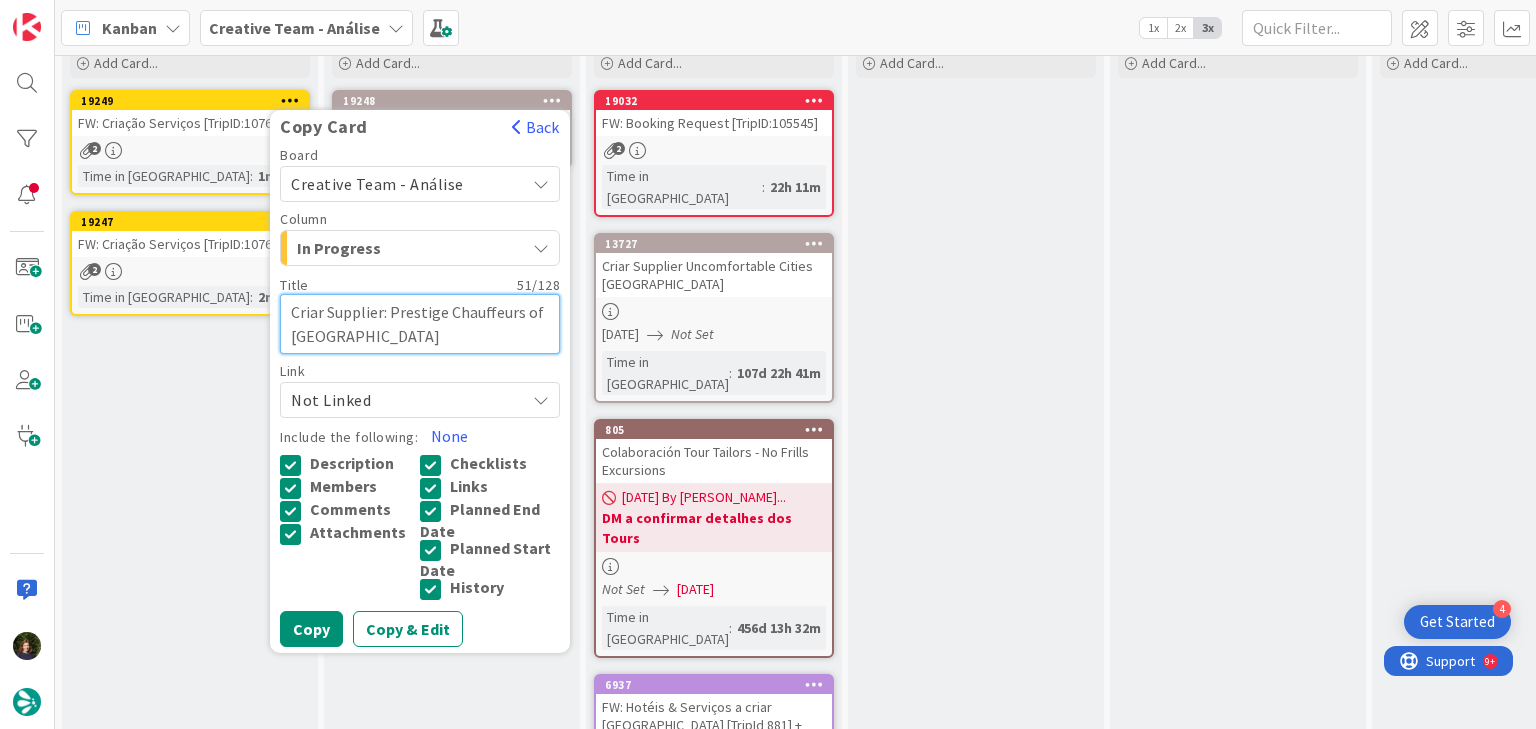 drag, startPoint x: 391, startPoint y: 320, endPoint x: 406, endPoint y: 331, distance: 18.601076 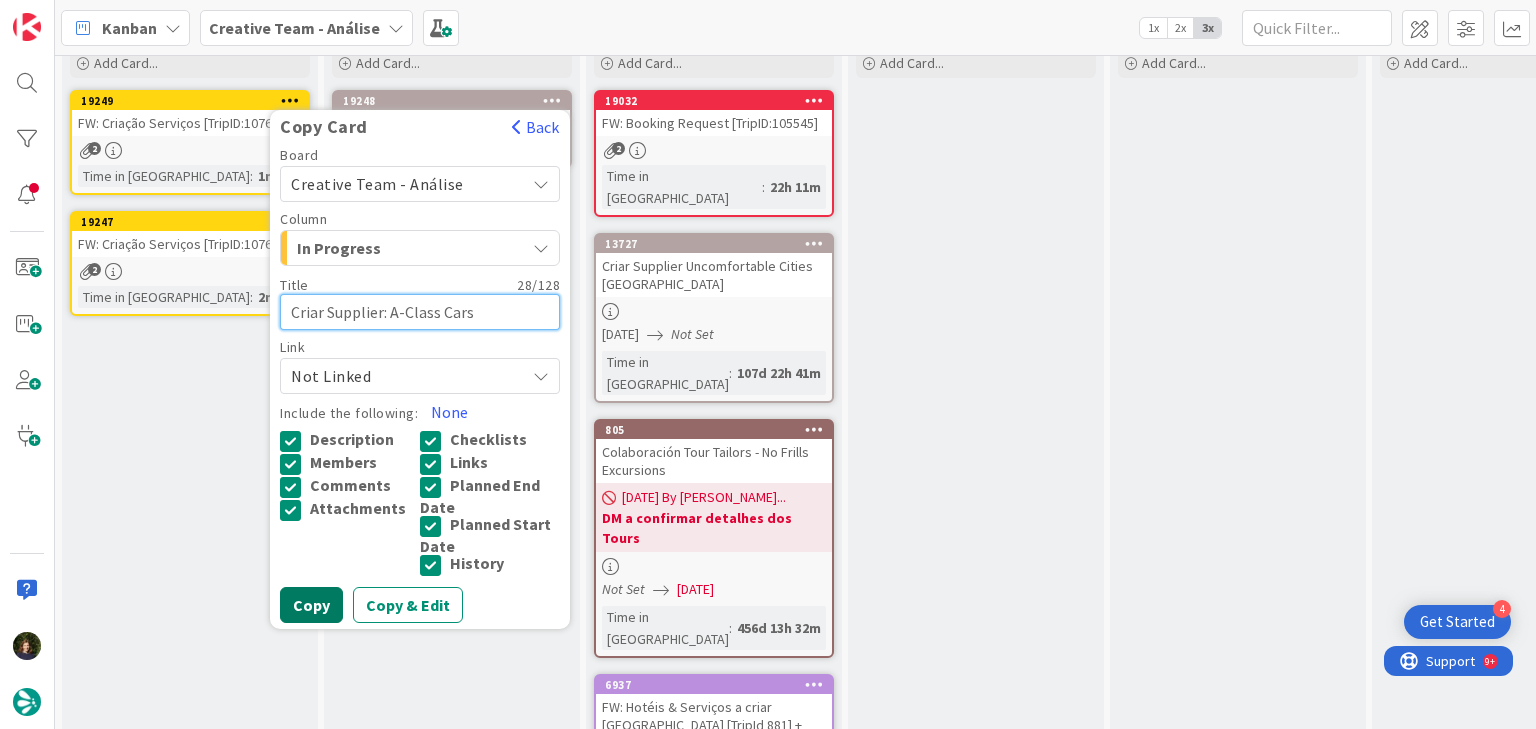 type on "Criar Supplier: A-Class Cars" 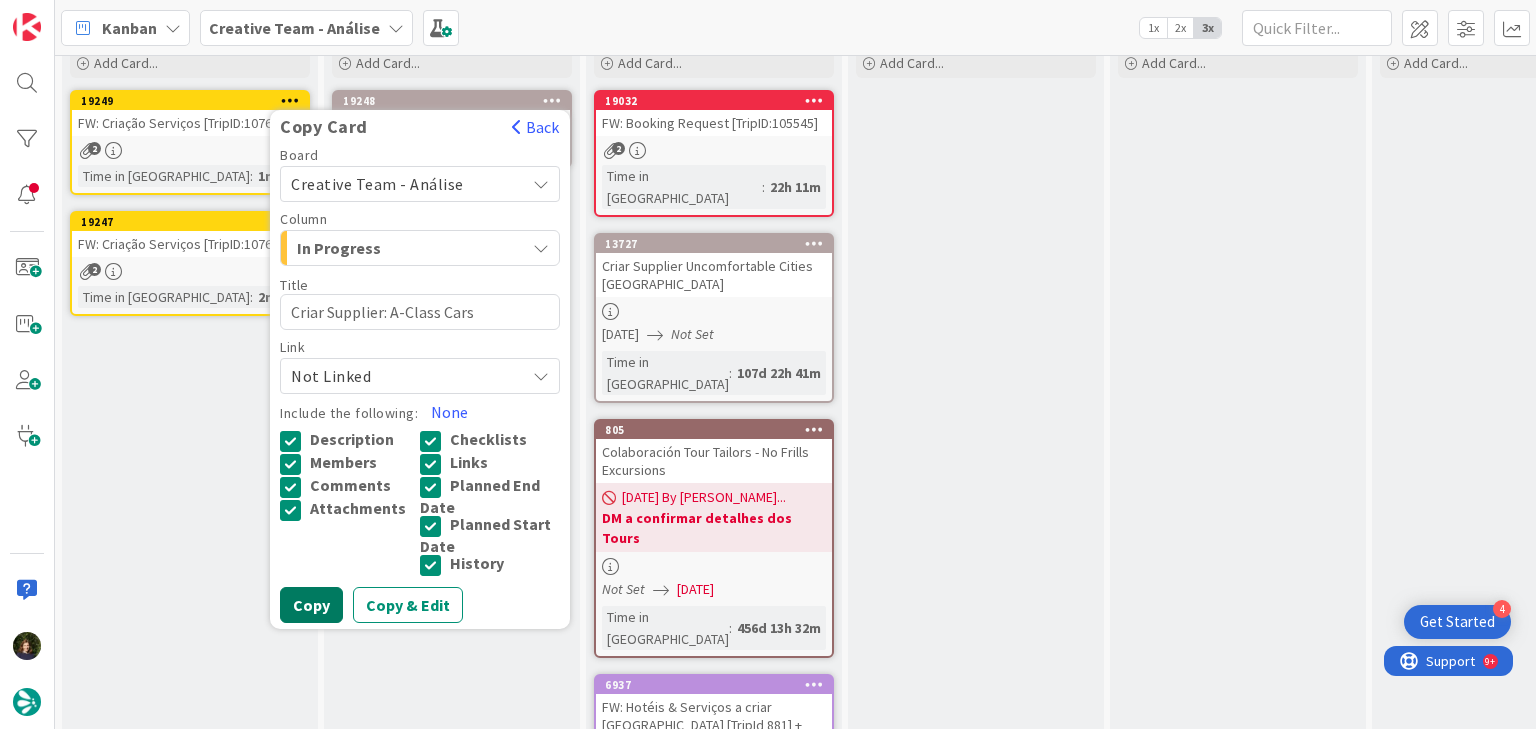 click on "Copy" at bounding box center [311, 605] 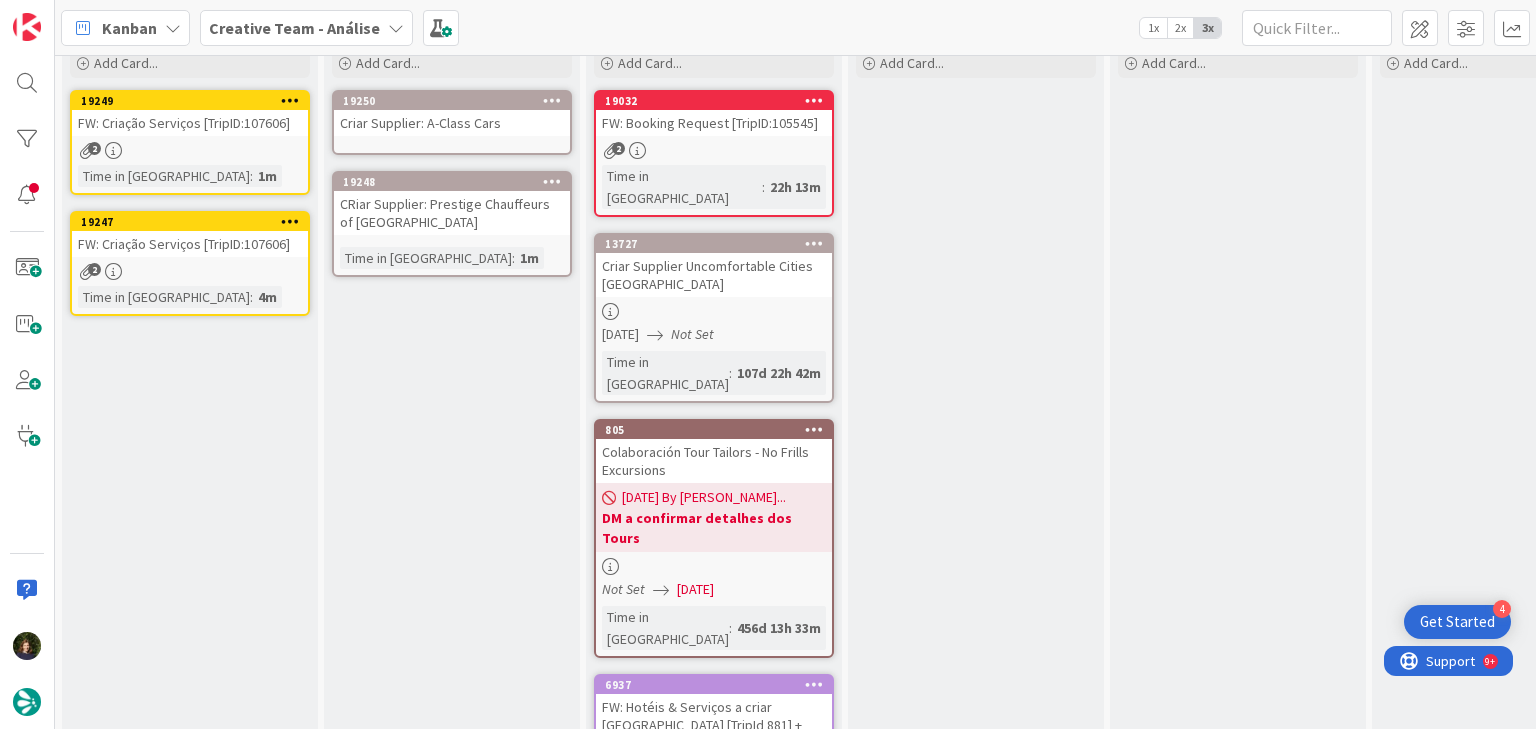 click at bounding box center [552, 181] 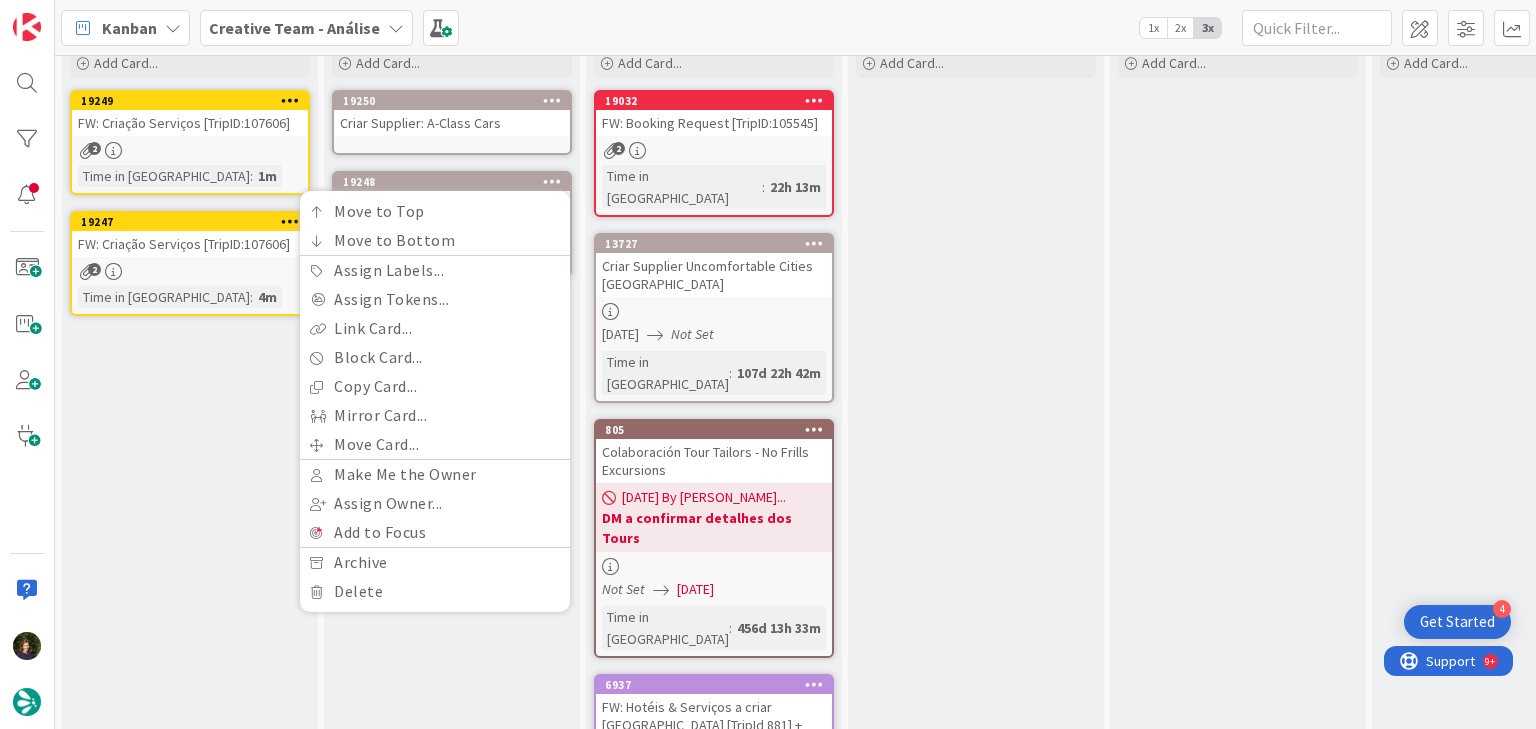 click on "Backlog Add Card... 19249 FW: Criação Serviços [TripID:107606] 2 Time in Column : 1m 19247 Copy Card Back Board Creative Team - Análise Column Backlog Title 36 / 128 FW: Criação Serviços [TripID:107606] Link Not Linked Include the following: None Description Members Comments Attachments Checklists Links Planned End Date Planned Start Date History Copy Copy & Edit FW: Criação Serviços [TripID:107606] 2 Time in Column : 4m" at bounding box center (190, 468) 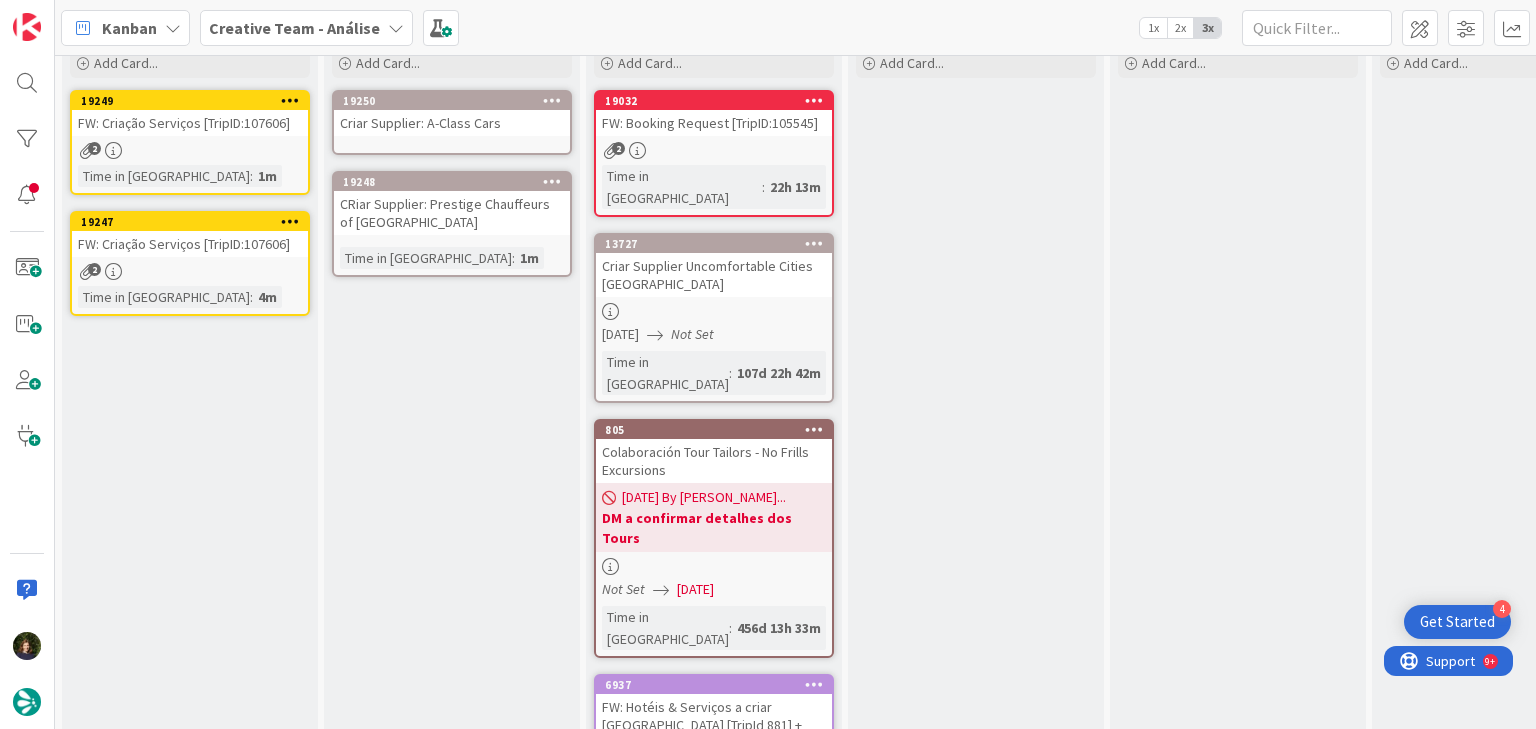 click at bounding box center (552, 181) 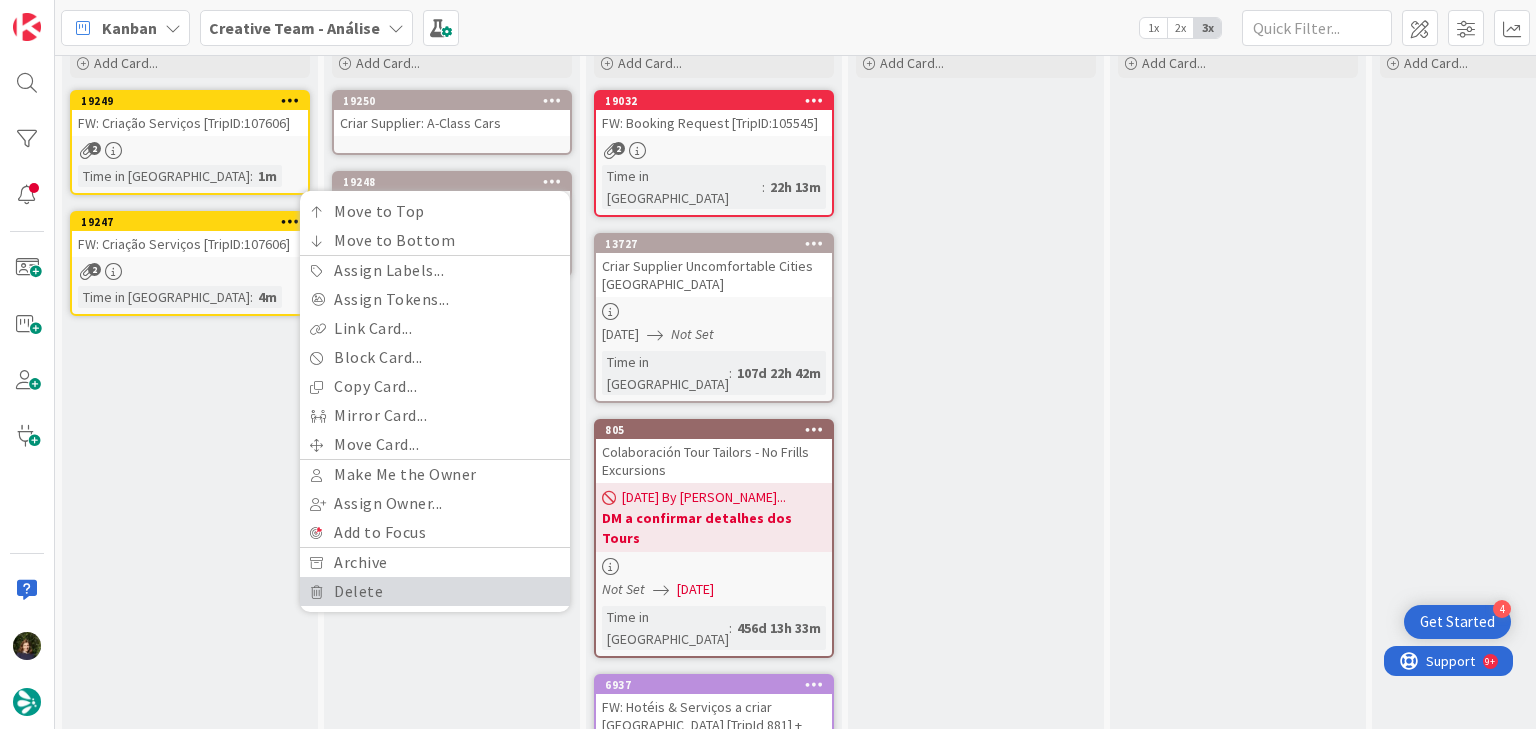click on "Delete" at bounding box center [435, 591] 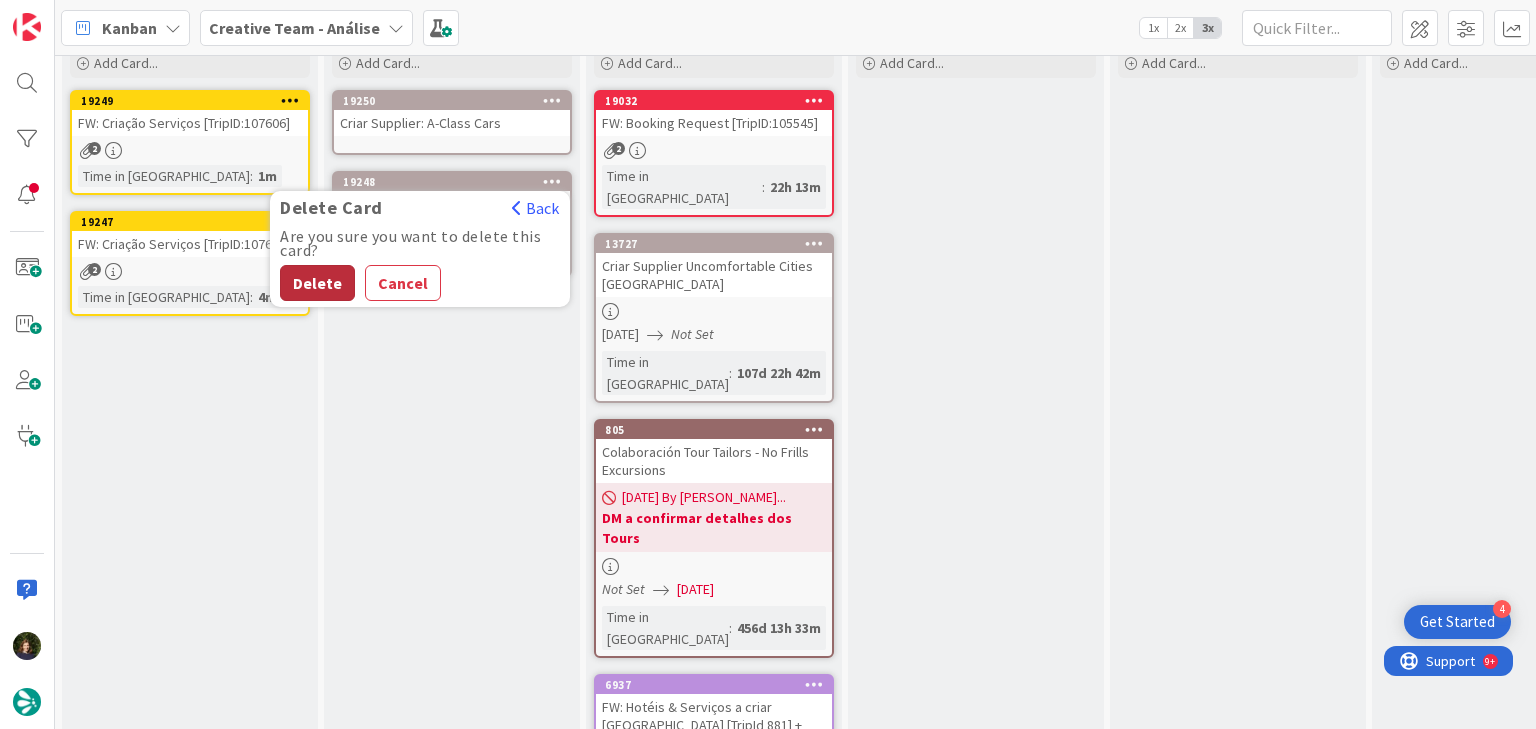 click on "Delete" at bounding box center [317, 283] 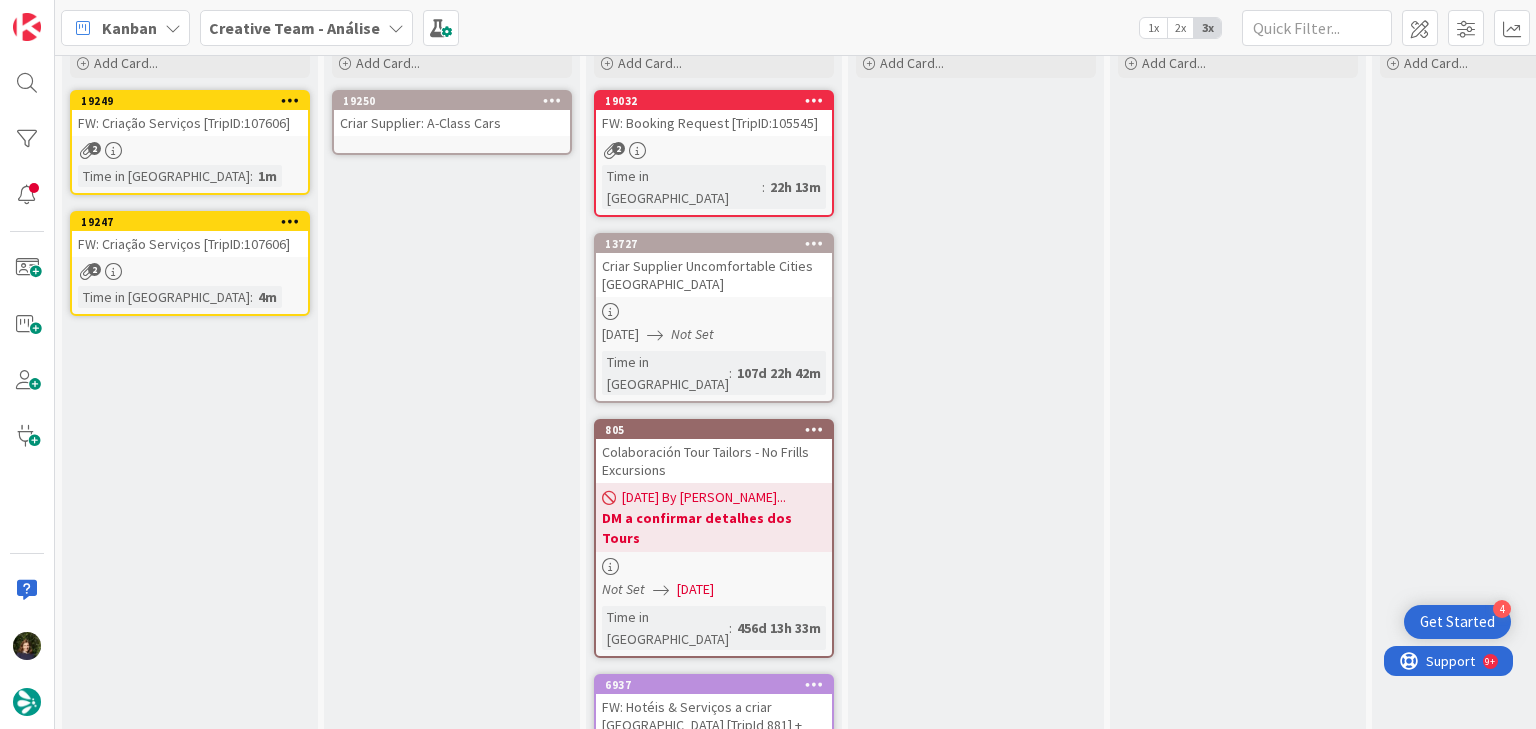 click on "19249 FW: Criação Serviços [TripID:107606] 2 Time in Column : 1m" at bounding box center [190, 142] 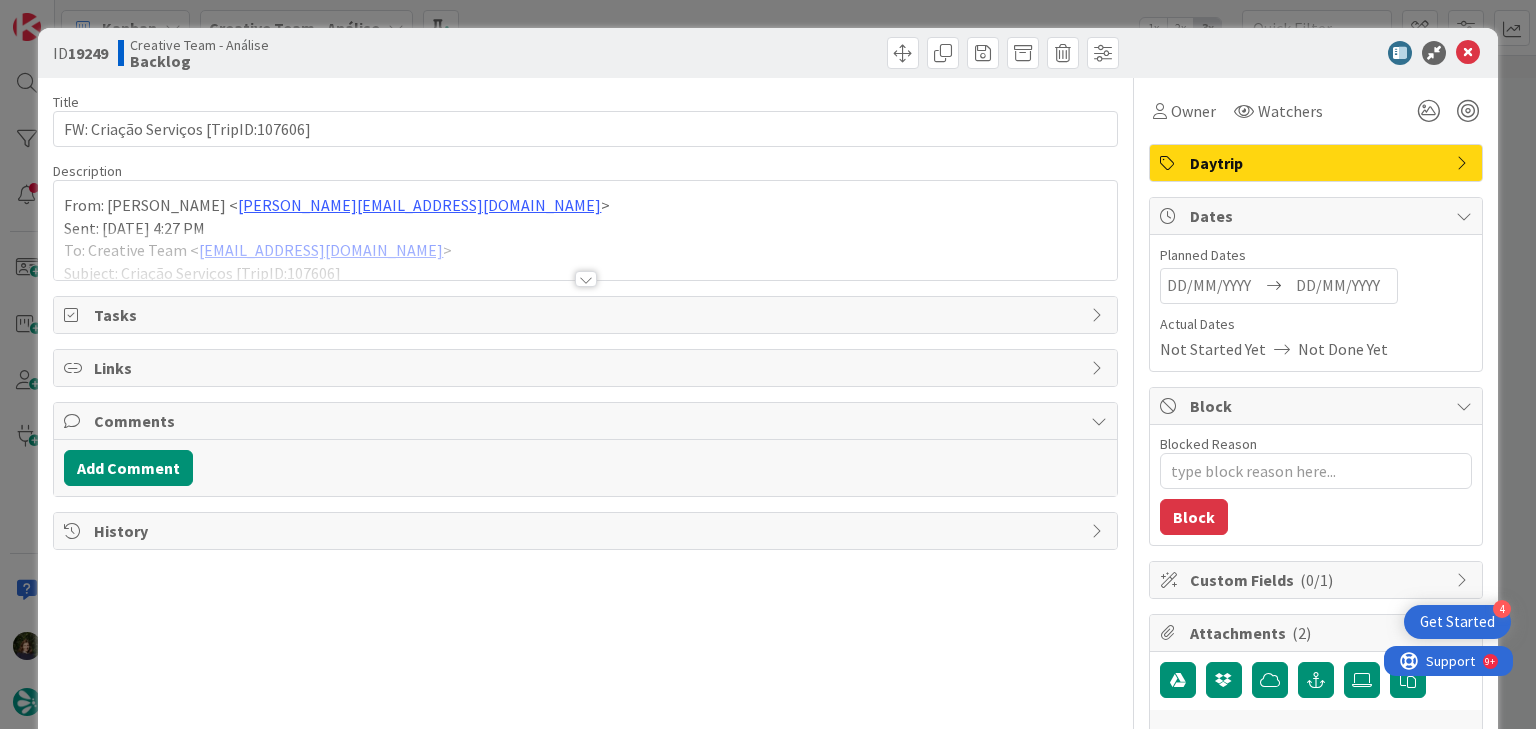 scroll, scrollTop: 0, scrollLeft: 0, axis: both 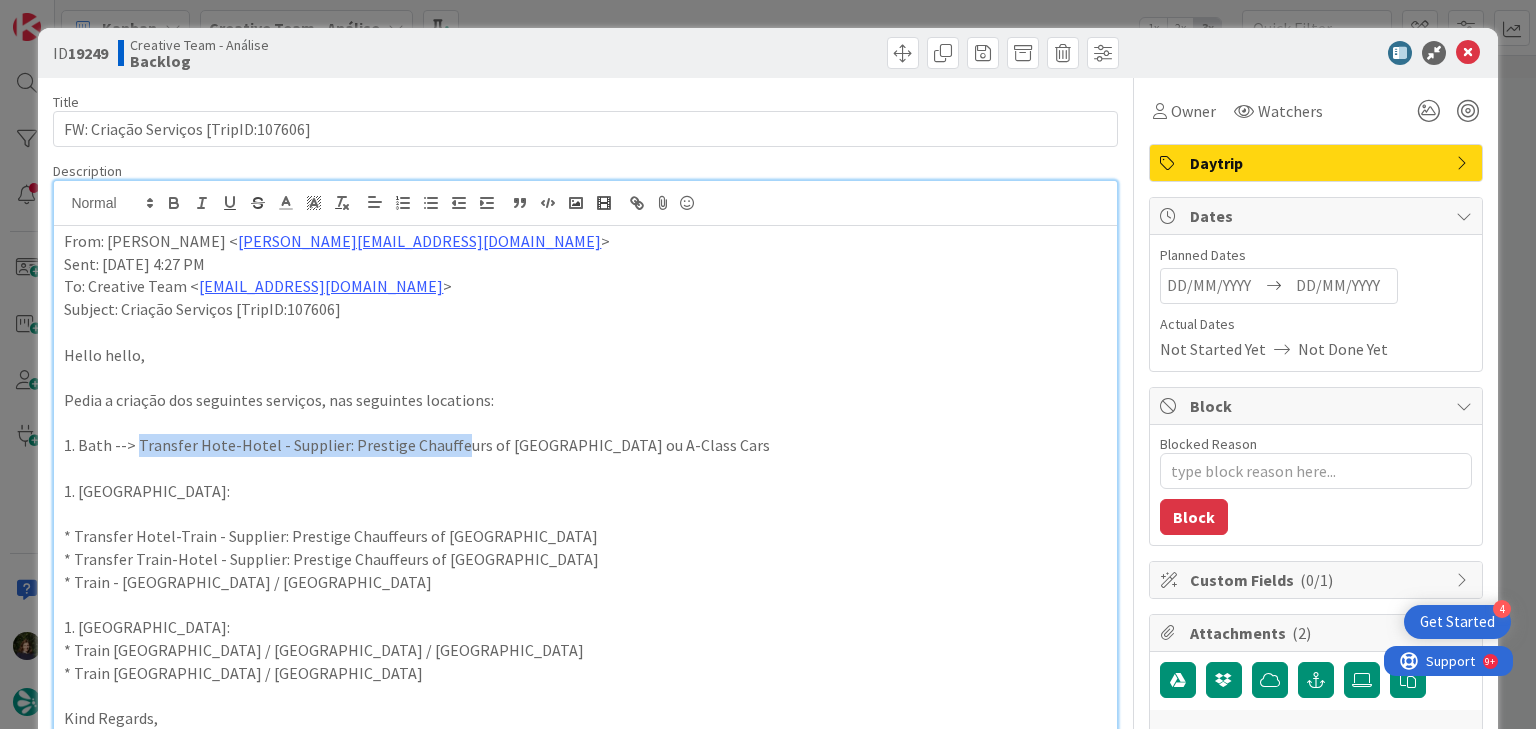 drag, startPoint x: 136, startPoint y: 447, endPoint x: 448, endPoint y: 461, distance: 312.31393 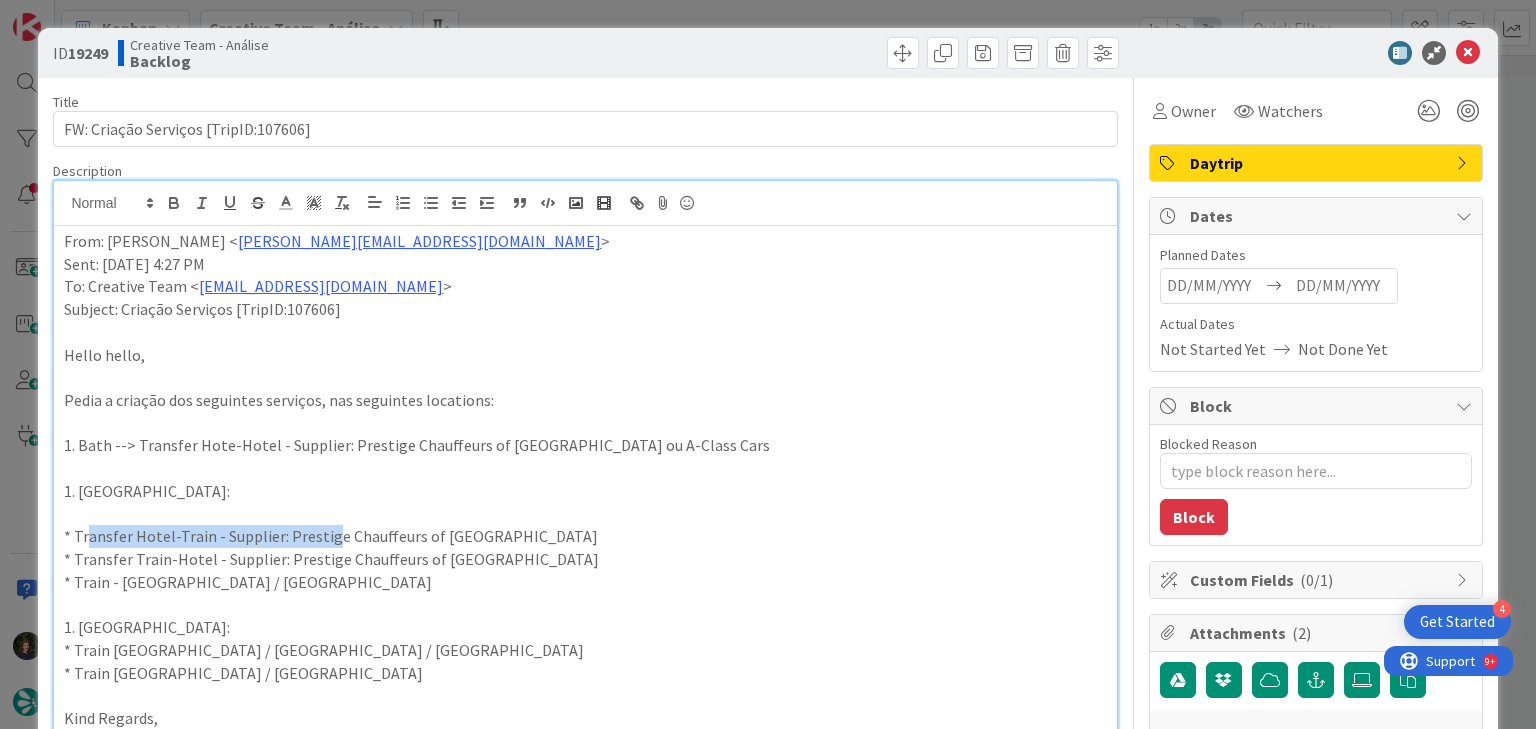 drag, startPoint x: 90, startPoint y: 540, endPoint x: 326, endPoint y: 539, distance: 236.00212 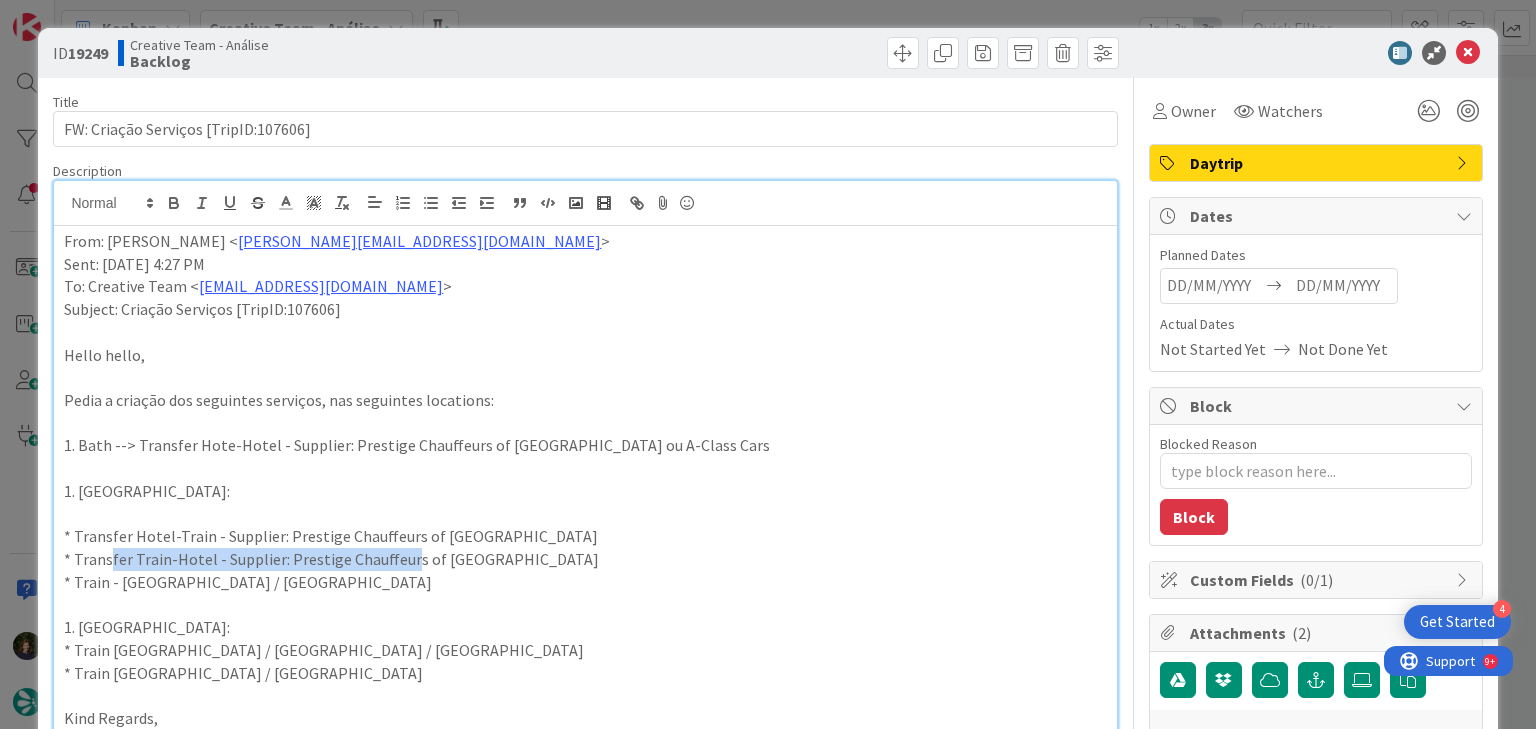 drag, startPoint x: 103, startPoint y: 563, endPoint x: 402, endPoint y: 561, distance: 299.00668 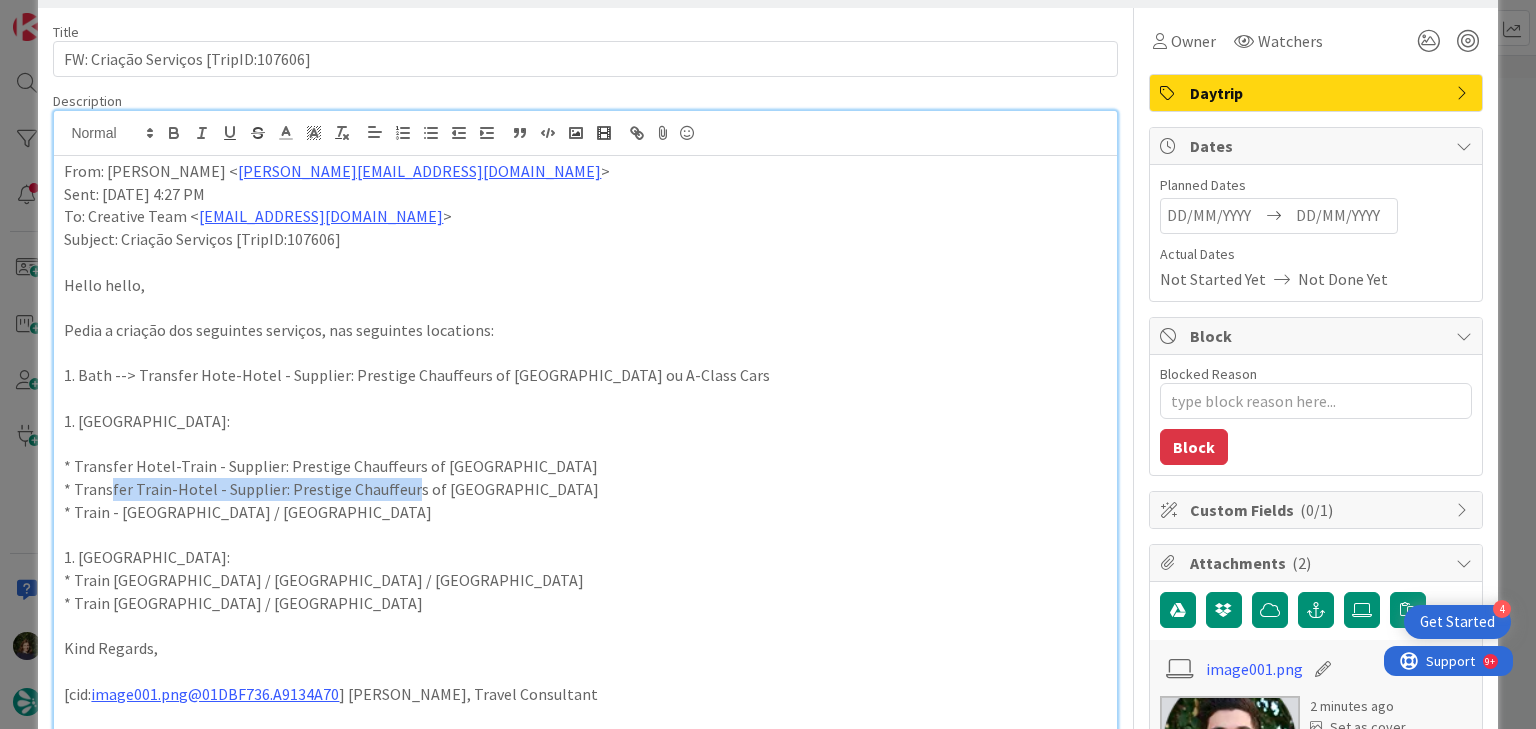 scroll, scrollTop: 0, scrollLeft: 0, axis: both 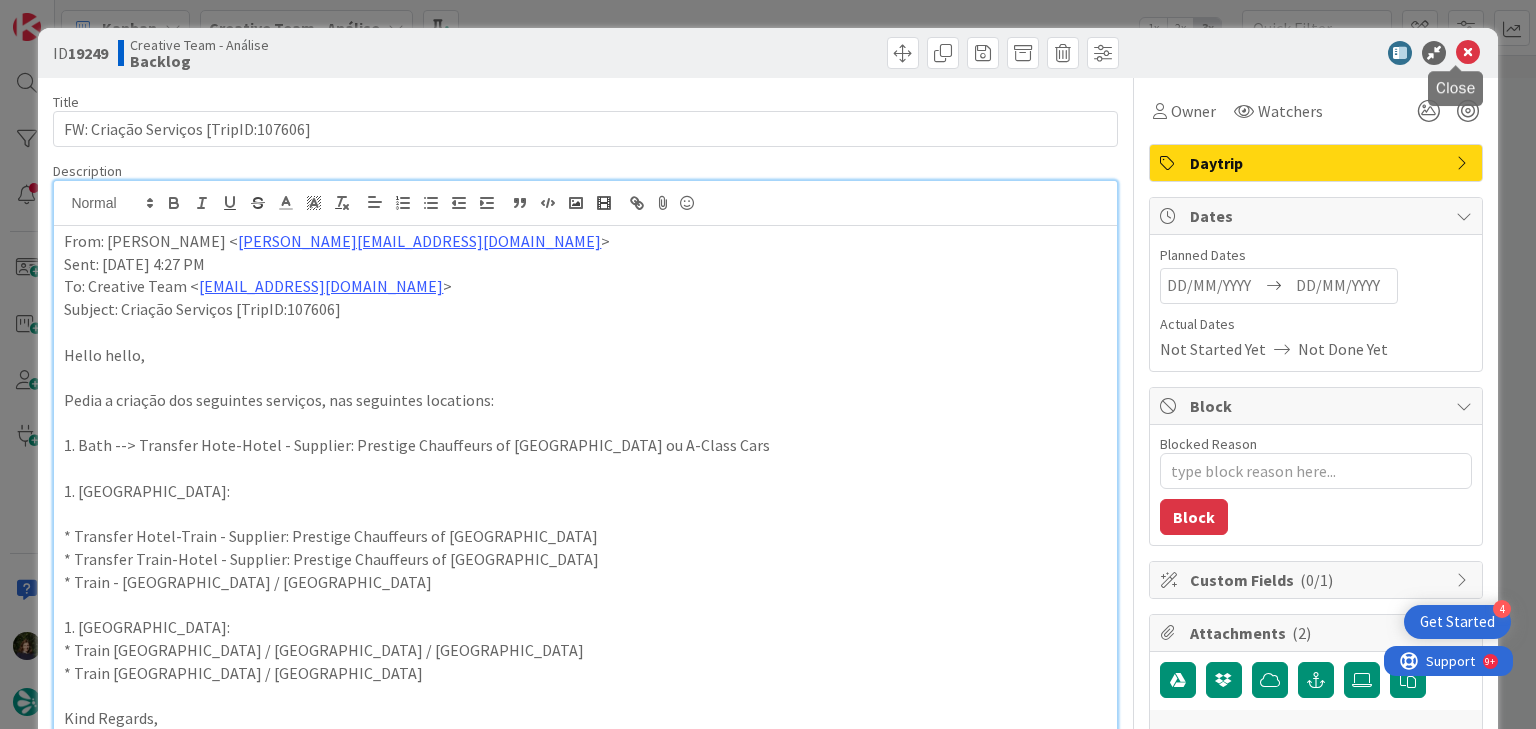 click at bounding box center [1468, 53] 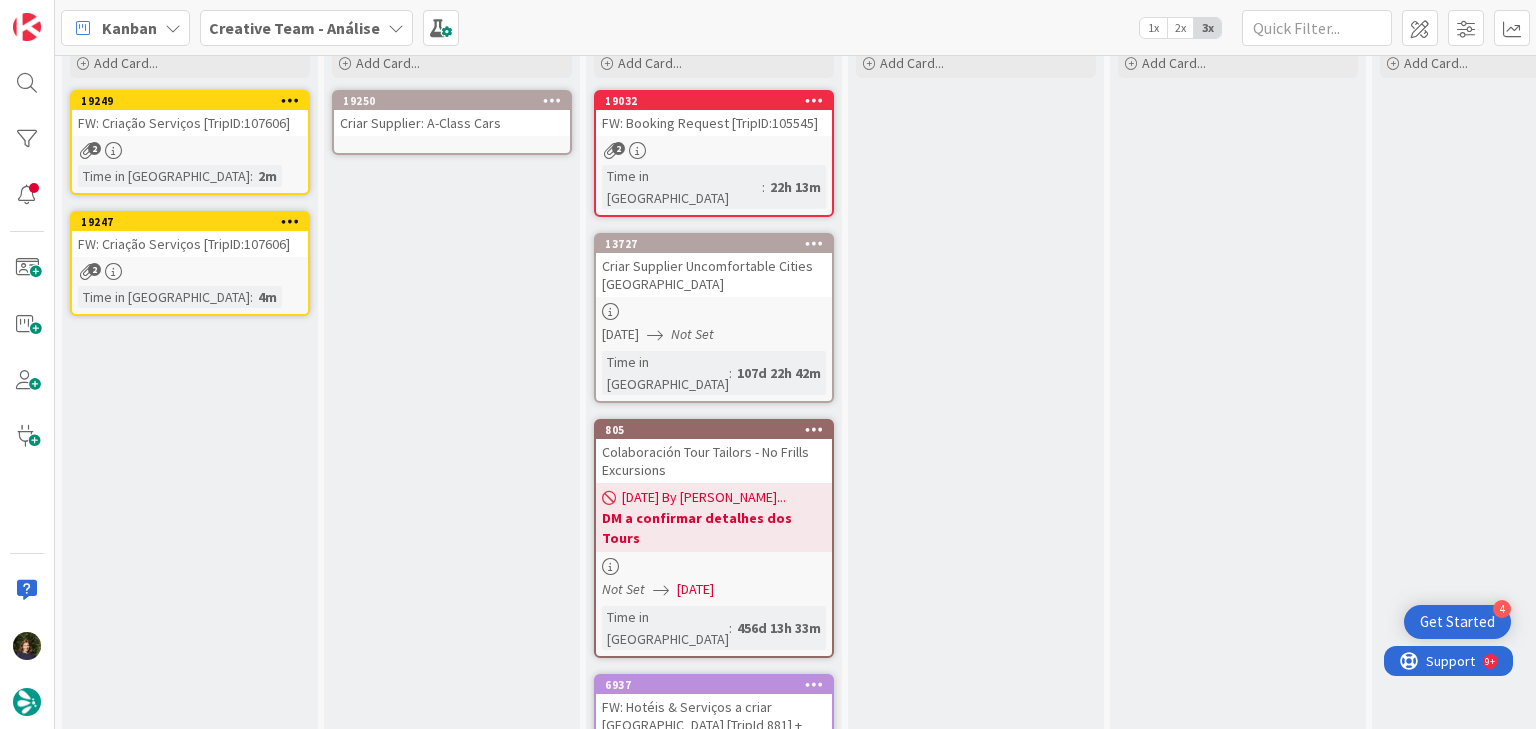scroll, scrollTop: 0, scrollLeft: 0, axis: both 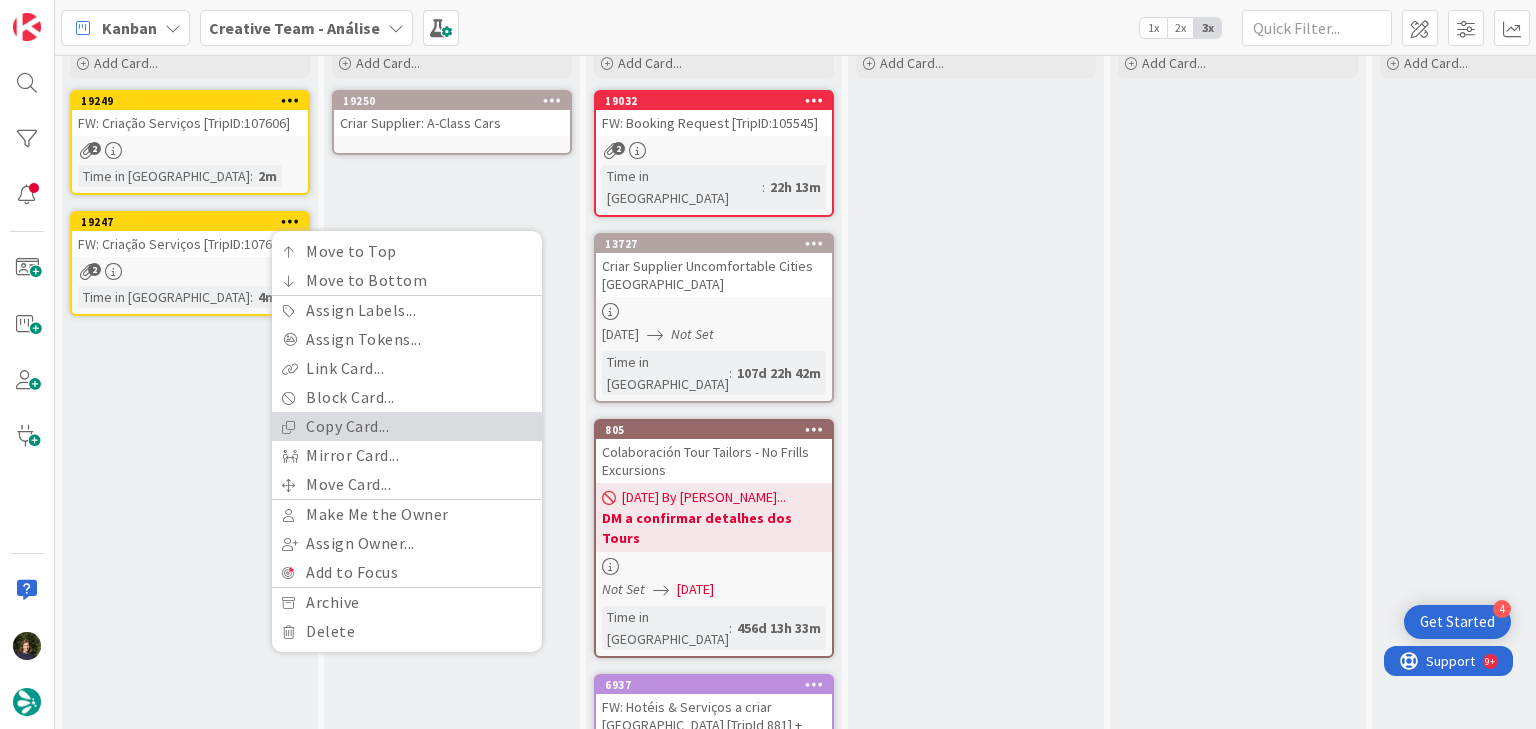 click on "Copy Card..." at bounding box center [407, 426] 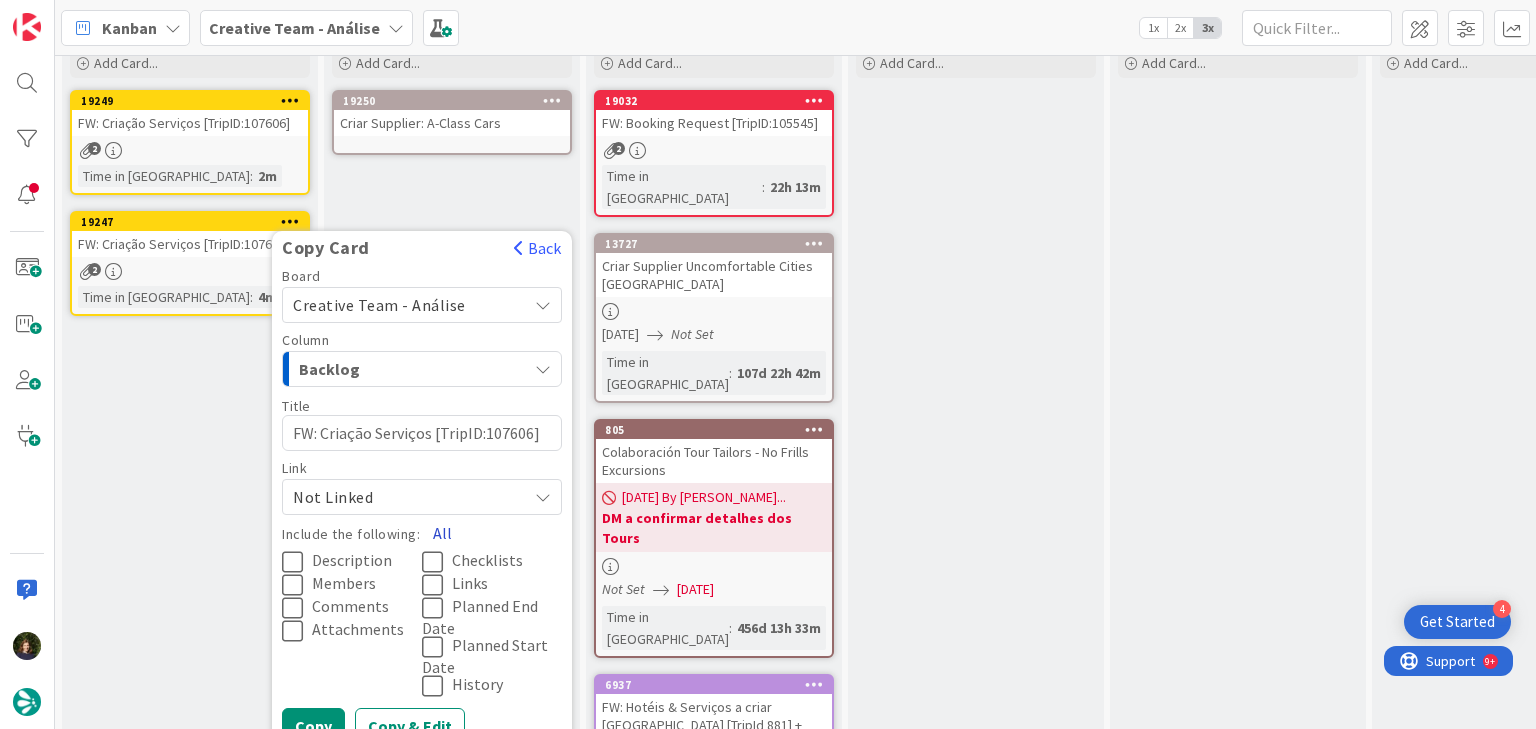 drag, startPoint x: 448, startPoint y: 528, endPoint x: 463, endPoint y: 520, distance: 17 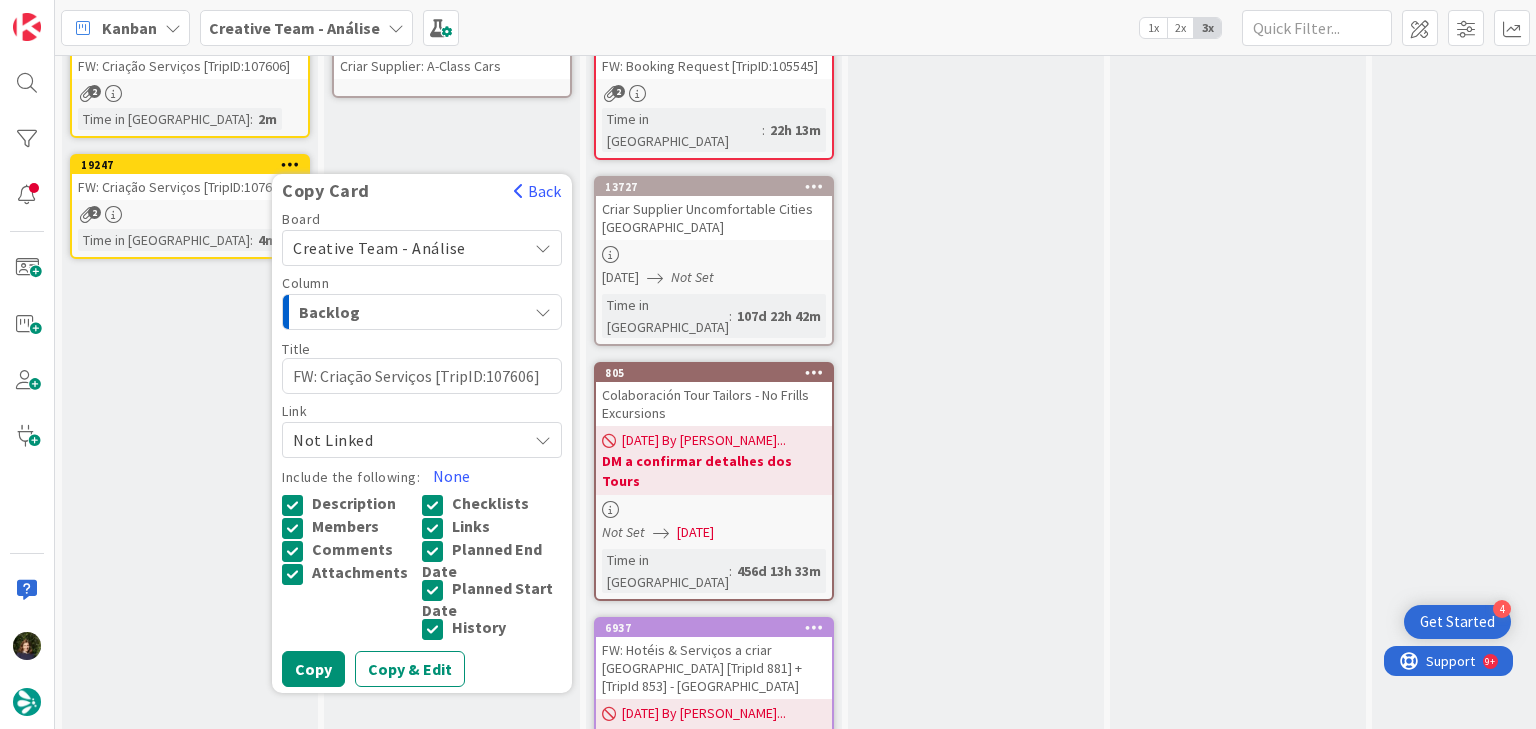 scroll, scrollTop: 188, scrollLeft: 0, axis: vertical 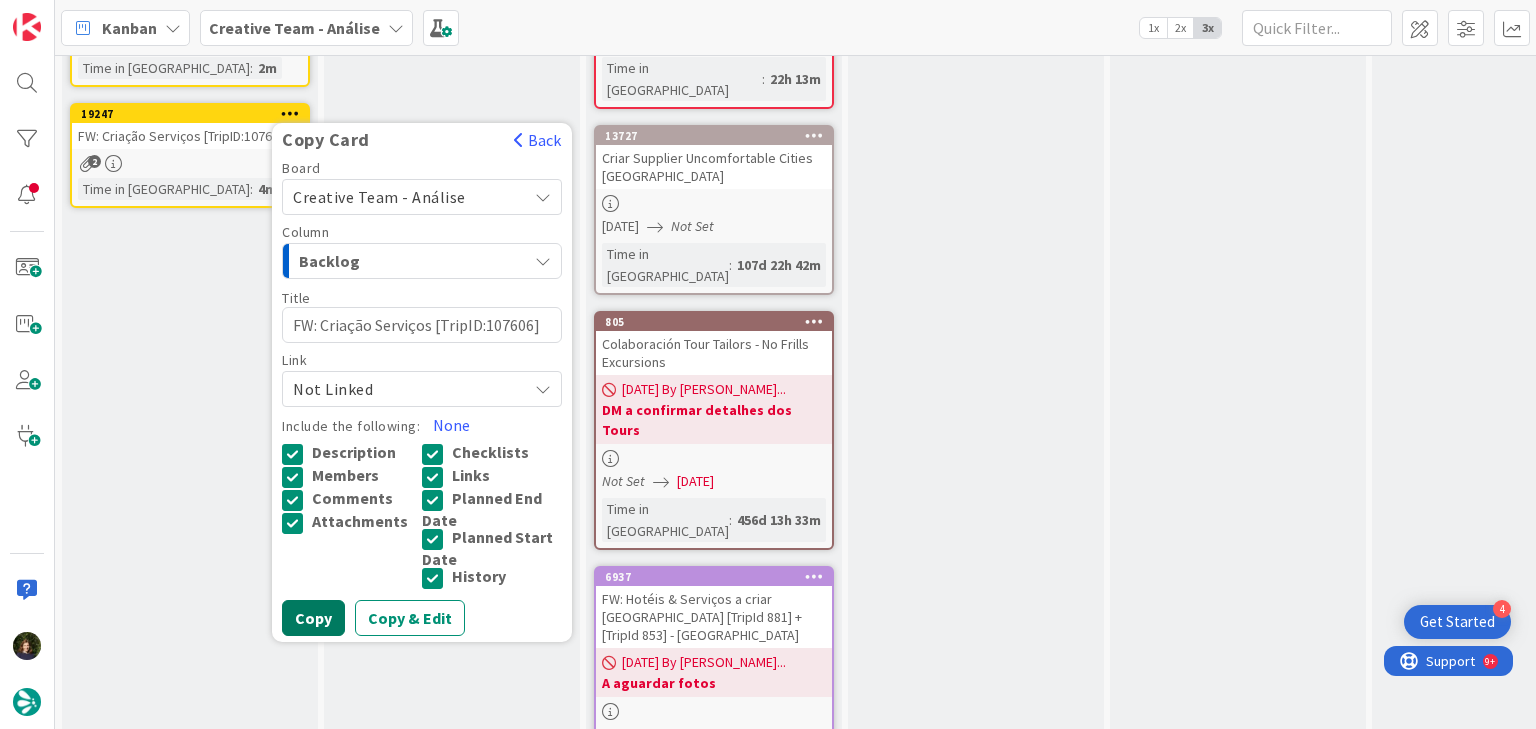 click on "Copy" at bounding box center [313, 618] 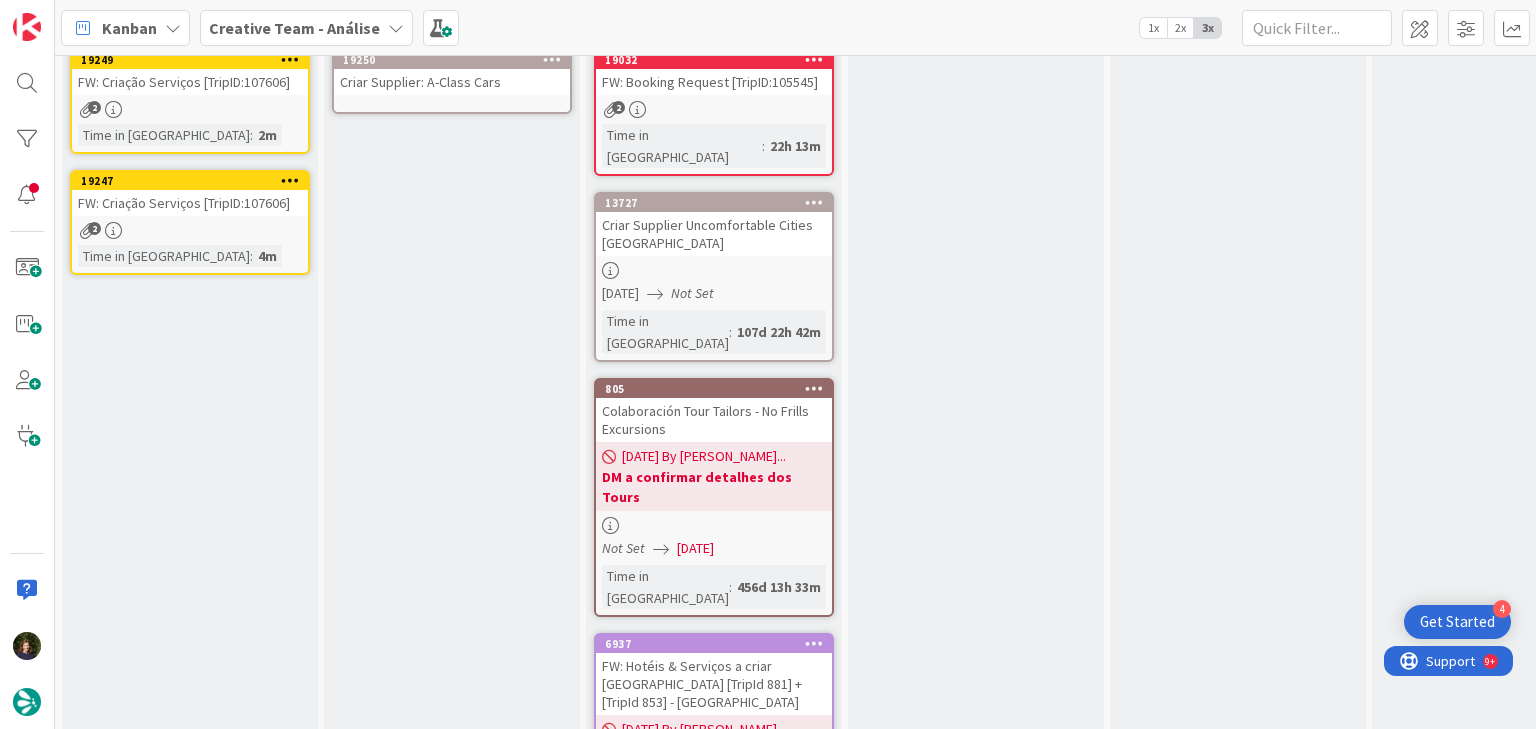 scroll, scrollTop: 0, scrollLeft: 0, axis: both 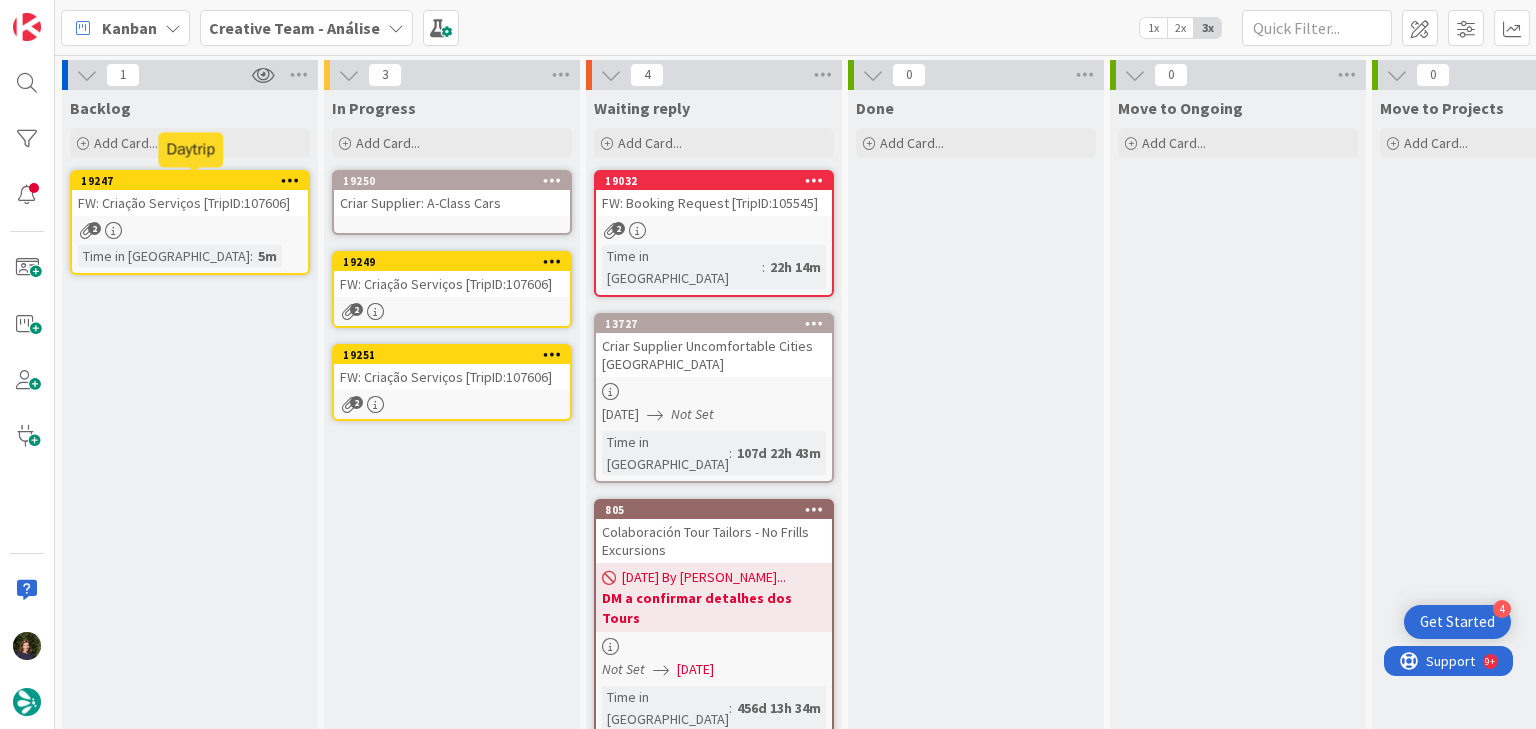 click at bounding box center (290, 181) 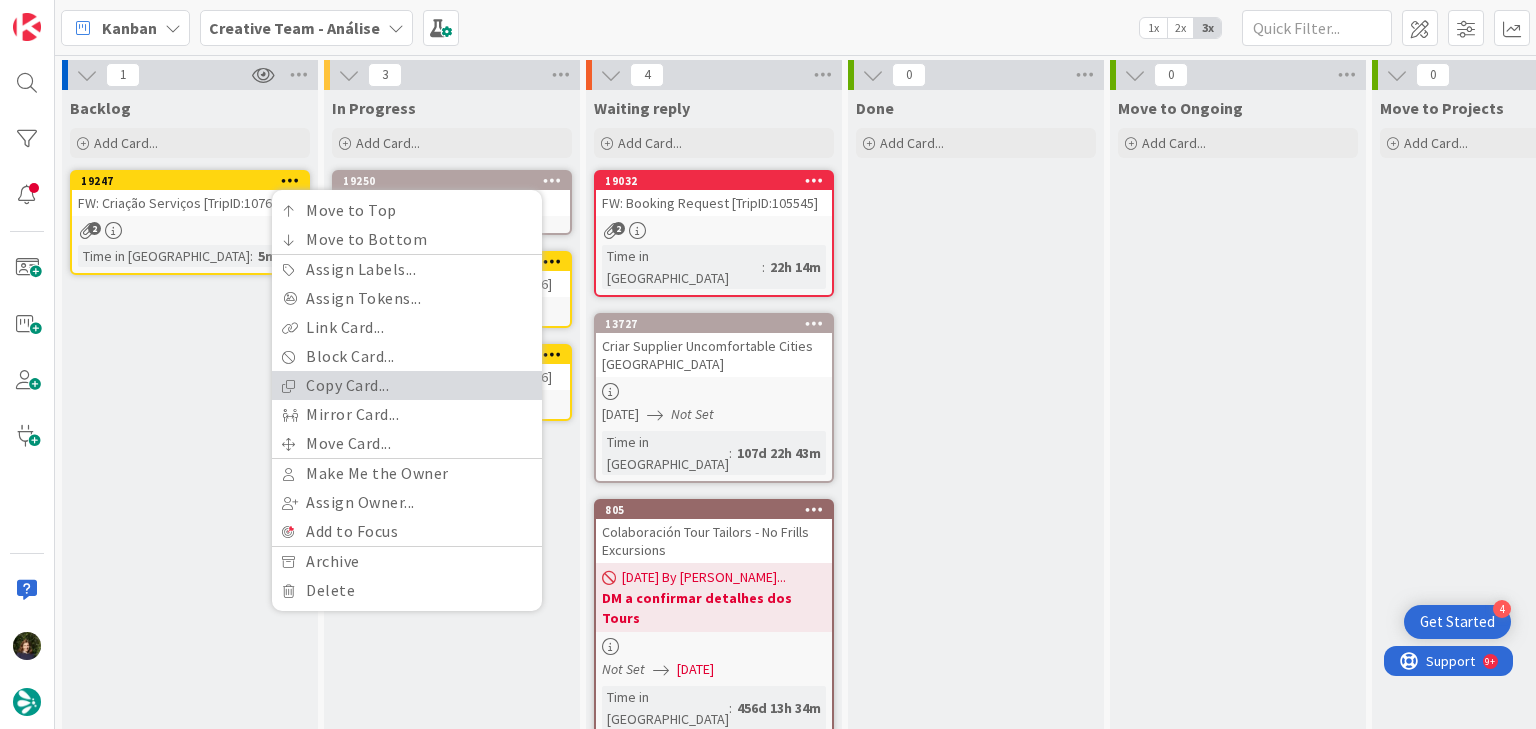 click on "Copy Card..." at bounding box center (407, 385) 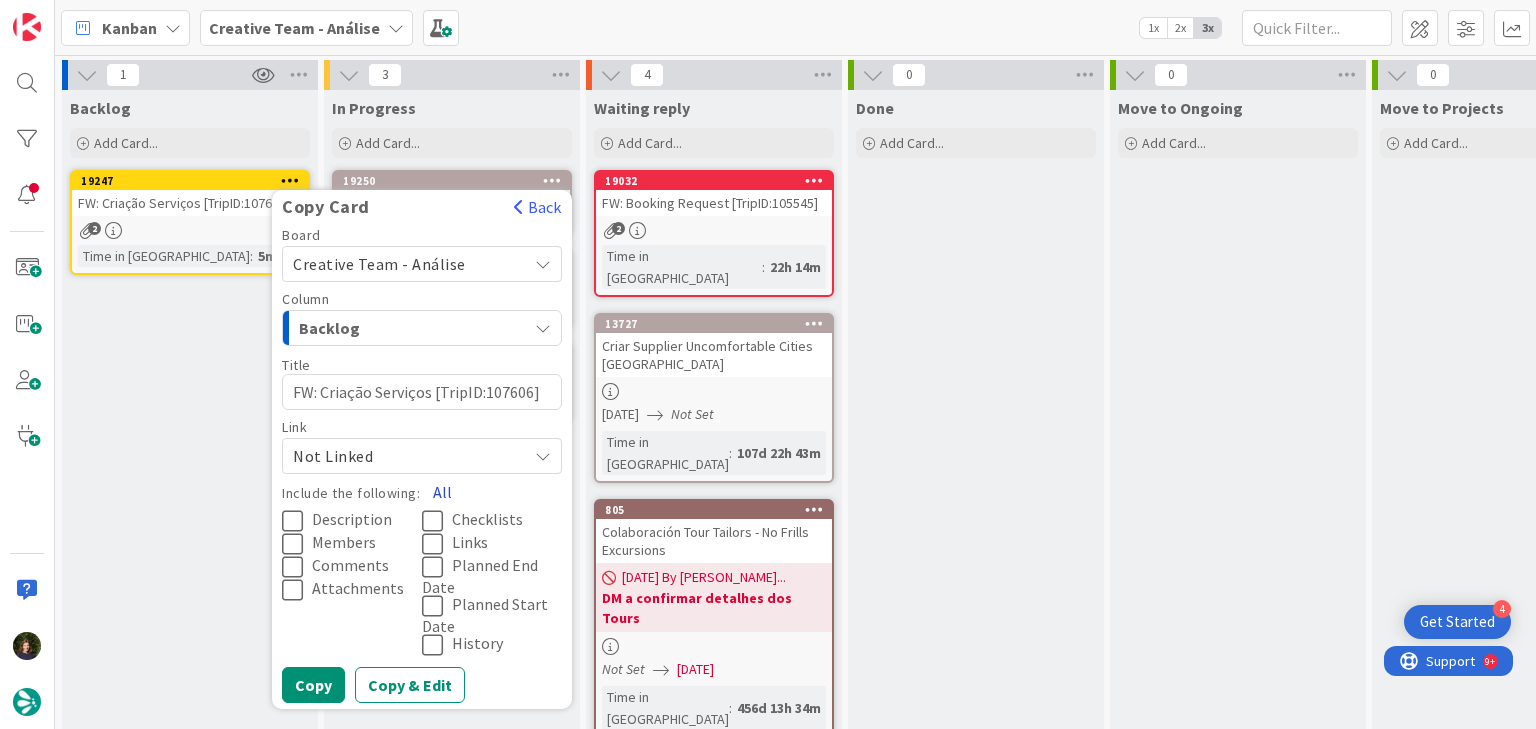 click on "All" at bounding box center (442, 492) 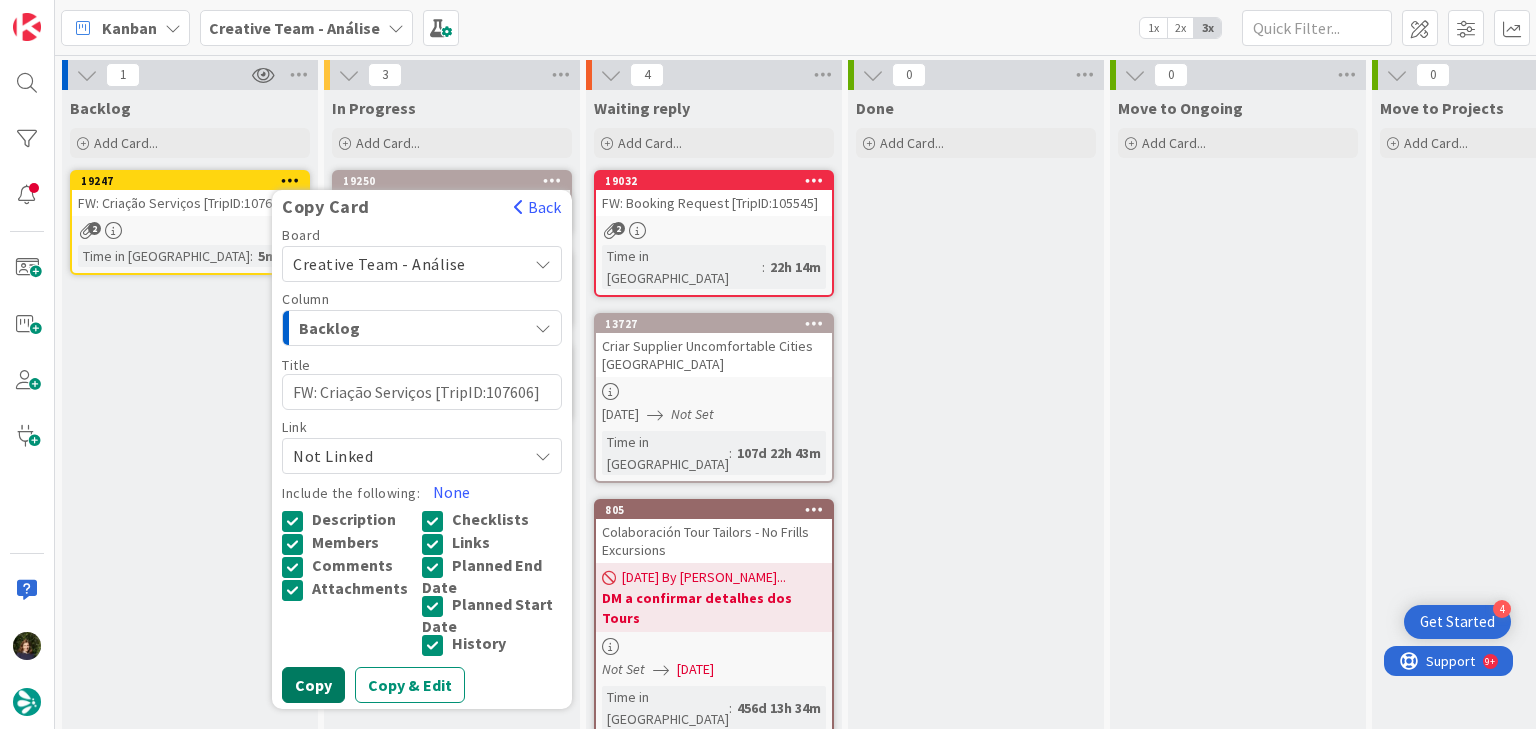click on "Copy" at bounding box center [313, 685] 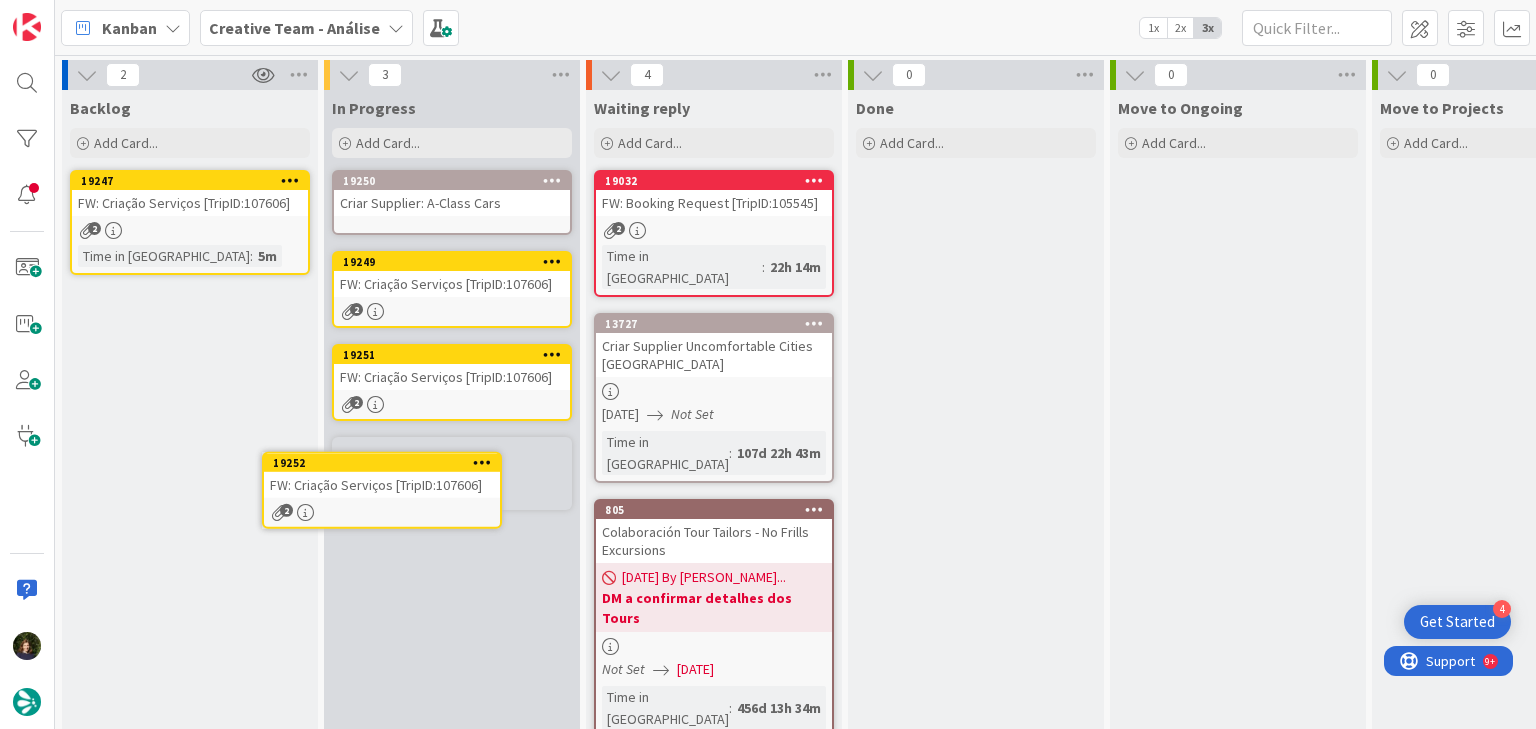 scroll, scrollTop: 2, scrollLeft: 0, axis: vertical 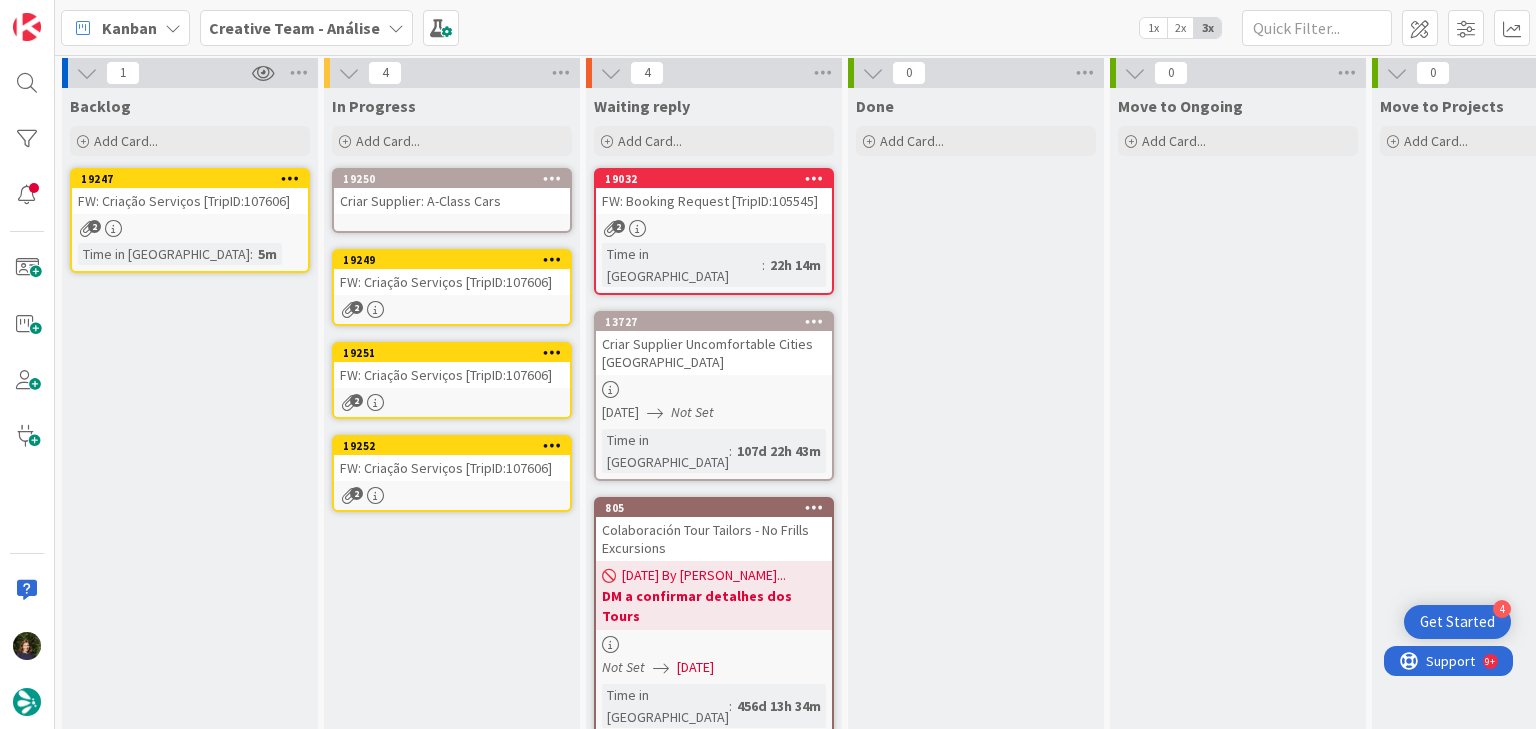 click on "FW: Criação Serviços [TripID:107606]" at bounding box center [452, 282] 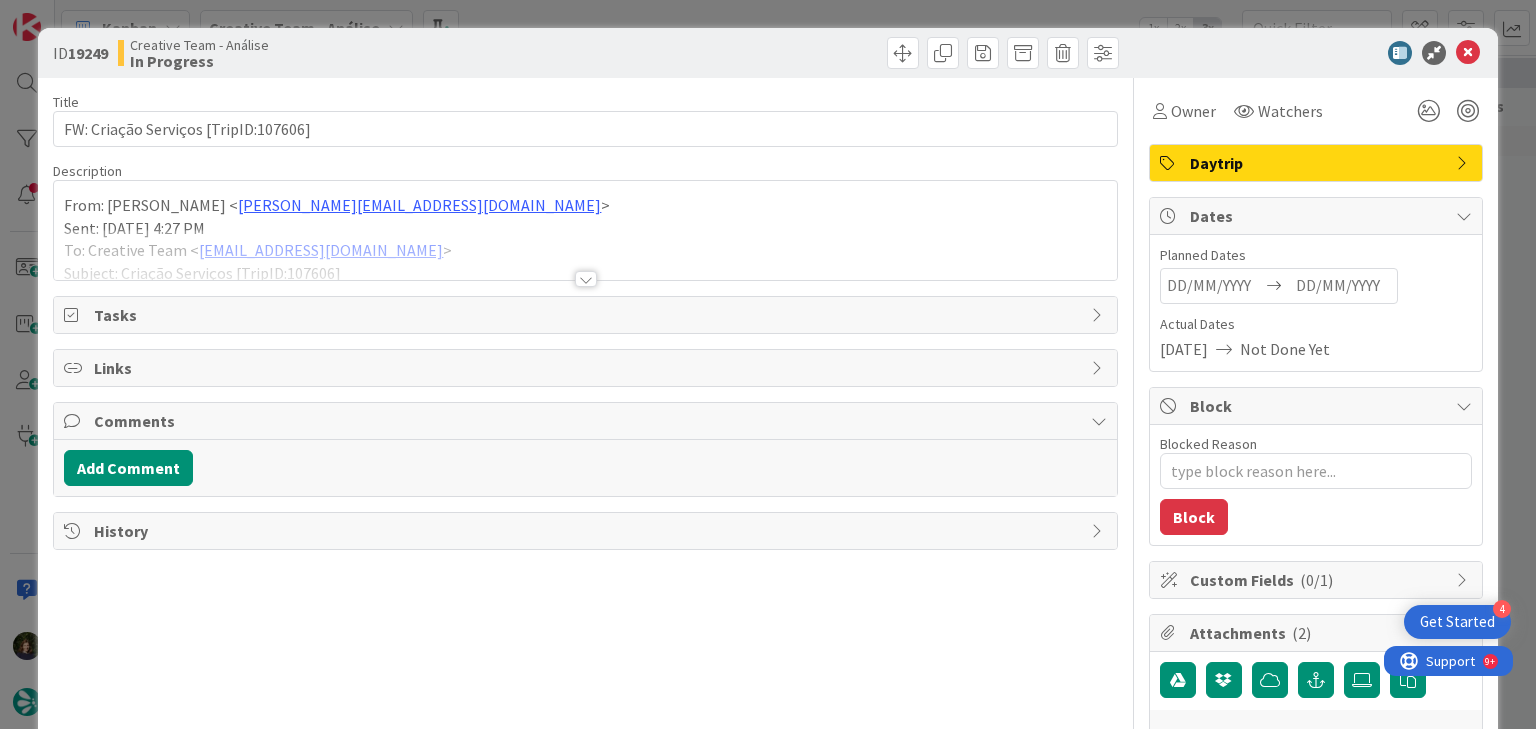 scroll, scrollTop: 0, scrollLeft: 0, axis: both 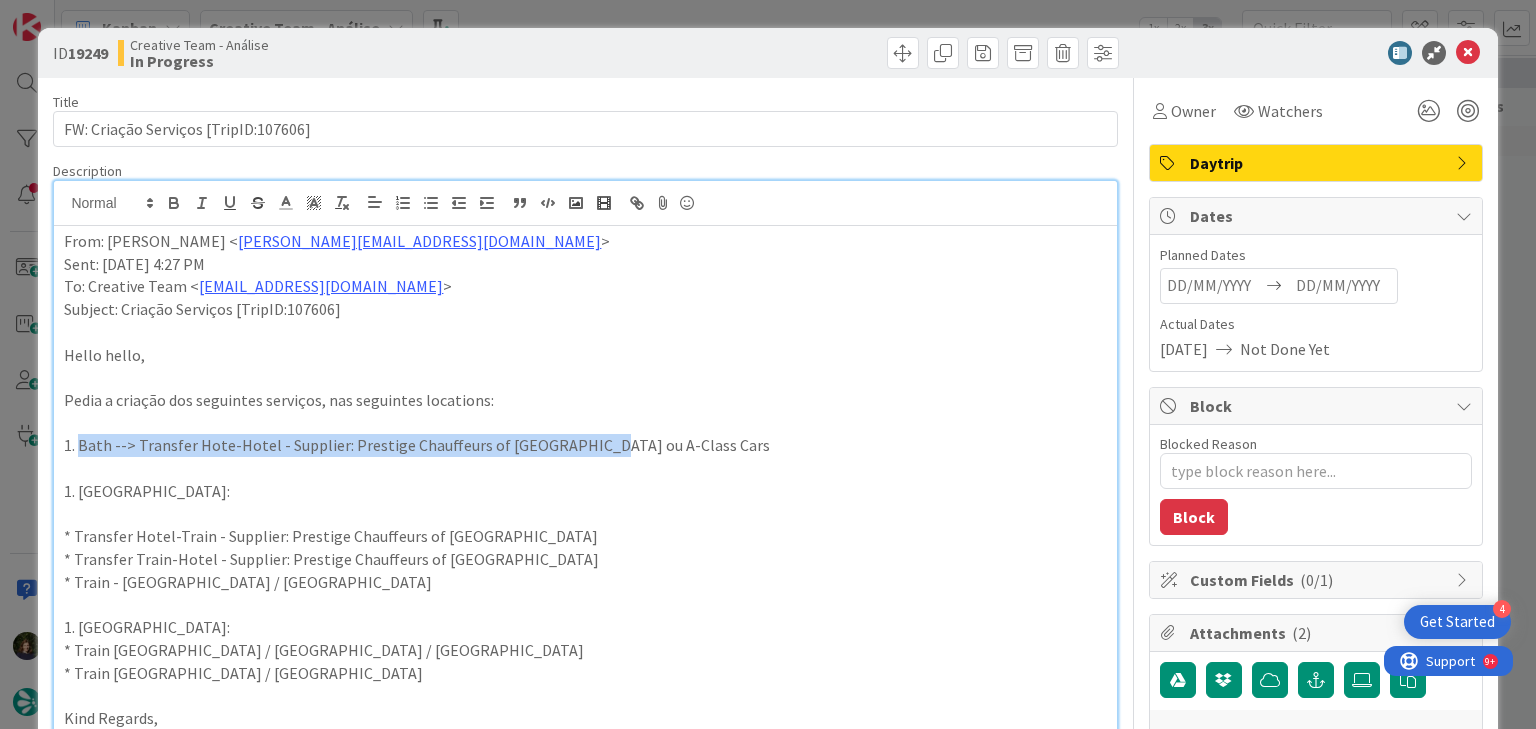 drag, startPoint x: 80, startPoint y: 444, endPoint x: 580, endPoint y: 444, distance: 500 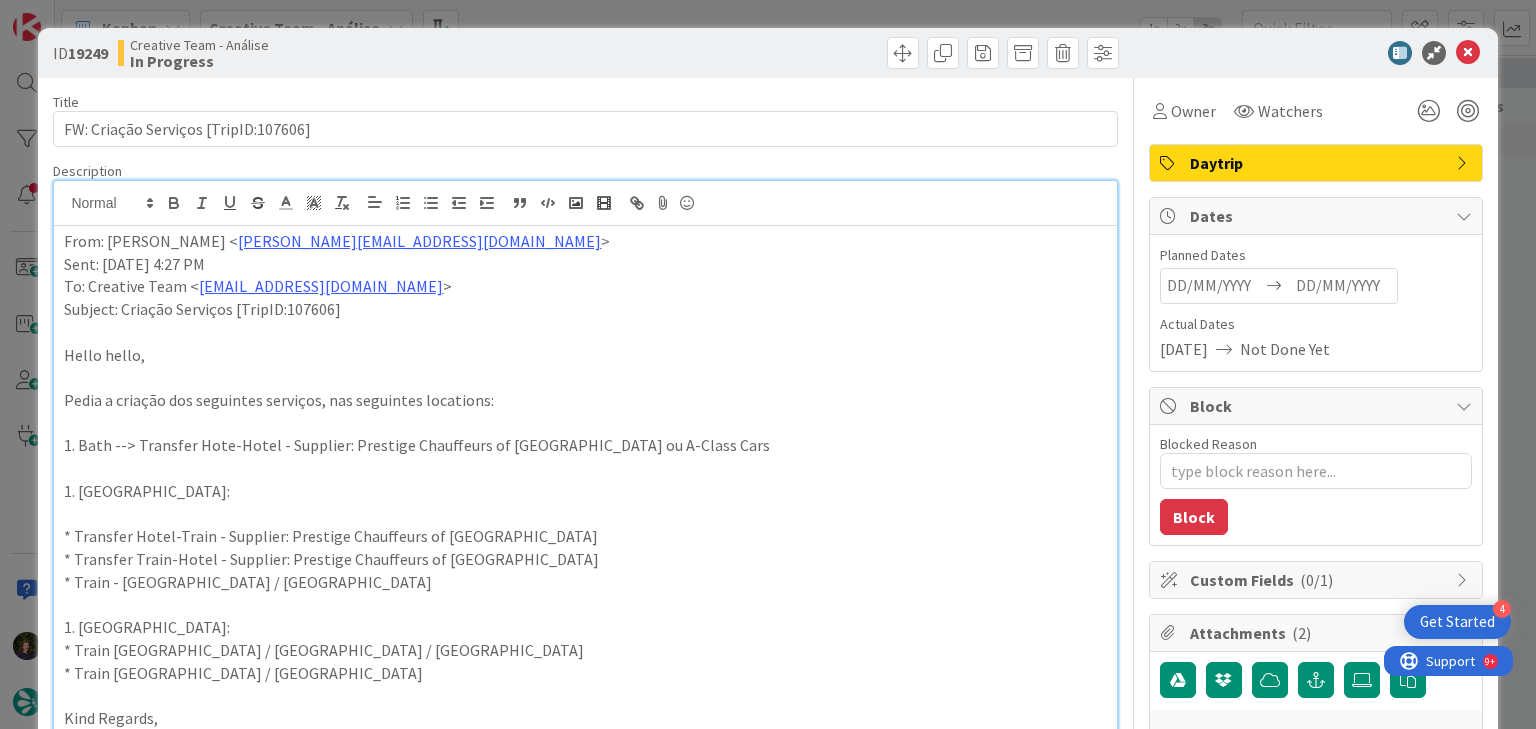 click on "From: João Galinha < joao.galinha@tourtailors.com > Sent: Thursday, 17 July, 2025 4:27 PM To: Creative Team < product@tourtailors.com > Subject: Criação Serviços [TripID:107606] Hello hello, Pedia a criação dos seguintes serviços, nas seguintes locations: 1. Bath --> Transfer Hote-Hotel - Supplier: Prestige Chauffeurs of Warwickshire ou A-Class Cars 1. Stratford-Upon-Avon: * Transfer Hotel-Train - Supplier: Prestige Chauffeurs of Warwickshire  * Transfer Train-Hotel - Supplier: Prestige Chauffeurs of Warwickshire  * Train - Stratford-Upon-Avon / Liverpool 1. Liverpool:  * Train Liverpool / Manchester / Liverpool  * Train Liverpool / York Kind Regards,    [cid: image001.png@01DBF736.A9134A70 ] João Galinha, Travel Consultant [cid: image002.png@01DBF736.A9134A70 ]< https://meetings.hubspot.com/meetings-tourtailors > Portugal: +351 214 851 476 (9 a.m. to 6 p.m. Lisbon Local Time) U.S.A. and Canada: +1 347 674 5947 (4 a.m. to 1 p.m. New York Local Time) www.tourtailors.com < http://www.tourtailors.com >" at bounding box center [585, 624] 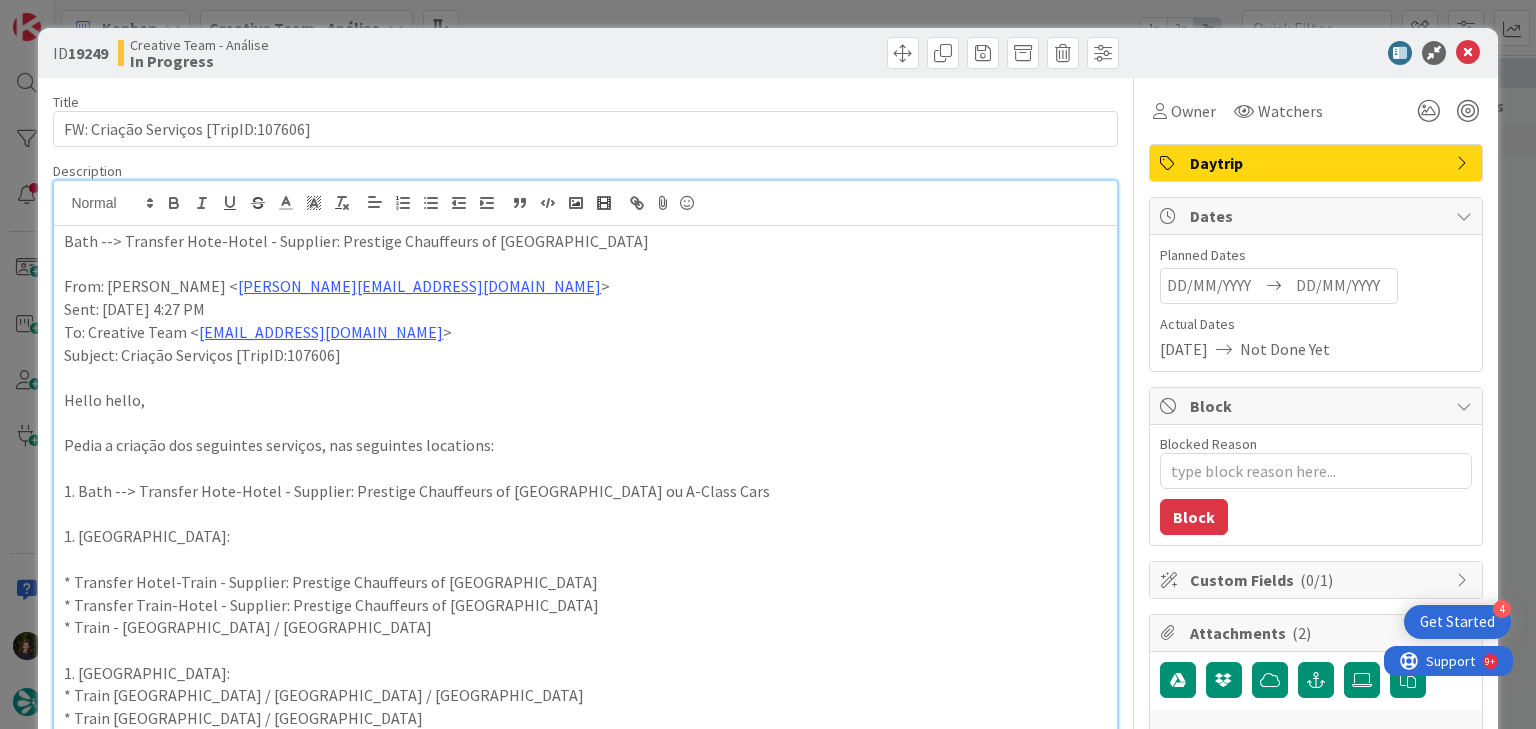 click on "Daytrip" at bounding box center [1318, 163] 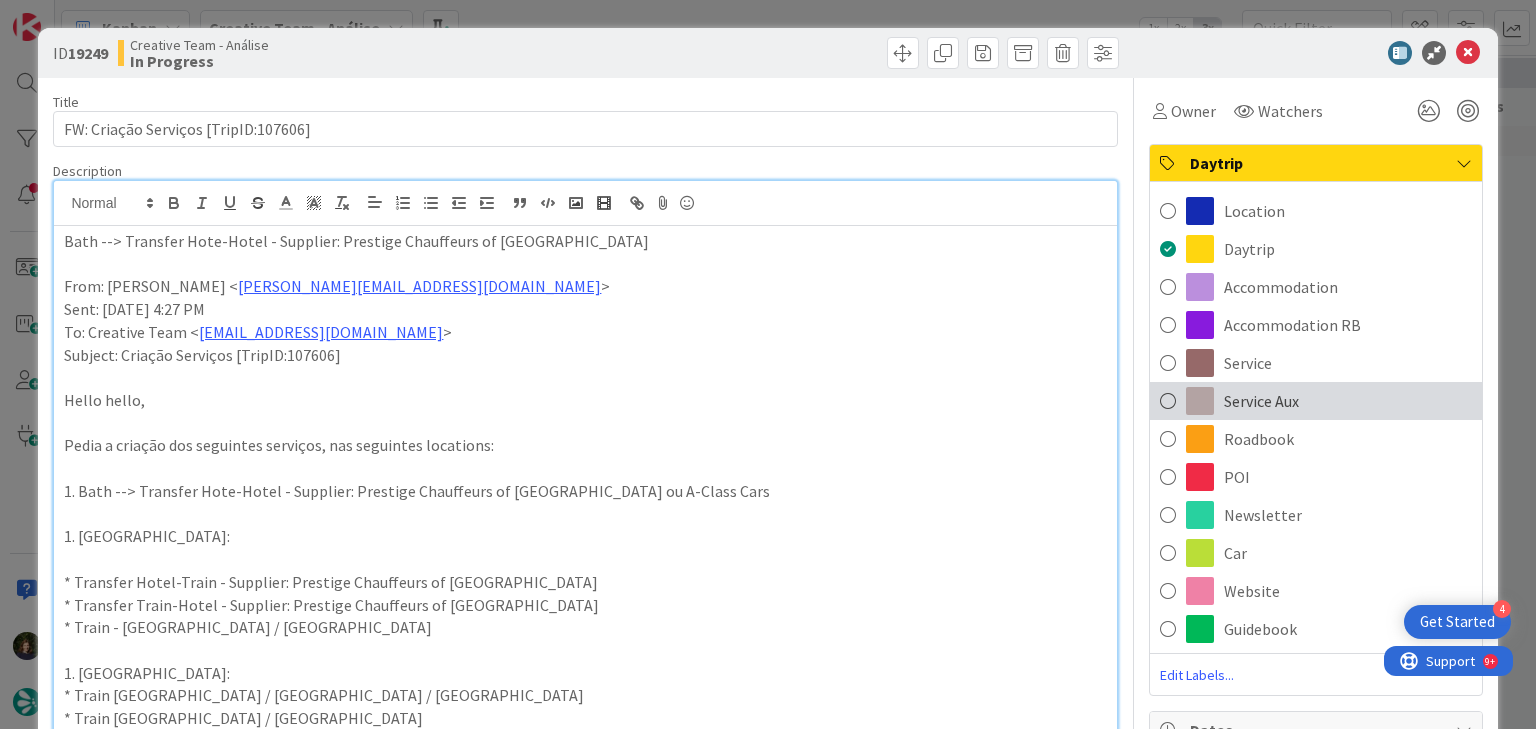 click on "Service Aux" at bounding box center [1316, 401] 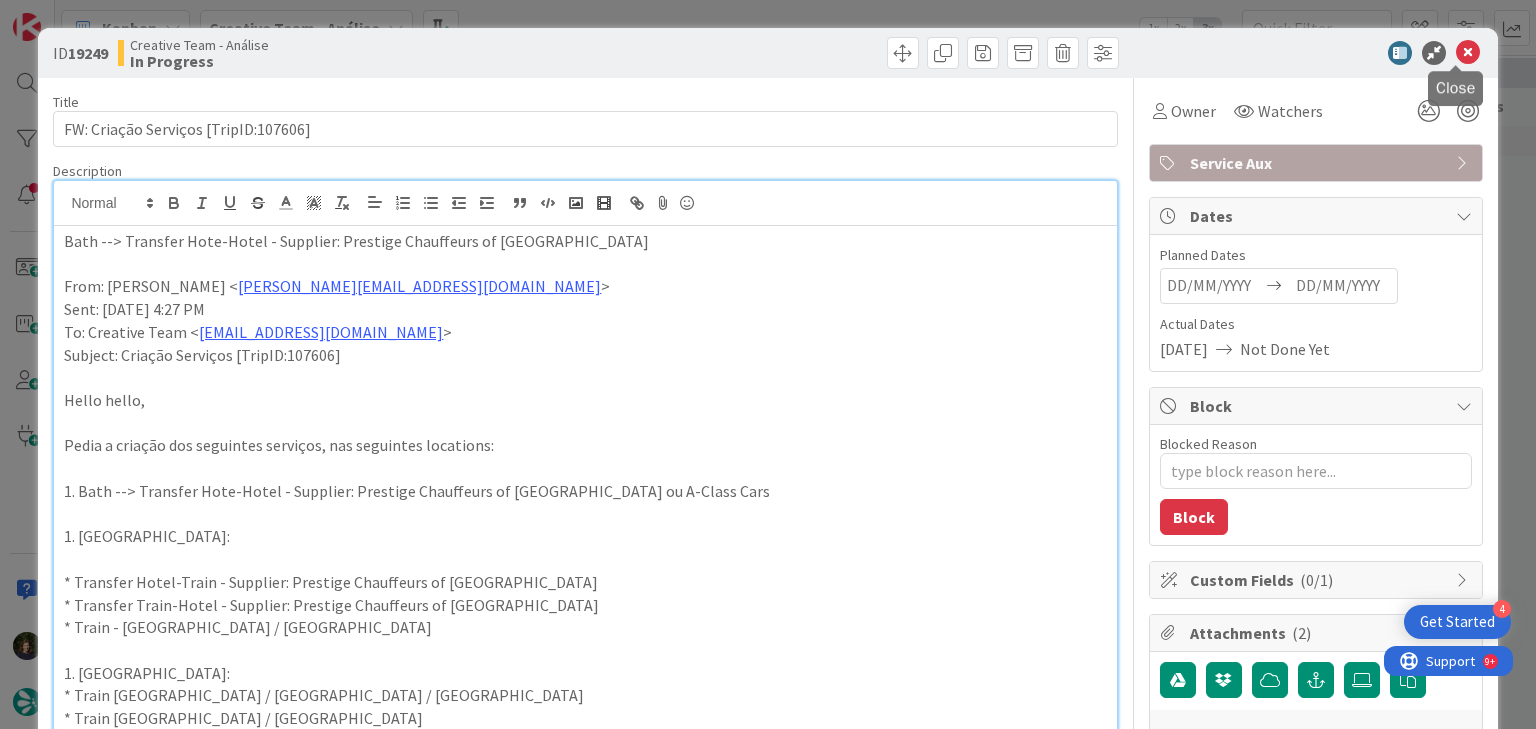 click at bounding box center (1468, 53) 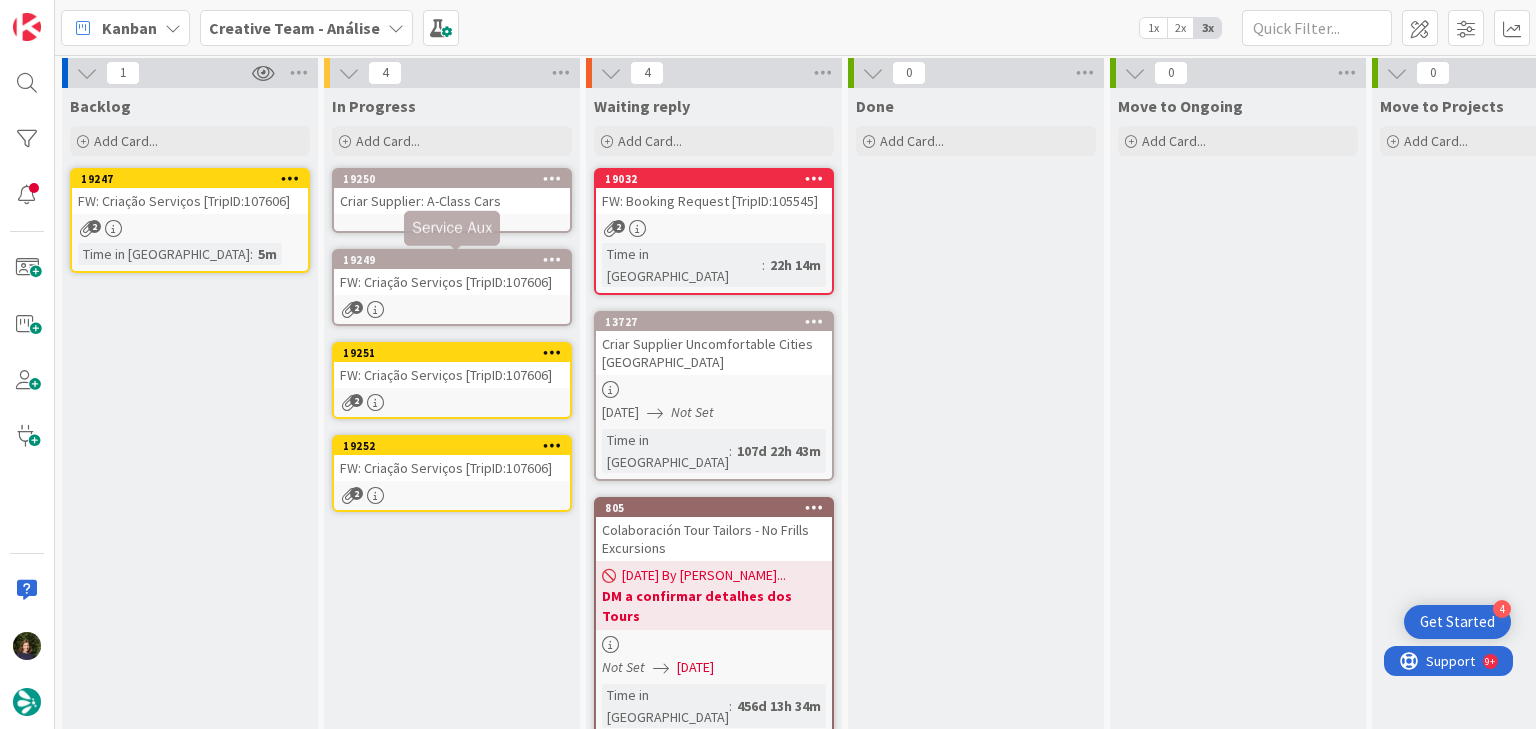 scroll, scrollTop: 0, scrollLeft: 0, axis: both 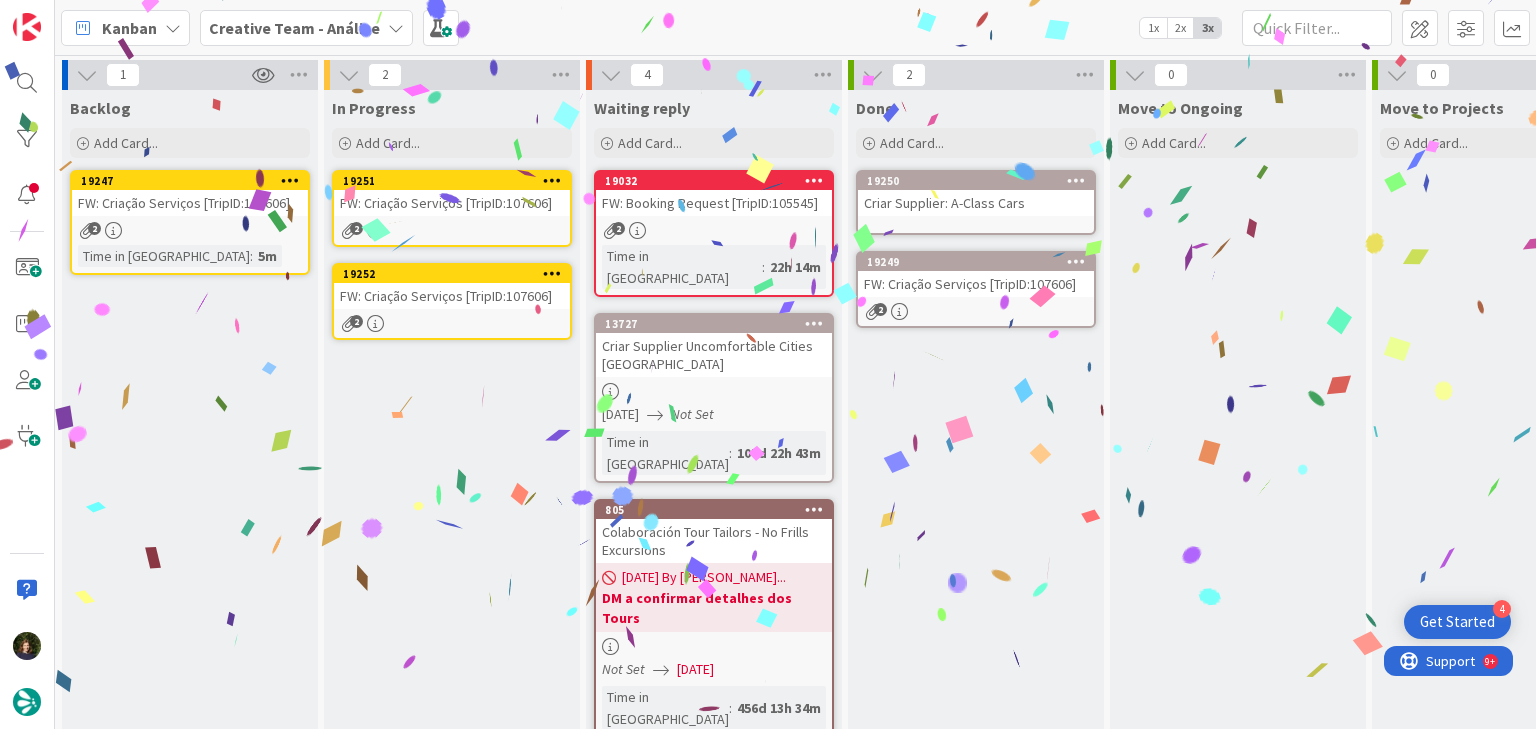 click on "FW: Criação Serviços [TripID:107606]" at bounding box center (452, 203) 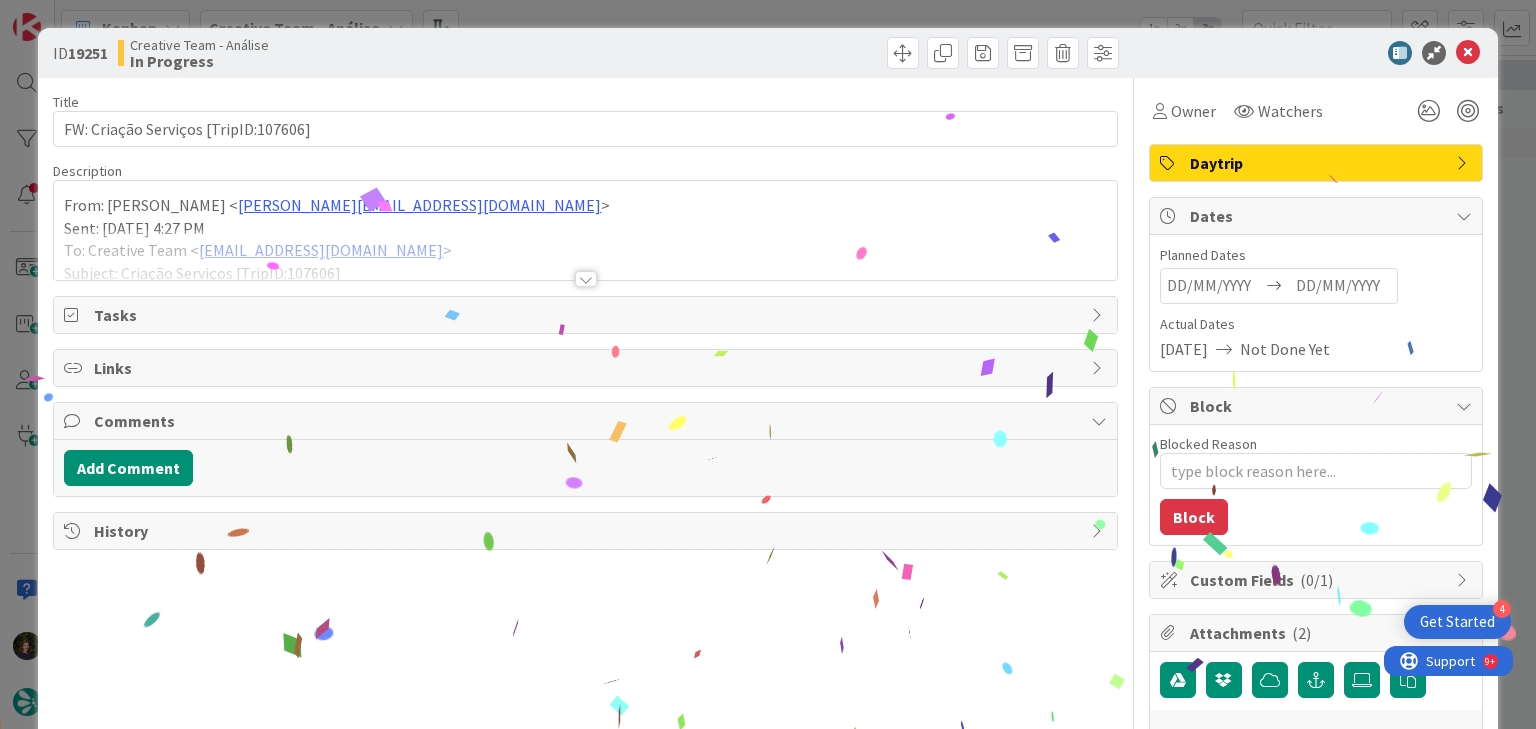 scroll, scrollTop: 0, scrollLeft: 0, axis: both 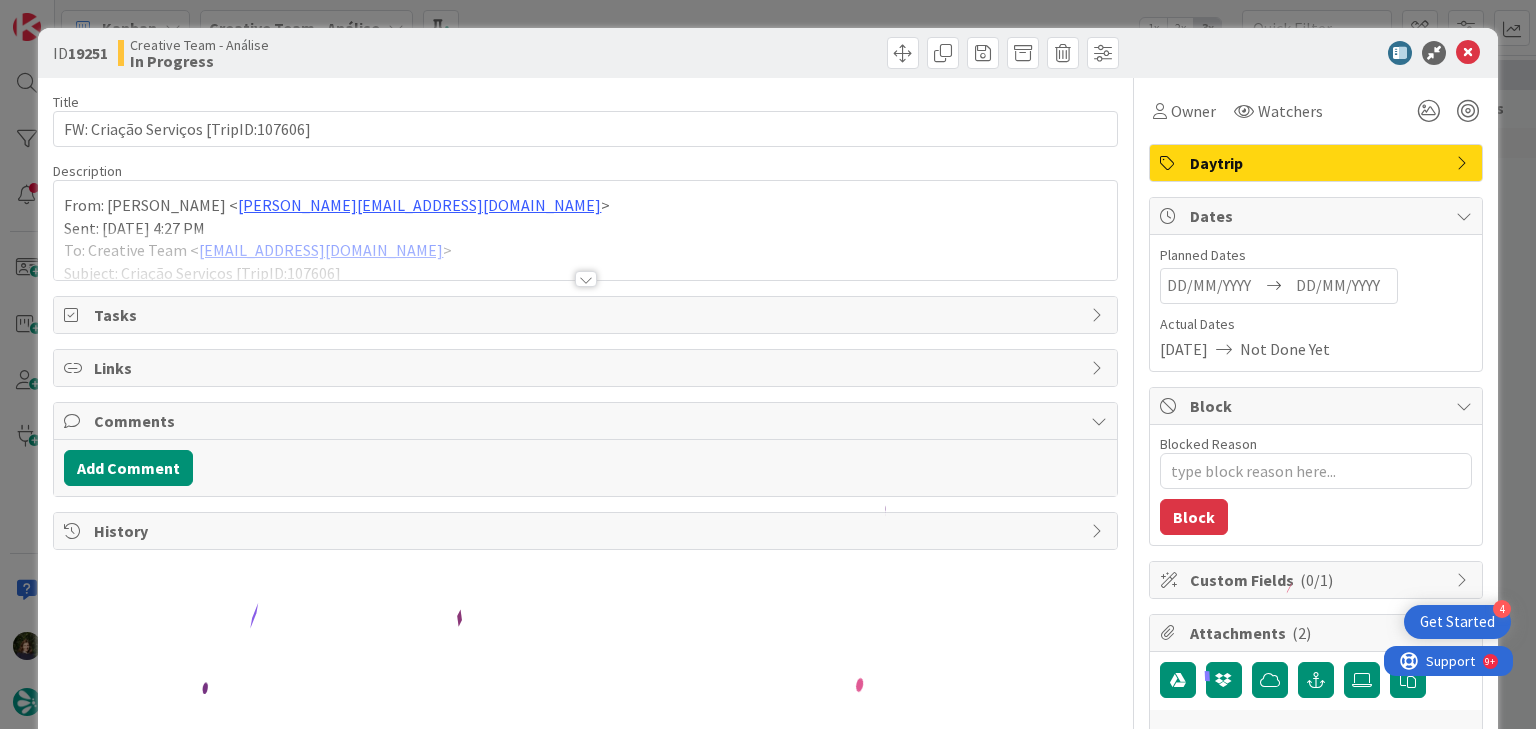 click at bounding box center (586, 279) 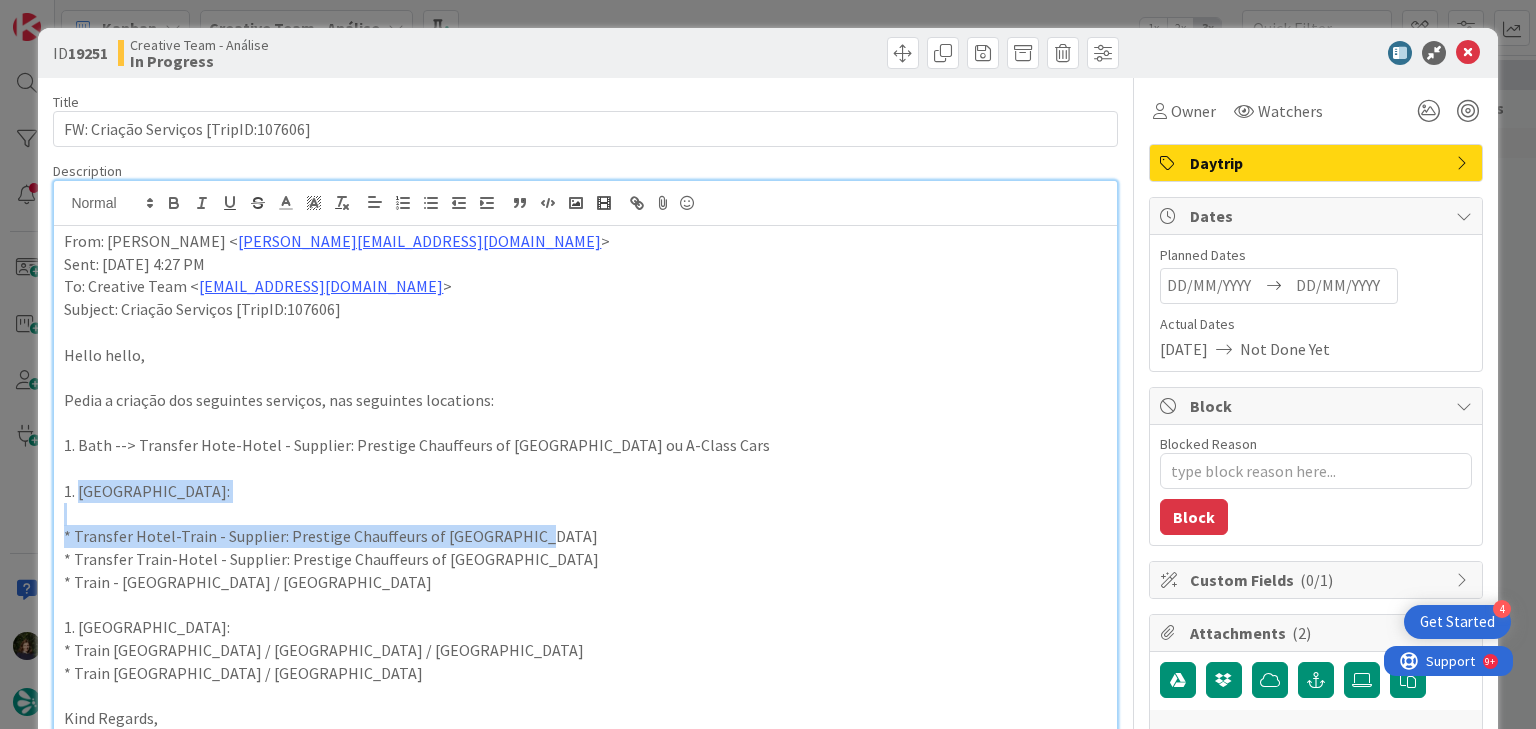 drag, startPoint x: 80, startPoint y: 492, endPoint x: 576, endPoint y: 524, distance: 497.0312 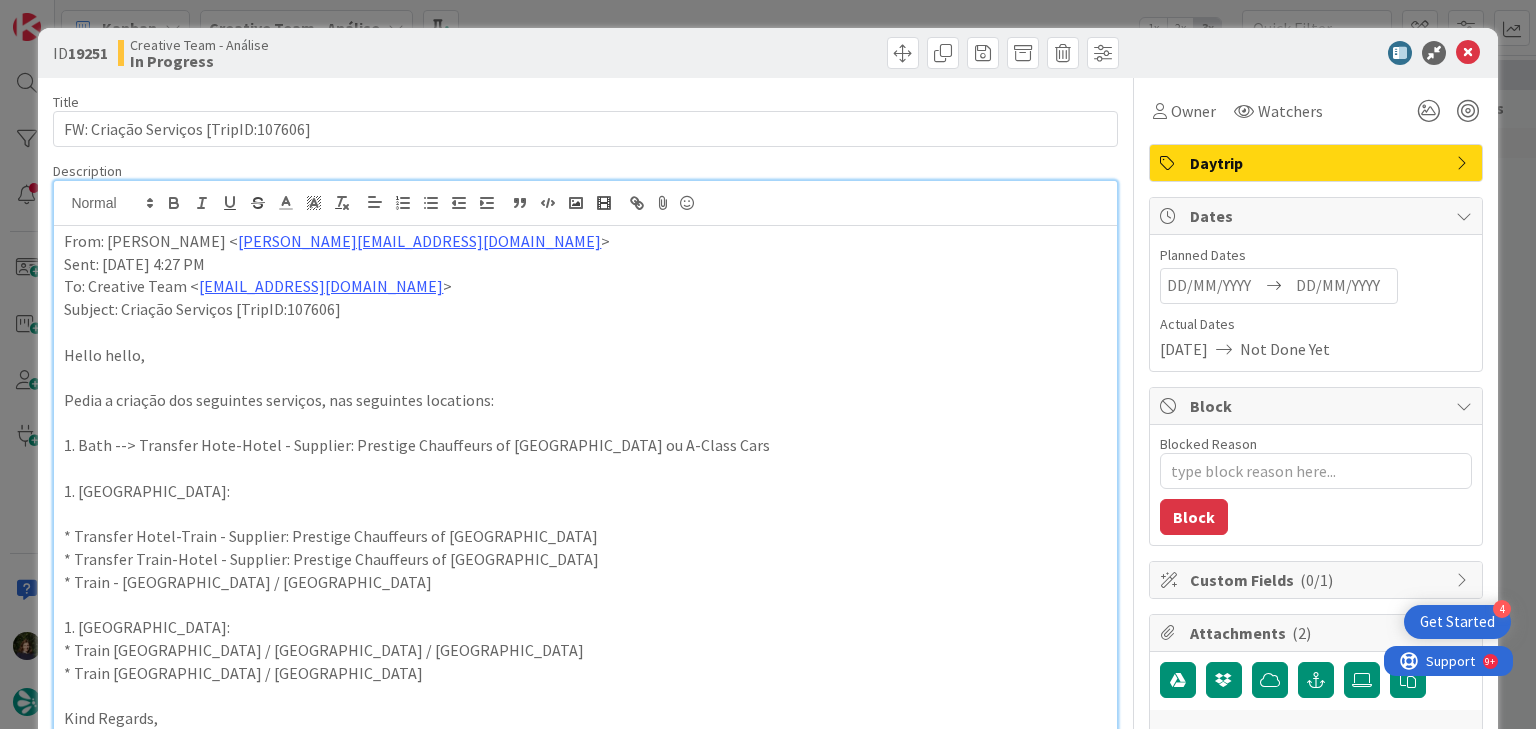 click on "Margarida Carvalho just joined From: João Galinha < joao.galinha@tourtailors.com > Sent: Thursday, 17 July, 2025 4:27 PM To: Creative Team < product@tourtailors.com > Subject: Criação Serviços [TripID:107606] Hello hello, Pedia a criação dos seguintes serviços, nas seguintes locations: 1. Bath --> Transfer Hote-Hotel - Supplier: Prestige Chauffeurs of Warwickshire ou A-Class Cars 1. Stratford-Upon-Avon: * Transfer Hotel-Train - Supplier: Prestige Chauffeurs of Warwickshire  * Transfer Train-Hotel - Supplier: Prestige Chauffeurs of Warwickshire  * Train - Stratford-Upon-Avon / Liverpool 1. Liverpool:  * Train Liverpool / Manchester / Liverpool  * Train Liverpool / York Kind Regards,    [cid: image001.png@01DBF736.A9134A70 ] João Galinha, Travel Consultant [cid: image002.png@01DBF736.A9134A70 ]< https://meetings.hubspot.com/meetings-tourtailors > Portugal: +351 214 851 476 (9 a.m. to 6 p.m. Lisbon Local Time) U.S.A. and Canada: +1 347 674 5947 (4 a.m. to 1 p.m. New York Local Time) www.tourtailors.com <" at bounding box center [585, 601] 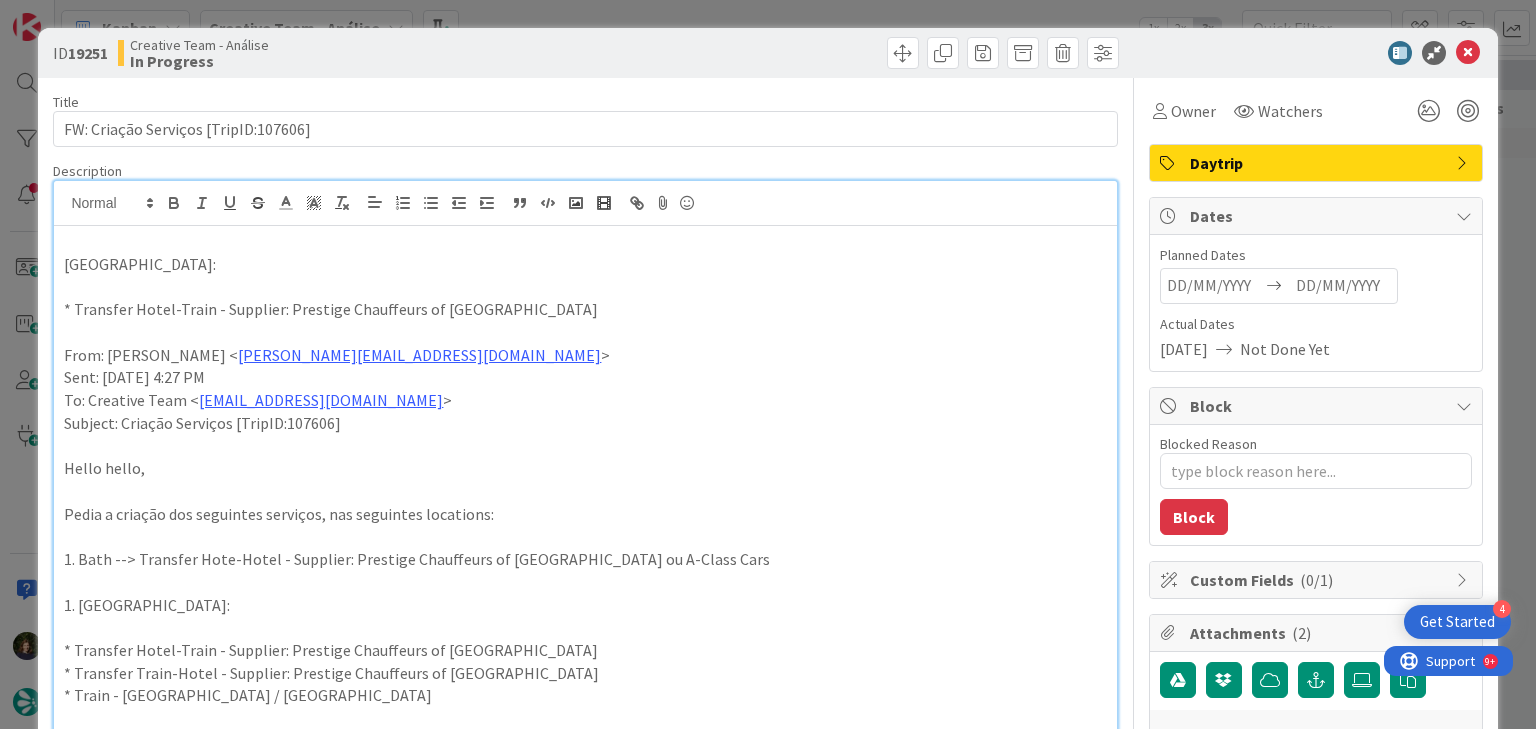click on "Daytrip" at bounding box center (1318, 163) 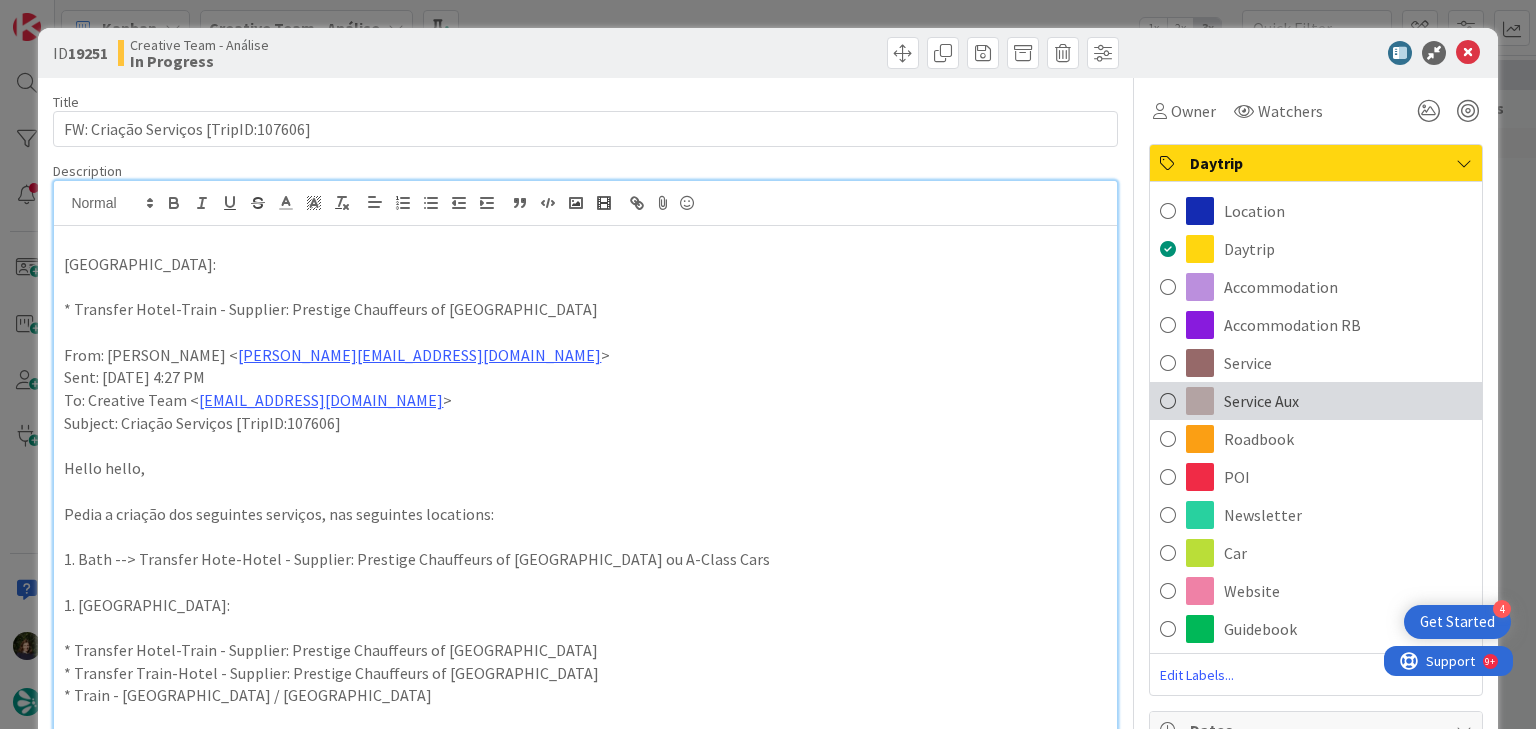 click on "Service Aux" at bounding box center [1261, 401] 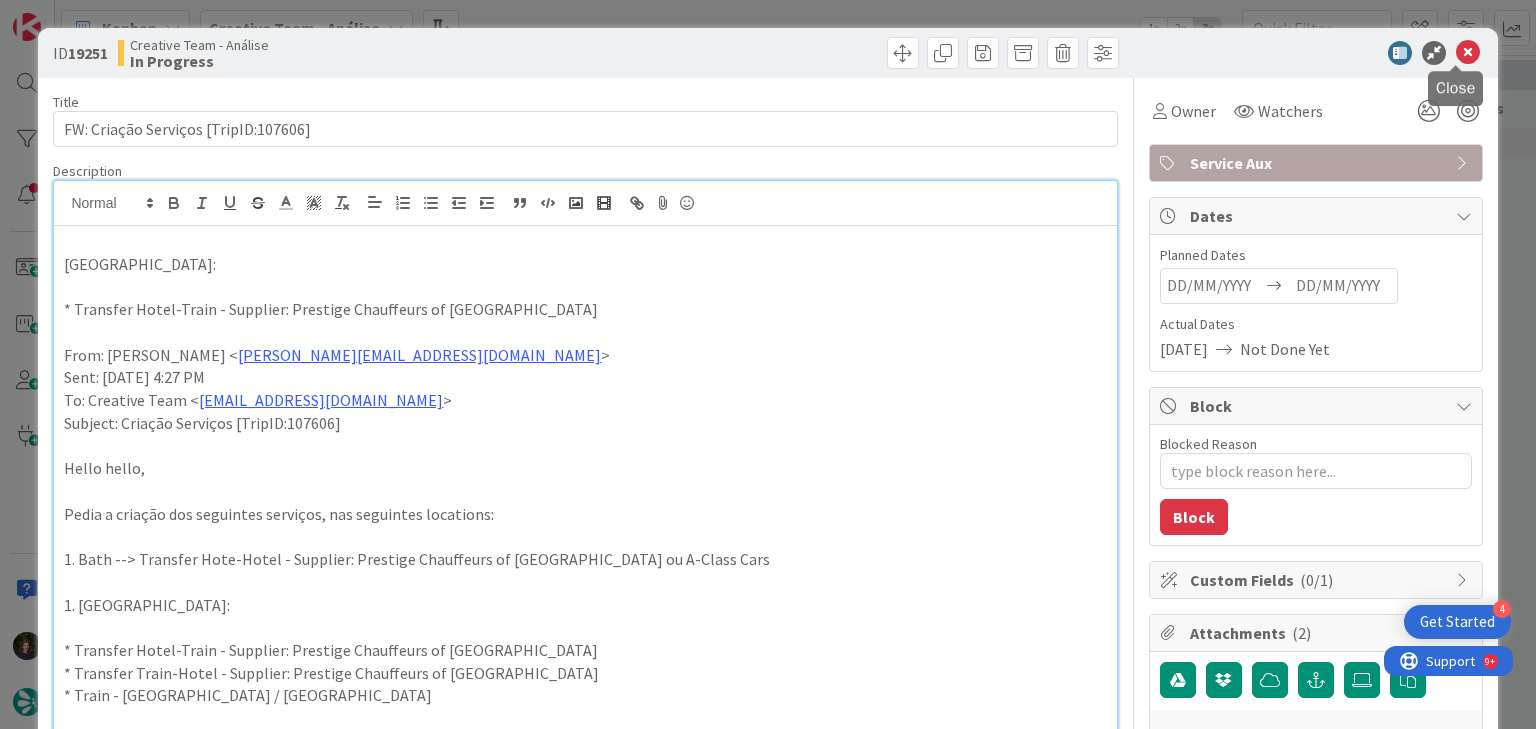 click at bounding box center [1468, 53] 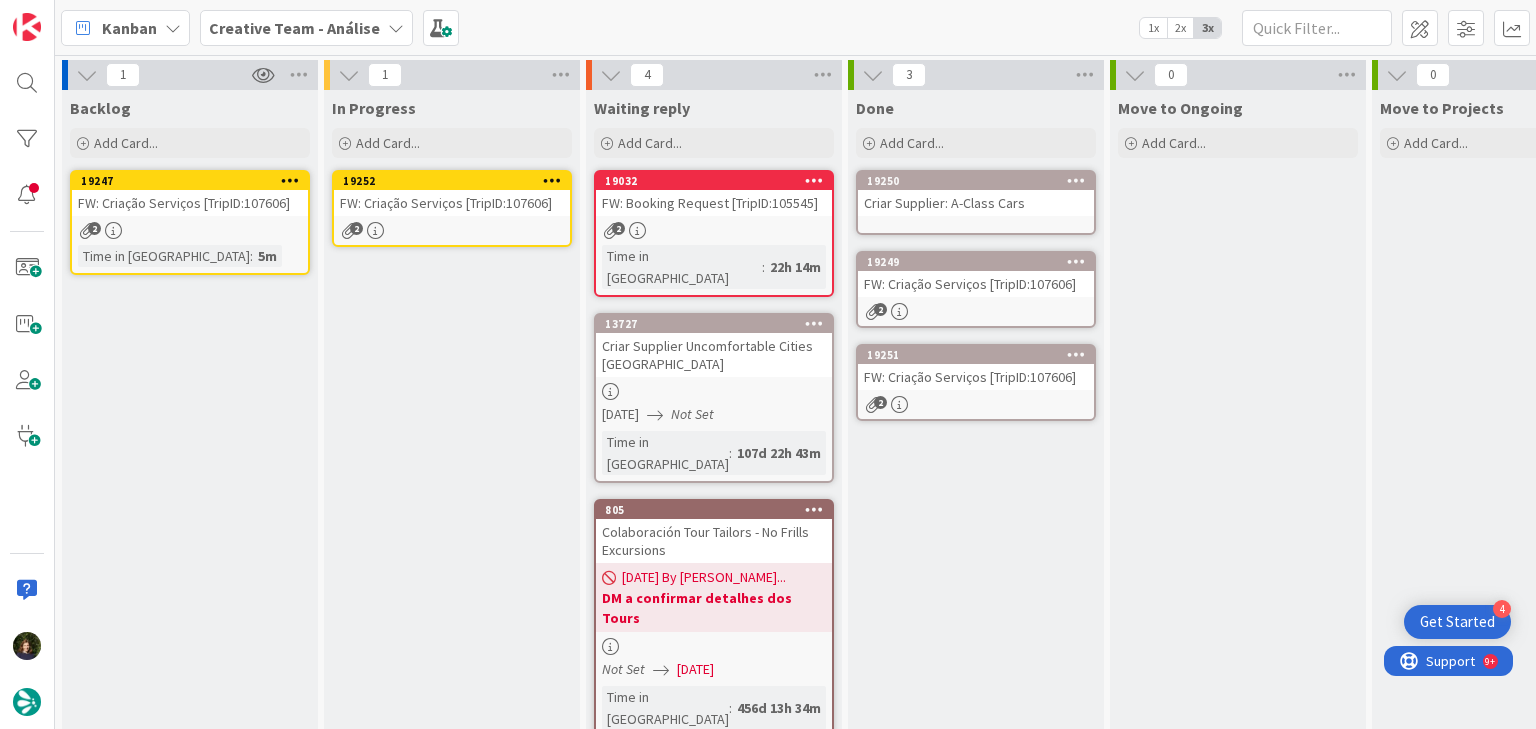 scroll, scrollTop: 0, scrollLeft: 0, axis: both 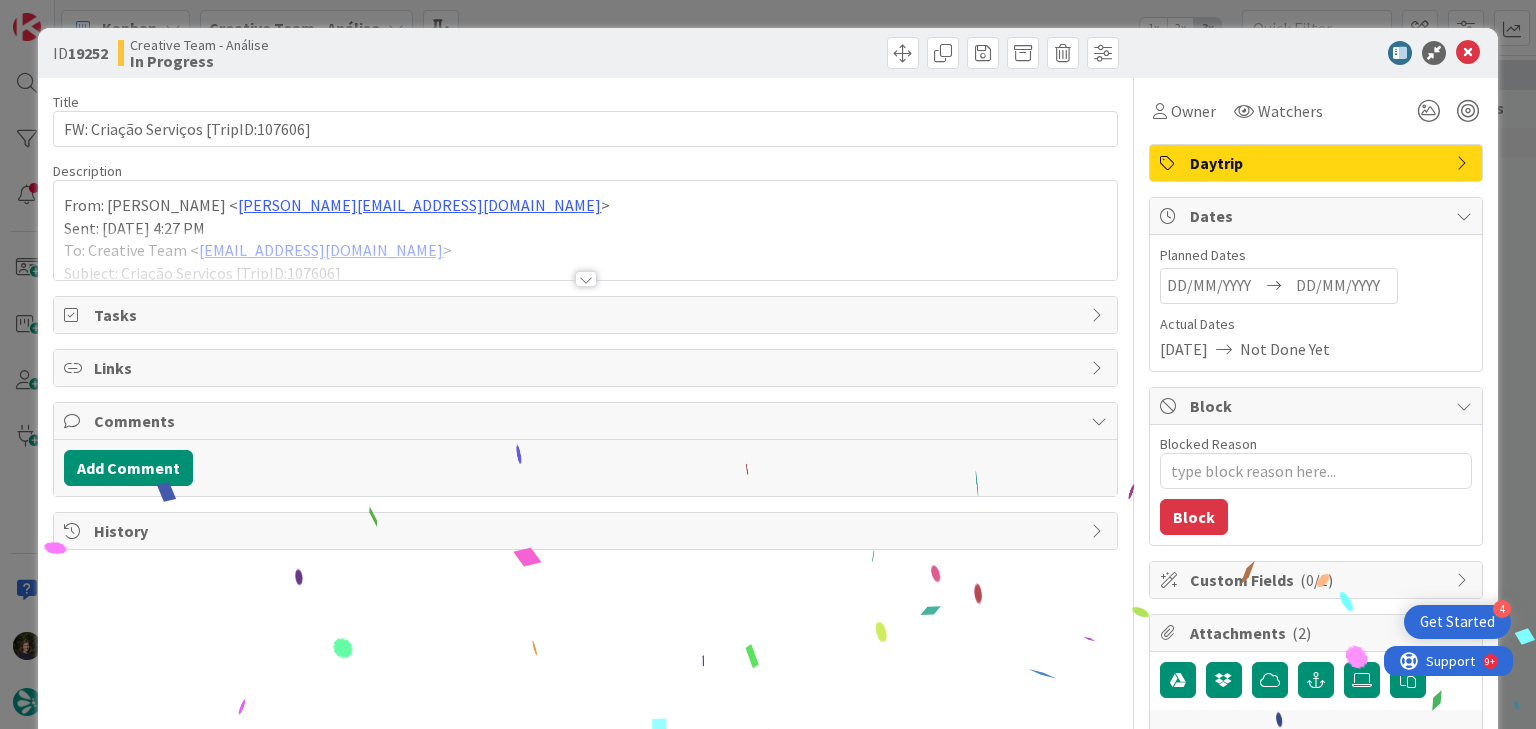 click at bounding box center (585, 254) 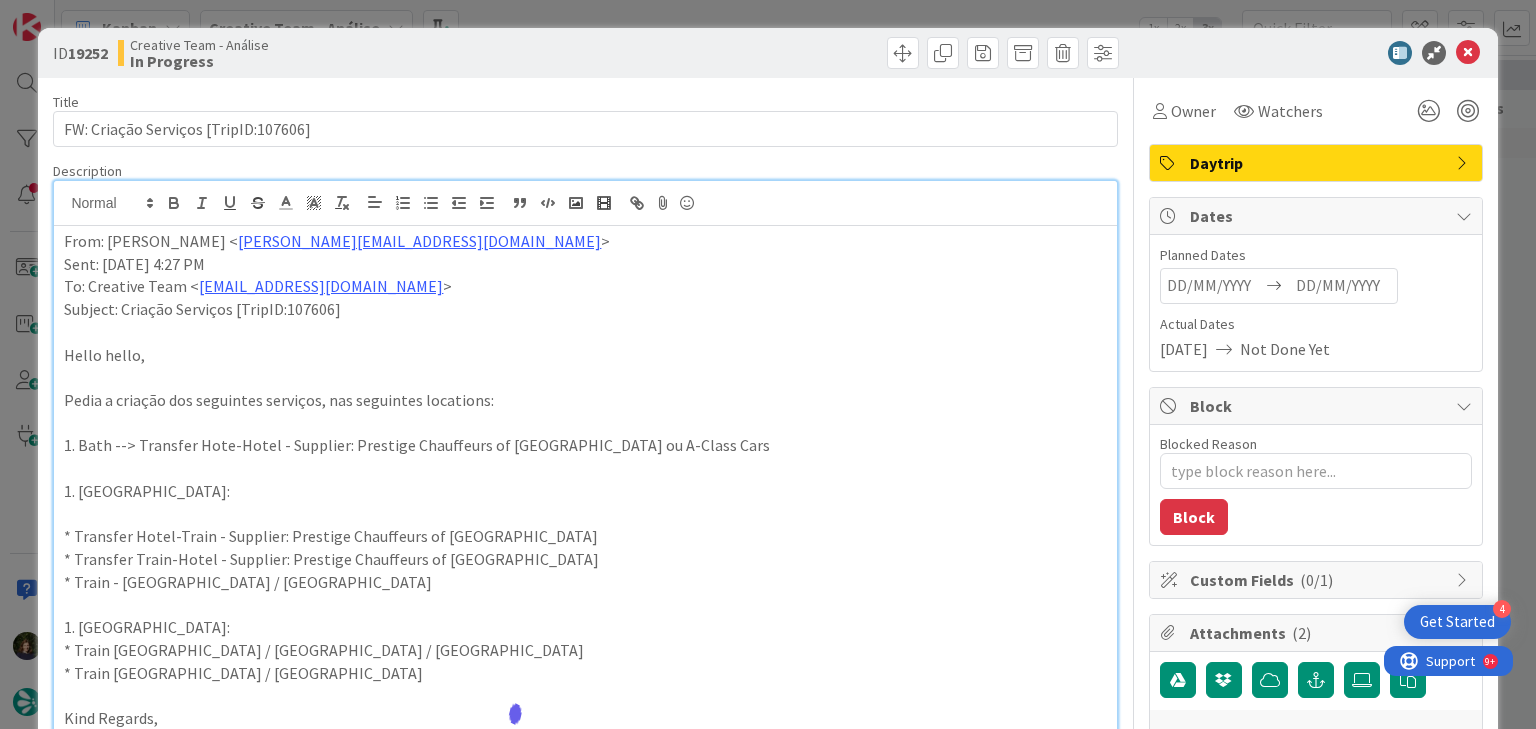 scroll, scrollTop: 0, scrollLeft: 0, axis: both 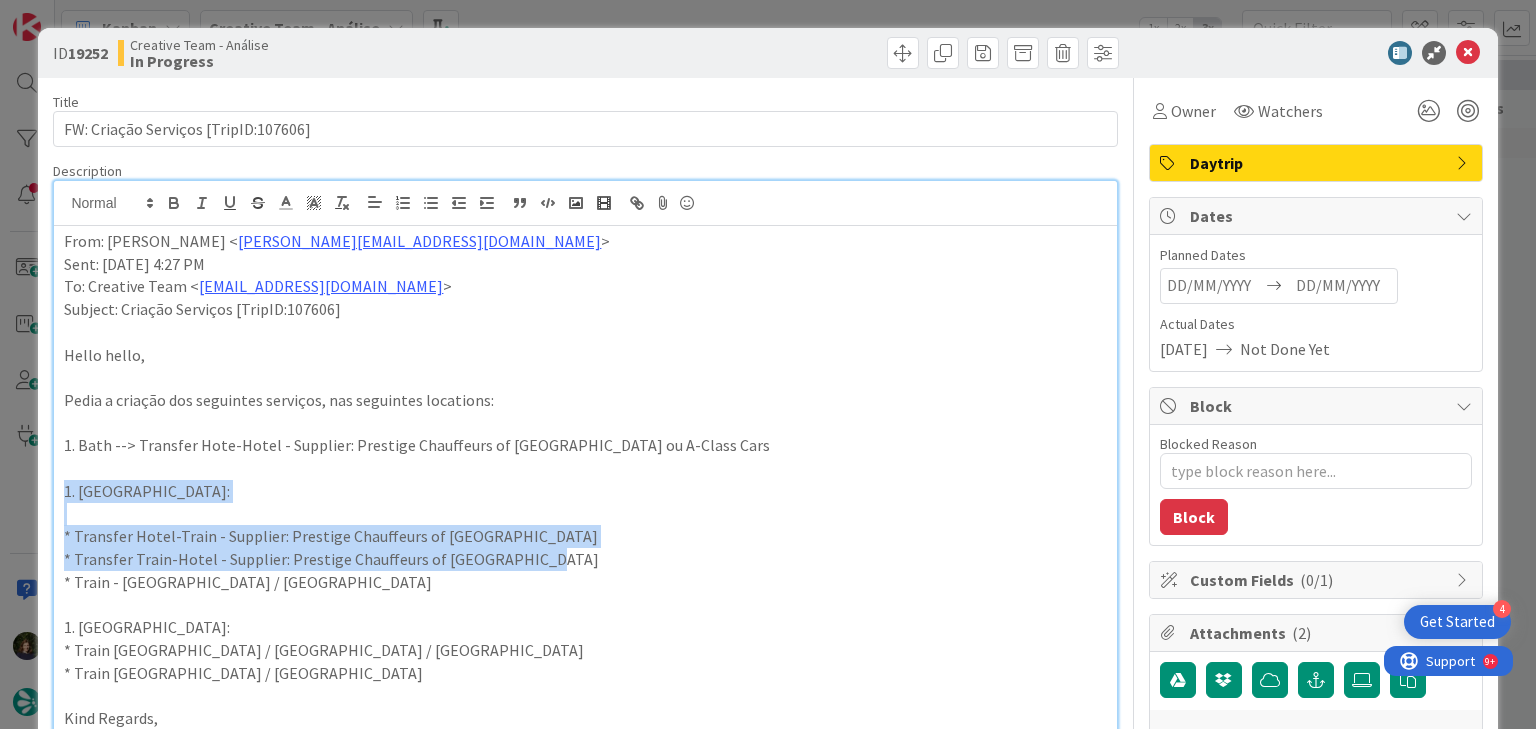 drag, startPoint x: 550, startPoint y: 557, endPoint x: 62, endPoint y: 492, distance: 492.30988 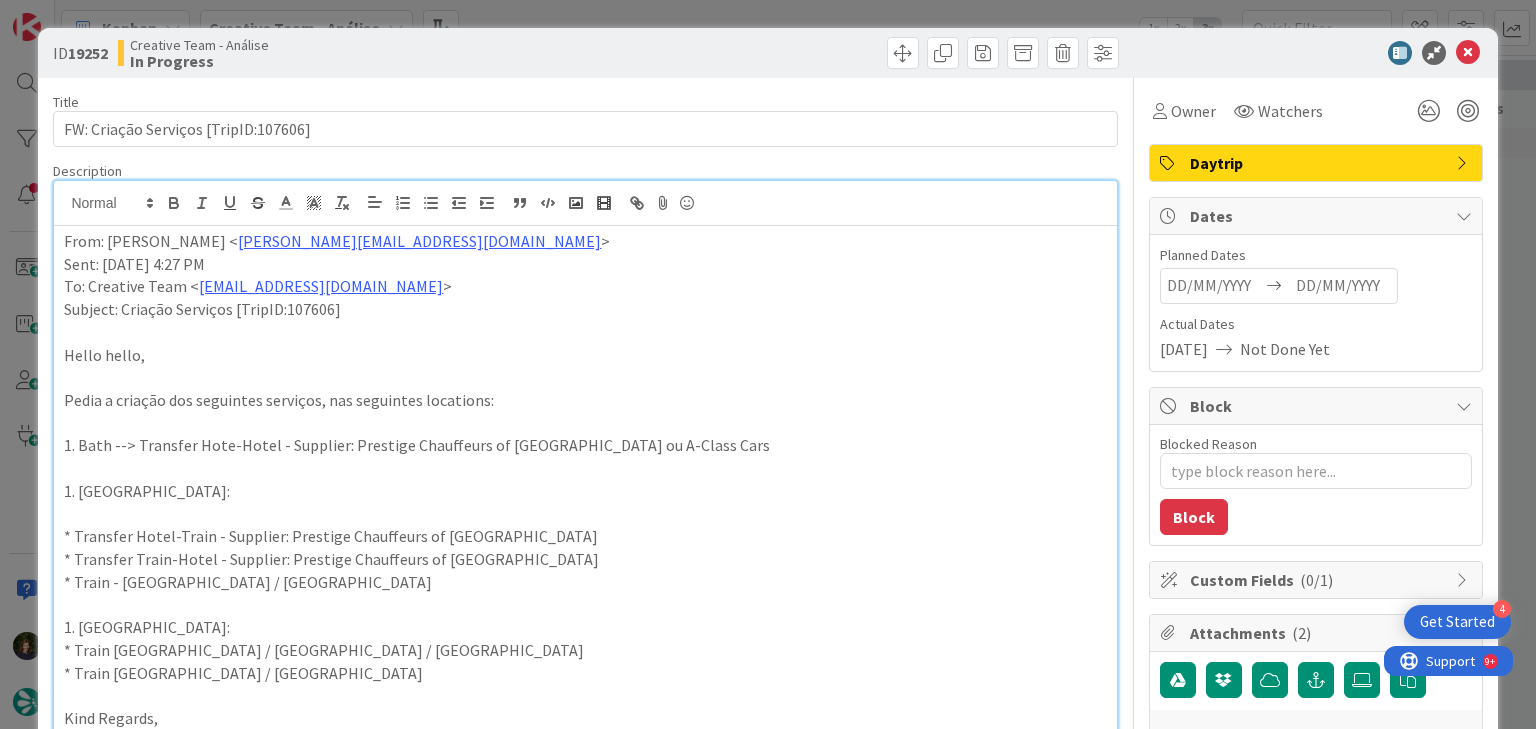 click on "From: João Galinha < joao.galinha@tourtailors.com > Sent: Thursday, 17 July, 2025 4:27 PM To: Creative Team < product@tourtailors.com > Subject: Criação Serviços [TripID:107606] Hello hello, Pedia a criação dos seguintes serviços, nas seguintes locations: 1. Bath --> Transfer Hote-Hotel - Supplier: Prestige Chauffeurs of Warwickshire ou A-Class Cars 1. Stratford-Upon-Avon: * Transfer Hotel-Train - Supplier: Prestige Chauffeurs of Warwickshire  * Transfer Train-Hotel - Supplier: Prestige Chauffeurs of Warwickshire  * Train - Stratford-Upon-Avon / Liverpool 1. Liverpool:  * Train Liverpool / Manchester / Liverpool  * Train Liverpool / York Kind Regards,    [cid: image001.png@01DBF736.A9134A70 ] João Galinha, Travel Consultant [cid: image002.png@01DBF736.A9134A70 ]< https://meetings.hubspot.com/meetings-tourtailors > Portugal: +351 214 851 476 (9 a.m. to 6 p.m. Lisbon Local Time) U.S.A. and Canada: +1 347 674 5947 (4 a.m. to 1 p.m. New York Local Time) www.tourtailors.com < http://www.tourtailors.com >" at bounding box center [585, 624] 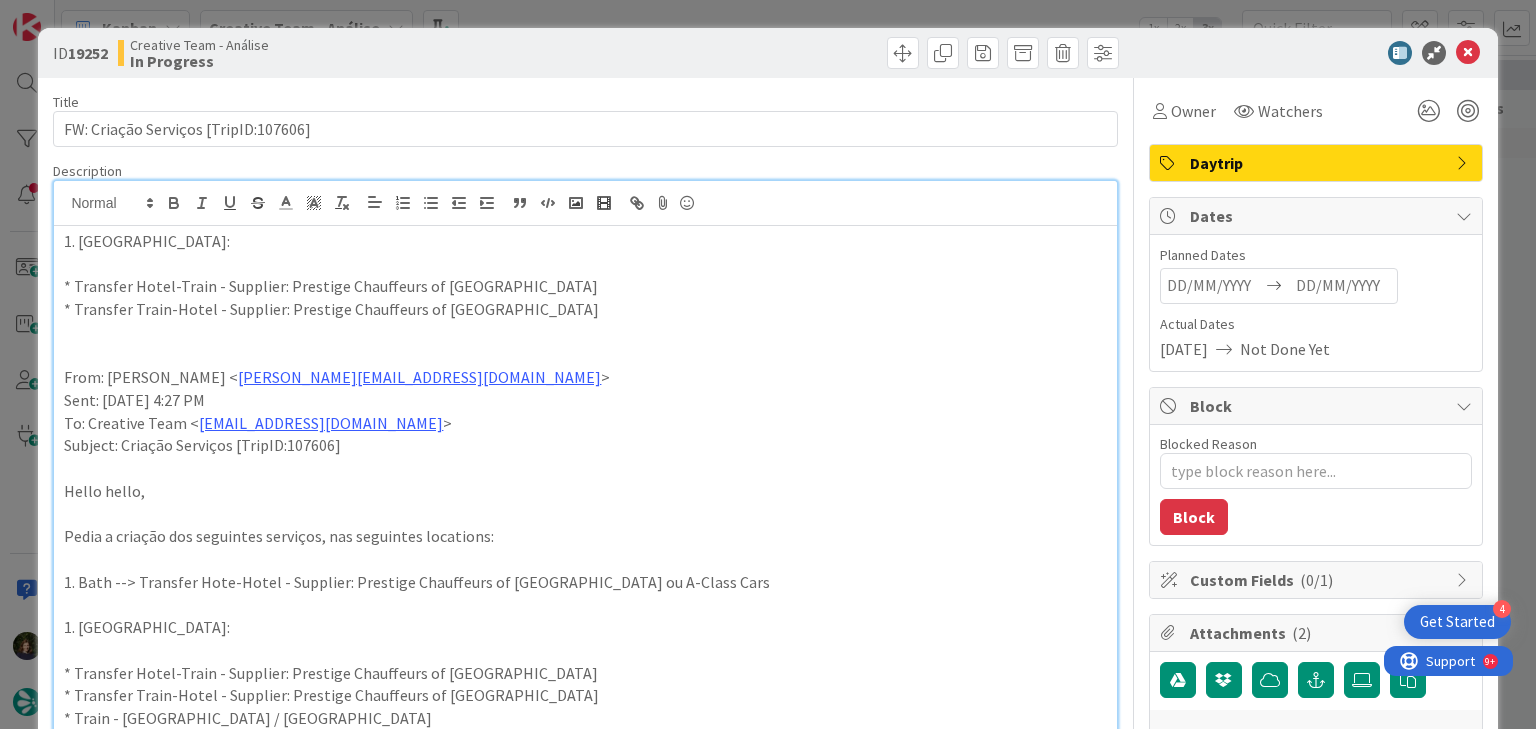 click on "* Transfer Hotel-Train - Supplier: Prestige Chauffeurs of Warwickshire" at bounding box center (585, 286) 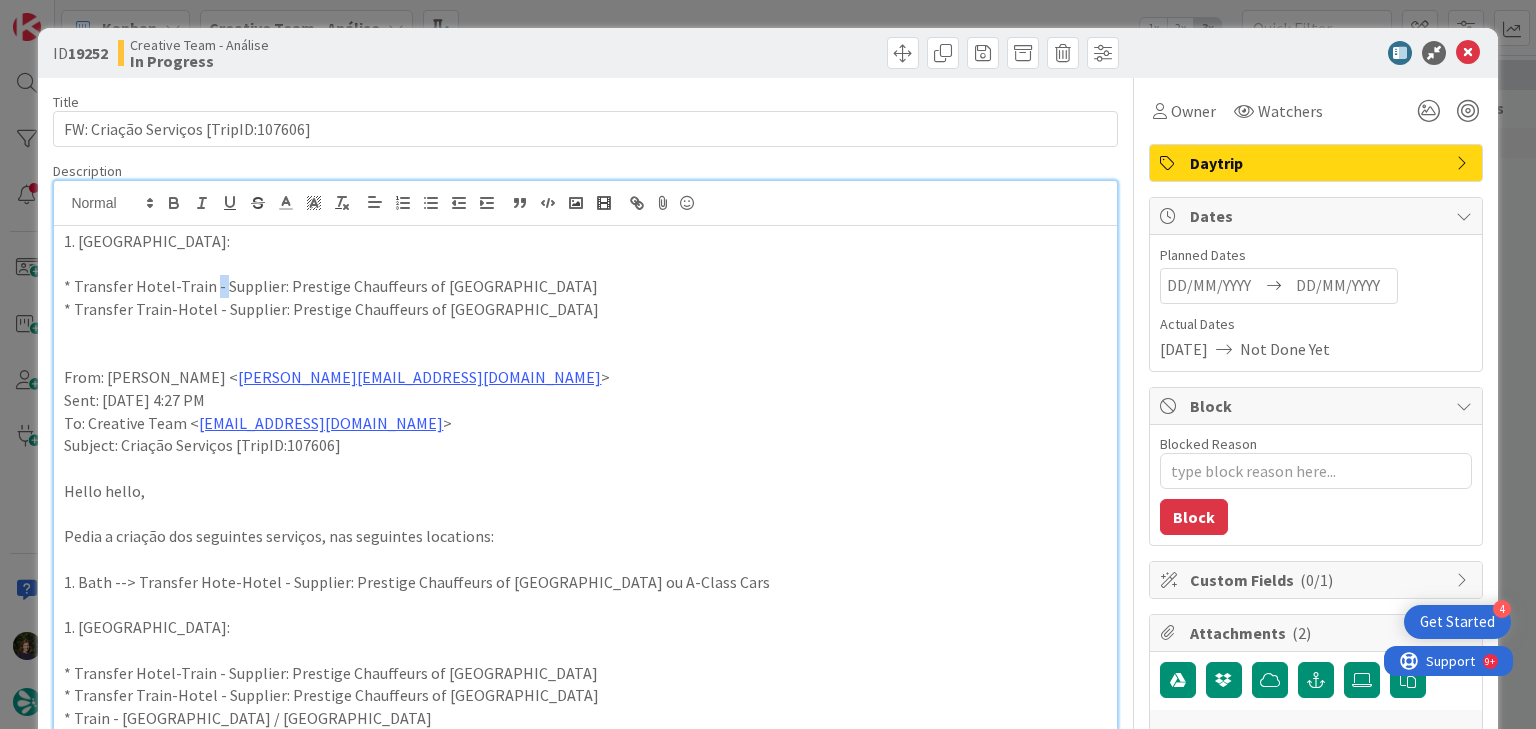 click on "* Transfer Hotel-Train - Supplier: Prestige Chauffeurs of Warwickshire" at bounding box center (585, 286) 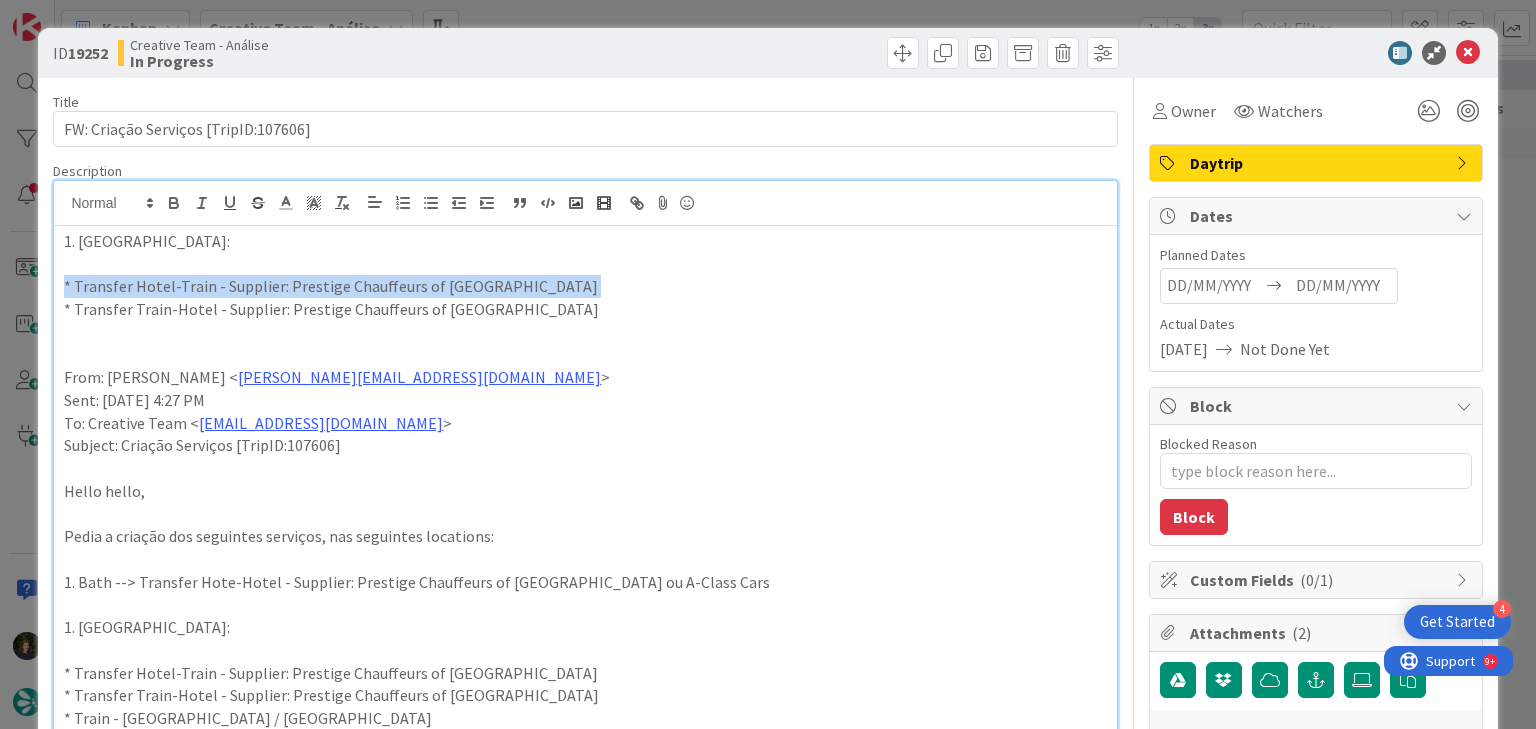 click on "* Transfer Hotel-Train - Supplier: Prestige Chauffeurs of Warwickshire" at bounding box center [585, 286] 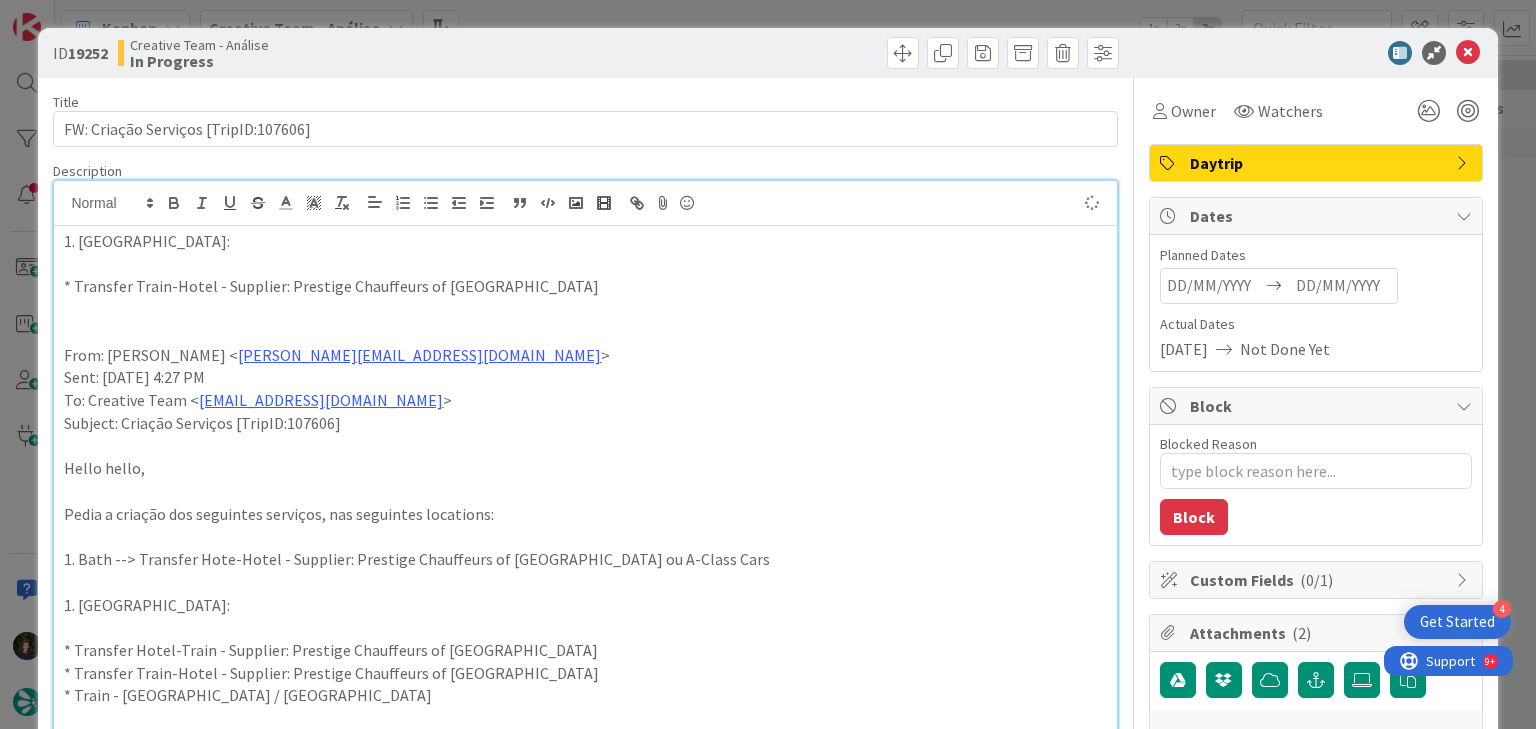 click on "Daytrip" at bounding box center [1318, 163] 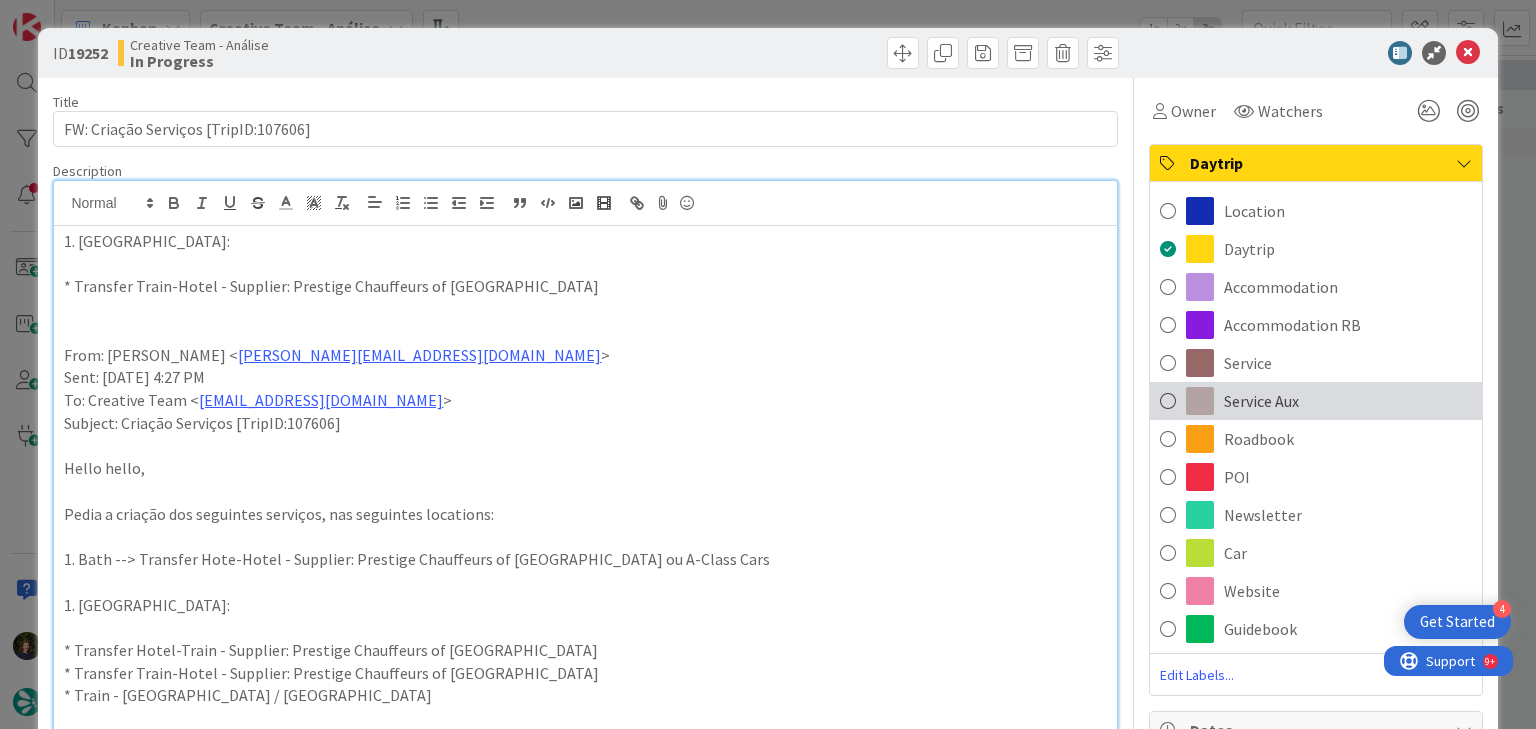 click on "Service Aux" at bounding box center (1261, 401) 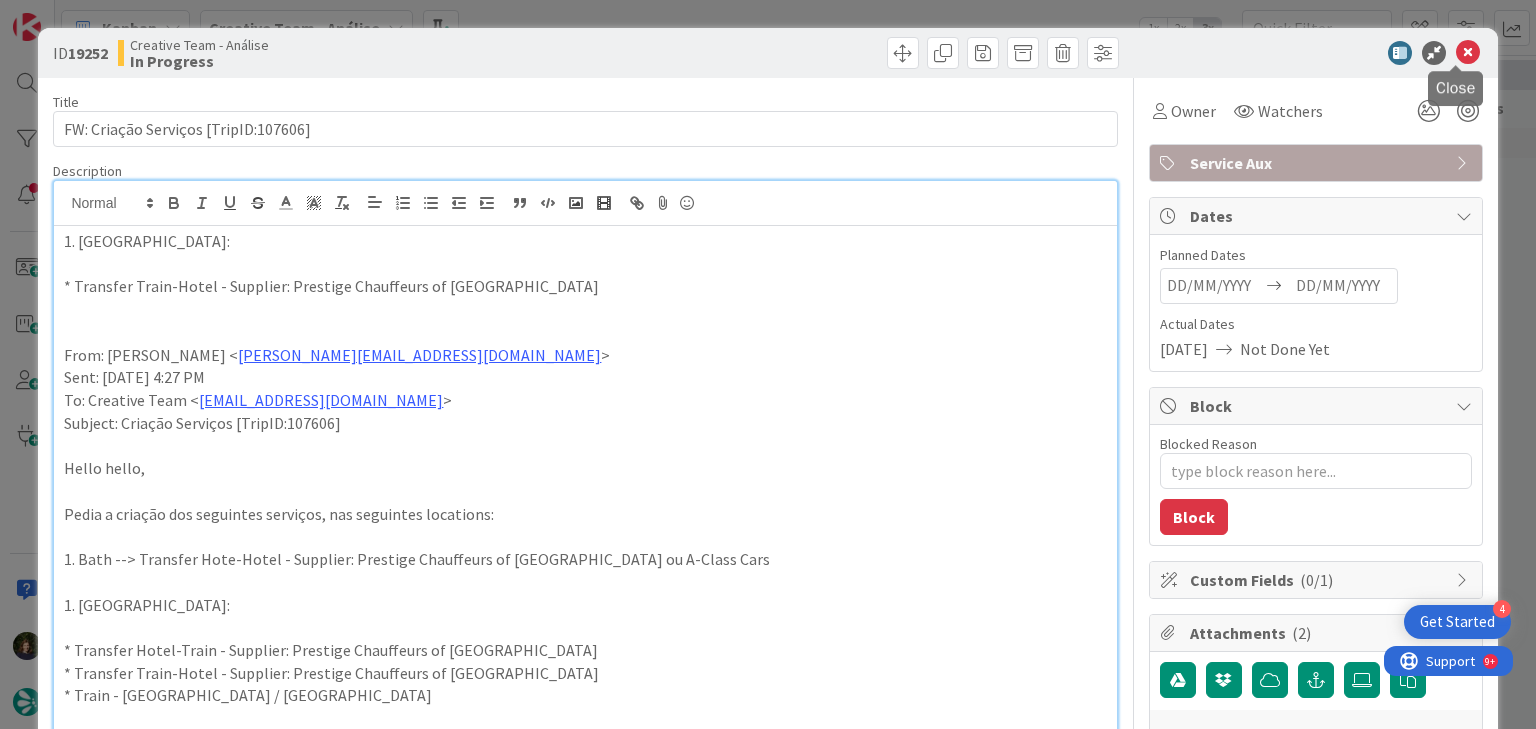 click at bounding box center [1468, 53] 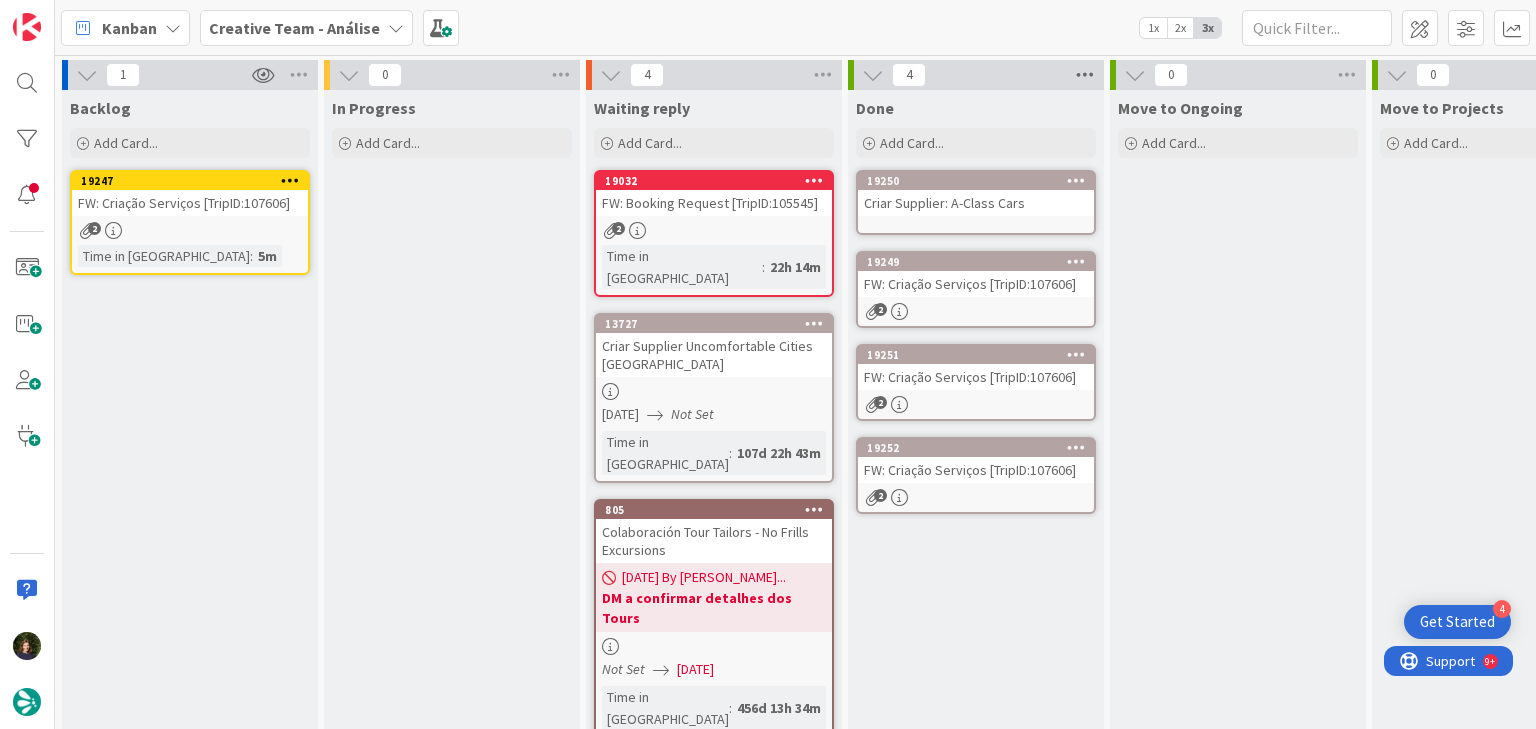 scroll, scrollTop: 0, scrollLeft: 0, axis: both 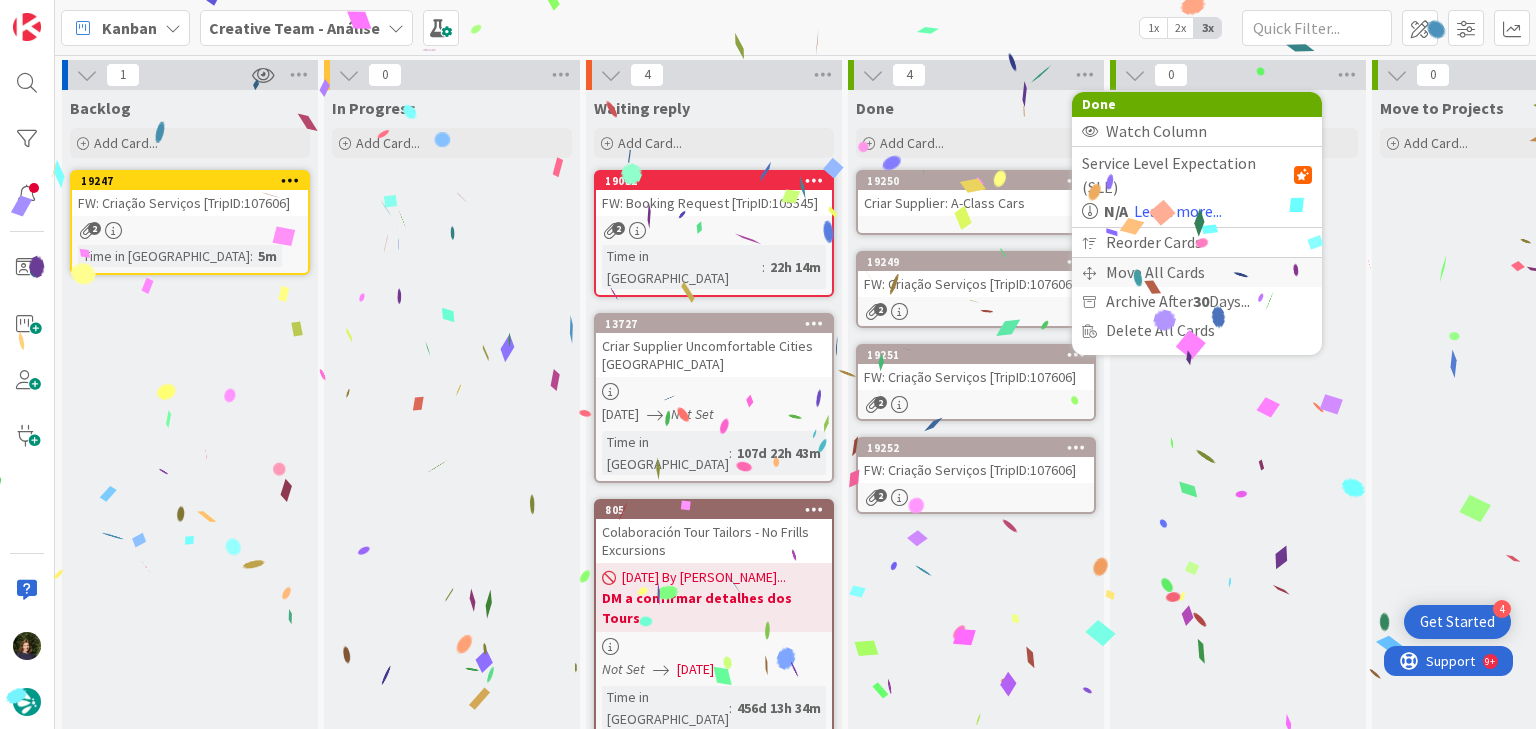 click on "Move All Cards" at bounding box center [1197, 272] 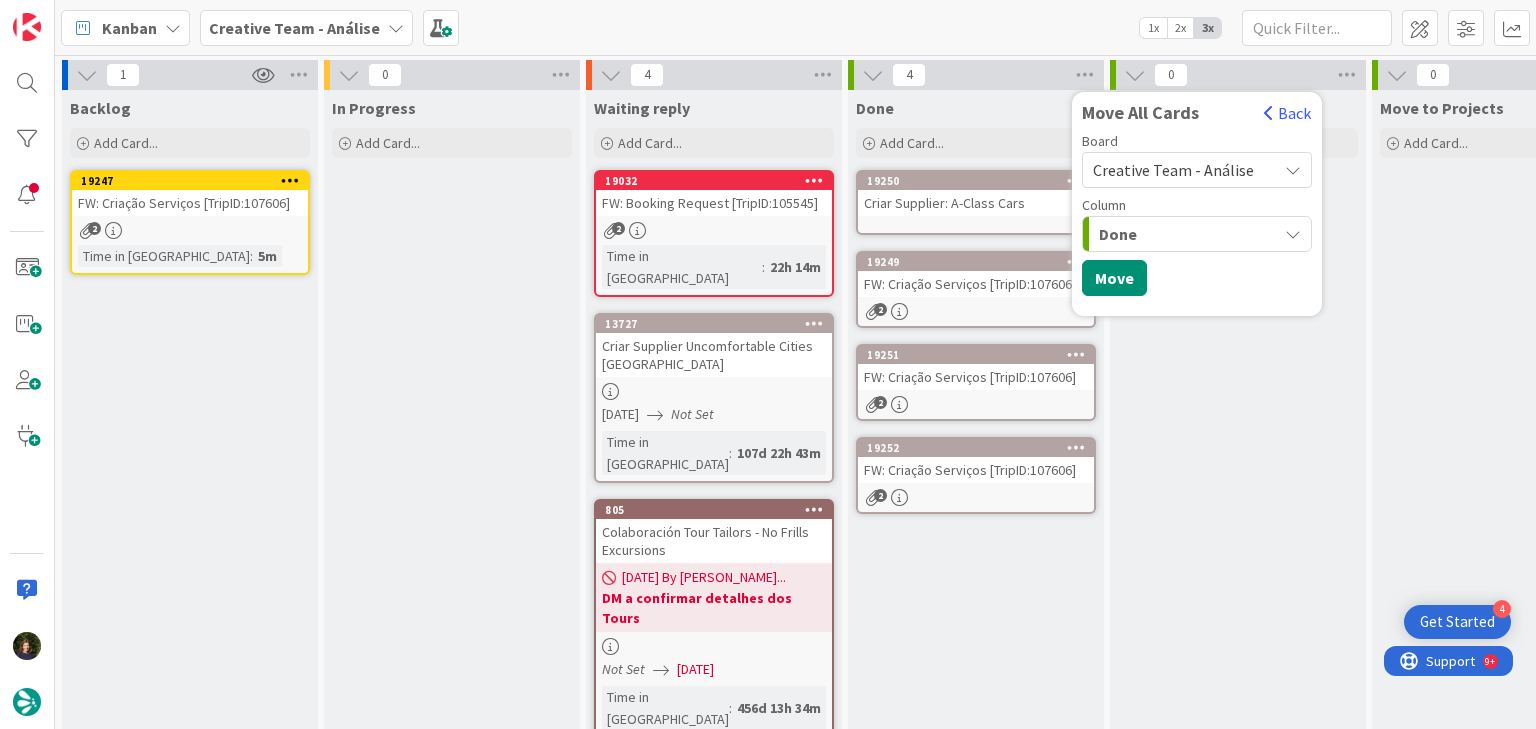click on "Creative Team - Análise" at bounding box center (1173, 170) 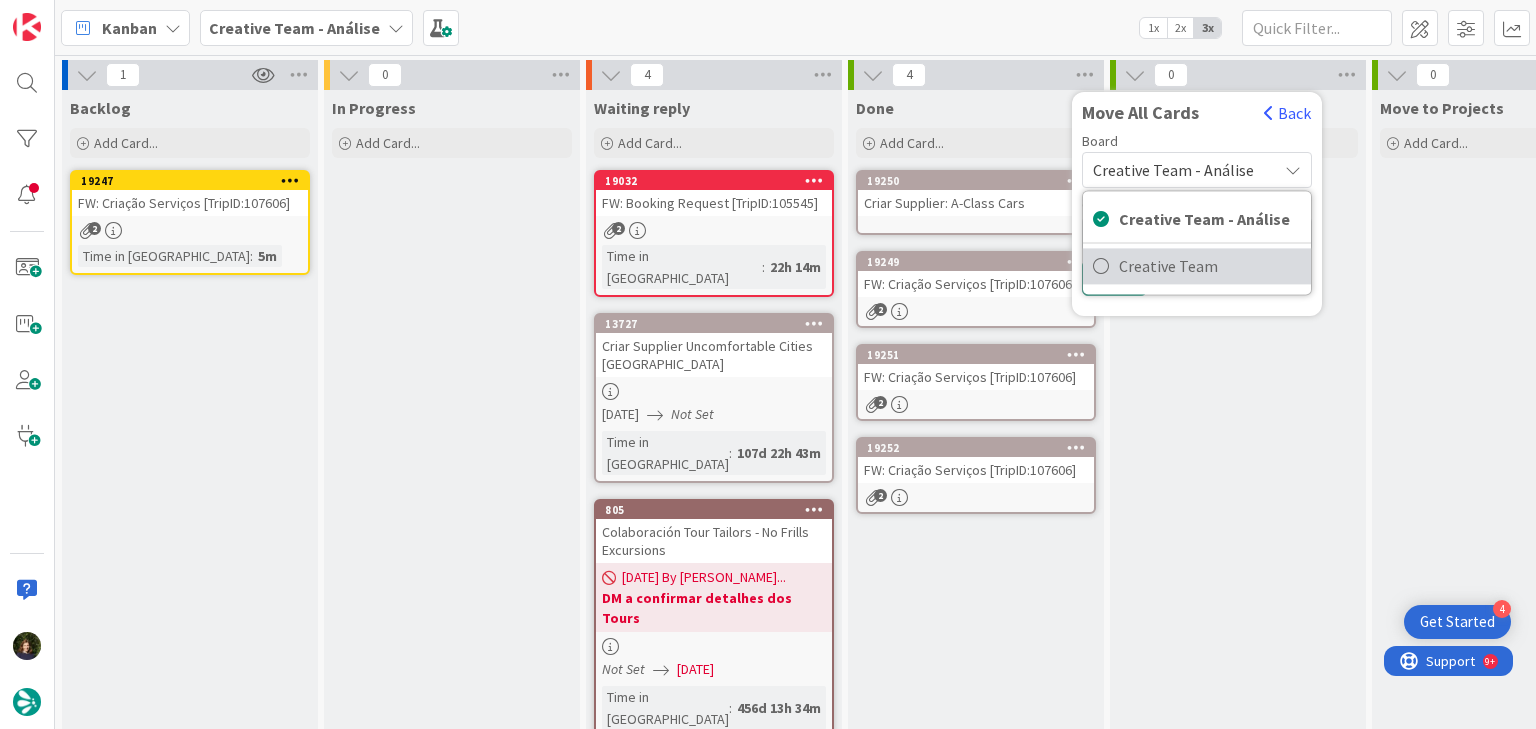 click on "Creative Team" at bounding box center [1210, 266] 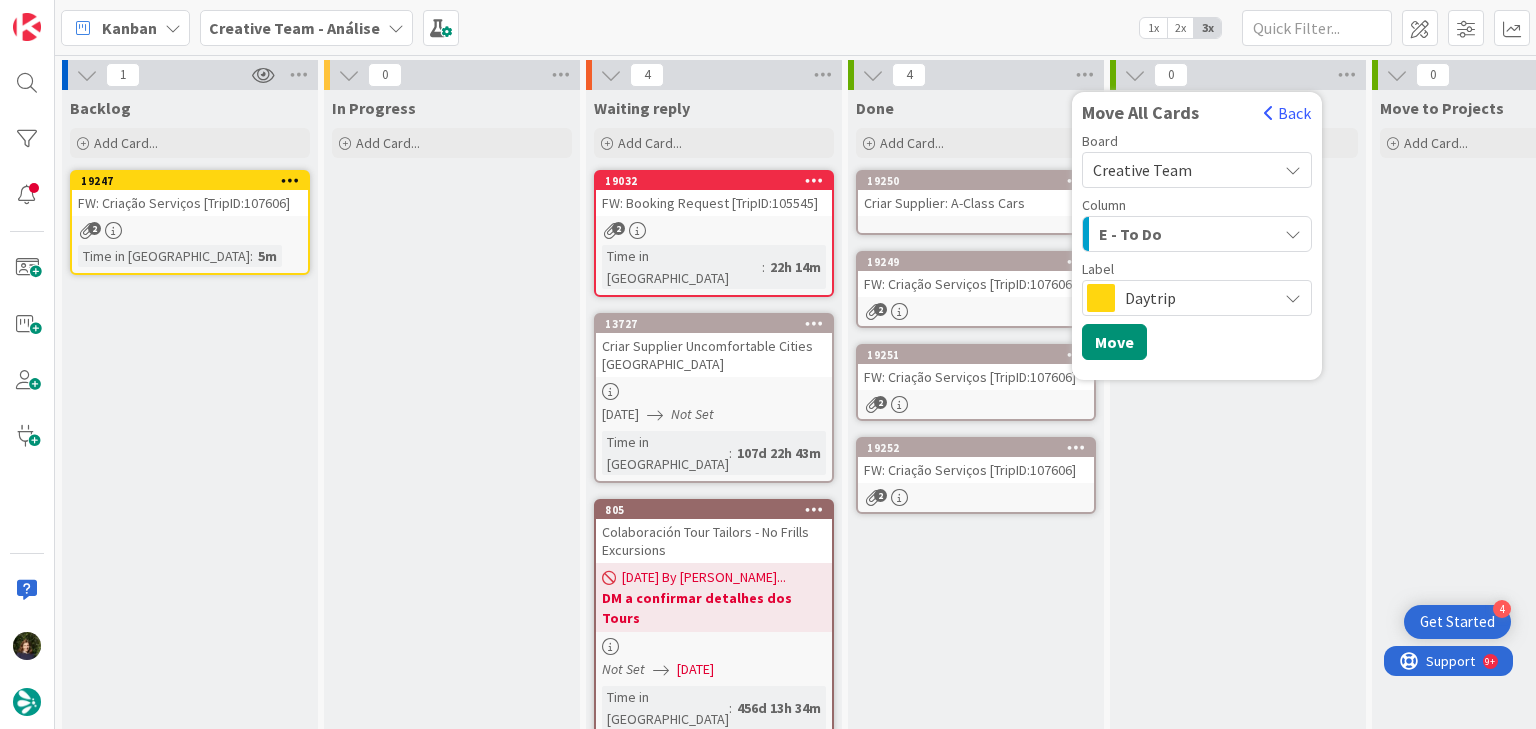 click on "E - To Do" at bounding box center (1185, 234) 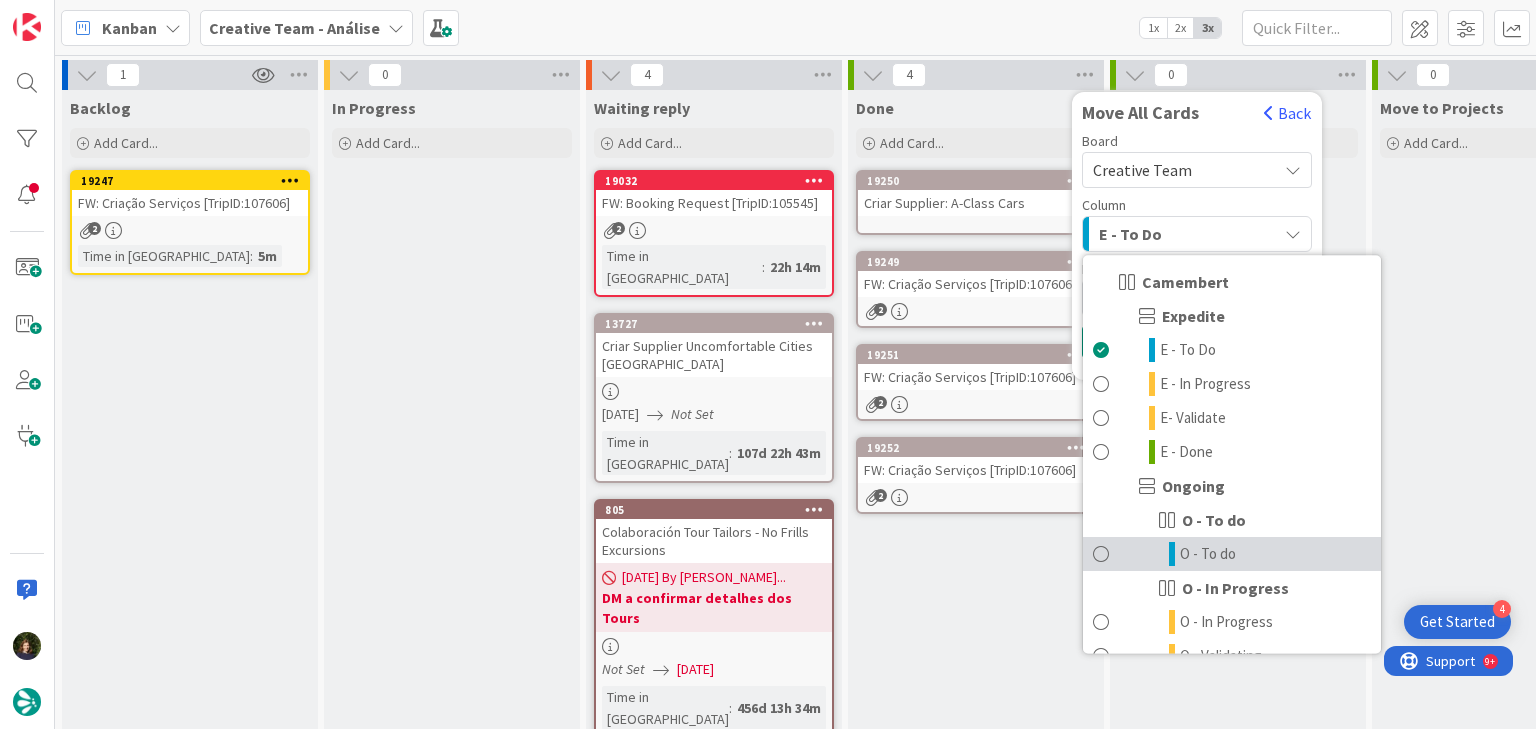 click on "O - To do" at bounding box center [1208, 554] 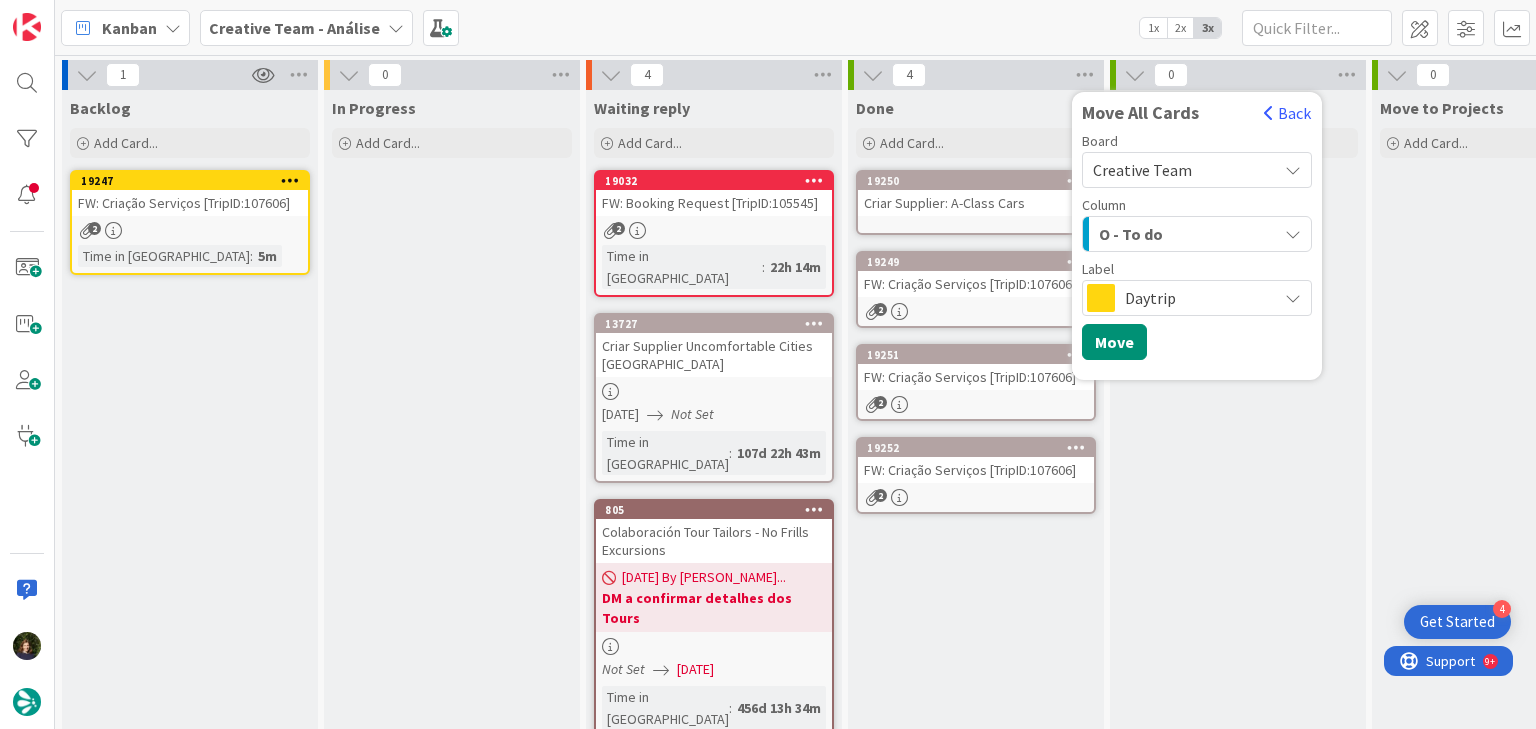 click on "Daytrip" at bounding box center (1196, 298) 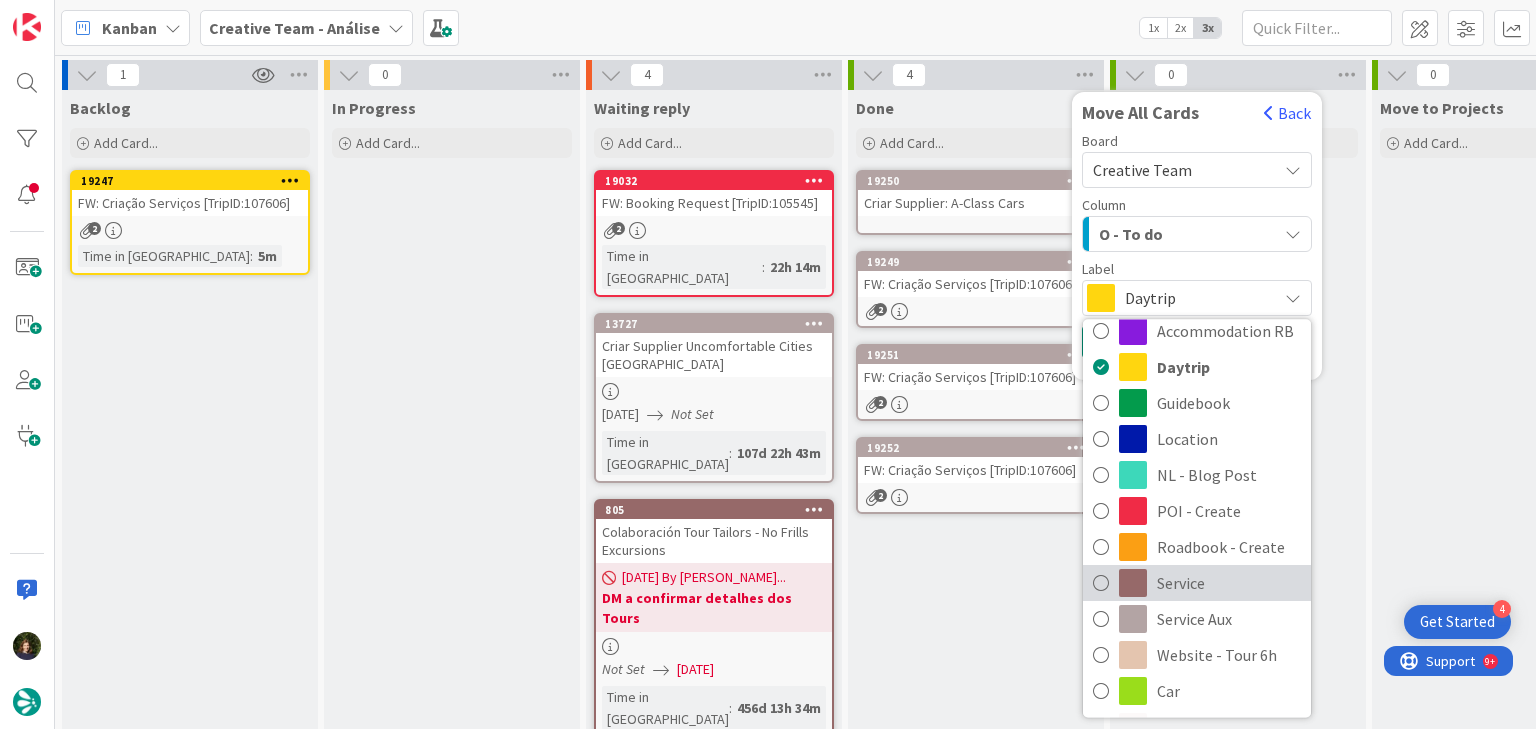 scroll, scrollTop: 80, scrollLeft: 0, axis: vertical 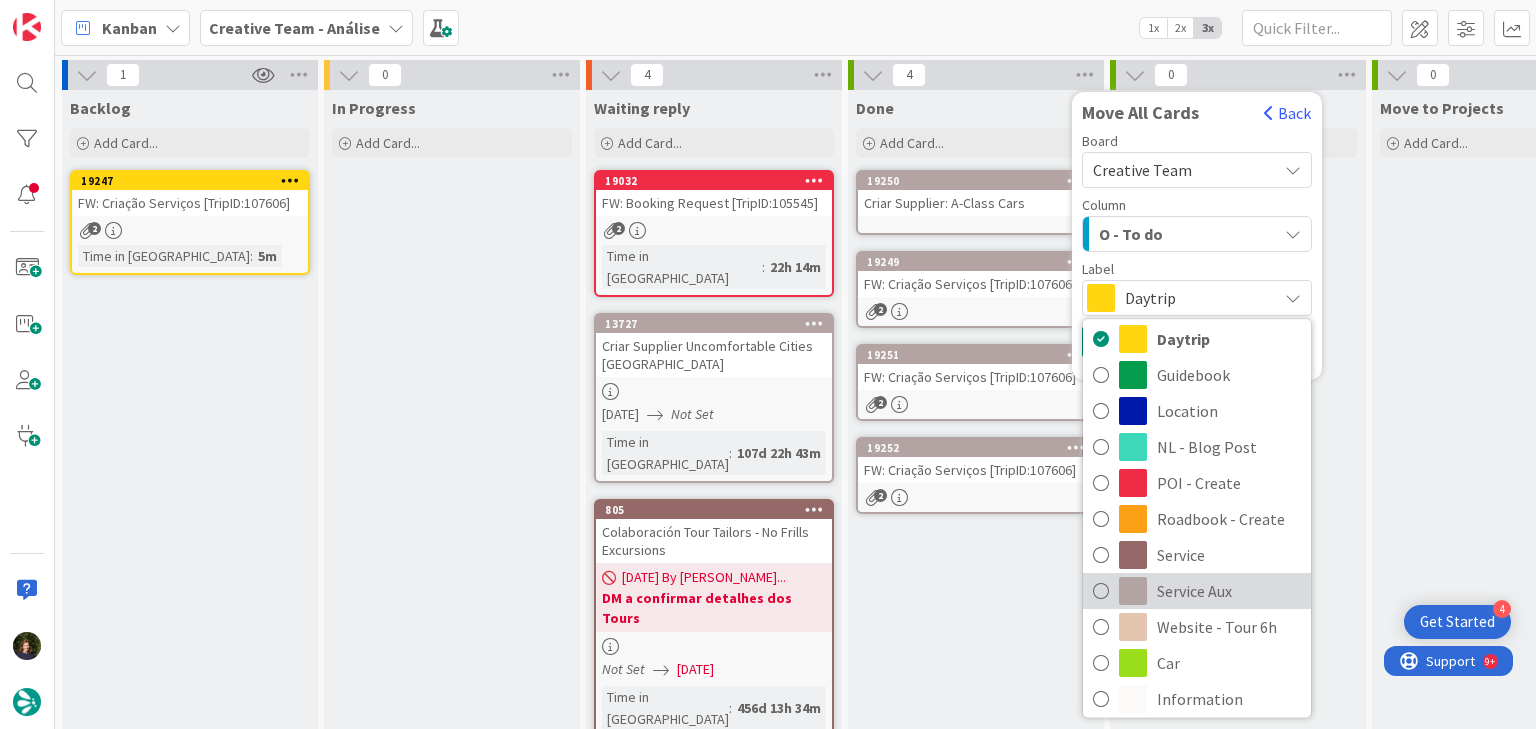 click on "Service Aux" at bounding box center [1229, 591] 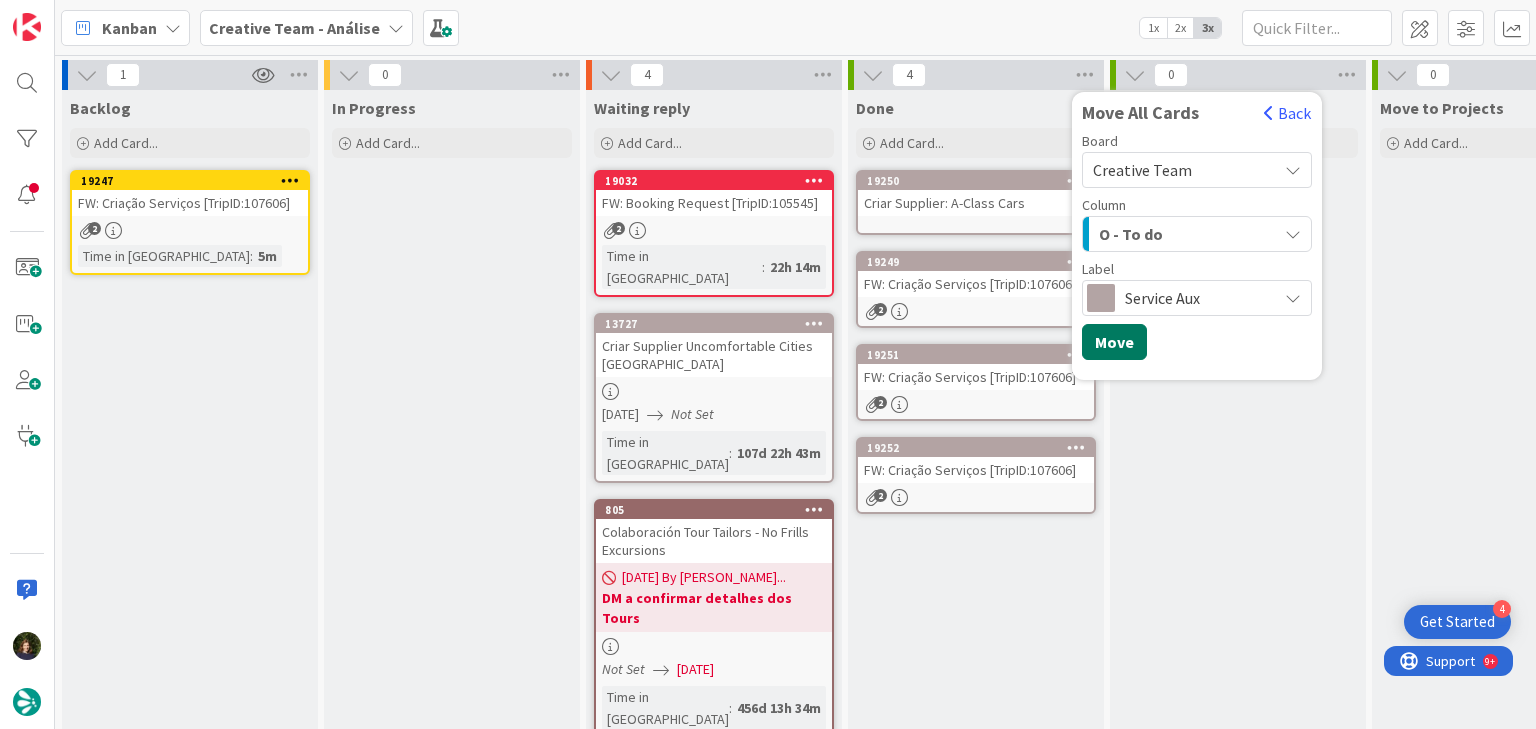 click on "Move" at bounding box center (1114, 342) 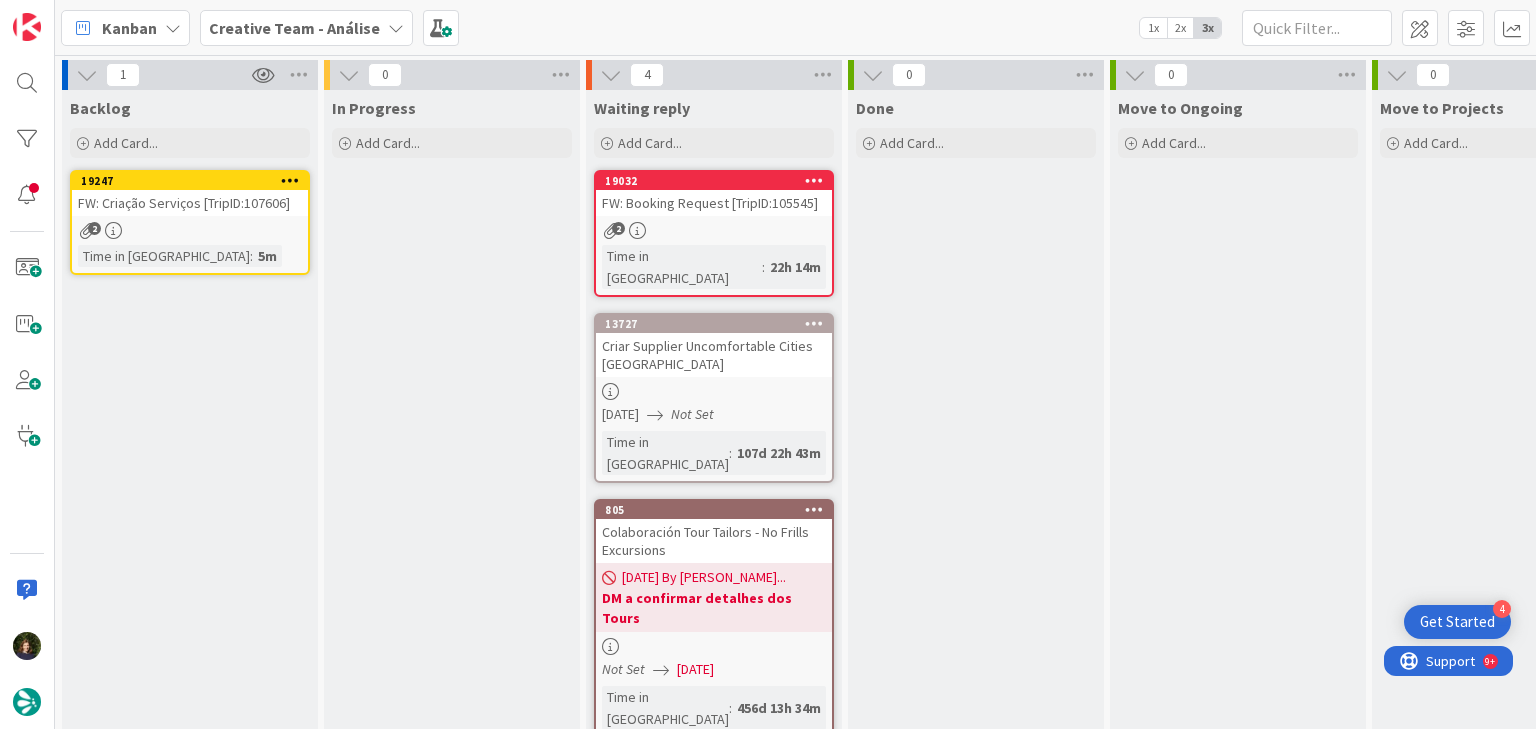 click on "FW: Criação Serviços [TripID:107606]" at bounding box center [190, 203] 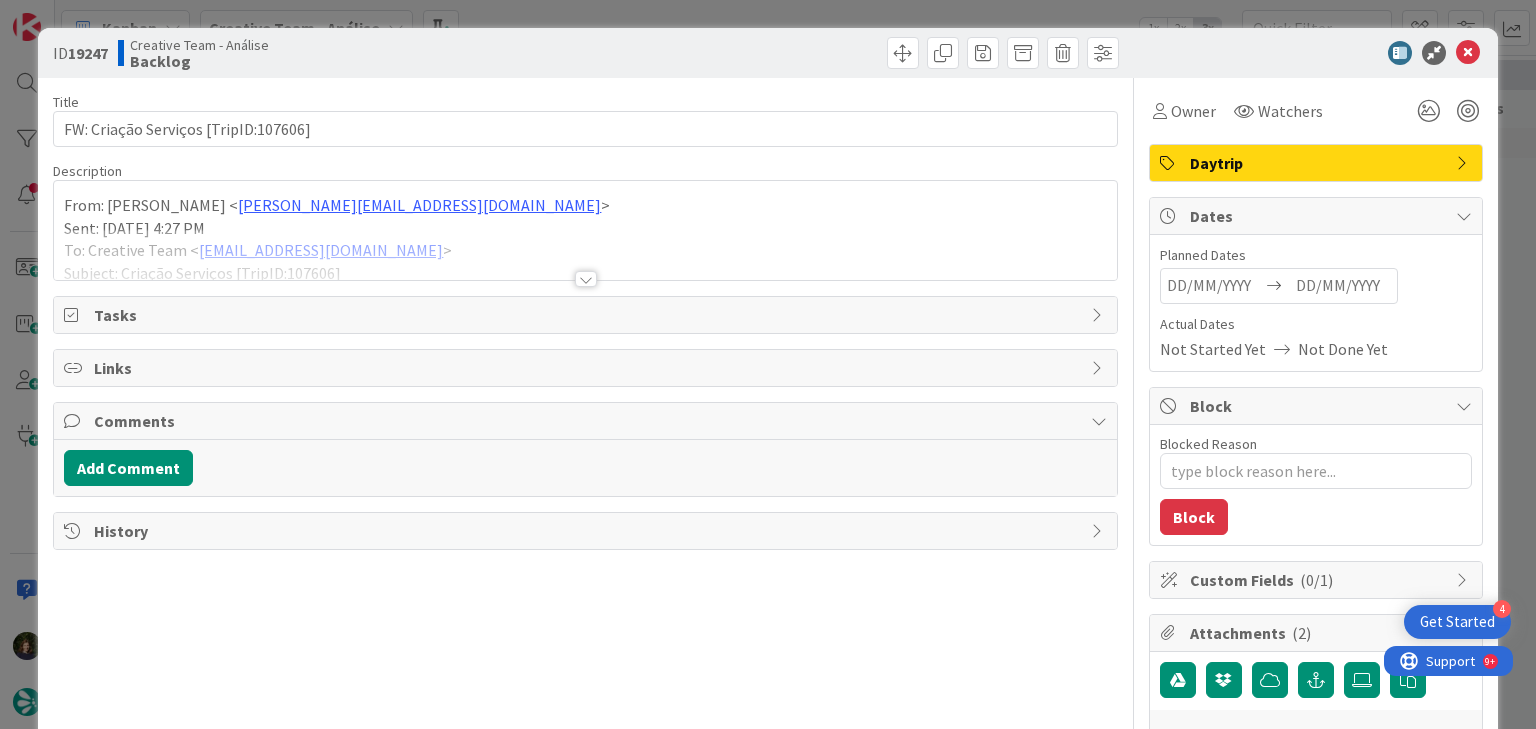 click at bounding box center (585, 254) 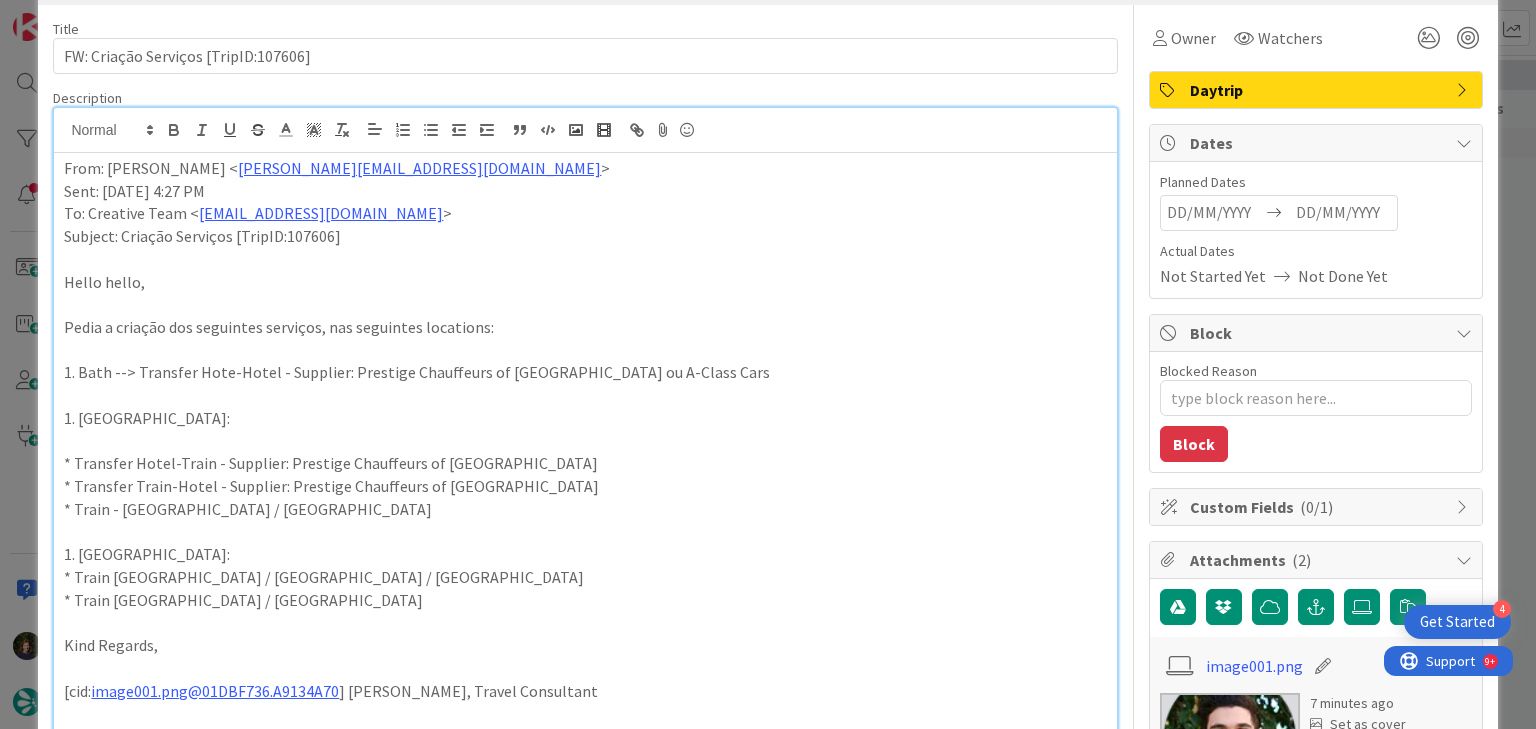 scroll, scrollTop: 0, scrollLeft: 0, axis: both 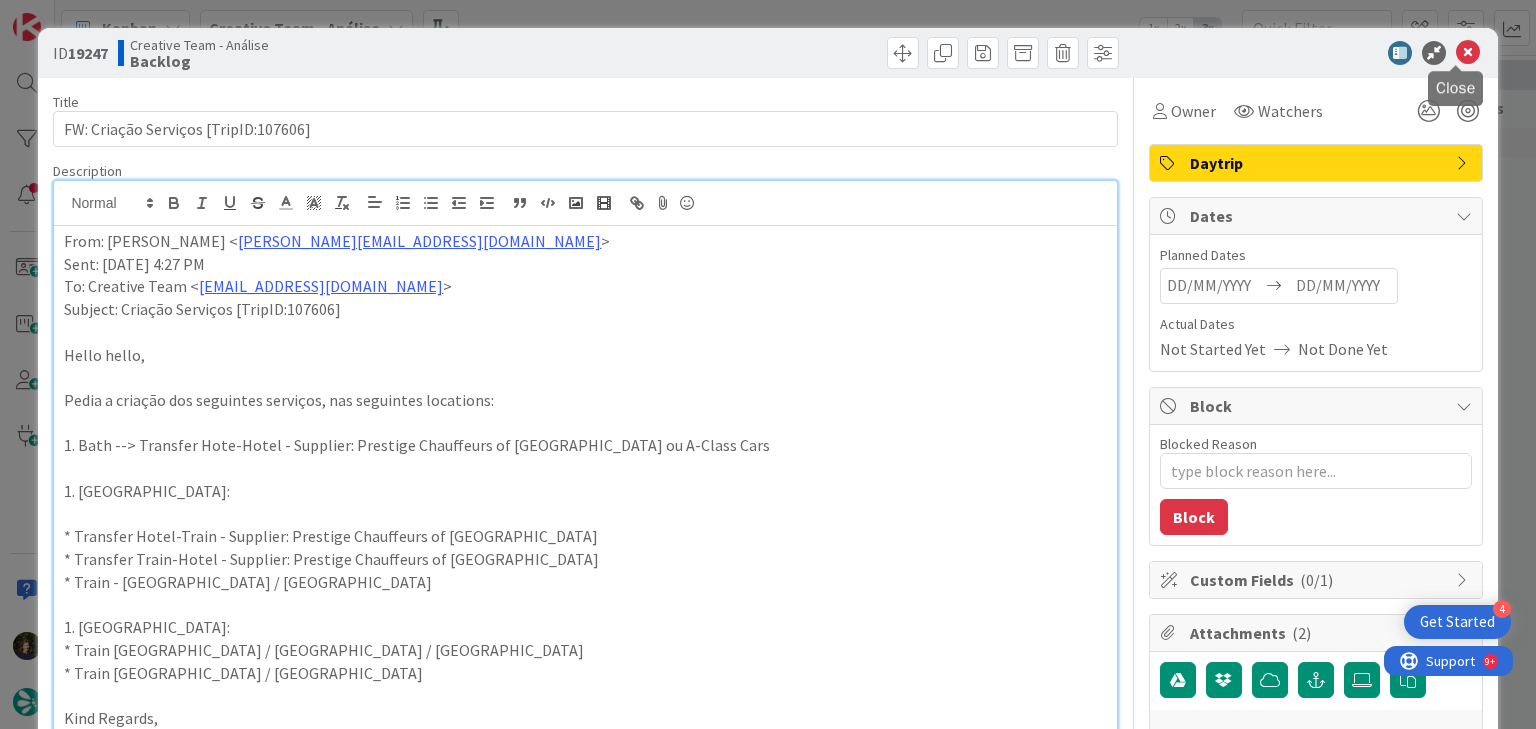 click at bounding box center (1468, 53) 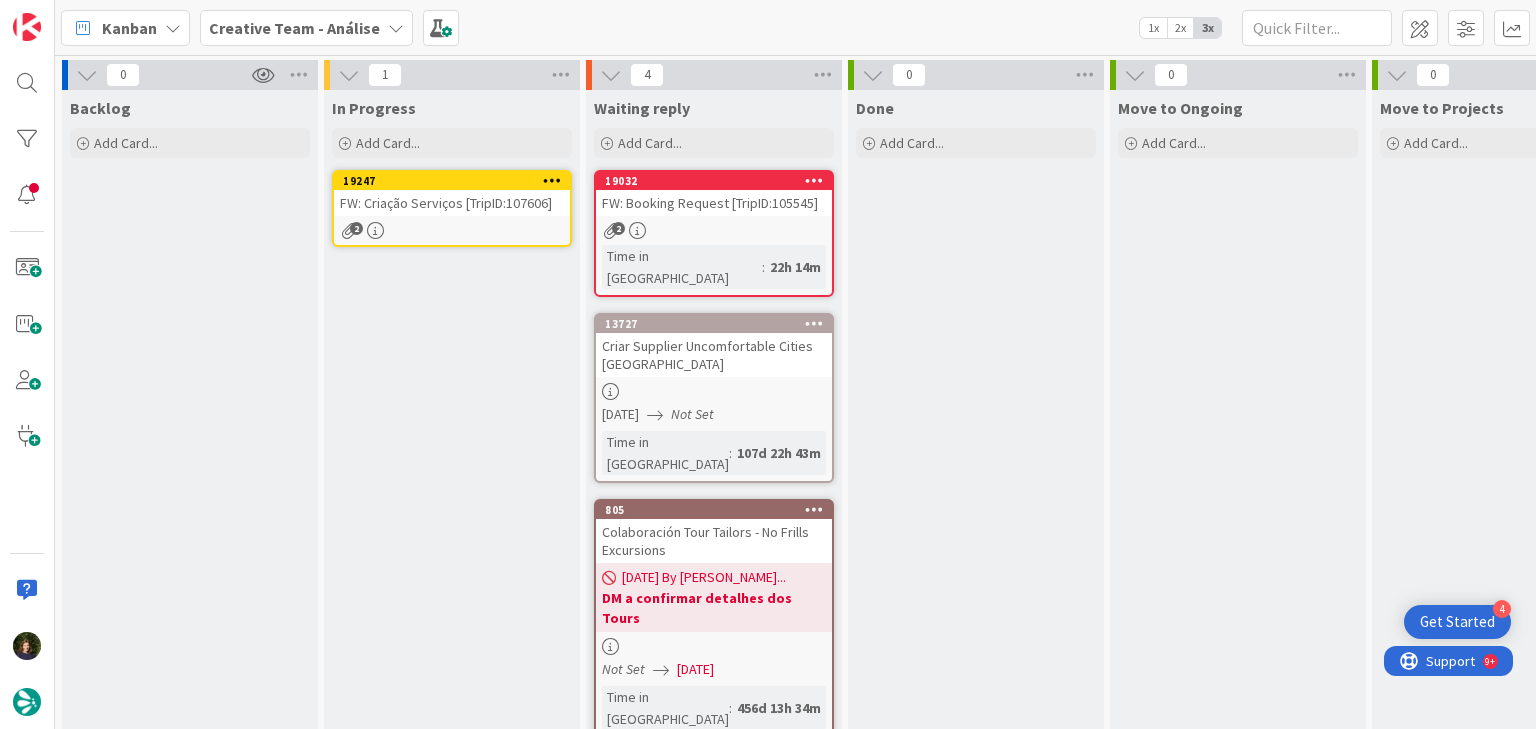 scroll, scrollTop: 0, scrollLeft: 0, axis: both 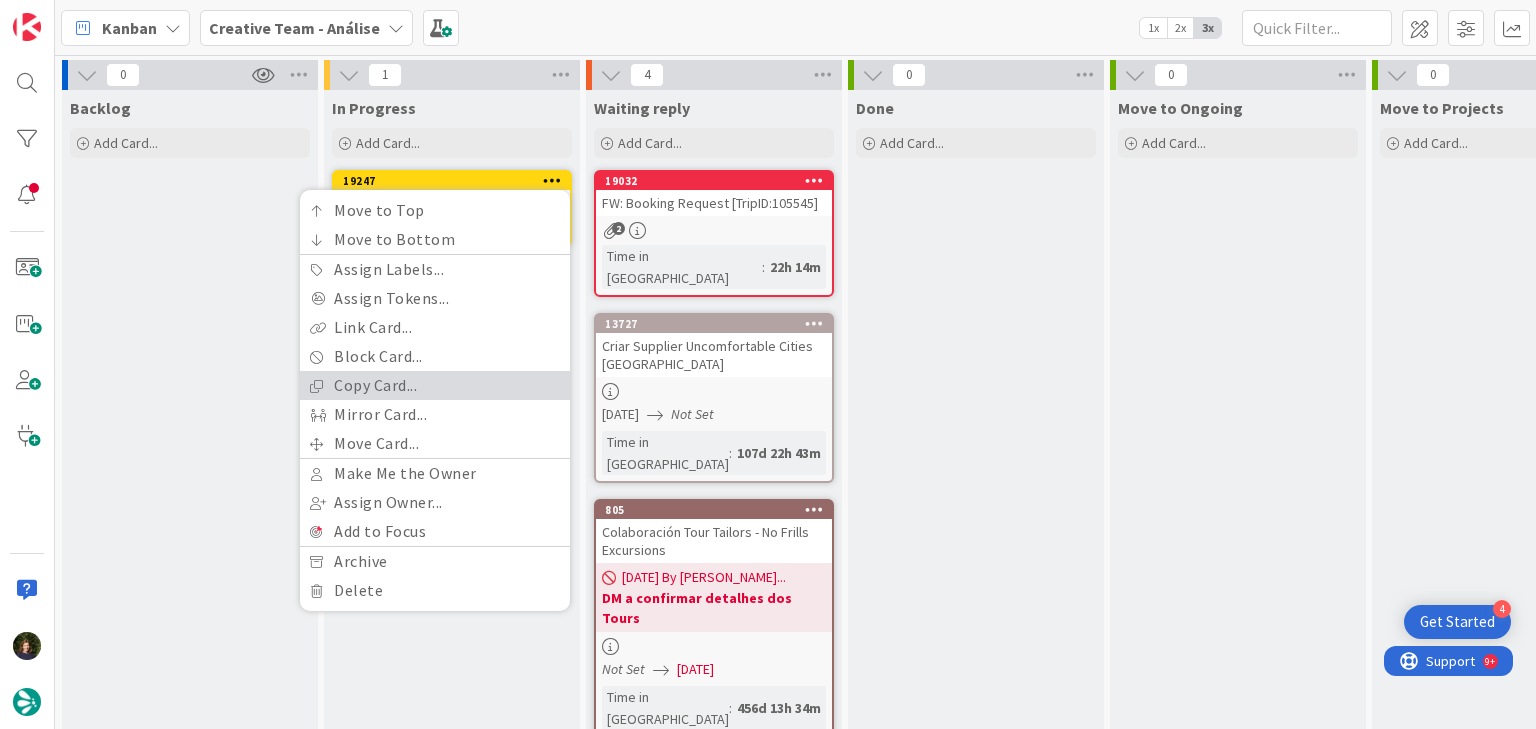 click on "Copy Card..." at bounding box center [435, 385] 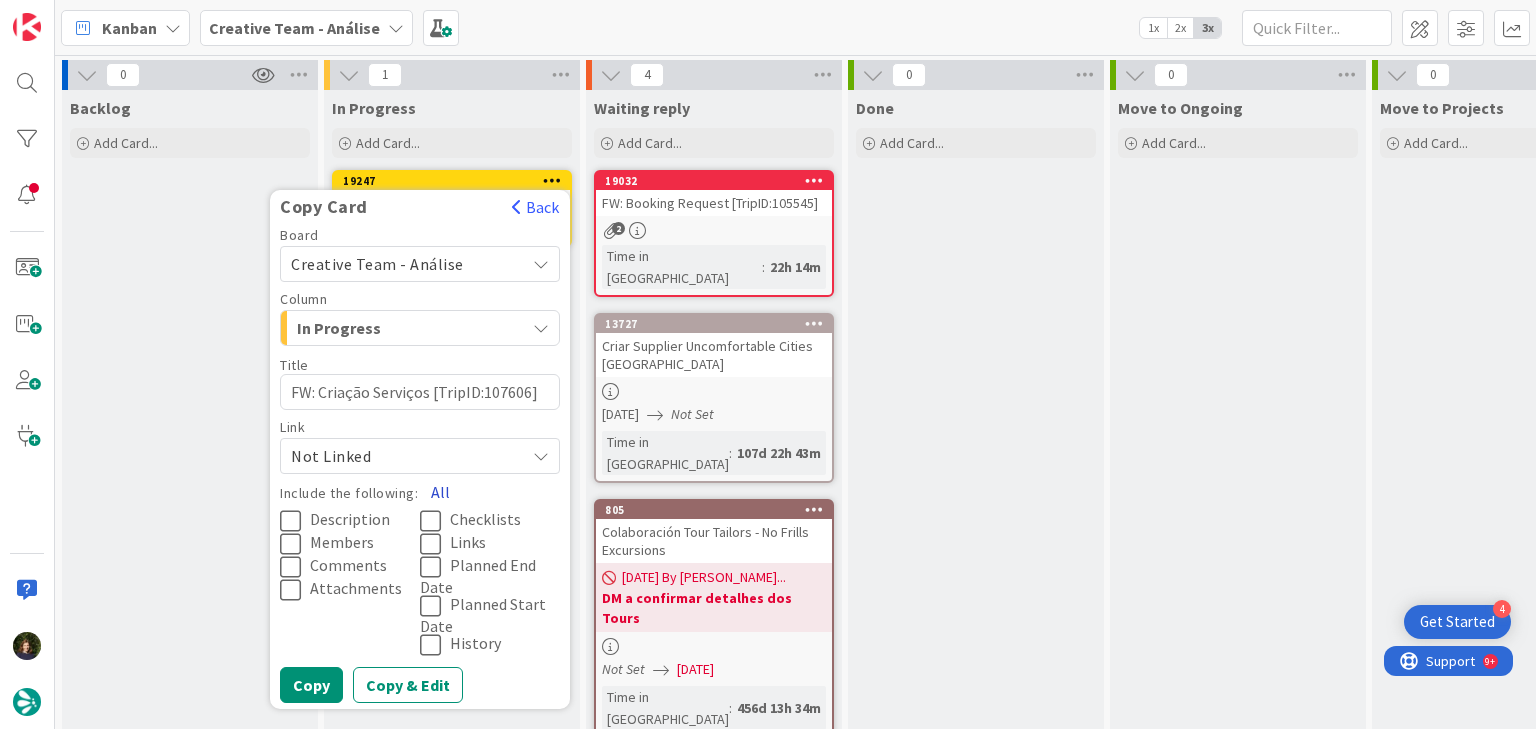 click on "All" at bounding box center [440, 492] 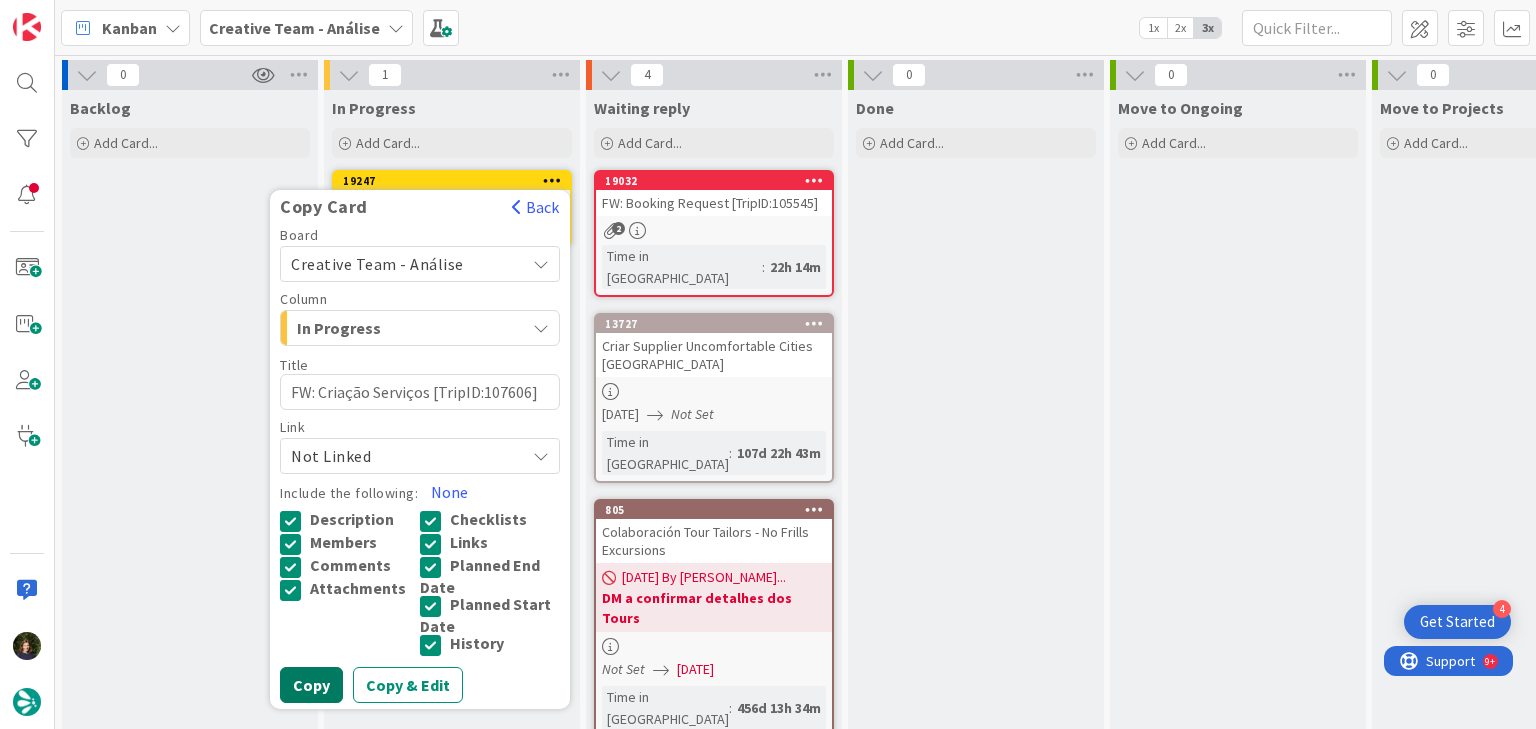 click on "Copy" at bounding box center (311, 685) 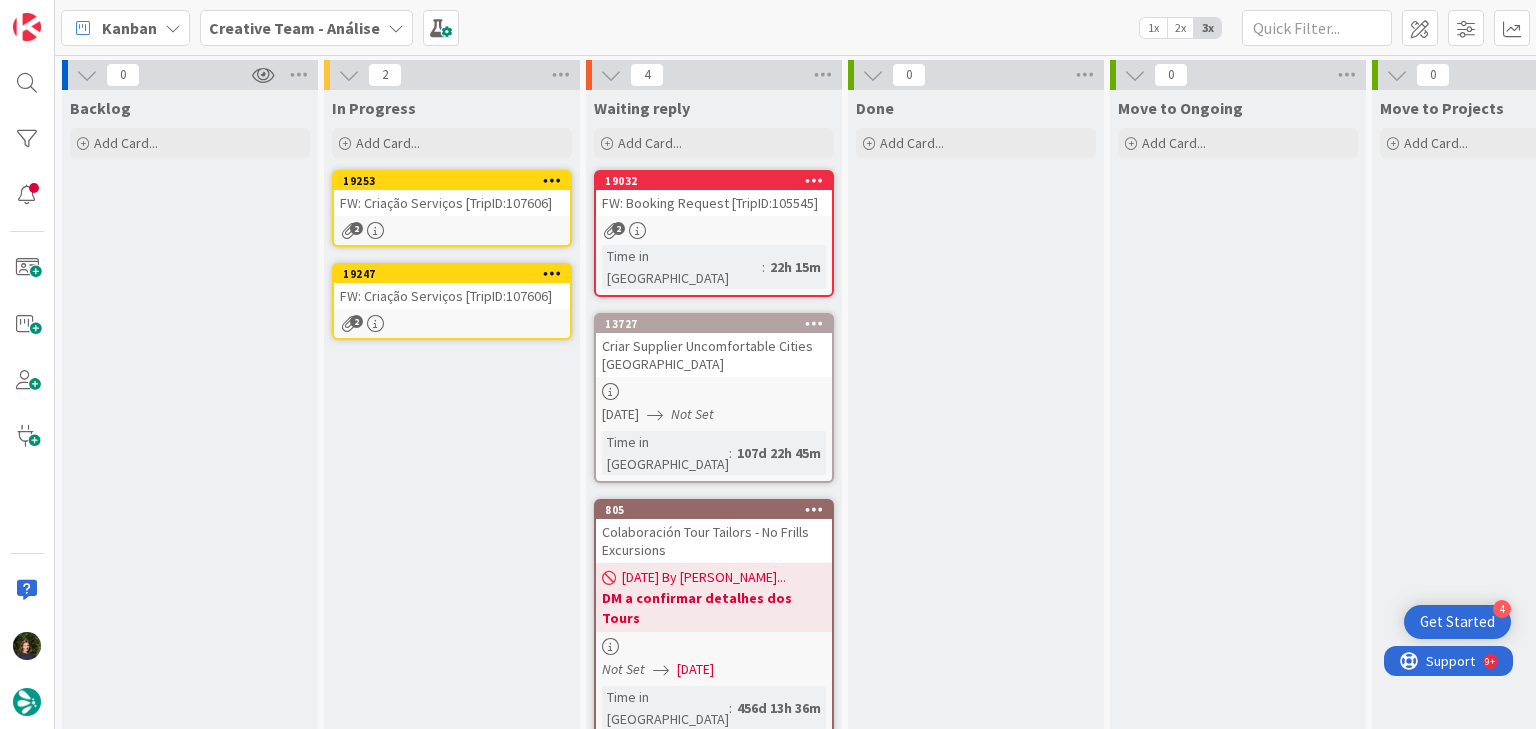 click on "19247 Copy Card Back Board Creative Team - Análise Column In Progress Title 36 / 128 FW: Criação Serviços [TripID:107606] Link Not Linked Include the following: None Description Members Comments Attachments Checklists Links Planned End Date Planned Start Date History Copy Copy & Edit FW: Criação Serviços [TripID:107606] 2" at bounding box center [452, 301] 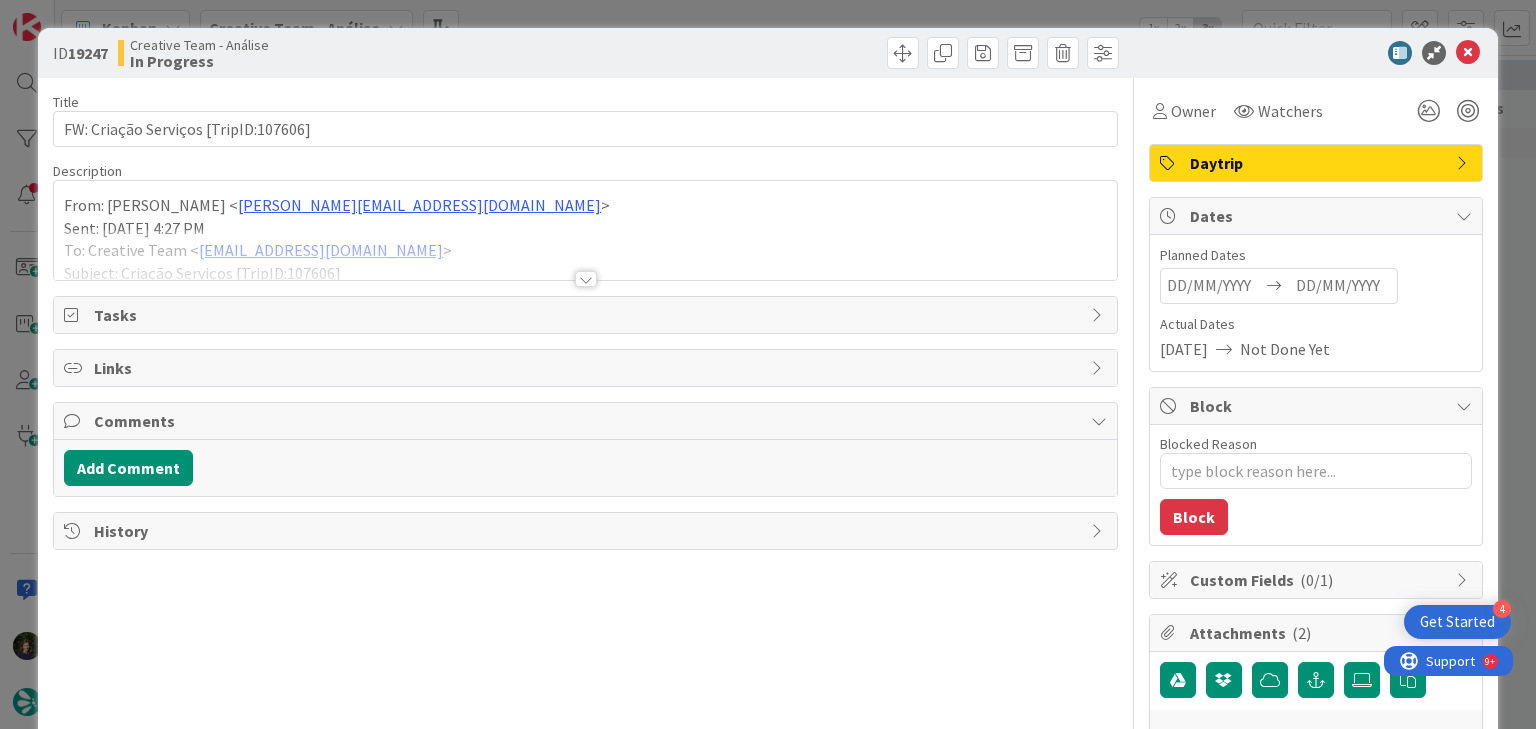 scroll, scrollTop: 0, scrollLeft: 0, axis: both 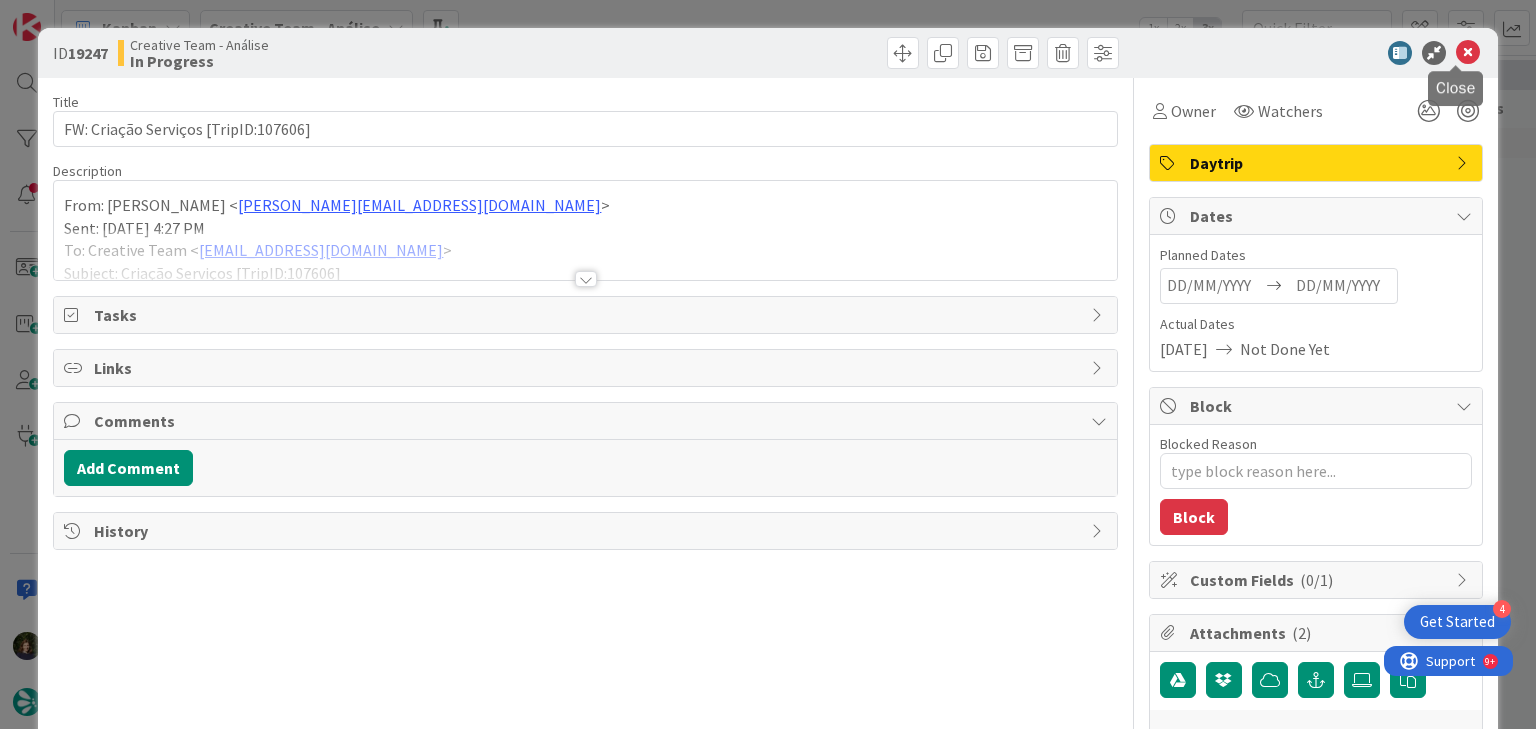 click at bounding box center [1468, 53] 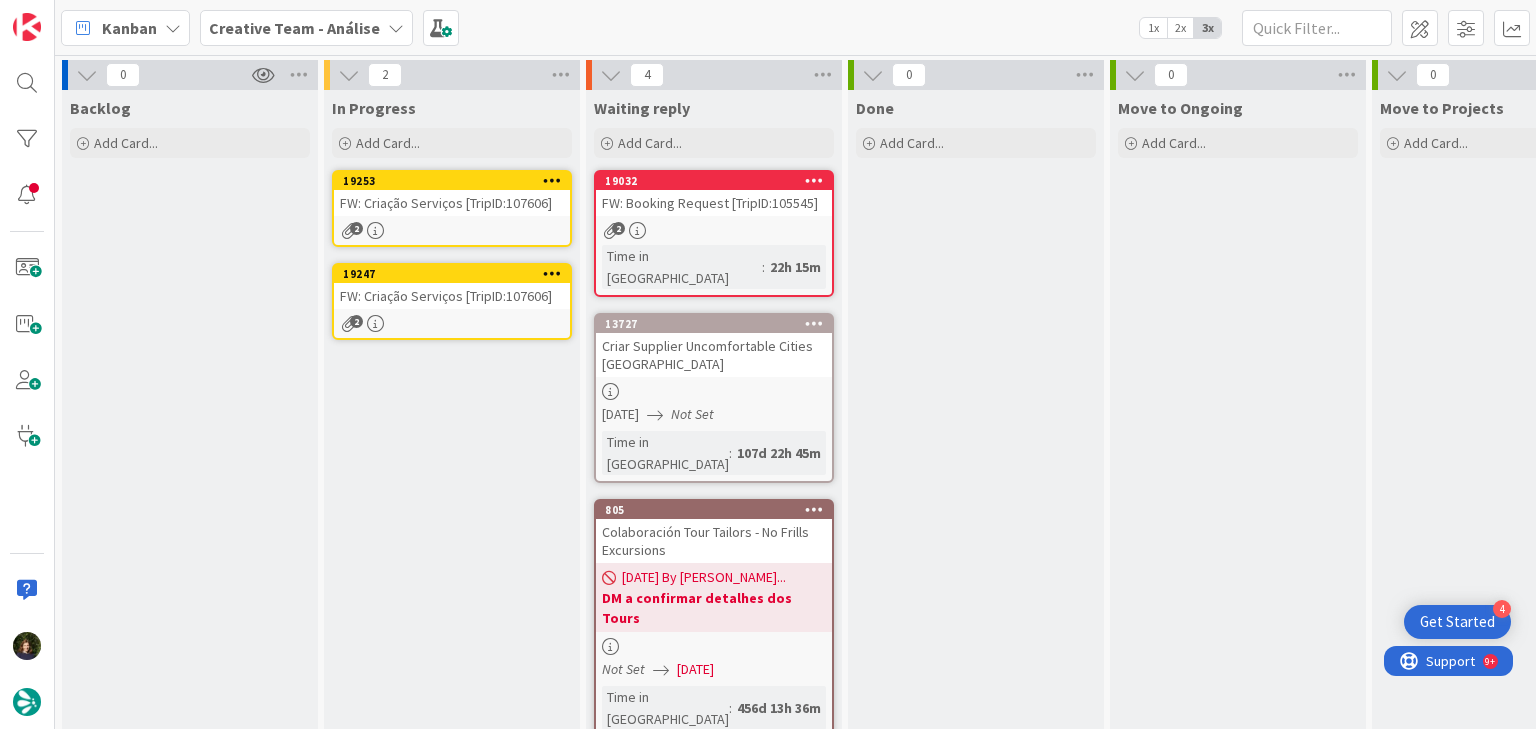 click at bounding box center [552, 273] 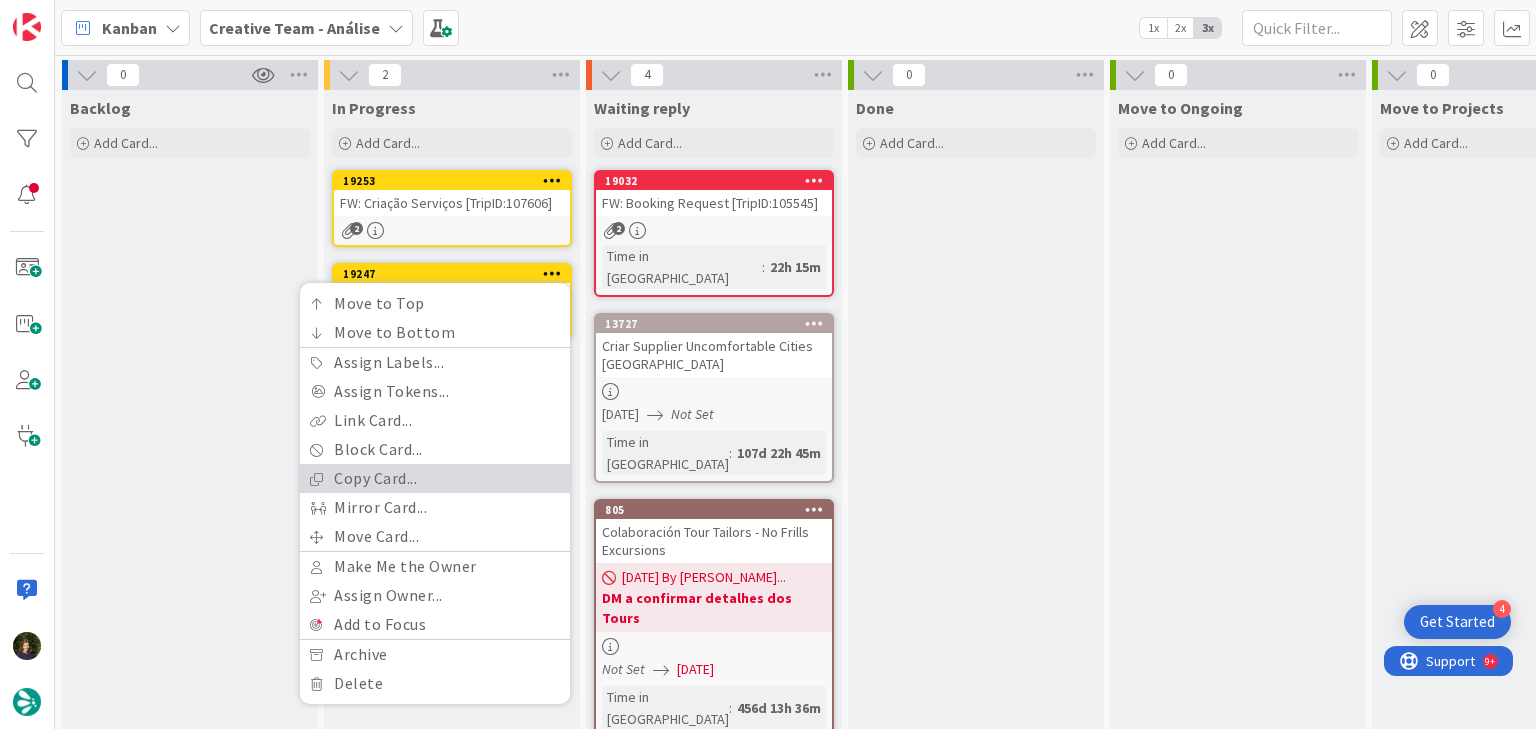 scroll, scrollTop: 0, scrollLeft: 0, axis: both 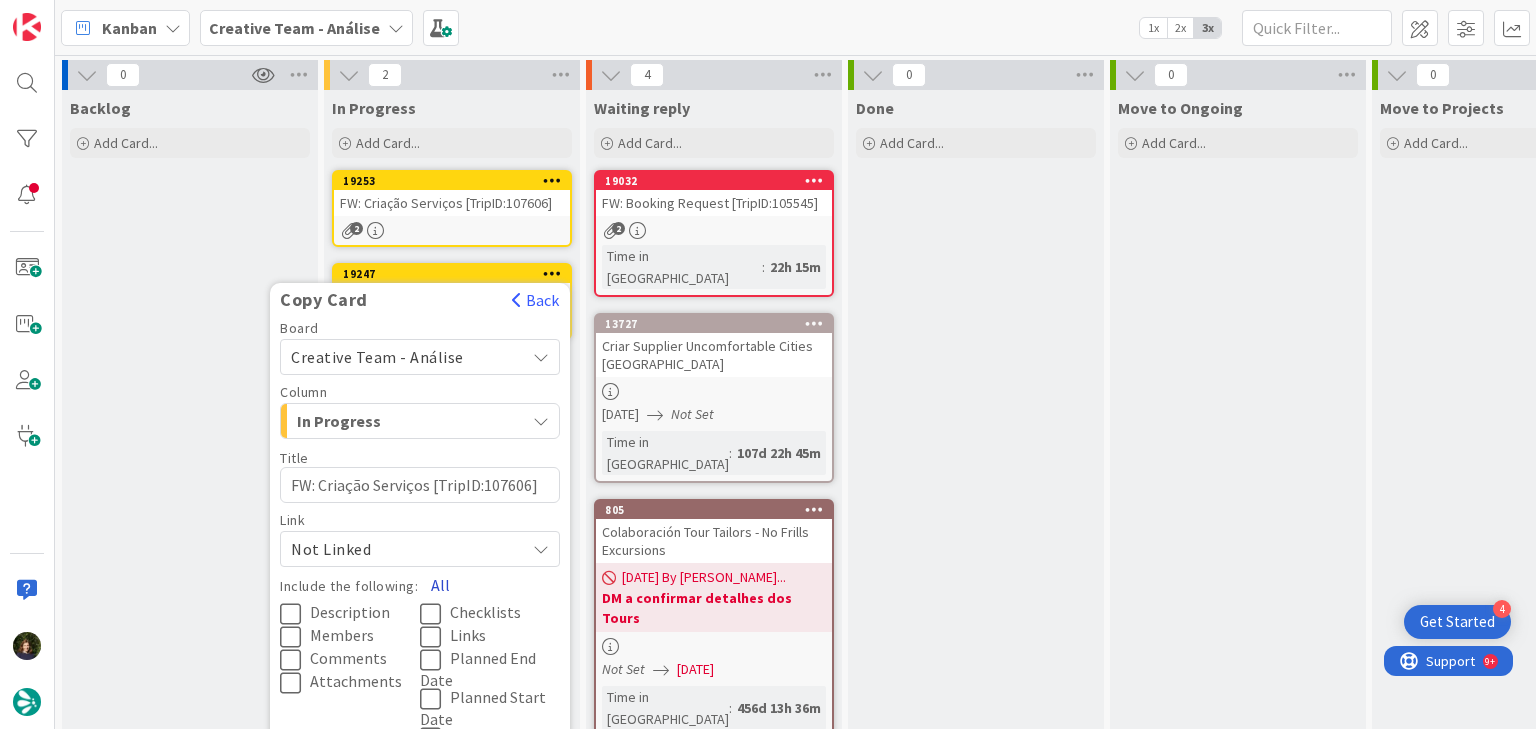 click on "All" at bounding box center (440, 585) 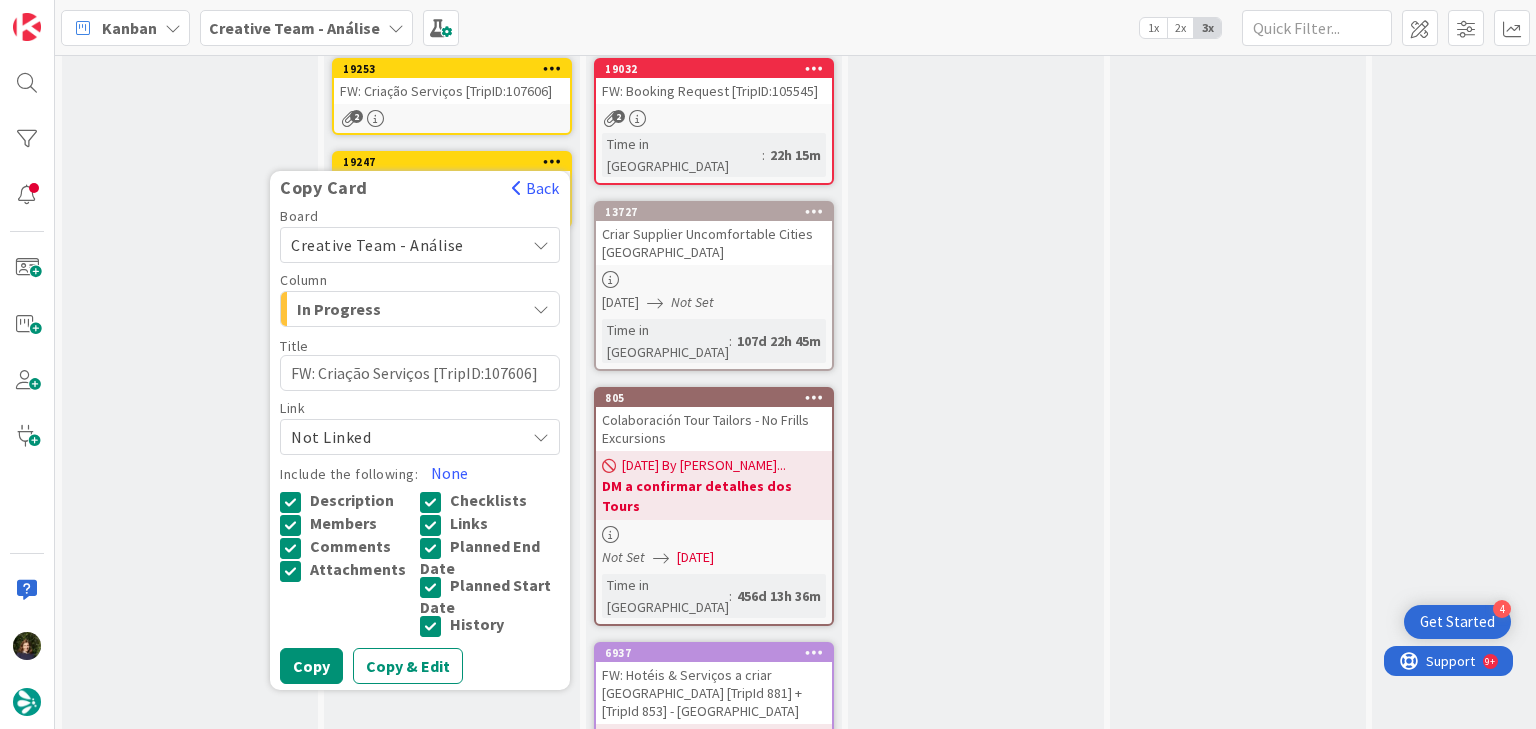 scroll, scrollTop: 188, scrollLeft: 0, axis: vertical 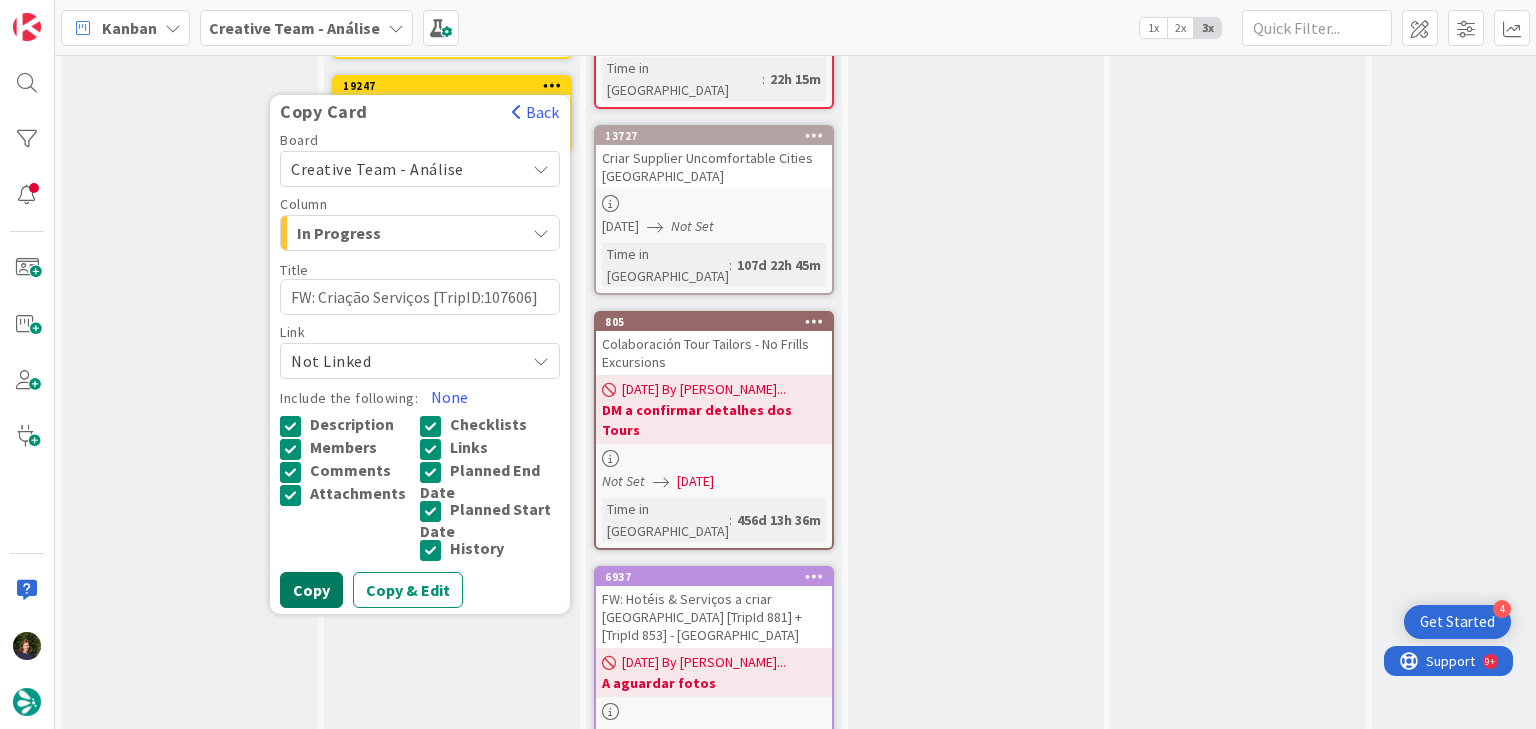 click on "Copy" at bounding box center (311, 590) 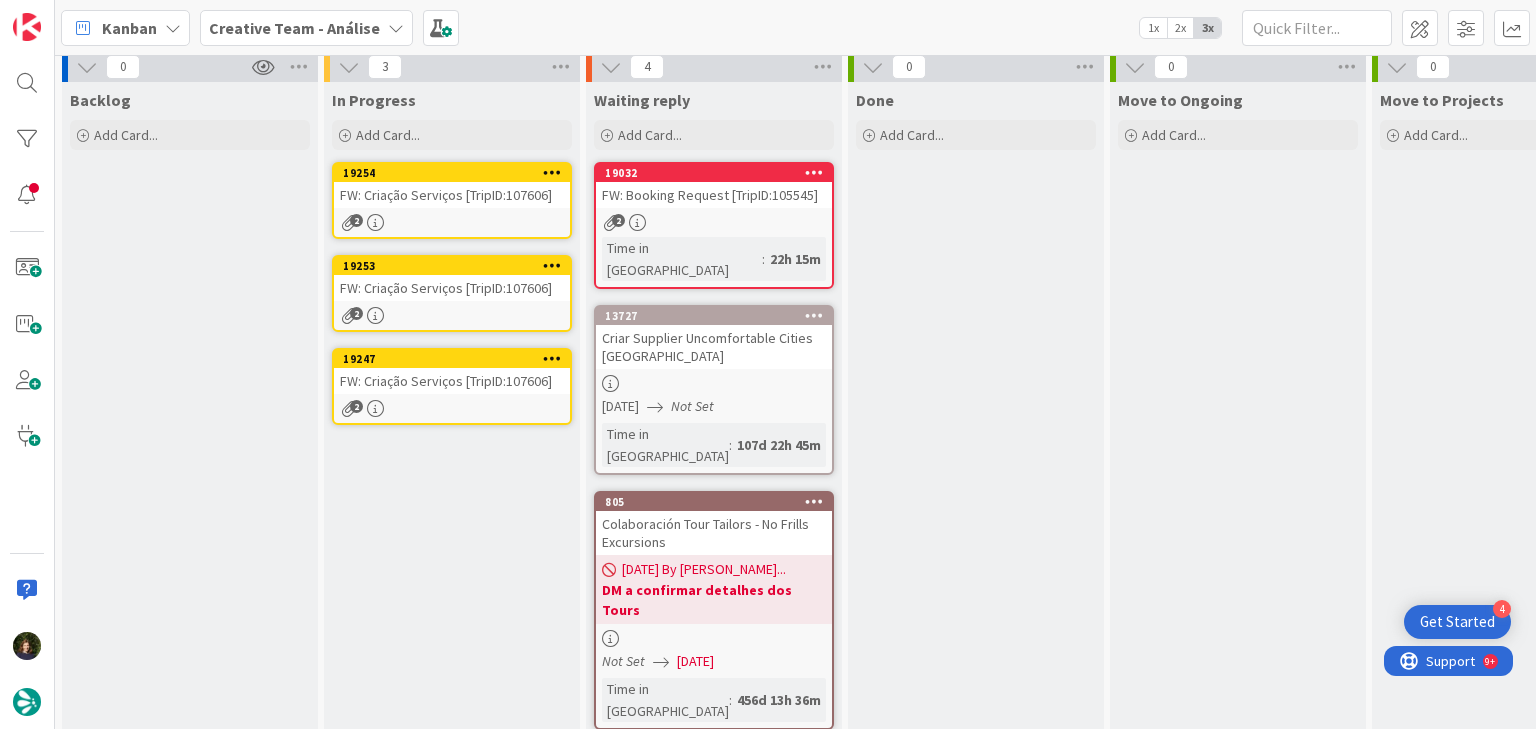 scroll, scrollTop: 0, scrollLeft: 0, axis: both 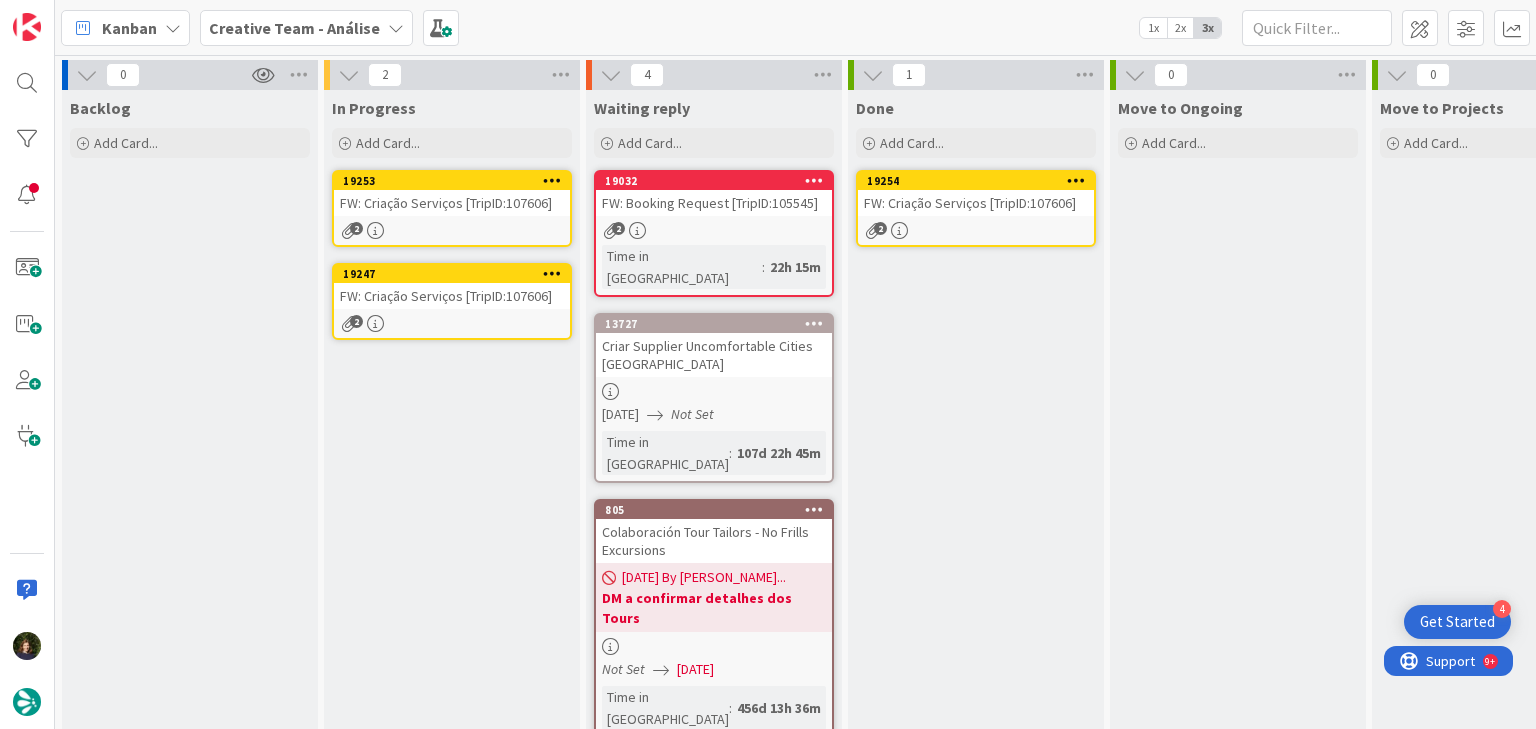 click on "2" at bounding box center (976, 230) 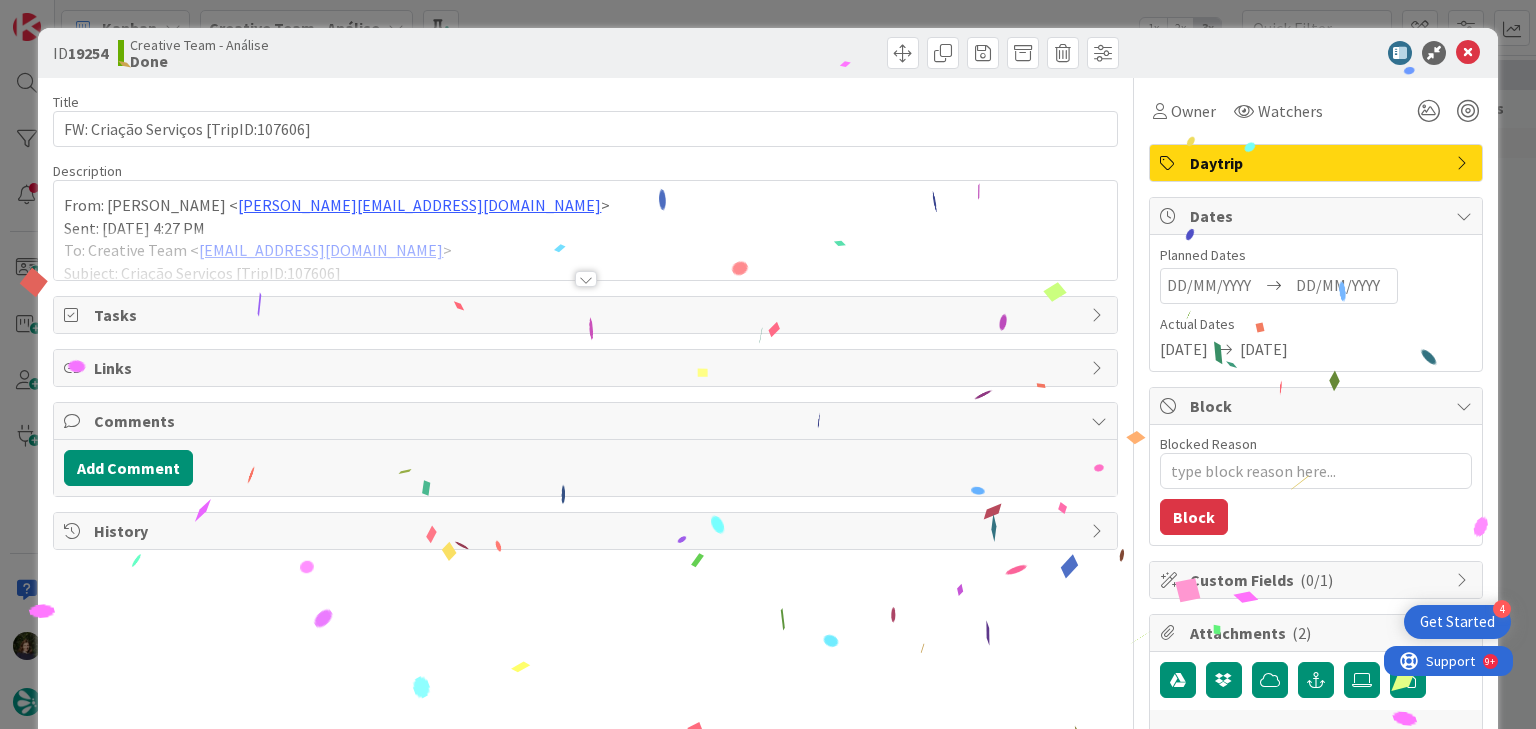 scroll, scrollTop: 0, scrollLeft: 0, axis: both 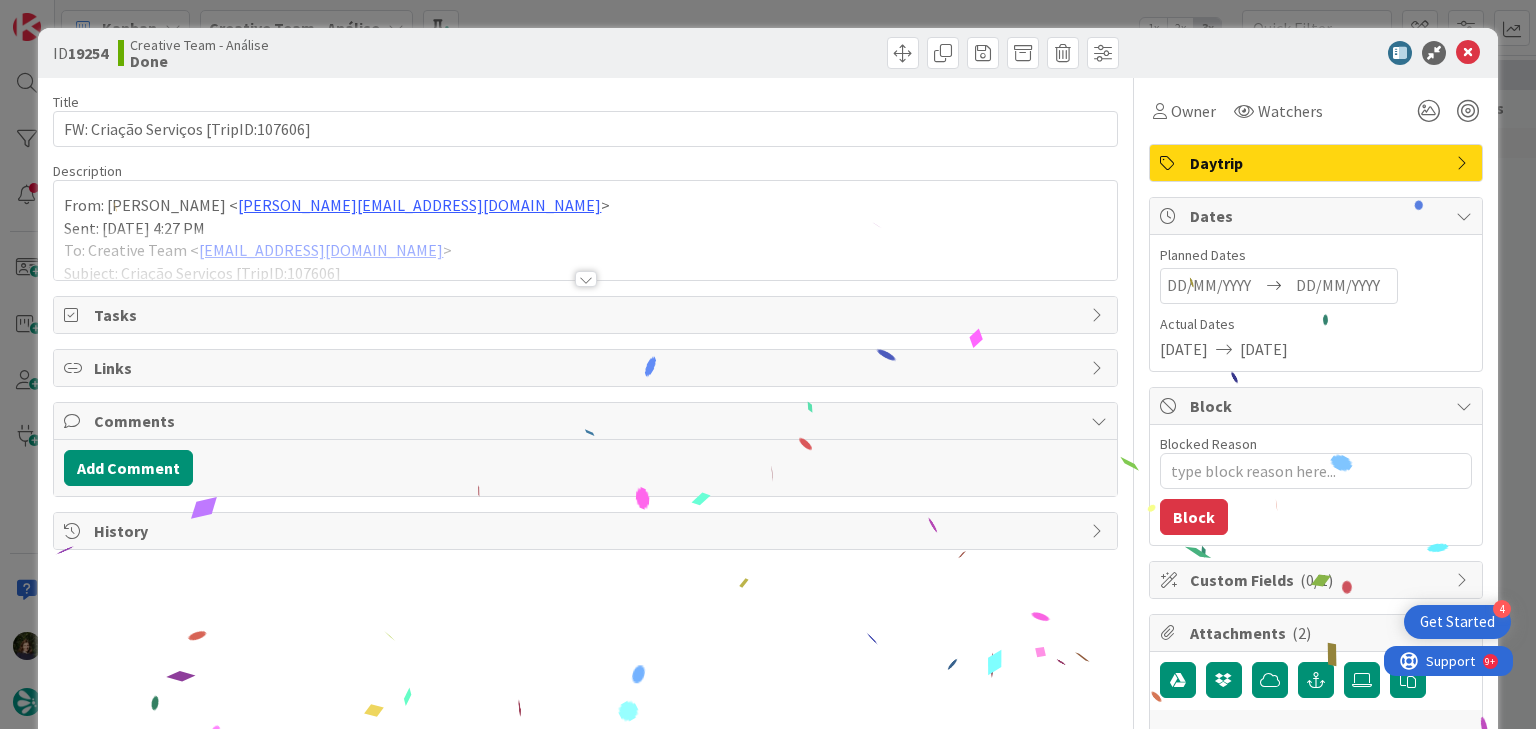 click at bounding box center [586, 279] 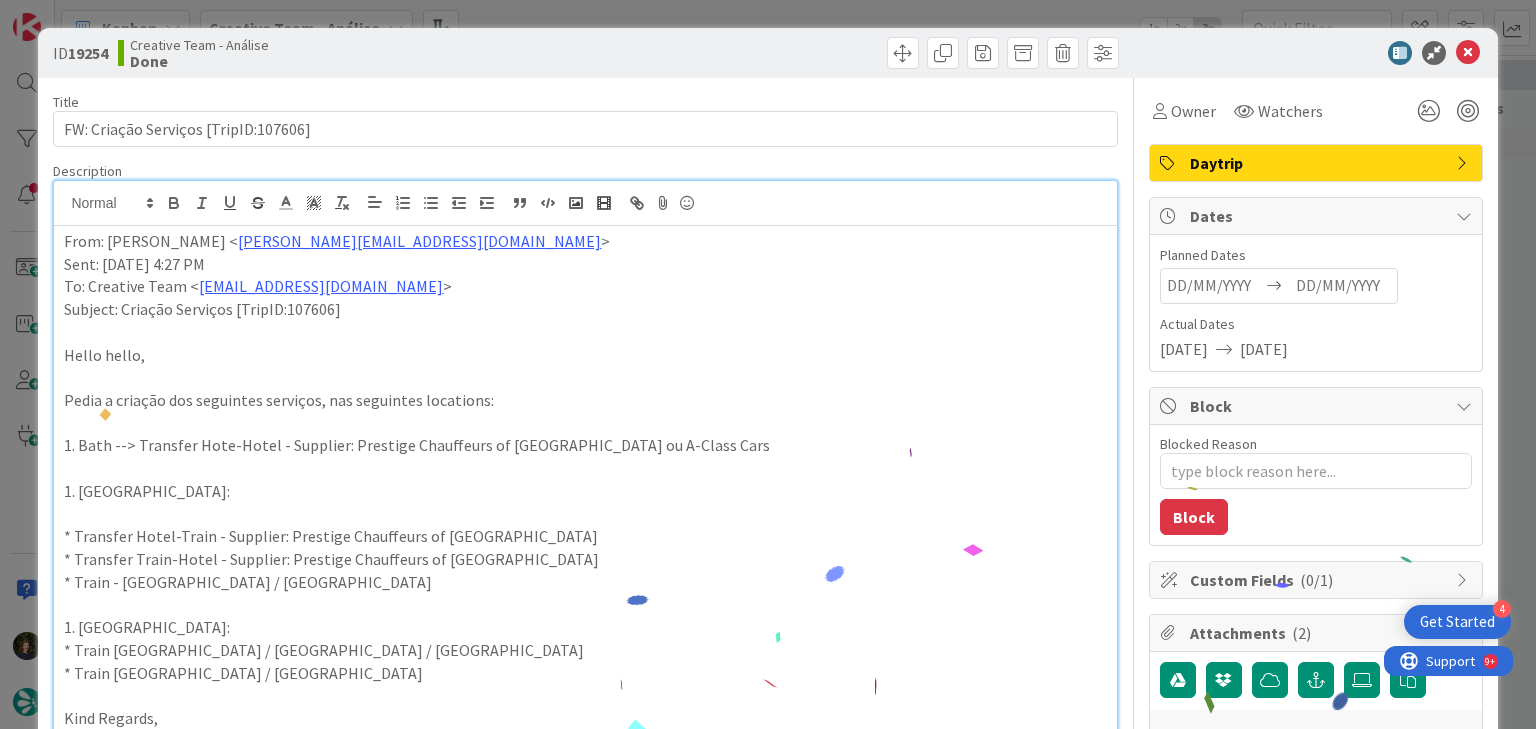 scroll, scrollTop: 0, scrollLeft: 0, axis: both 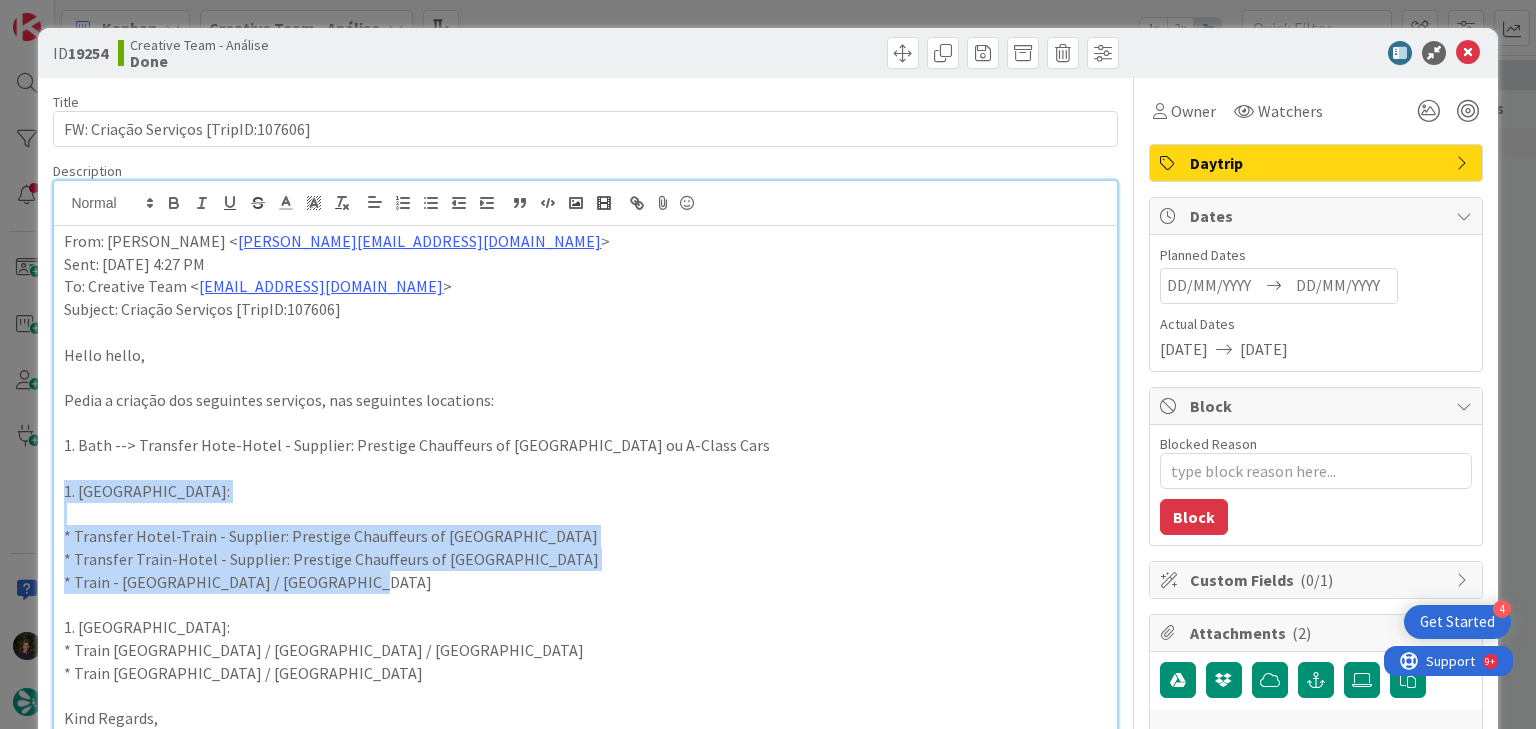 drag, startPoint x: 60, startPoint y: 489, endPoint x: 376, endPoint y: 587, distance: 330.84738 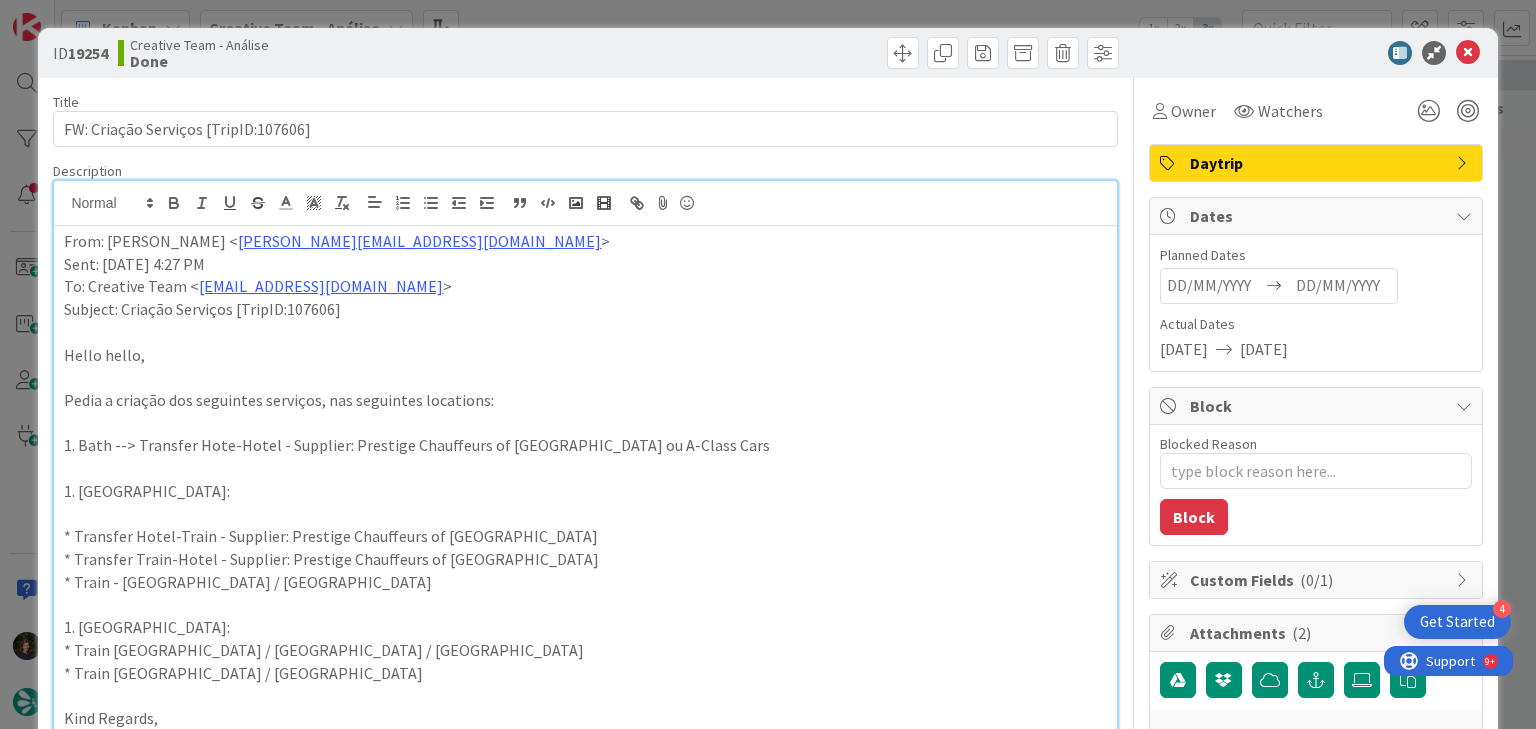 click at bounding box center (585, 605) 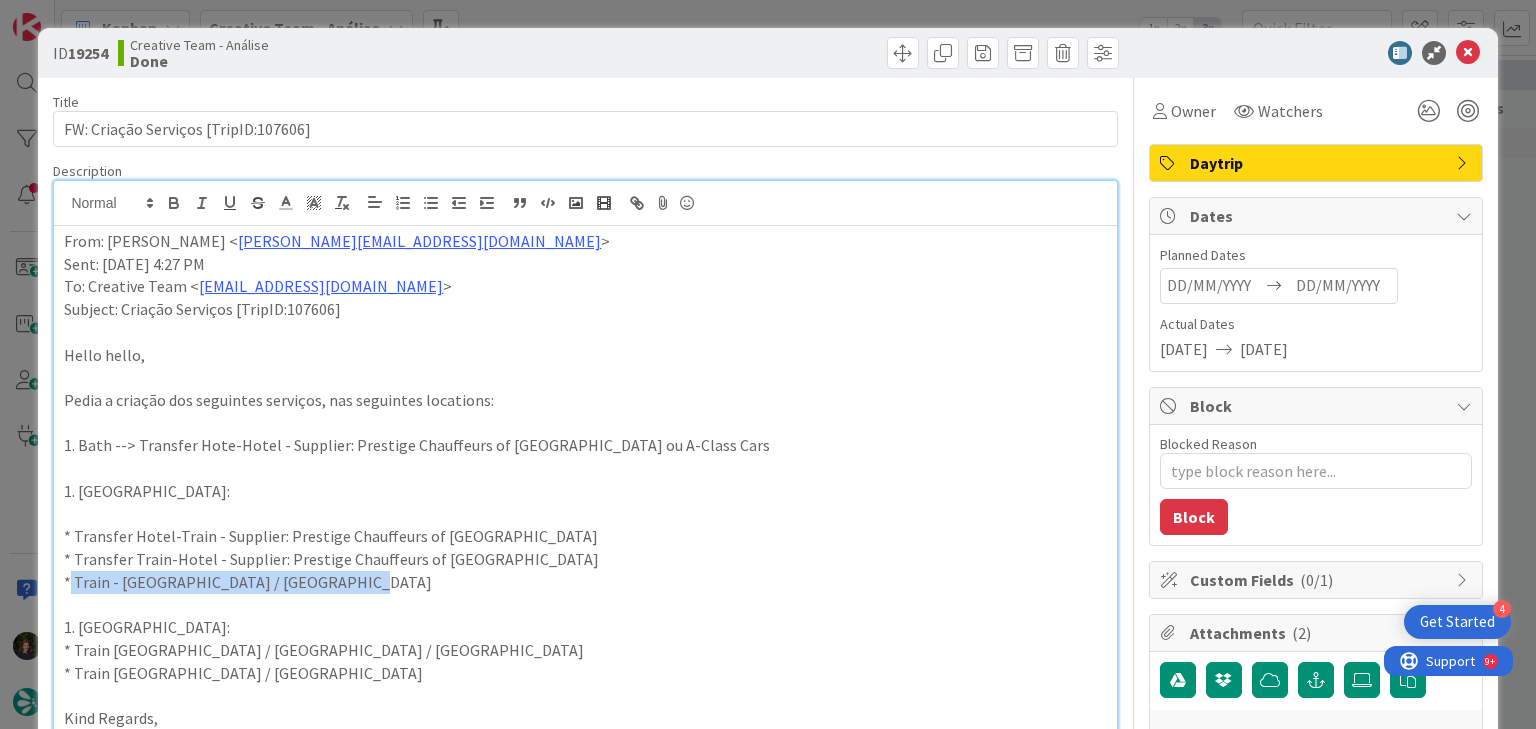 drag, startPoint x: 344, startPoint y: 584, endPoint x: 68, endPoint y: 584, distance: 276 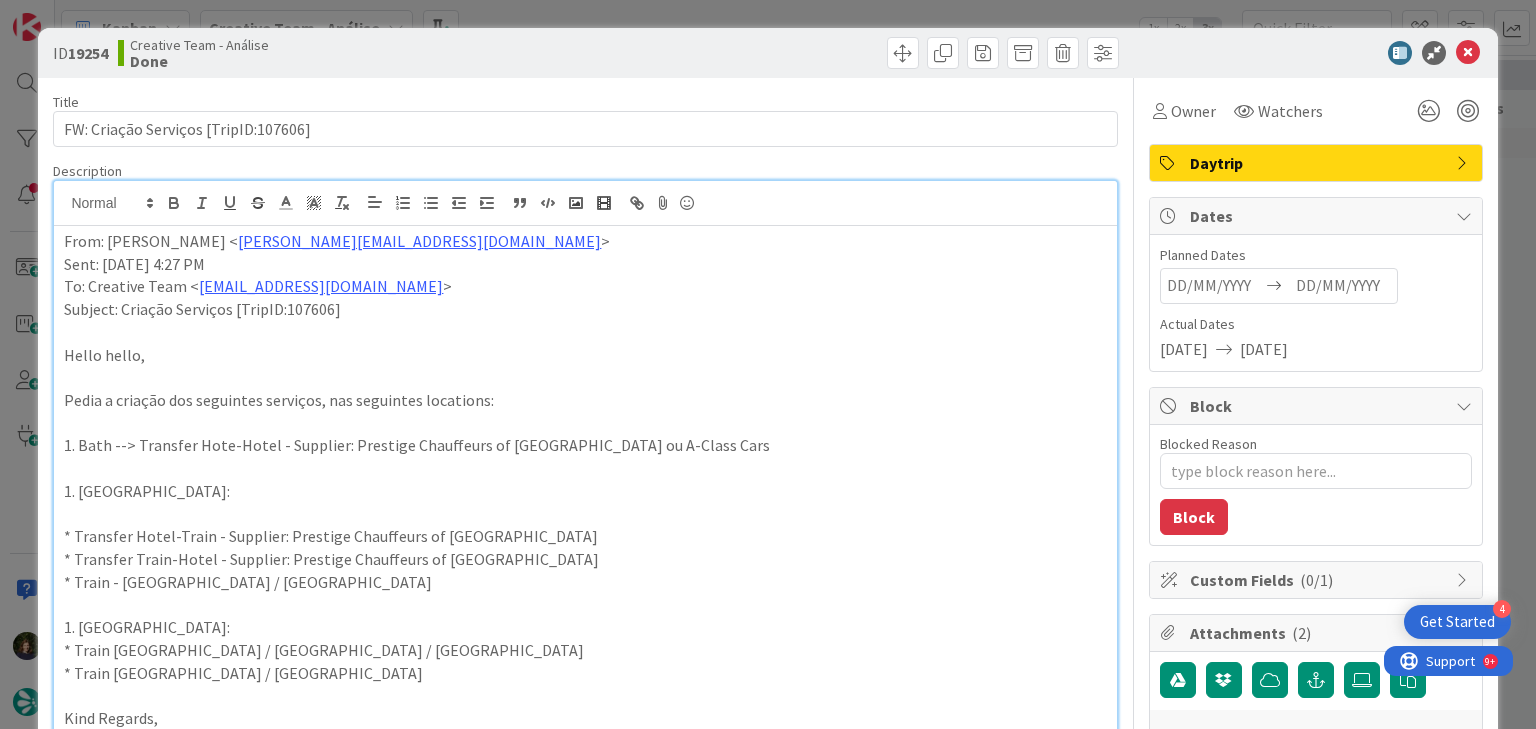 click on "From: João Galinha < joao.galinha@tourtailors.com > Sent: Thursday, 17 July, 2025 4:27 PM To: Creative Team < product@tourtailors.com > Subject: Criação Serviços [TripID:107606] Hello hello, Pedia a criação dos seguintes serviços, nas seguintes locations: 1. Bath --> Transfer Hote-Hotel - Supplier: Prestige Chauffeurs of Warwickshire ou A-Class Cars 1. Stratford-Upon-Avon: * Transfer Hotel-Train - Supplier: Prestige Chauffeurs of Warwickshire  * Transfer Train-Hotel - Supplier: Prestige Chauffeurs of Warwickshire  * Train - Stratford-Upon-Avon / Liverpool 1. Liverpool:  * Train Liverpool / Manchester / Liverpool  * Train Liverpool / York Kind Regards,    [cid: image001.png@01DBF736.A9134A70 ] João Galinha, Travel Consultant [cid: image002.png@01DBF736.A9134A70 ]< https://meetings.hubspot.com/meetings-tourtailors > Portugal: +351 214 851 476 (9 a.m. to 6 p.m. Lisbon Local Time) U.S.A. and Canada: +1 347 674 5947 (4 a.m. to 1 p.m. New York Local Time) www.tourtailors.com < http://www.tourtailors.com >" at bounding box center [585, 624] 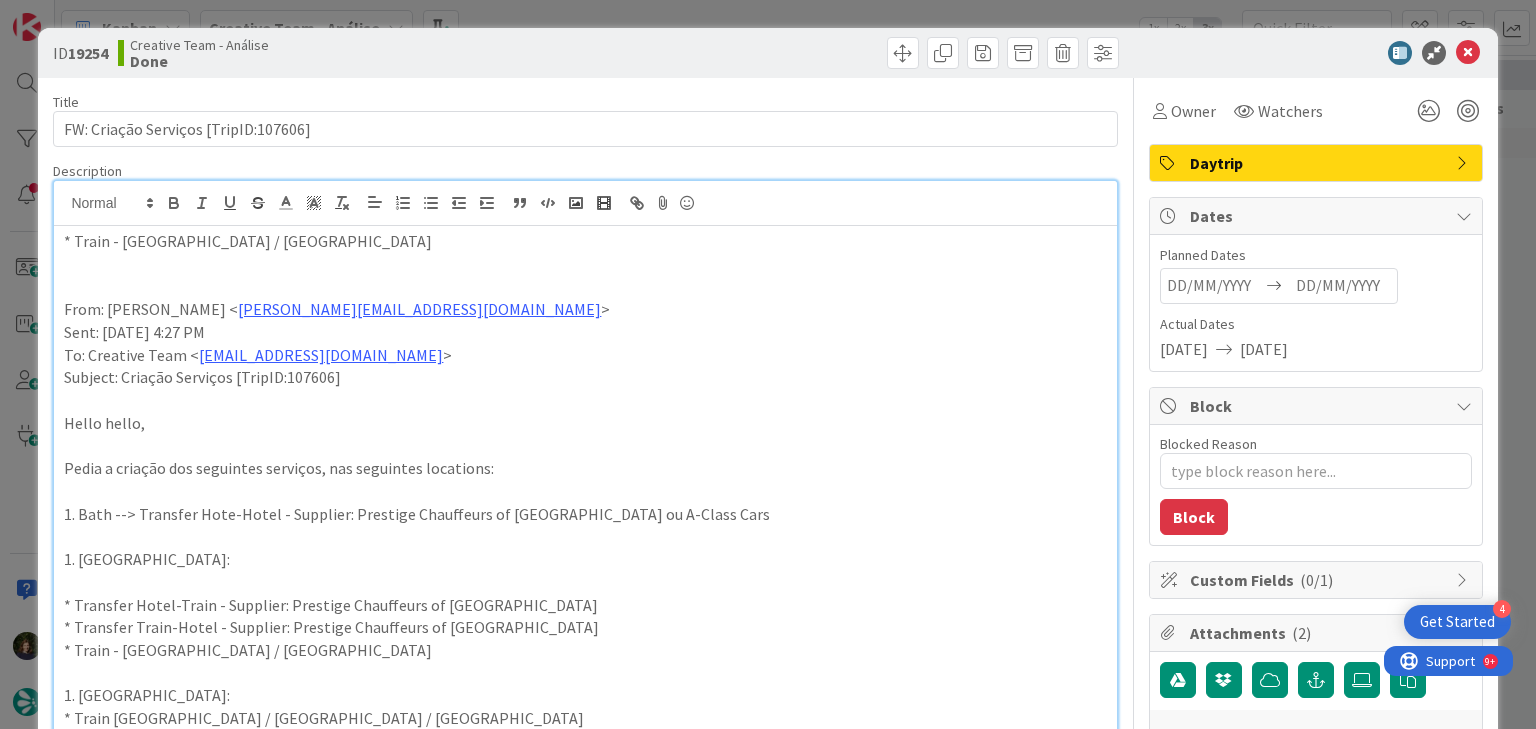 click on "Daytrip" at bounding box center [1318, 163] 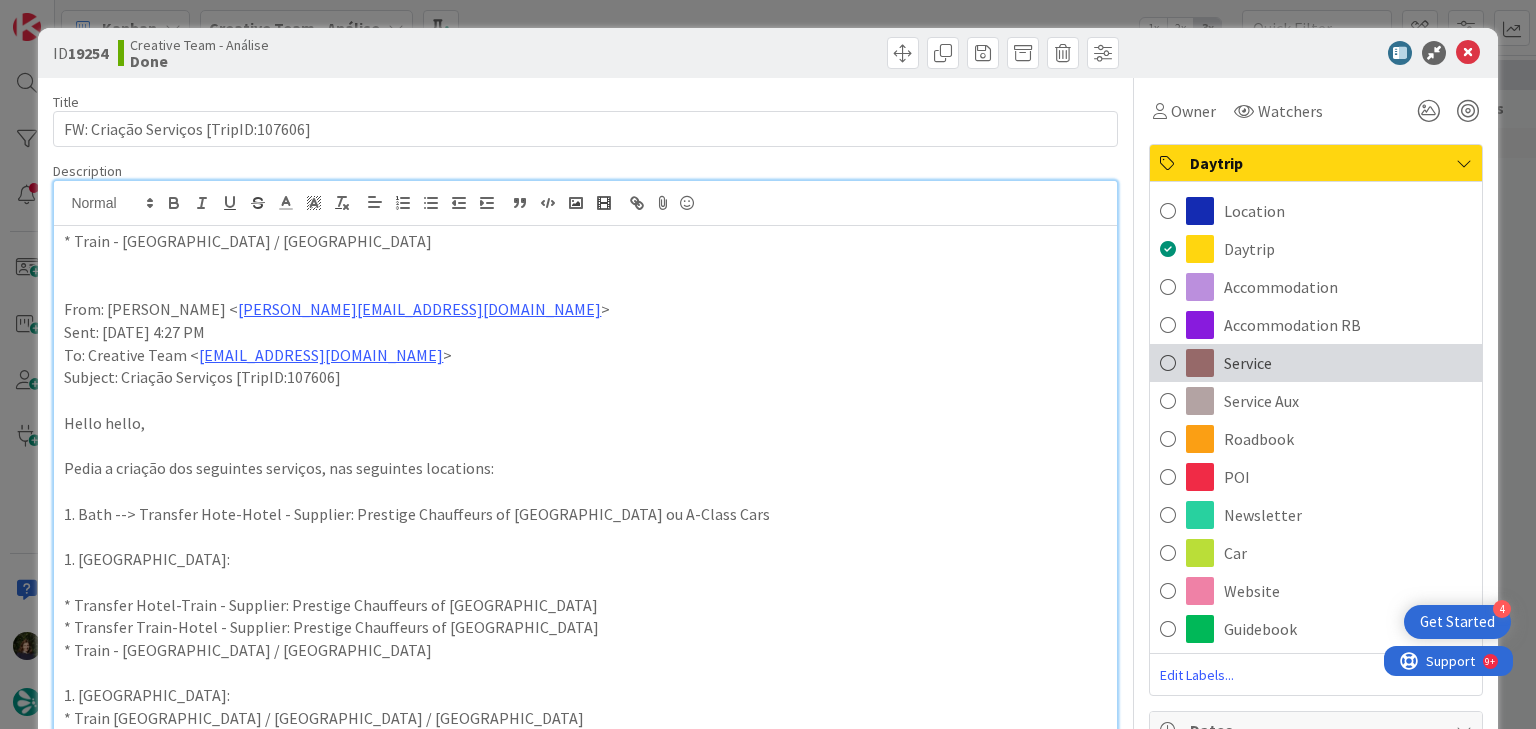 click on "Service" at bounding box center [1248, 363] 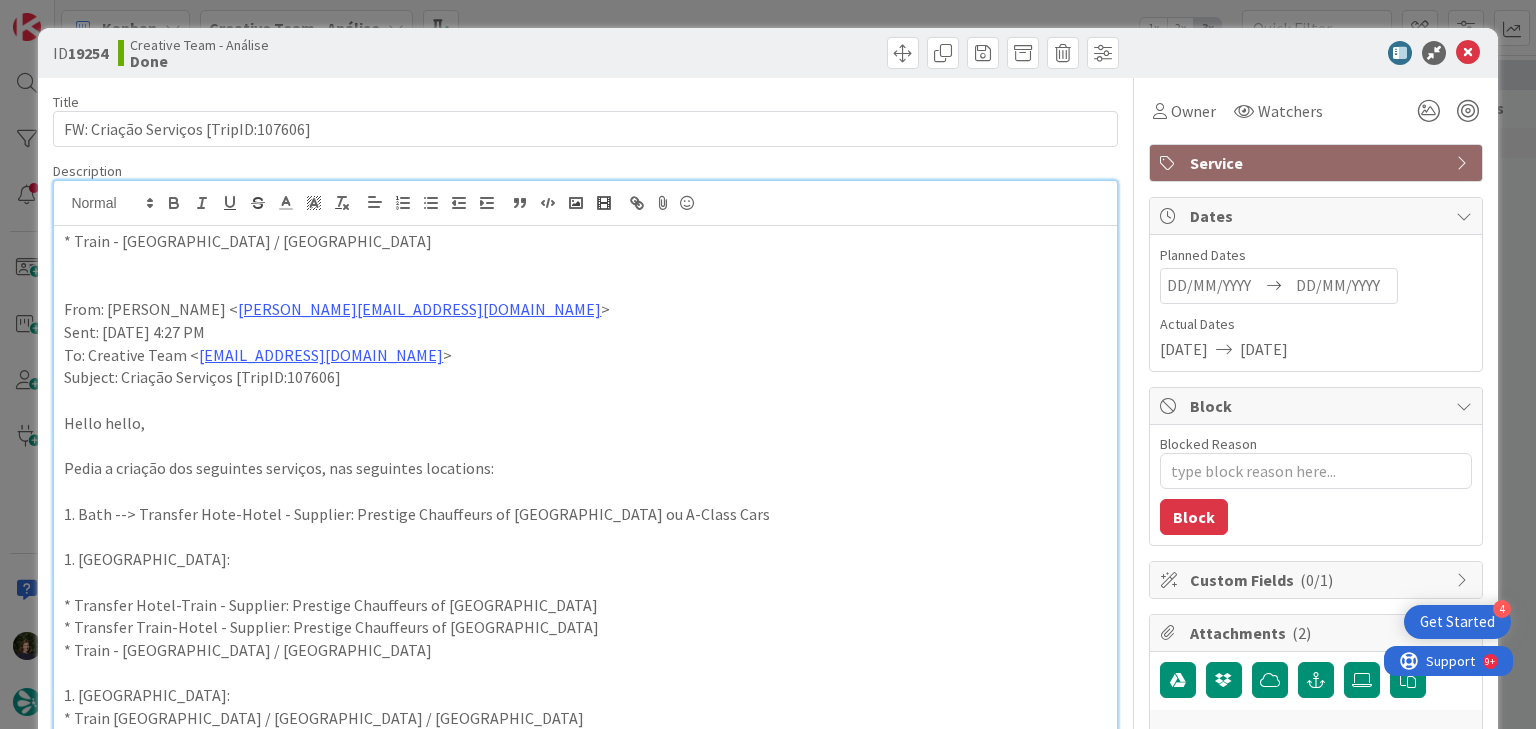 type on "x" 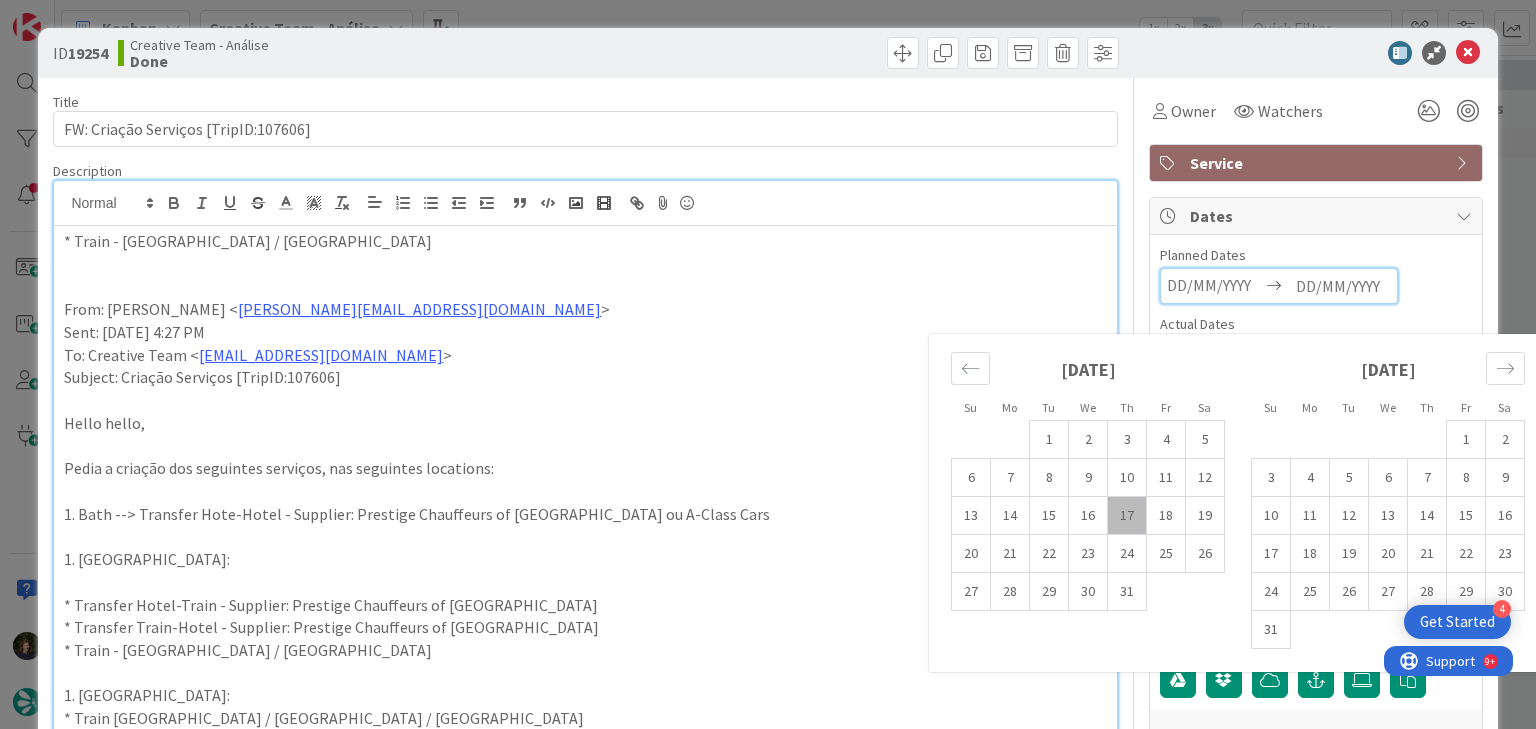click on "17" at bounding box center [1127, 516] 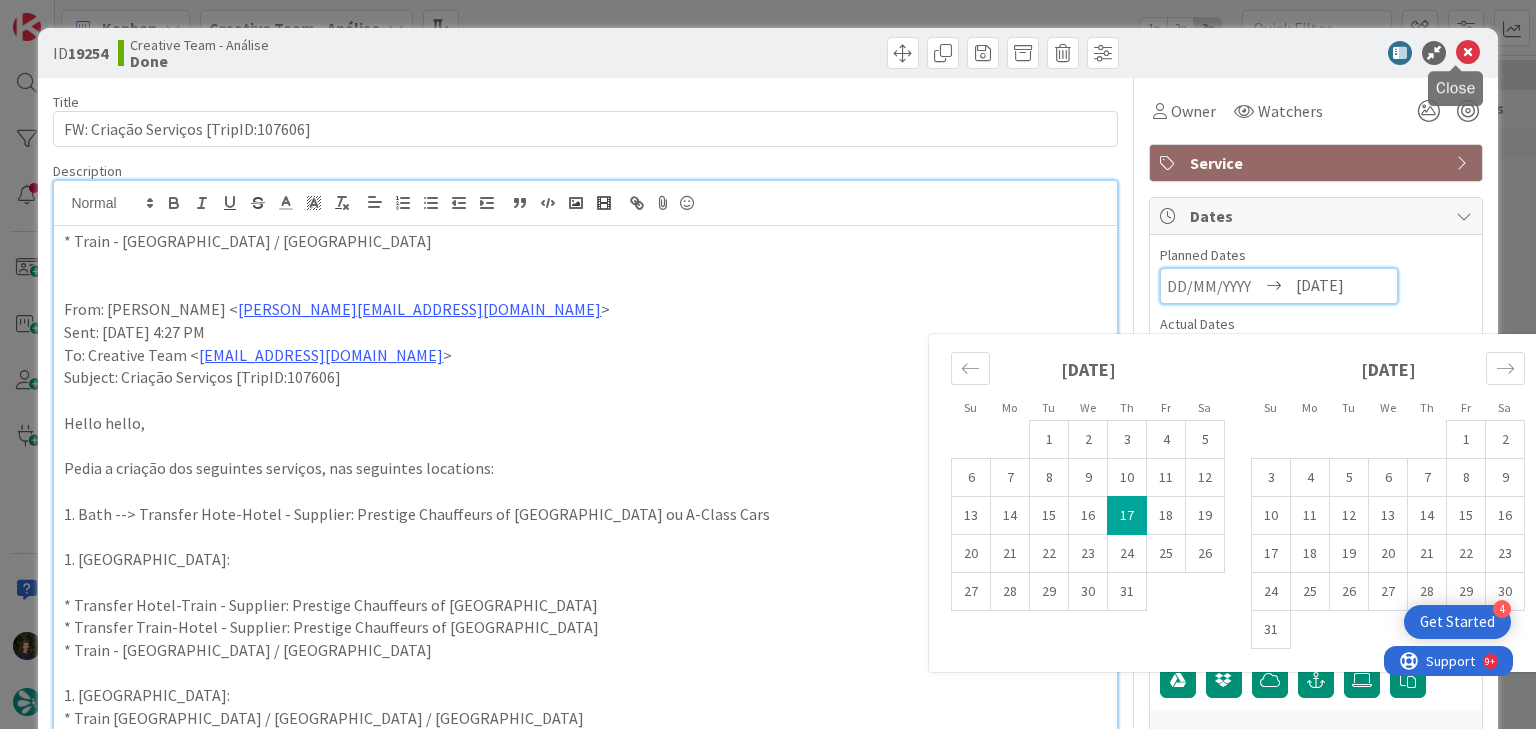 click at bounding box center (1468, 53) 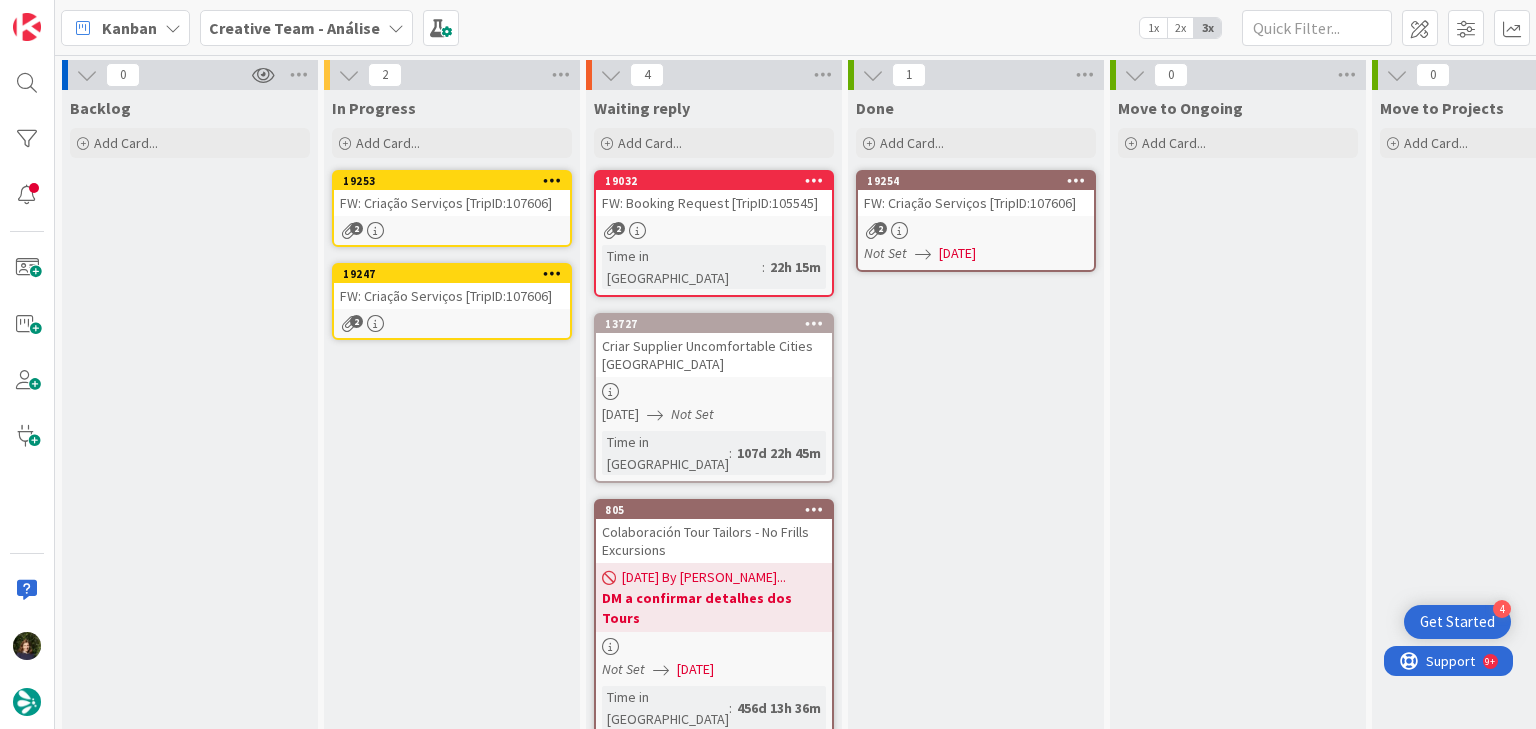 scroll, scrollTop: 0, scrollLeft: 0, axis: both 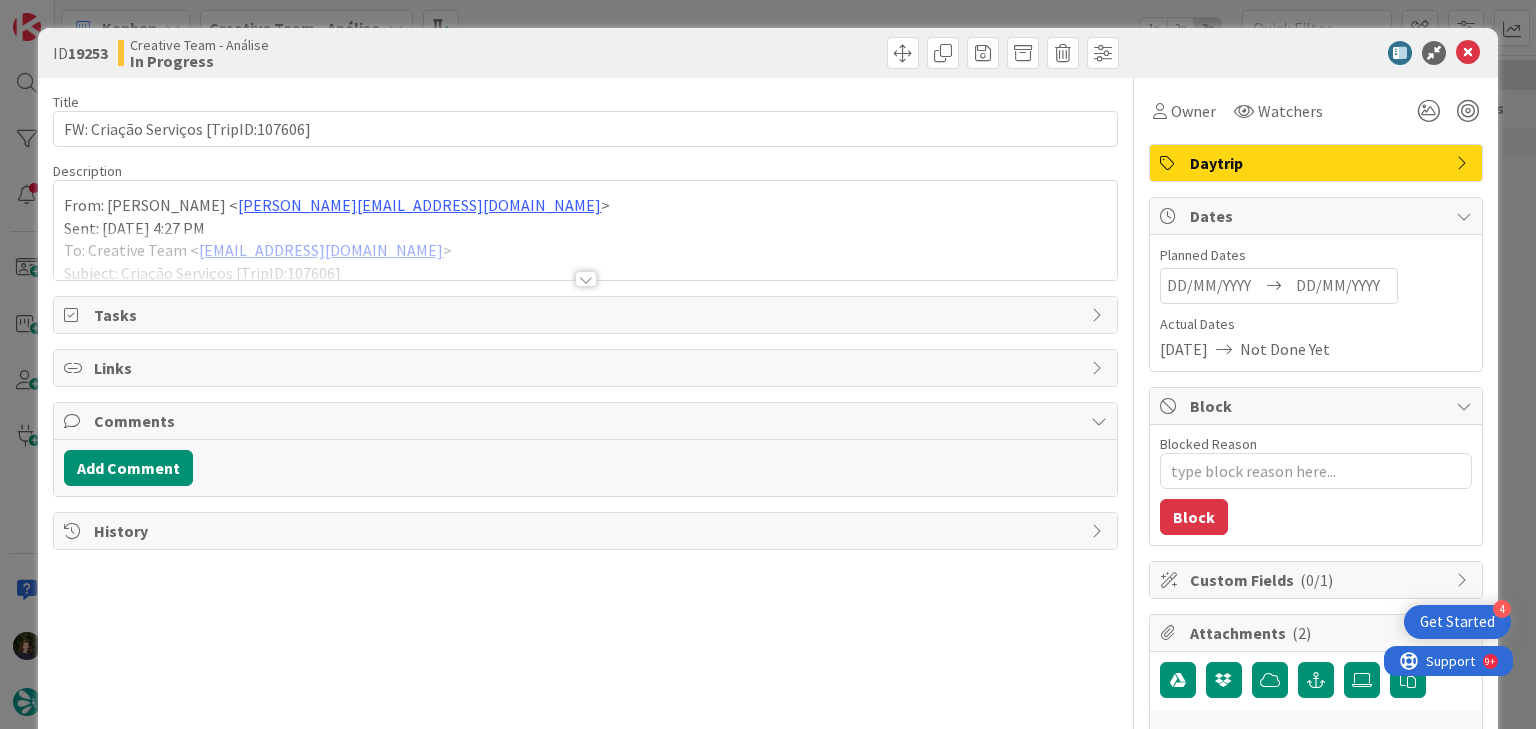 click at bounding box center (586, 279) 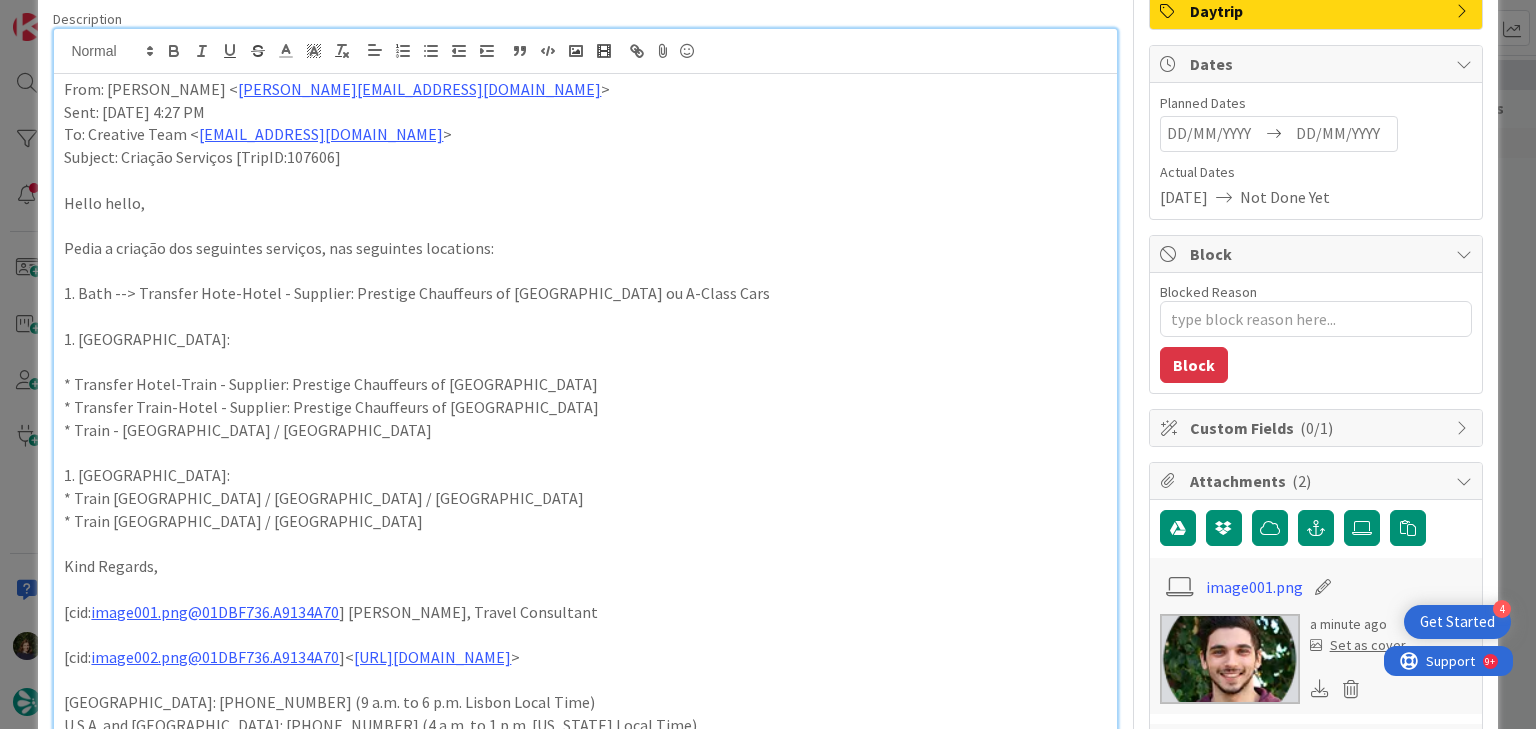 scroll, scrollTop: 160, scrollLeft: 0, axis: vertical 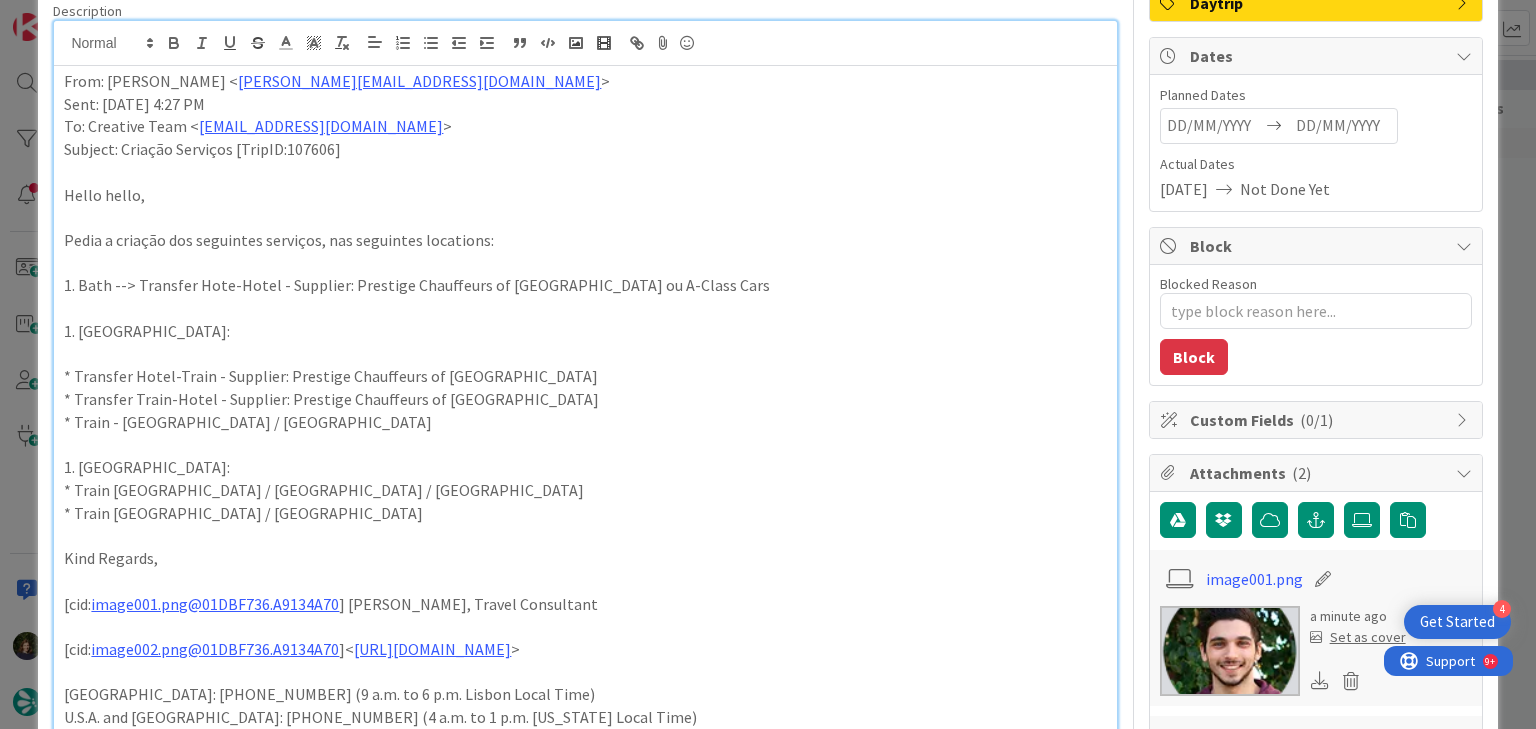 click on "* Train Liverpool / Manchester / Liverpool" at bounding box center [585, 490] 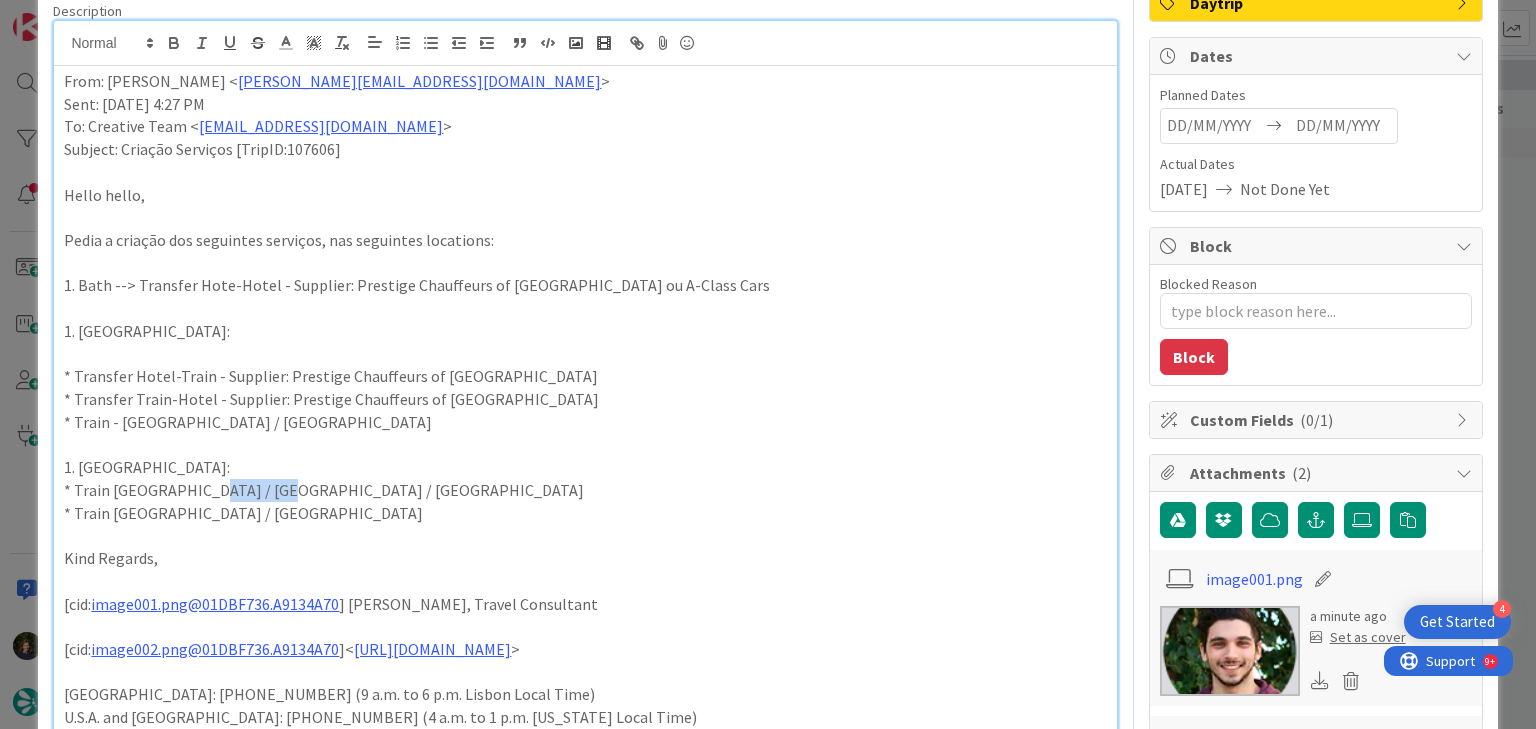 click on "* Train Liverpool / Manchester / Liverpool" at bounding box center (585, 490) 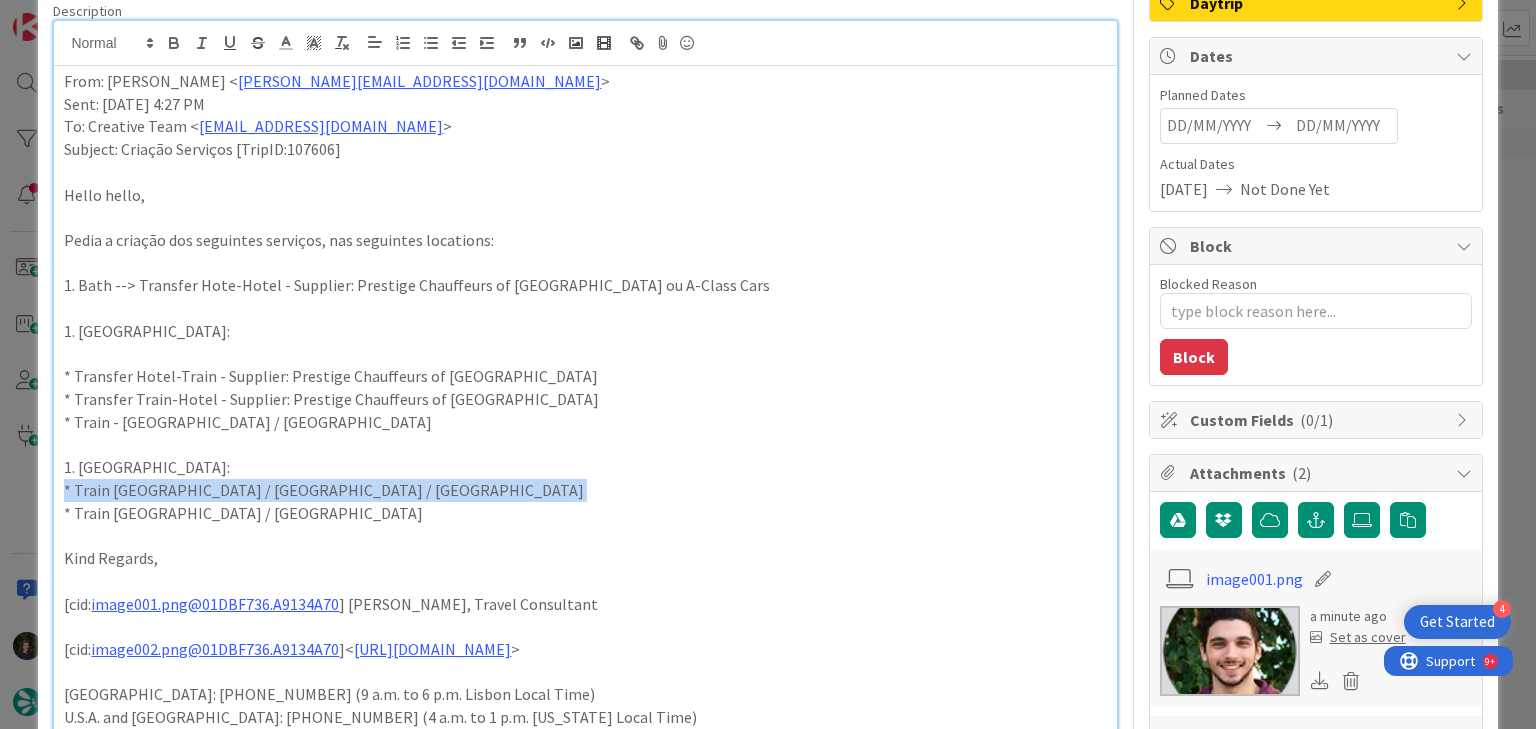 click on "* Train Liverpool / Manchester / Liverpool" at bounding box center [585, 490] 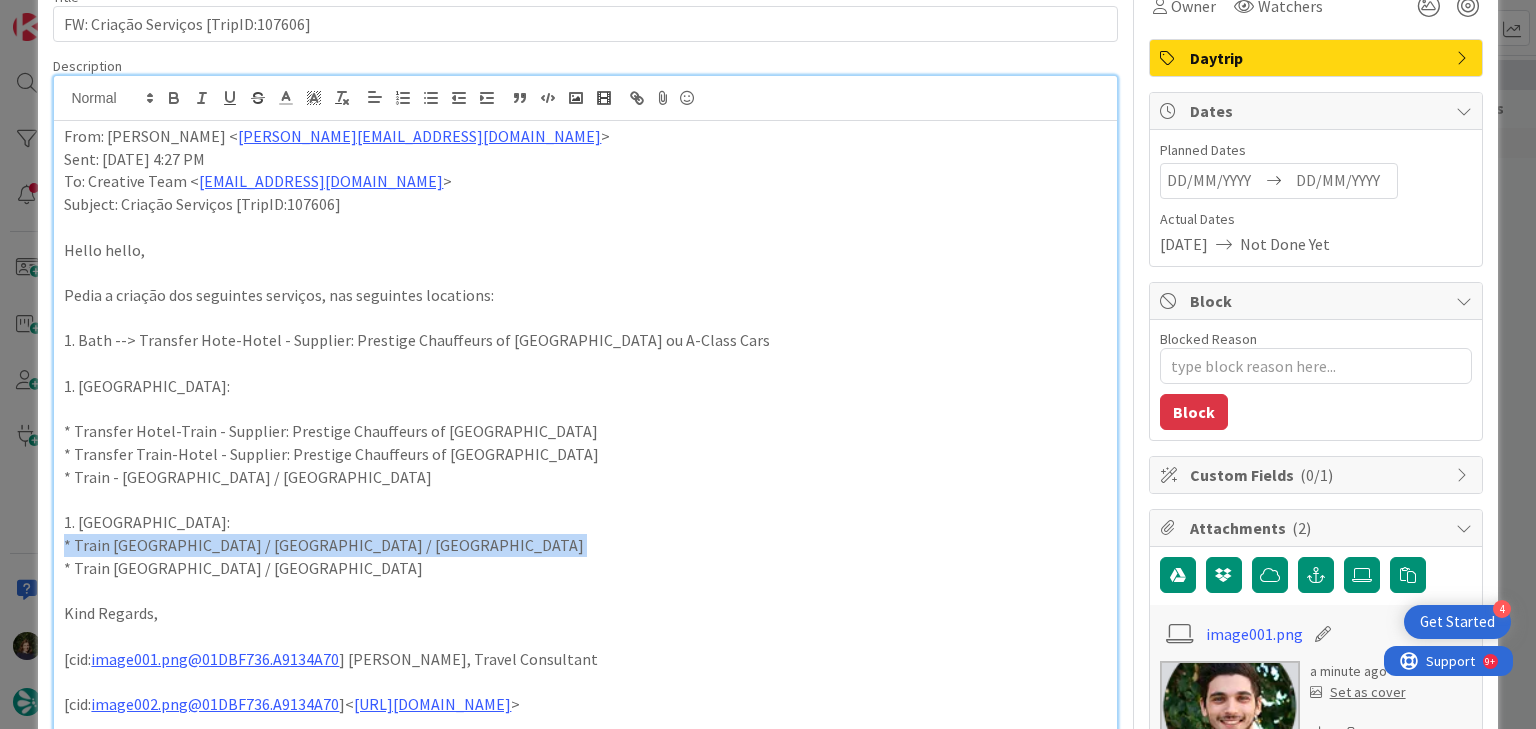 scroll, scrollTop: 0, scrollLeft: 0, axis: both 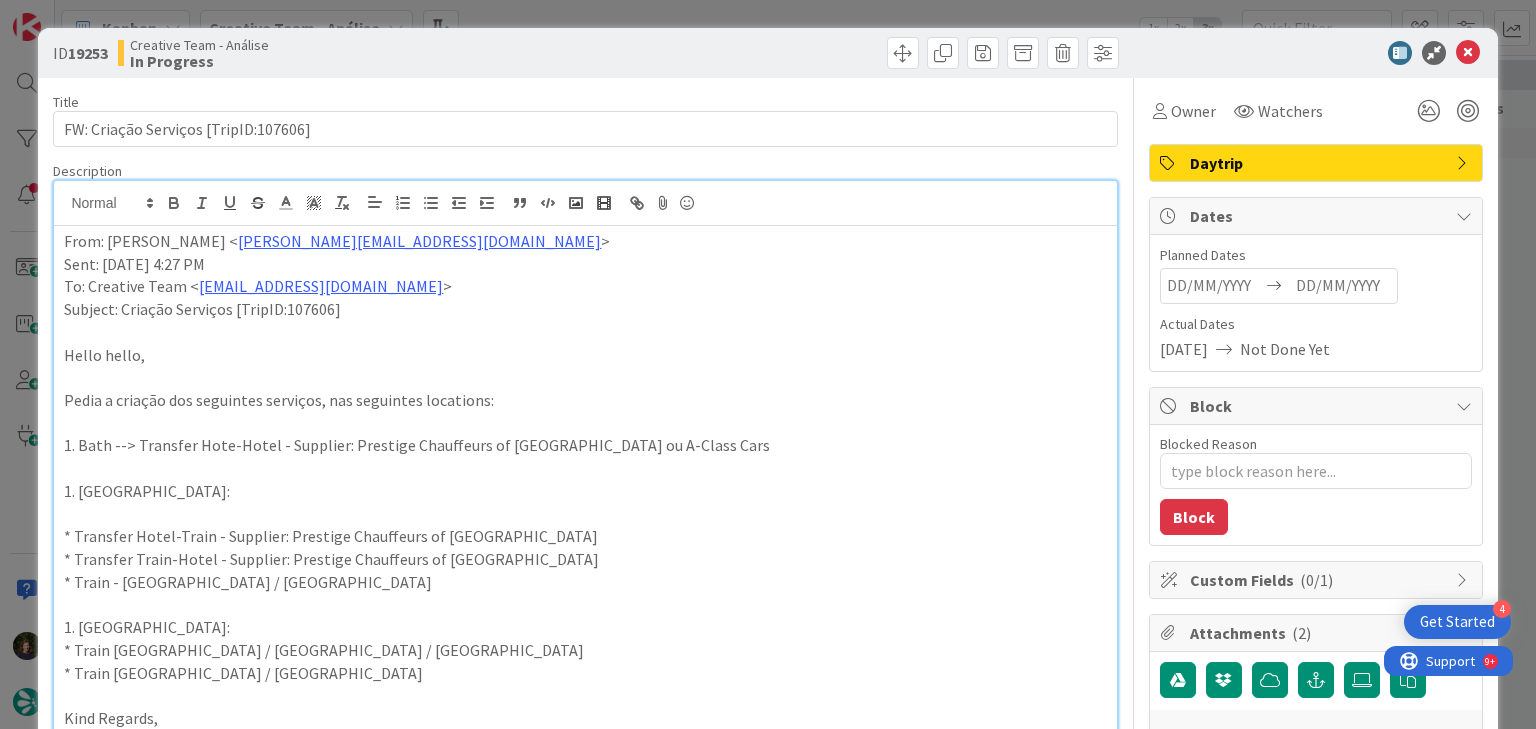 click on "From: João Galinha < joao.galinha@tourtailors.com > Sent: Thursday, 17 July, 2025 4:27 PM To: Creative Team < product@tourtailors.com > Subject: Criação Serviços [TripID:107606] Hello hello, Pedia a criação dos seguintes serviços, nas seguintes locations: 1. Bath --> Transfer Hote-Hotel - Supplier: Prestige Chauffeurs of Warwickshire ou A-Class Cars 1. Stratford-Upon-Avon: * Transfer Hotel-Train - Supplier: Prestige Chauffeurs of Warwickshire  * Transfer Train-Hotel - Supplier: Prestige Chauffeurs of Warwickshire  * Train - Stratford-Upon-Avon / Liverpool 1. Liverpool:  * Train Liverpool / Manchester / Liverpool  * Train Liverpool / York Kind Regards,    [cid: image001.png@01DBF736.A9134A70 ] João Galinha, Travel Consultant [cid: image002.png@01DBF736.A9134A70 ]< https://meetings.hubspot.com/meetings-tourtailors > Portugal: +351 214 851 476 (9 a.m. to 6 p.m. Lisbon Local Time) U.S.A. and Canada: +1 347 674 5947 (4 a.m. to 1 p.m. New York Local Time) www.tourtailors.com < http://www.tourtailors.com >" at bounding box center (585, 624) 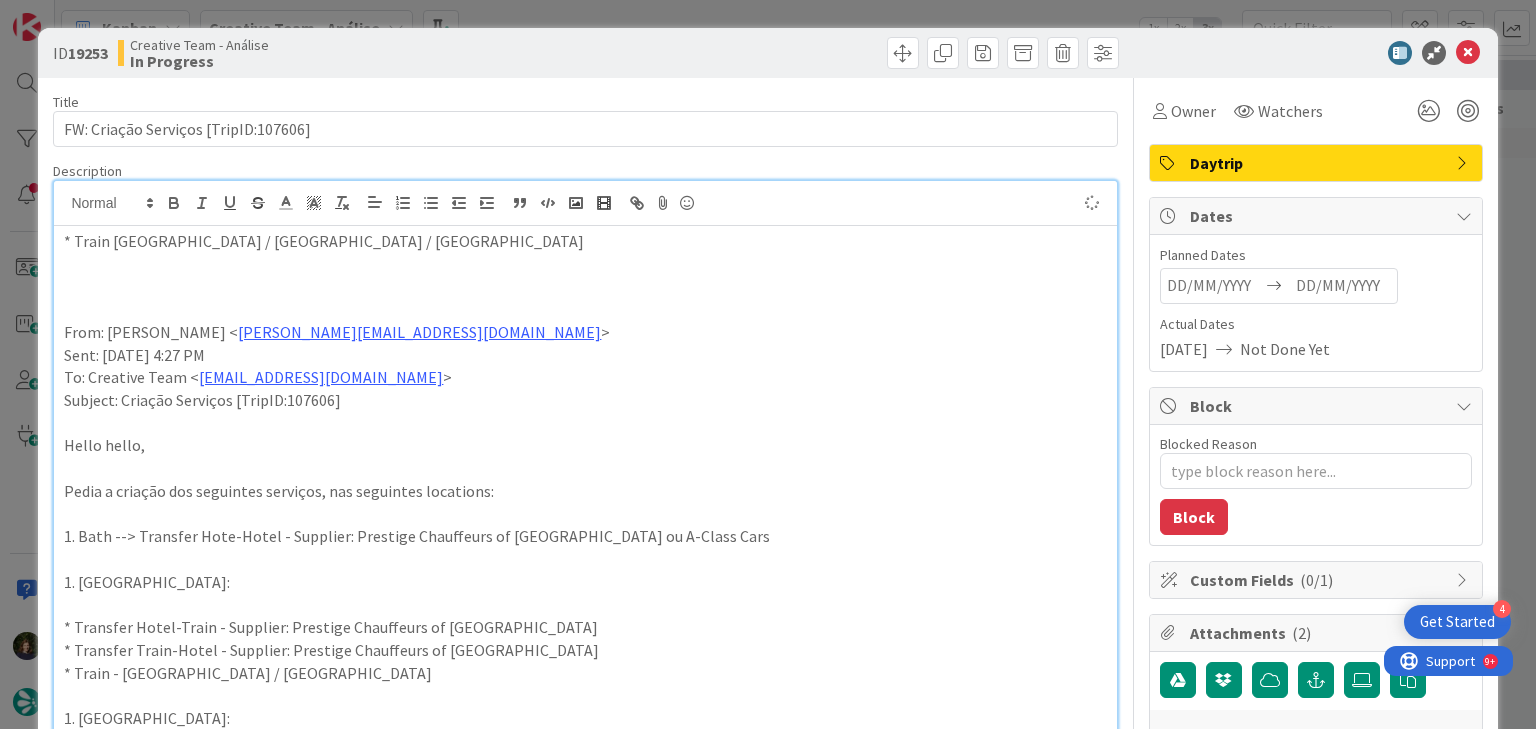 type on "x" 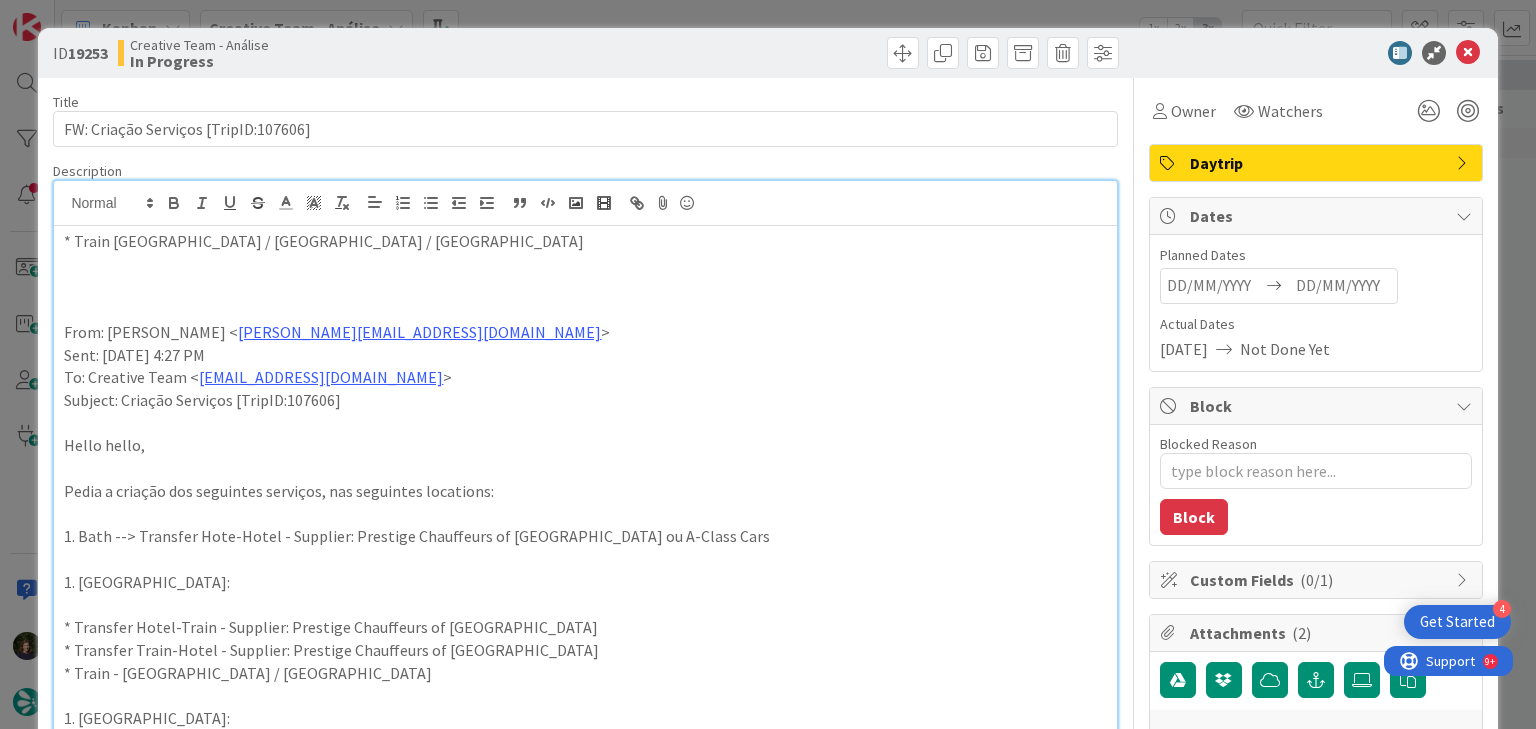 click at bounding box center [1343, 286] 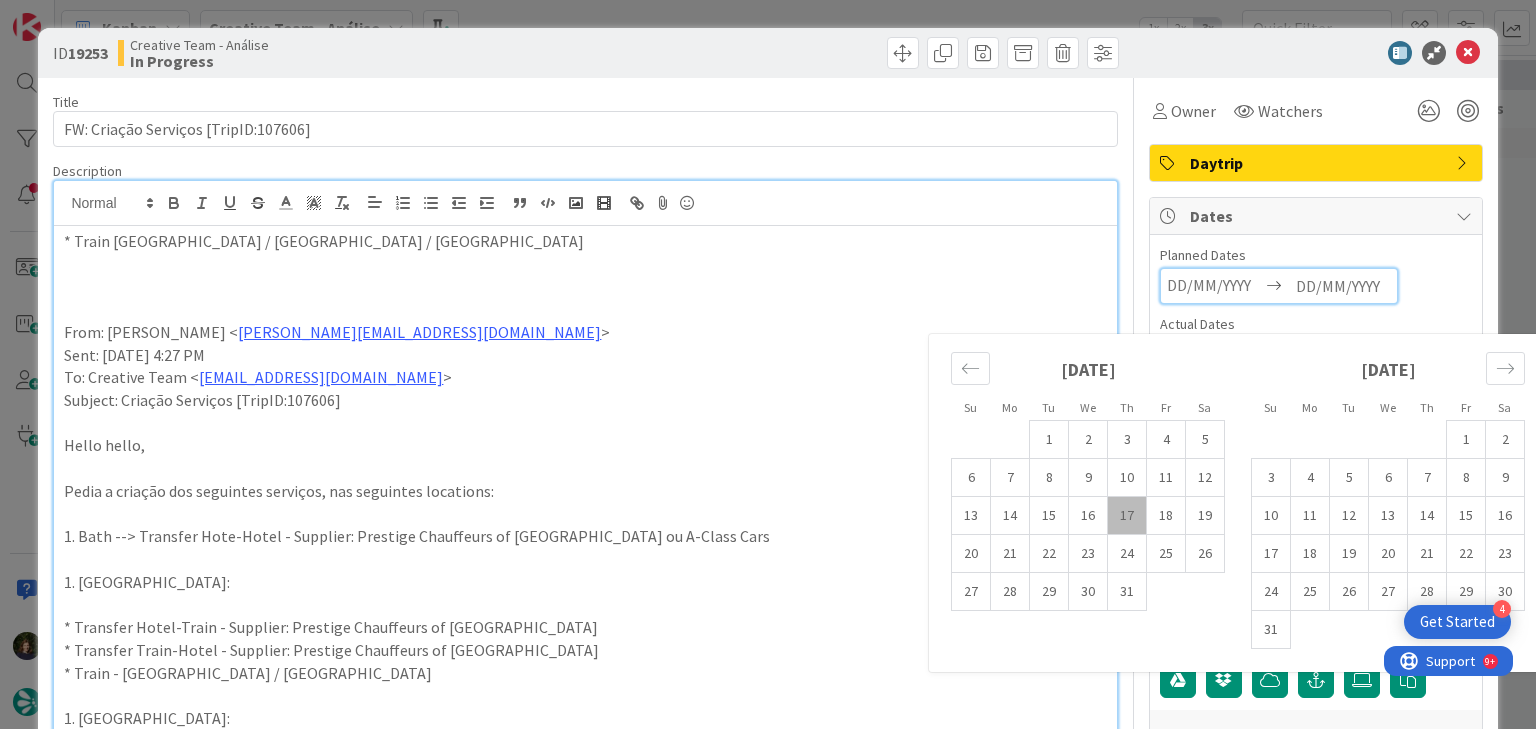 click on "17" at bounding box center (1127, 516) 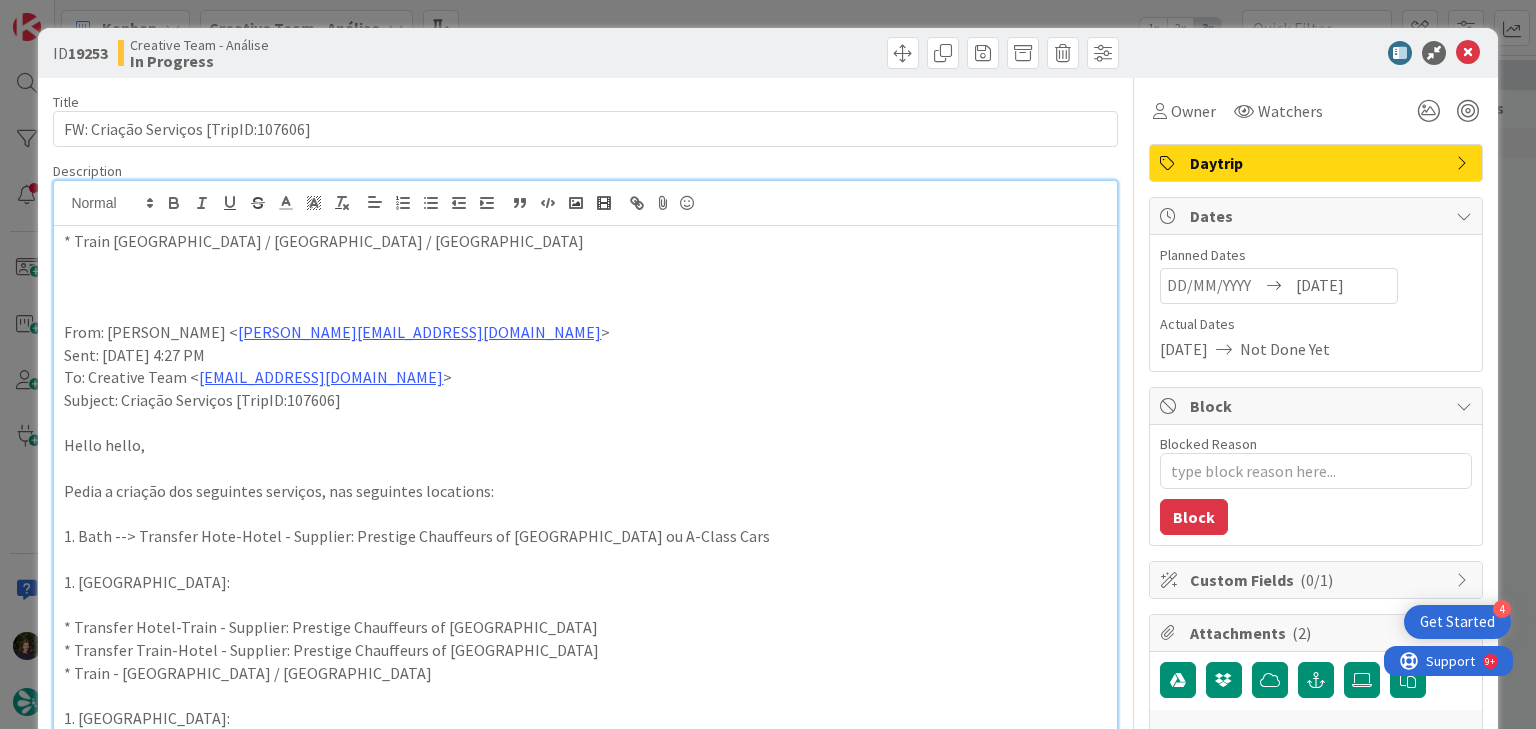 click on "Daytrip" at bounding box center (1318, 163) 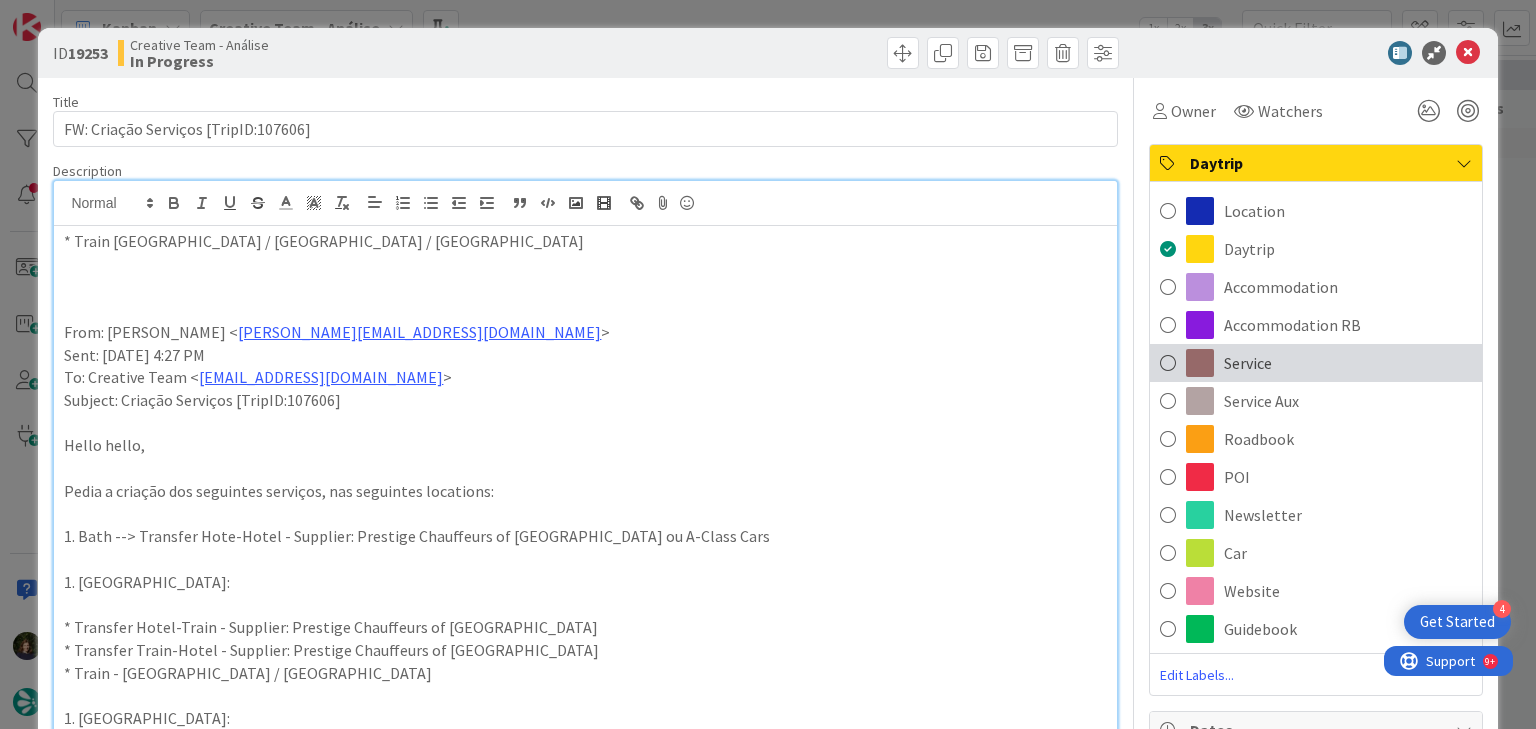 click on "Service" at bounding box center [1248, 363] 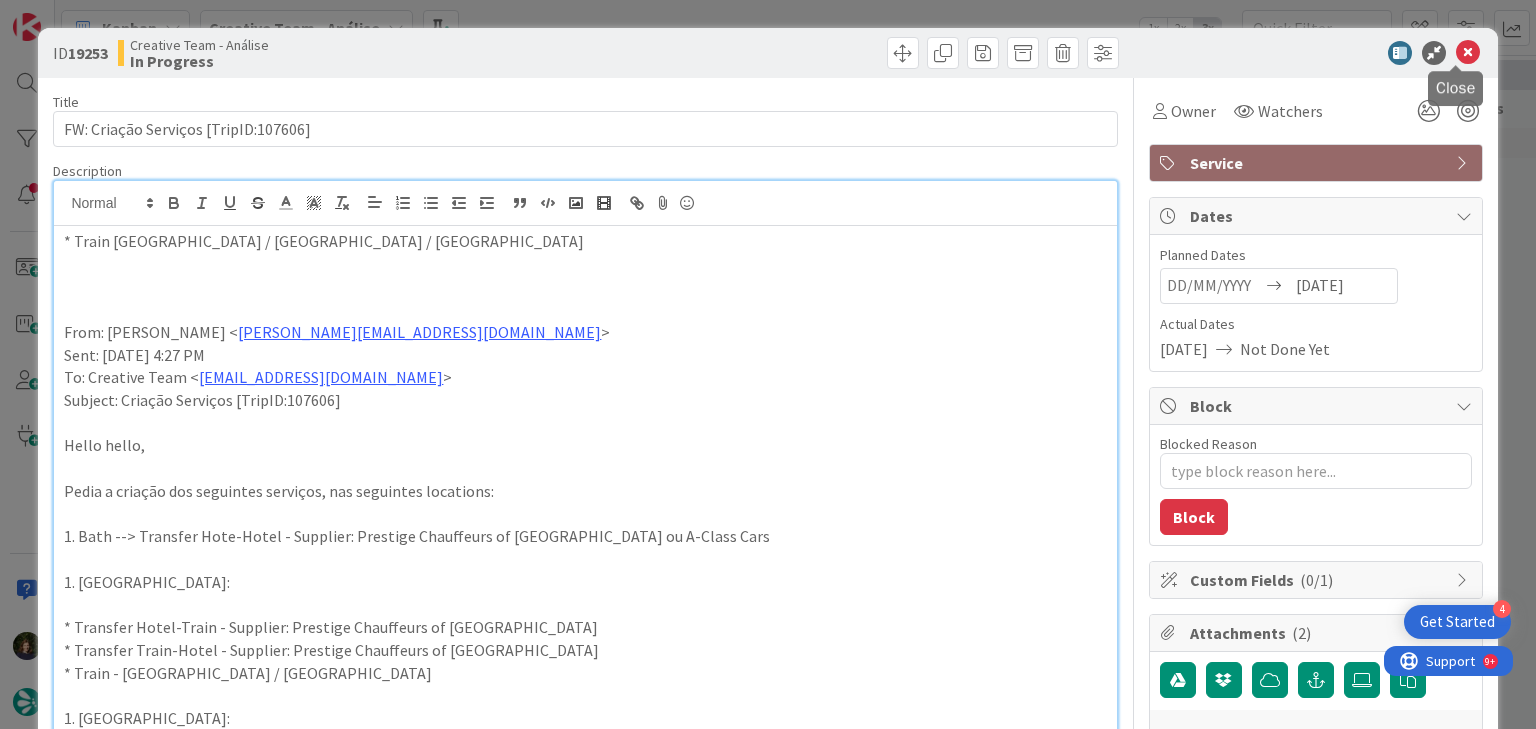 drag, startPoint x: 1451, startPoint y: 59, endPoint x: 1416, endPoint y: 84, distance: 43.011627 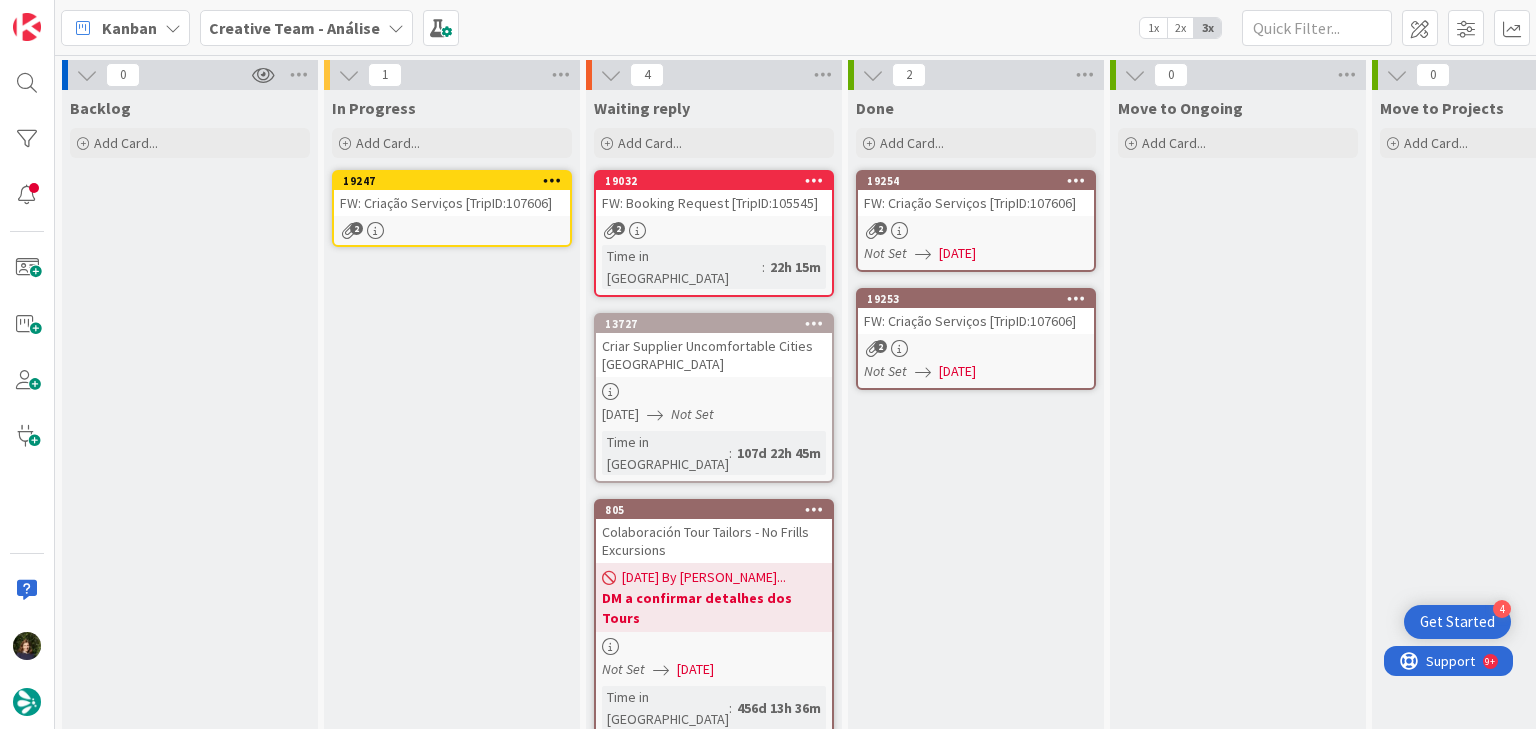 scroll, scrollTop: 0, scrollLeft: 0, axis: both 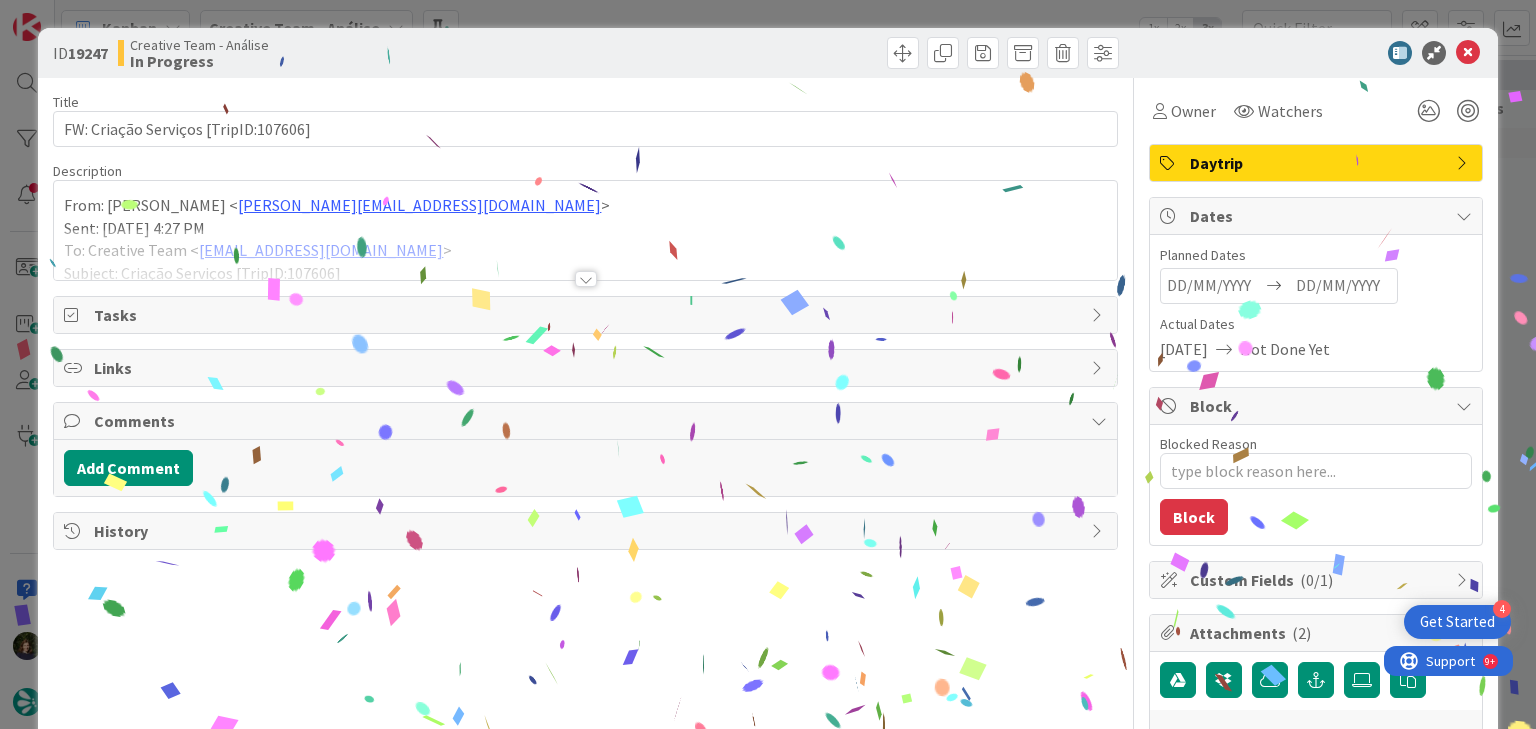 click at bounding box center (586, 279) 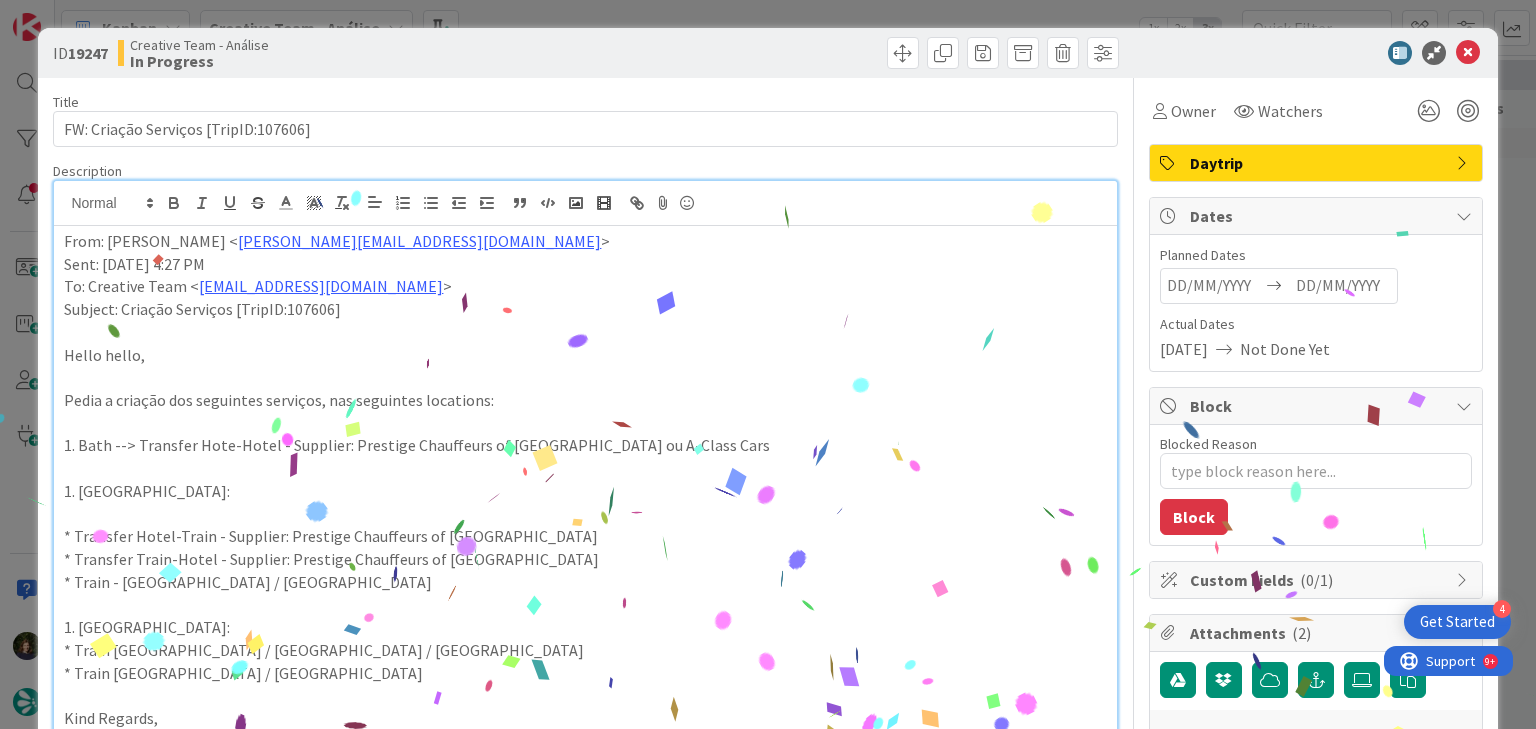scroll, scrollTop: 0, scrollLeft: 0, axis: both 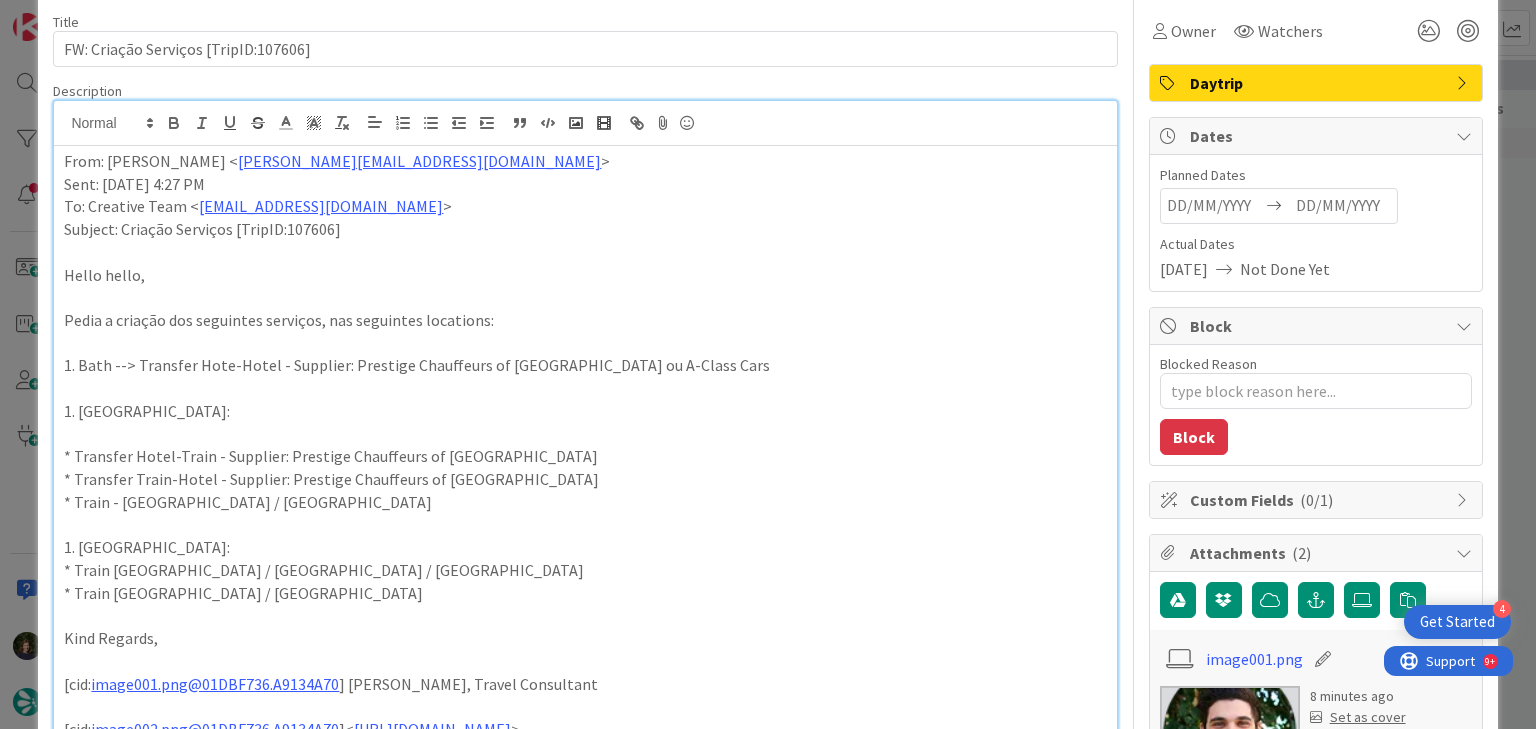 click on "* Train Liverpool / York" at bounding box center (585, 593) 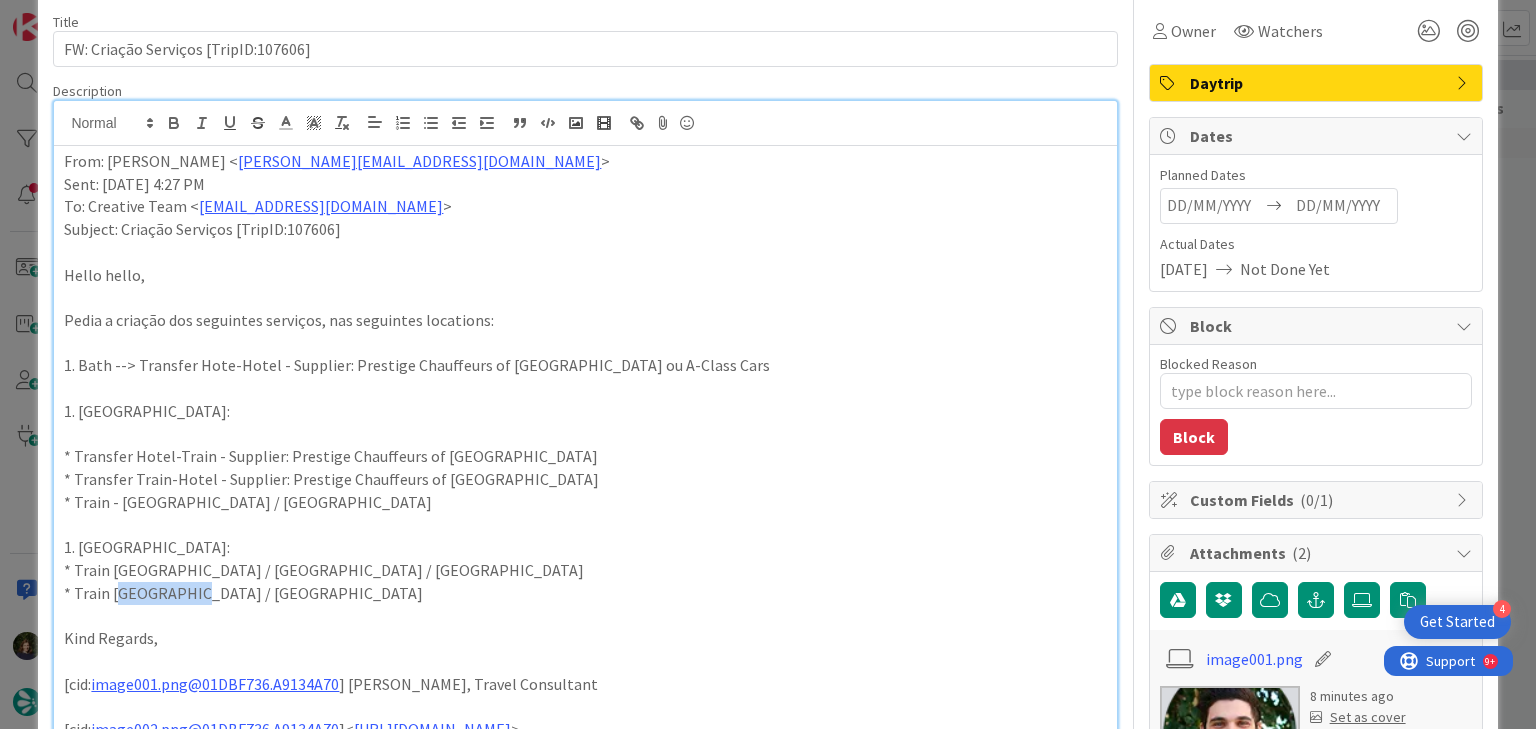 click on "* Train Liverpool / York" at bounding box center (585, 593) 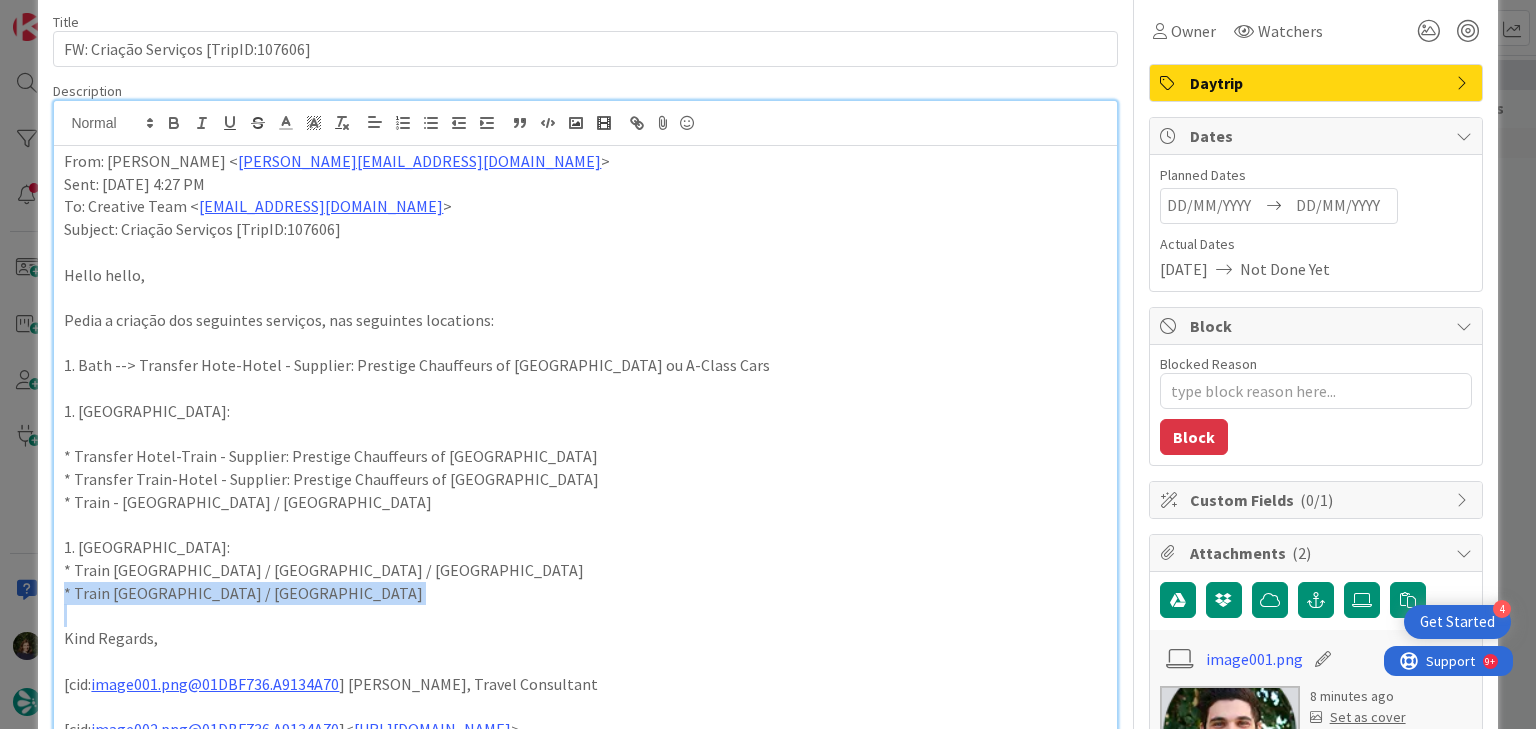 click on "* Train Liverpool / York" at bounding box center [585, 593] 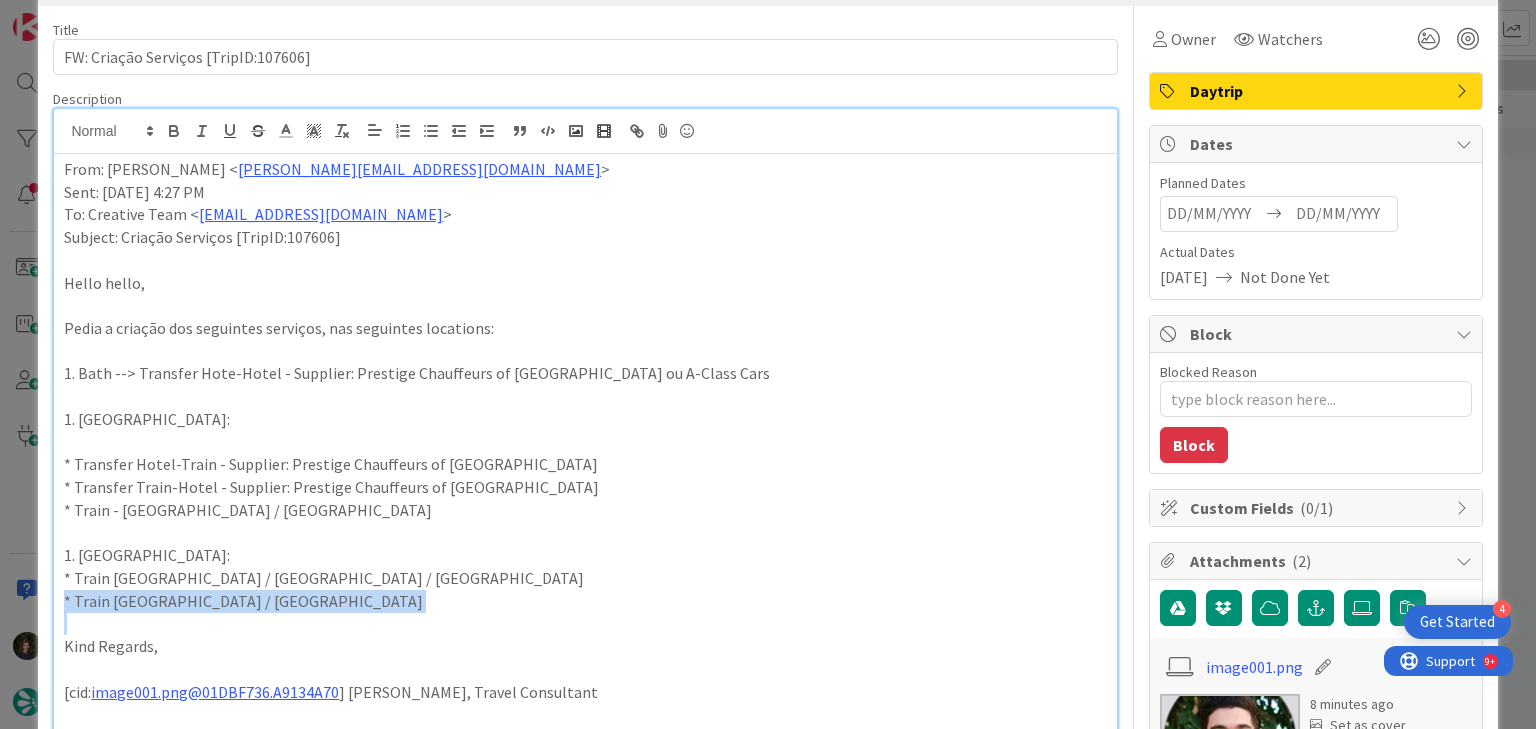 scroll, scrollTop: 80, scrollLeft: 0, axis: vertical 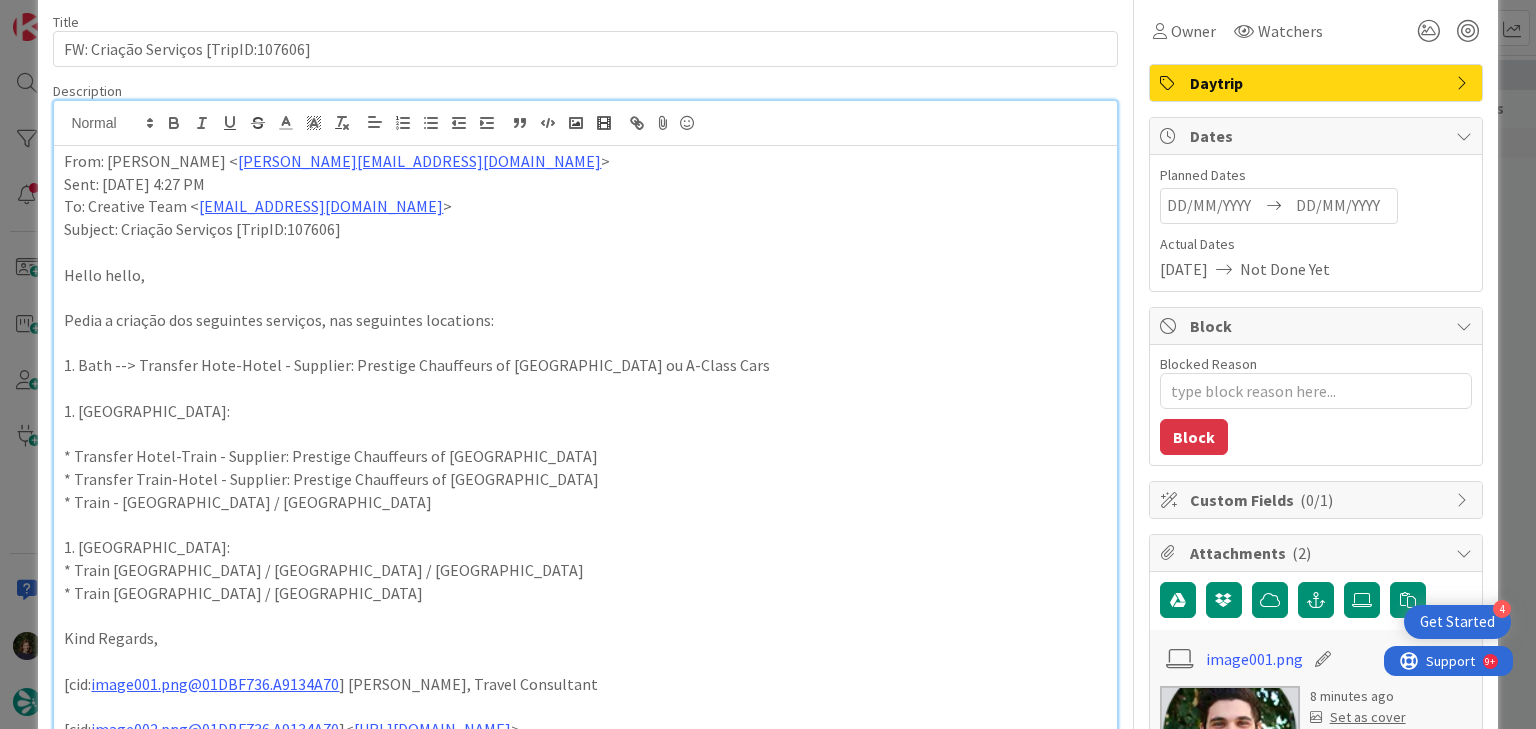 click on "From: João Galinha < joao.galinha@tourtailors.com > Sent: Thursday, 17 July, 2025 4:27 PM To: Creative Team < product@tourtailors.com > Subject: Criação Serviços [TripID:107606] Hello hello, Pedia a criação dos seguintes serviços, nas seguintes locations: 1. Bath --> Transfer Hote-Hotel - Supplier: Prestige Chauffeurs of Warwickshire ou A-Class Cars 1. Stratford-Upon-Avon: * Transfer Hotel-Train - Supplier: Prestige Chauffeurs of Warwickshire  * Transfer Train-Hotel - Supplier: Prestige Chauffeurs of Warwickshire  * Train - Stratford-Upon-Avon / Liverpool 1. Liverpool:  * Train Liverpool / Manchester / Liverpool  * Train Liverpool / York Kind Regards,    [cid: image001.png@01DBF736.A9134A70 ] João Galinha, Travel Consultant [cid: image002.png@01DBF736.A9134A70 ]< https://meetings.hubspot.com/meetings-tourtailors > Portugal: +351 214 851 476 (9 a.m. to 6 p.m. Lisbon Local Time) U.S.A. and Canada: +1 347 674 5947 (4 a.m. to 1 p.m. New York Local Time) www.tourtailors.com < http://www.tourtailors.com >" at bounding box center [585, 544] 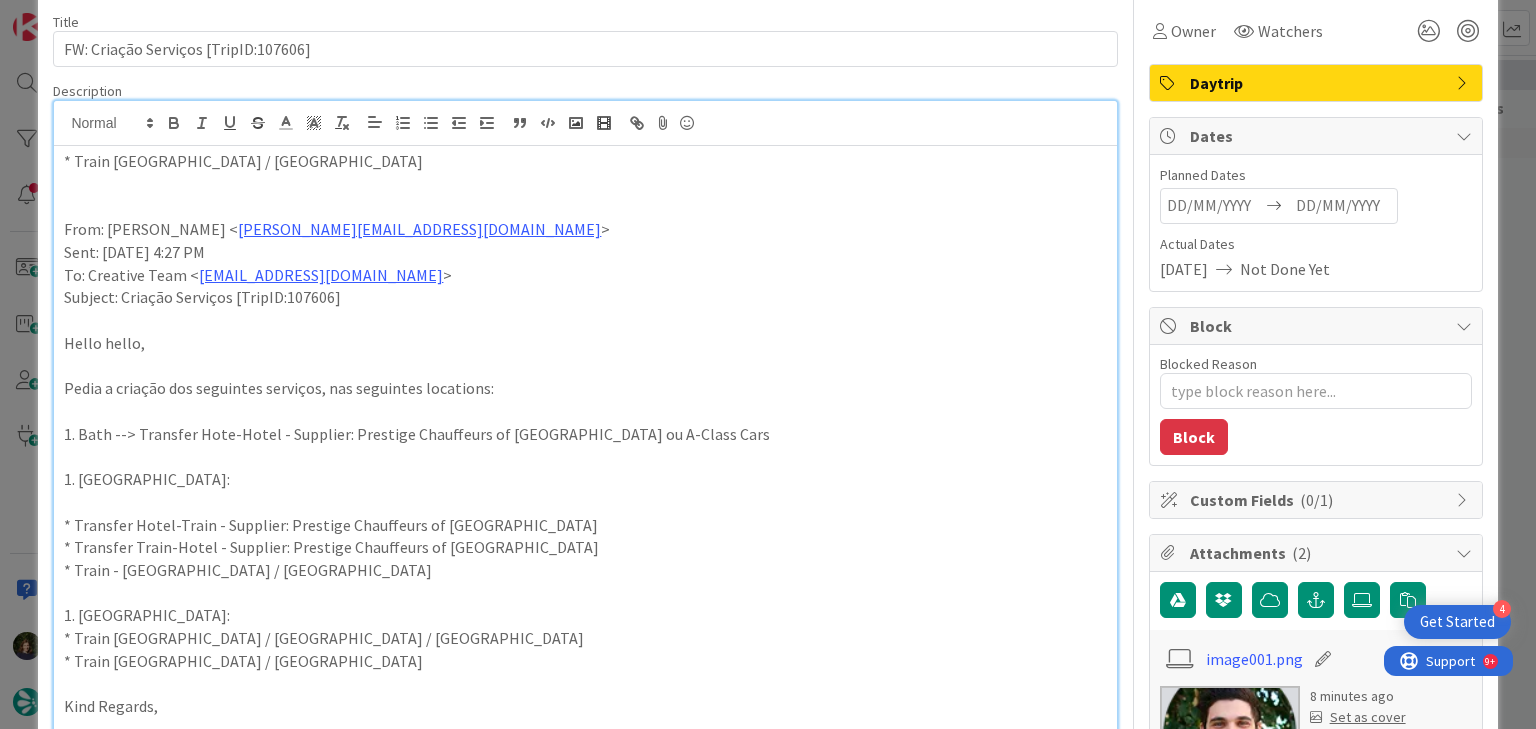 type on "x" 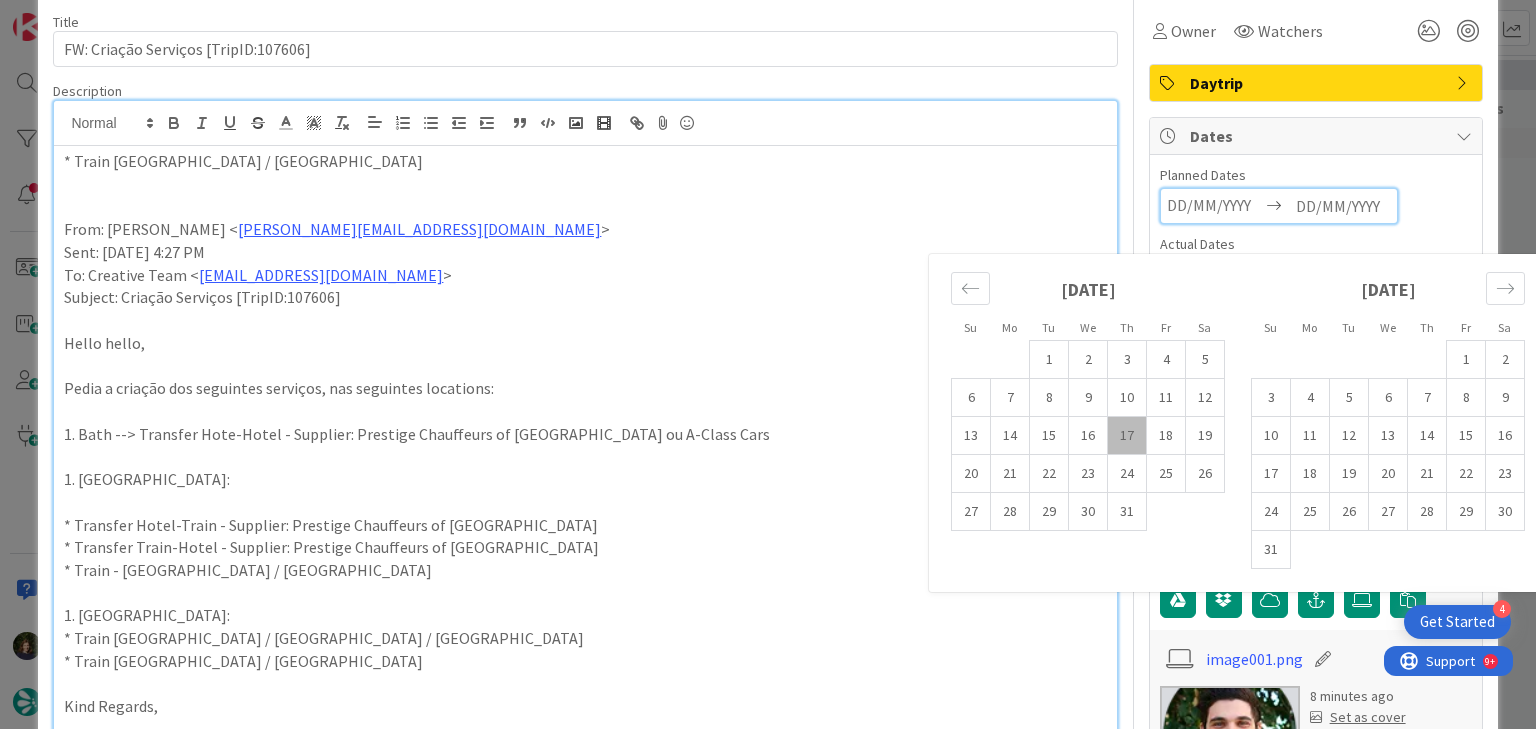 click at bounding box center (1343, 206) 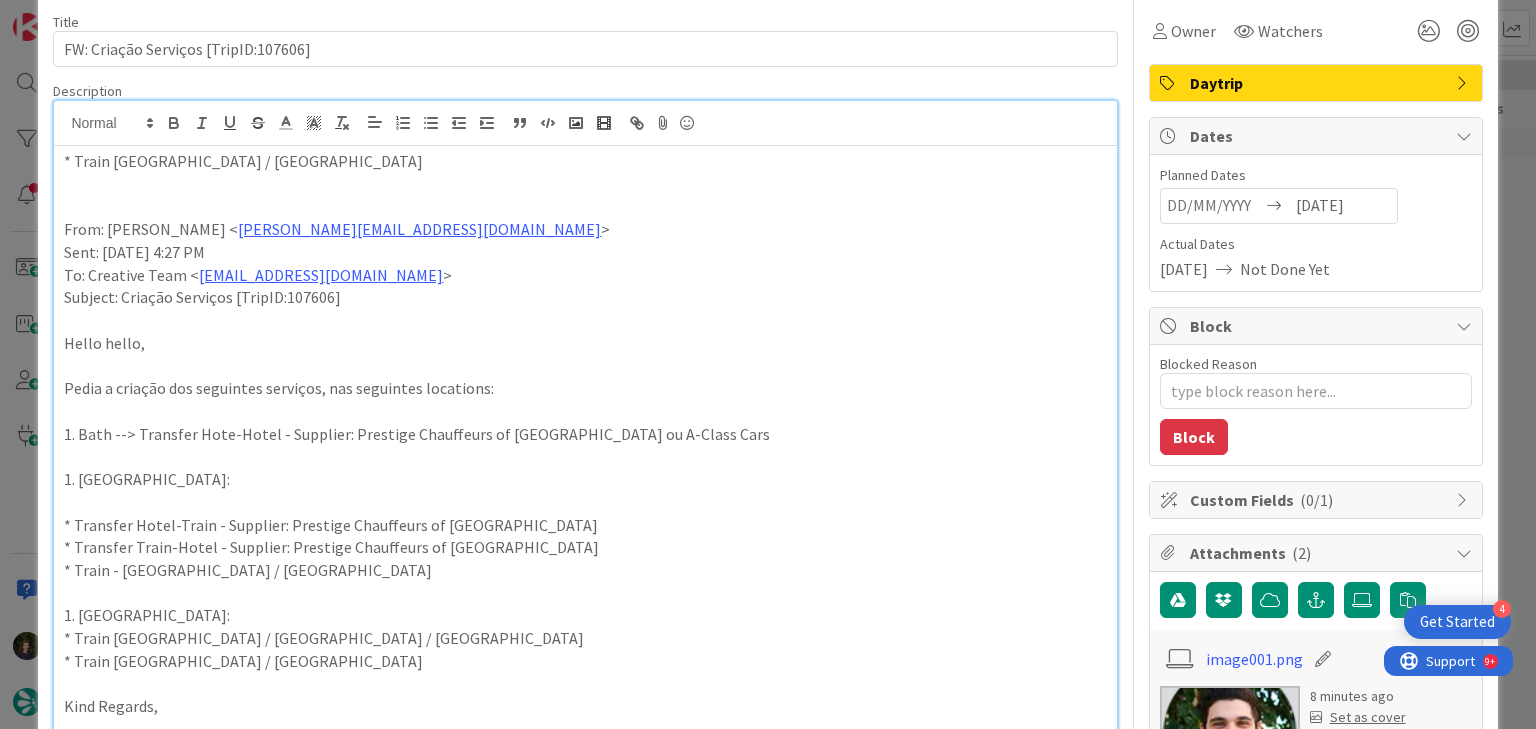 click on "Daytrip" at bounding box center (1318, 83) 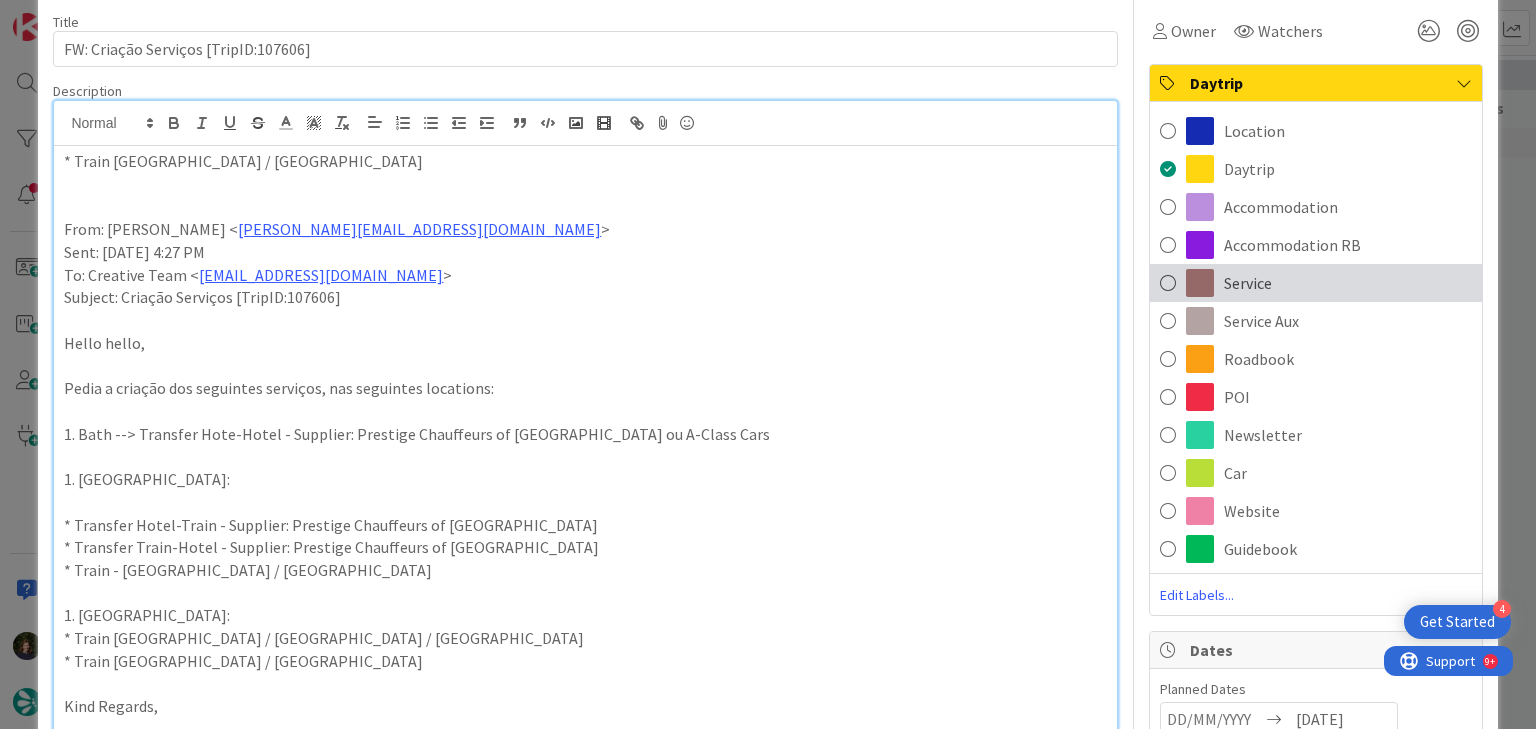 click on "Service" at bounding box center [1248, 283] 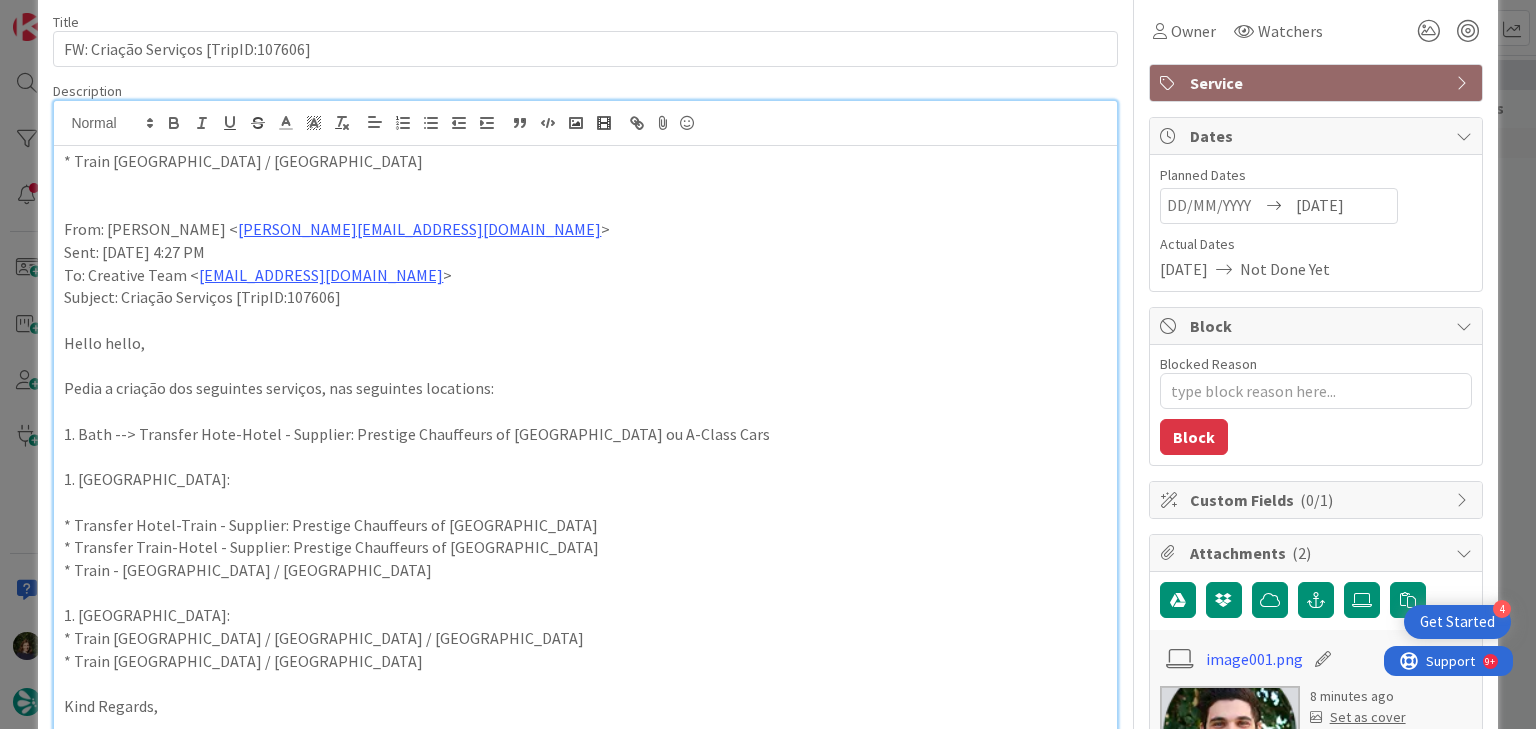 scroll, scrollTop: 0, scrollLeft: 0, axis: both 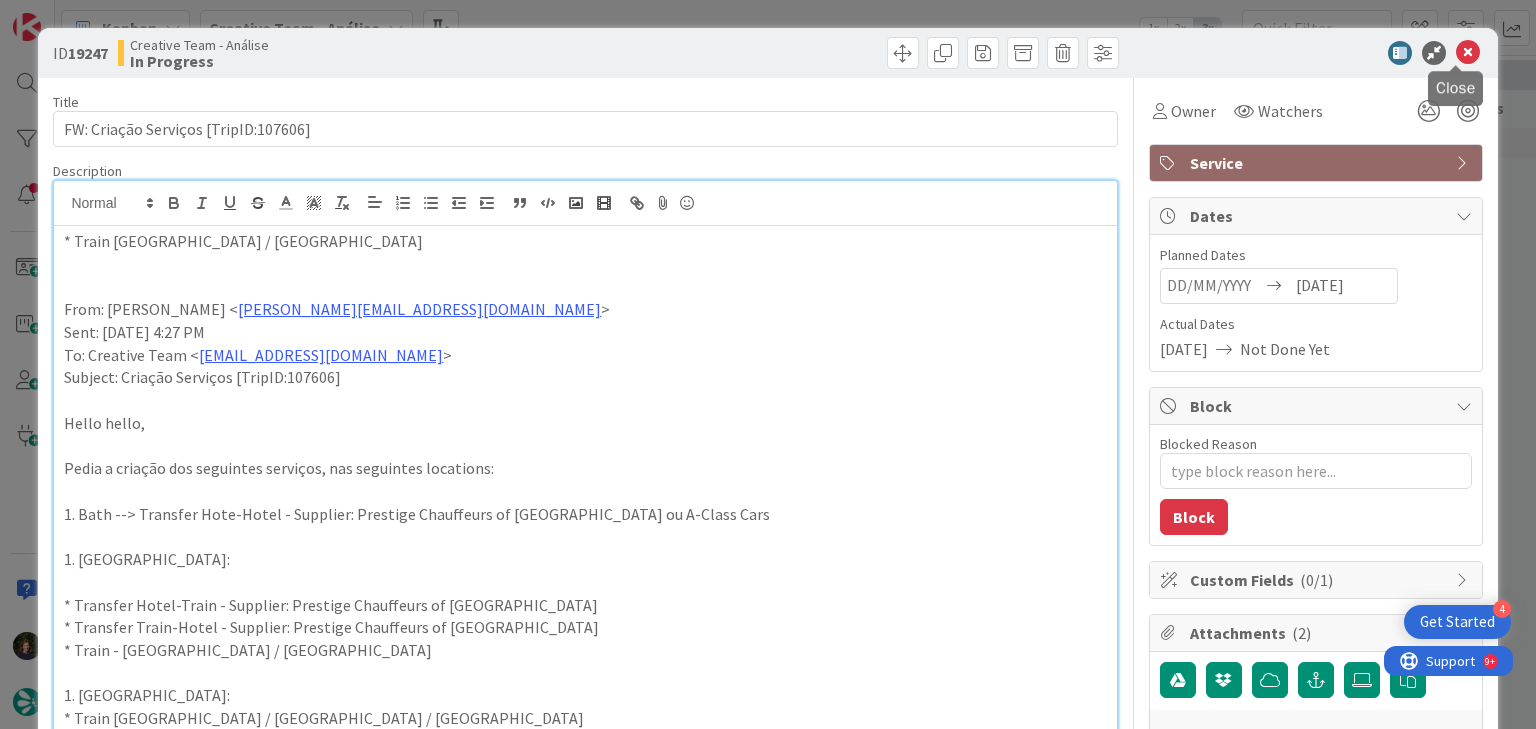 click at bounding box center [1468, 53] 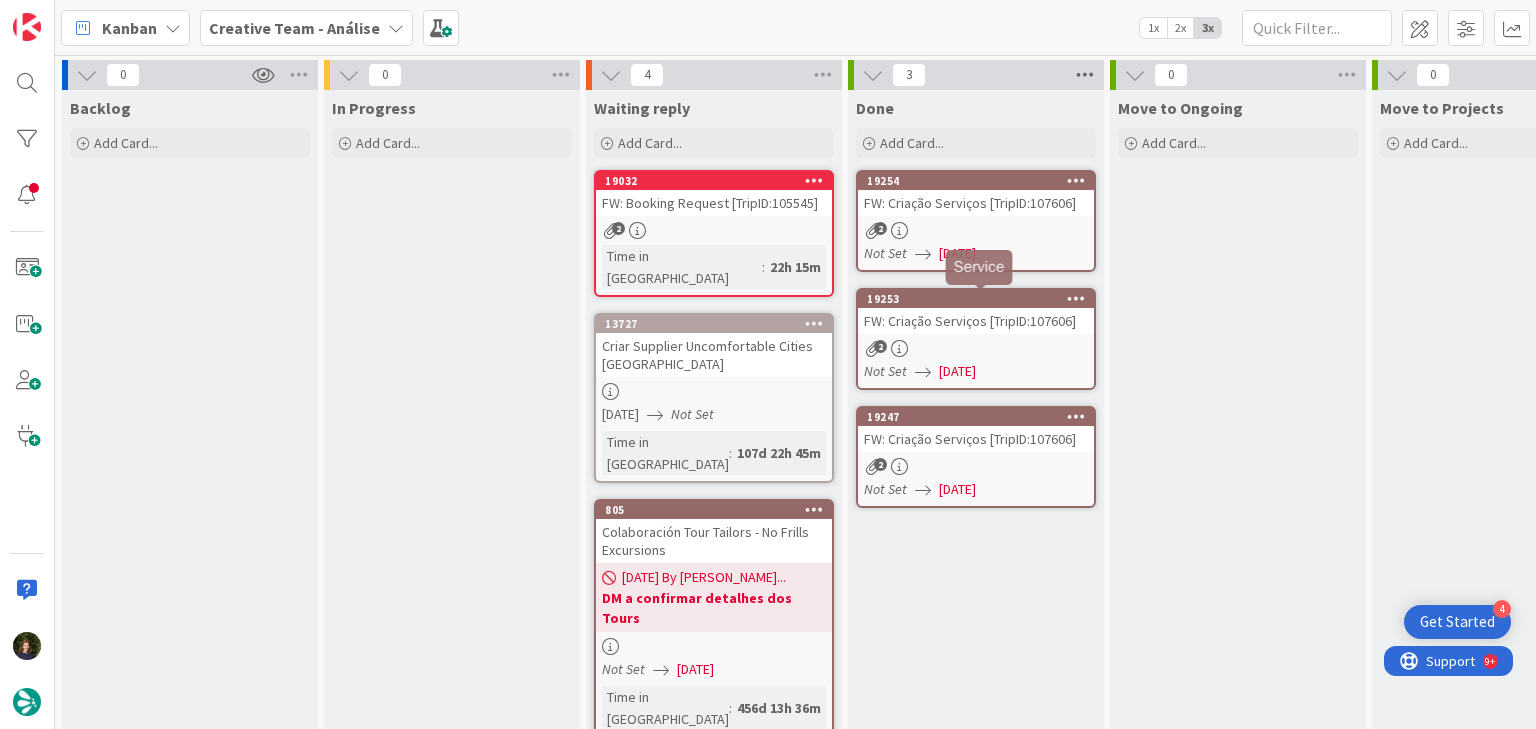 scroll, scrollTop: 0, scrollLeft: 0, axis: both 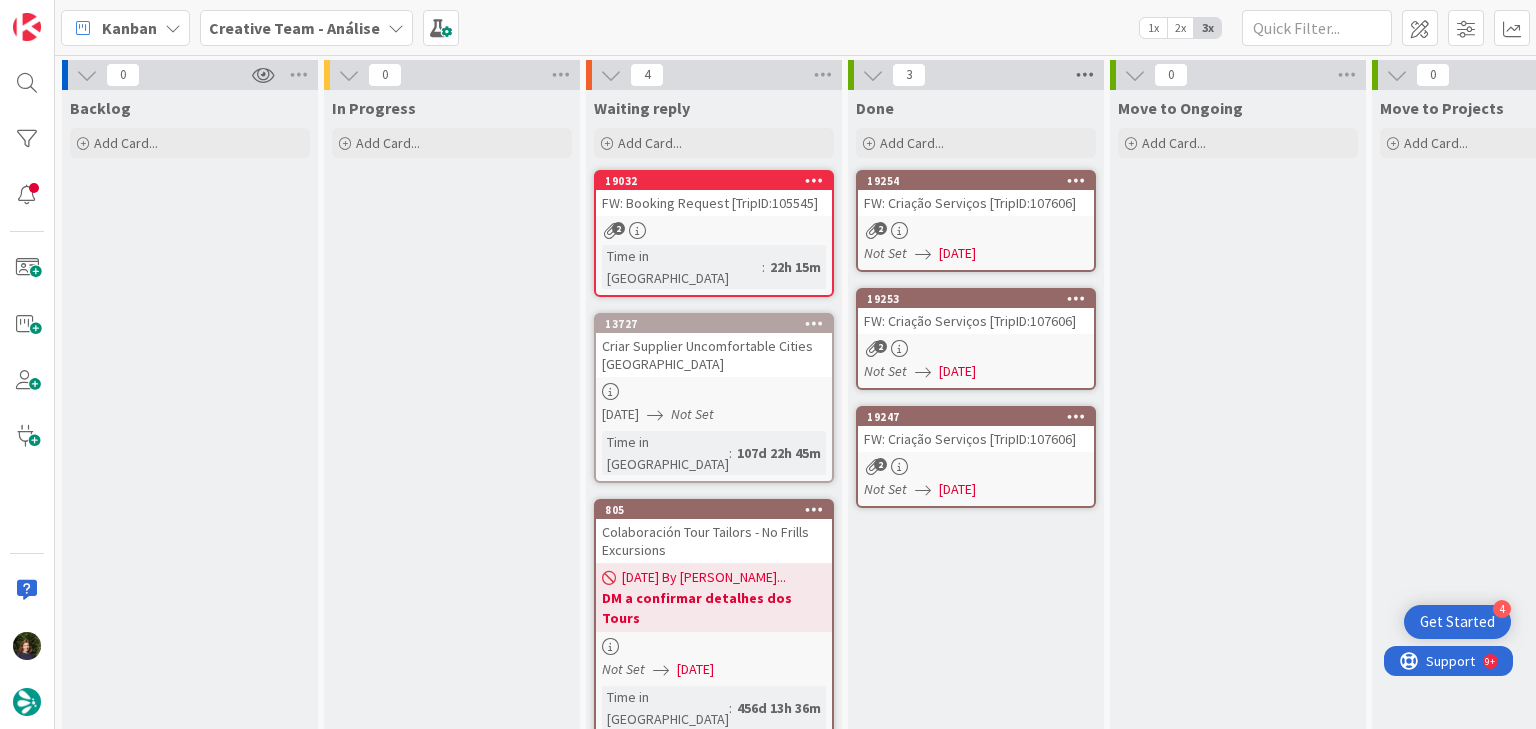 click at bounding box center [1085, 75] 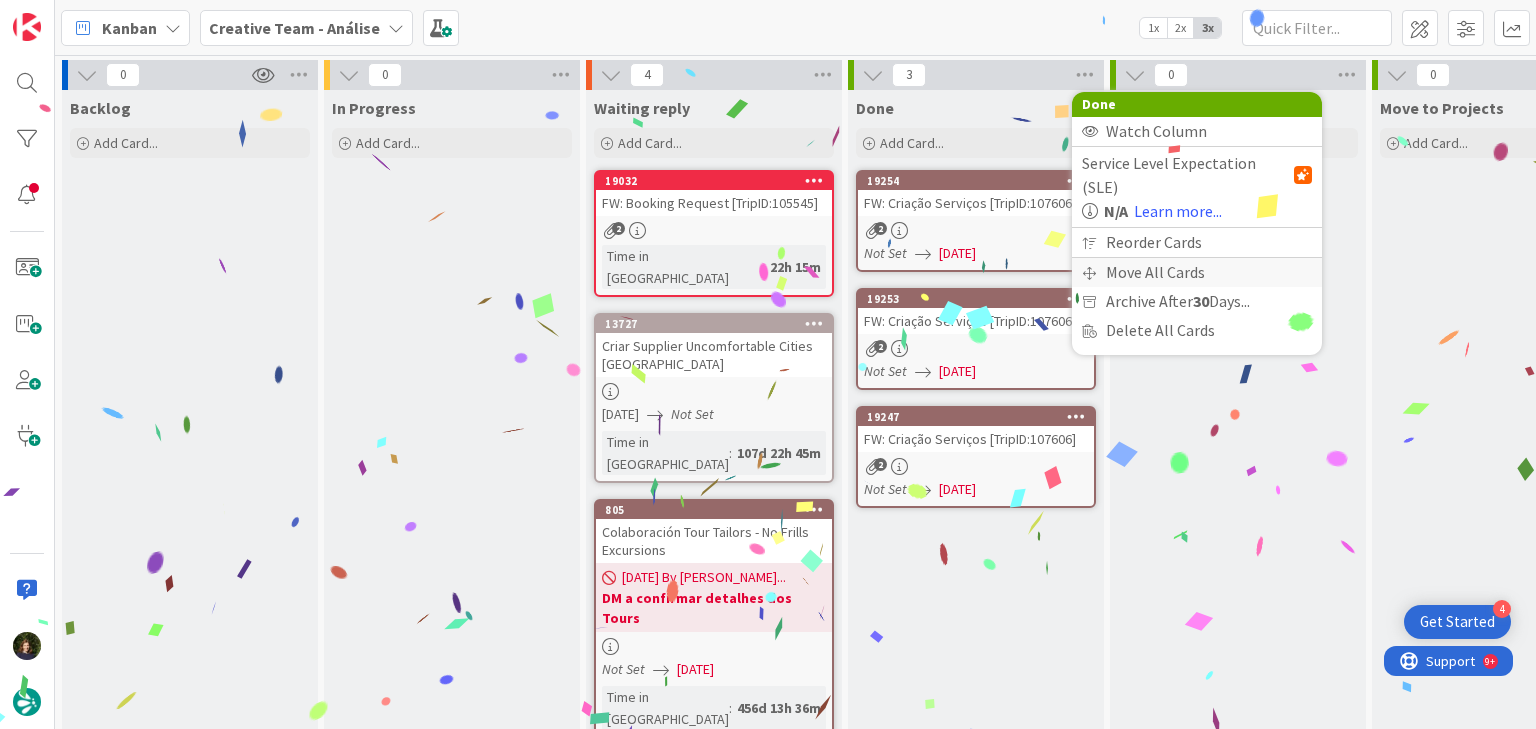 click on "Move All Cards" at bounding box center [1197, 272] 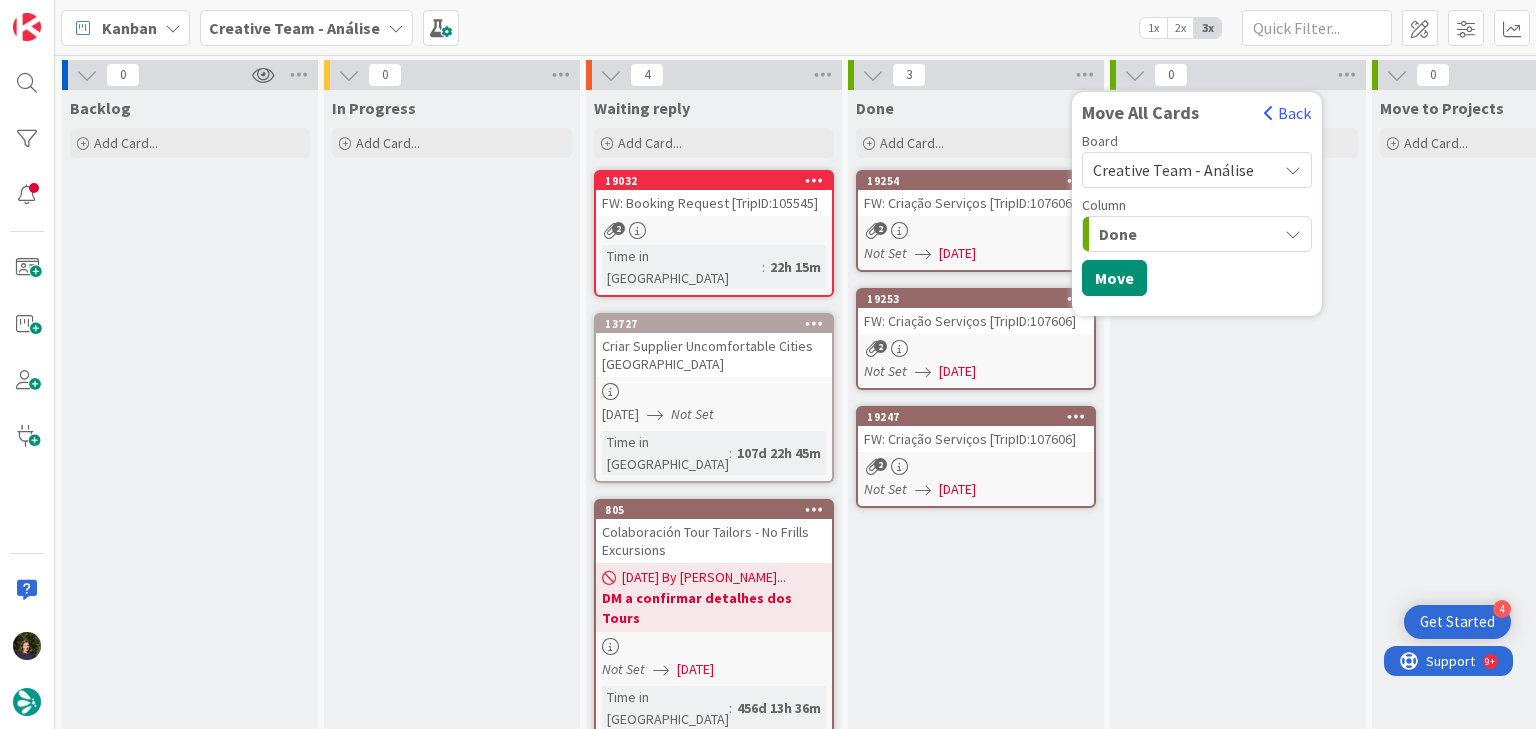 click on "Creative Team - Análise" at bounding box center (1173, 170) 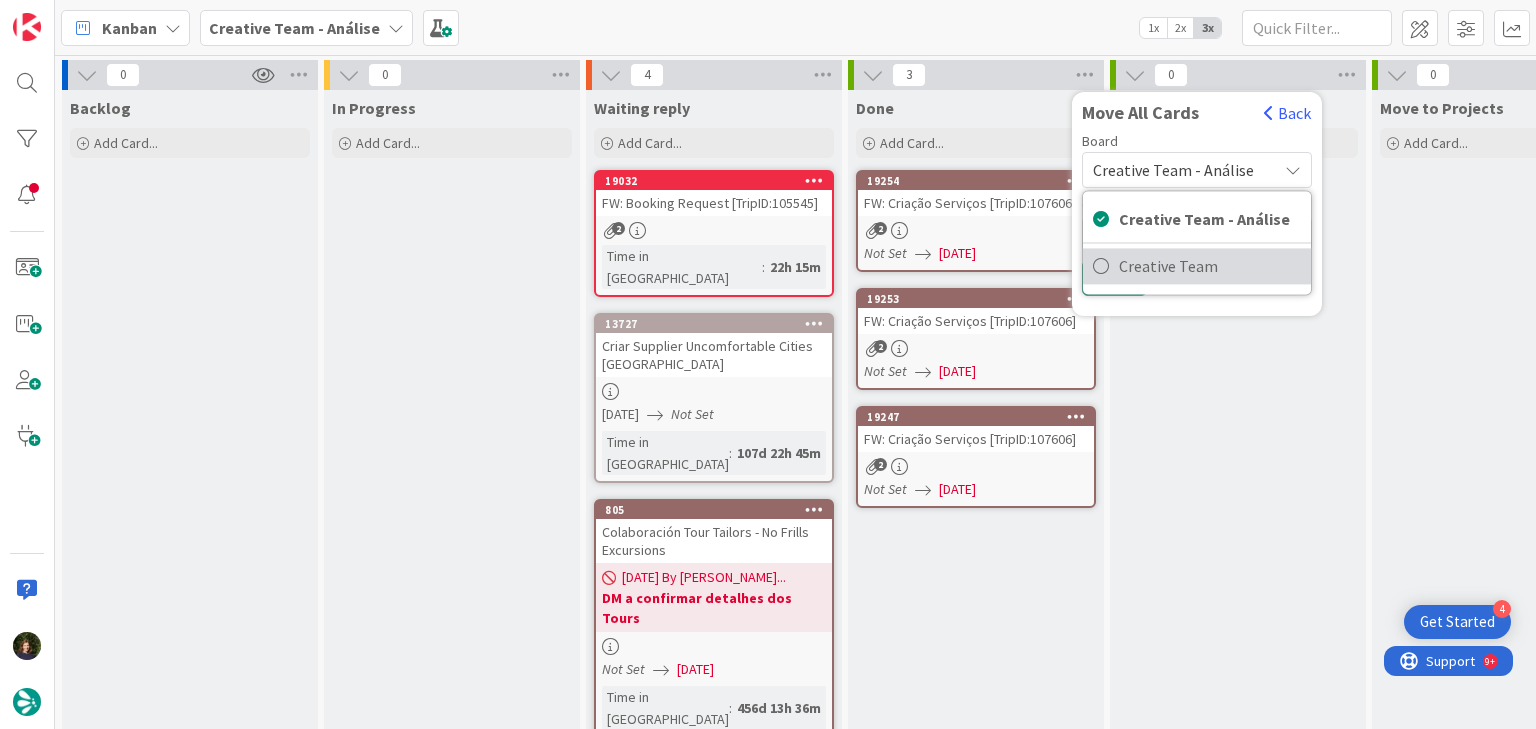click on "Creative Team" at bounding box center [1210, 266] 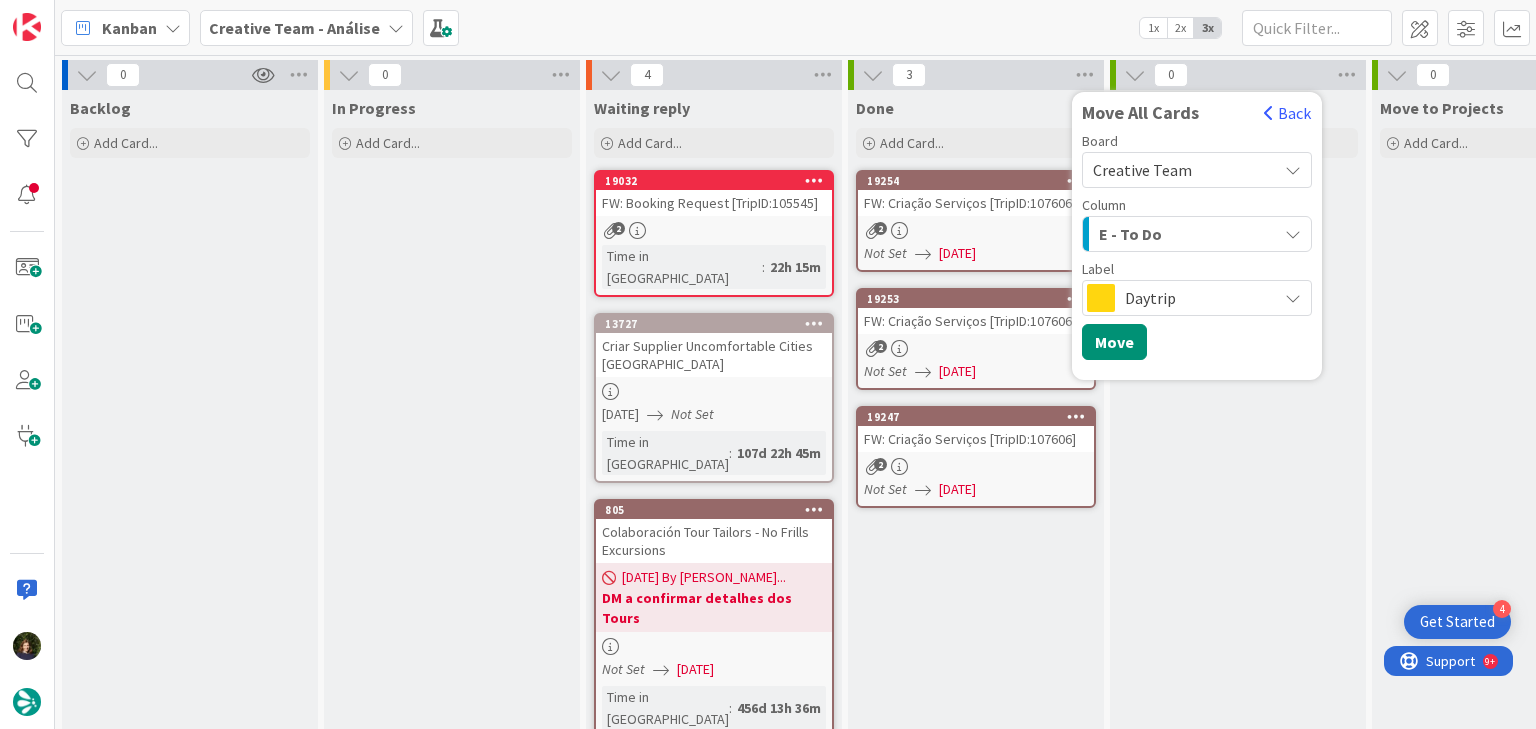 click on "E - To Do" at bounding box center (1185, 234) 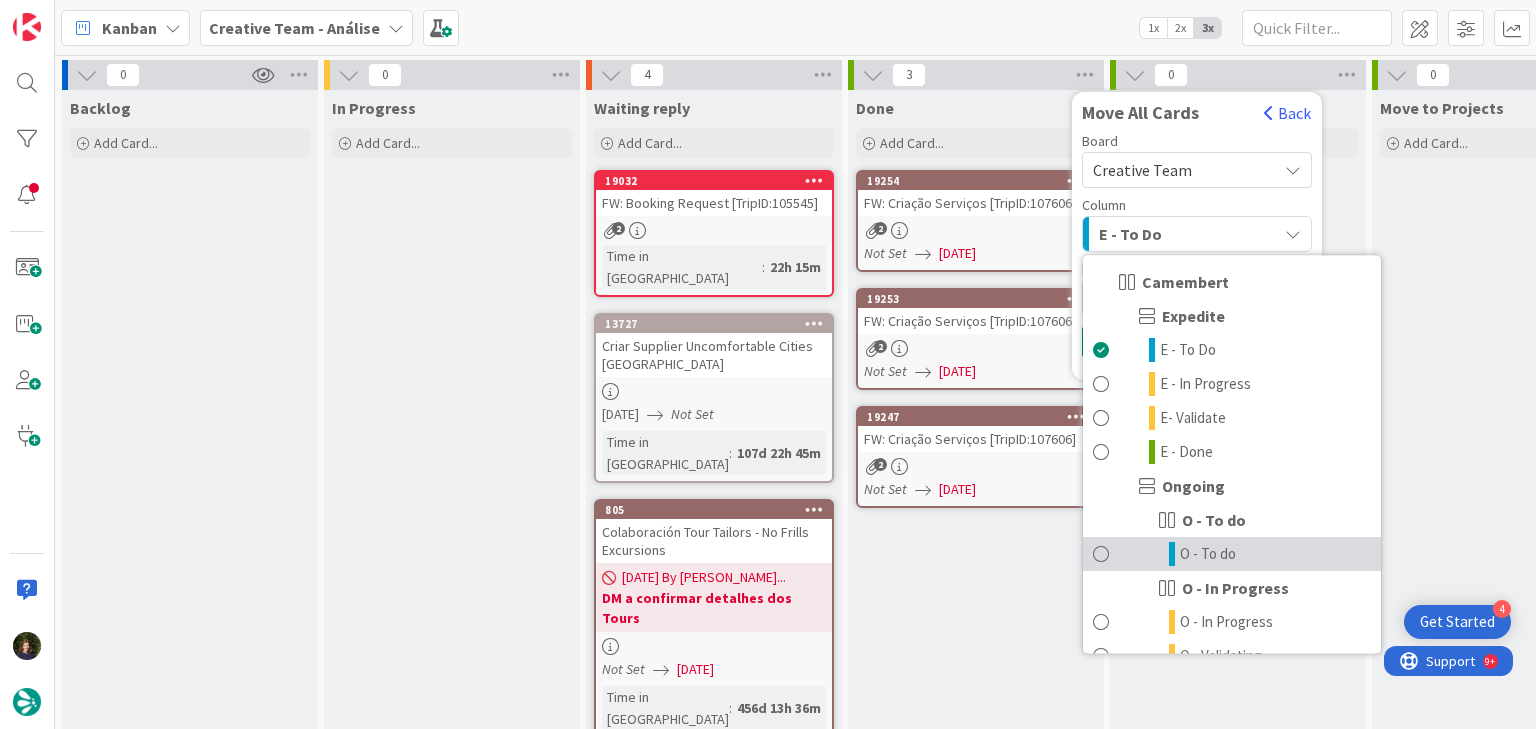 click on "O - To do" at bounding box center (1208, 554) 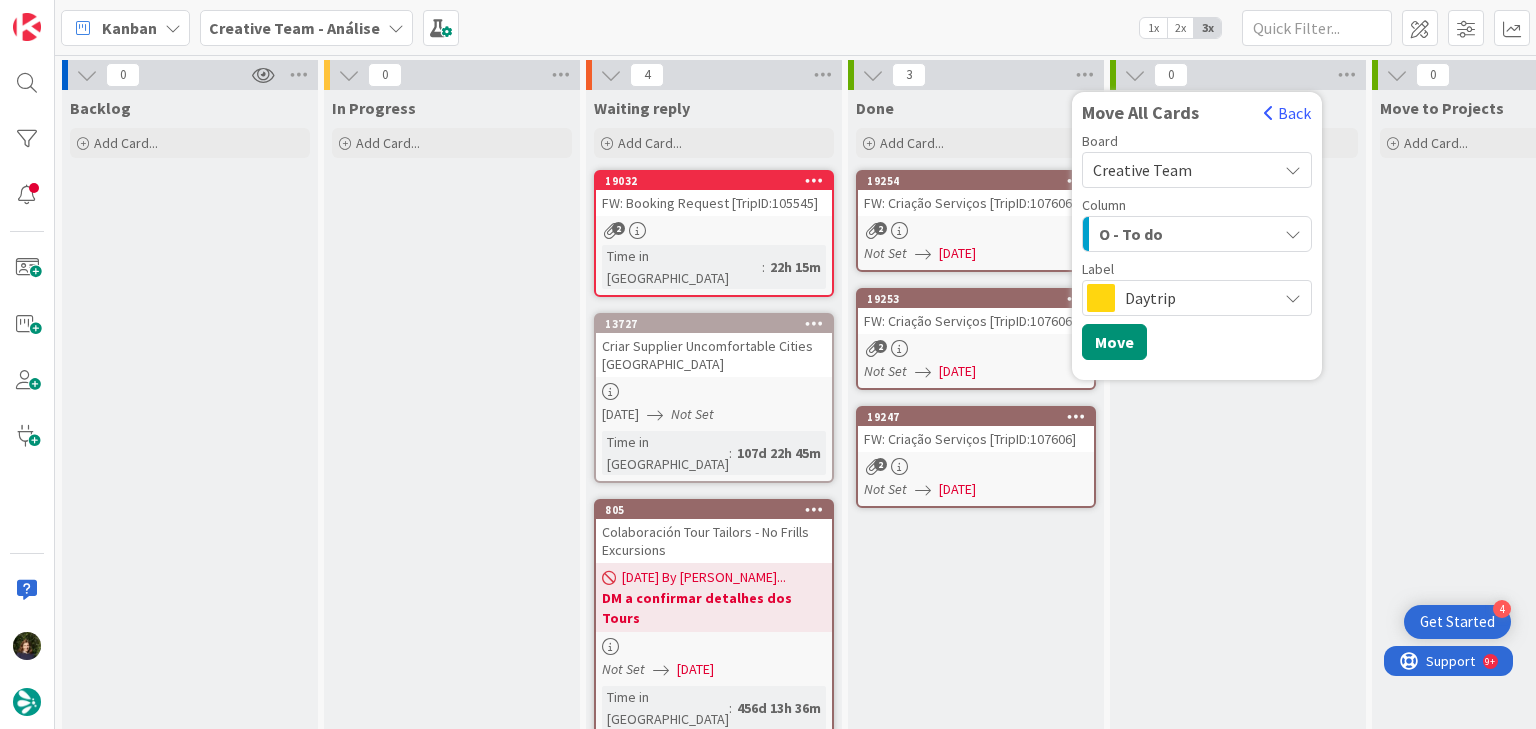 click on "Daytrip" at bounding box center [1196, 298] 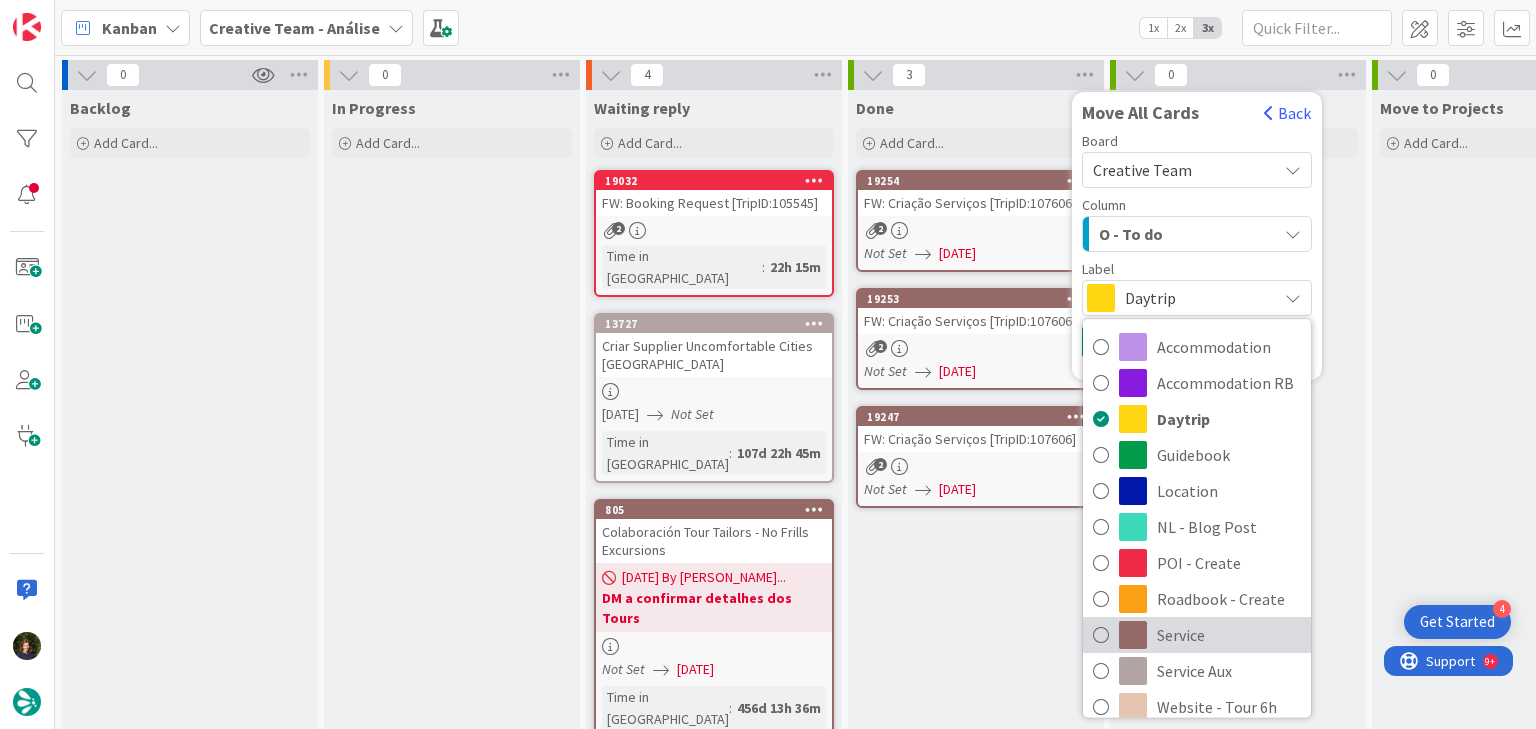 click on "Service" at bounding box center [1229, 635] 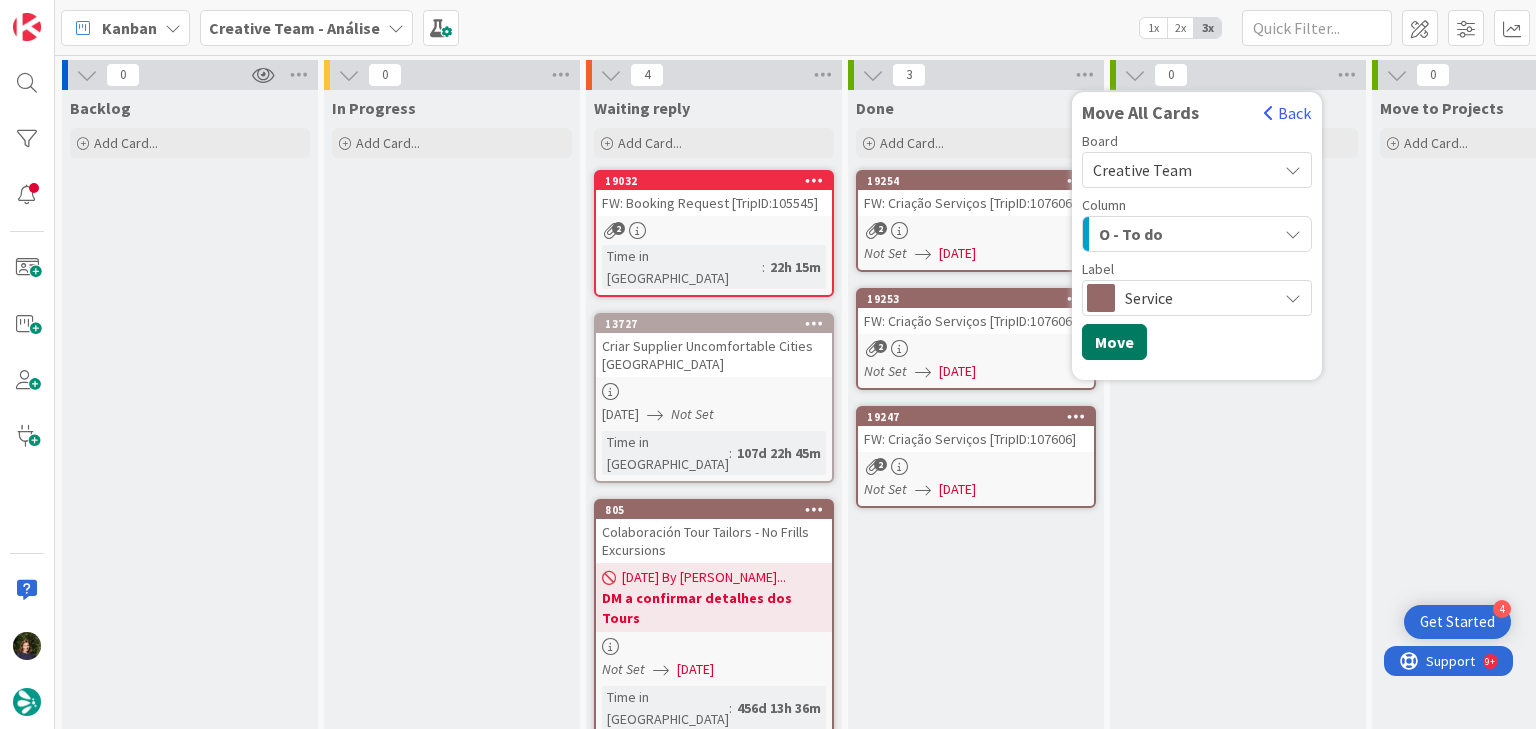 click on "Move" at bounding box center [1114, 342] 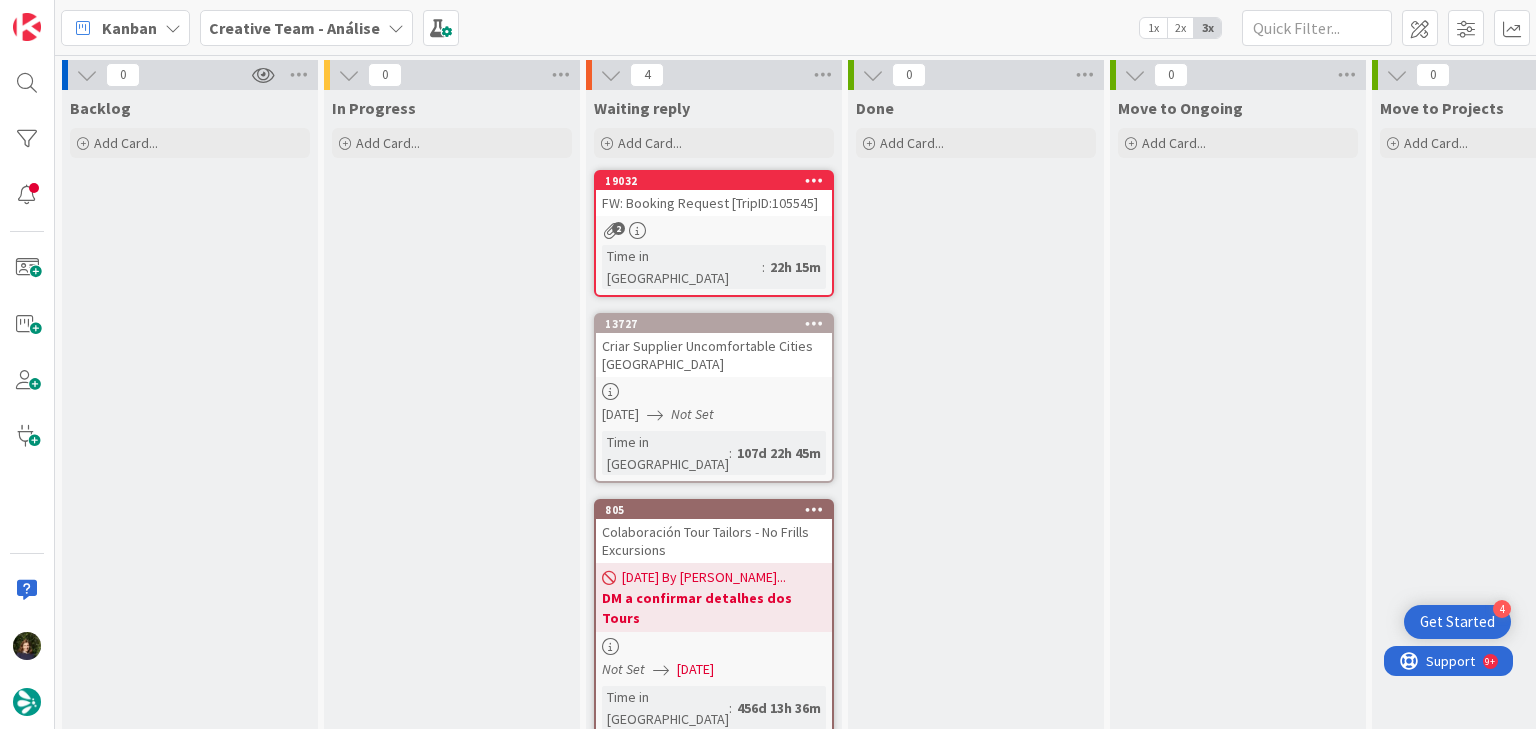 click on "Creative Team - Análise" at bounding box center [294, 28] 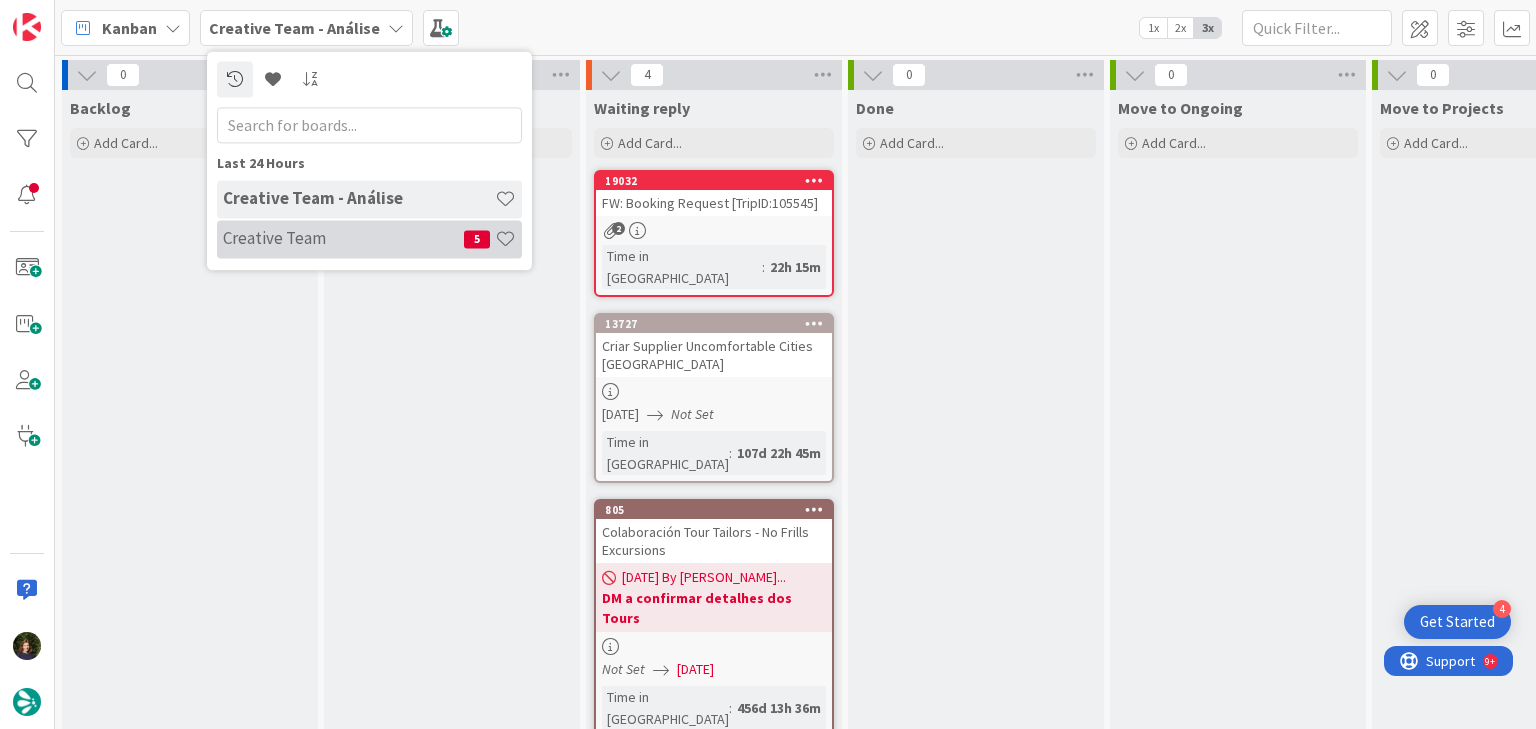 click on "Creative Team" at bounding box center (343, 239) 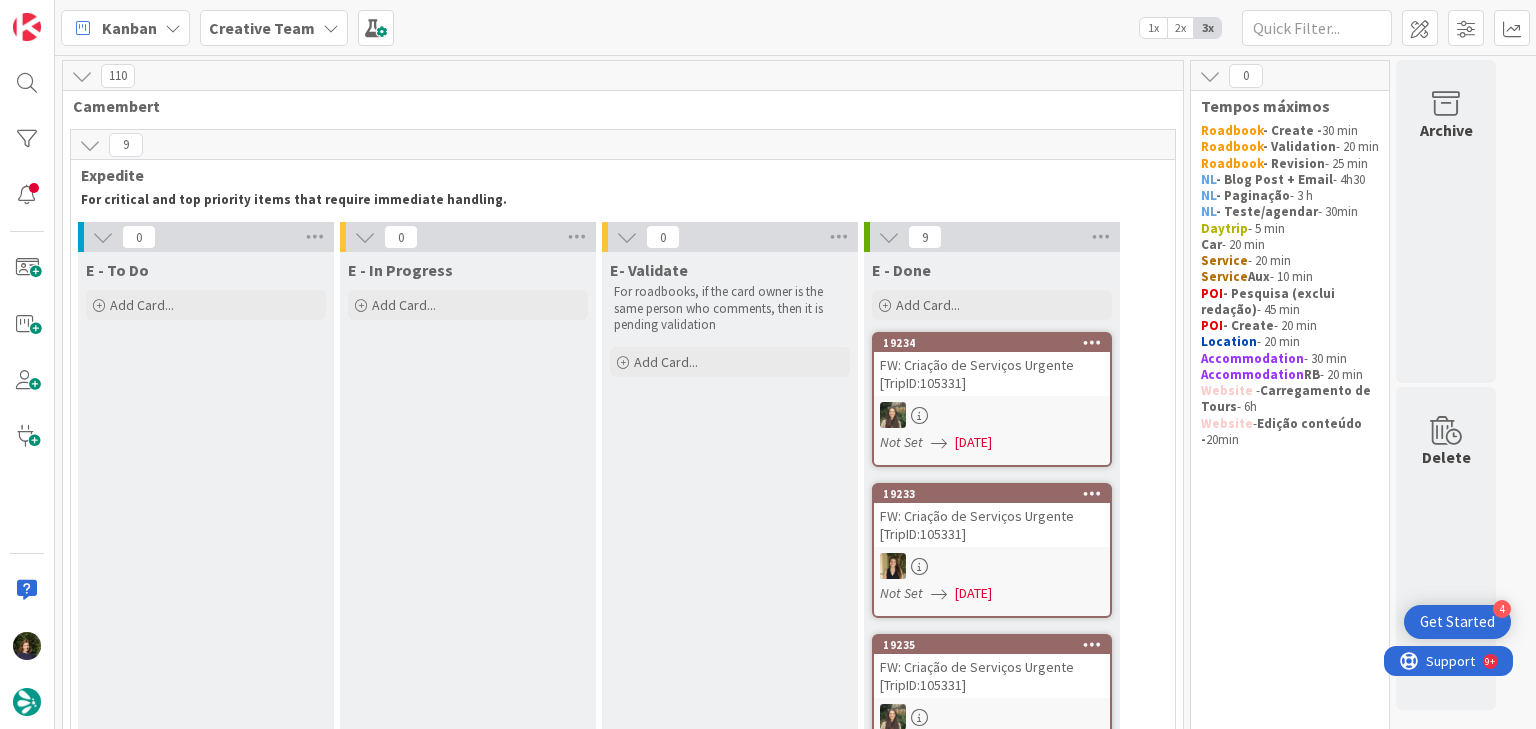 scroll, scrollTop: 0, scrollLeft: 0, axis: both 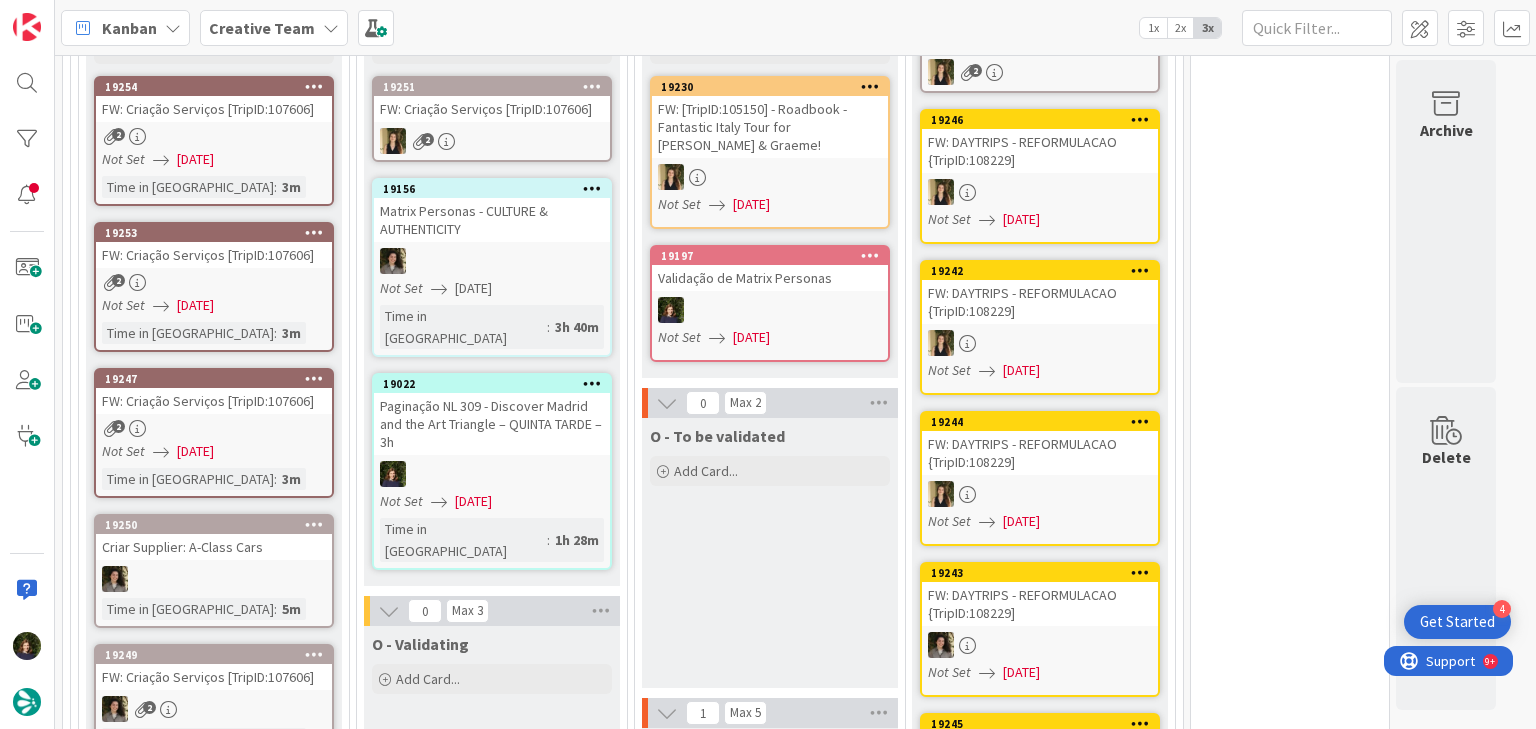 click on "Paginação NL 309 - Discover Madrid and the Art Triangle – QUINTA TARDE – 3h" at bounding box center [492, 424] 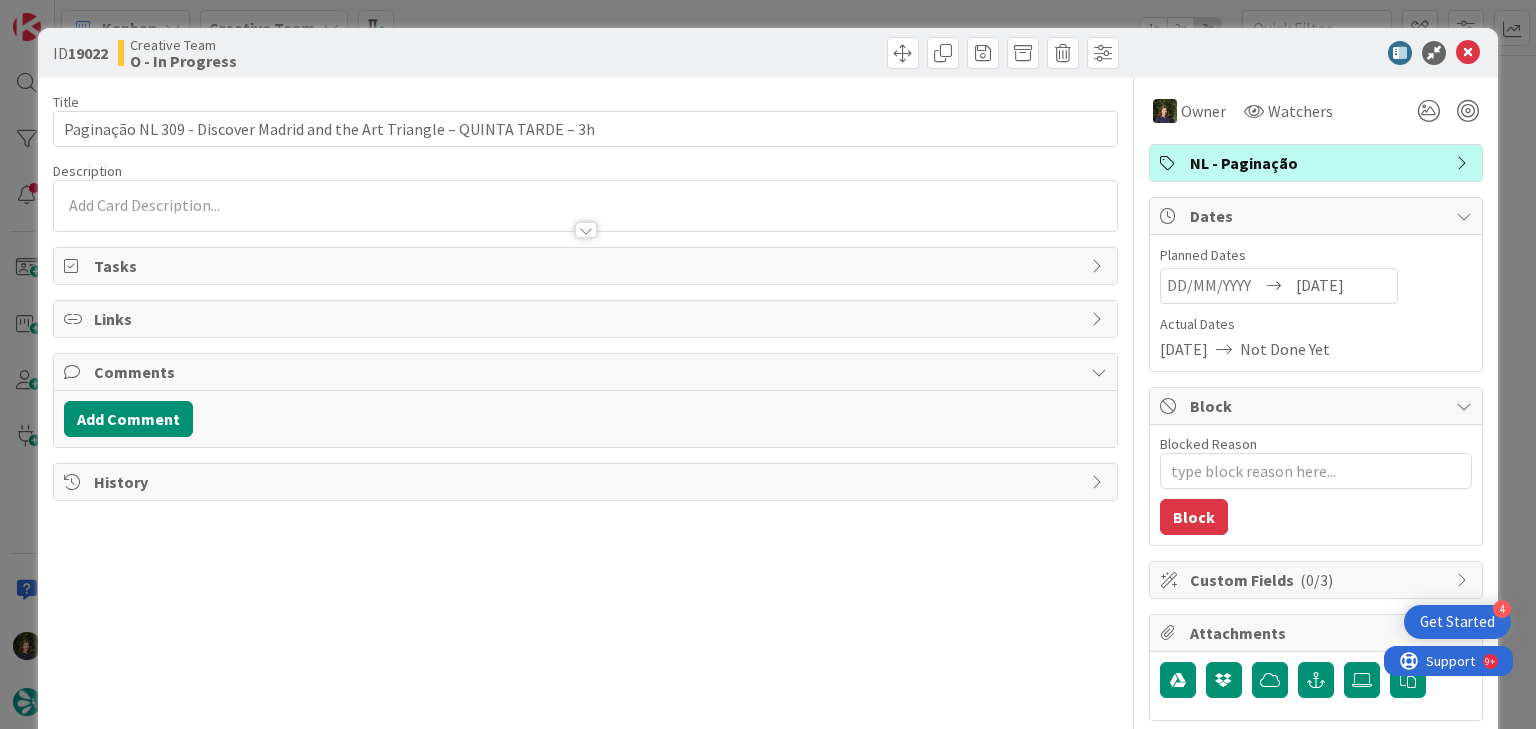 scroll, scrollTop: 0, scrollLeft: 0, axis: both 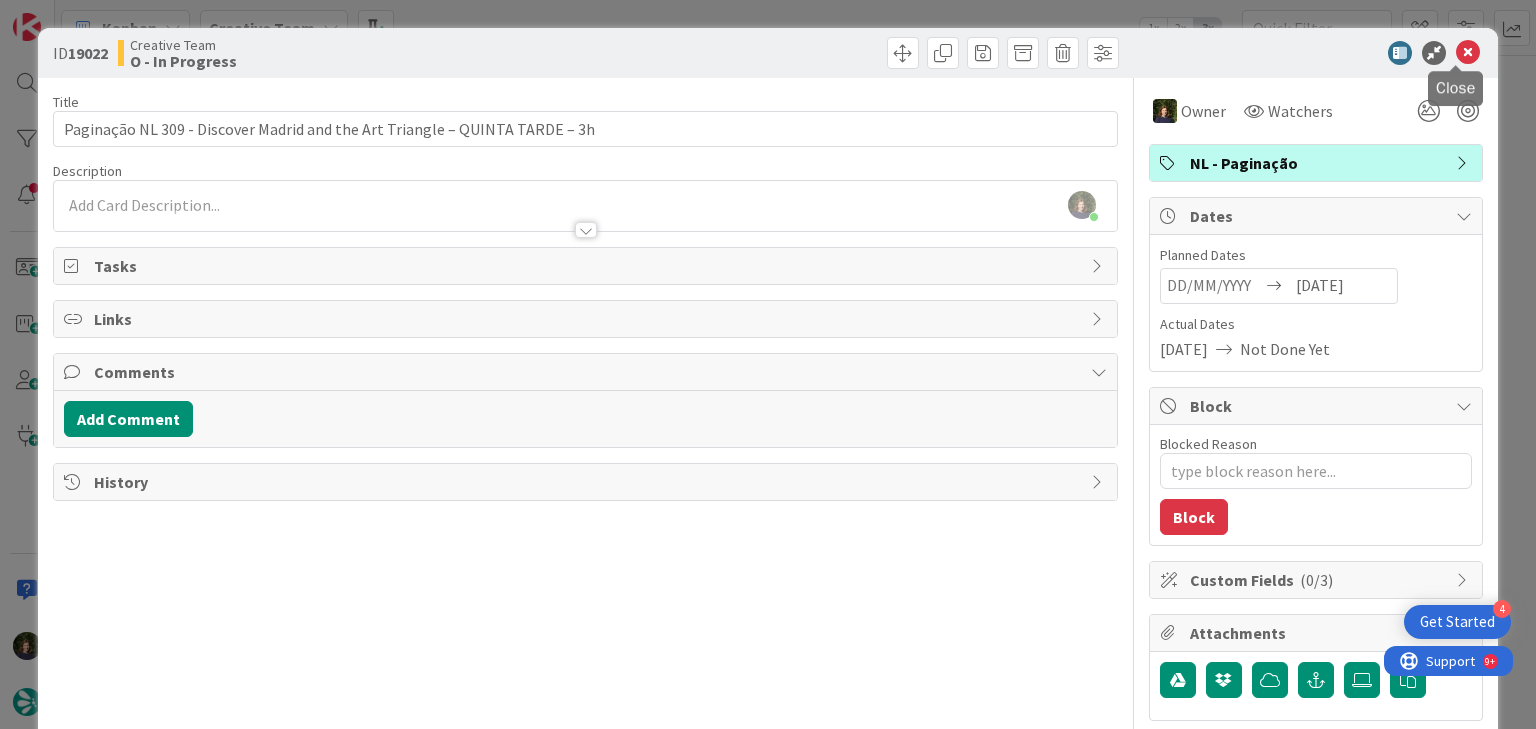 click at bounding box center [1468, 53] 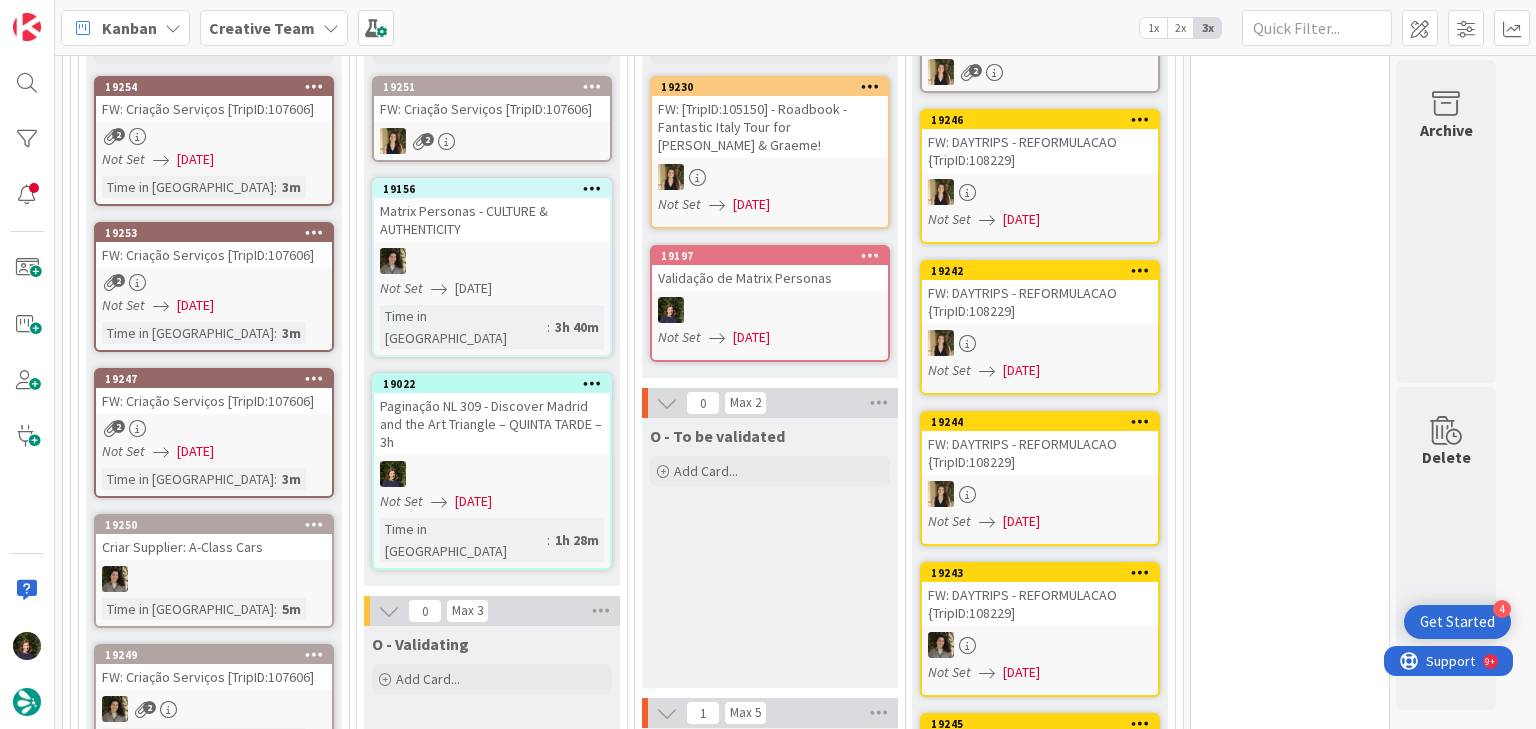 scroll, scrollTop: 0, scrollLeft: 0, axis: both 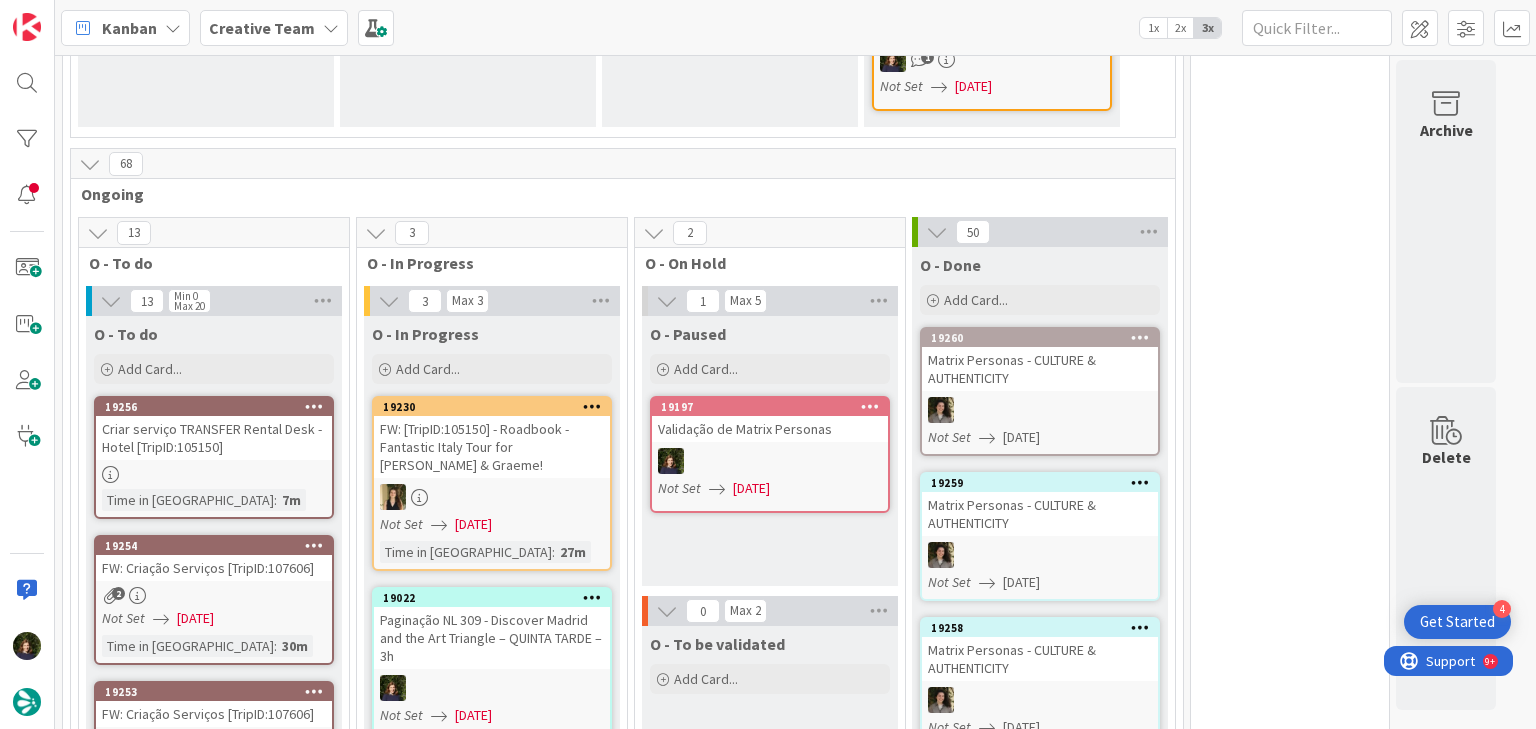 click on "Creative Team" at bounding box center (262, 28) 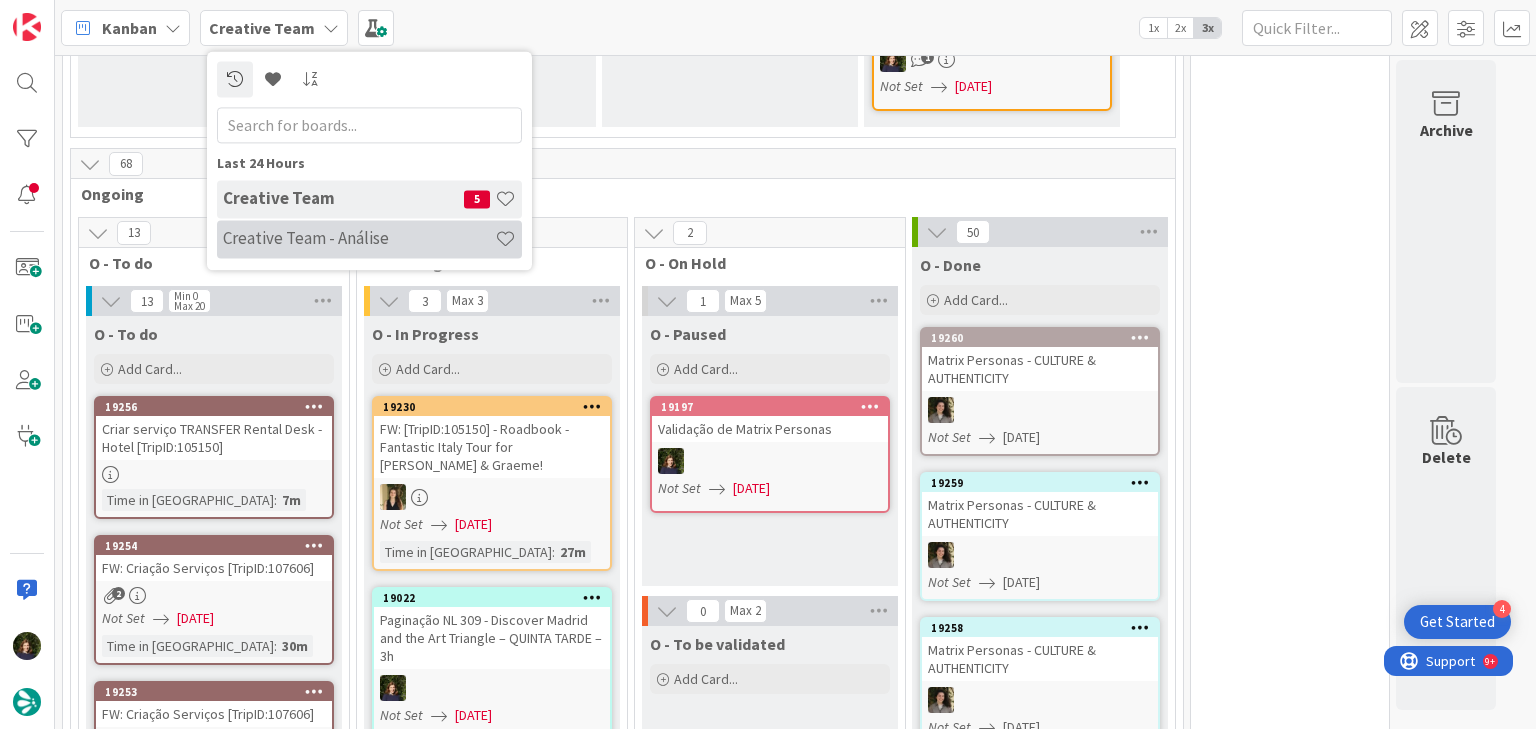 click on "Creative Team - Análise" at bounding box center [359, 239] 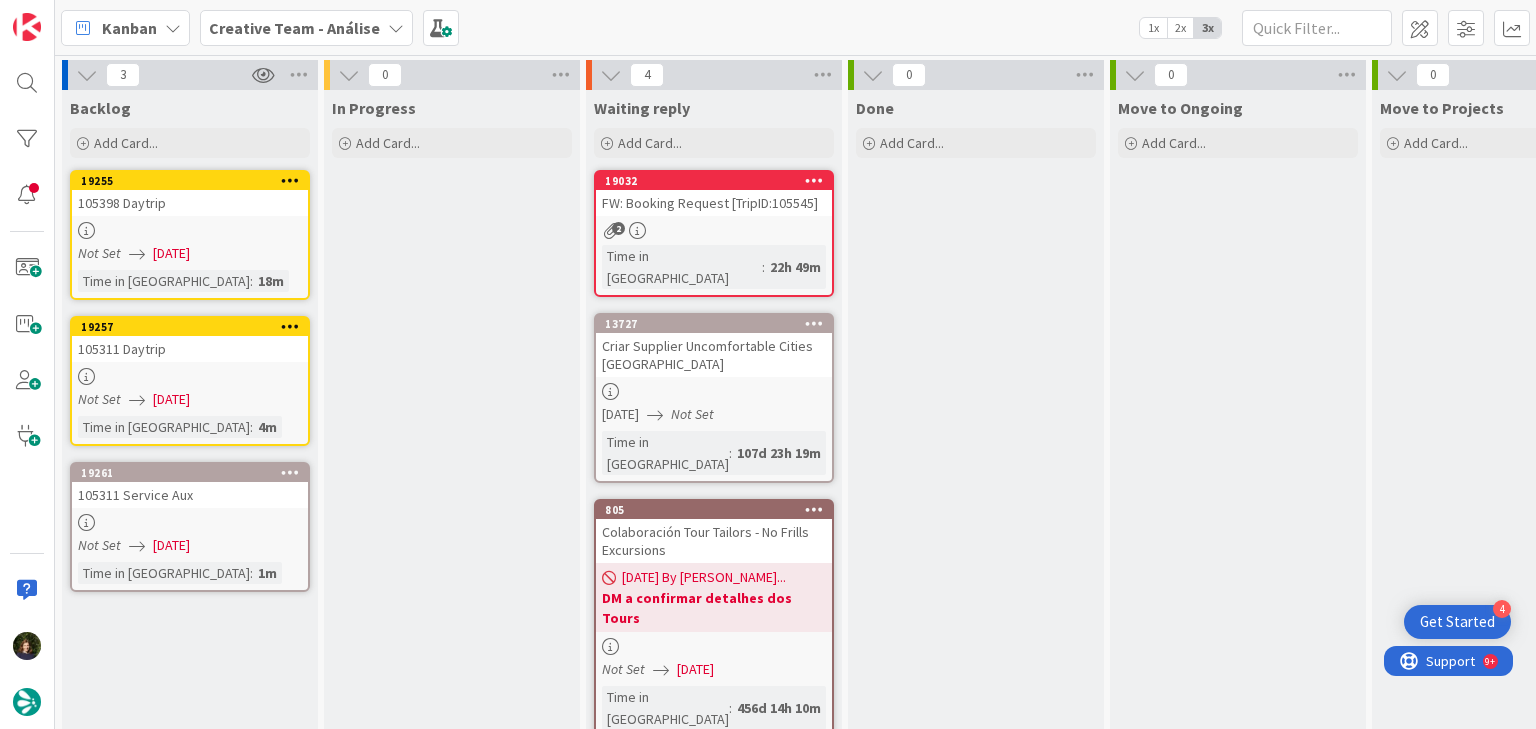 scroll, scrollTop: 0, scrollLeft: 0, axis: both 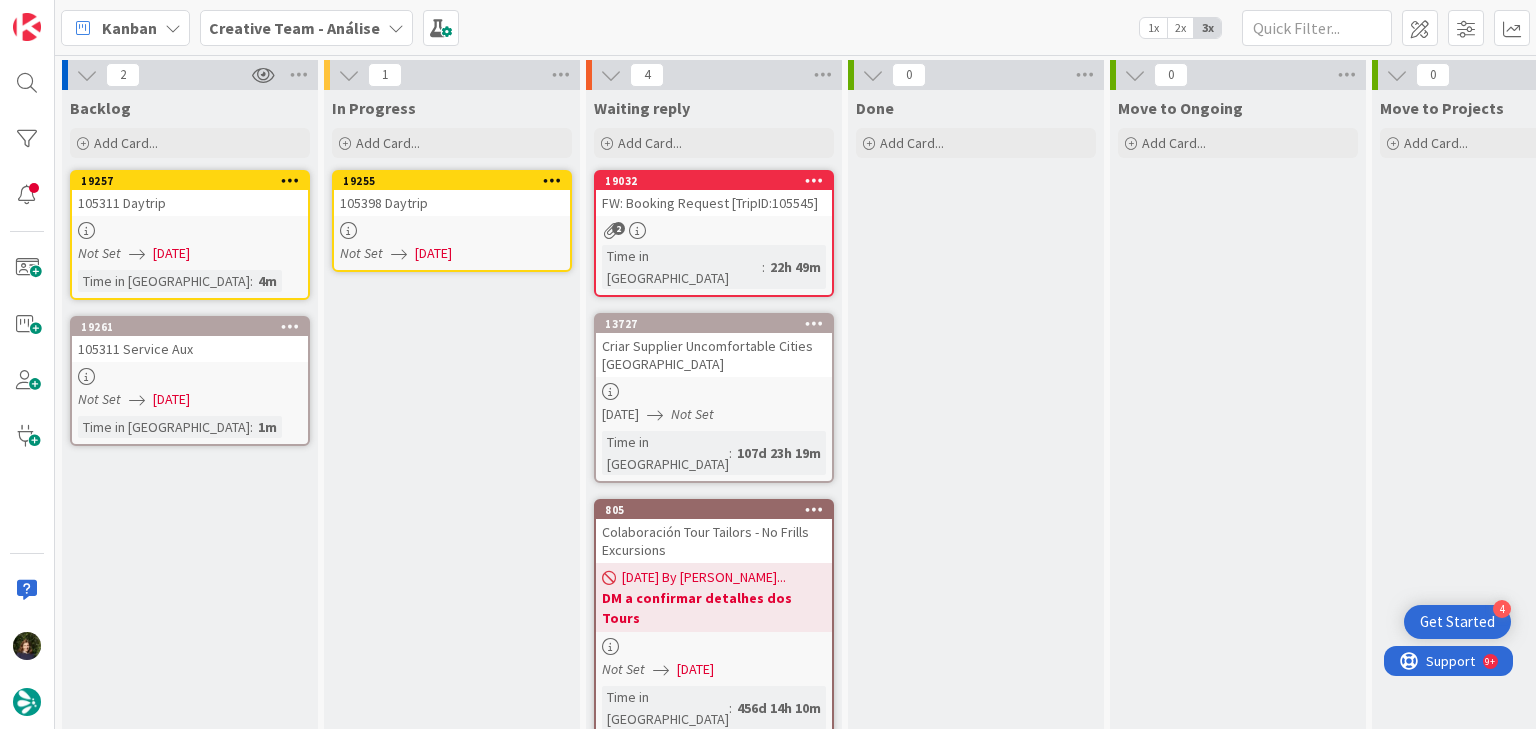 click on "19255 105398 Daytrip Not Set 17/07/2025" at bounding box center (452, 221) 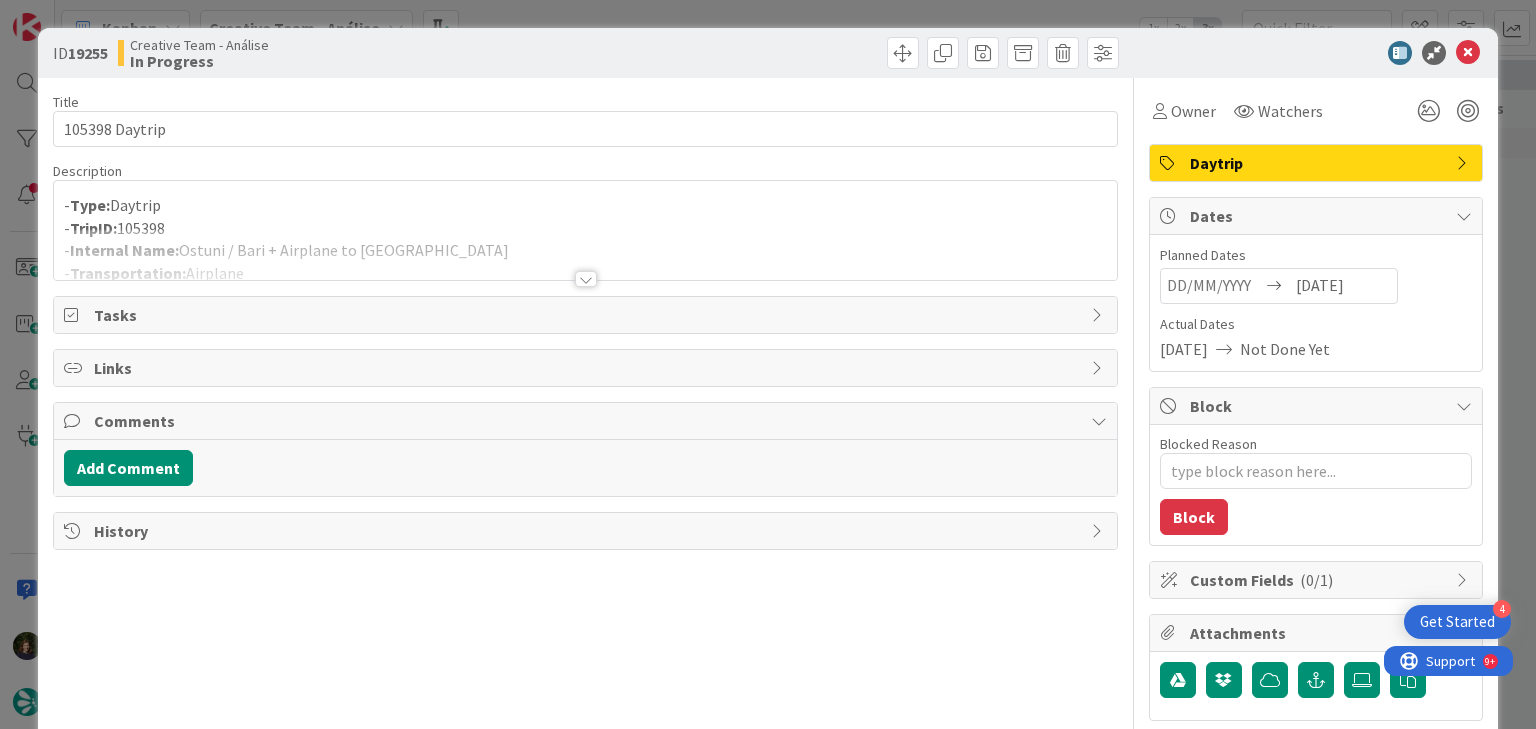 scroll, scrollTop: 0, scrollLeft: 0, axis: both 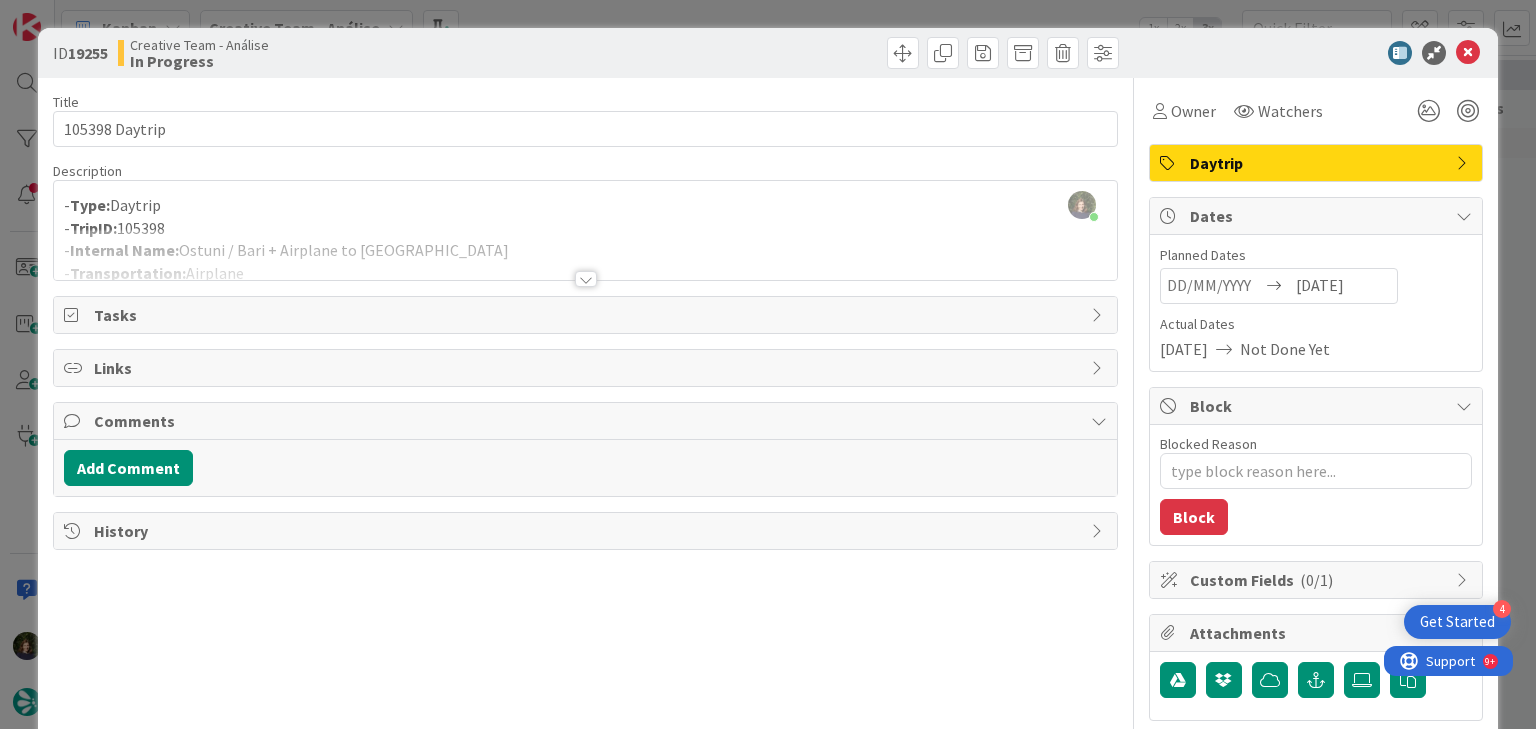 click at bounding box center (586, 279) 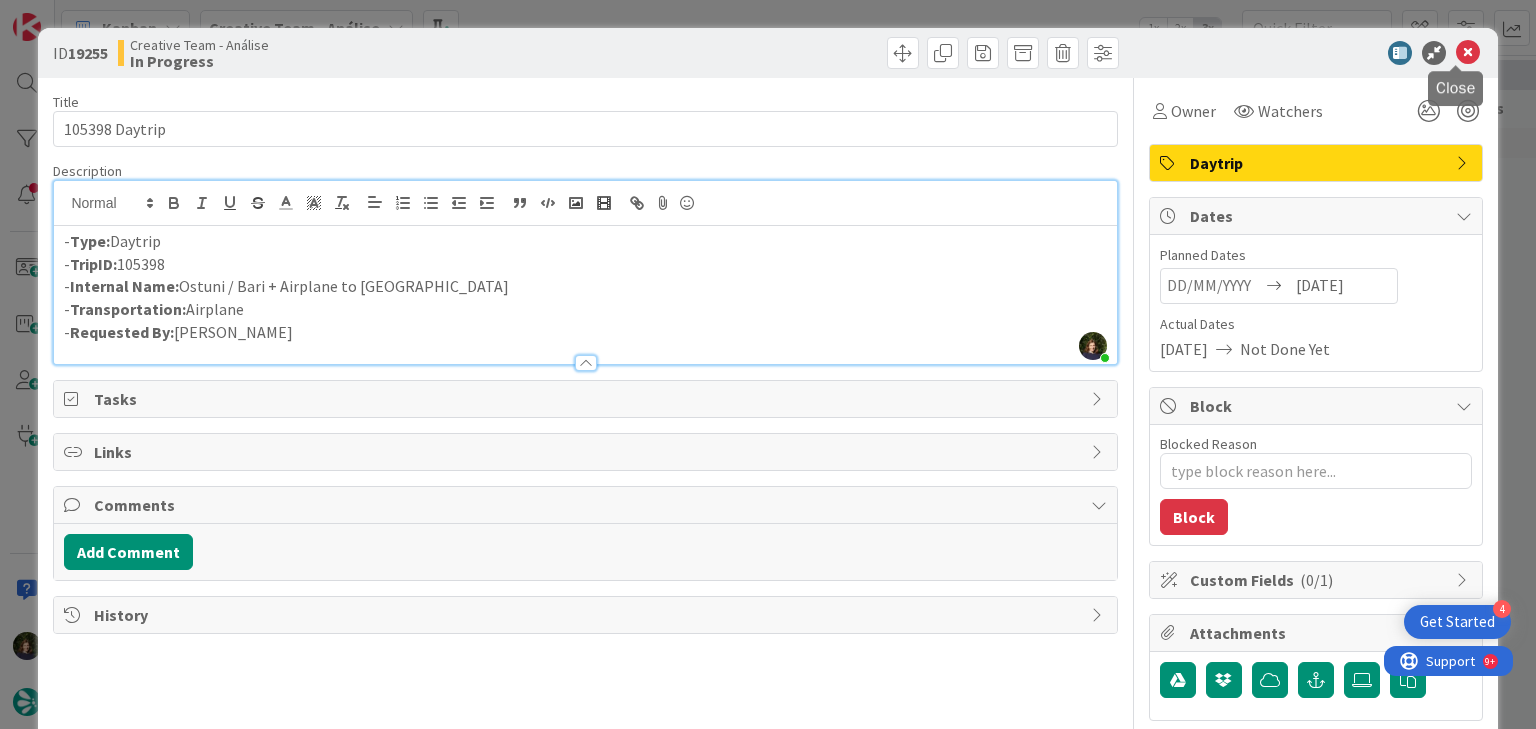 click at bounding box center [1468, 53] 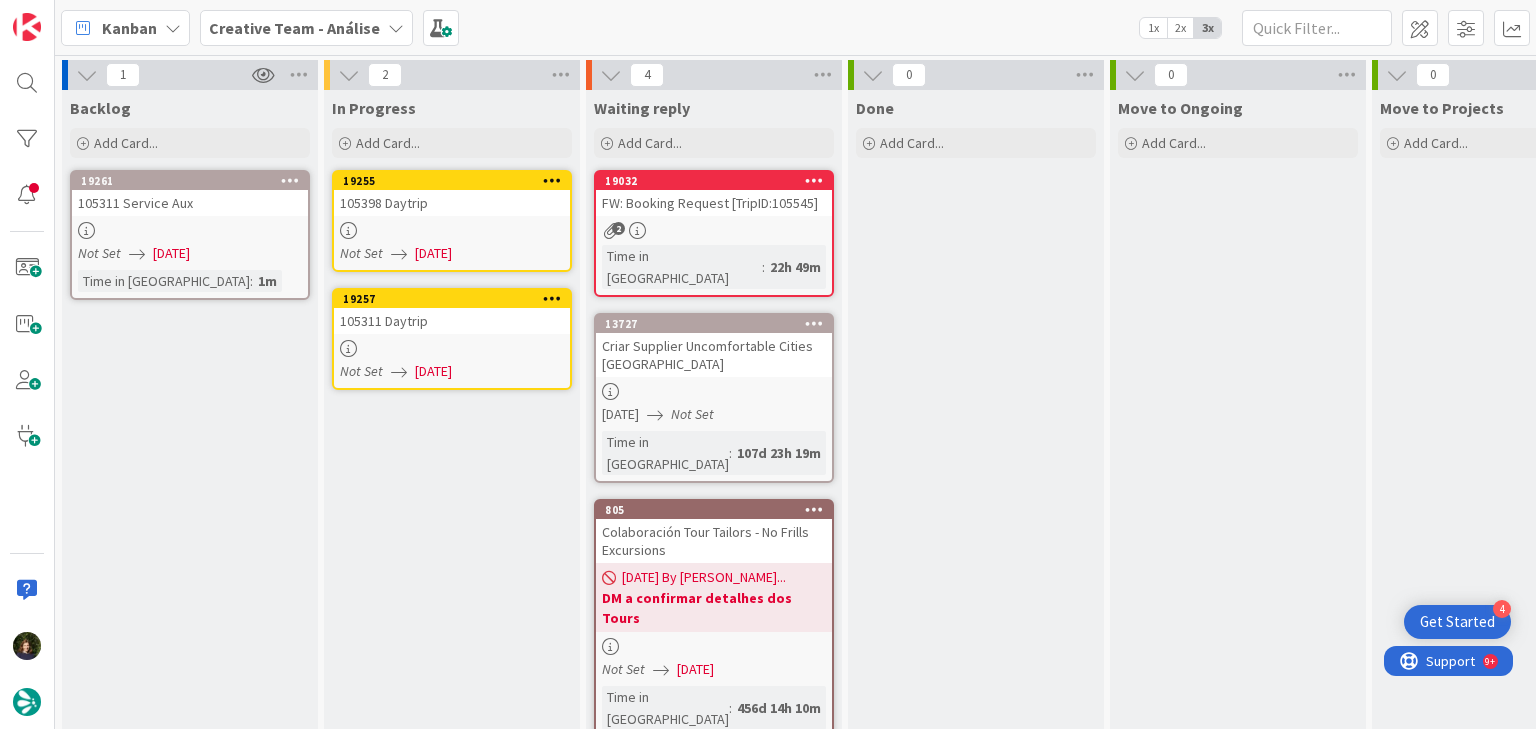 scroll, scrollTop: 0, scrollLeft: 0, axis: both 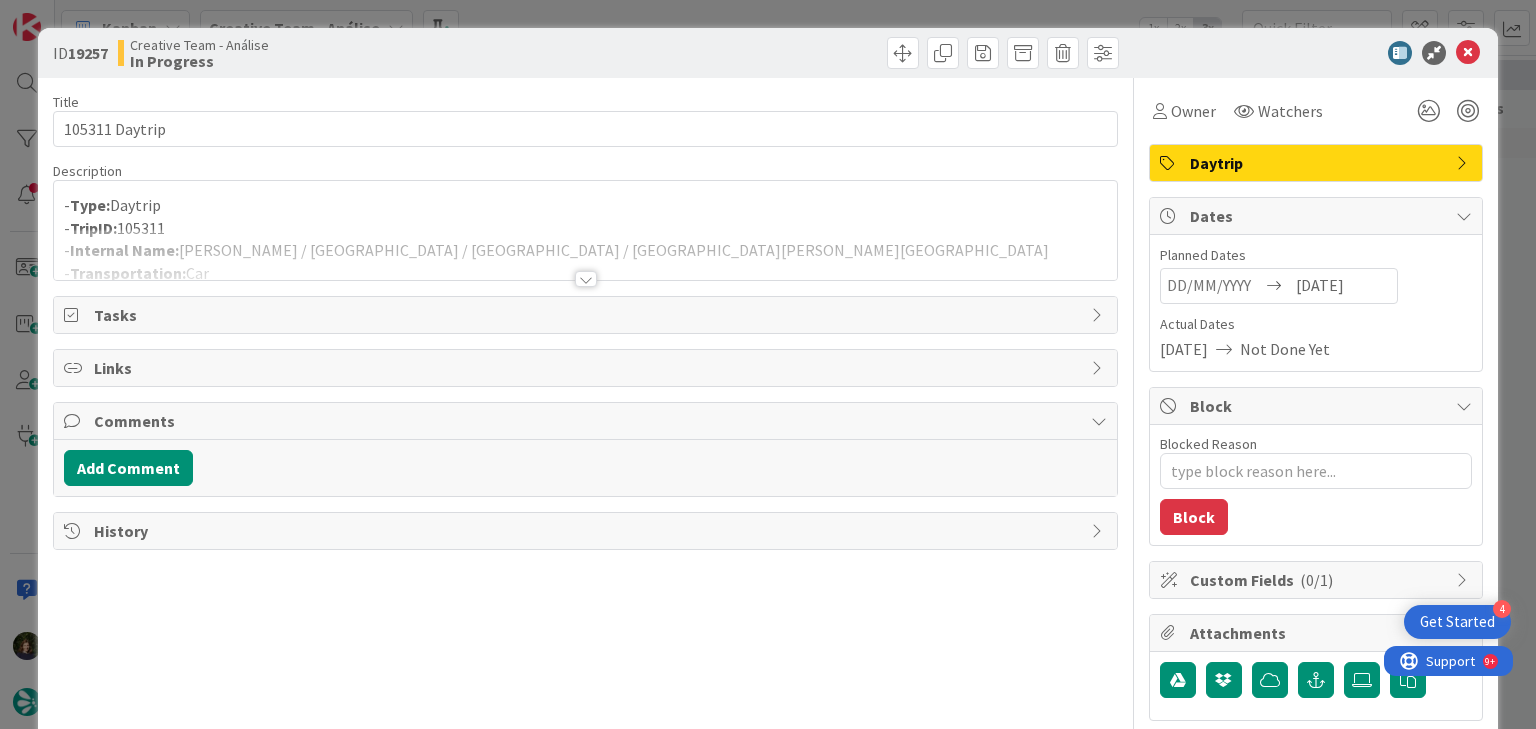 click at bounding box center (586, 279) 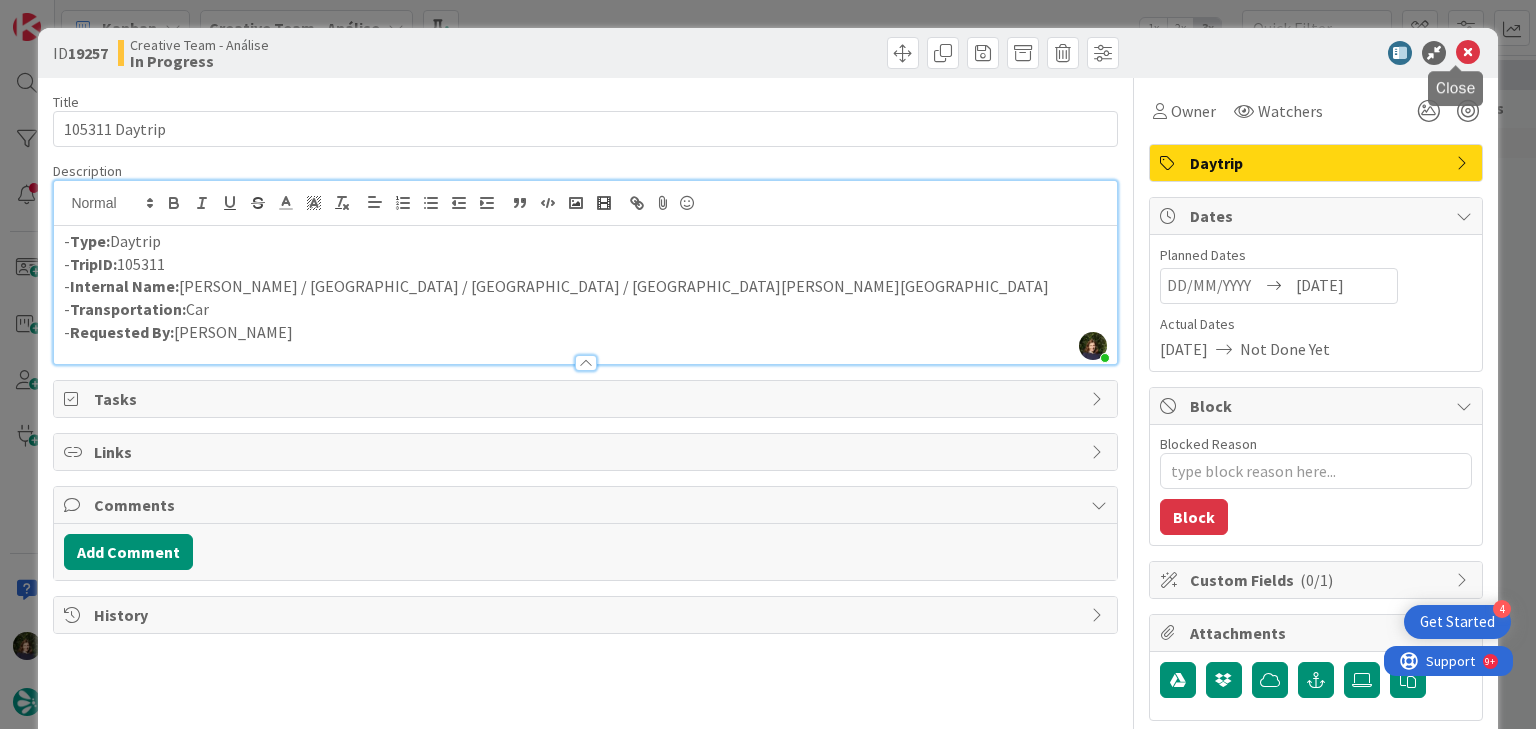 click at bounding box center [1468, 53] 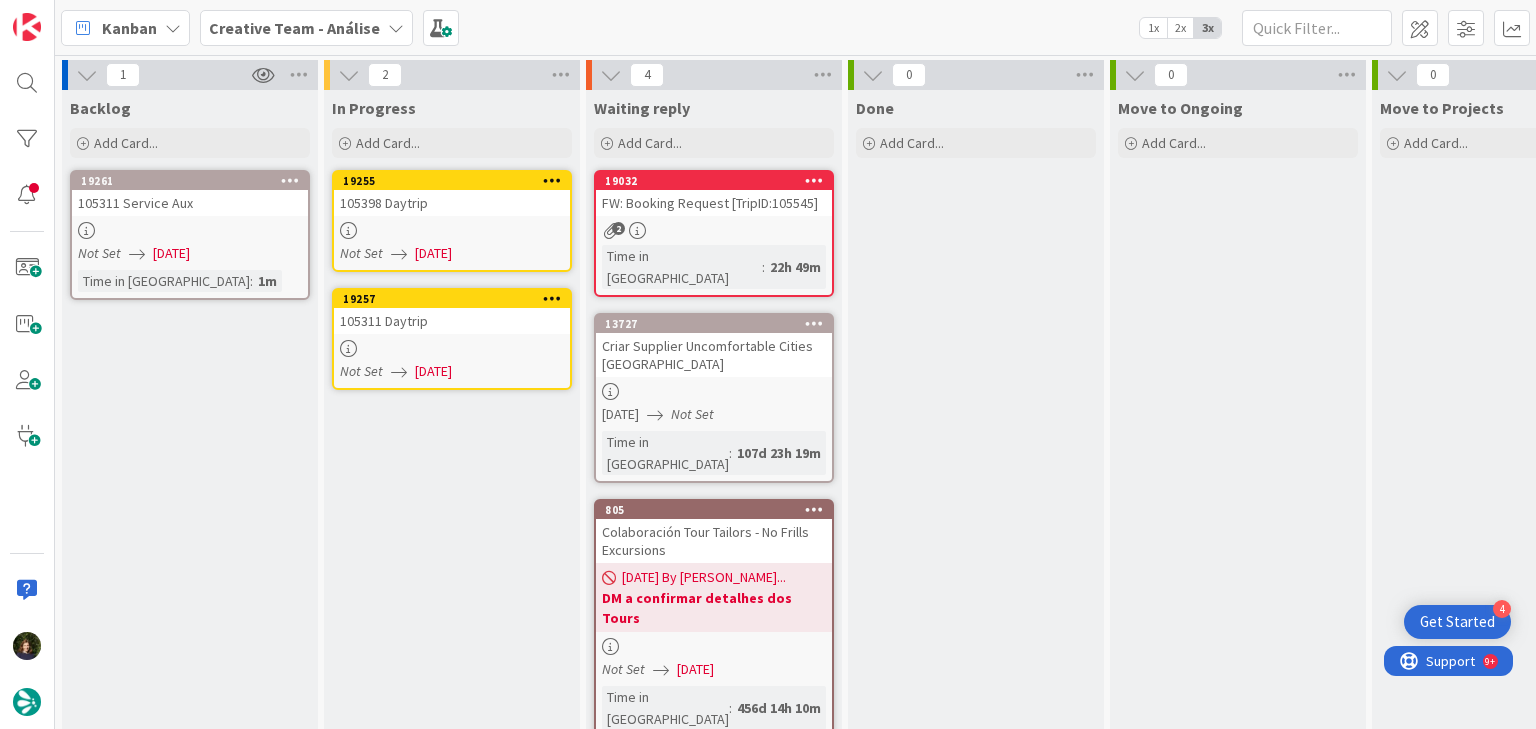 click at bounding box center [190, 230] 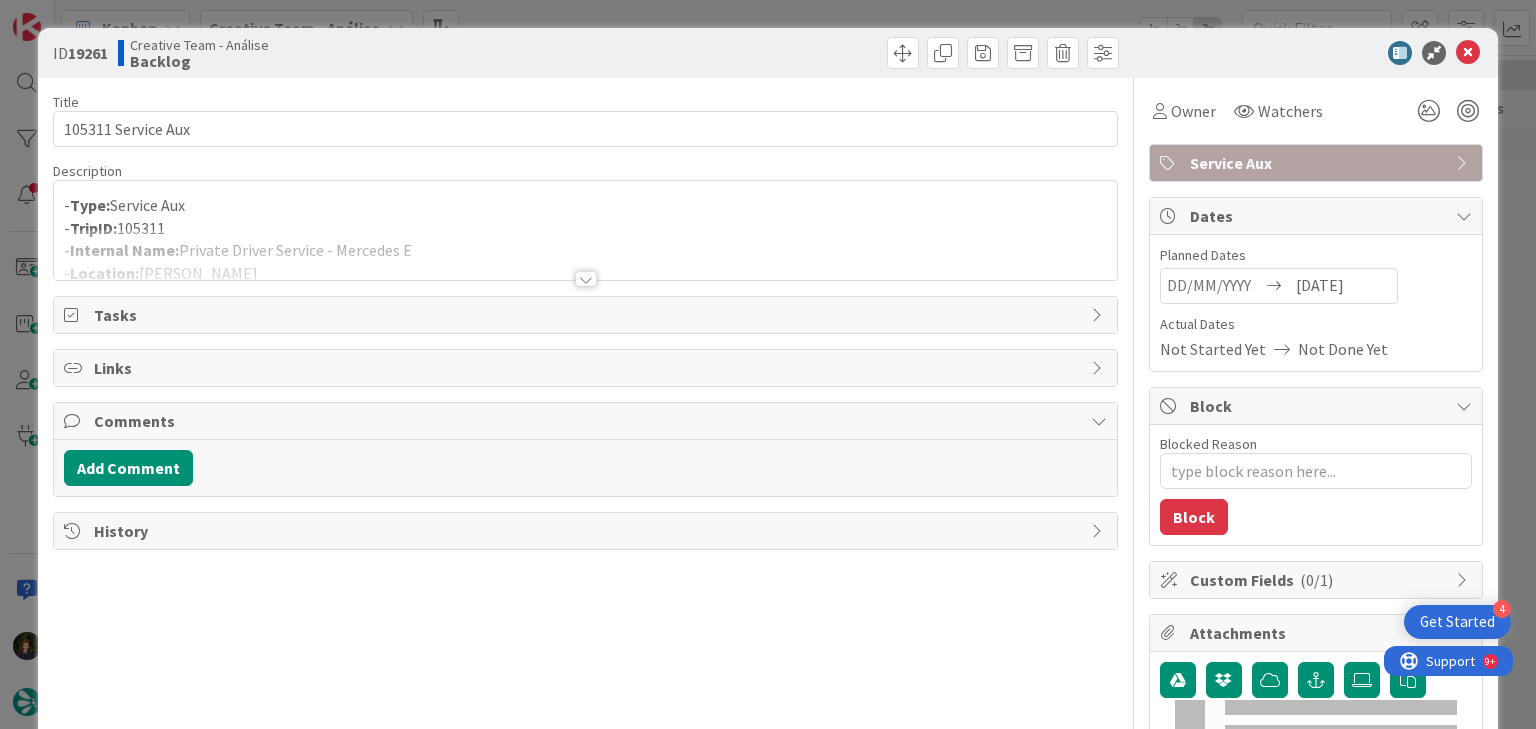 scroll, scrollTop: 0, scrollLeft: 0, axis: both 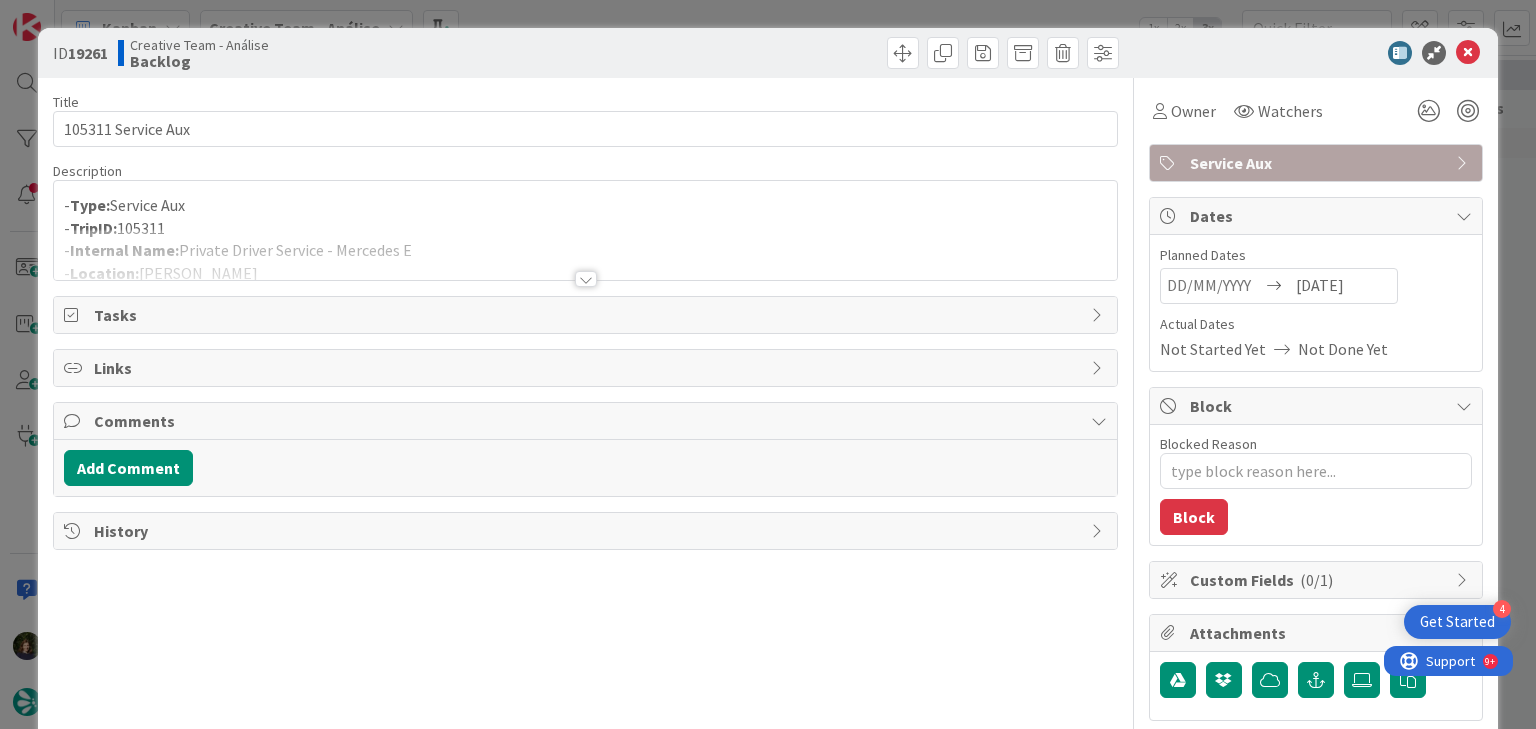 click at bounding box center (586, 279) 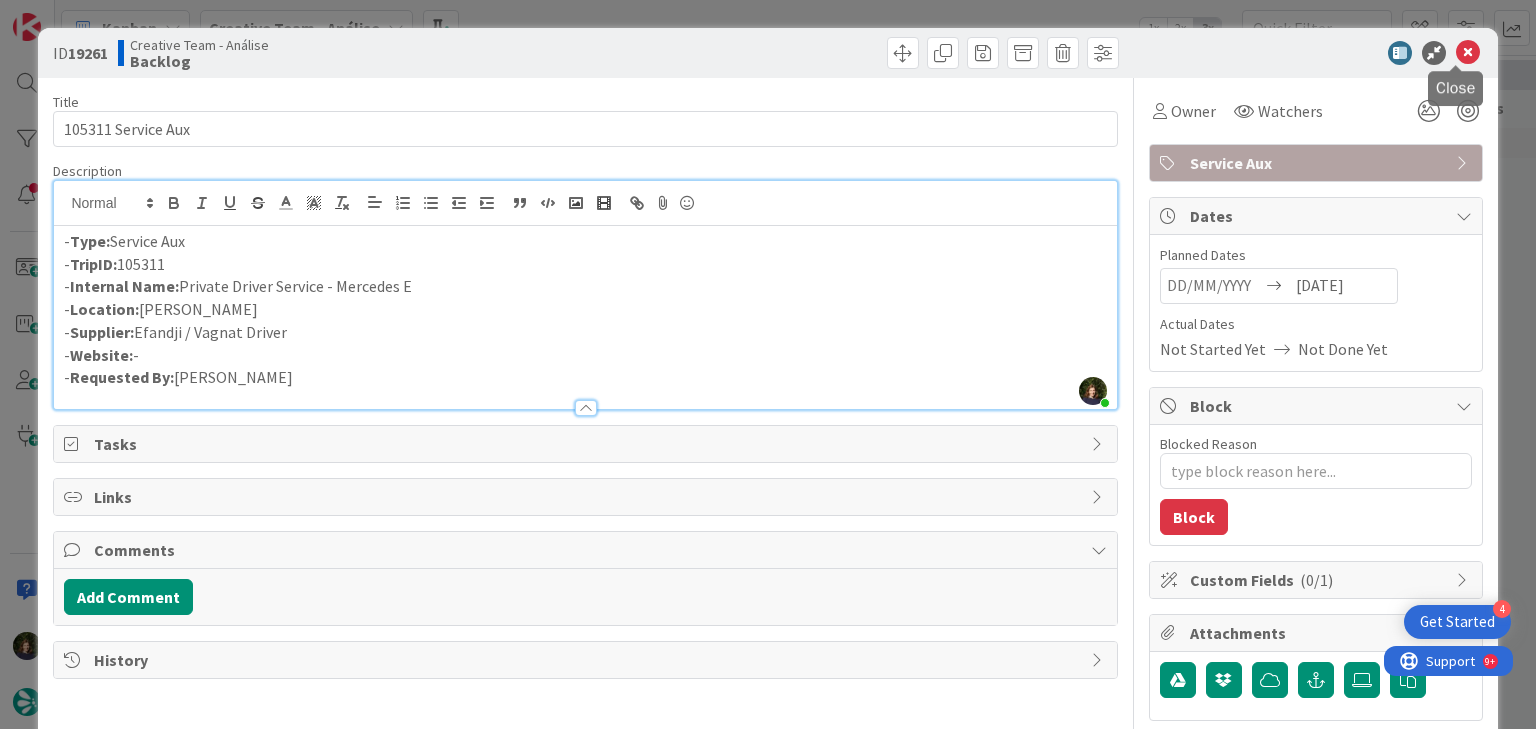 click at bounding box center [1468, 53] 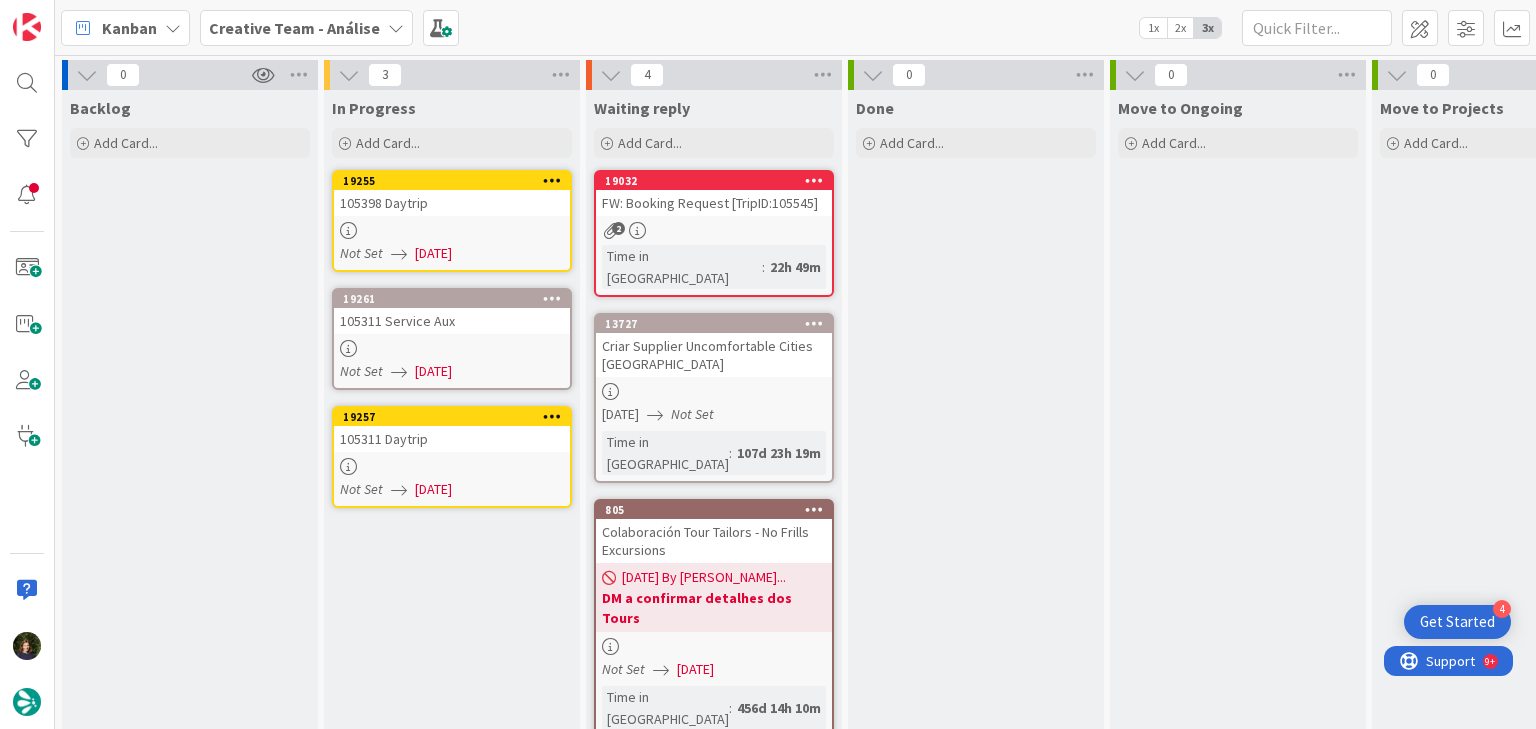 scroll, scrollTop: 0, scrollLeft: 0, axis: both 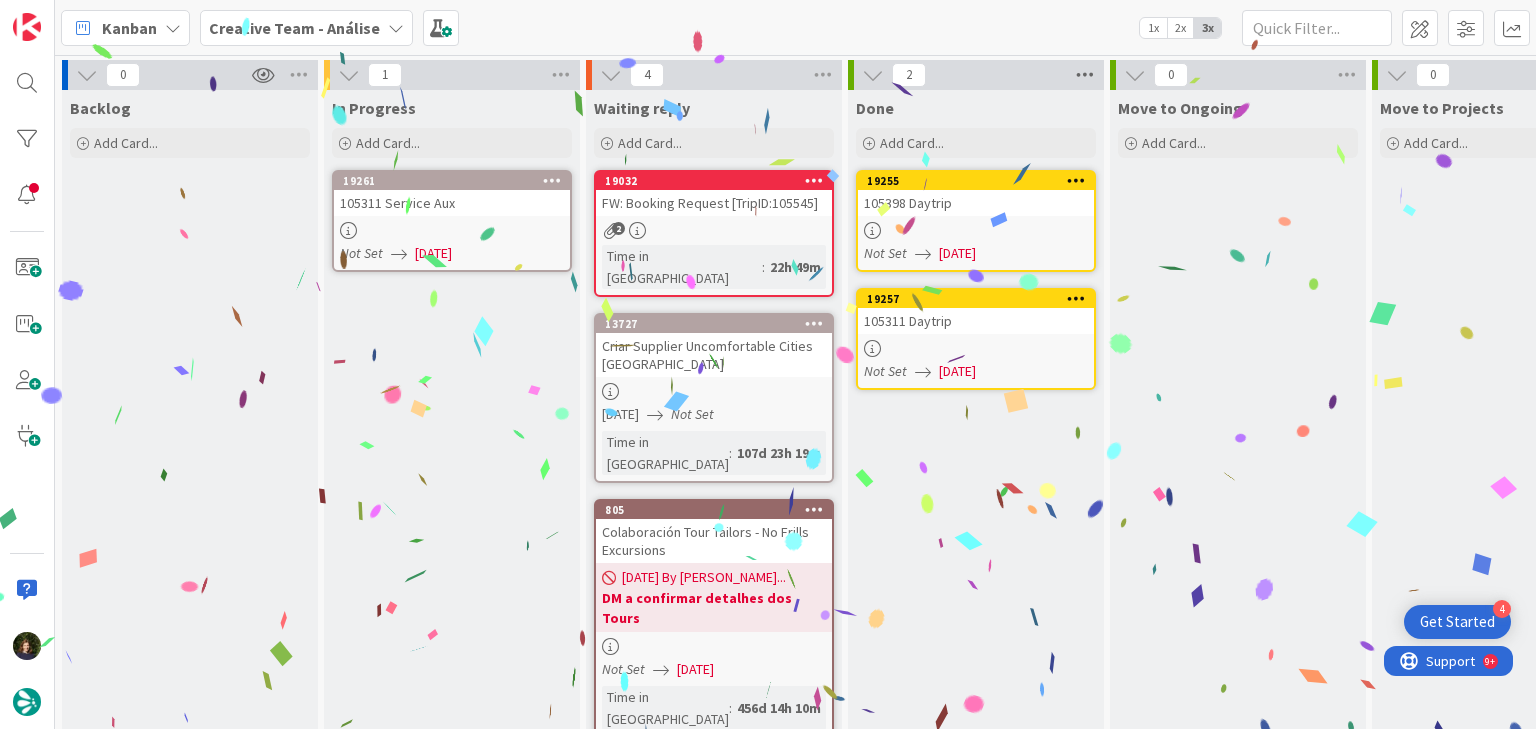 click at bounding box center [1085, 75] 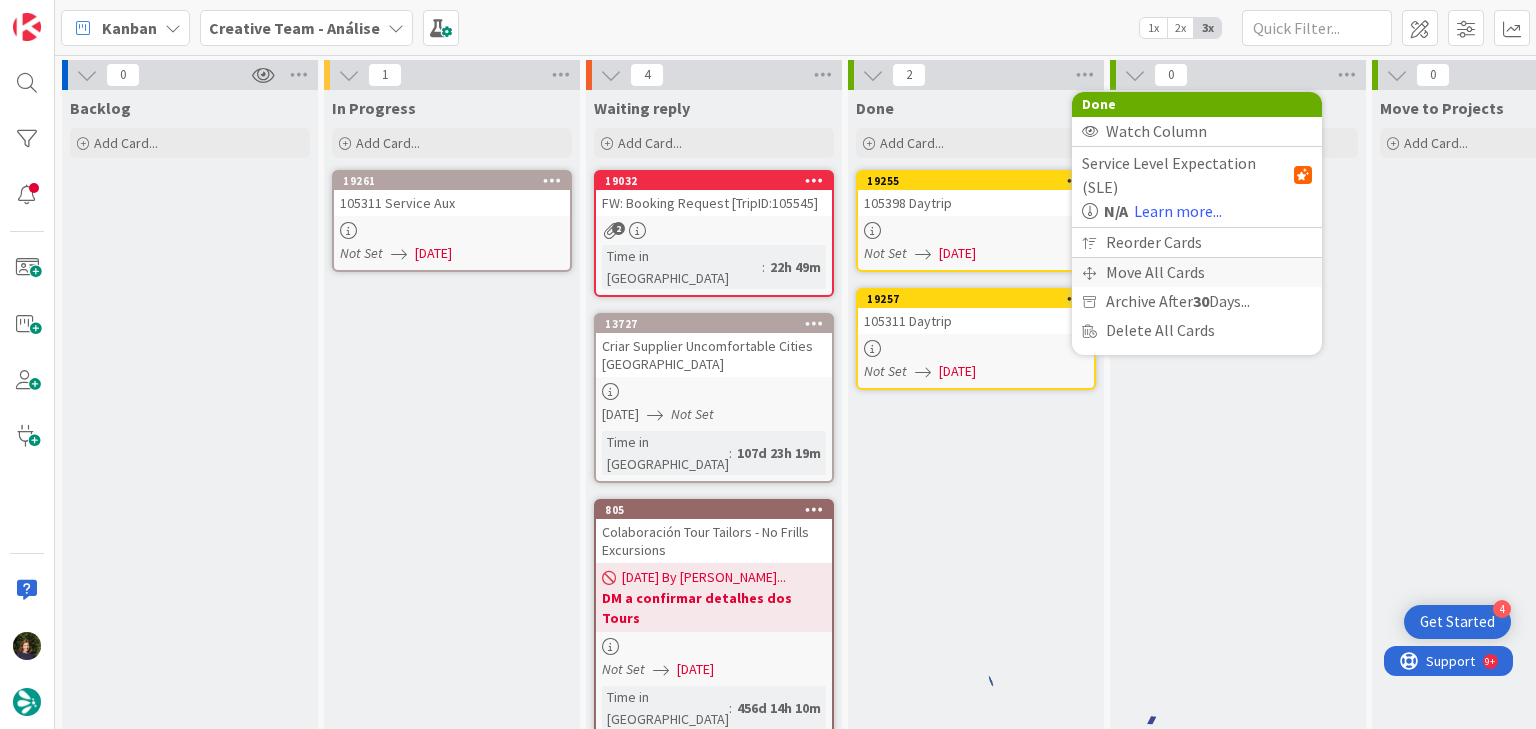 click on "Move All Cards" at bounding box center [1197, 272] 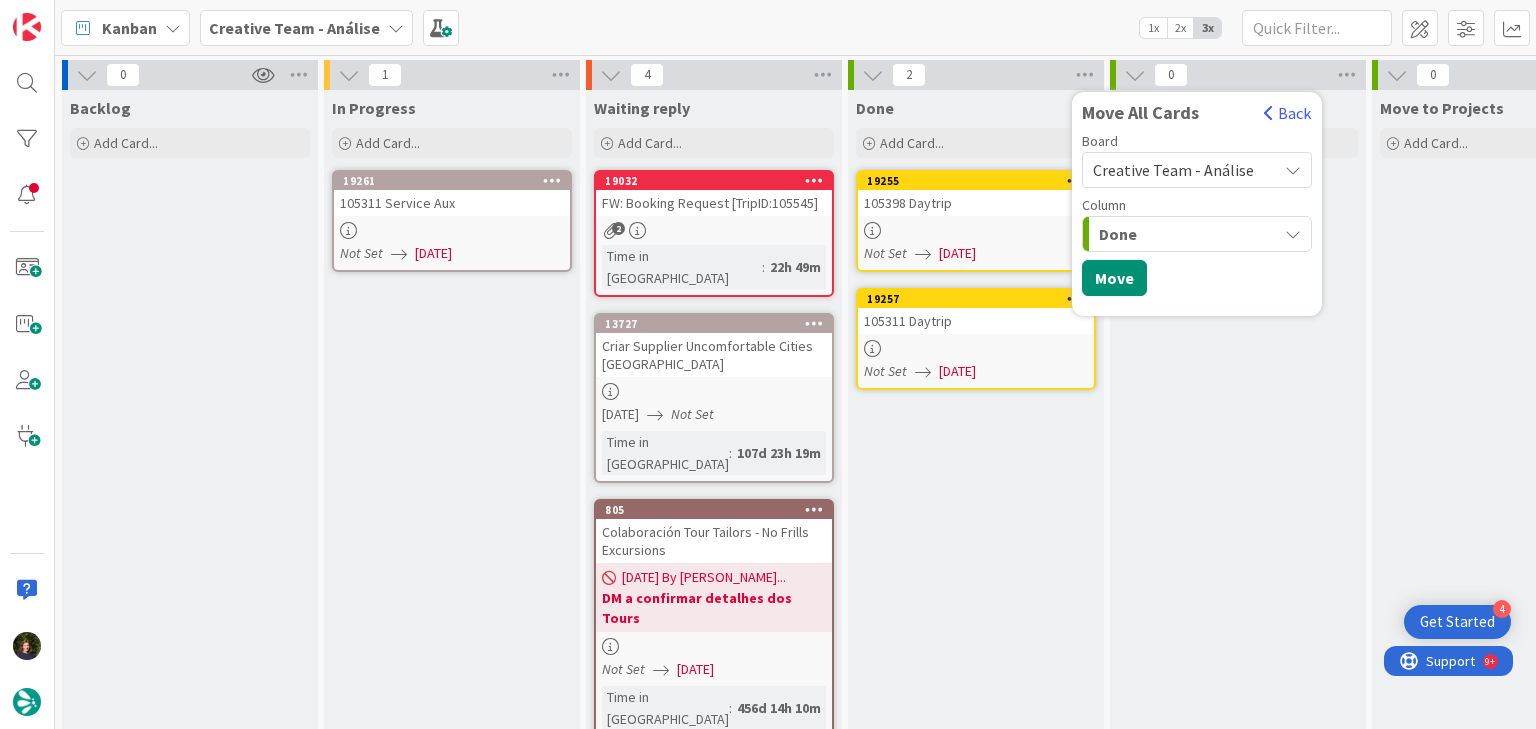 click on "Creative Team - Análise" at bounding box center (1173, 170) 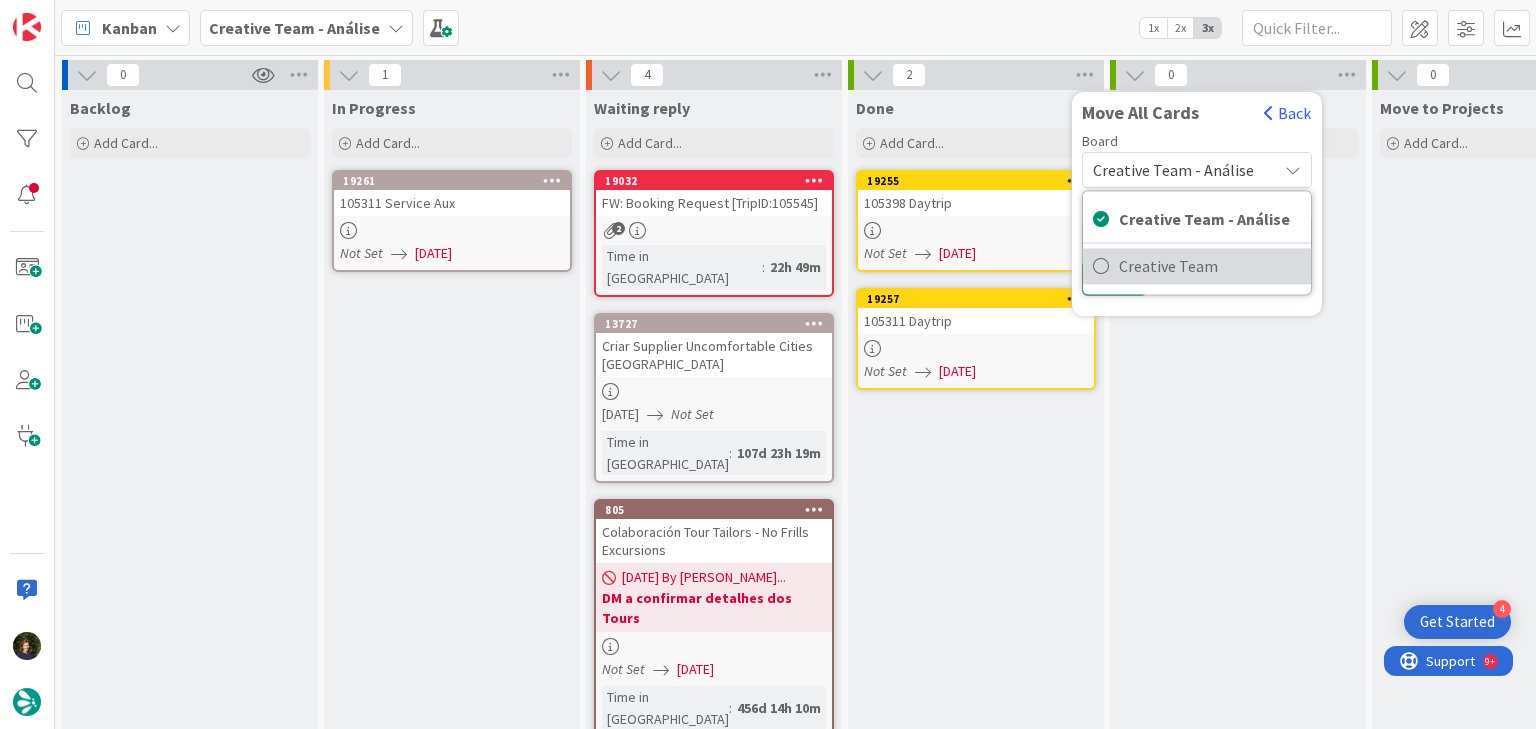 click on "Creative Team" at bounding box center (1210, 266) 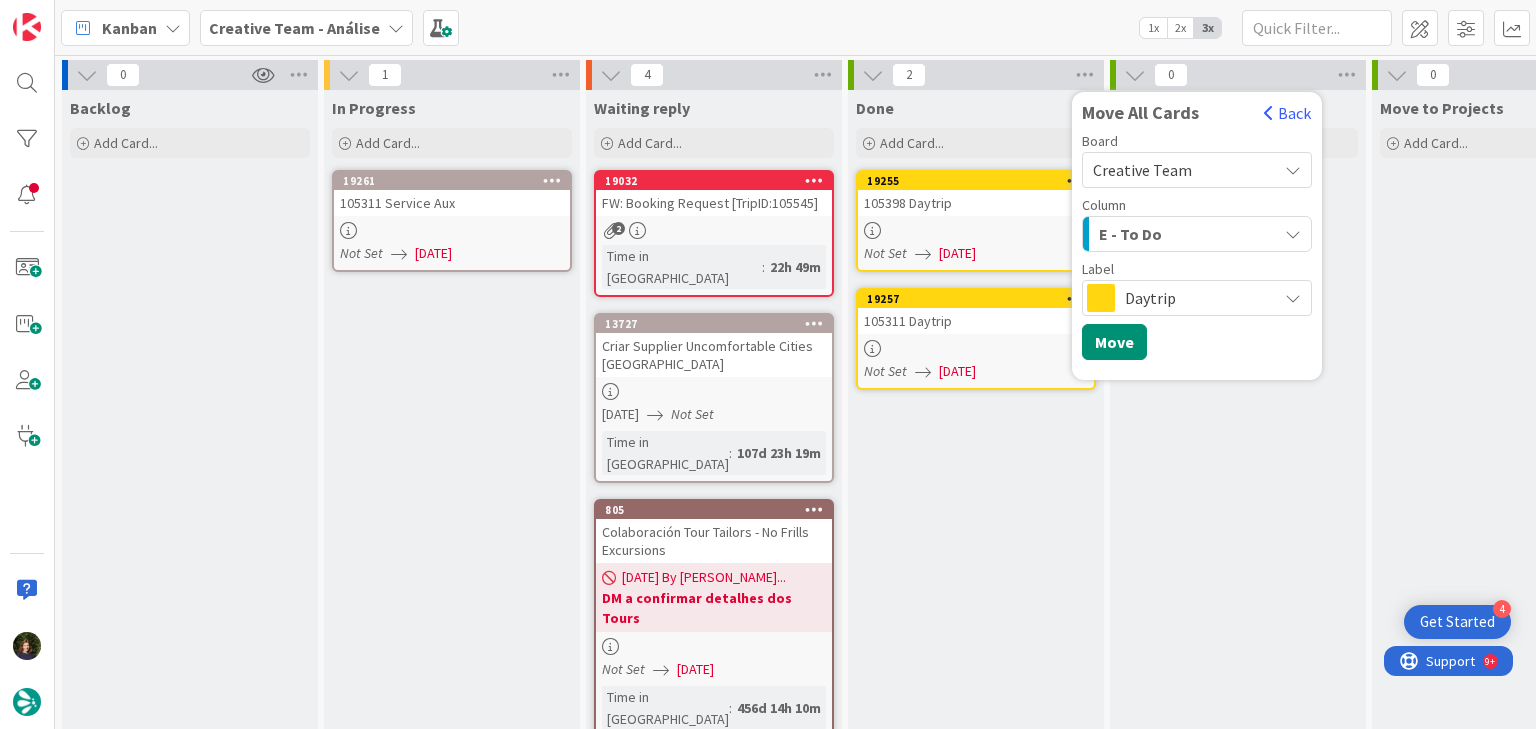 click on "E - To Do" at bounding box center [1185, 234] 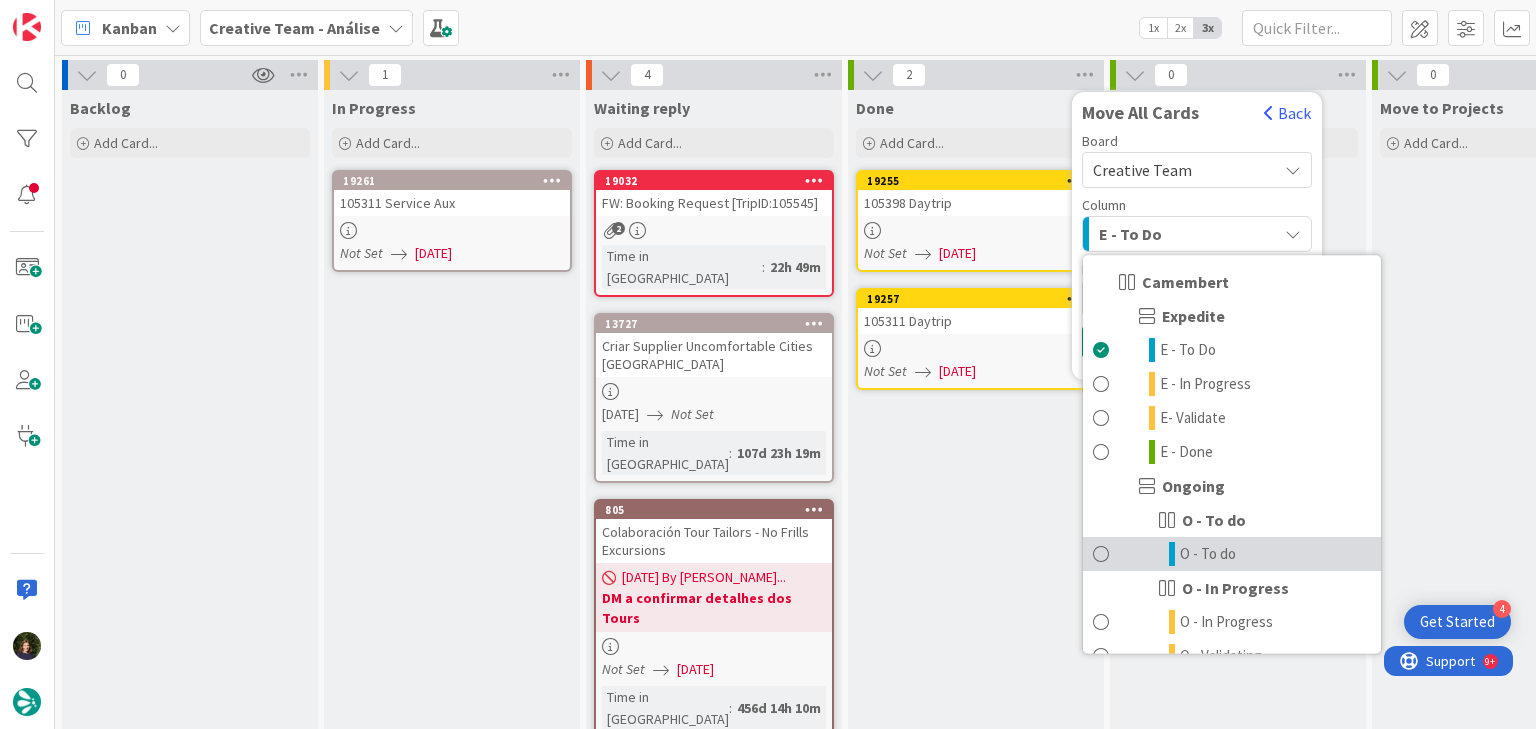 drag, startPoint x: 1220, startPoint y: 563, endPoint x: 1202, endPoint y: 518, distance: 48.466484 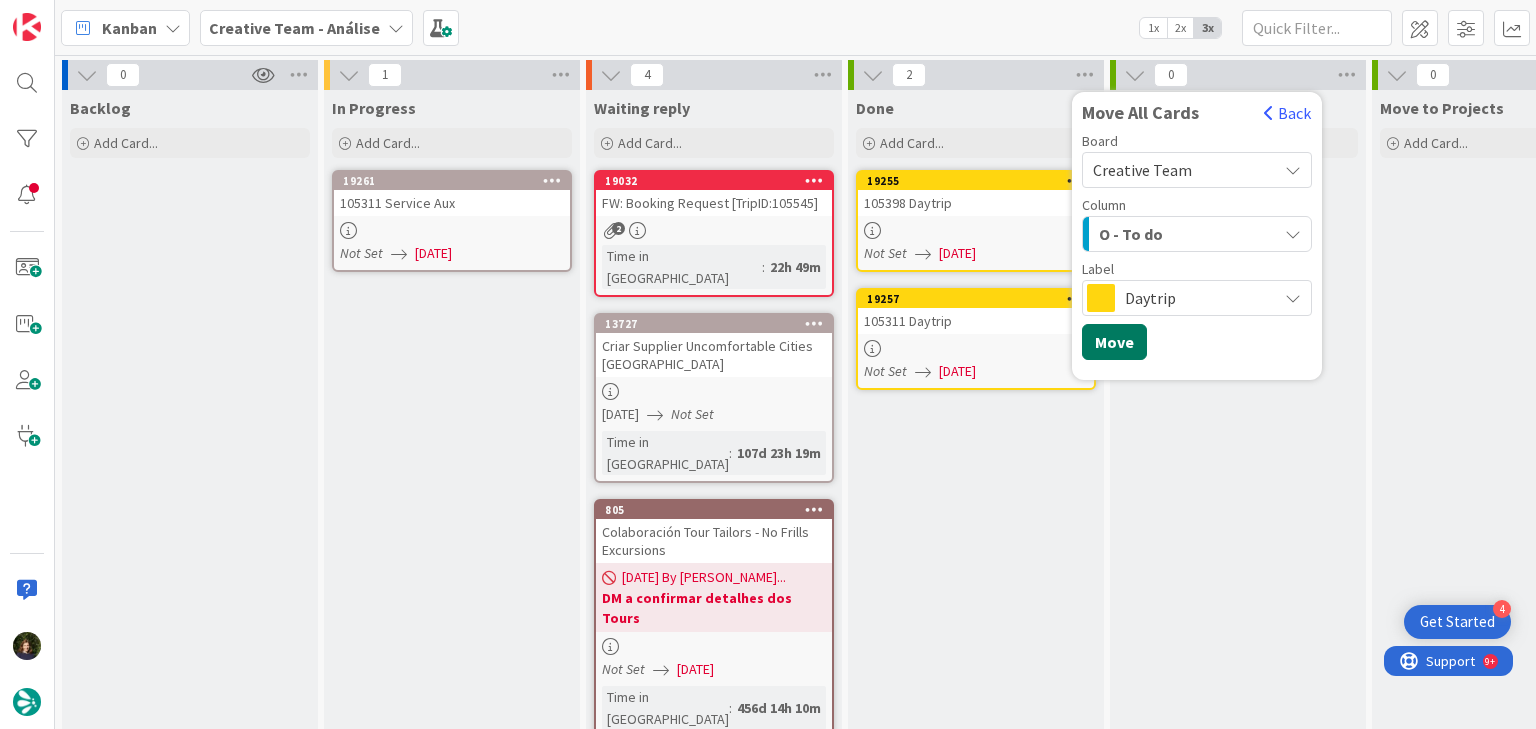 click on "Move" at bounding box center [1114, 342] 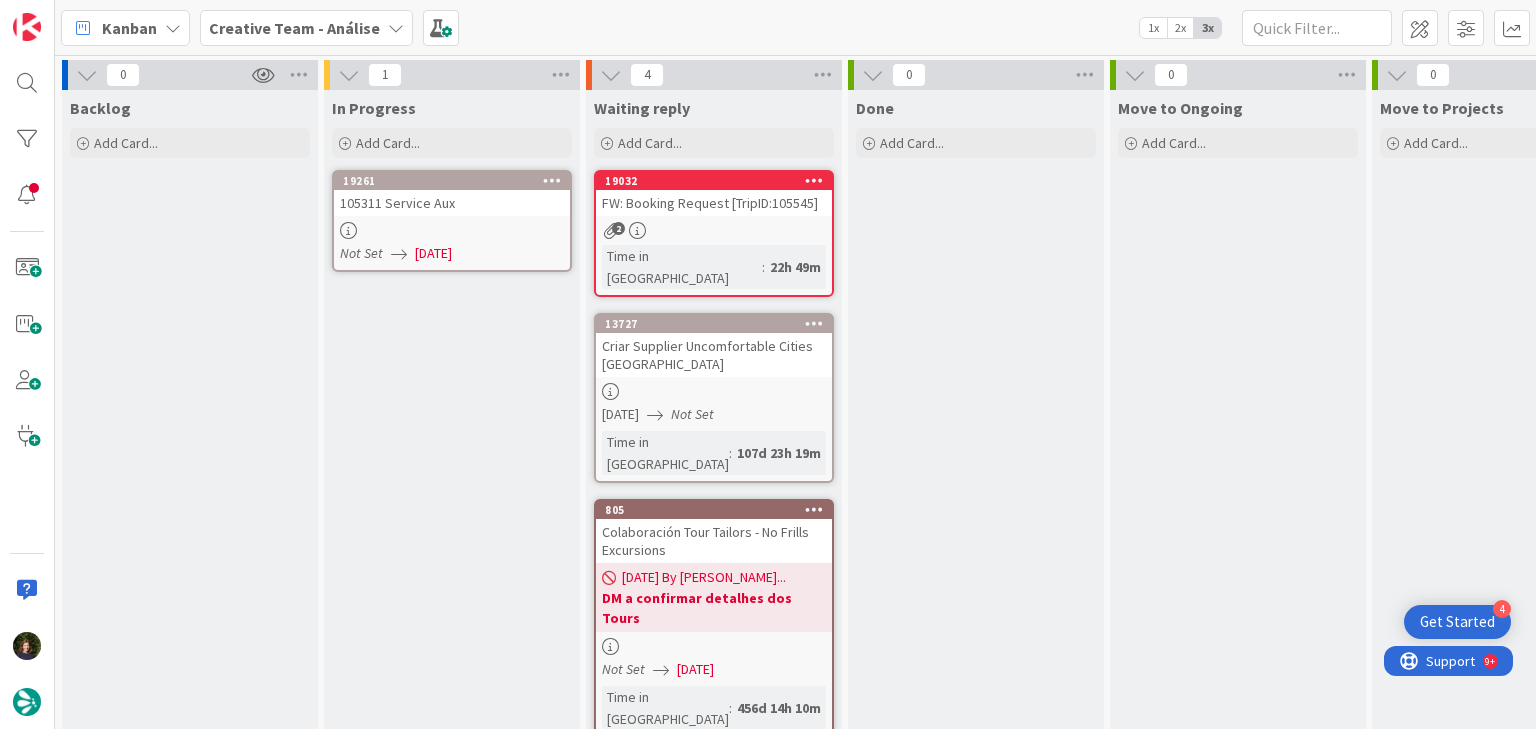 click on "19261 105311 Service Aux Not Set 17/07/2025" at bounding box center [452, 221] 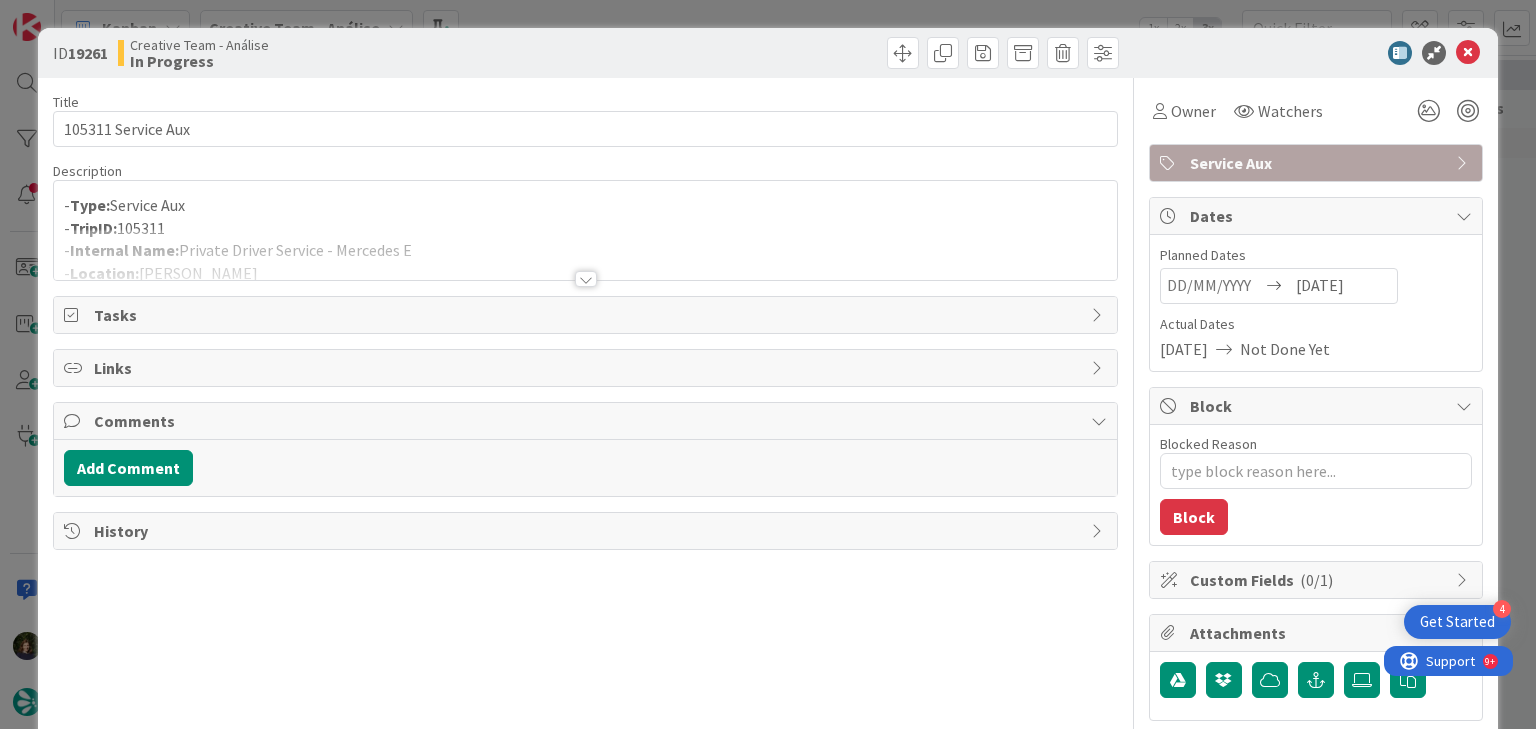 scroll, scrollTop: 0, scrollLeft: 0, axis: both 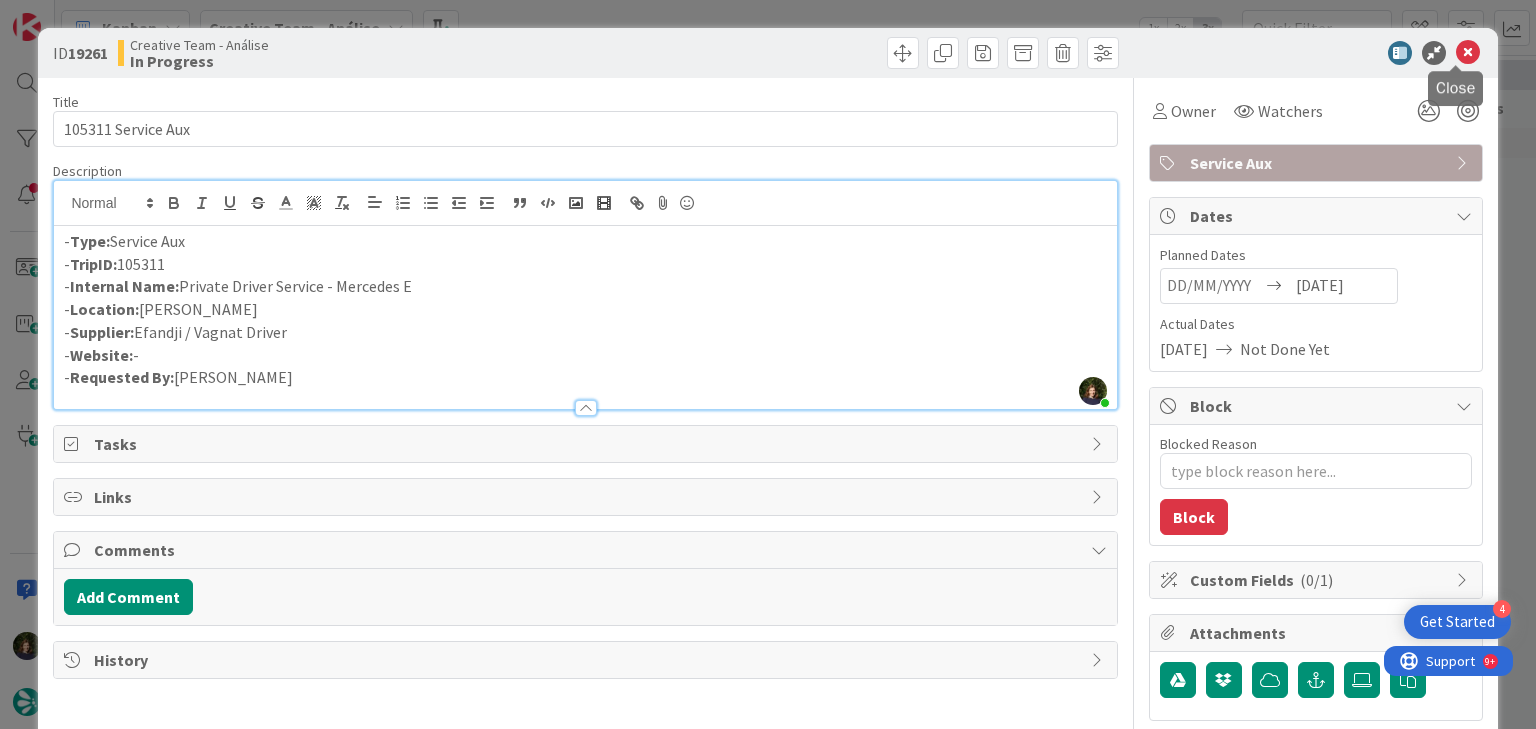 click at bounding box center (1468, 53) 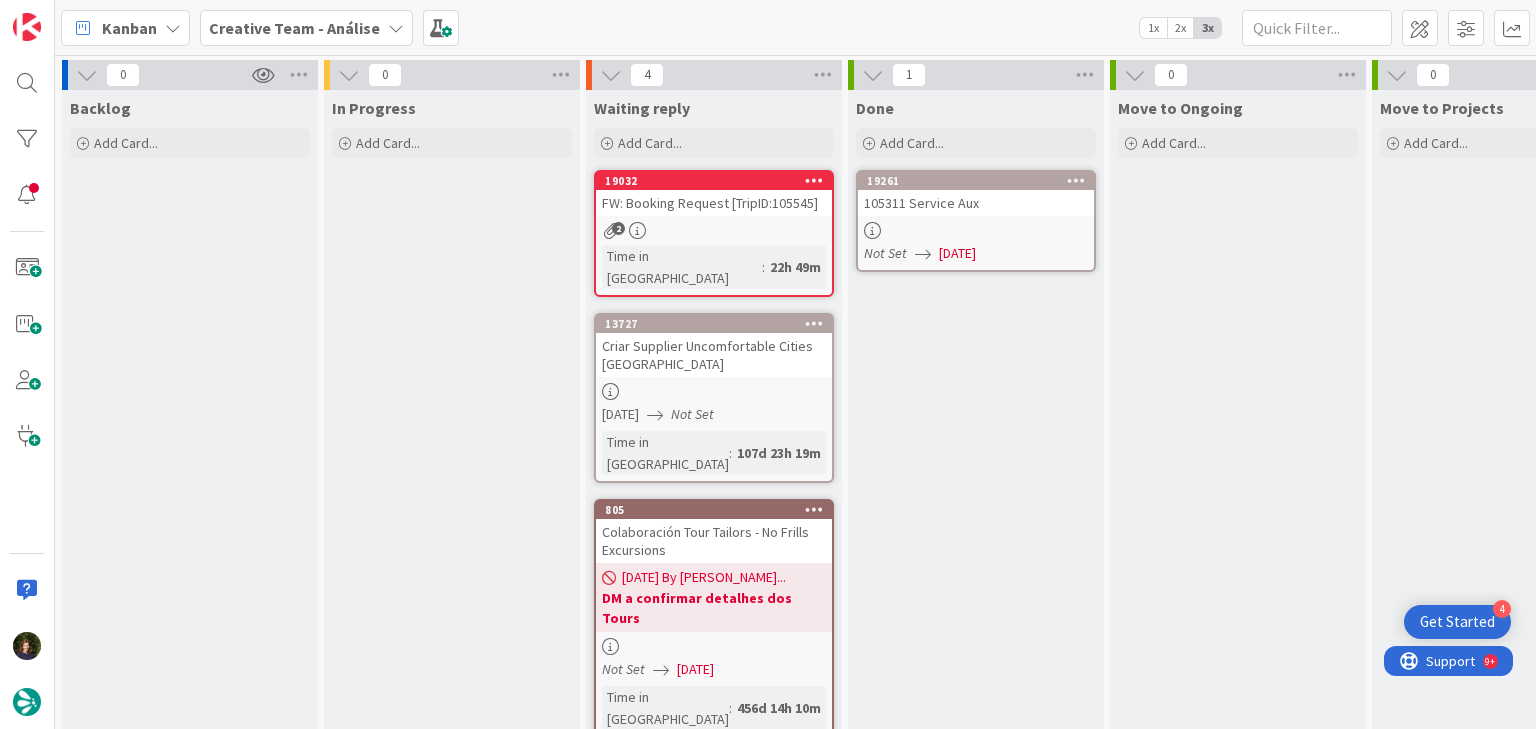 scroll, scrollTop: 0, scrollLeft: 0, axis: both 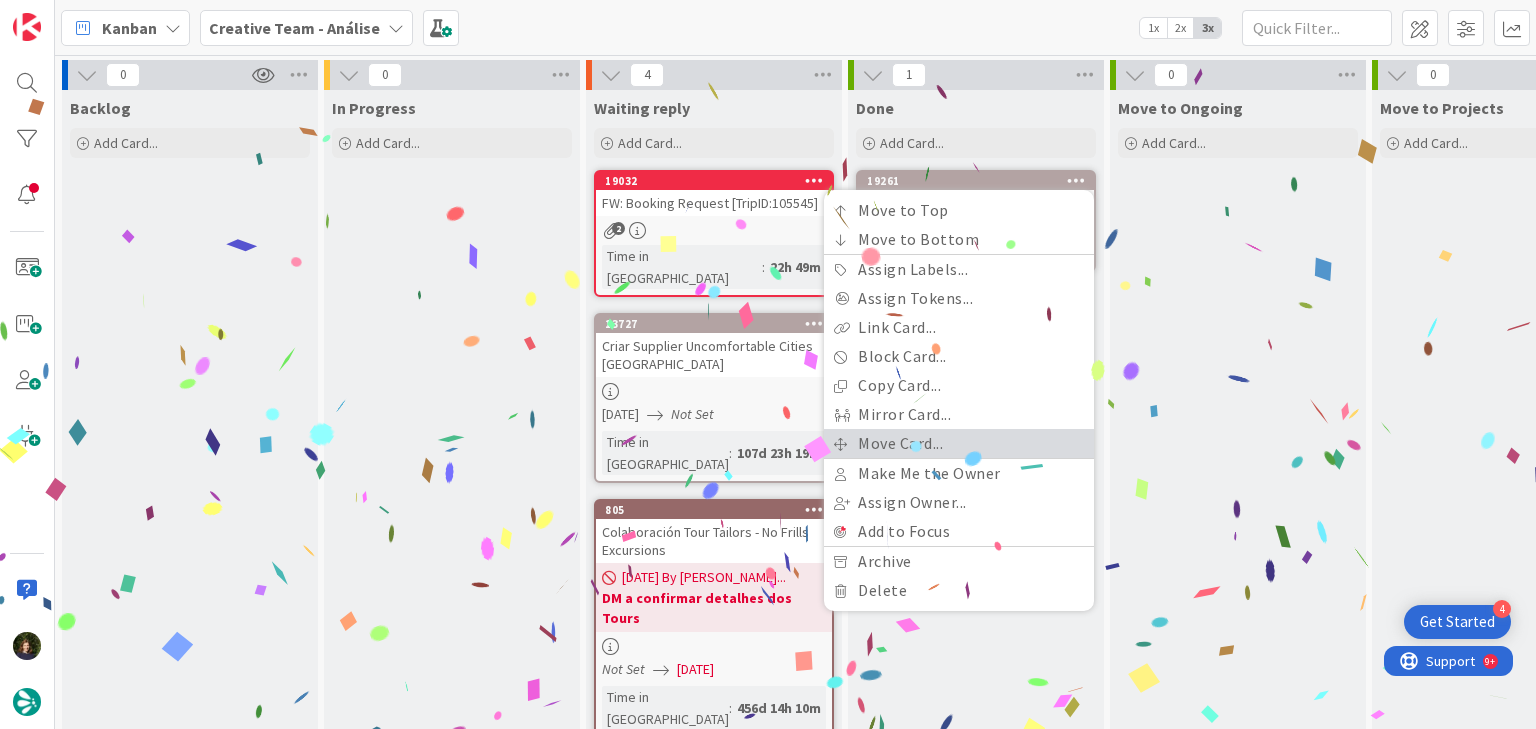 click on "Move Card..." at bounding box center (959, 443) 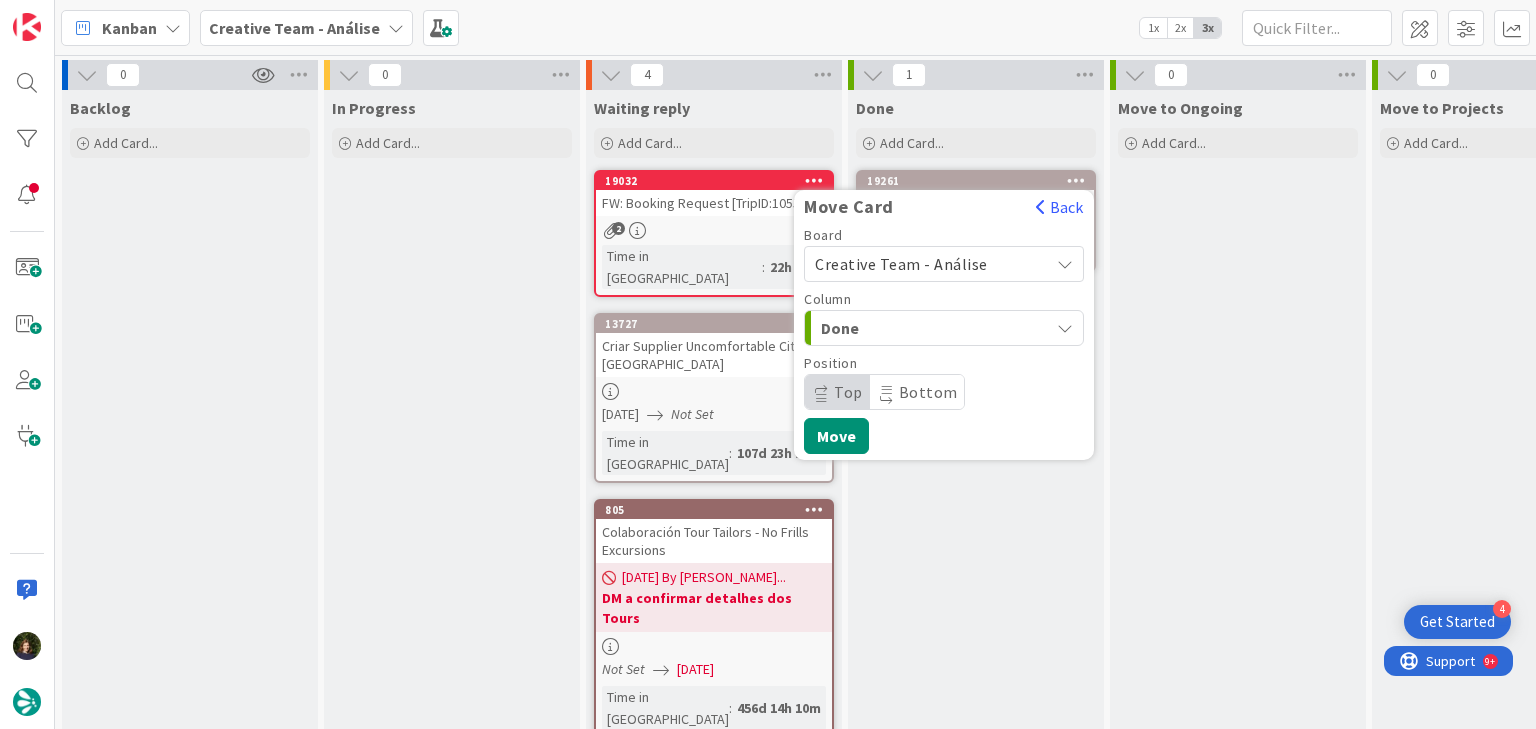 click on "Creative Team - Análise" at bounding box center [927, 264] 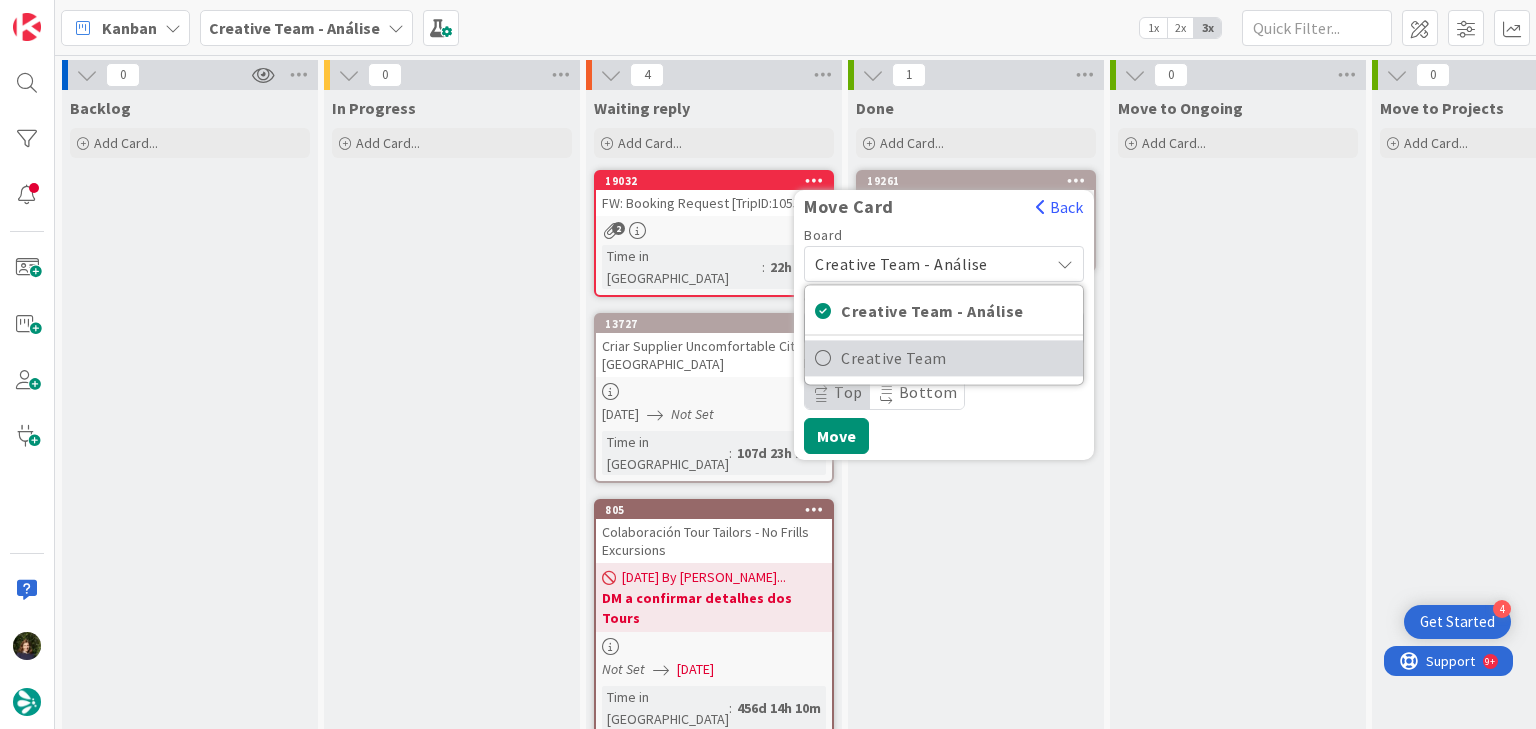 click on "Creative Team" at bounding box center (957, 358) 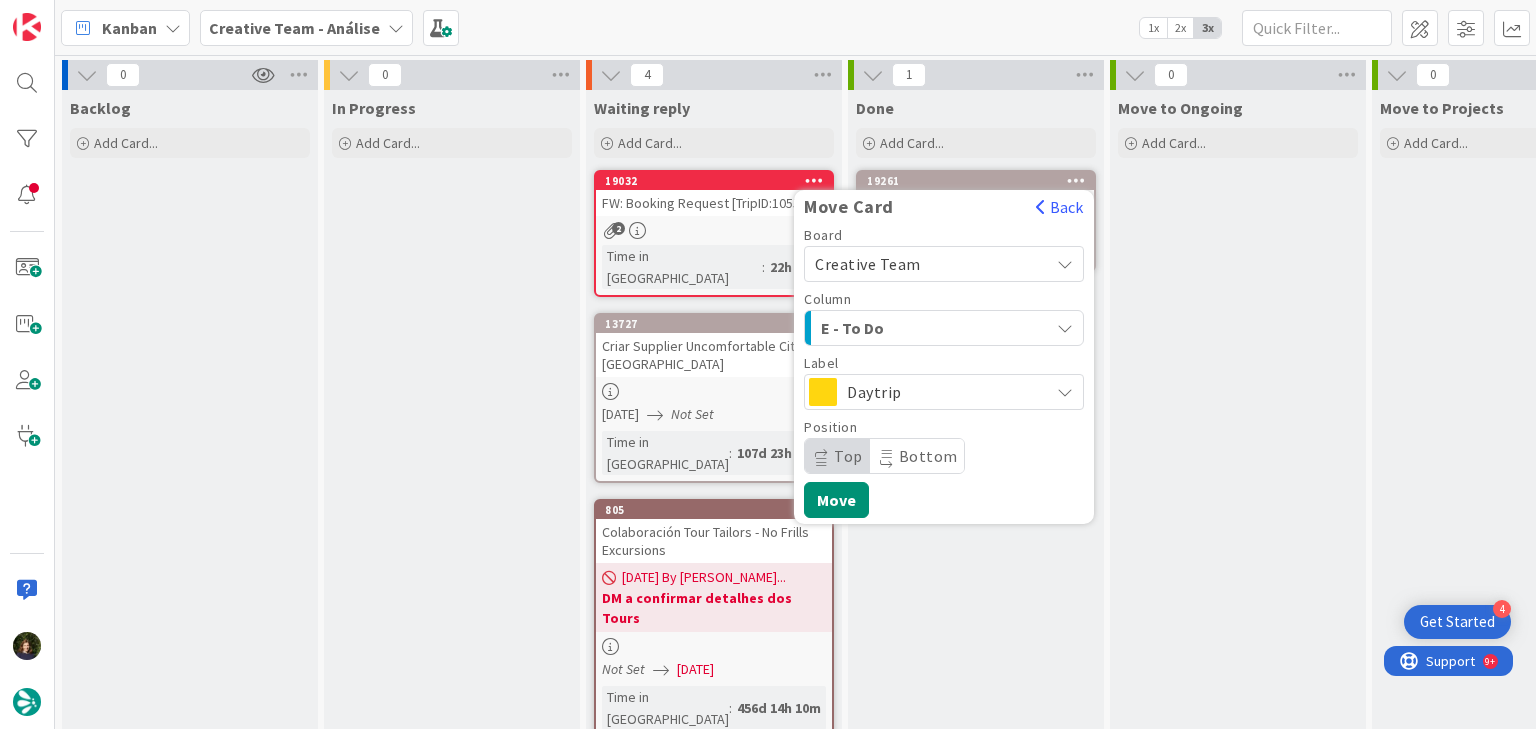 click on "E - To Do" at bounding box center (896, 328) 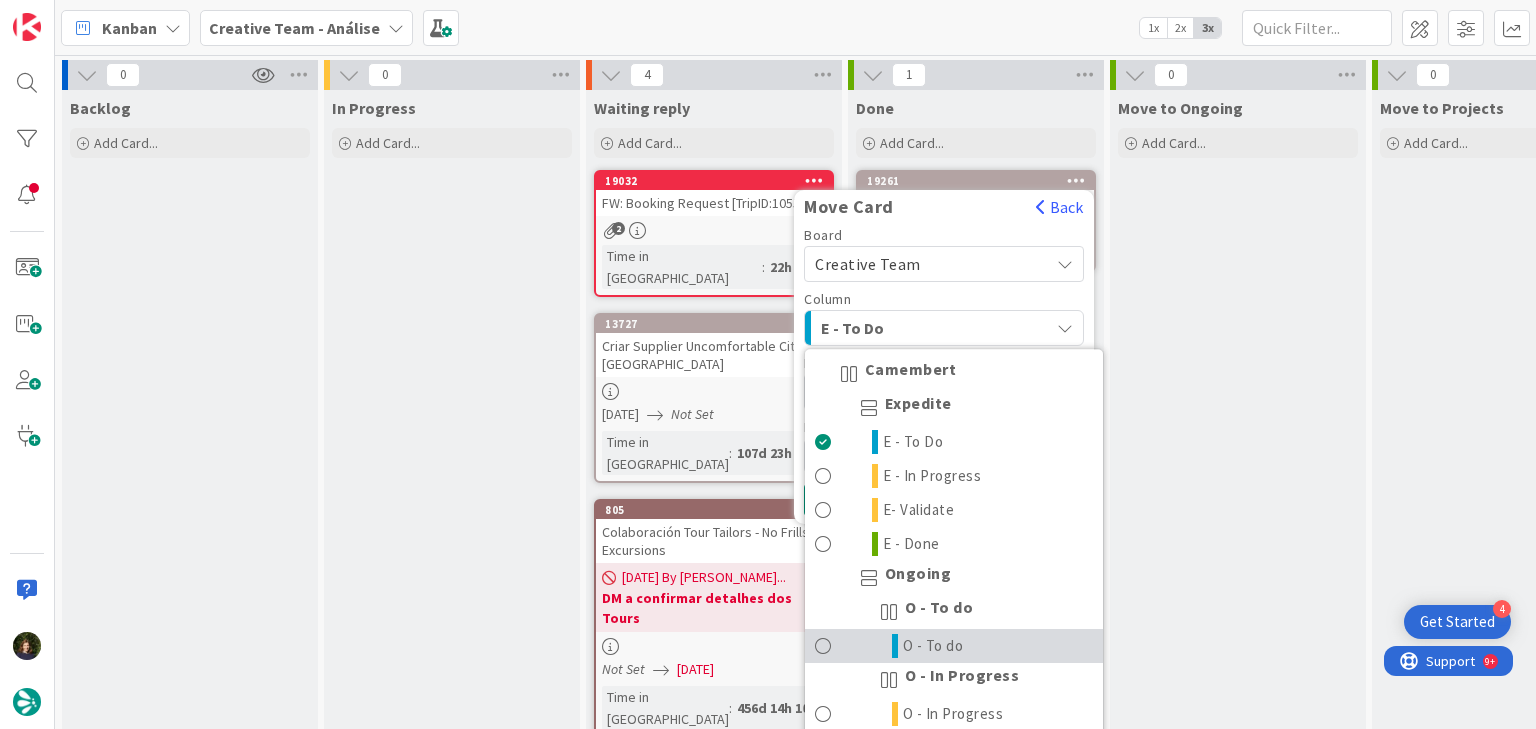 click on "O - To do" at bounding box center [954, 646] 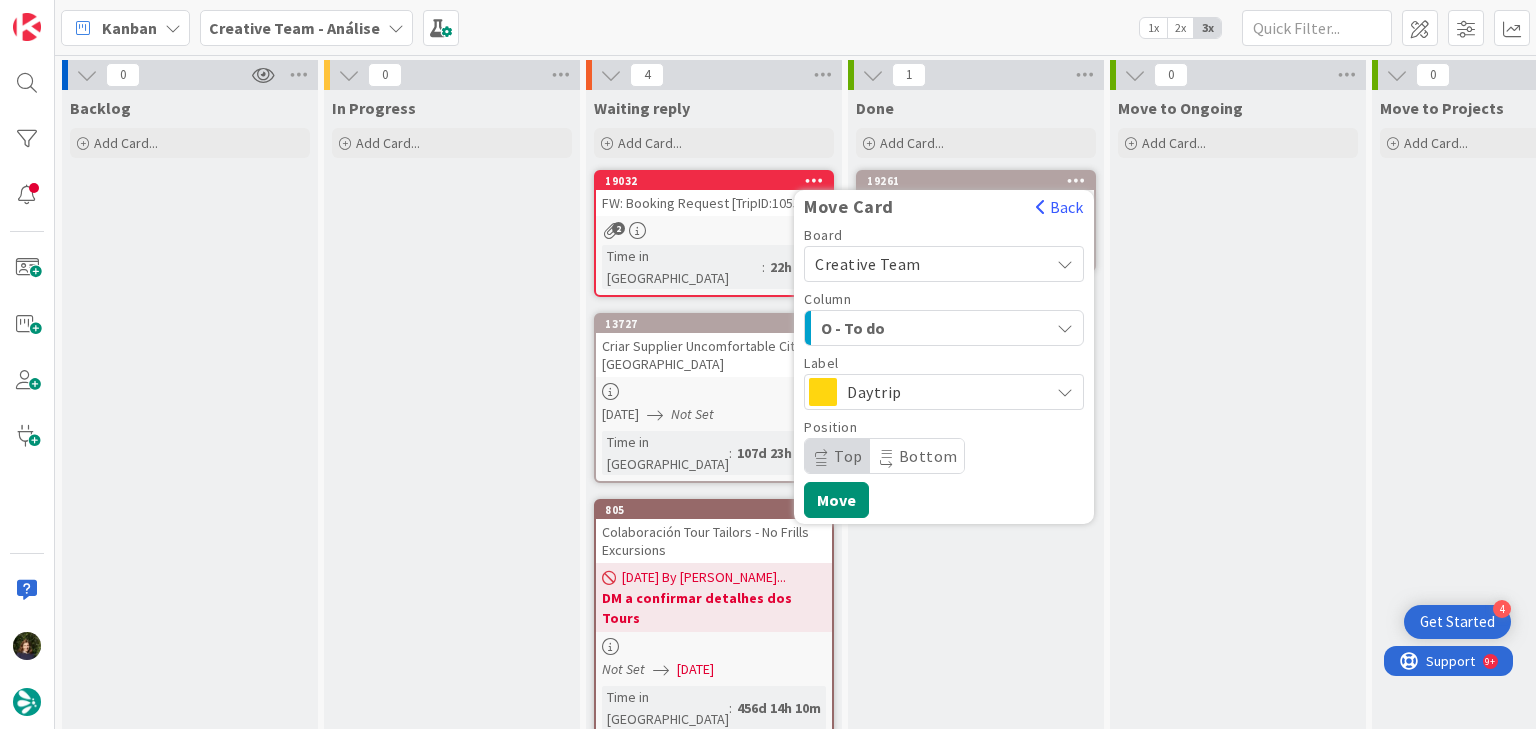 click on "Daytrip" at bounding box center (943, 392) 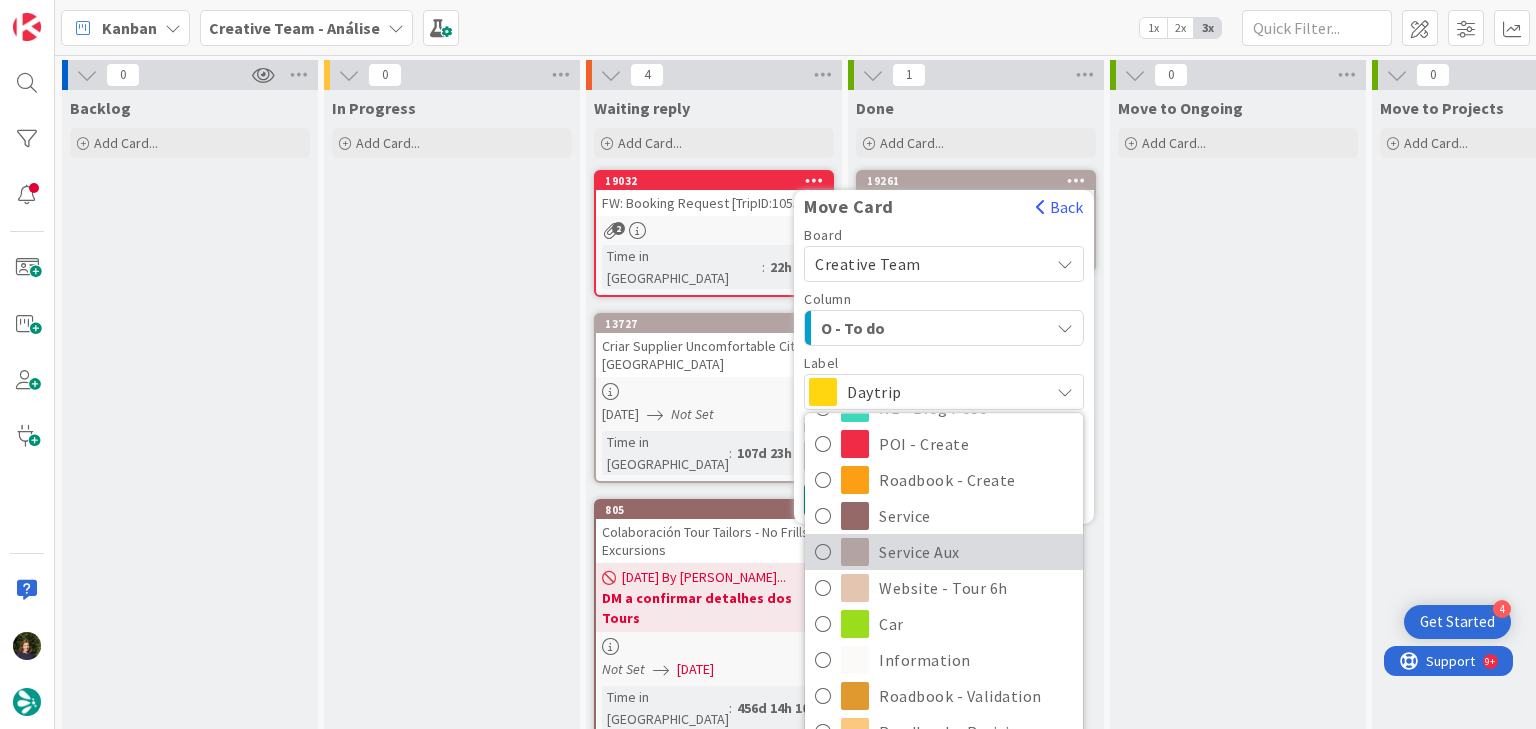 scroll, scrollTop: 240, scrollLeft: 0, axis: vertical 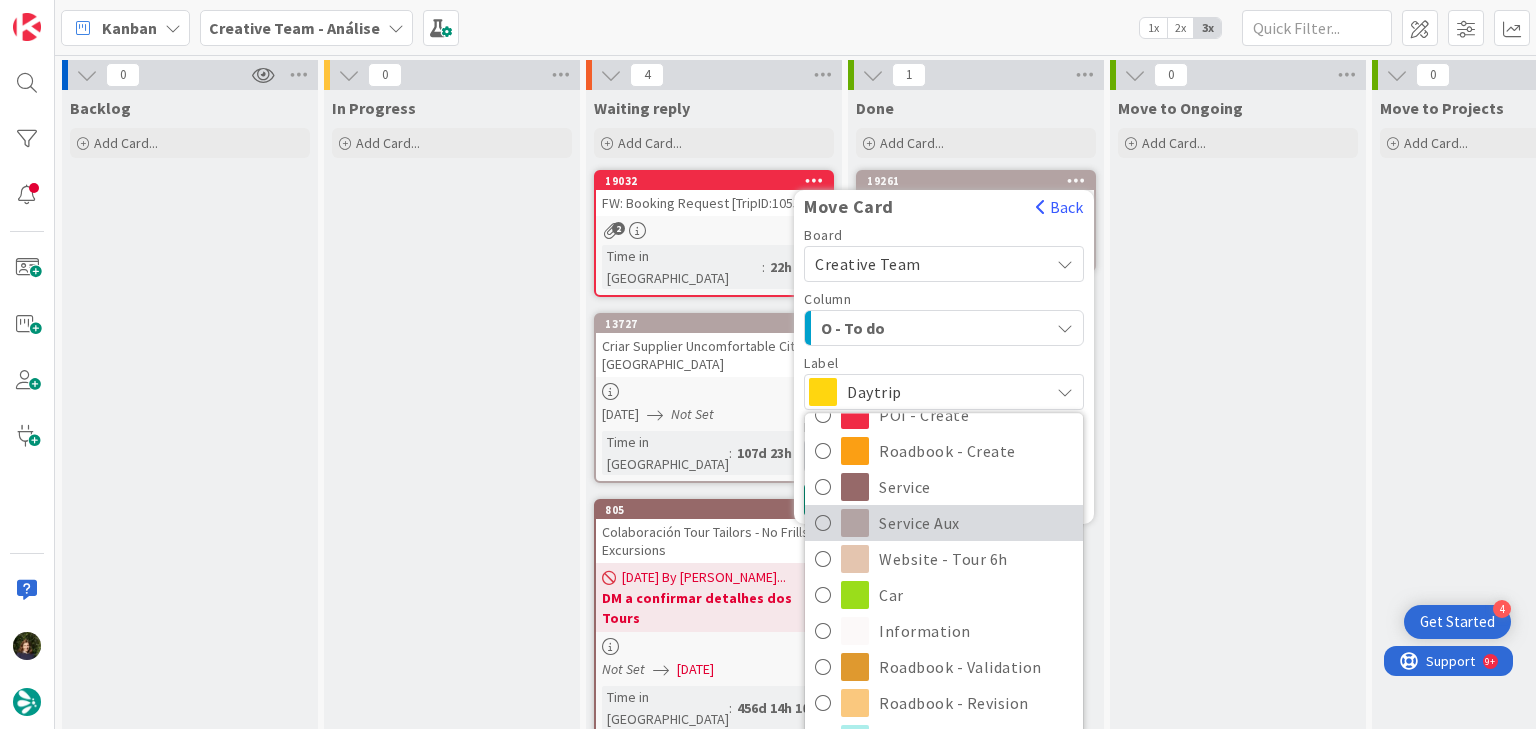 click on "Service Aux" at bounding box center (976, 523) 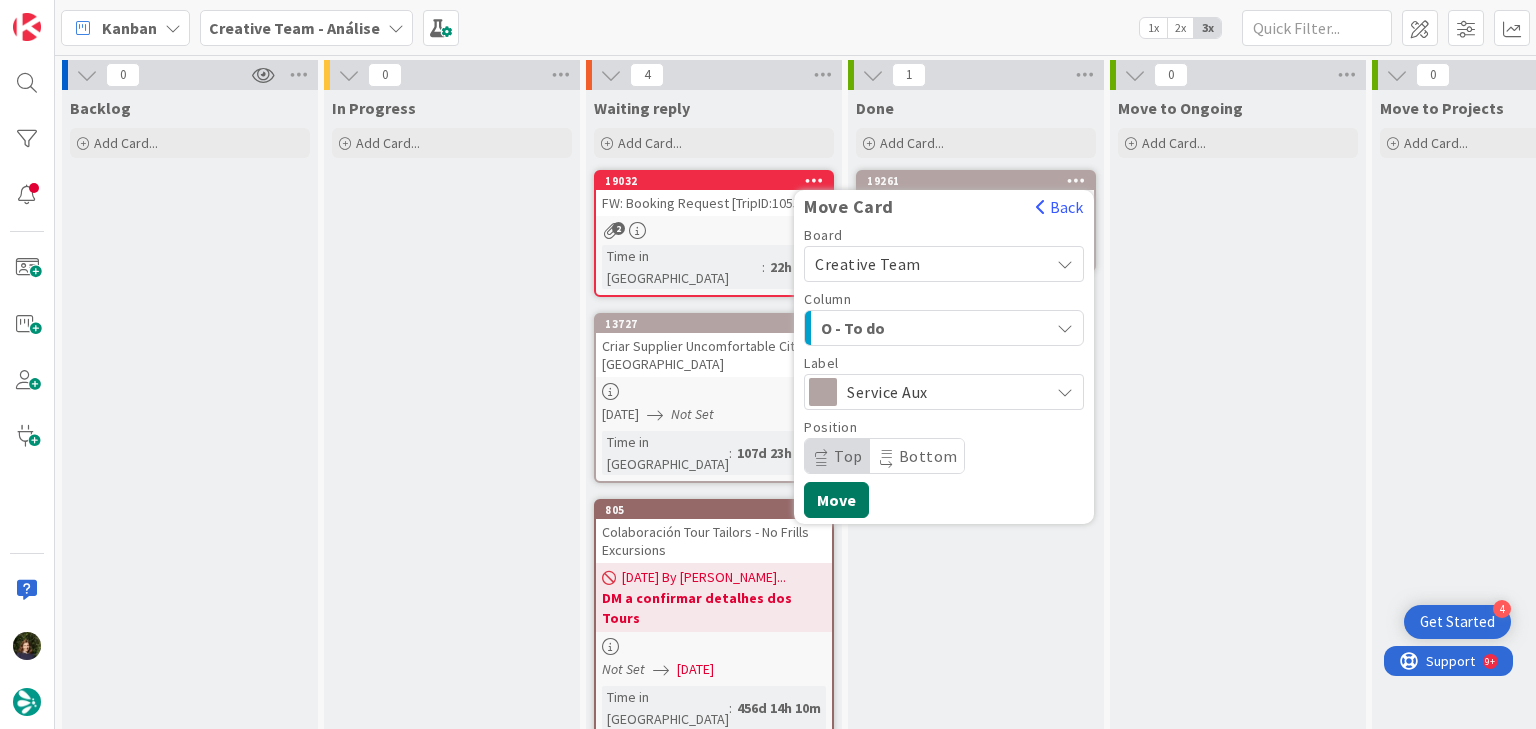 click on "Move" at bounding box center [836, 500] 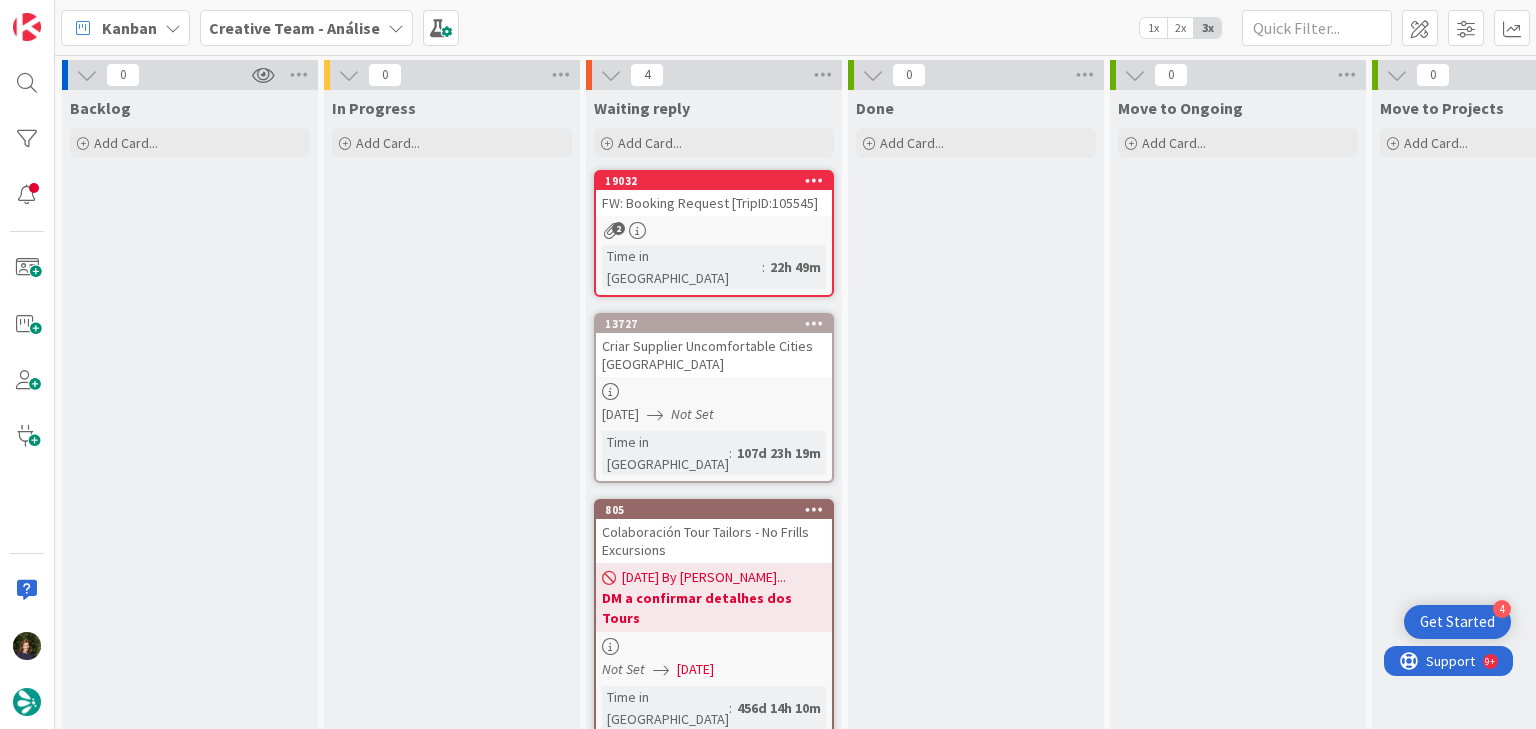 click on "Creative Team - Análise" at bounding box center (294, 28) 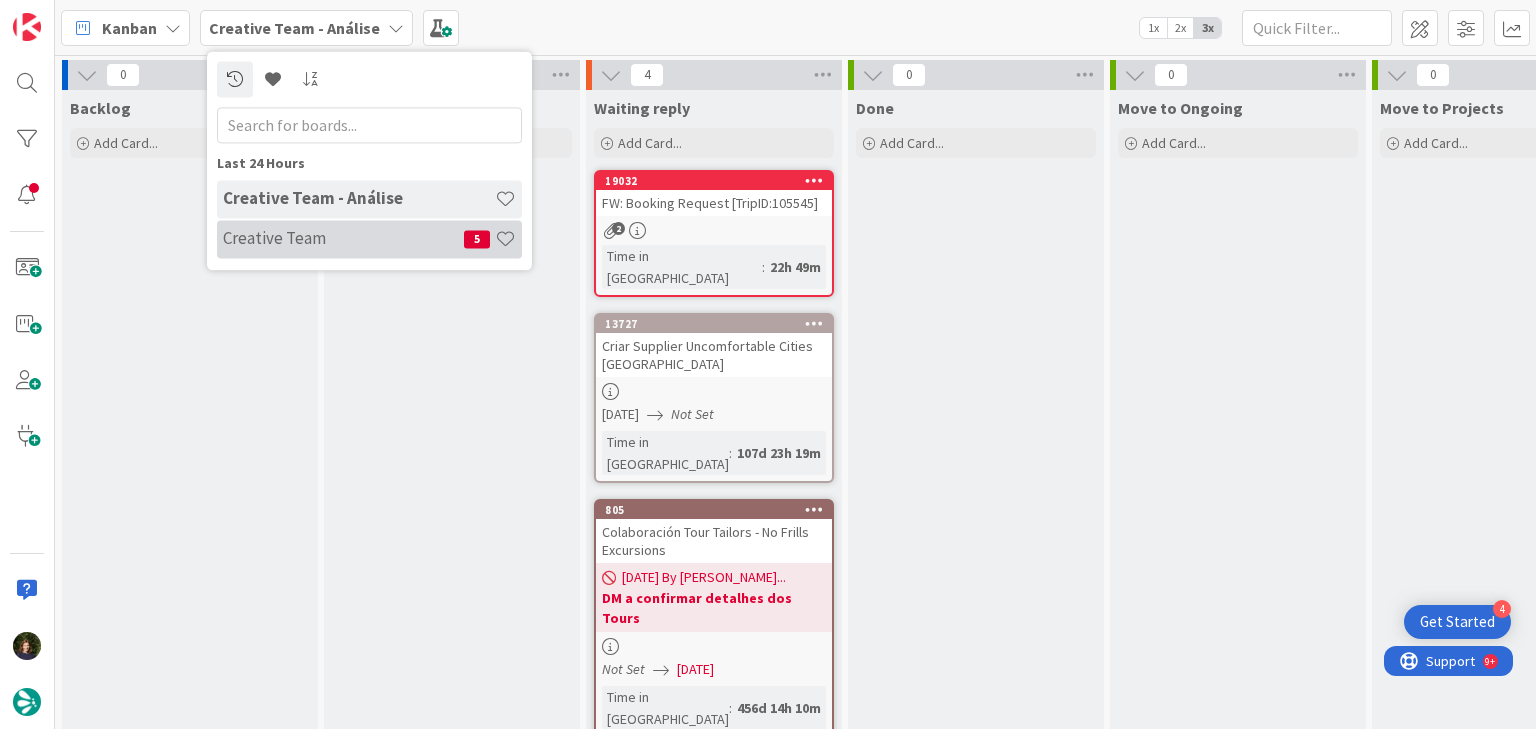 click on "Creative Team" at bounding box center (343, 239) 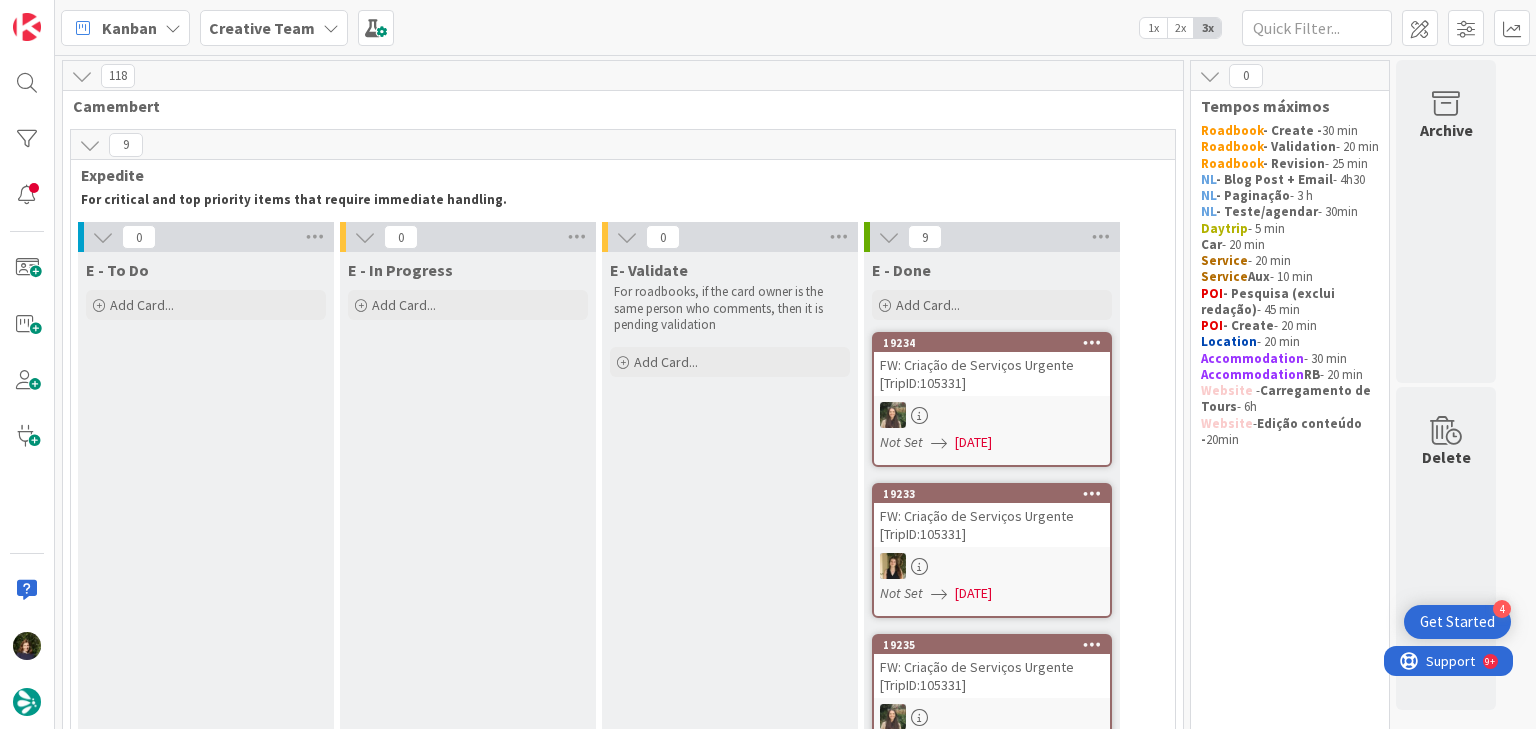 scroll, scrollTop: 0, scrollLeft: 0, axis: both 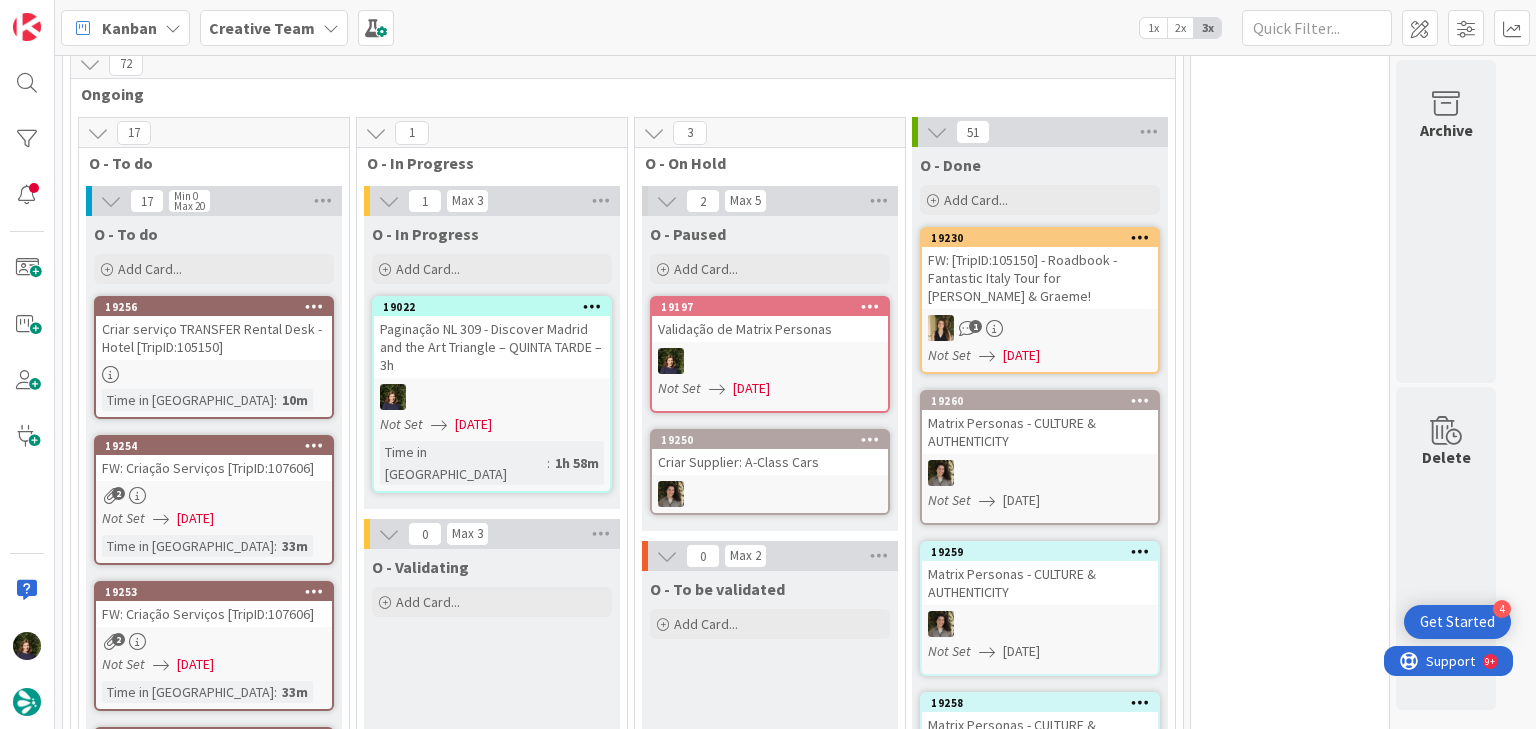 click on "1" at bounding box center [1040, 328] 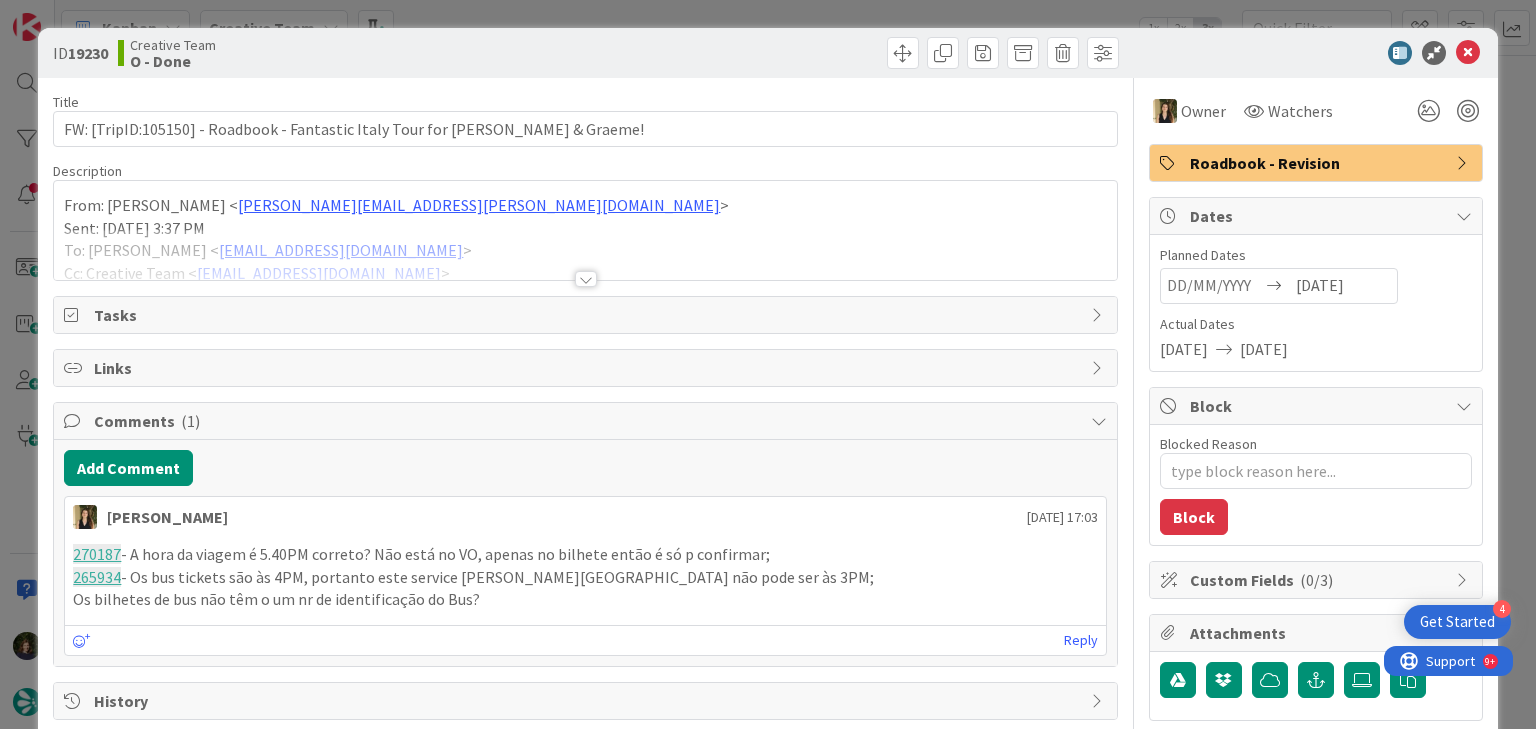 scroll, scrollTop: 0, scrollLeft: 0, axis: both 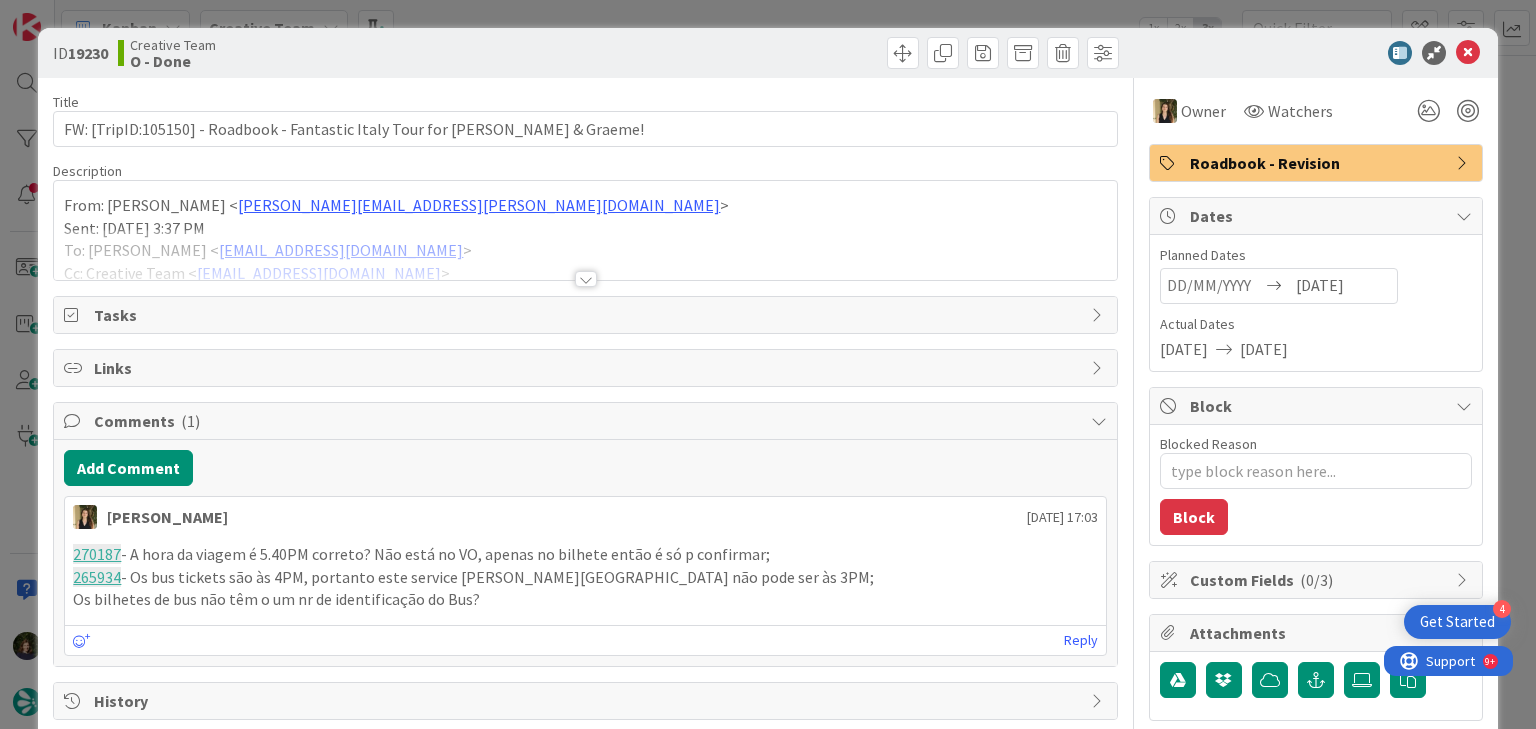 click at bounding box center [586, 279] 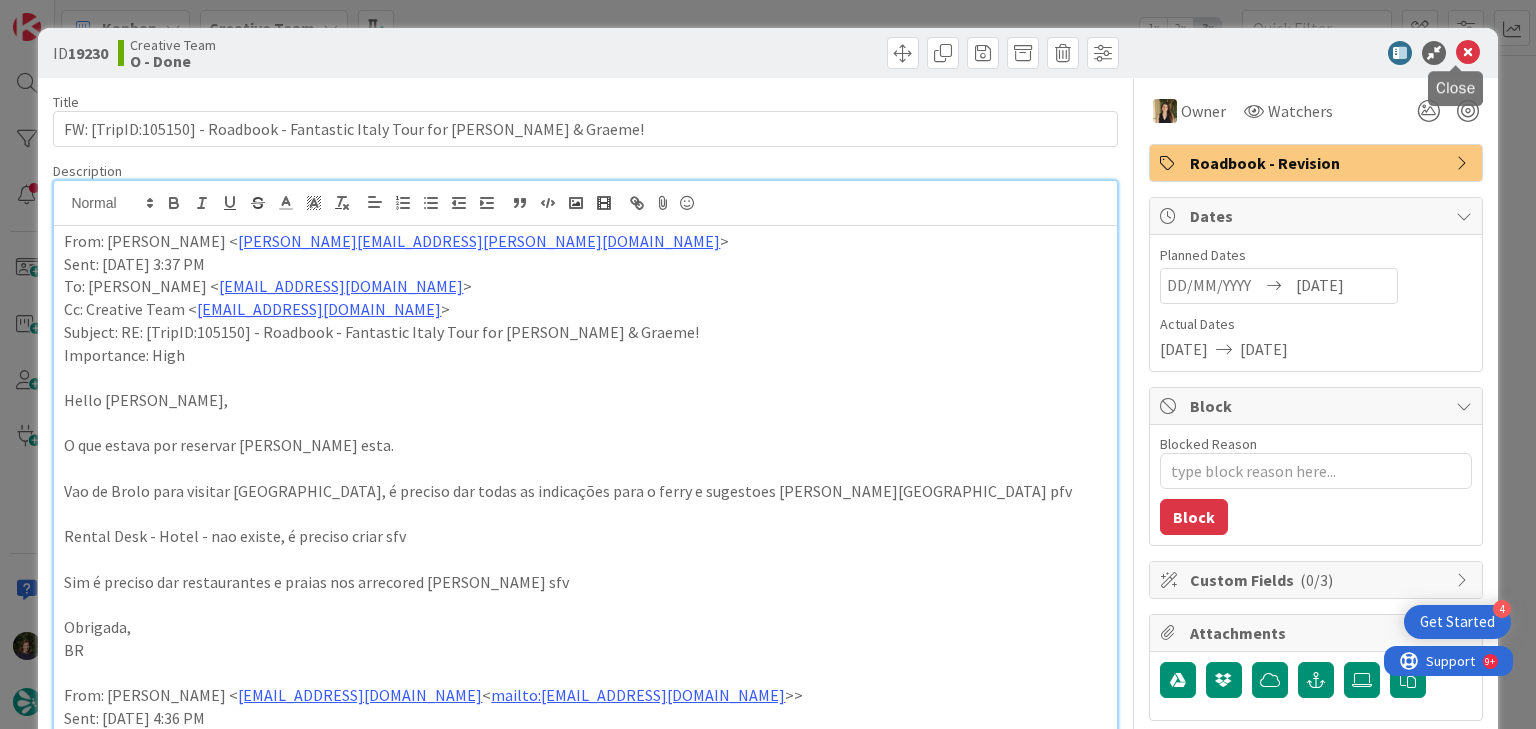 click at bounding box center (1468, 53) 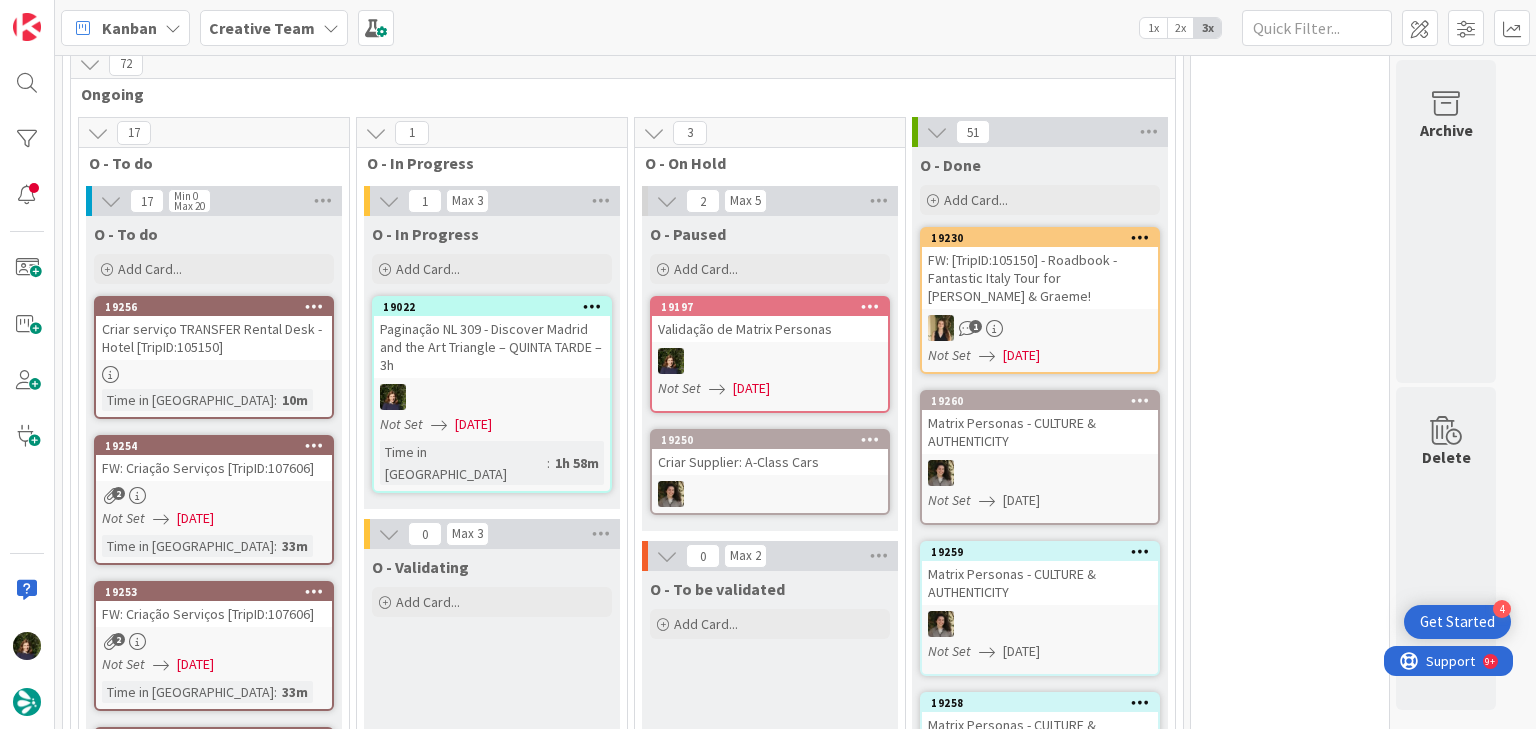 scroll, scrollTop: 0, scrollLeft: 0, axis: both 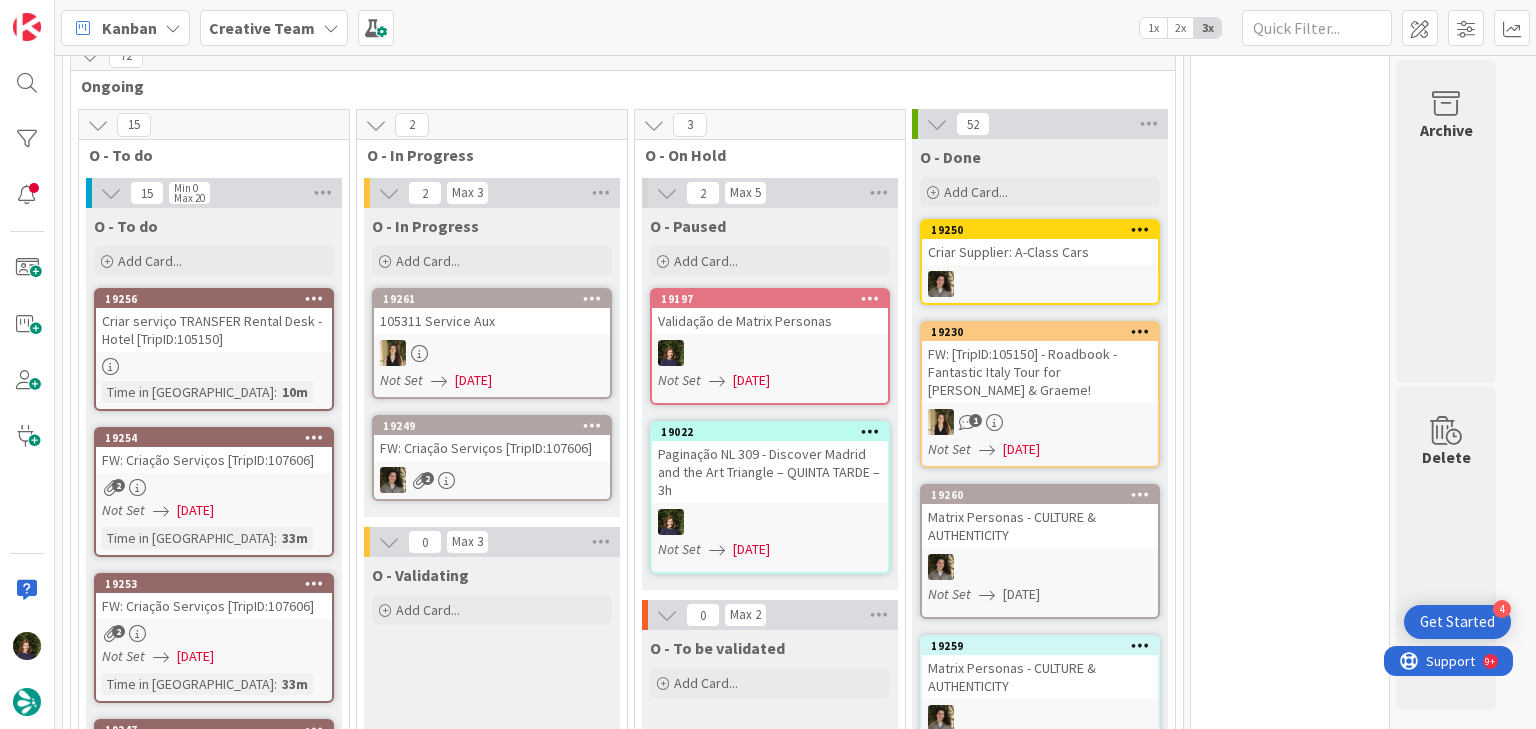 click at bounding box center (214, 366) 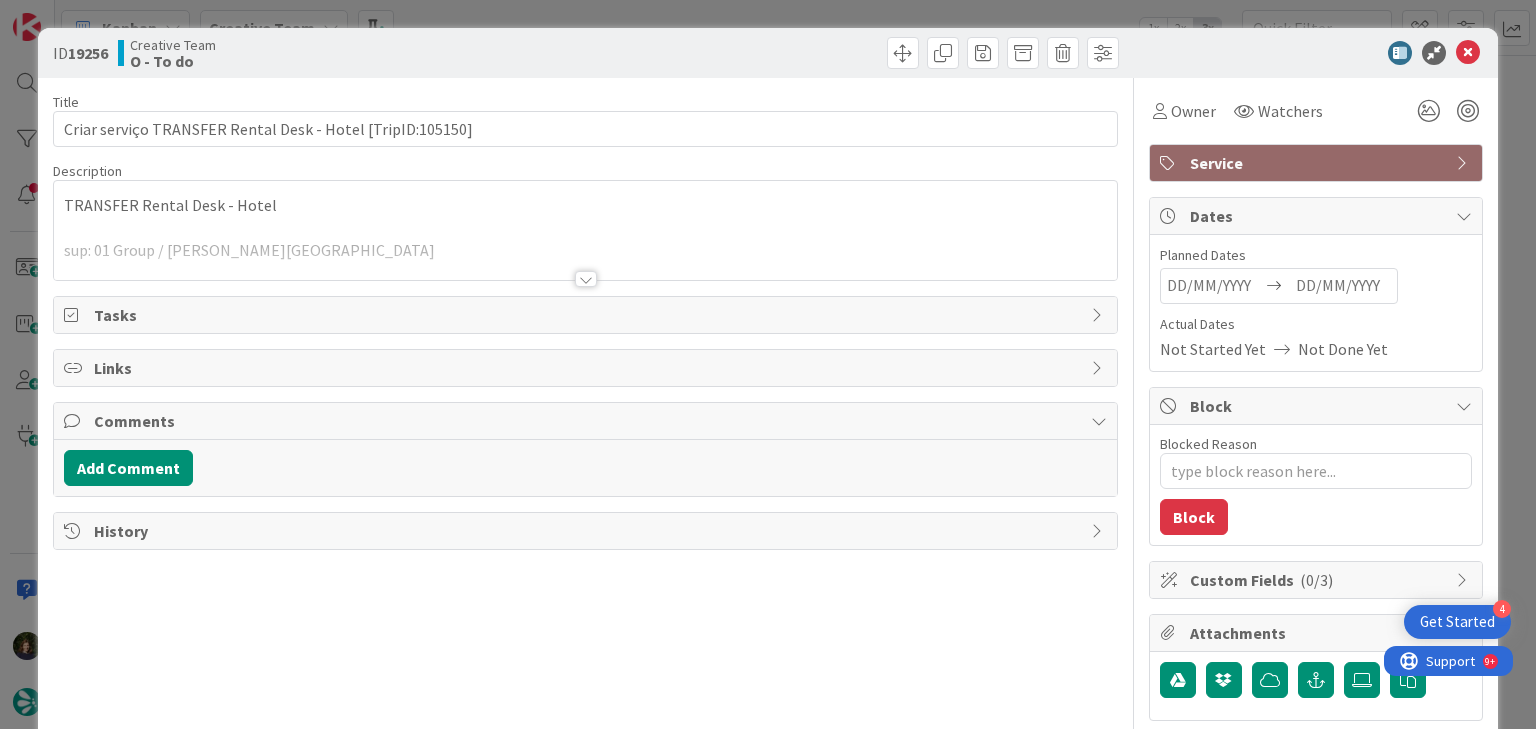 scroll, scrollTop: 0, scrollLeft: 0, axis: both 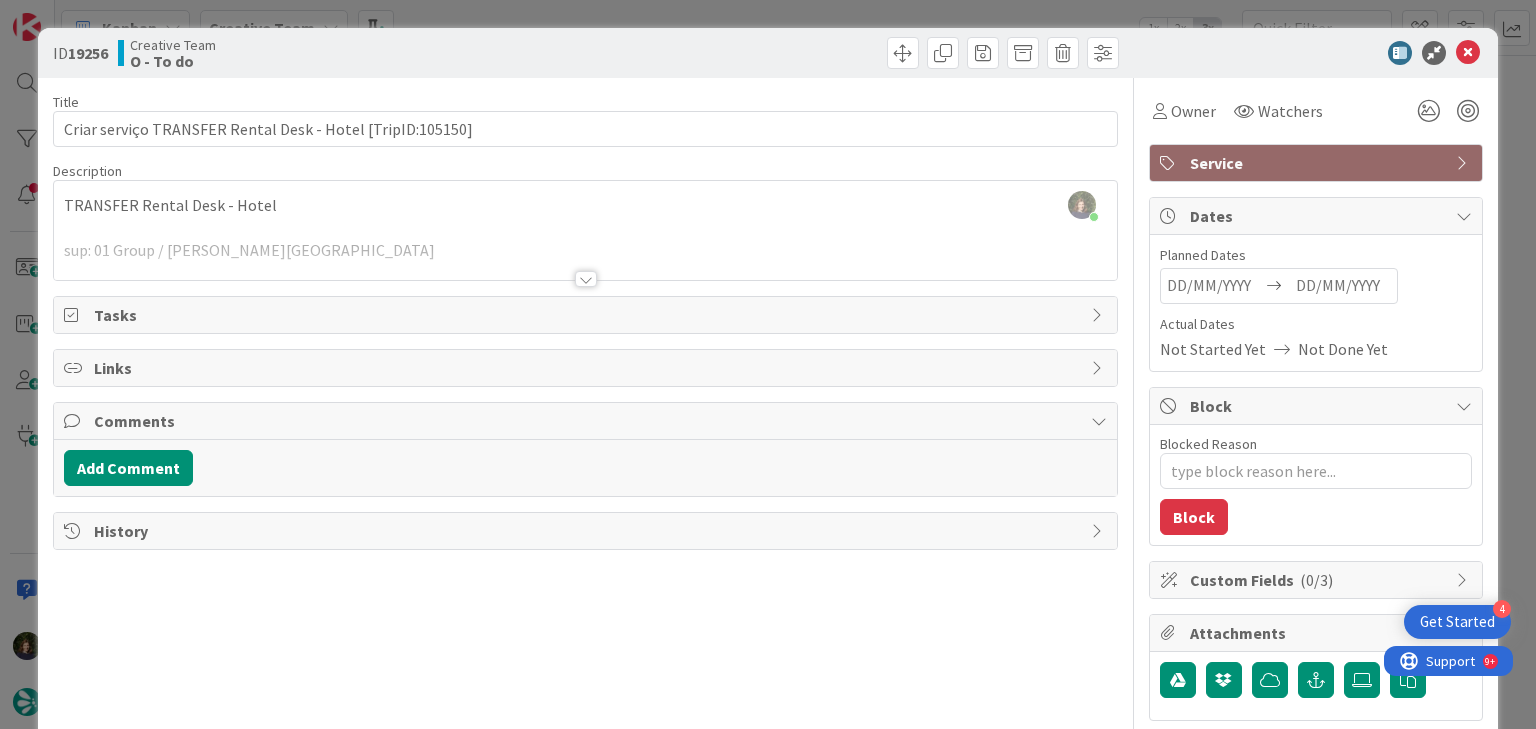 click at bounding box center (586, 279) 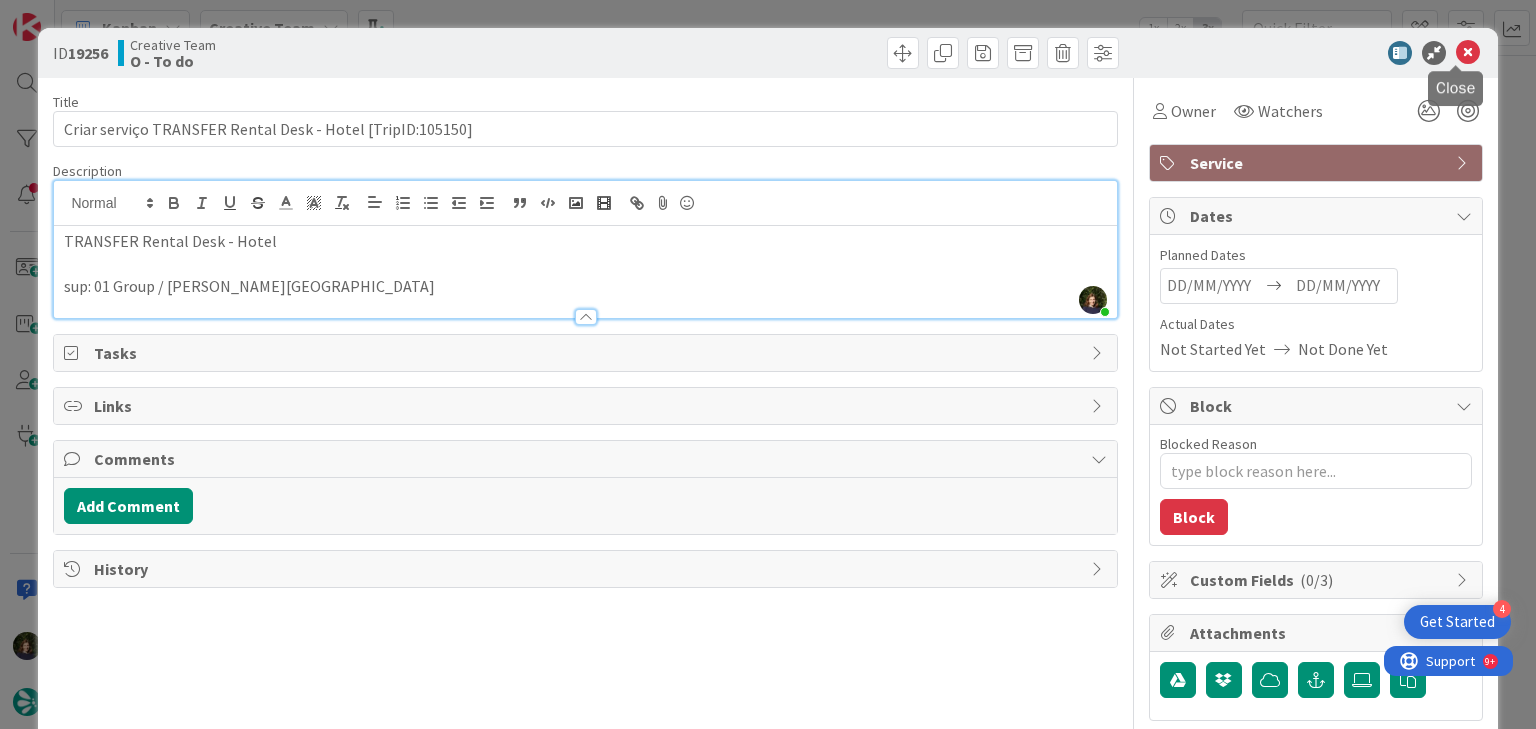 click at bounding box center (1468, 53) 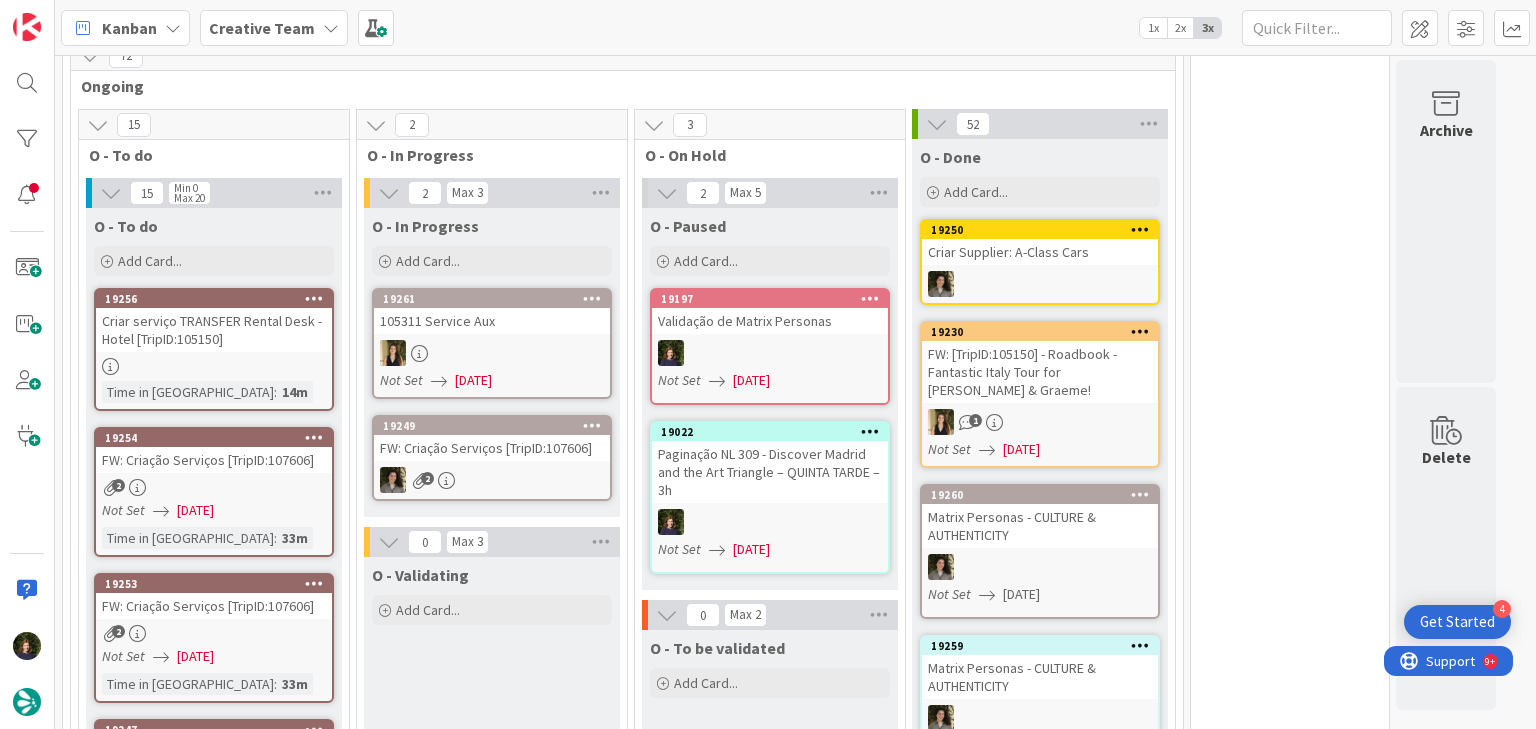scroll, scrollTop: 0, scrollLeft: 0, axis: both 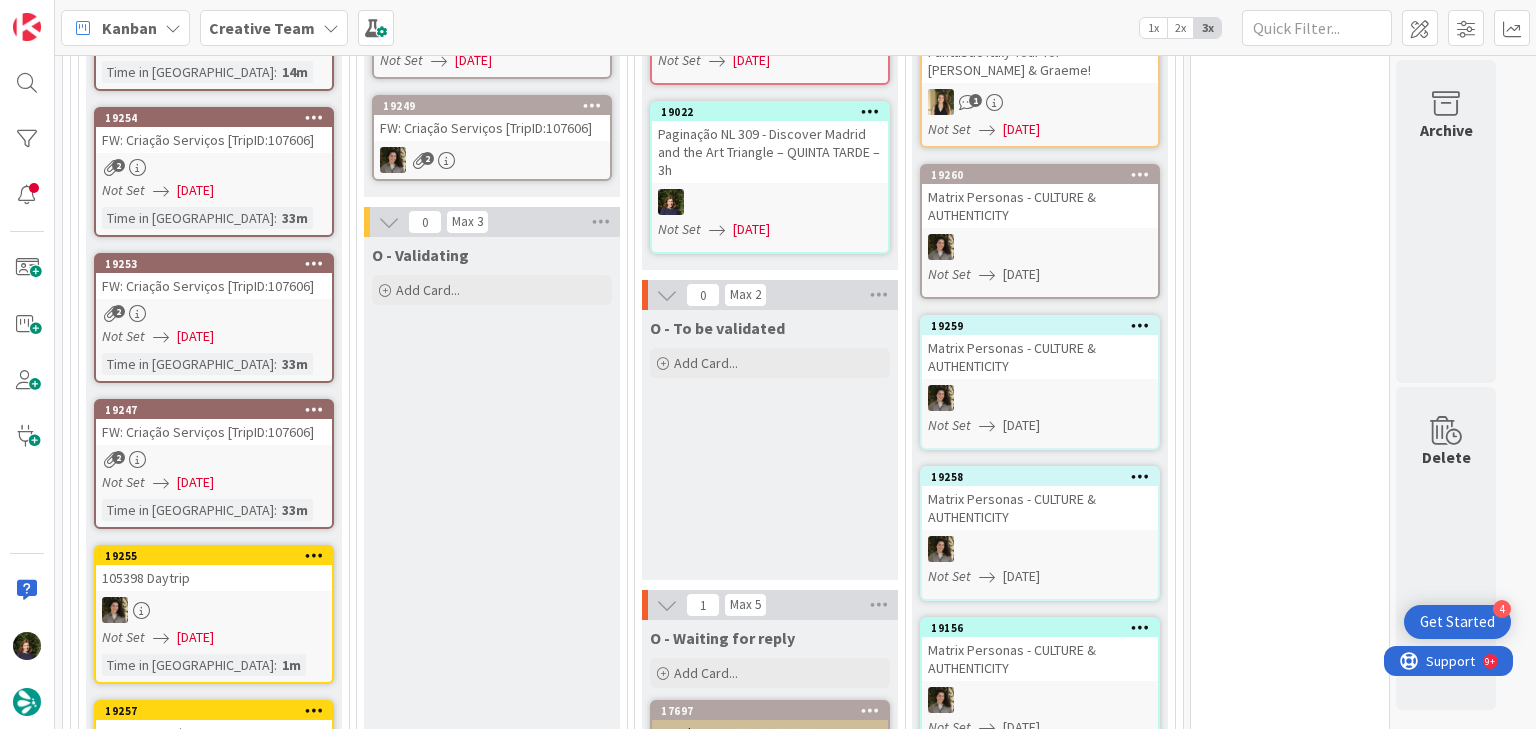 click on "2" at bounding box center (214, 459) 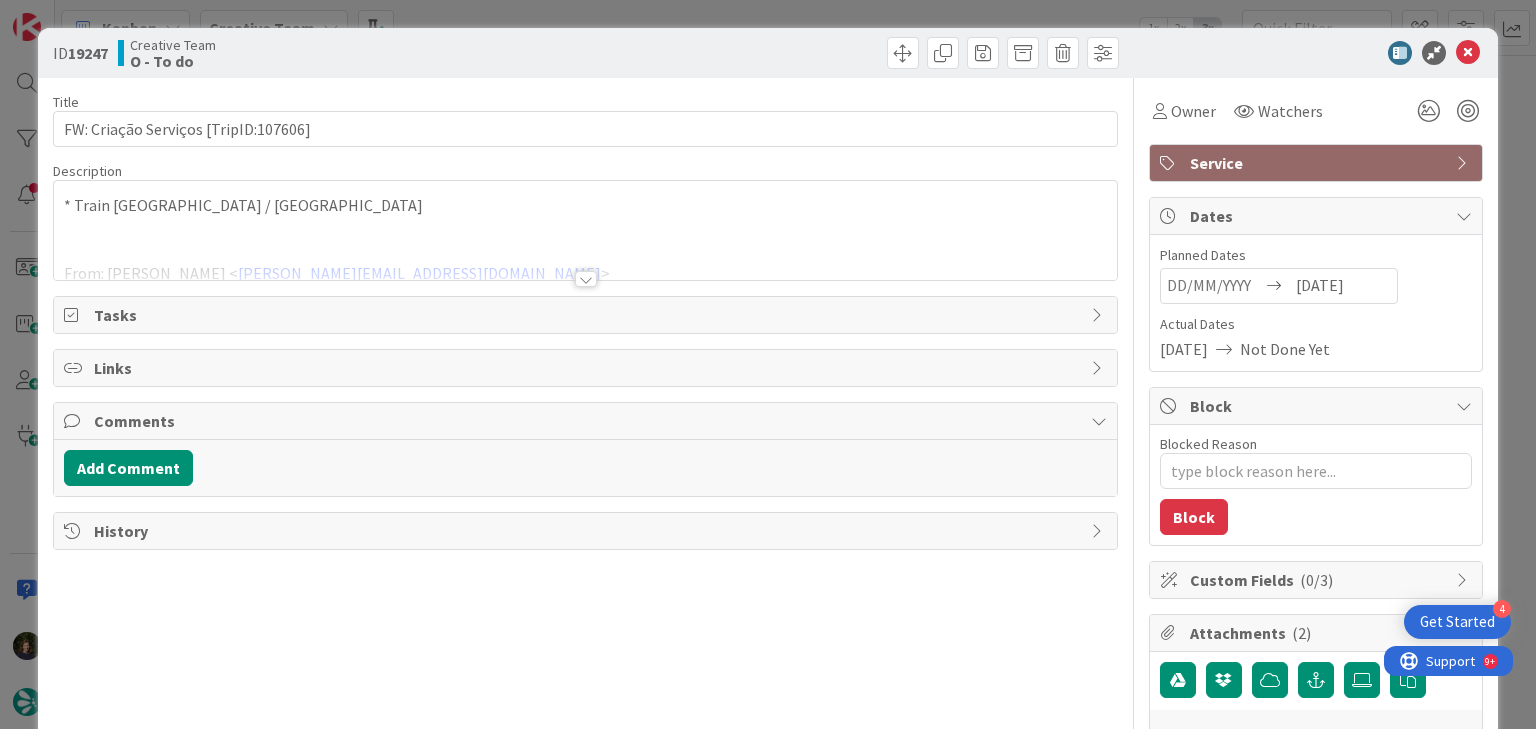 scroll, scrollTop: 0, scrollLeft: 0, axis: both 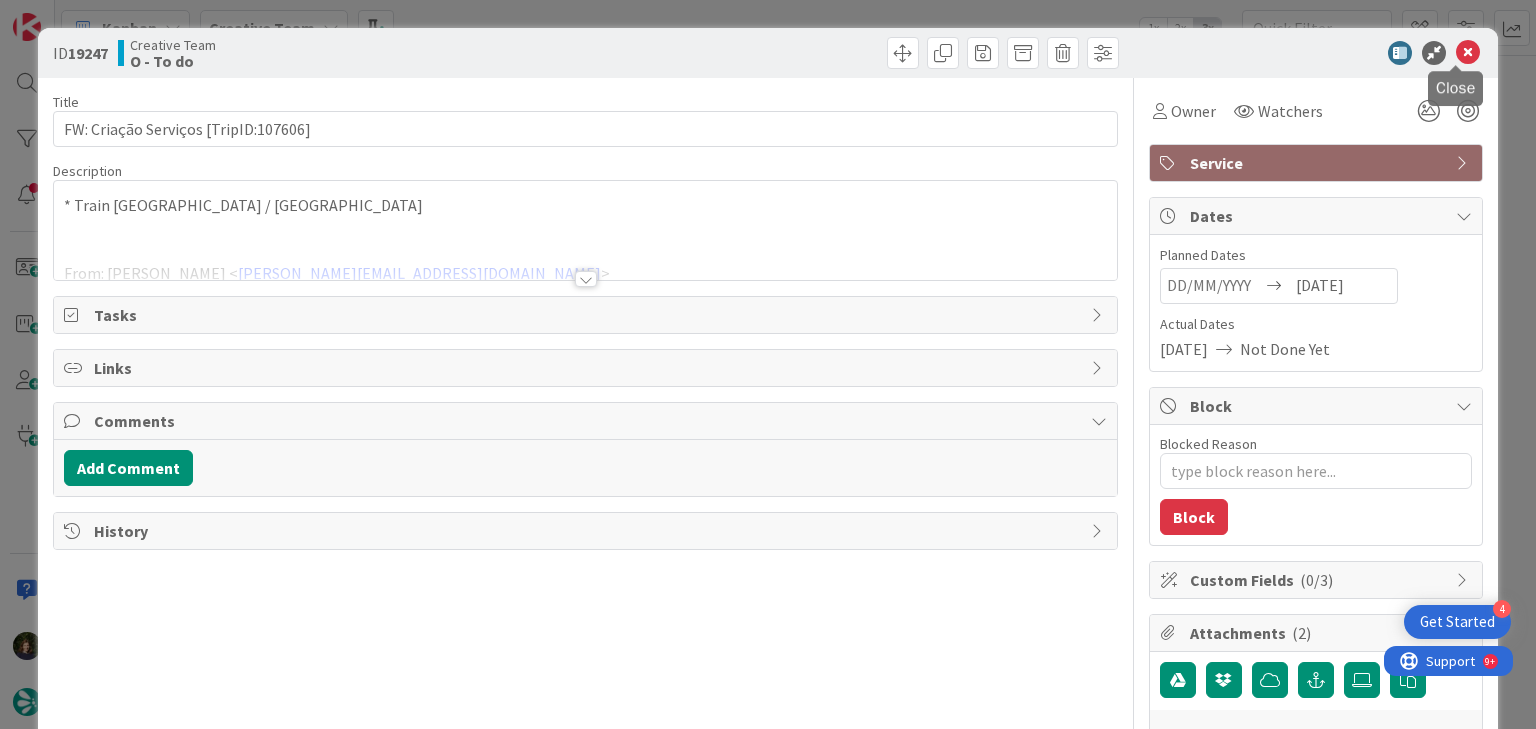 click at bounding box center (1468, 53) 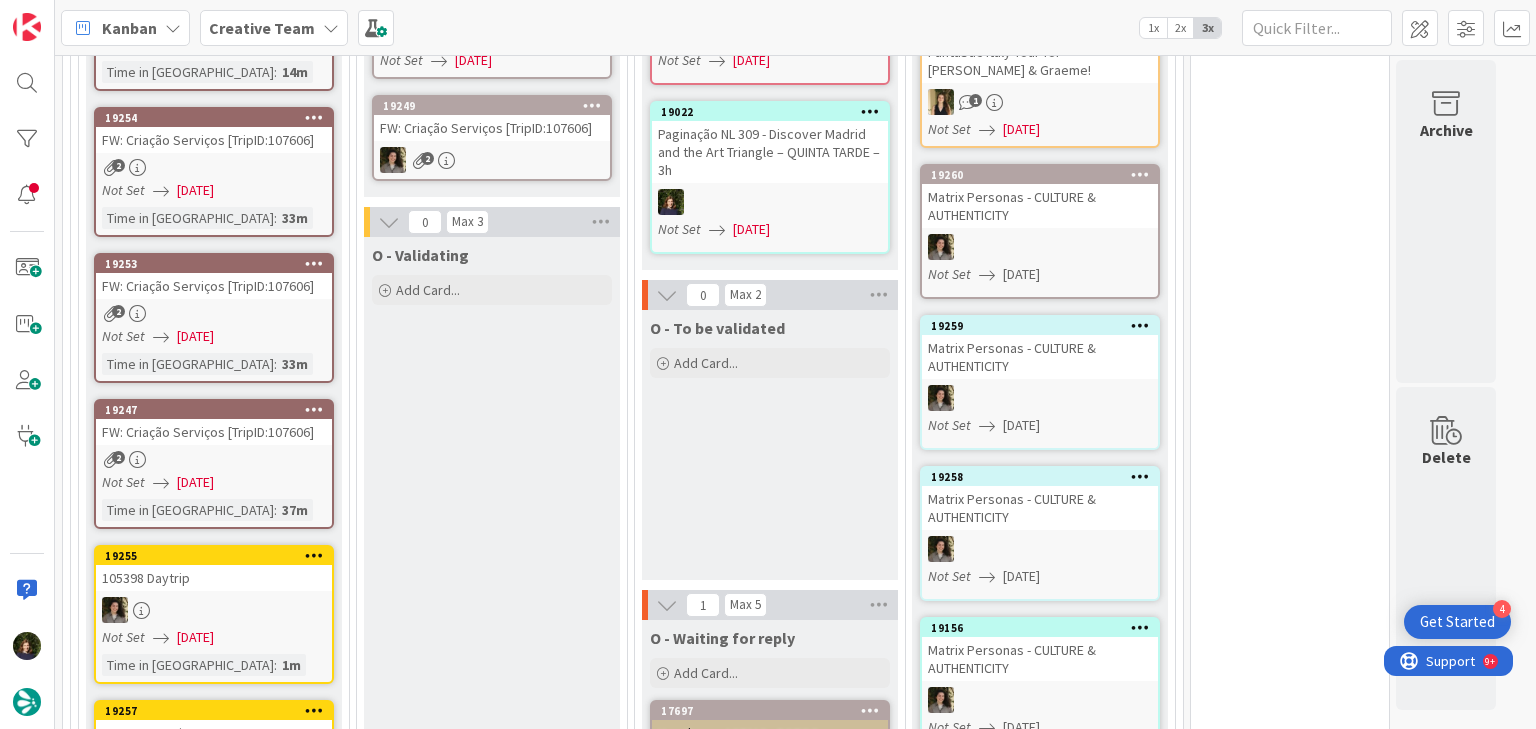 click on "[DATE]" at bounding box center [195, 190] 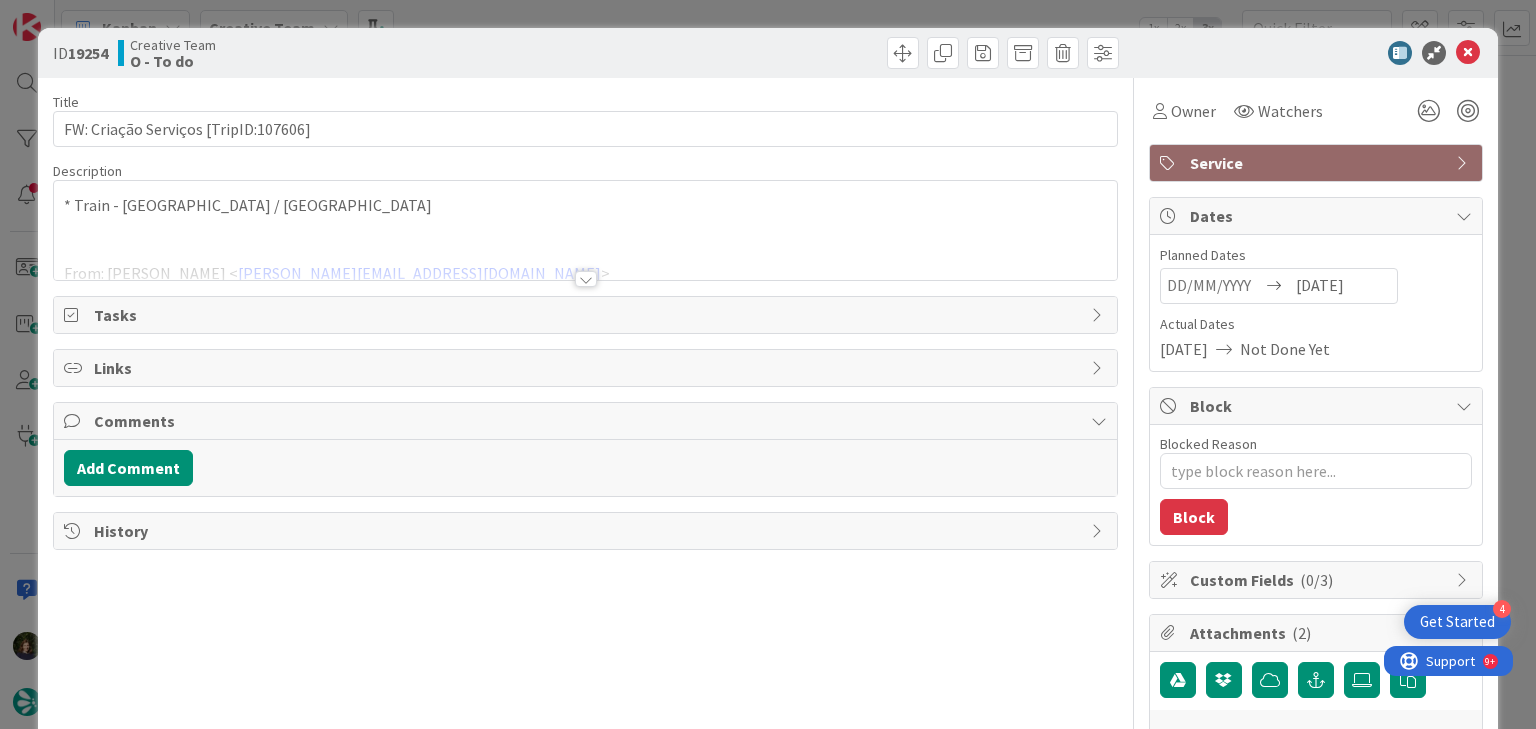 scroll, scrollTop: 0, scrollLeft: 0, axis: both 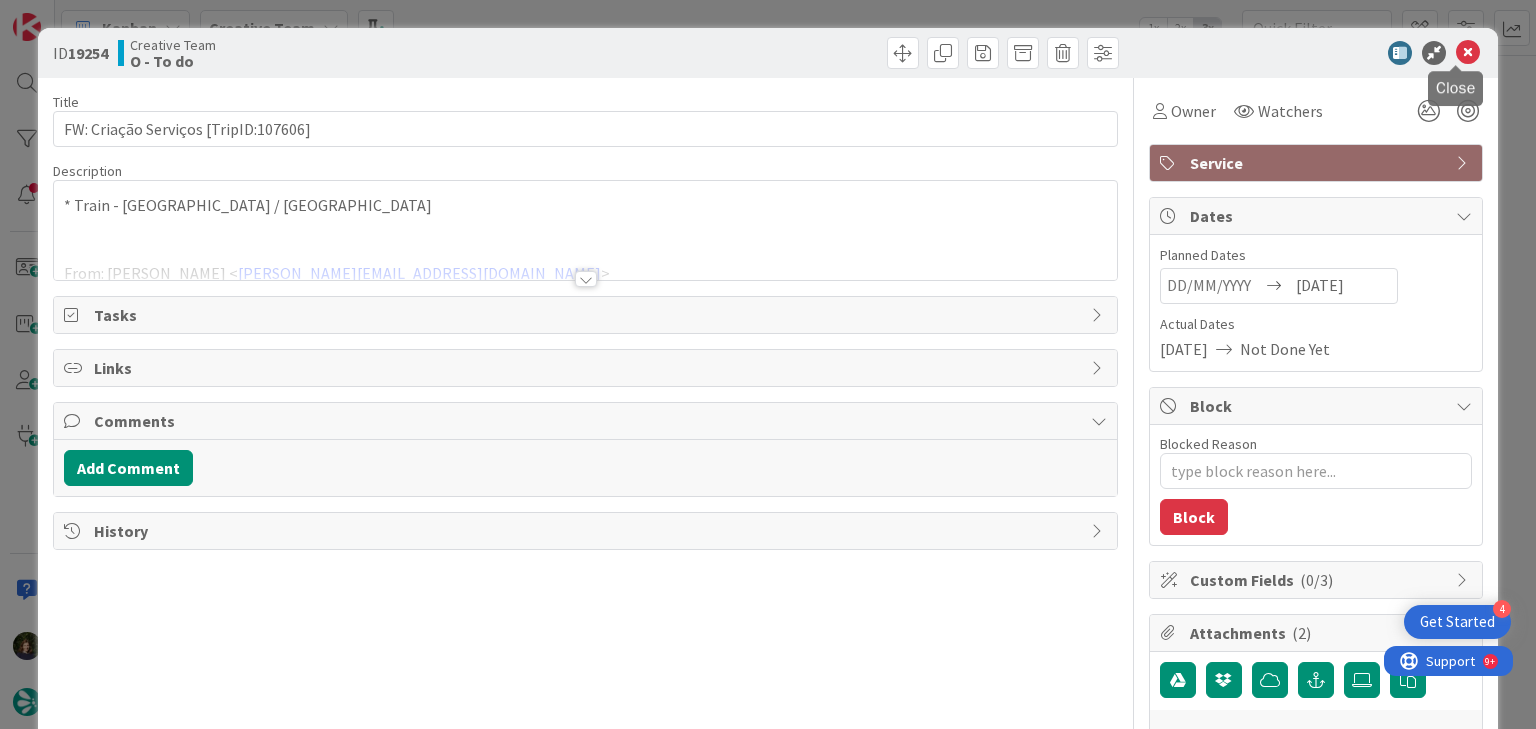 click at bounding box center (1468, 53) 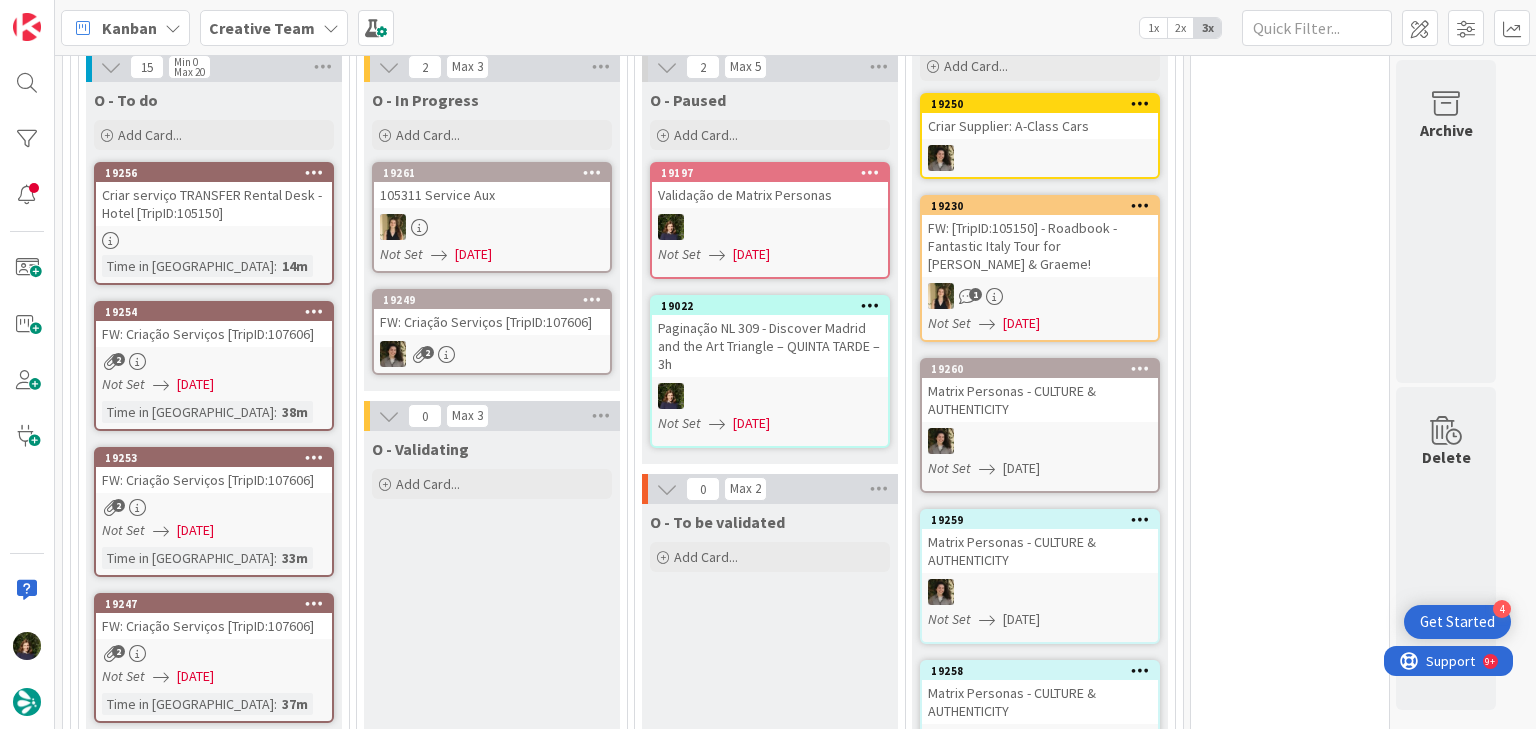 scroll, scrollTop: 1734, scrollLeft: 0, axis: vertical 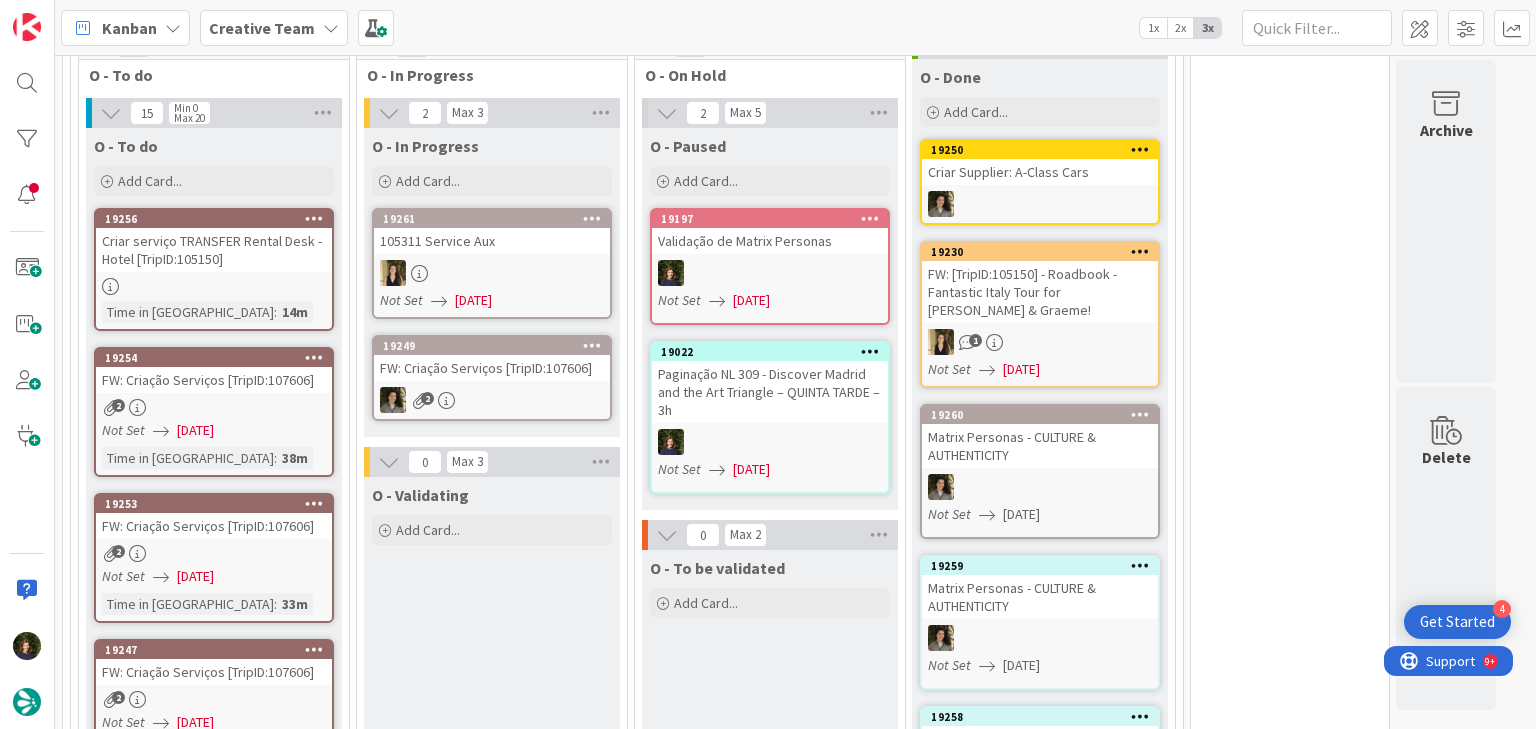 click at bounding box center (214, 286) 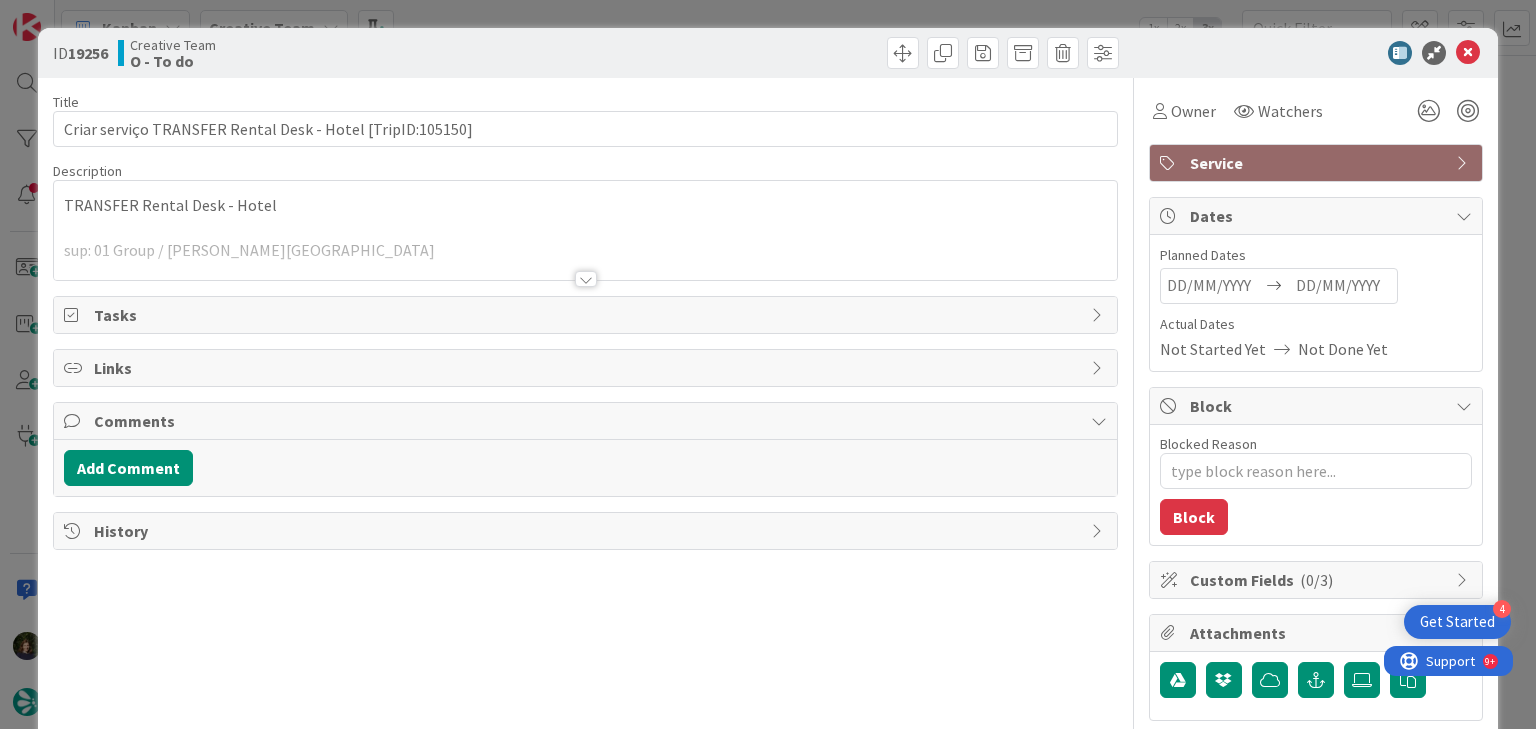 scroll, scrollTop: 0, scrollLeft: 0, axis: both 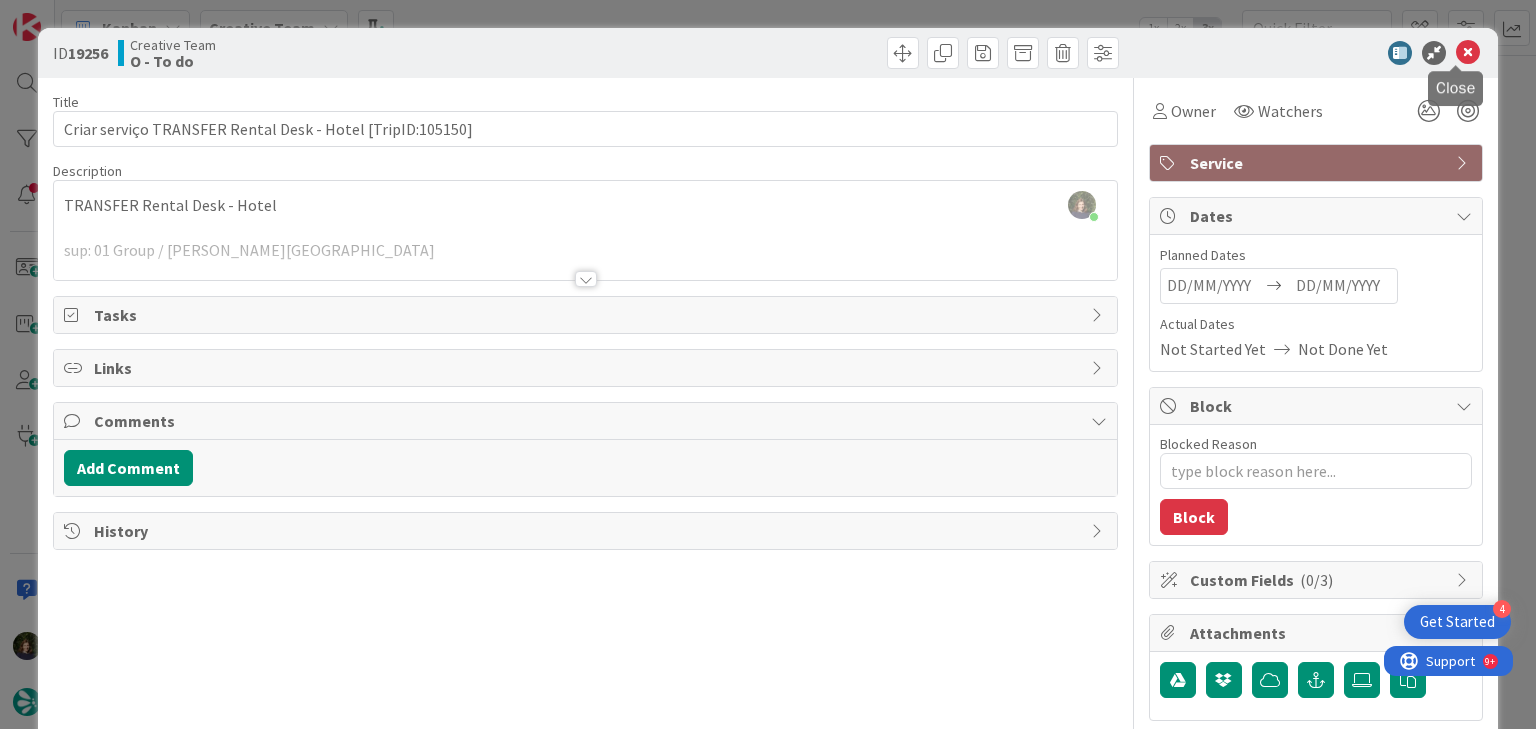 click at bounding box center [1468, 53] 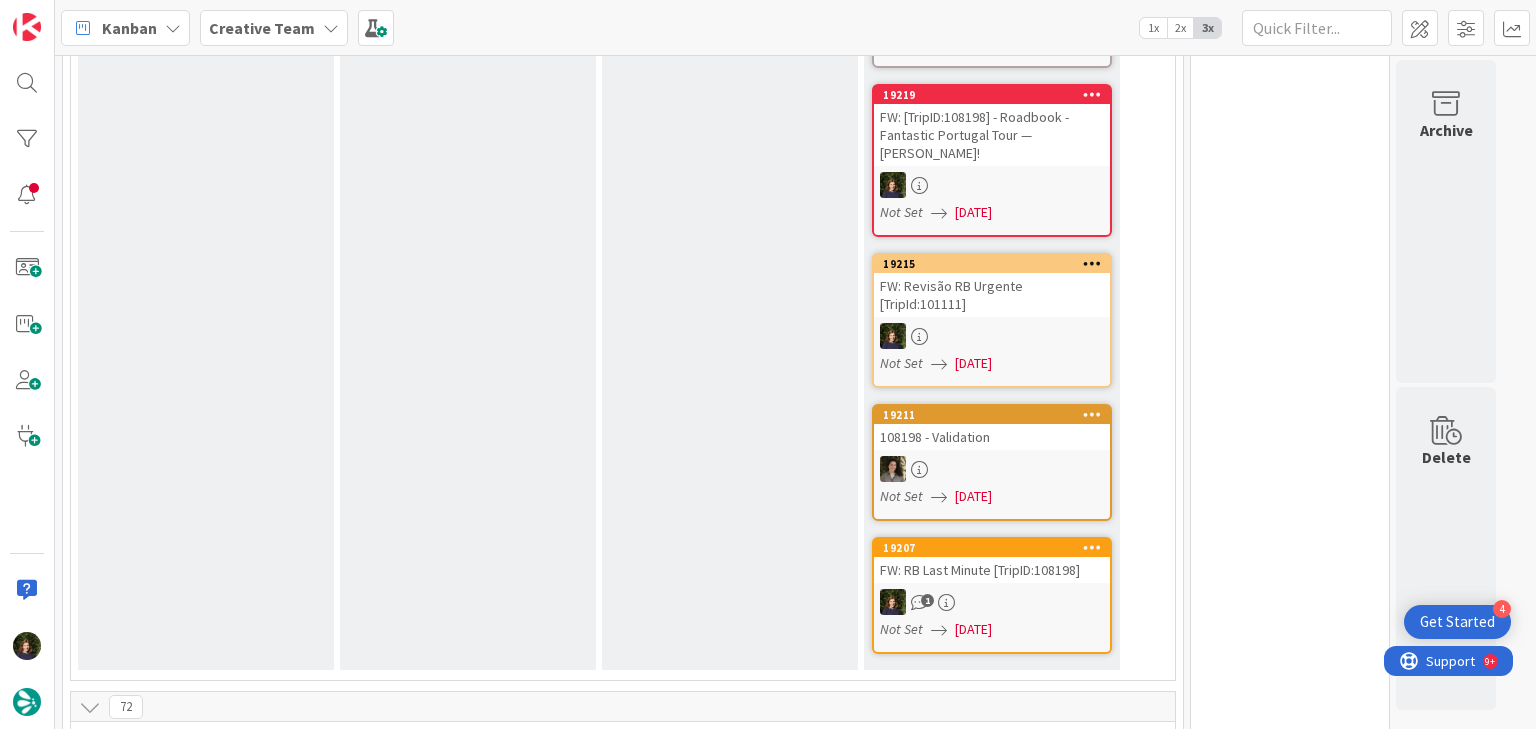 scroll, scrollTop: 933, scrollLeft: 0, axis: vertical 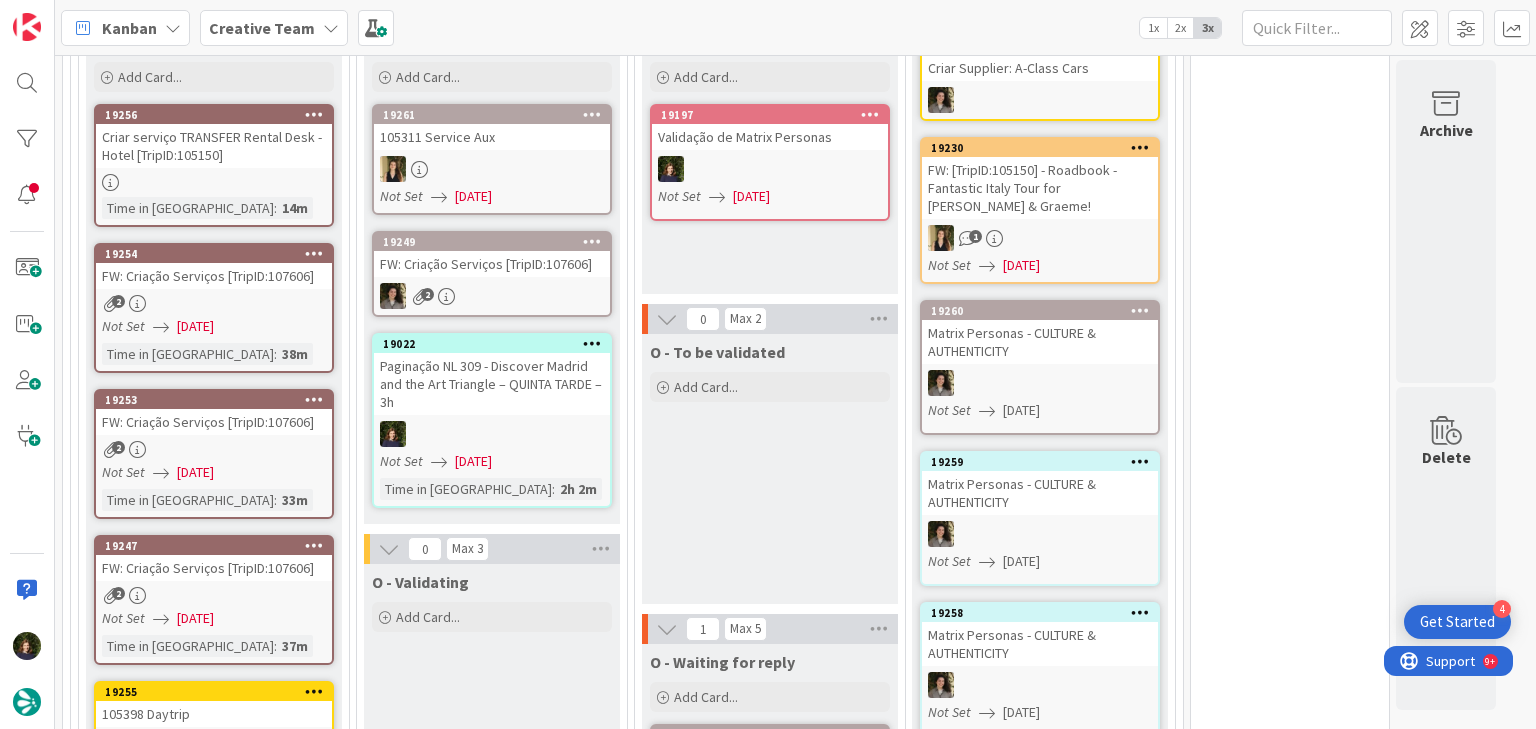click on "Paginação NL 309 - Discover Madrid and the Art Triangle – QUINTA TARDE – 3h" at bounding box center [492, 384] 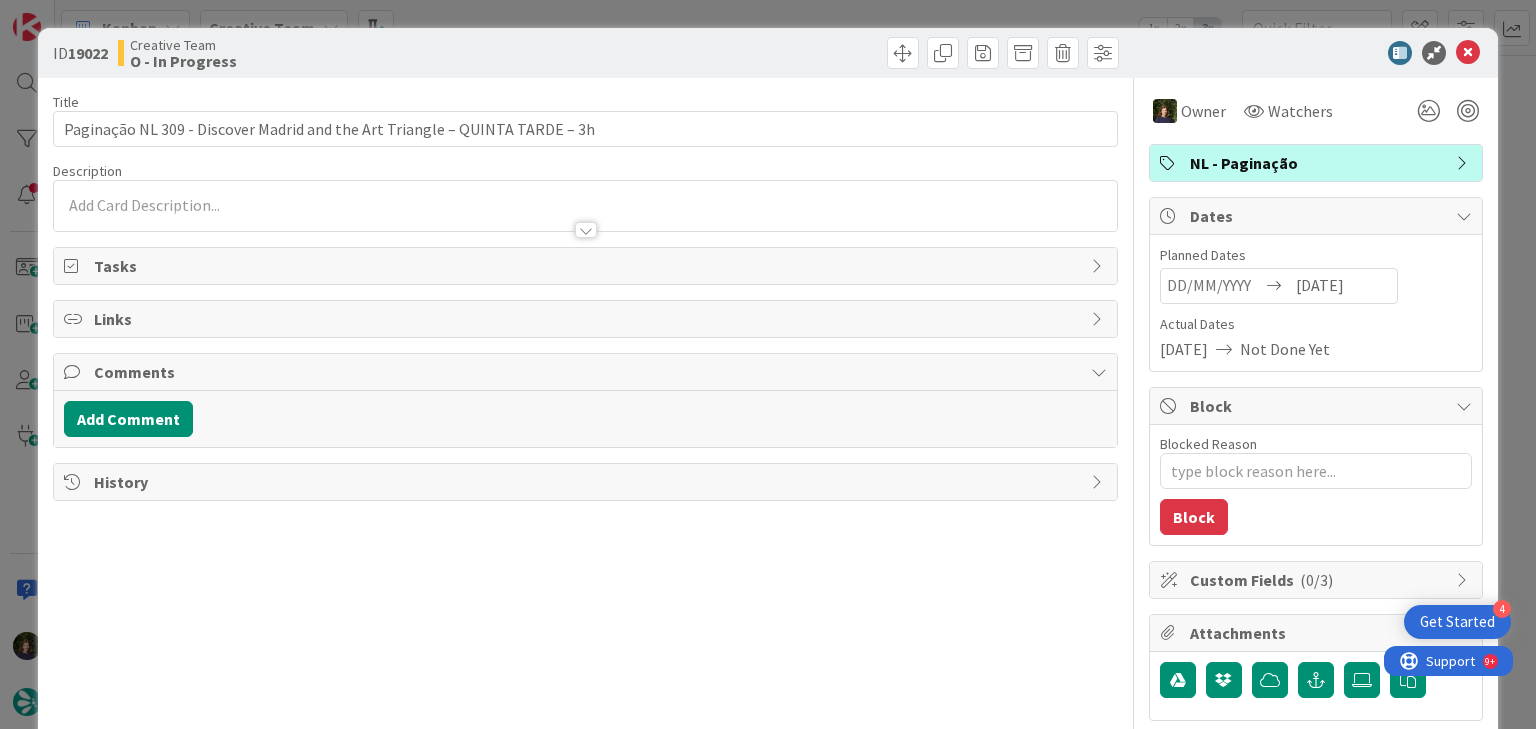 scroll, scrollTop: 0, scrollLeft: 0, axis: both 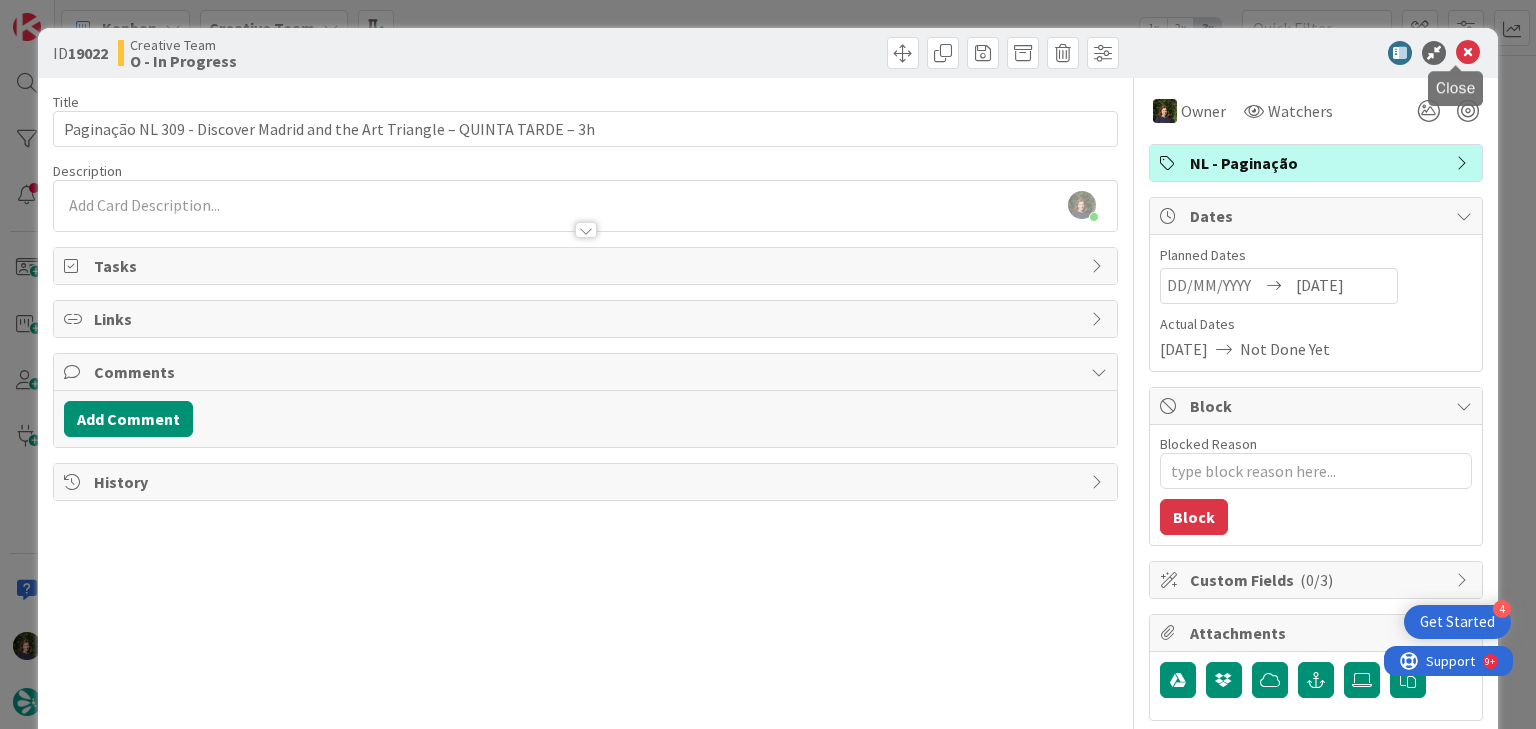 drag, startPoint x: 1458, startPoint y: 52, endPoint x: 1440, endPoint y: 63, distance: 21.095022 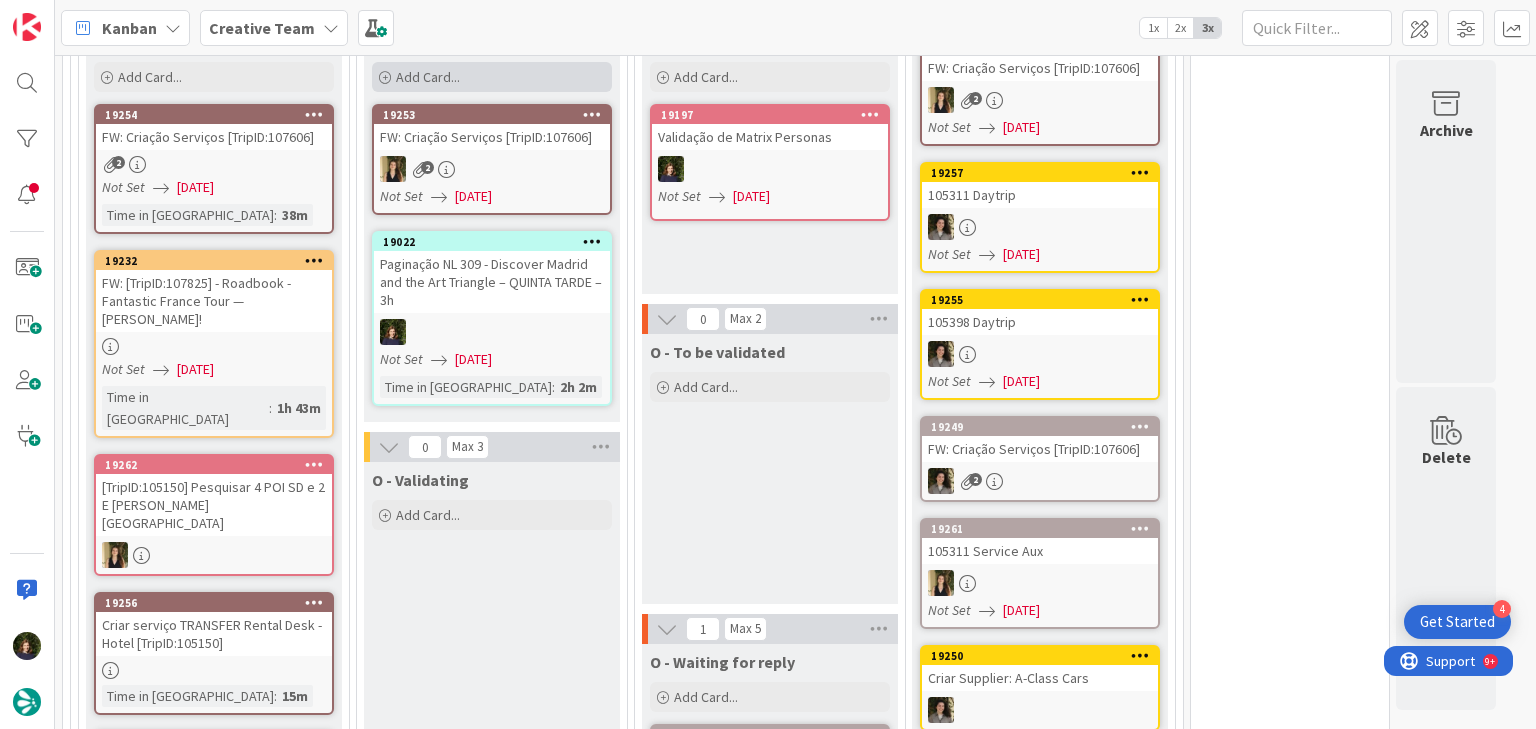 scroll, scrollTop: 0, scrollLeft: 0, axis: both 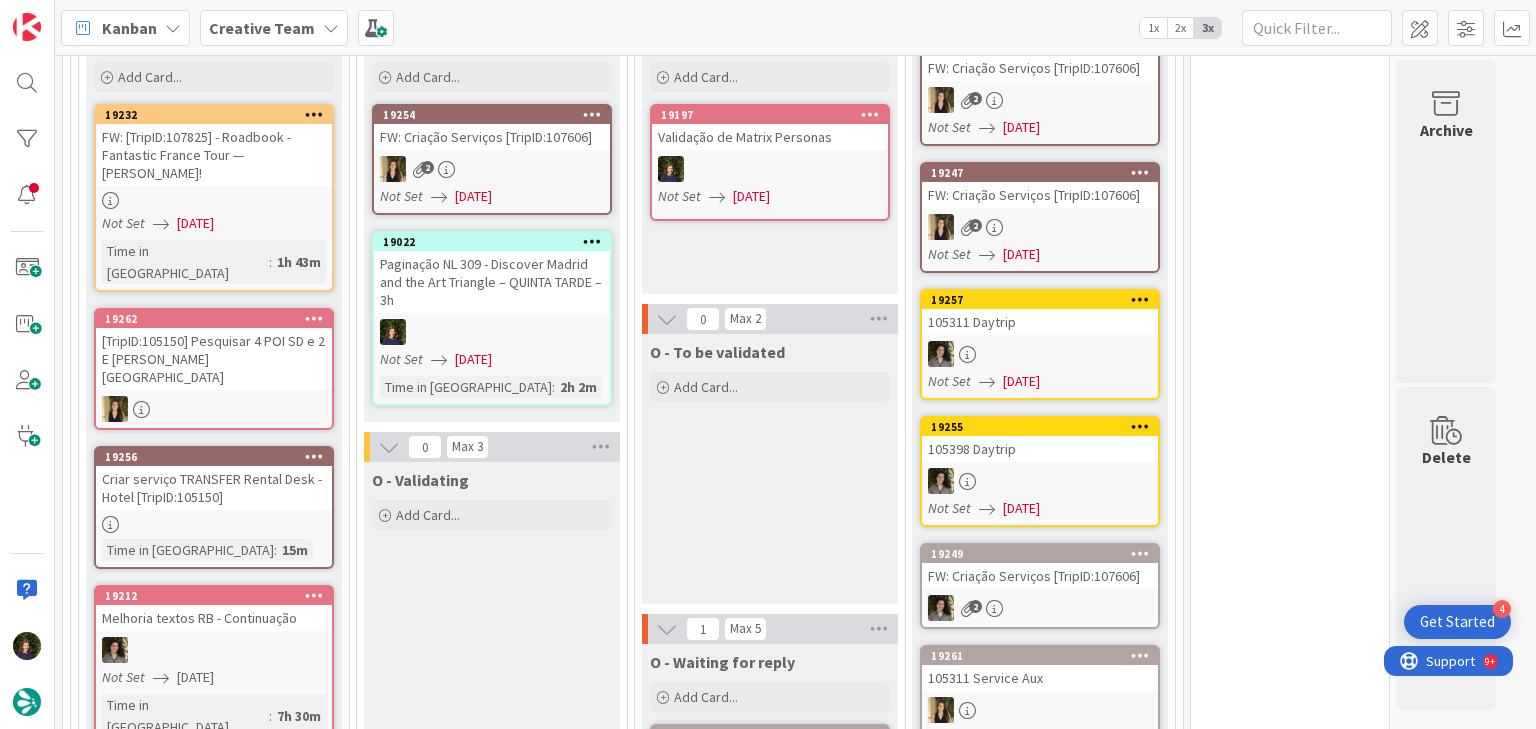 click on "Creative Team" at bounding box center (262, 28) 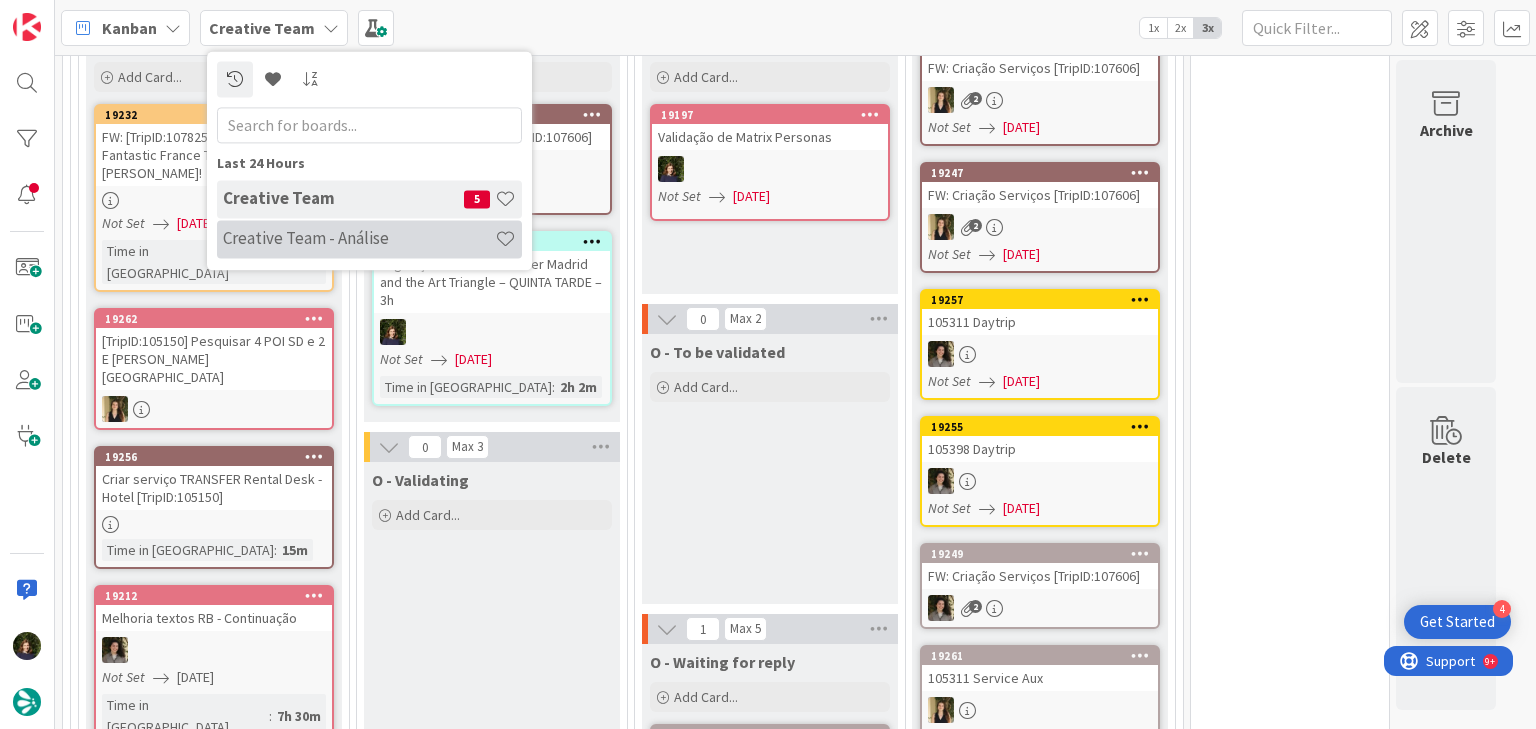 click on "Creative Team - Análise" at bounding box center [359, 239] 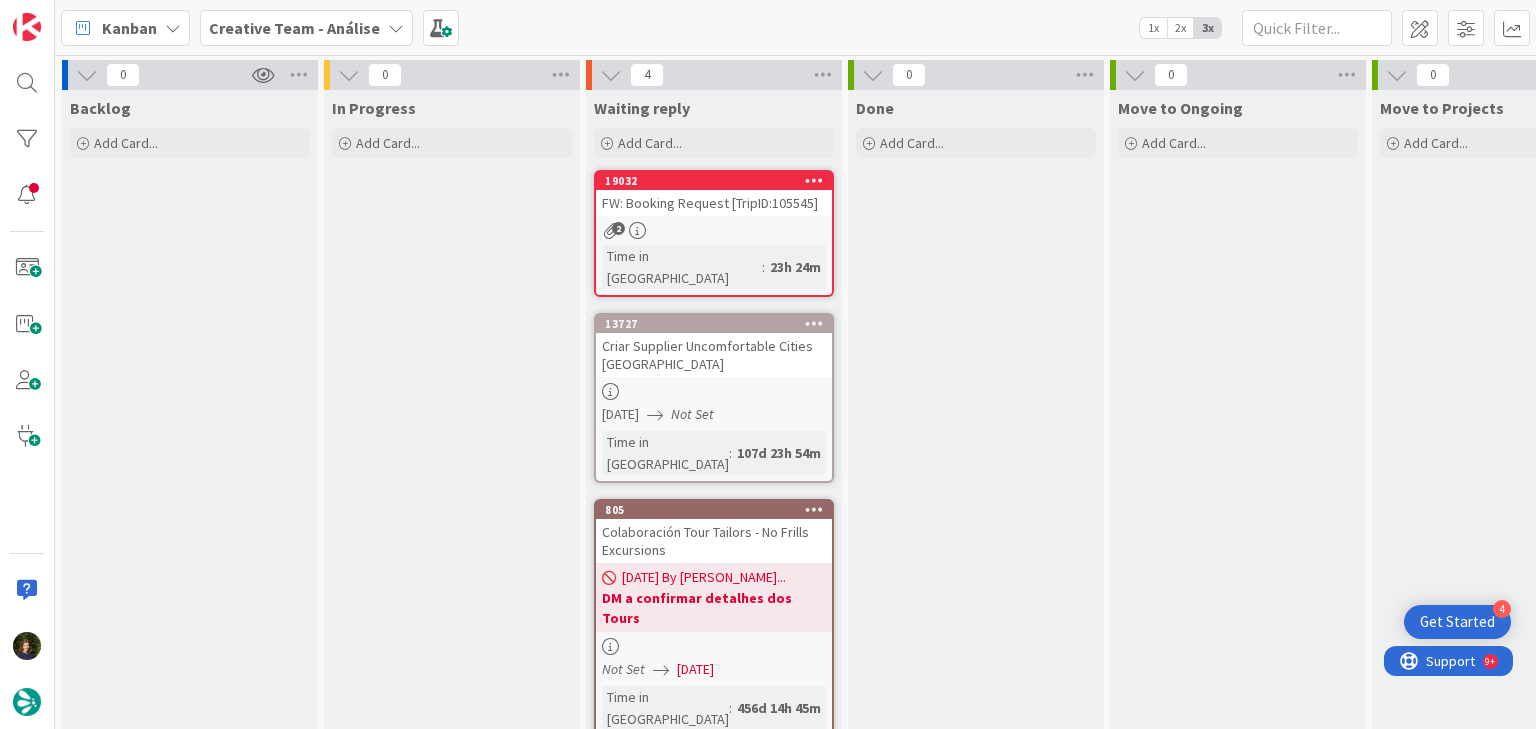 scroll, scrollTop: 0, scrollLeft: 0, axis: both 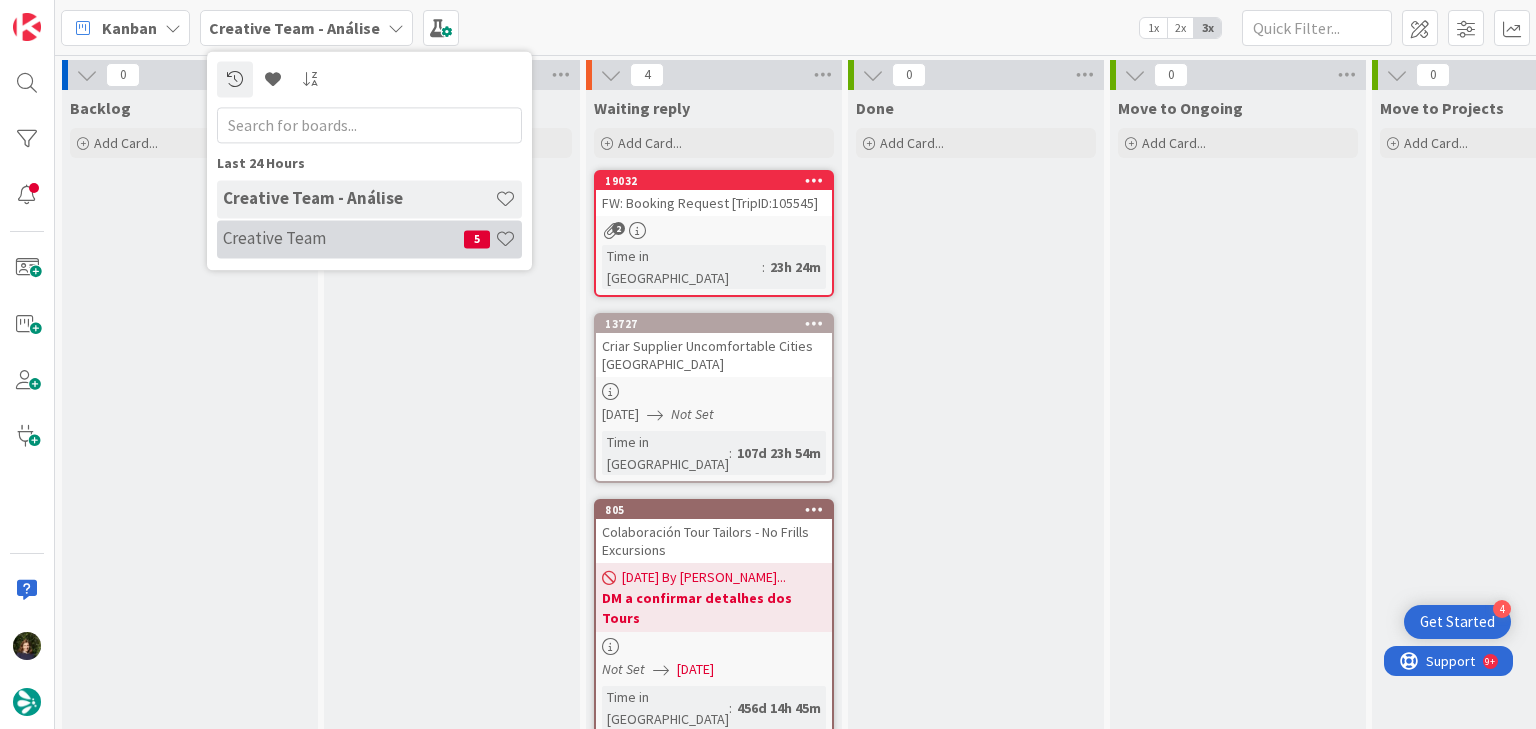 click on "Creative Team" at bounding box center (343, 239) 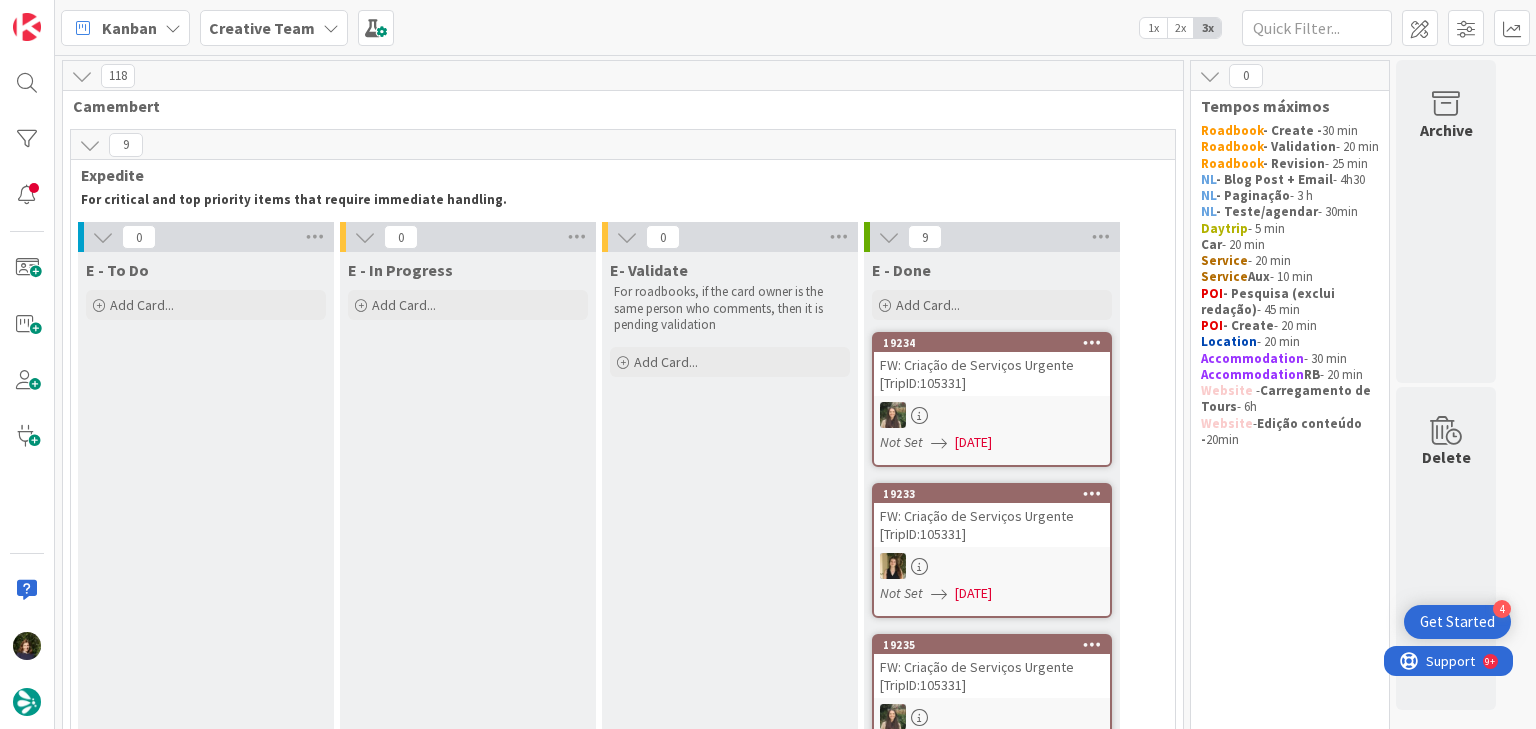 scroll, scrollTop: 0, scrollLeft: 0, axis: both 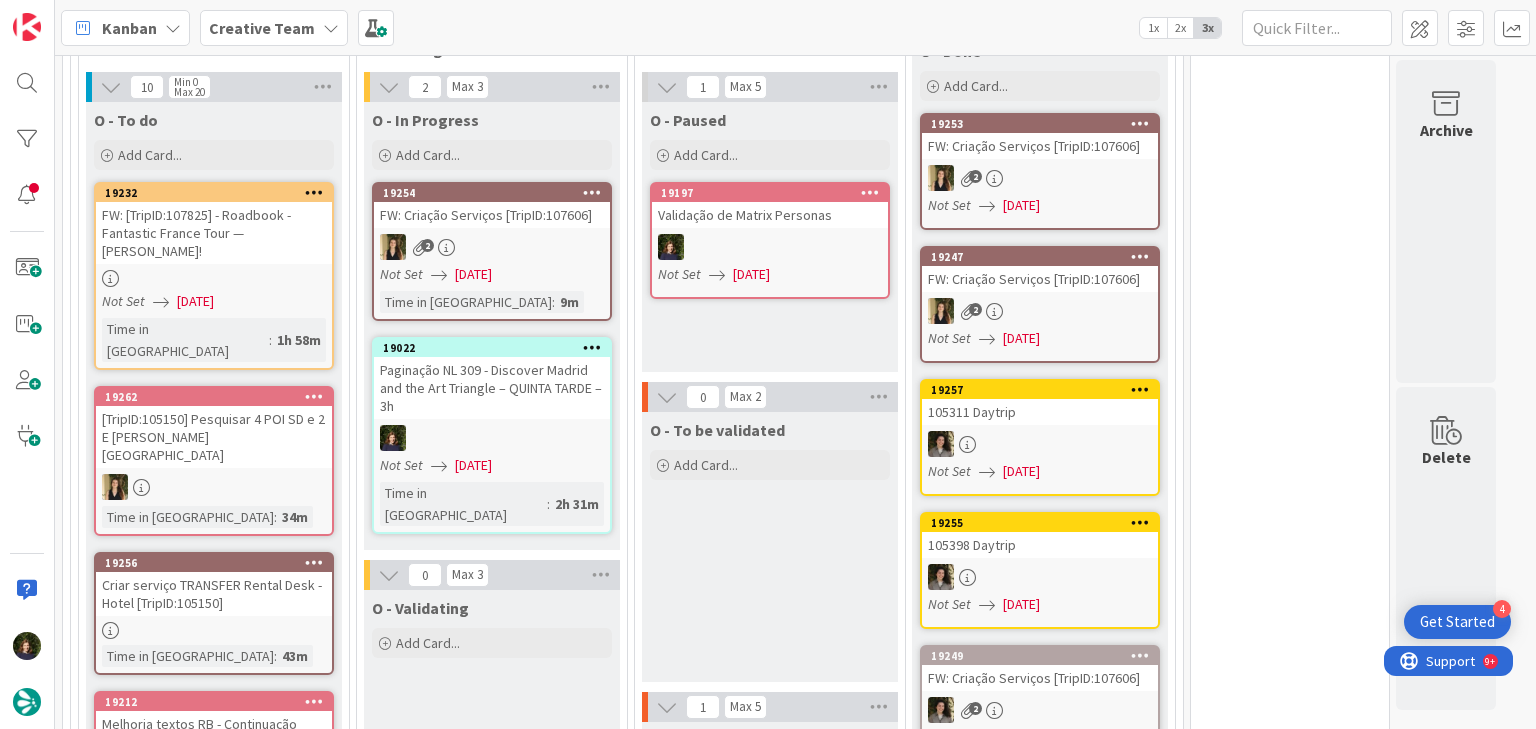 click on "Paginação NL 309 - Discover Madrid and the Art Triangle – QUINTA TARDE – 3h" at bounding box center (492, 388) 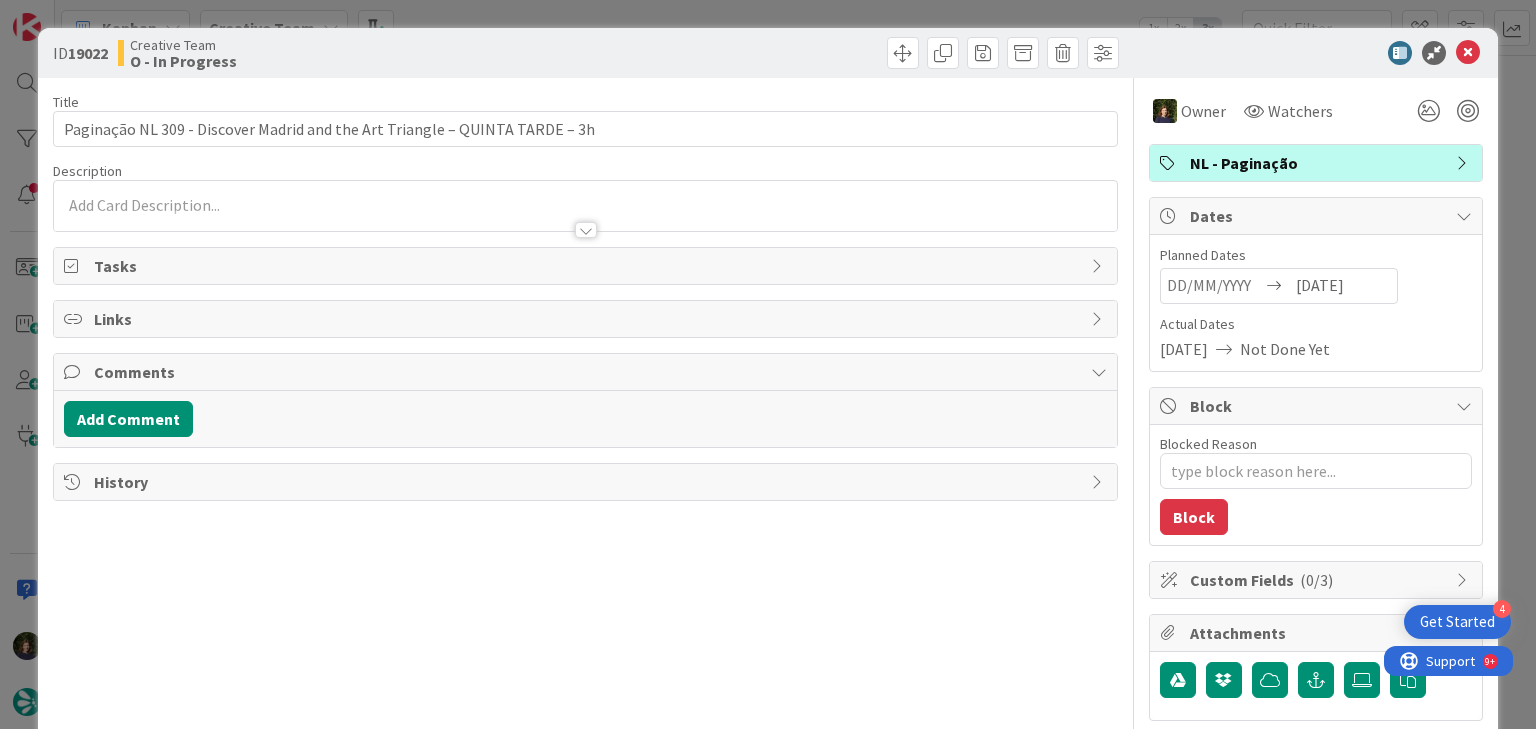 scroll, scrollTop: 0, scrollLeft: 0, axis: both 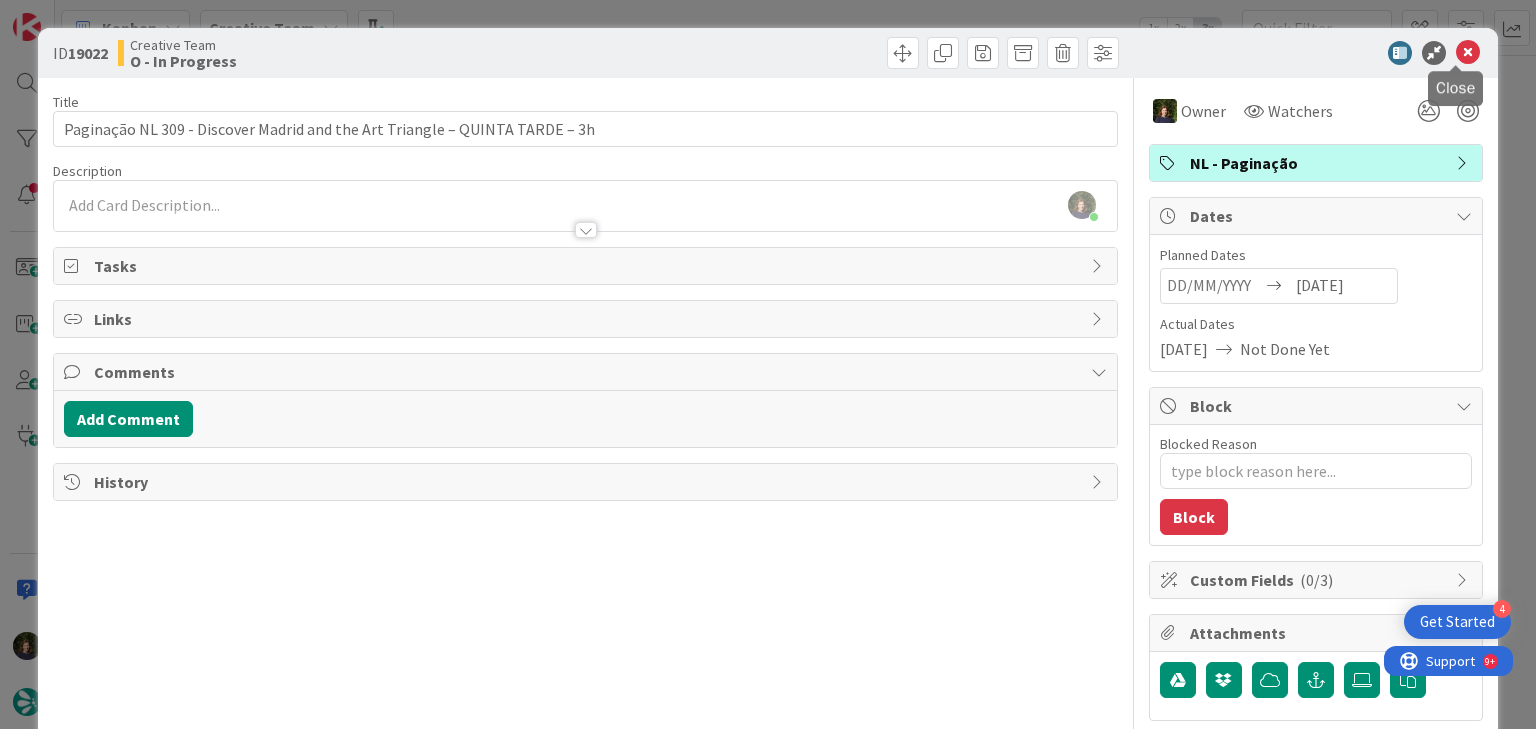 click at bounding box center [1468, 53] 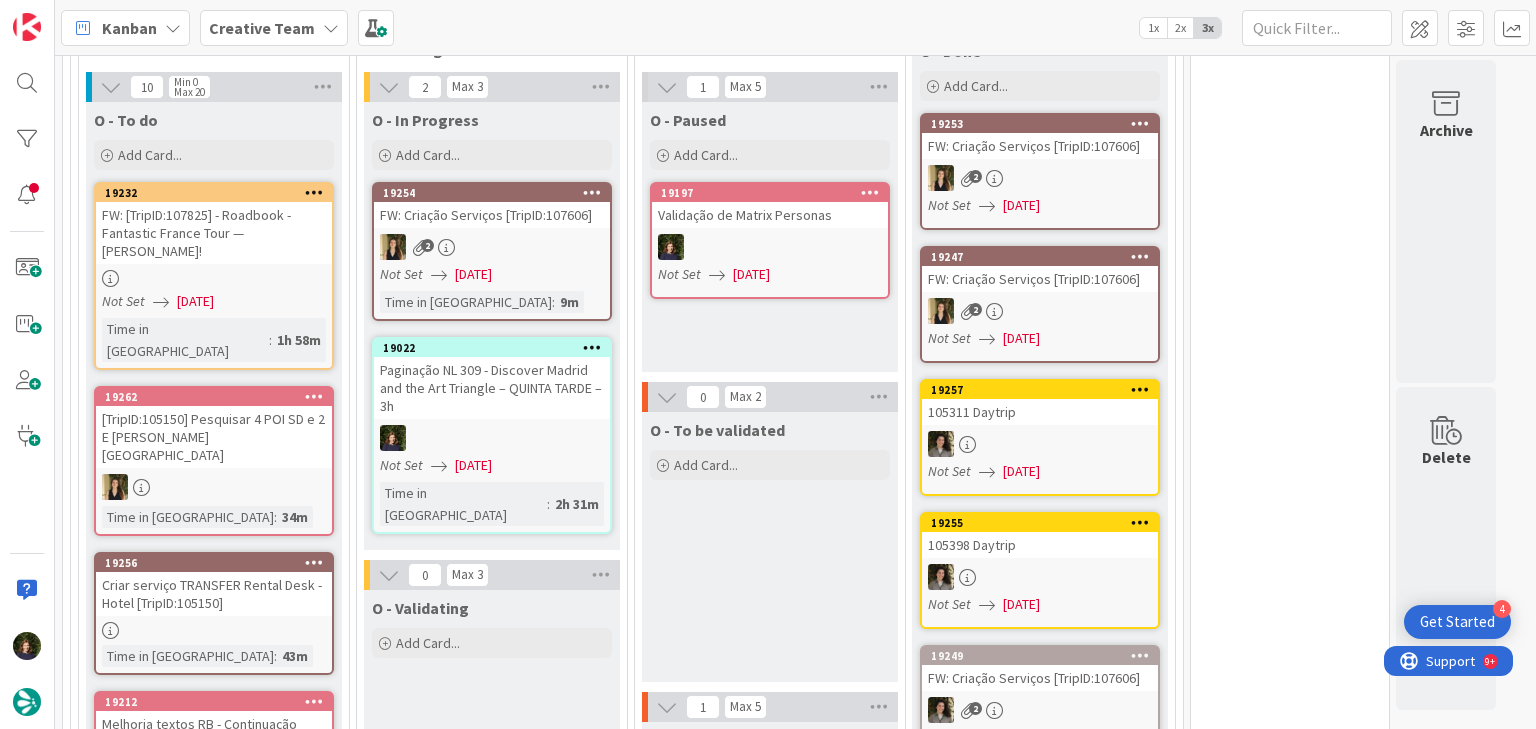 scroll, scrollTop: 0, scrollLeft: 0, axis: both 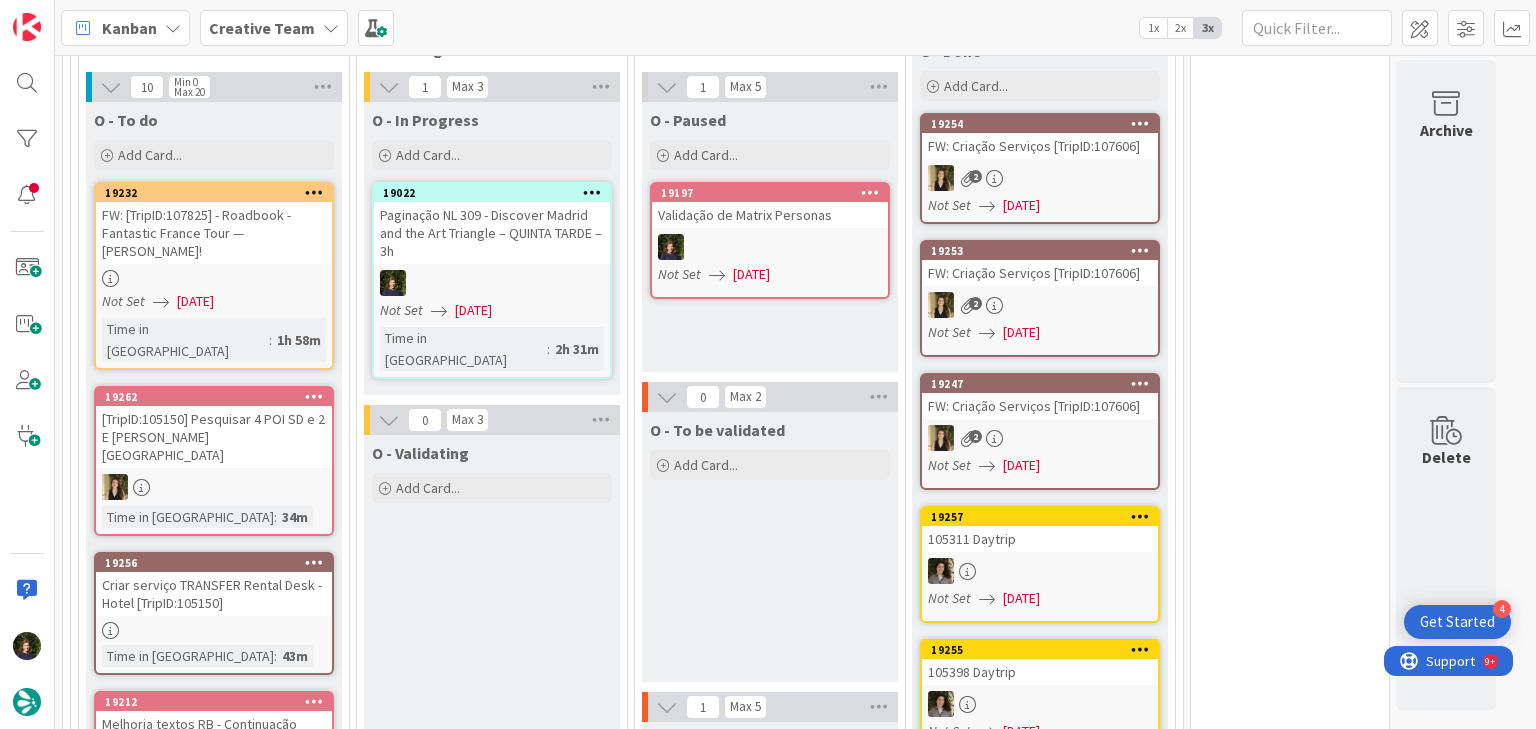 click on "Criar serviço TRANSFER Rental Desk - Hotel [TripID:105150]" at bounding box center [214, 594] 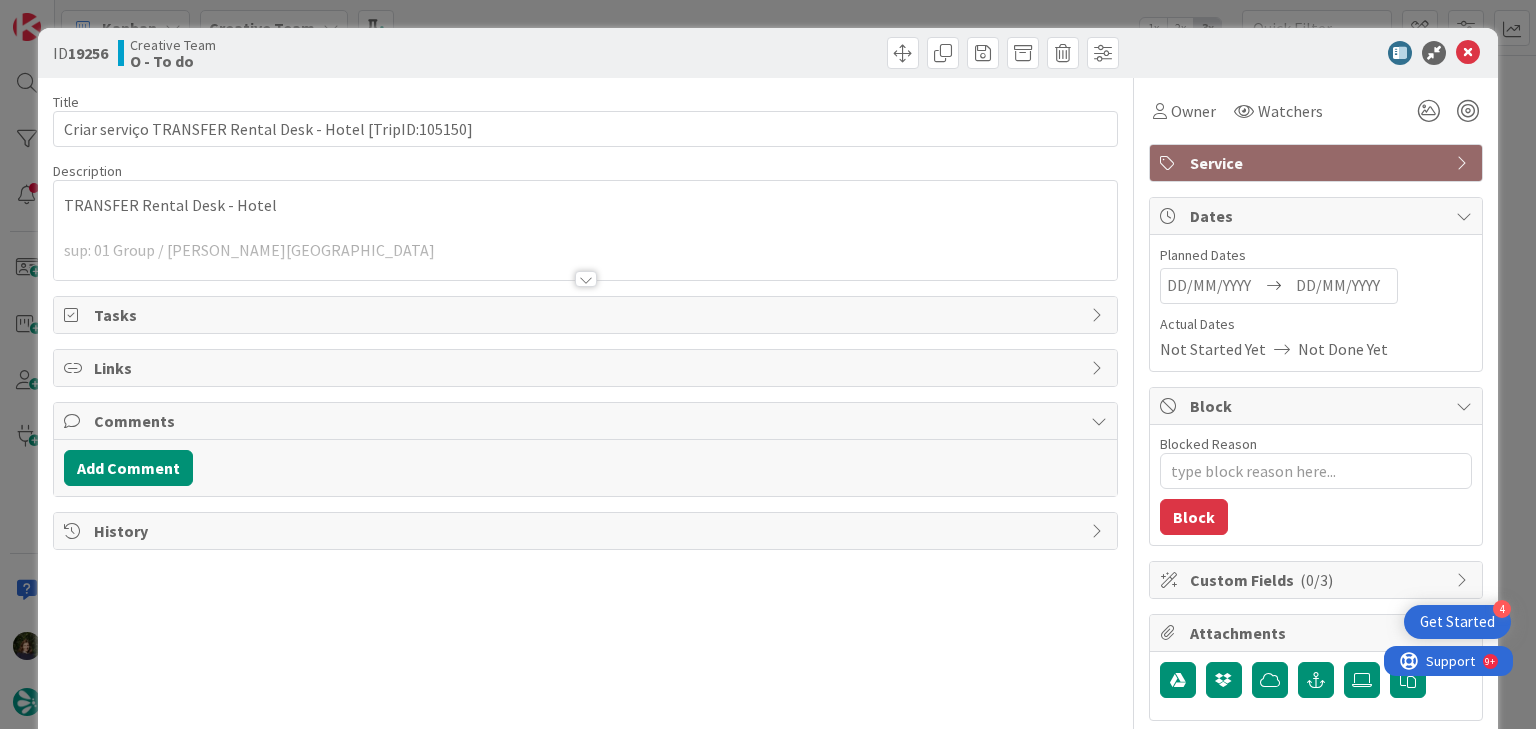 scroll, scrollTop: 0, scrollLeft: 0, axis: both 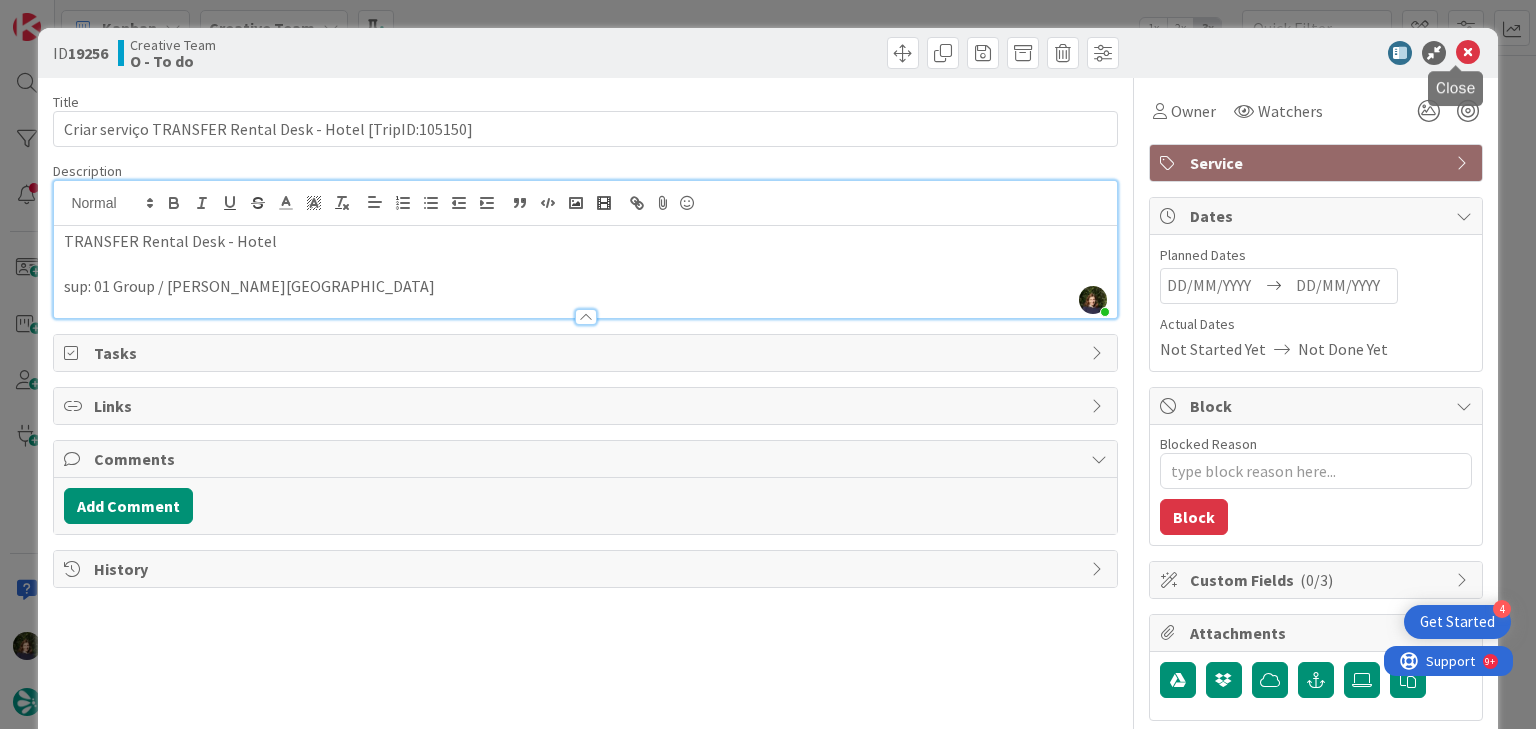 click at bounding box center (1468, 53) 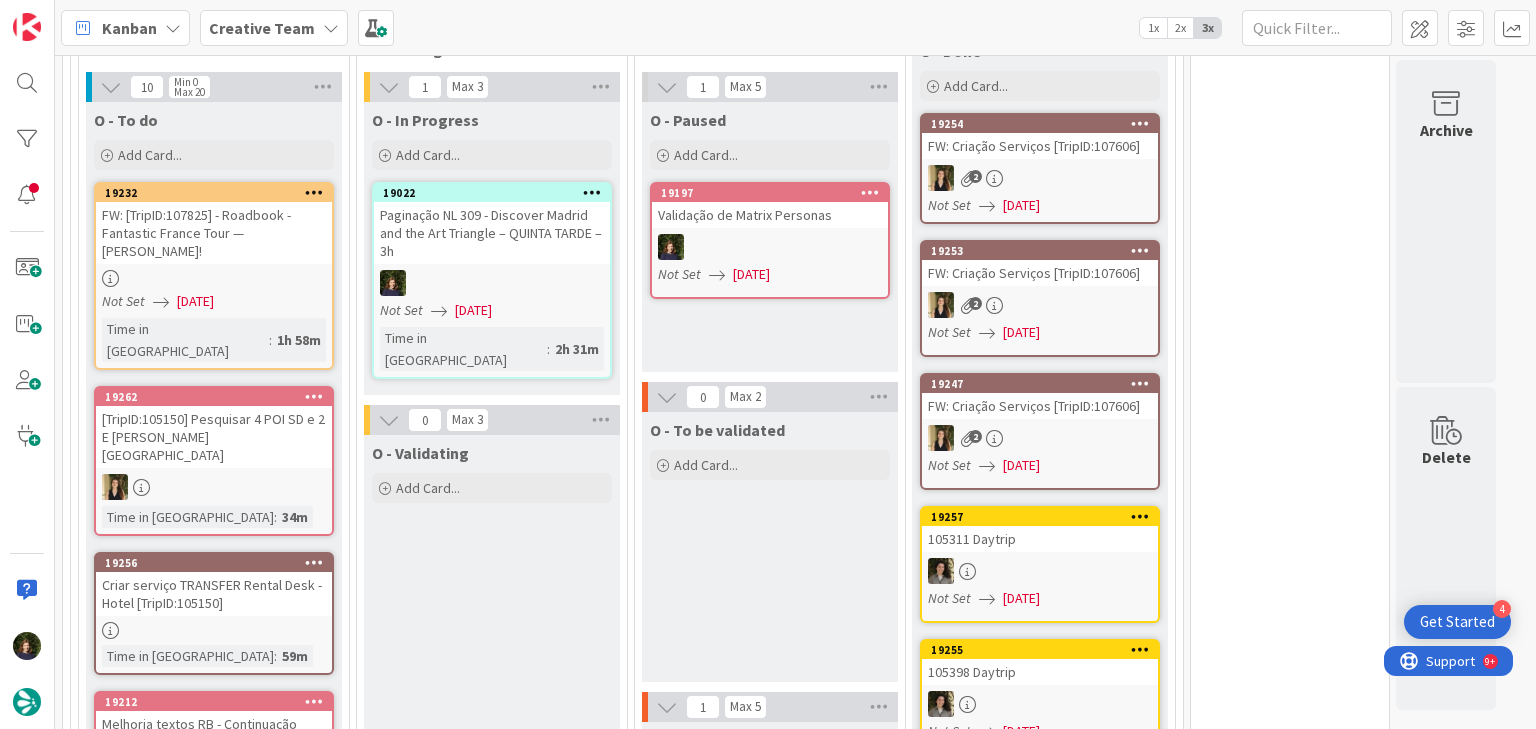scroll, scrollTop: 0, scrollLeft: 0, axis: both 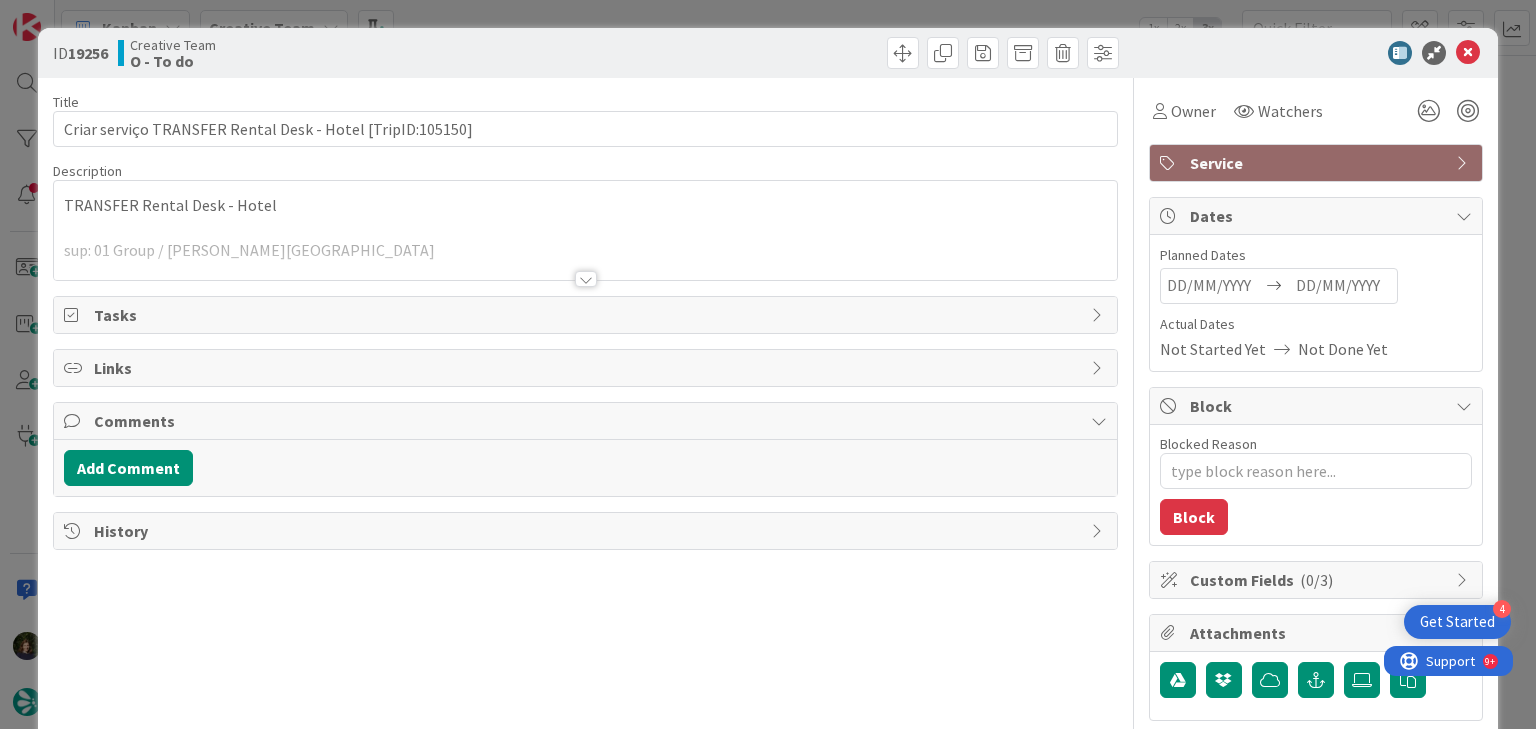 click at bounding box center [586, 279] 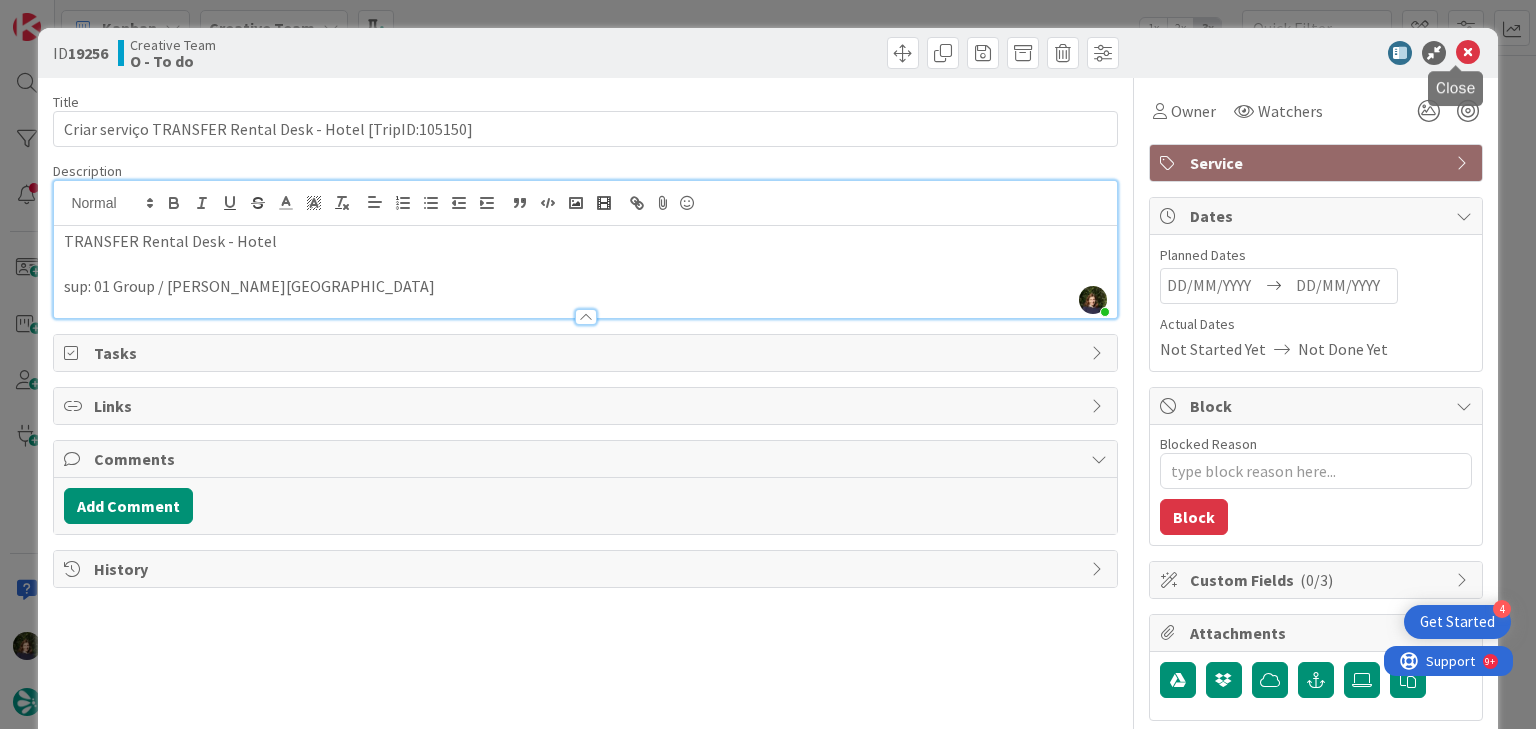 click at bounding box center [1468, 53] 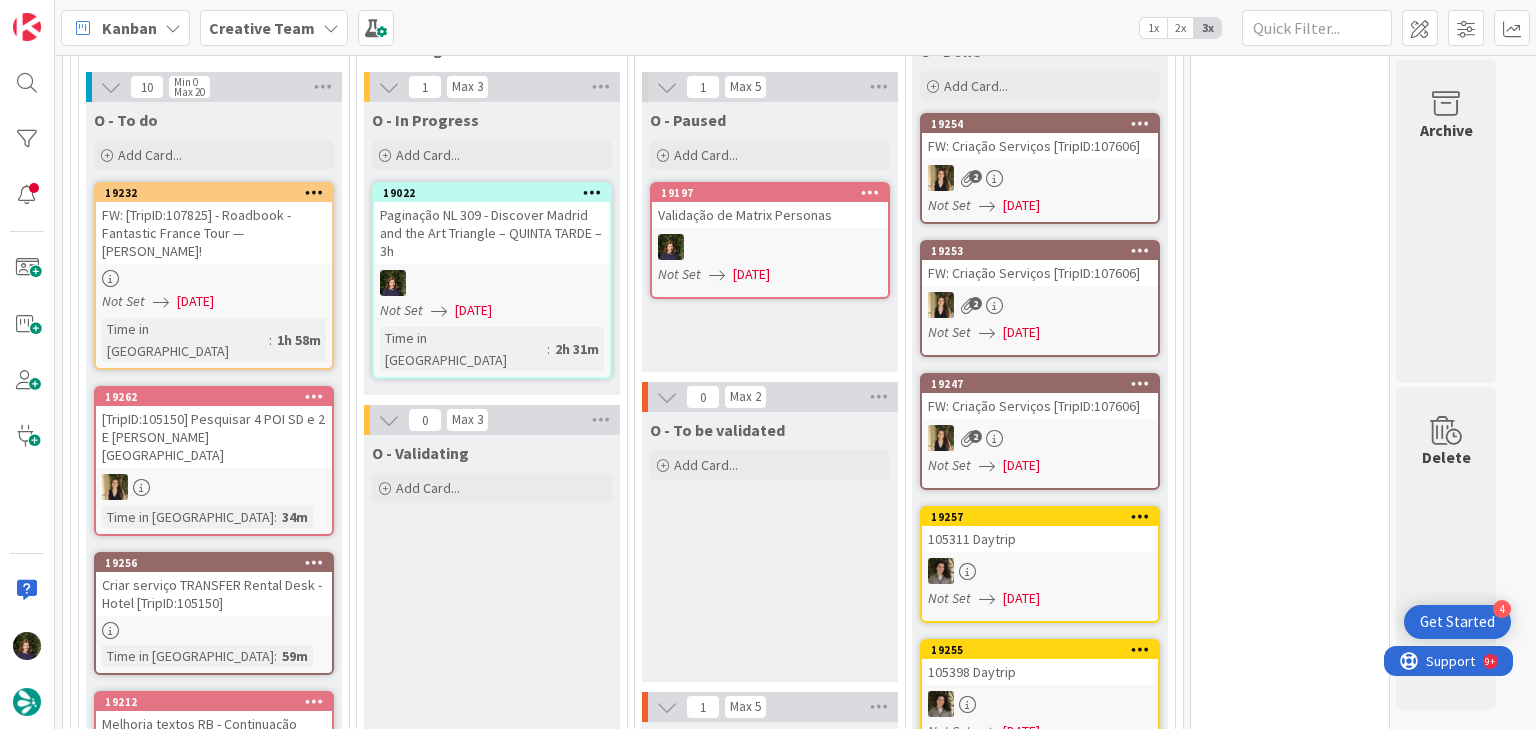 scroll, scrollTop: 0, scrollLeft: 0, axis: both 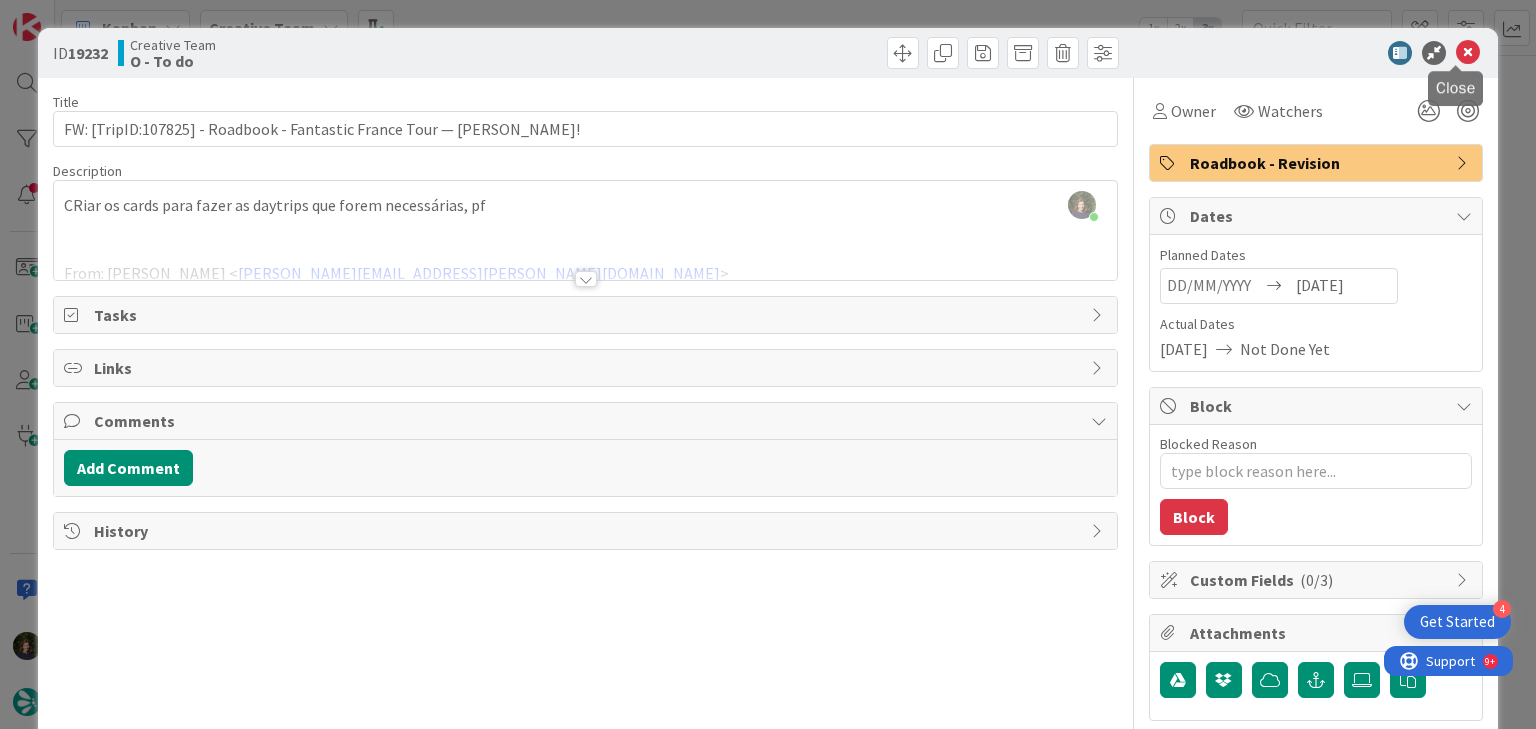 click at bounding box center [1468, 53] 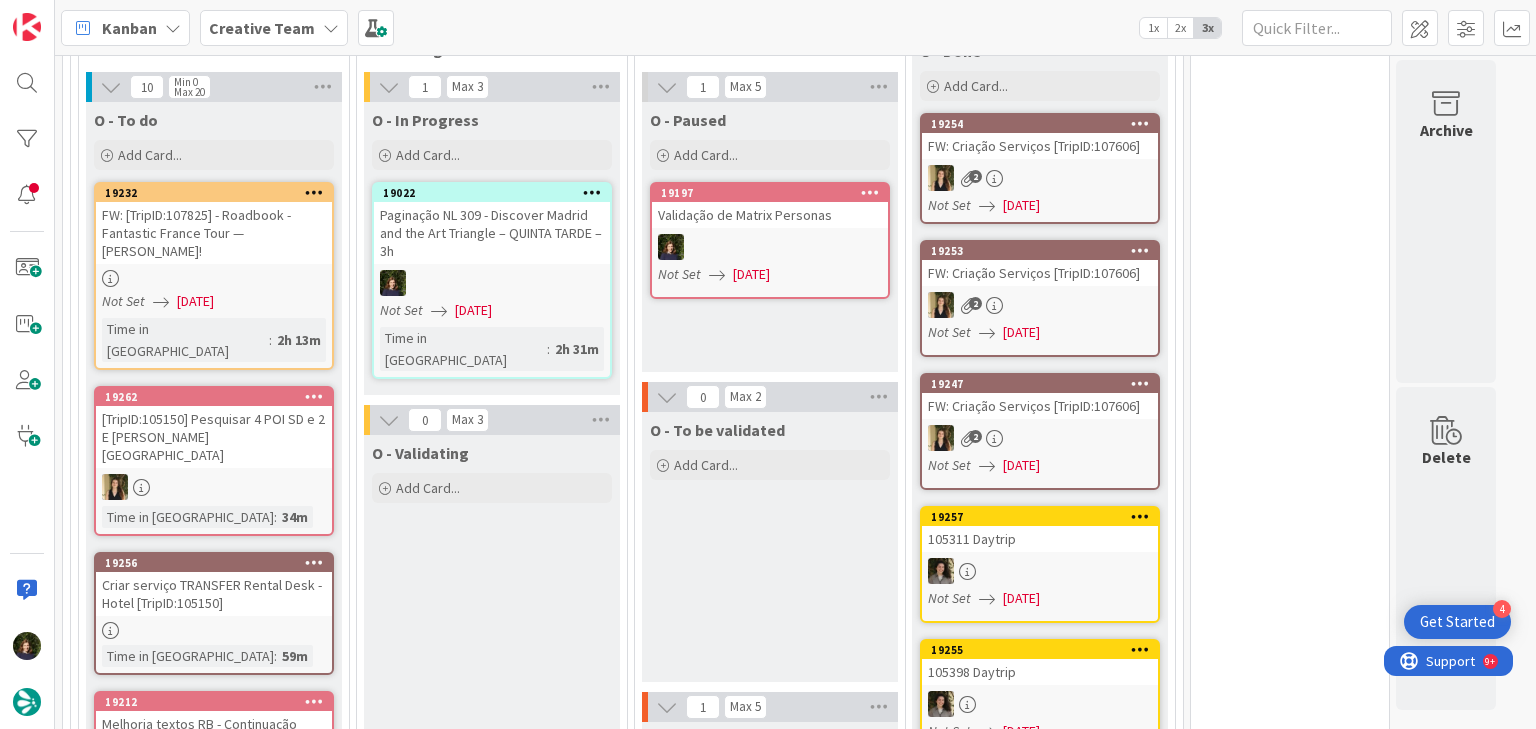 scroll, scrollTop: 0, scrollLeft: 0, axis: both 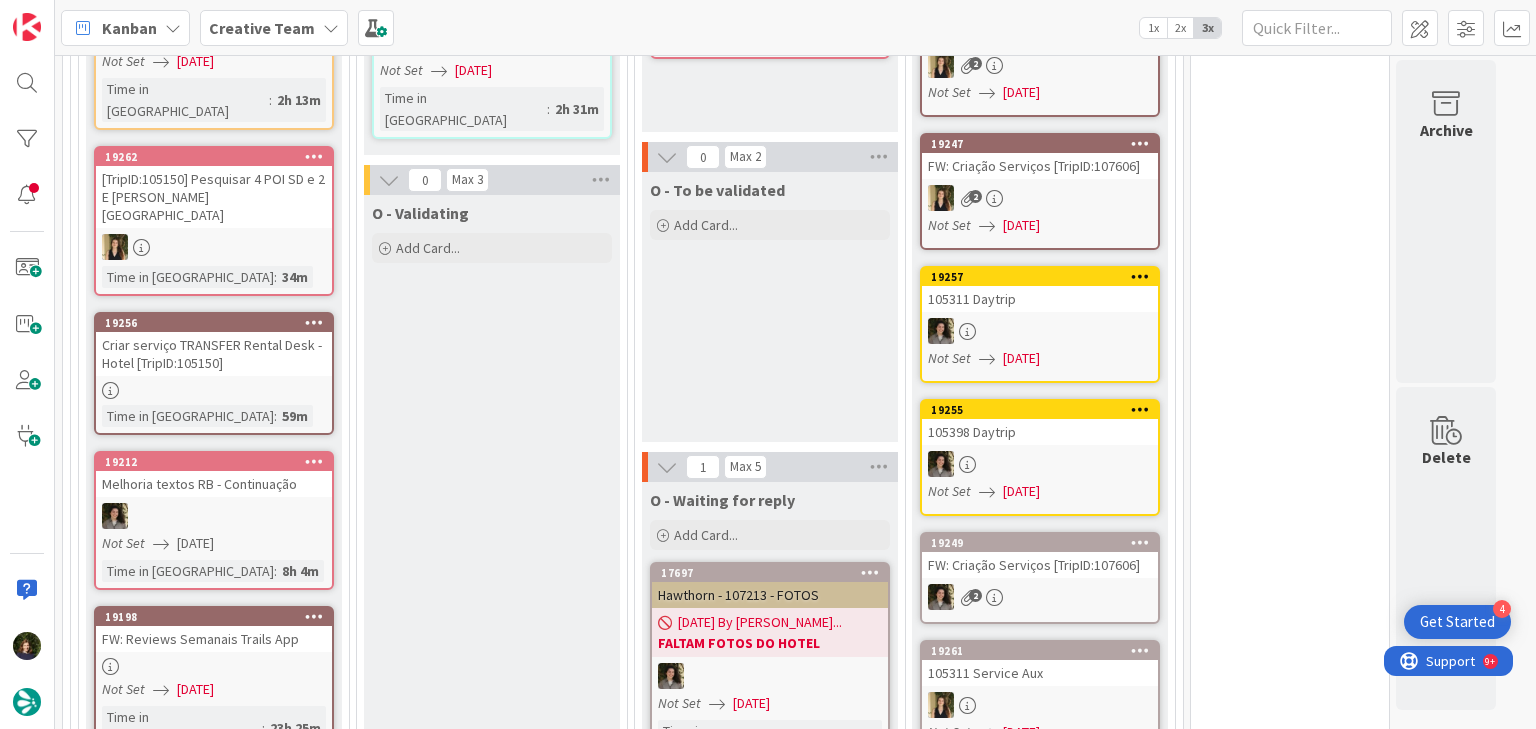 click on "Creative Team" at bounding box center [262, 28] 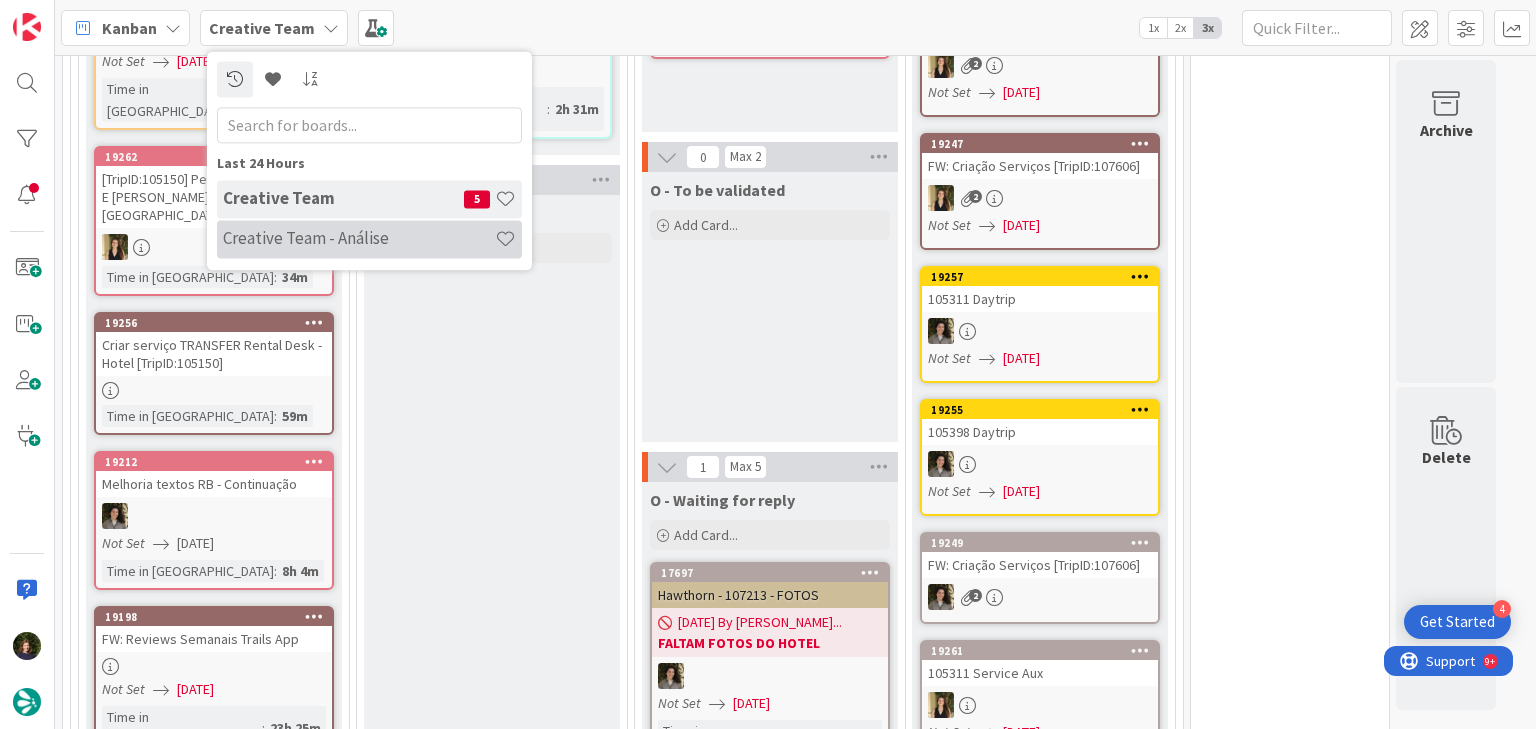 click on "Creative Team - Análise" at bounding box center (359, 239) 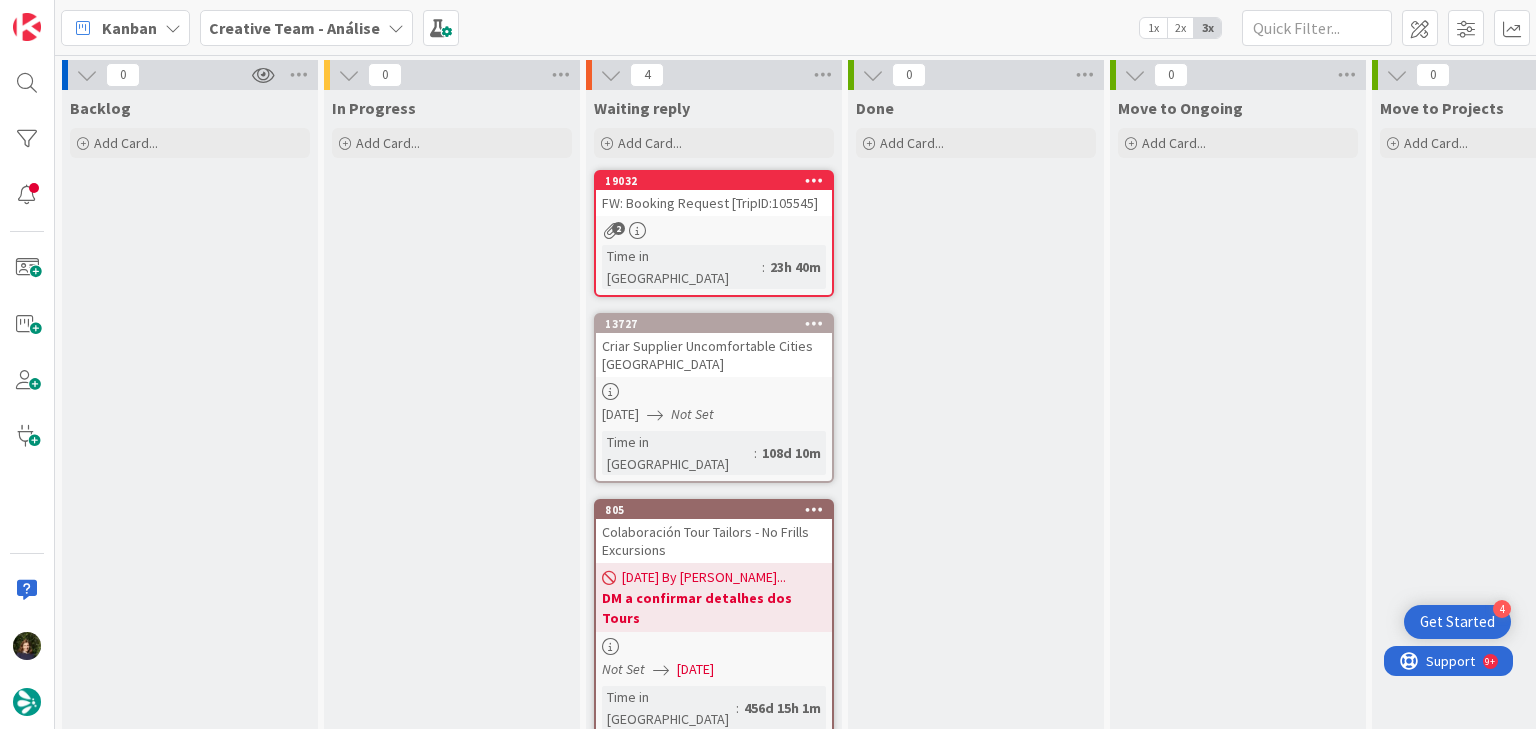 scroll, scrollTop: 0, scrollLeft: 0, axis: both 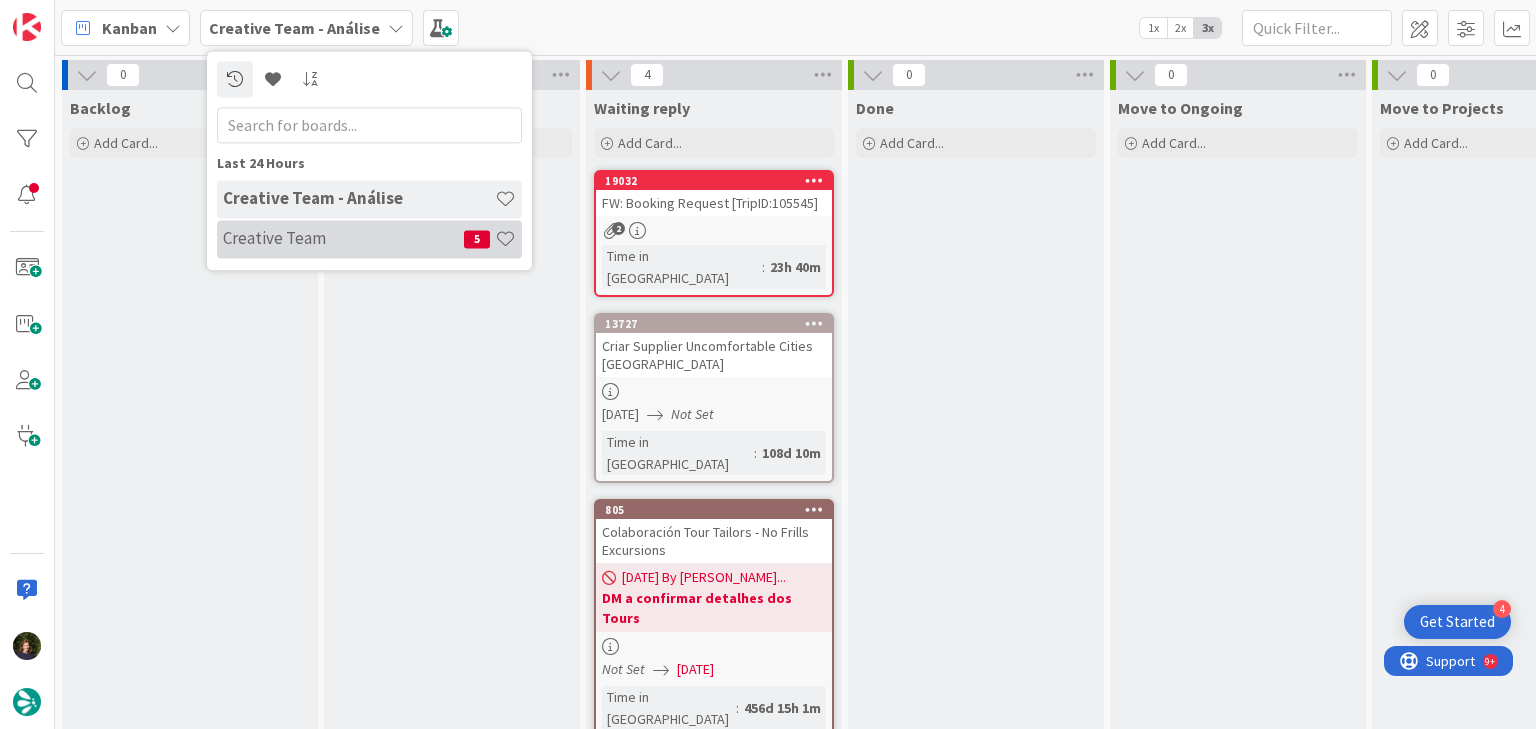 click on "Creative Team" at bounding box center (343, 239) 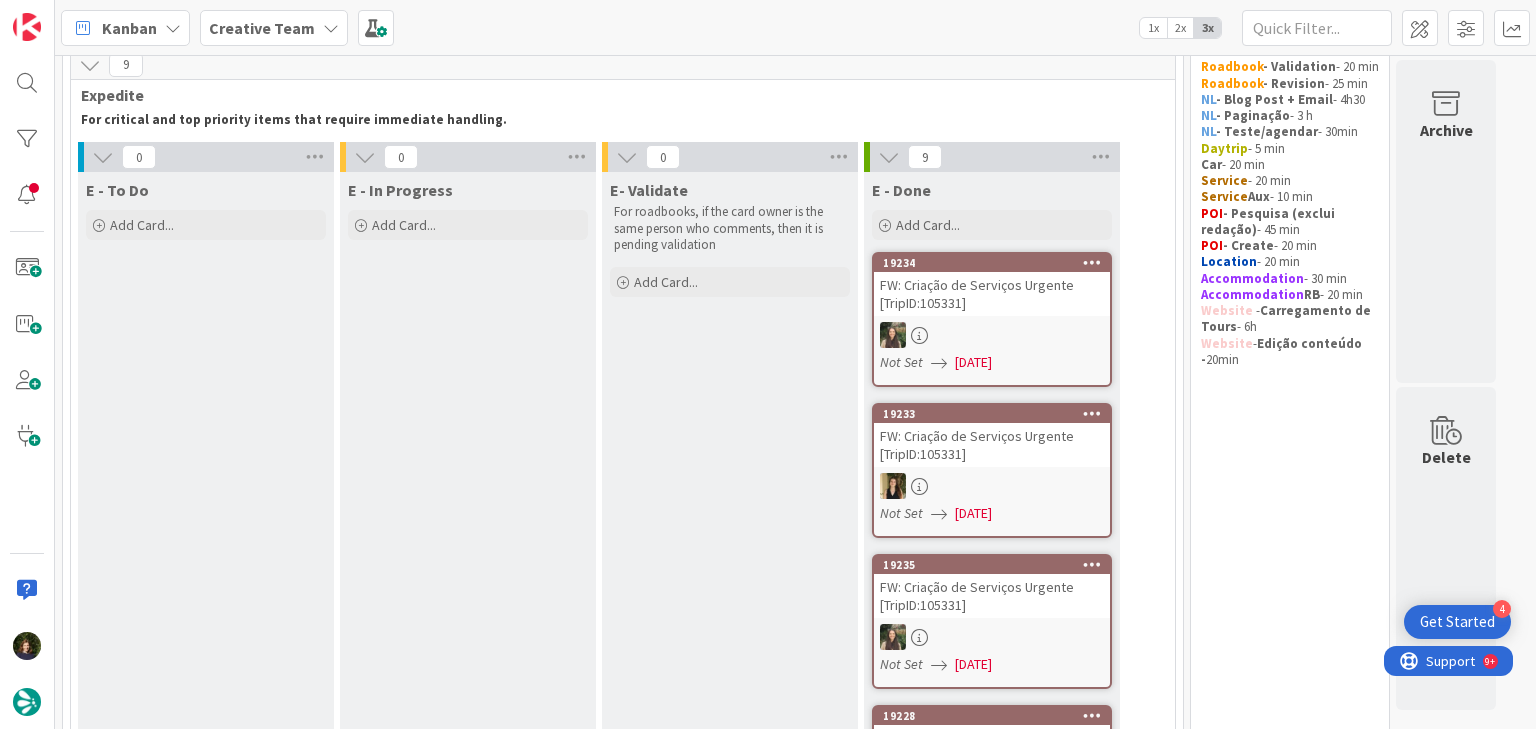 scroll, scrollTop: 320, scrollLeft: 0, axis: vertical 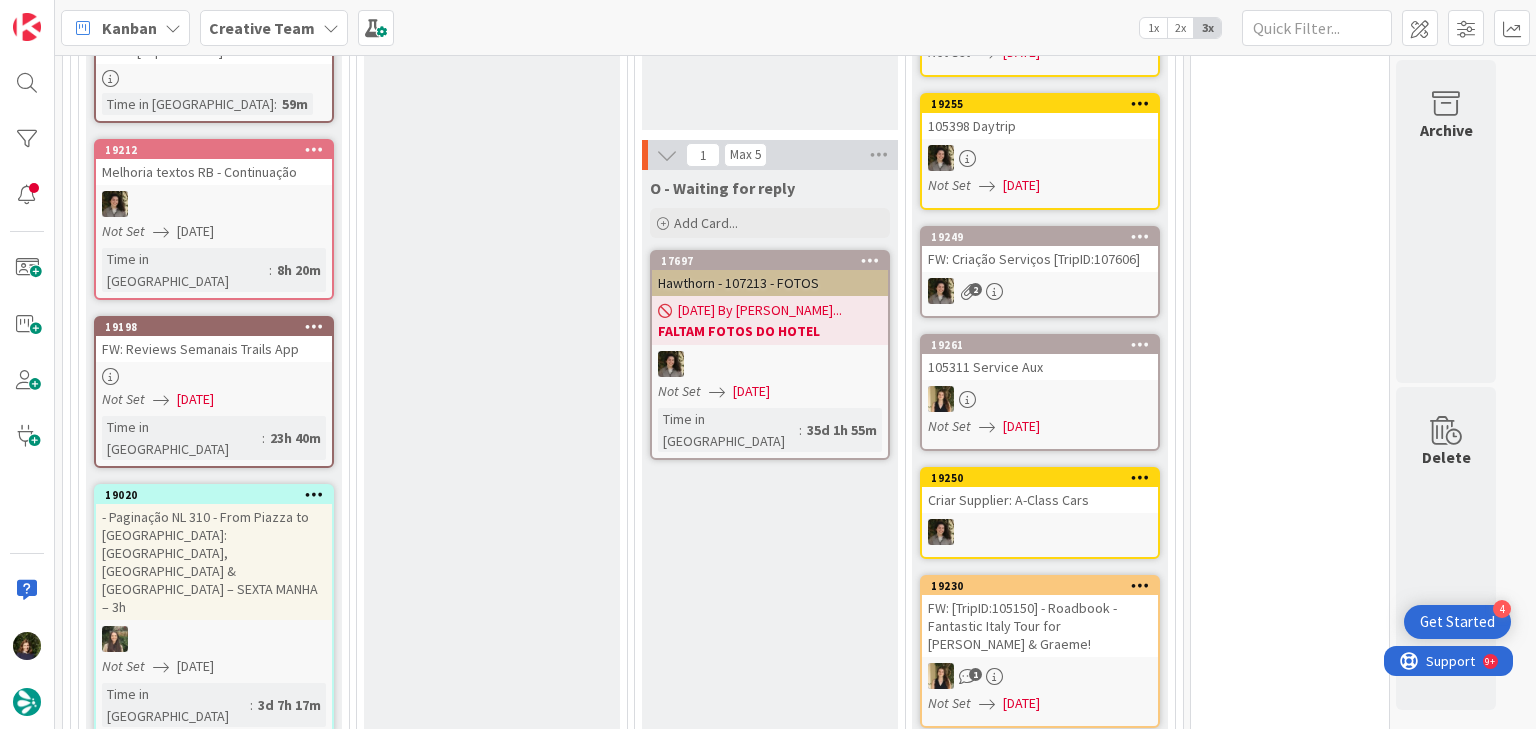 click at bounding box center (1040, 399) 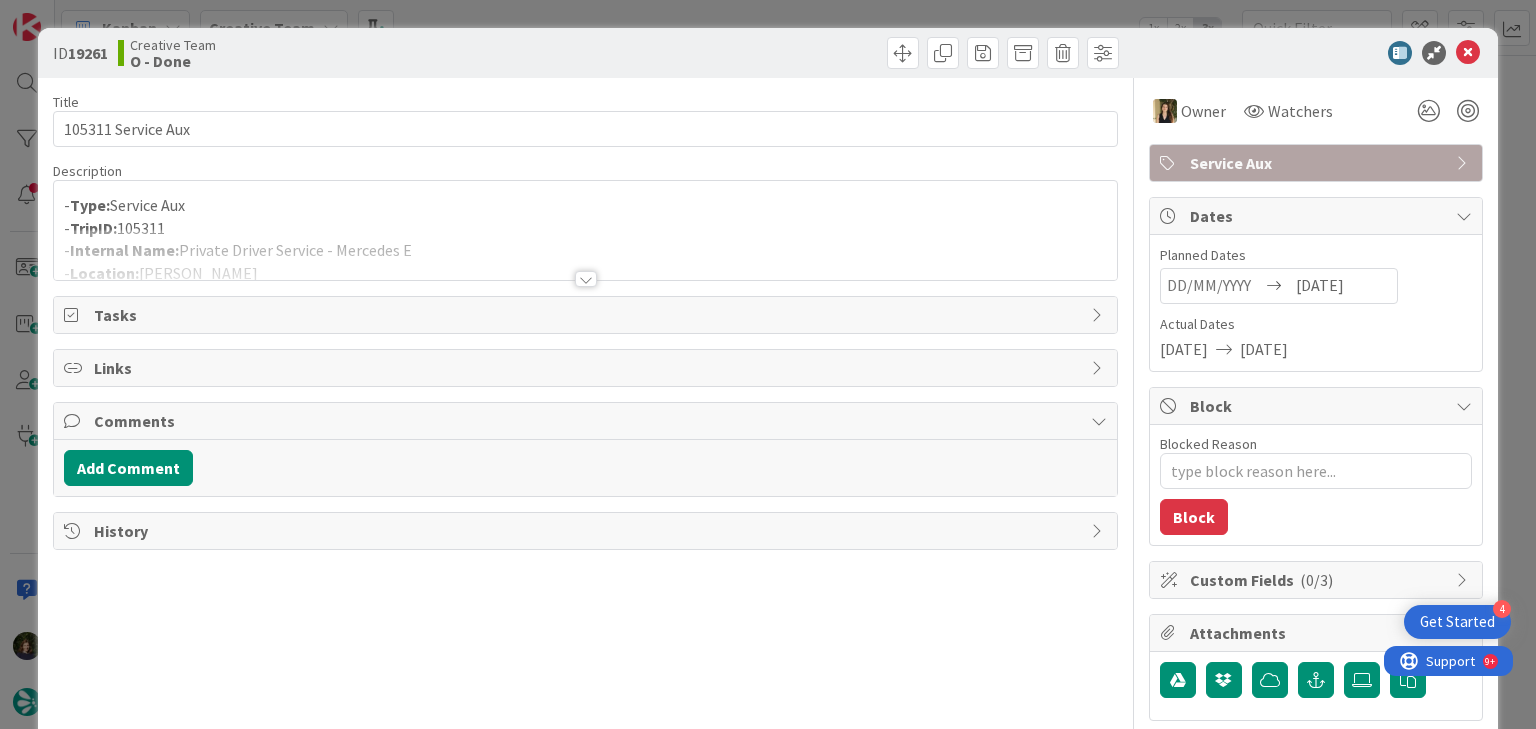scroll, scrollTop: 0, scrollLeft: 0, axis: both 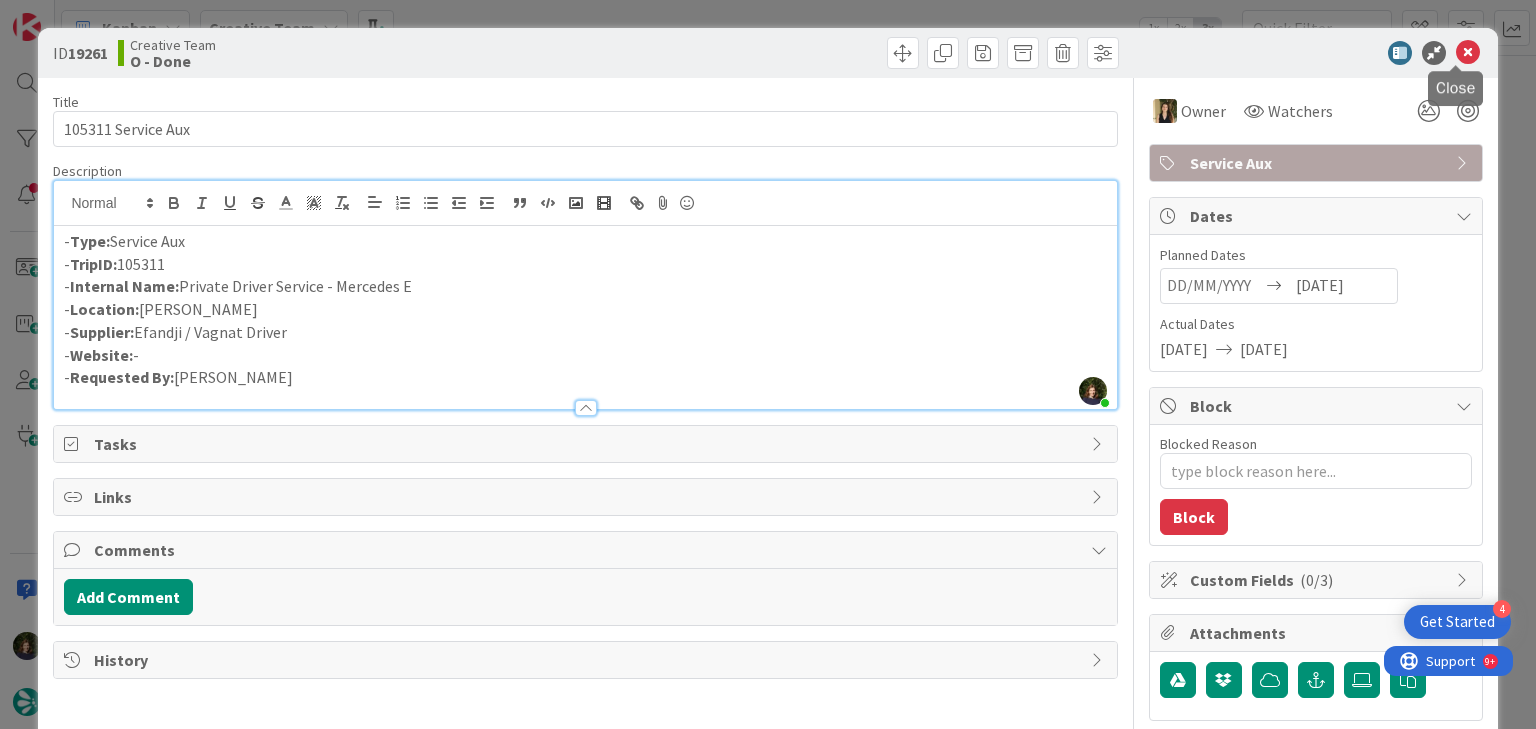 click at bounding box center (1468, 53) 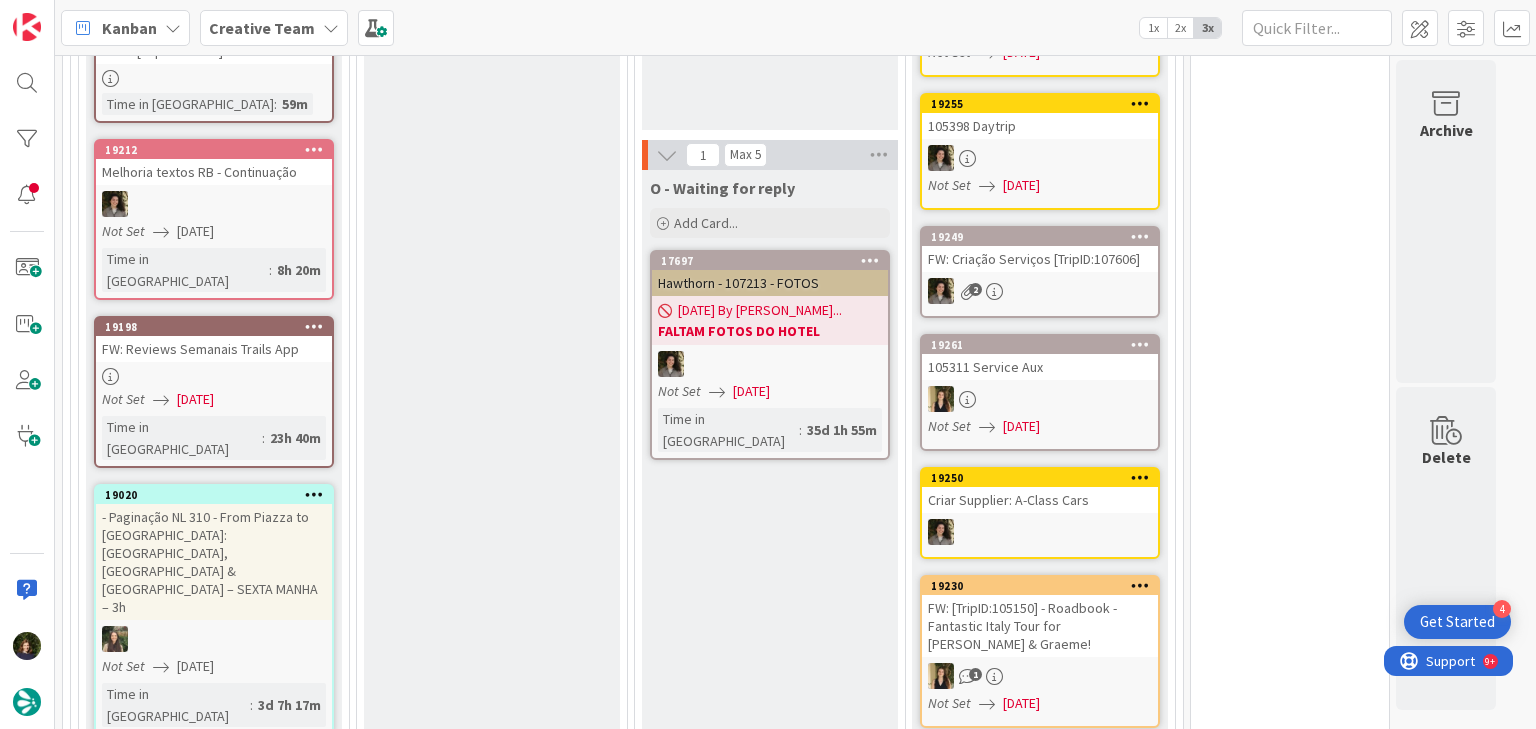 scroll, scrollTop: 0, scrollLeft: 0, axis: both 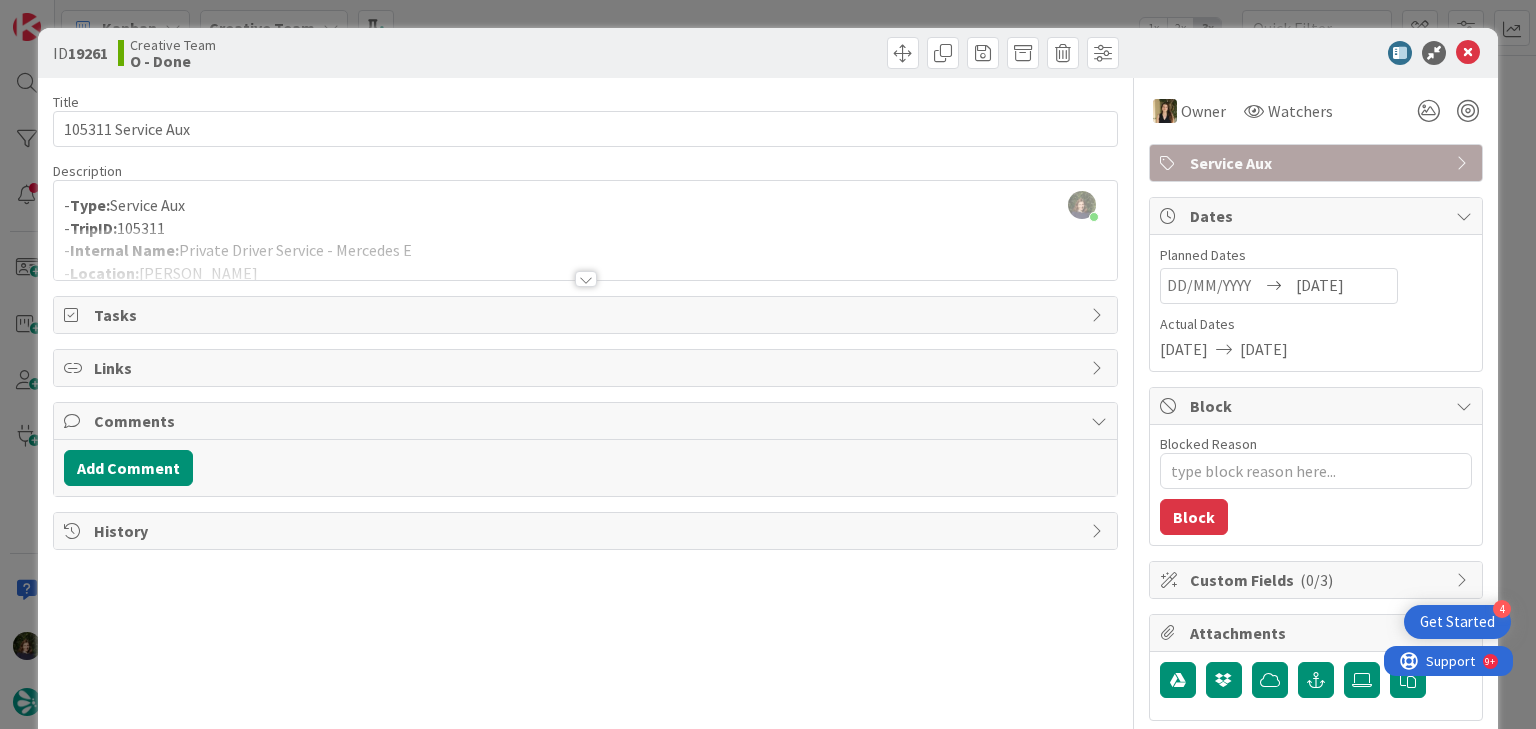 click at bounding box center (586, 279) 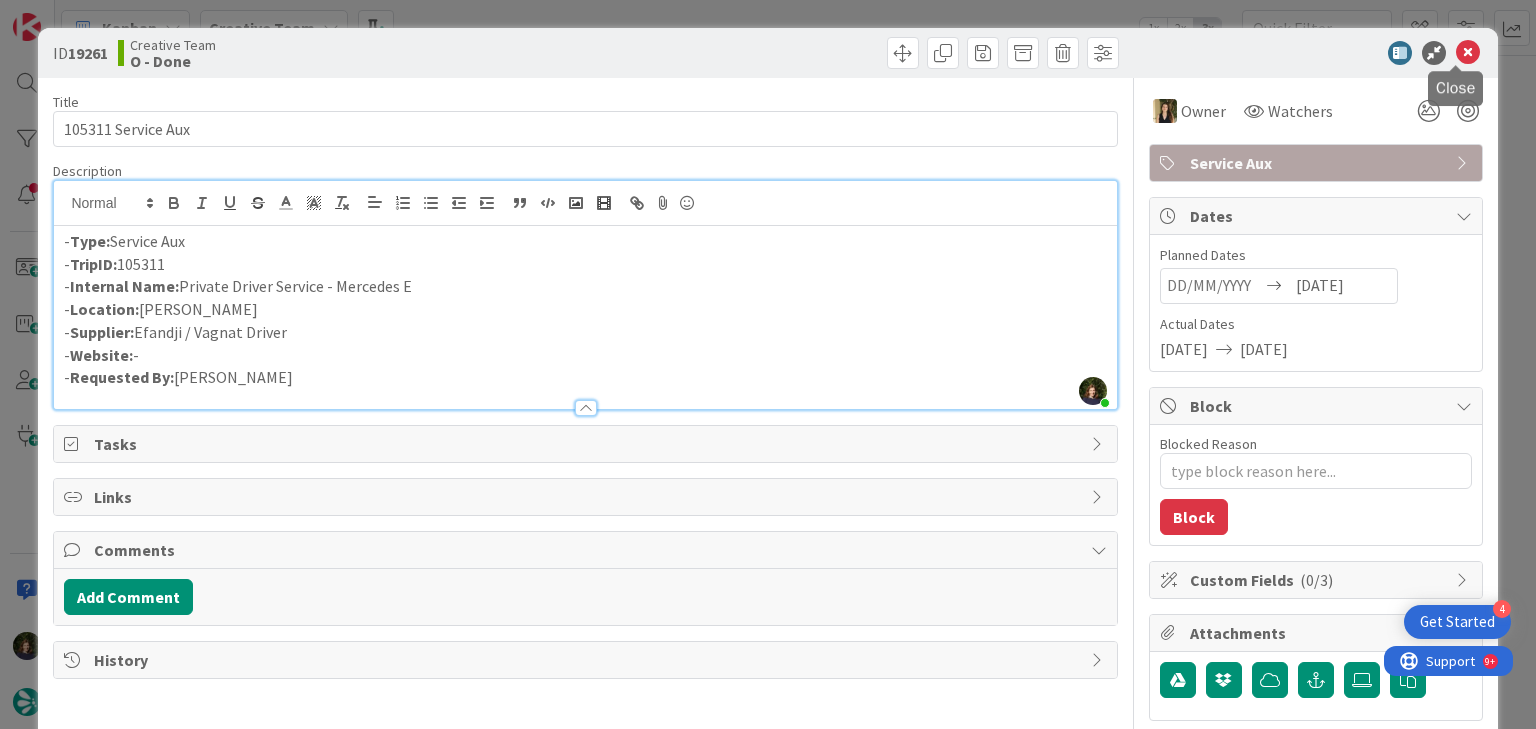 click at bounding box center (1468, 53) 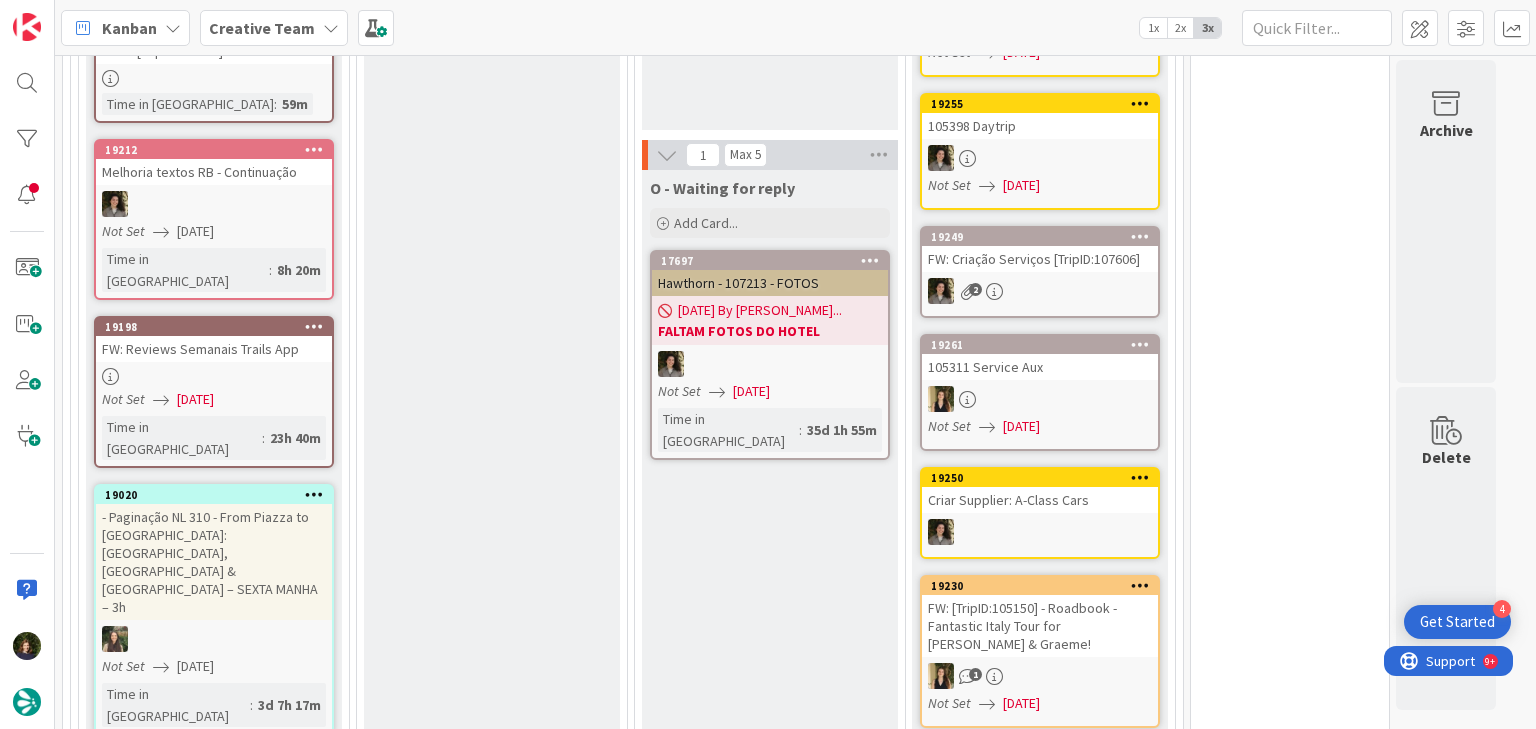 scroll, scrollTop: 0, scrollLeft: 0, axis: both 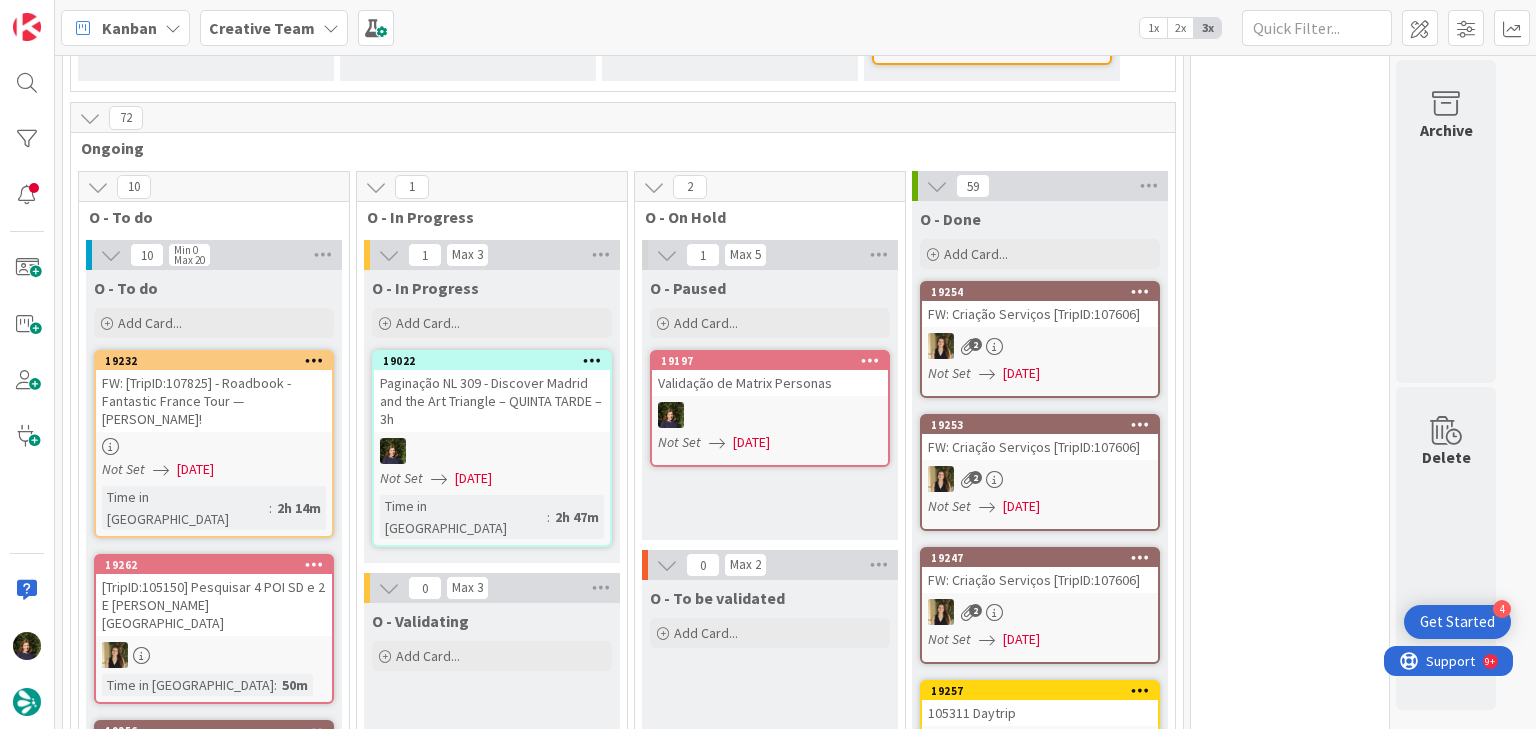 click on "Paginação NL 309 - Discover Madrid and the Art Triangle – QUINTA TARDE – 3h" at bounding box center (492, 401) 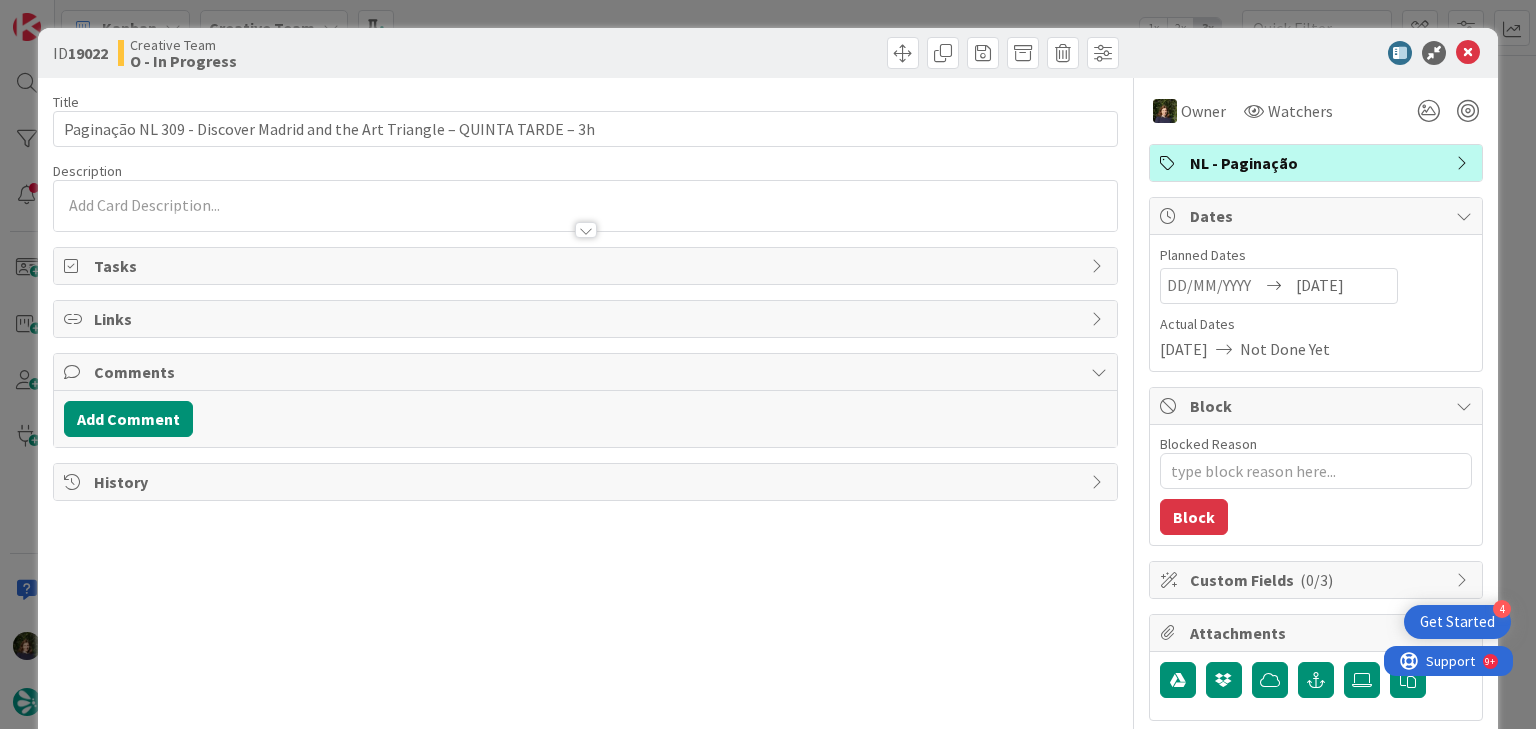 scroll, scrollTop: 0, scrollLeft: 0, axis: both 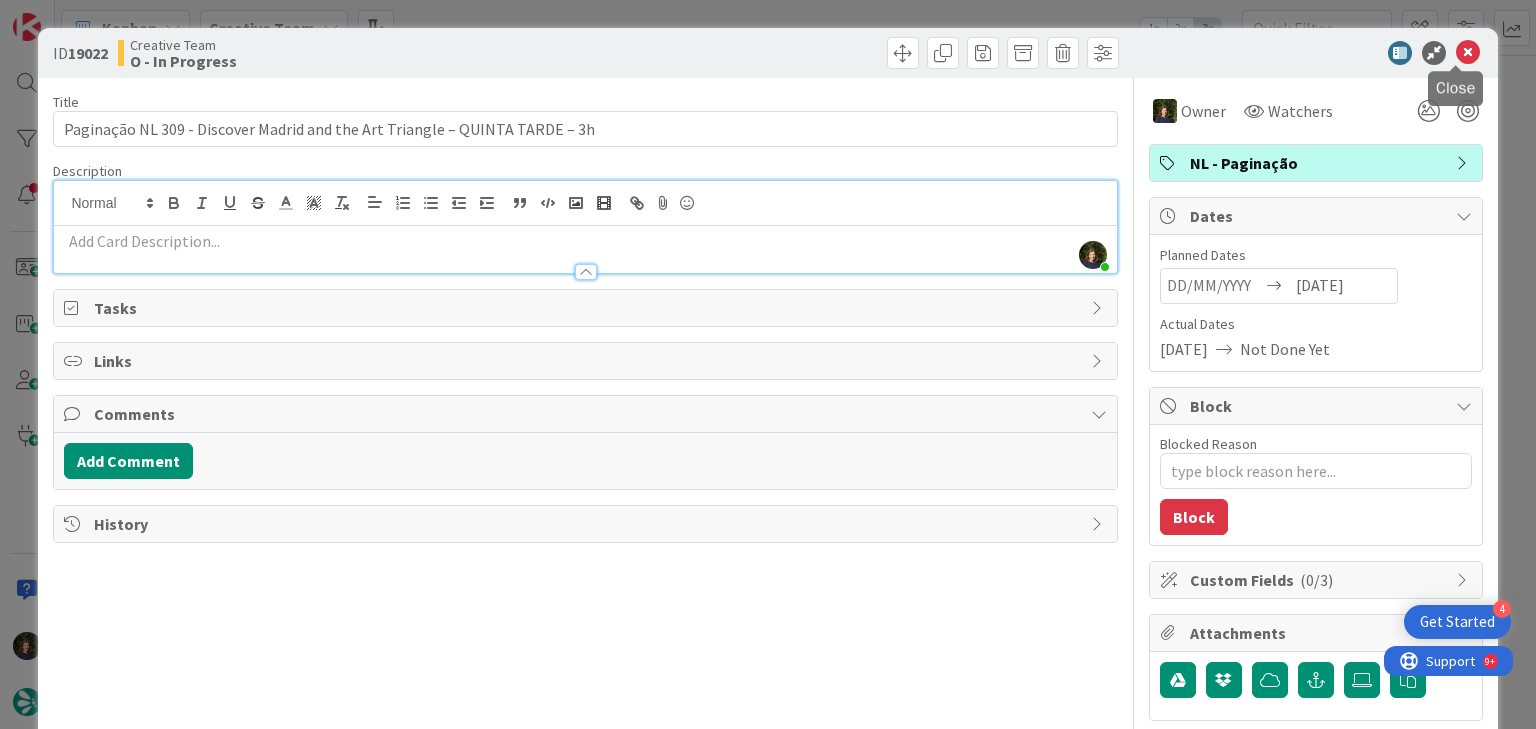 click at bounding box center (1468, 53) 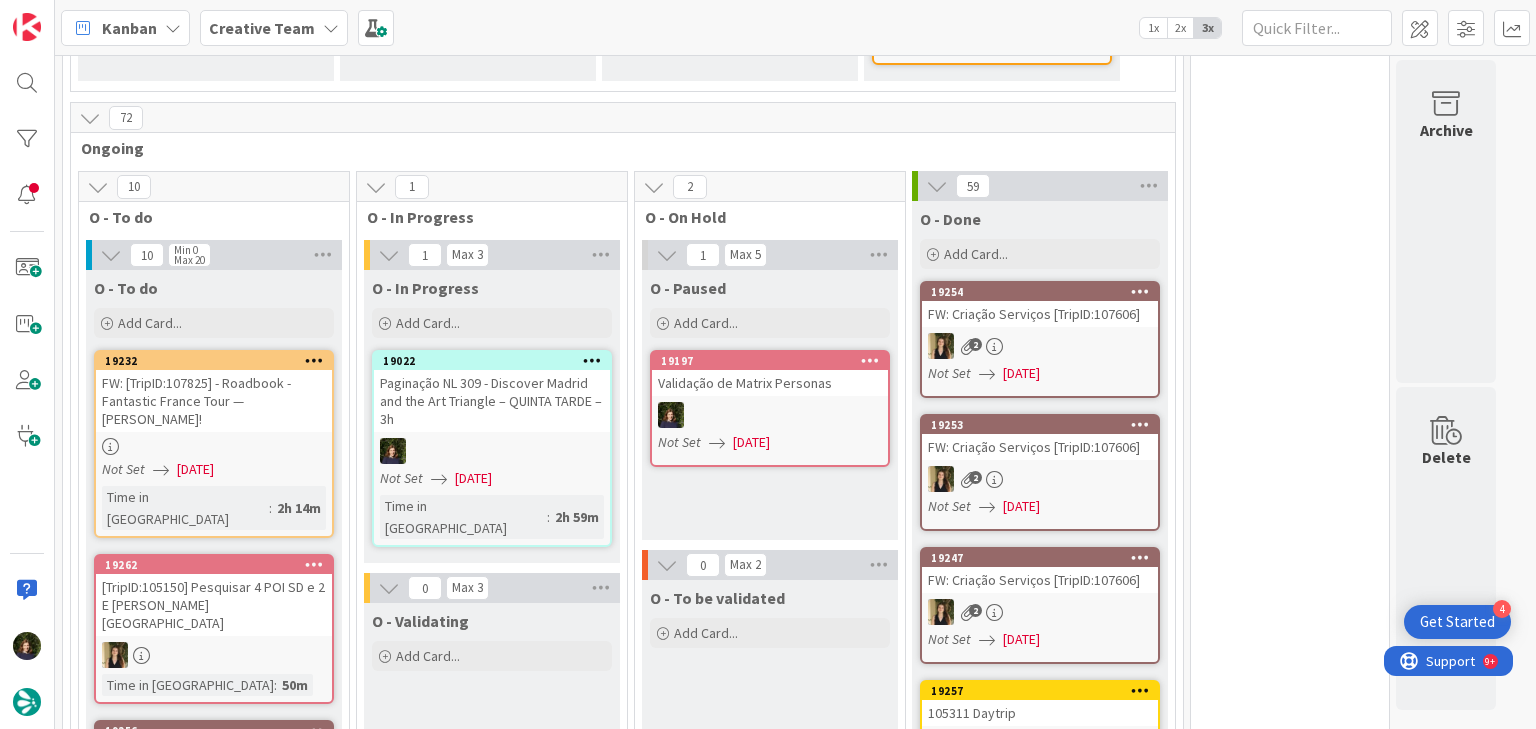 scroll, scrollTop: 0, scrollLeft: 0, axis: both 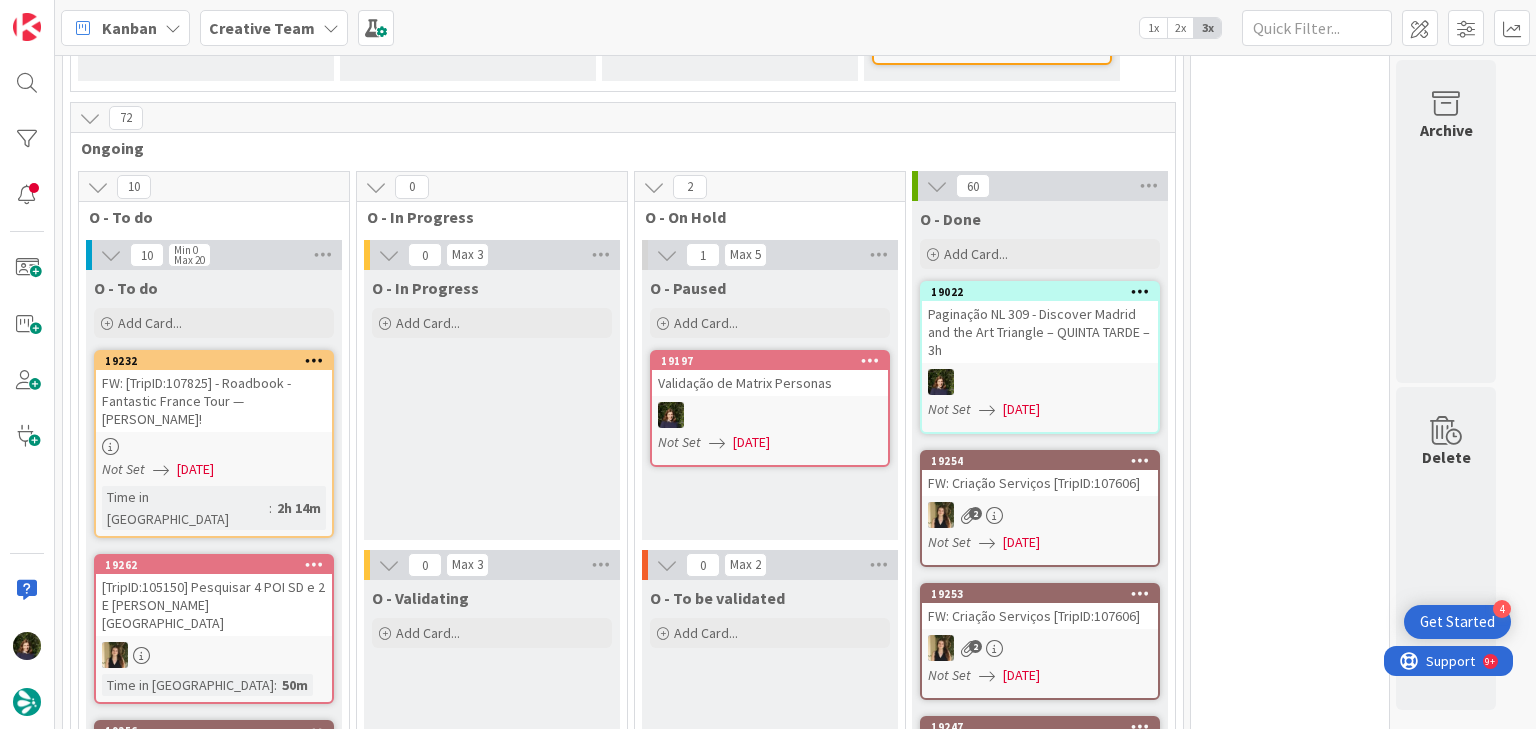 click on "19022 Paginação NL 309 - Discover Madrid and the Art Triangle – QUINTA TARDE – 3h Not Set 17/07/2025" at bounding box center [1040, 357] 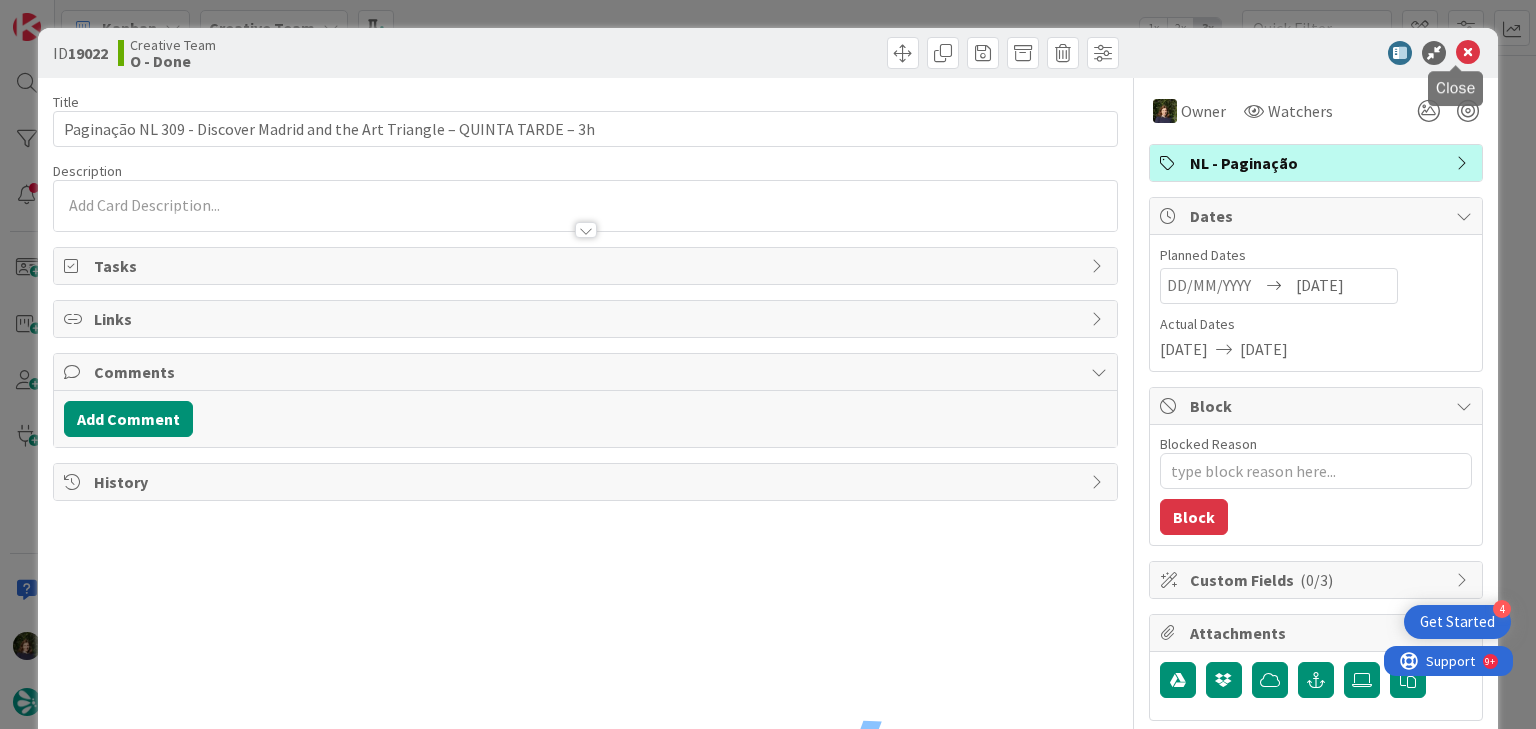 scroll, scrollTop: 0, scrollLeft: 0, axis: both 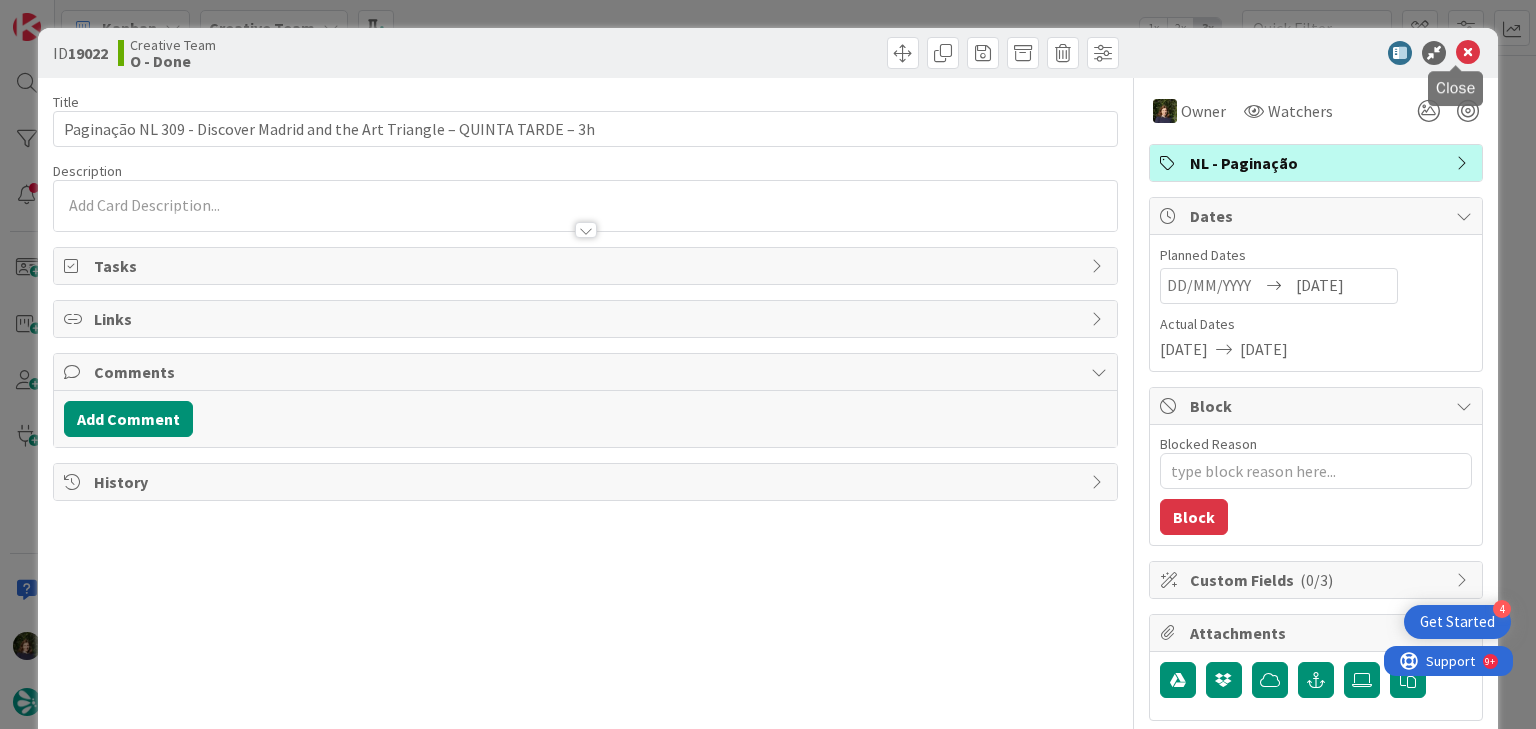 click at bounding box center (1468, 53) 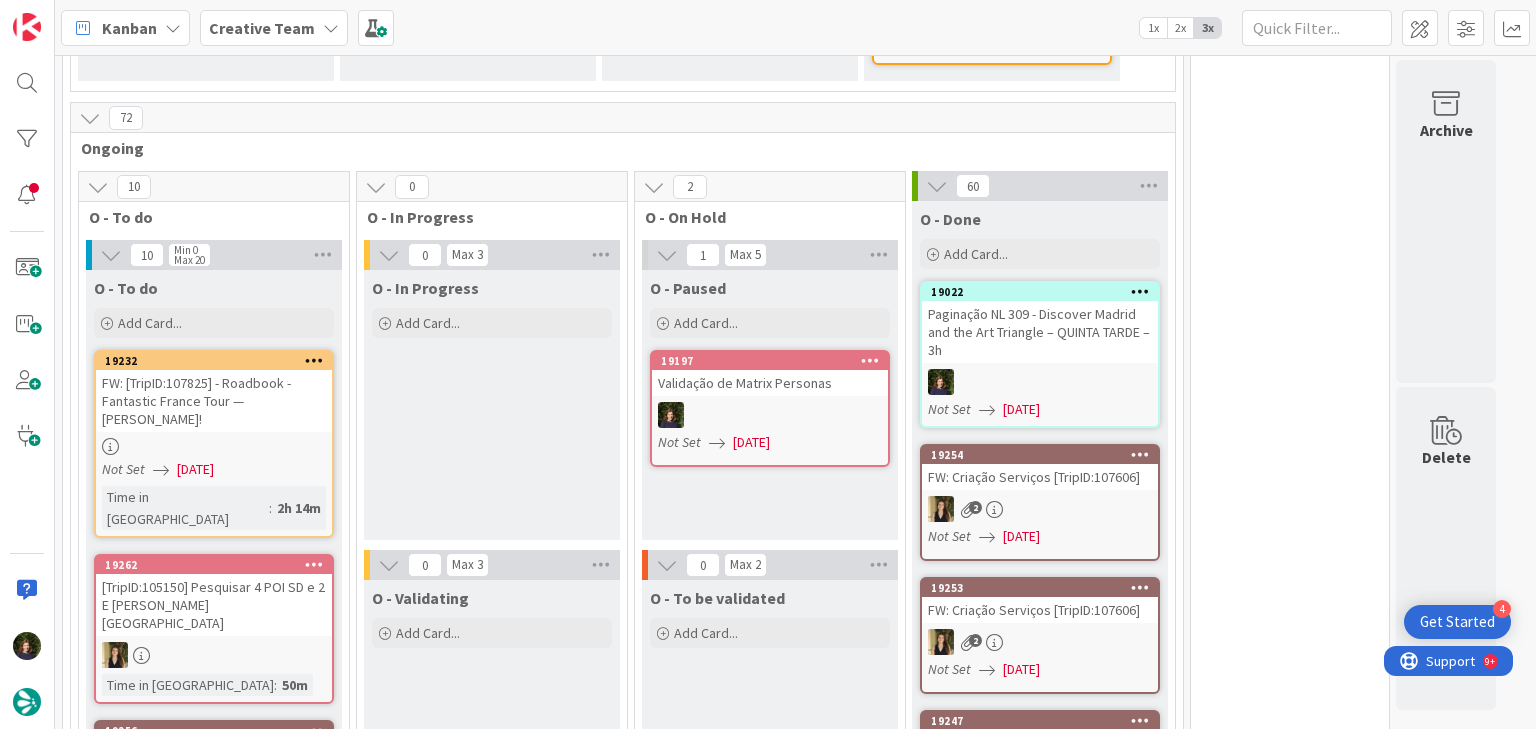 click at bounding box center (1140, 291) 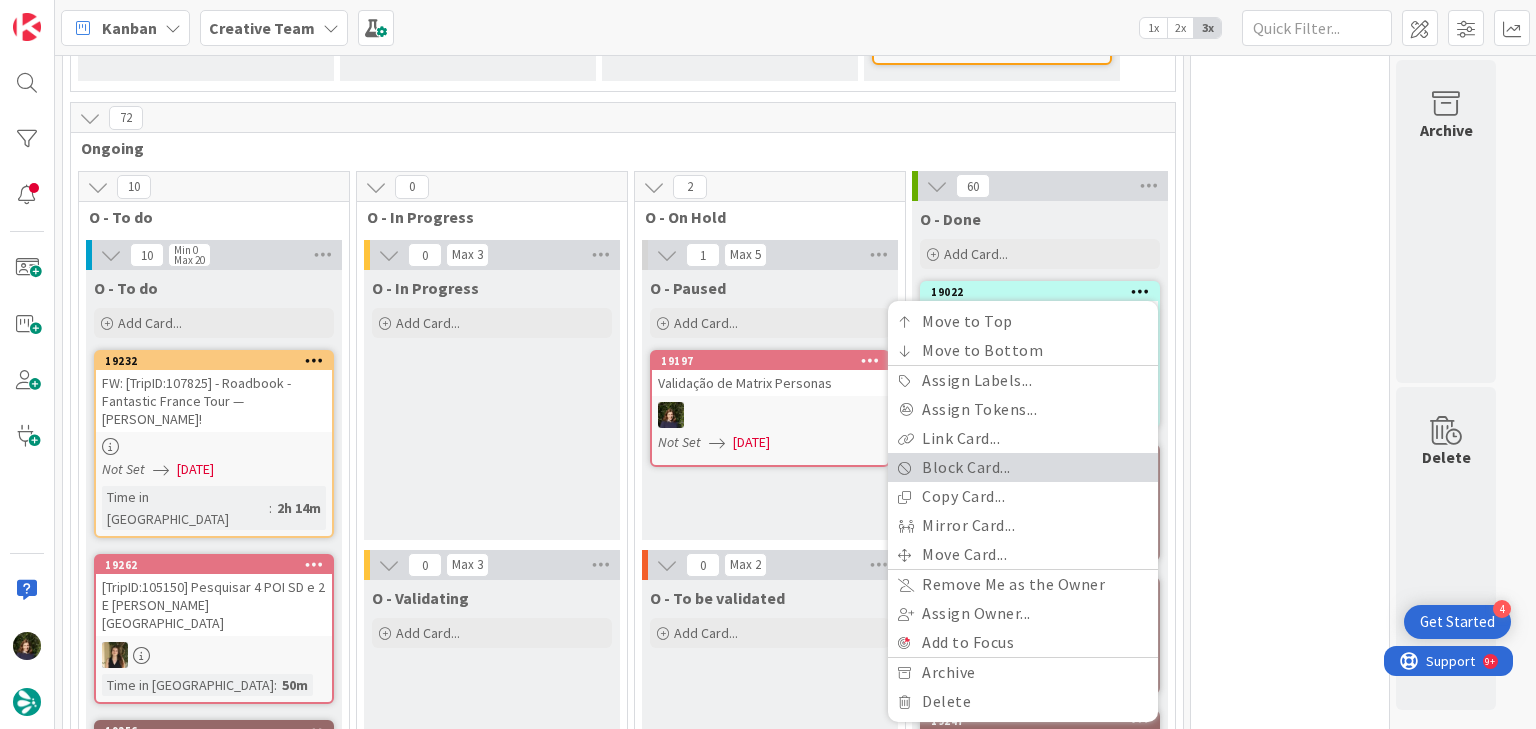 scroll, scrollTop: 0, scrollLeft: 0, axis: both 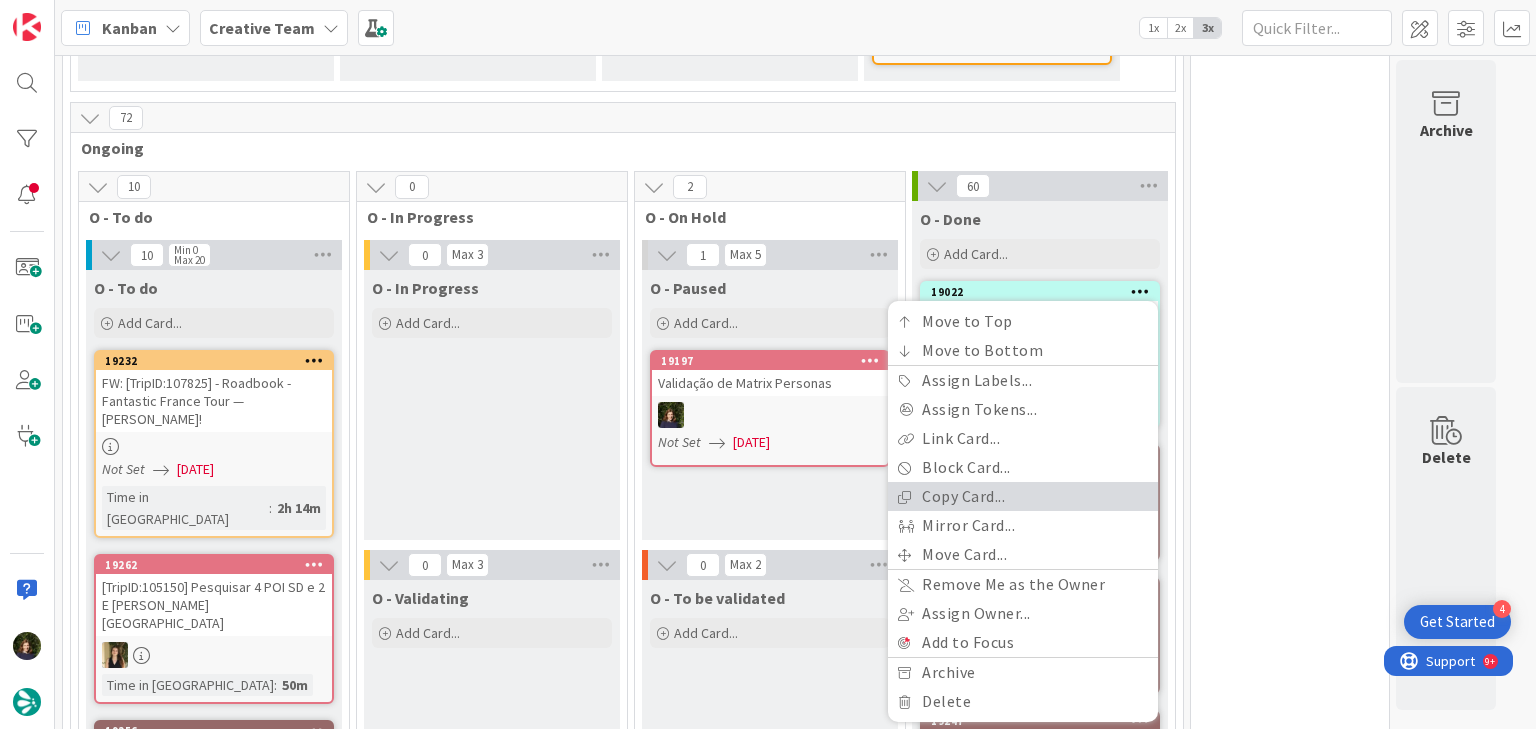 click on "Copy Card..." at bounding box center (1023, 496) 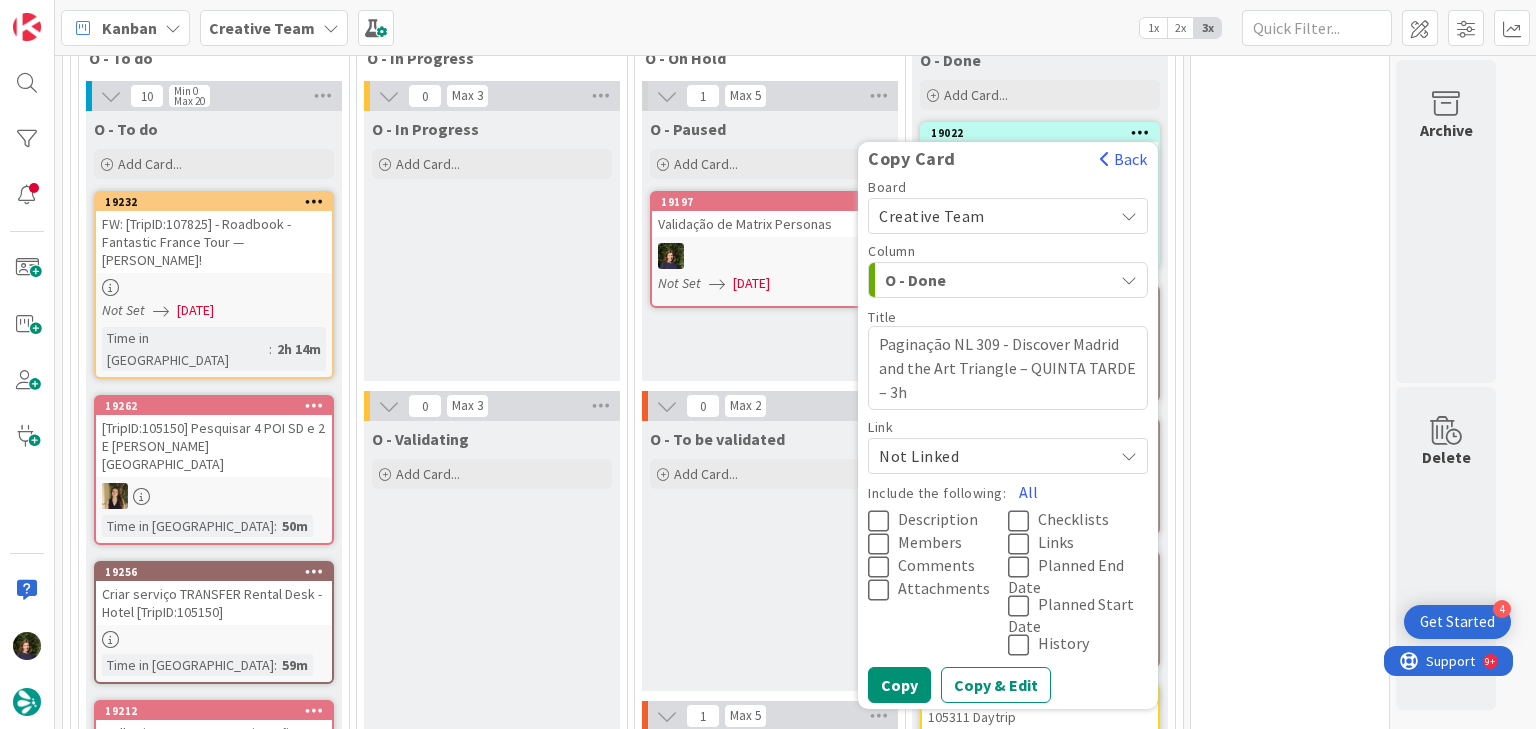 scroll, scrollTop: 1752, scrollLeft: 0, axis: vertical 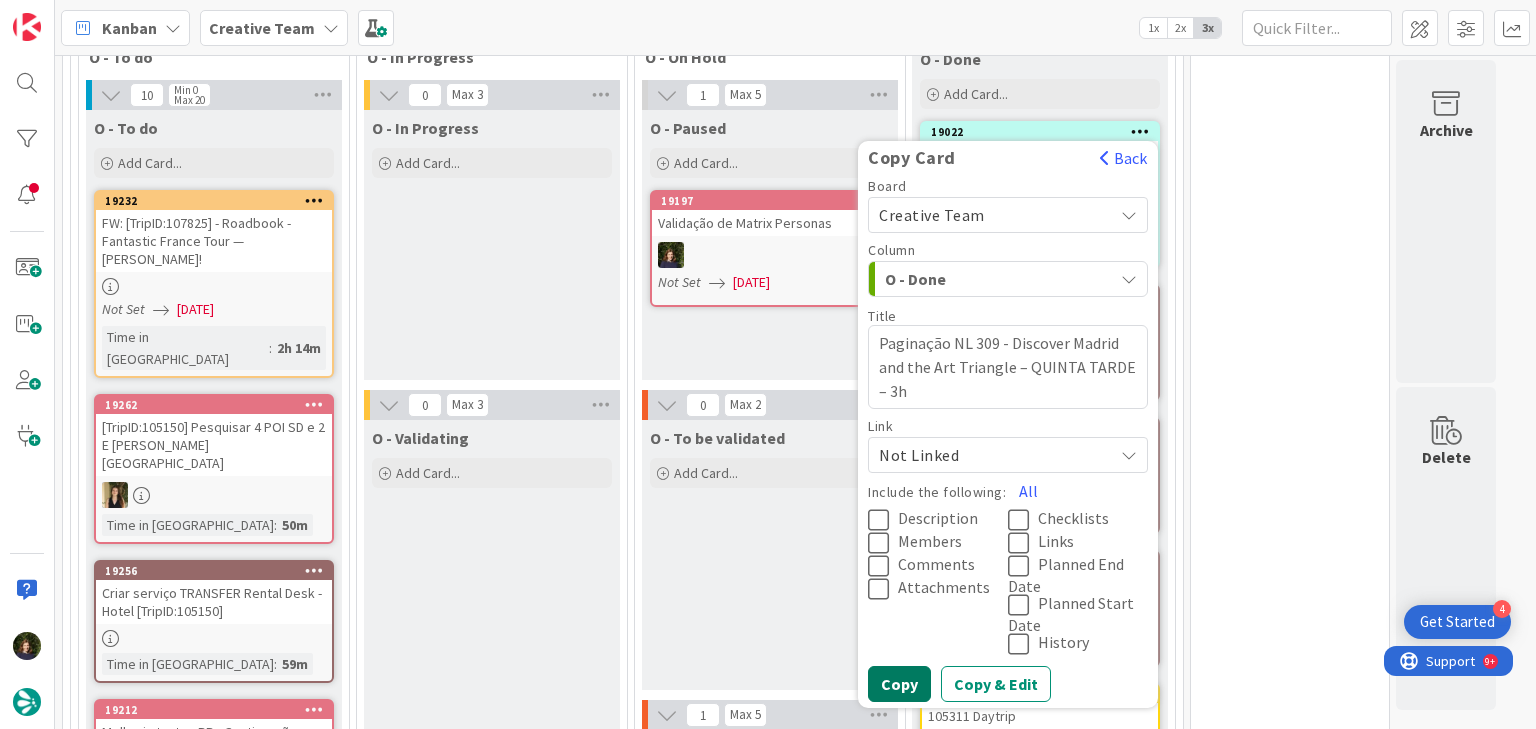 click on "Copy" at bounding box center [899, 684] 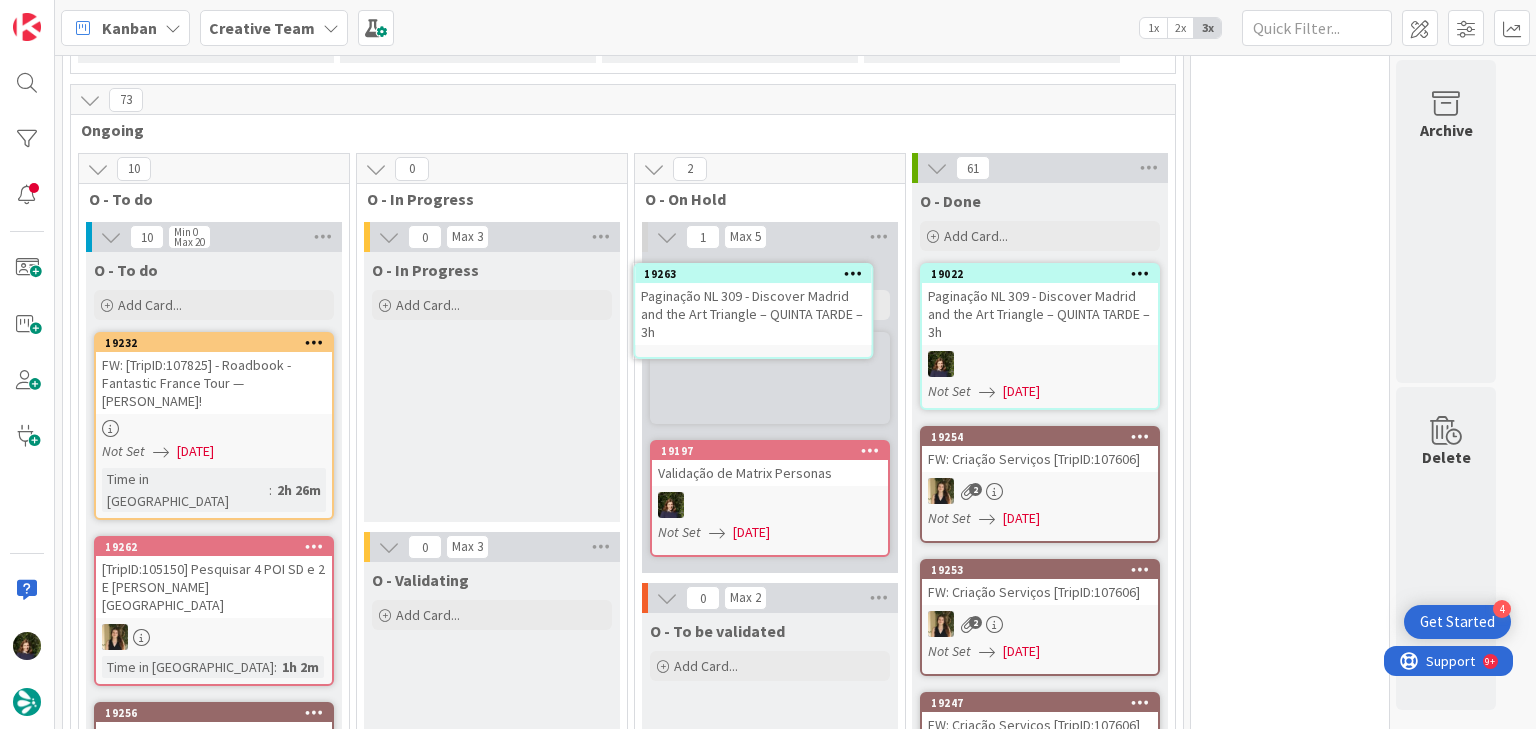 scroll, scrollTop: 1610, scrollLeft: 0, axis: vertical 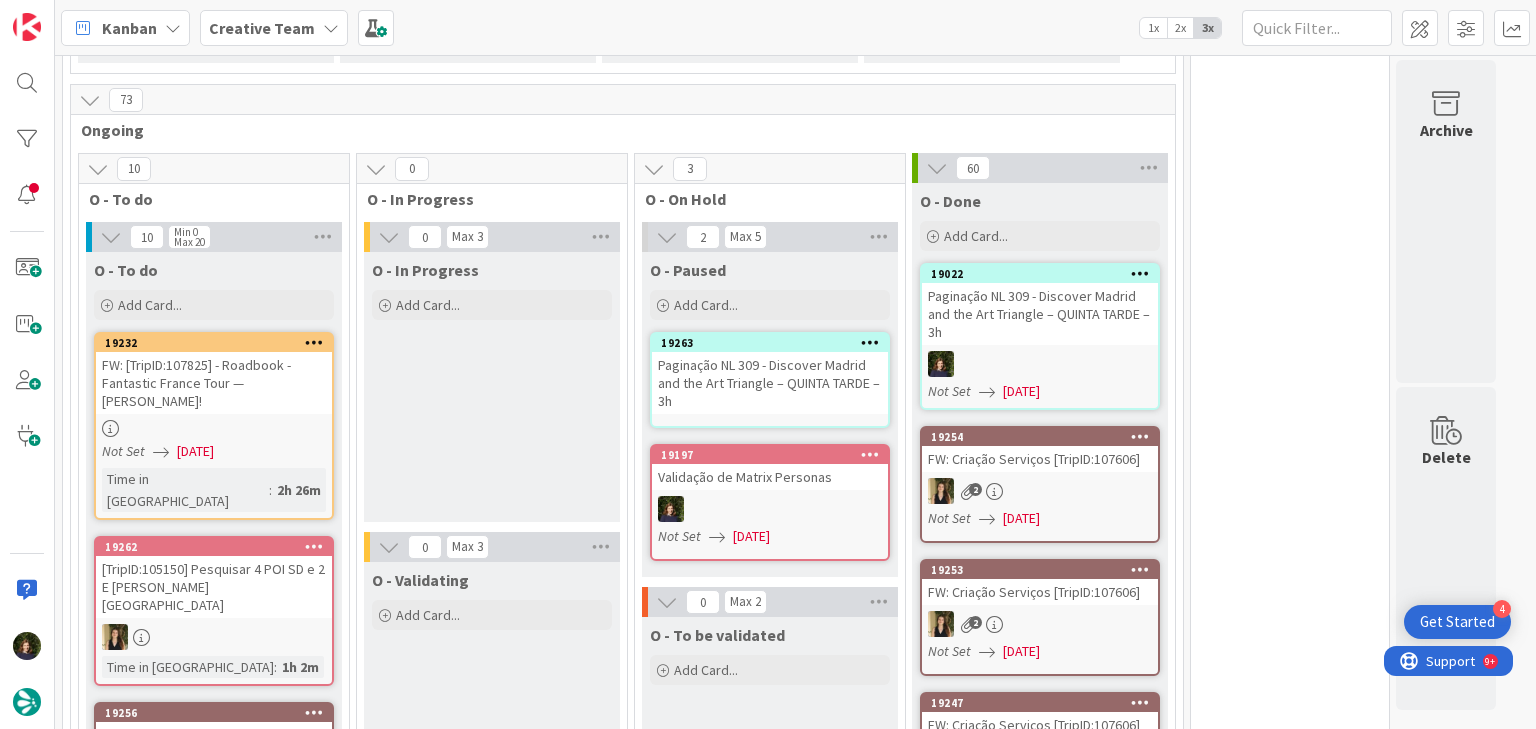 click on "Paginação NL 309 - Discover Madrid and the Art Triangle – QUINTA TARDE – 3h" at bounding box center (770, 383) 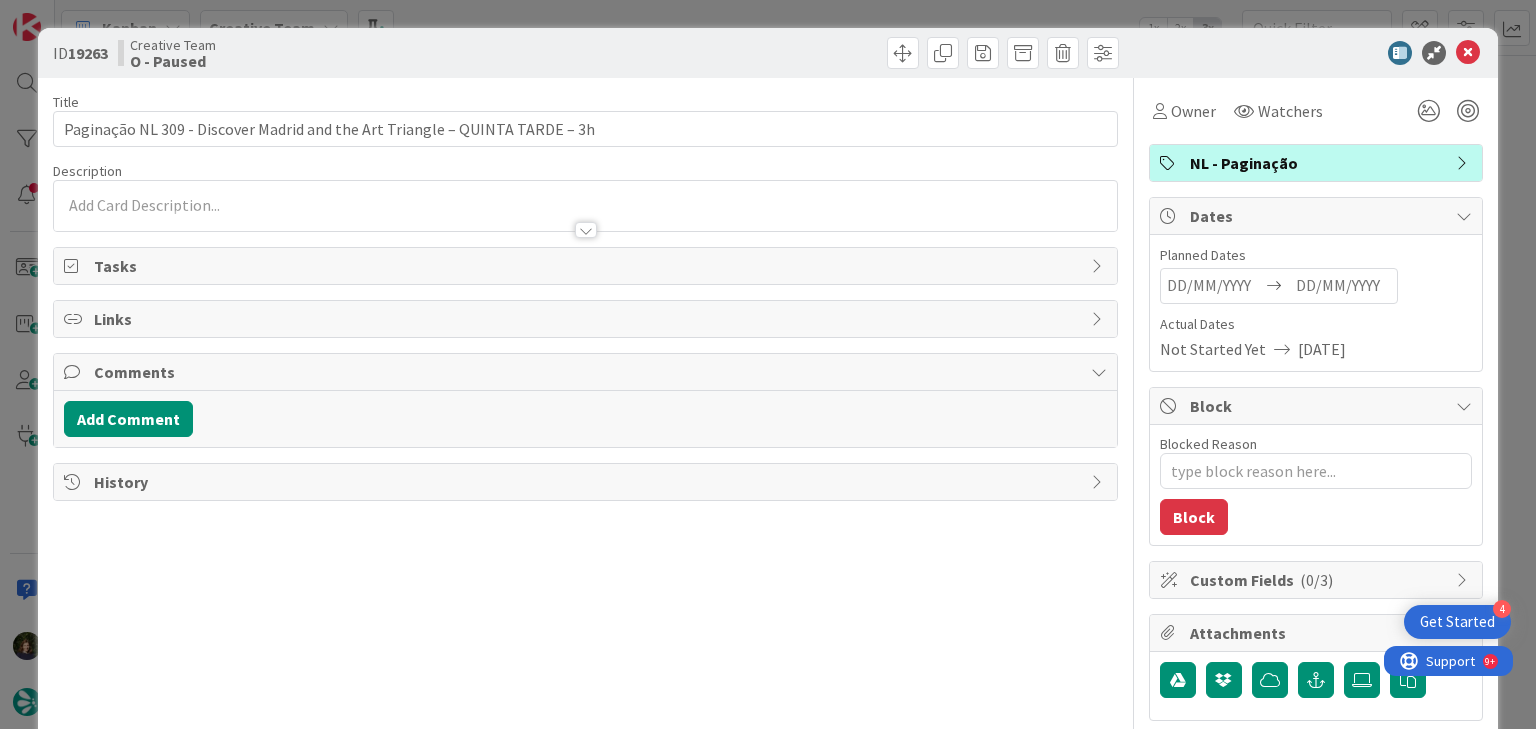 scroll, scrollTop: 0, scrollLeft: 0, axis: both 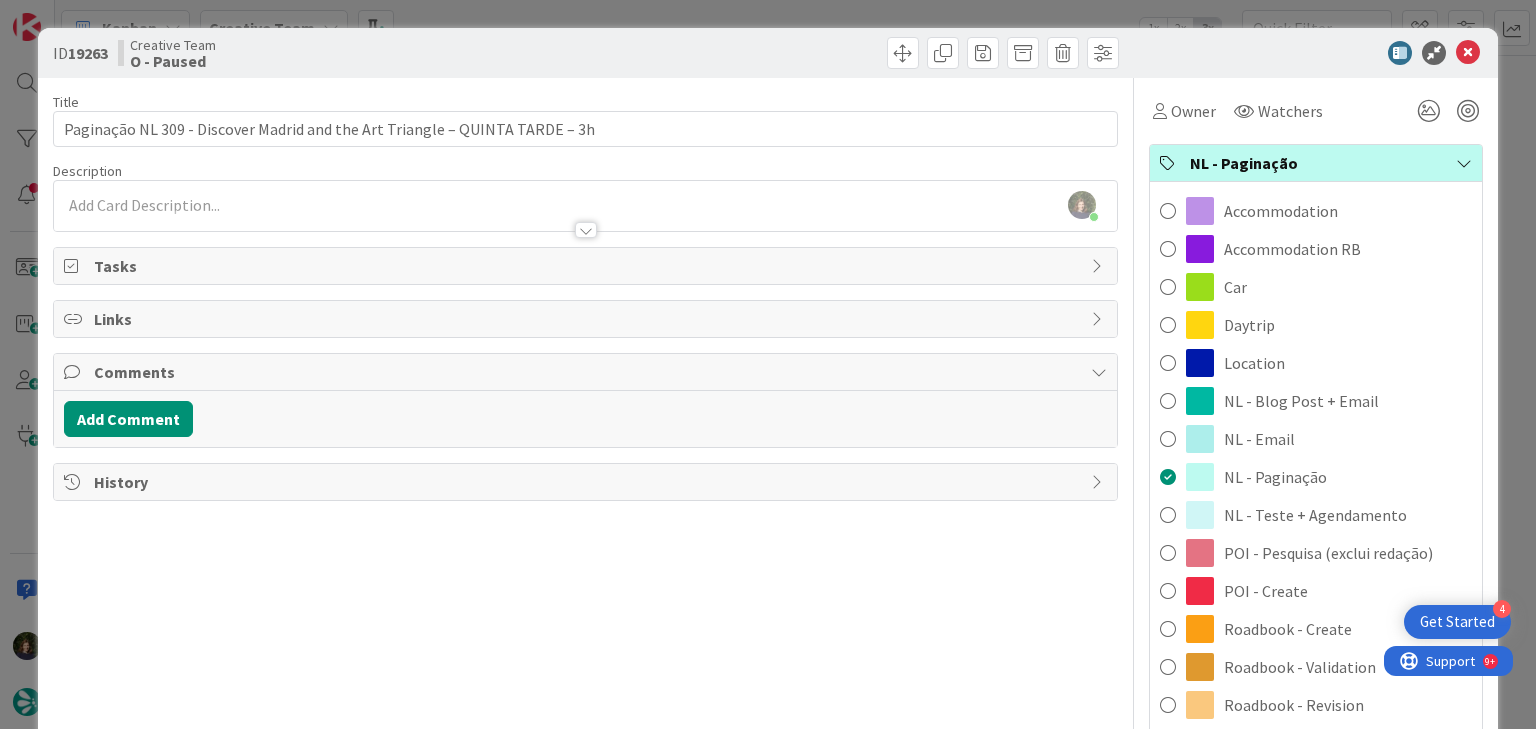 click on "NL - Teste + Agendamento" at bounding box center (1315, 515) 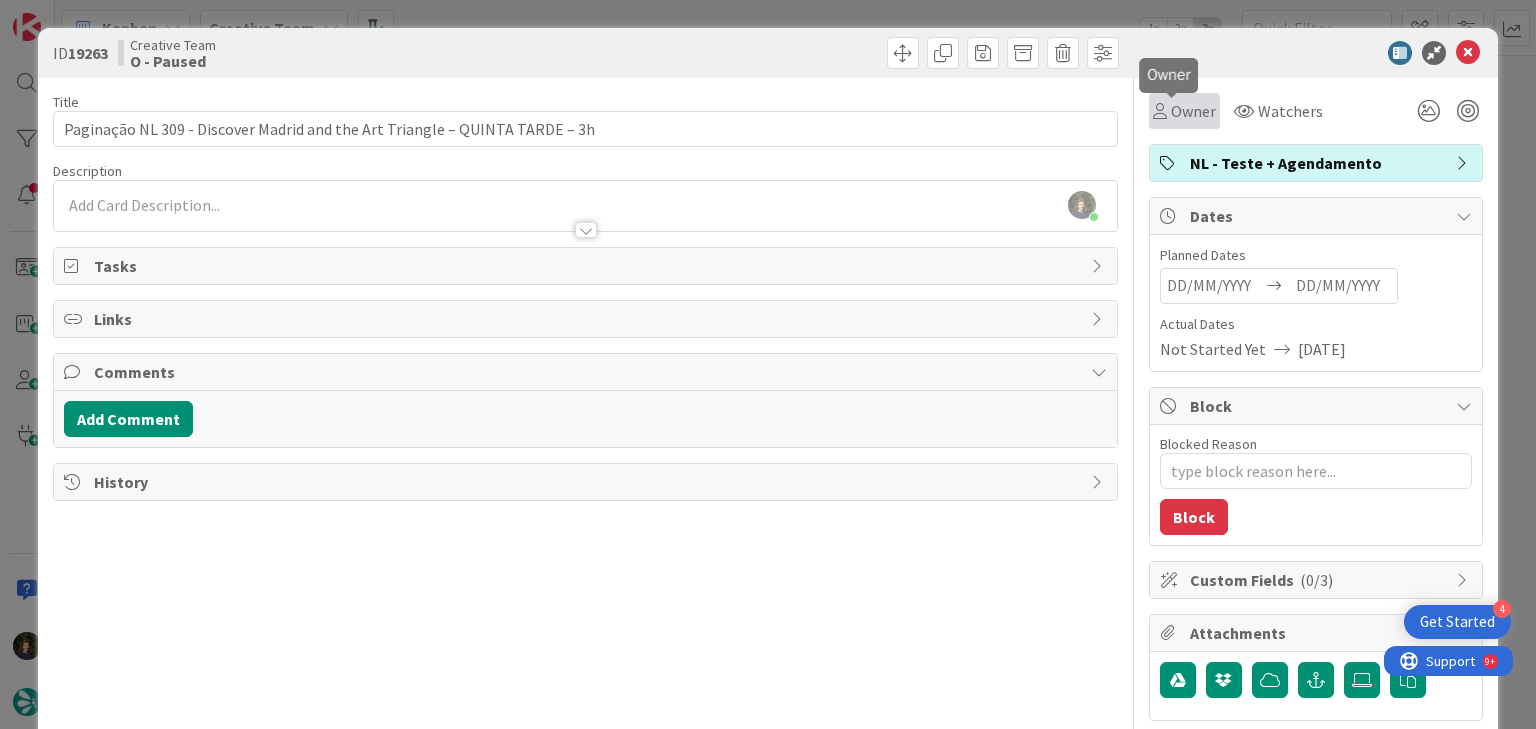 click on "Owner" at bounding box center [1193, 111] 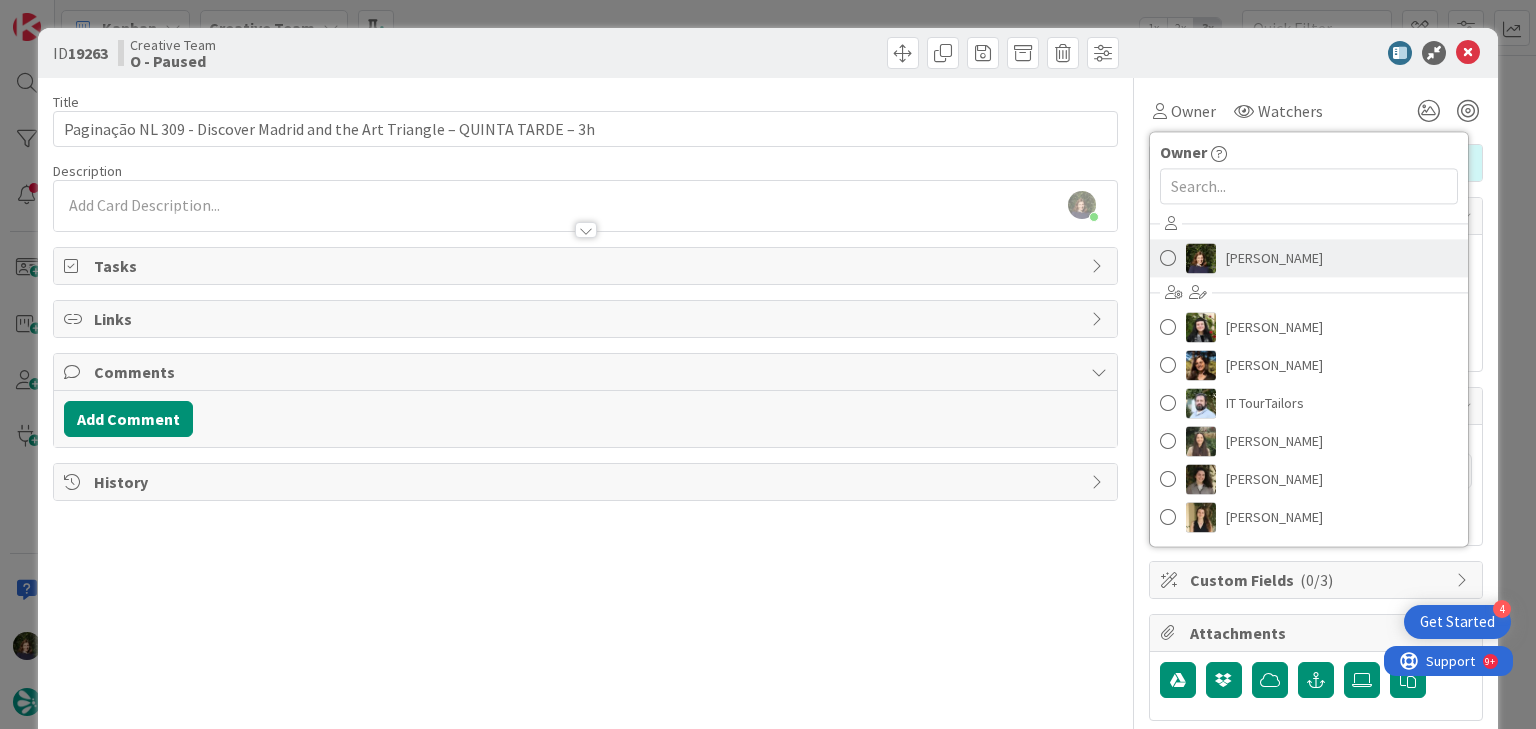 click on "[PERSON_NAME]" at bounding box center (1274, 258) 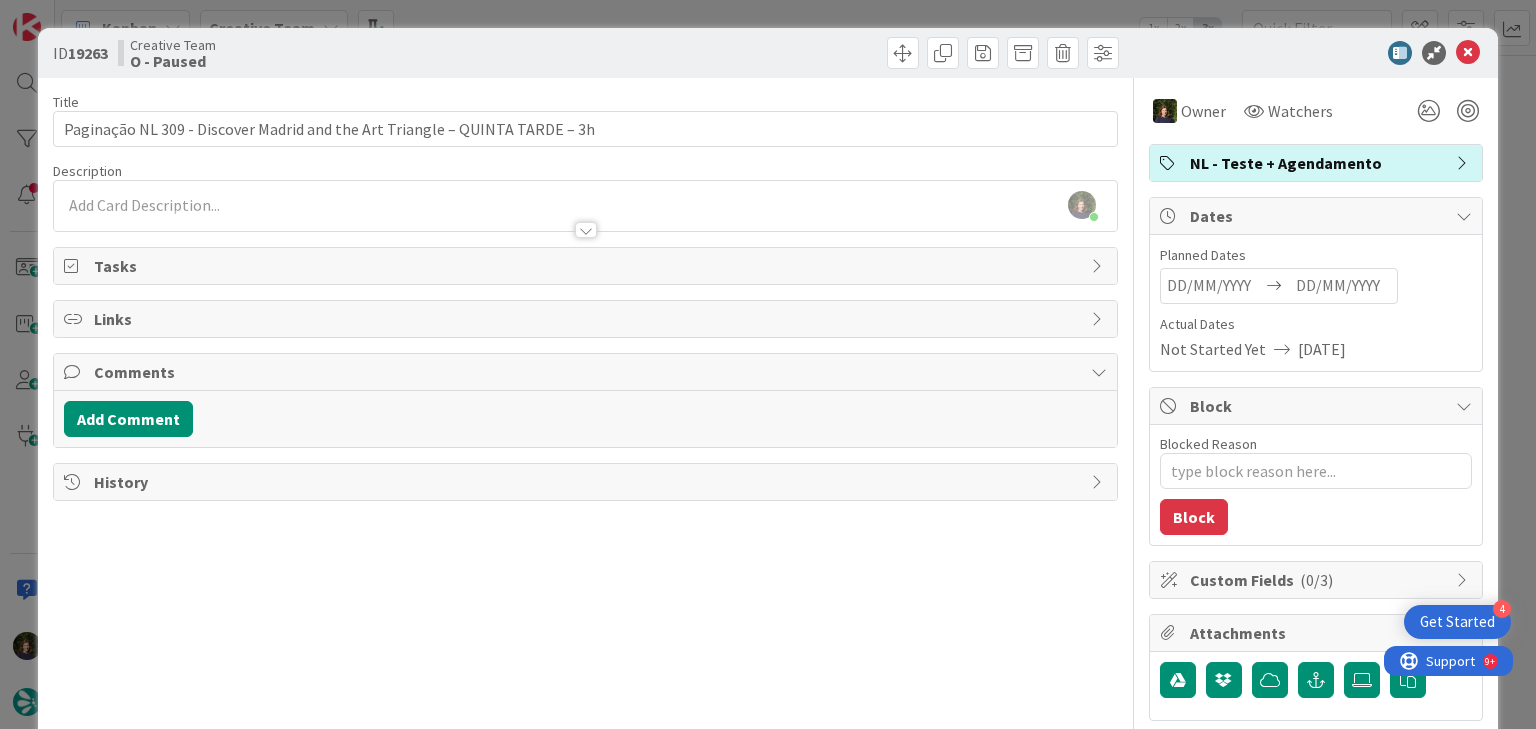 type on "x" 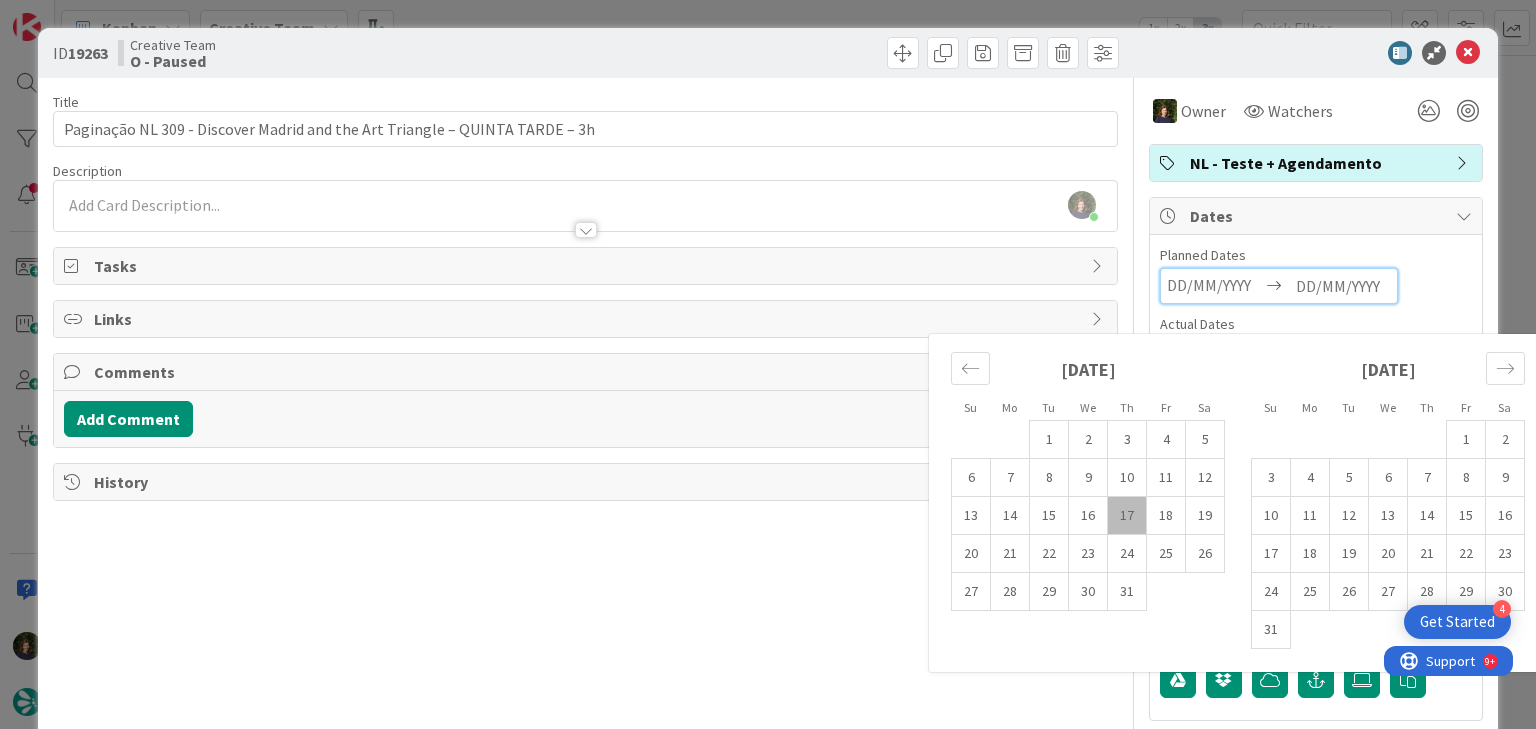 click at bounding box center [1343, 286] 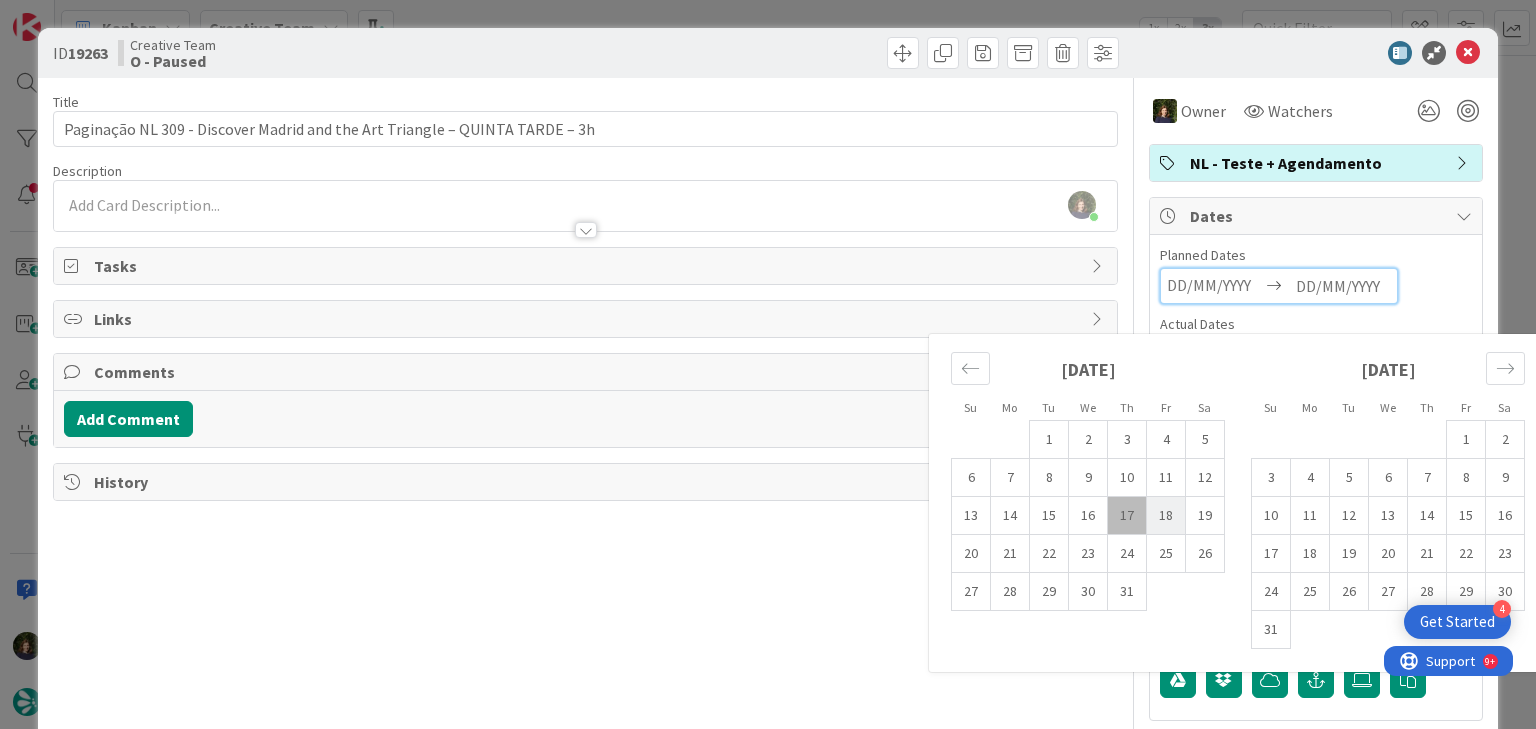 click on "18" at bounding box center [1166, 516] 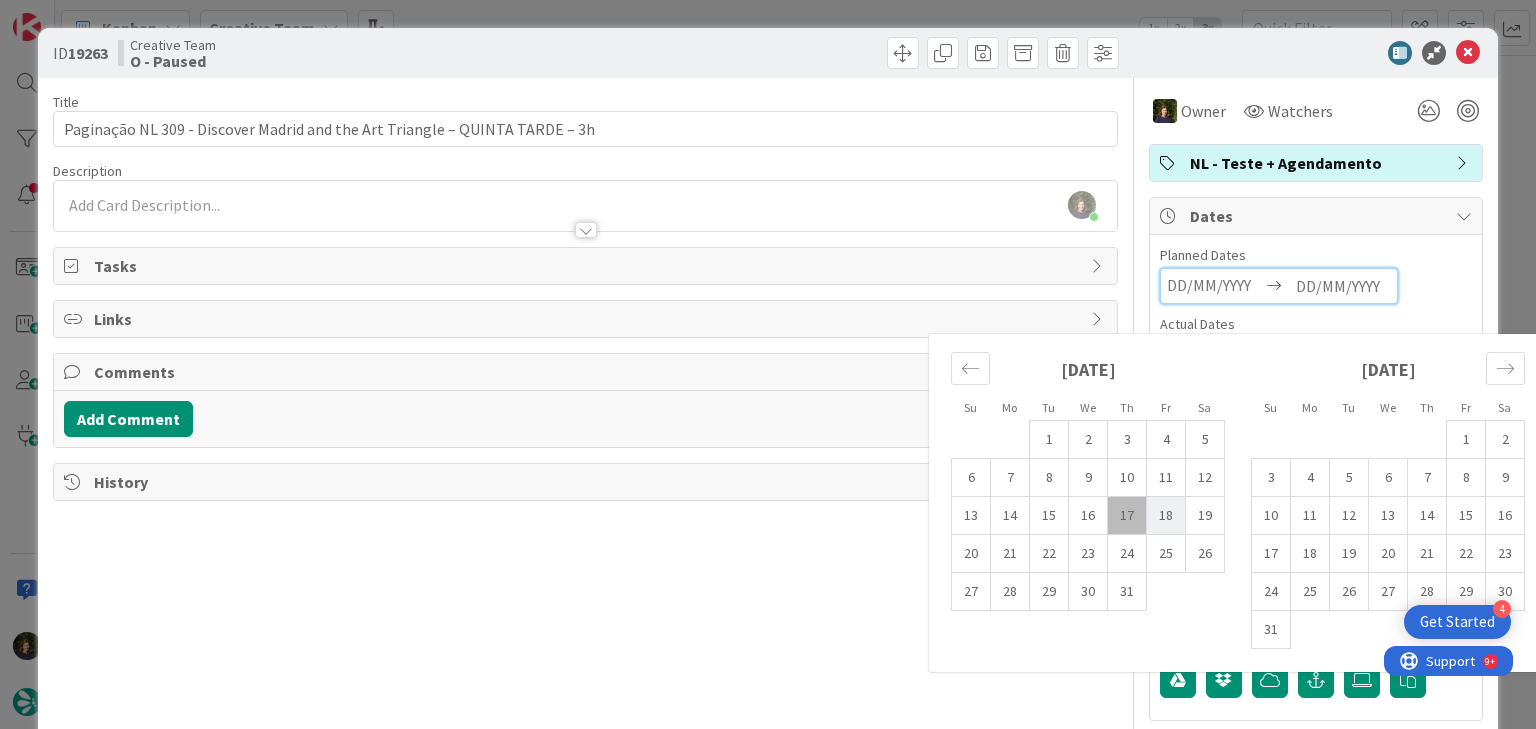 type on "[DATE]" 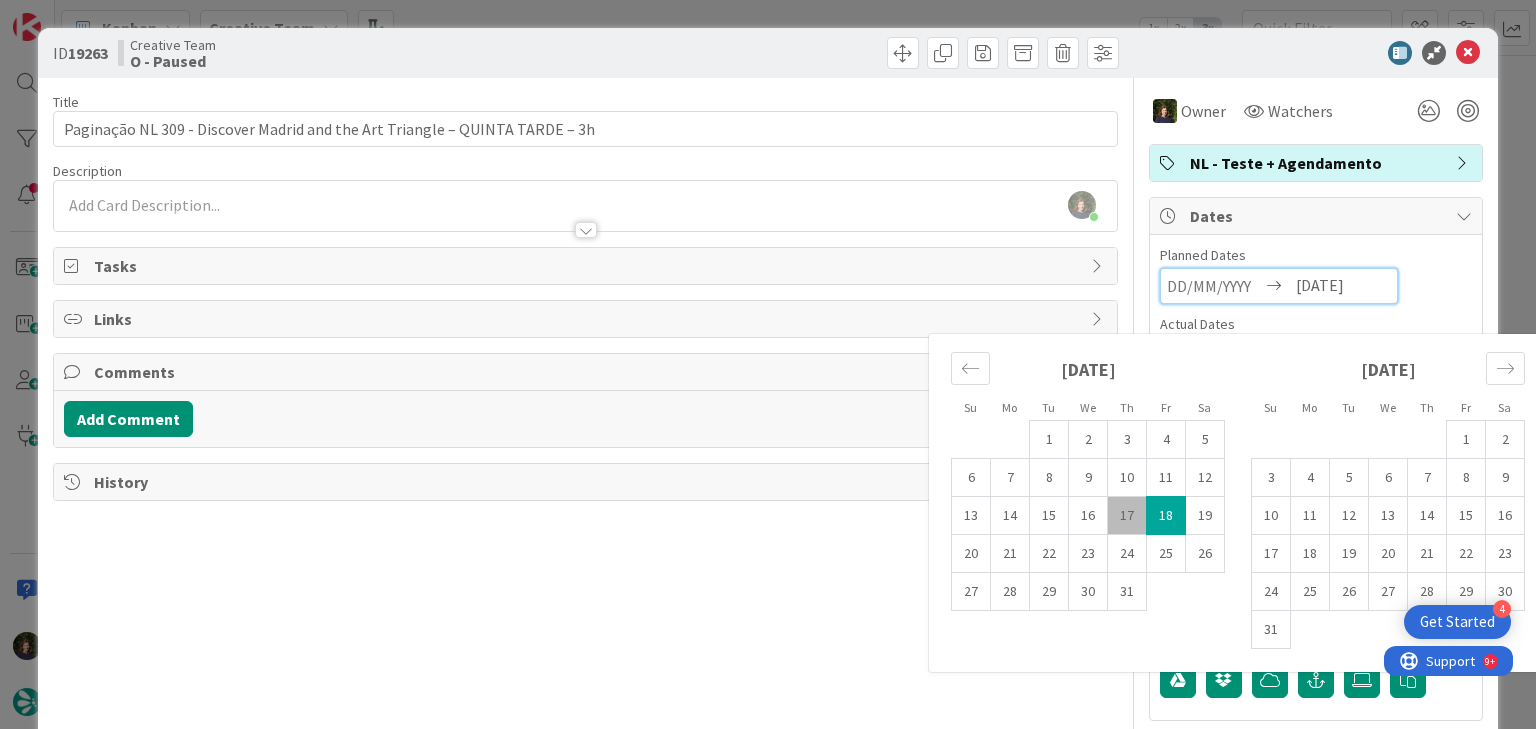 drag, startPoint x: 304, startPoint y: 190, endPoint x: 315, endPoint y: 210, distance: 22.825424 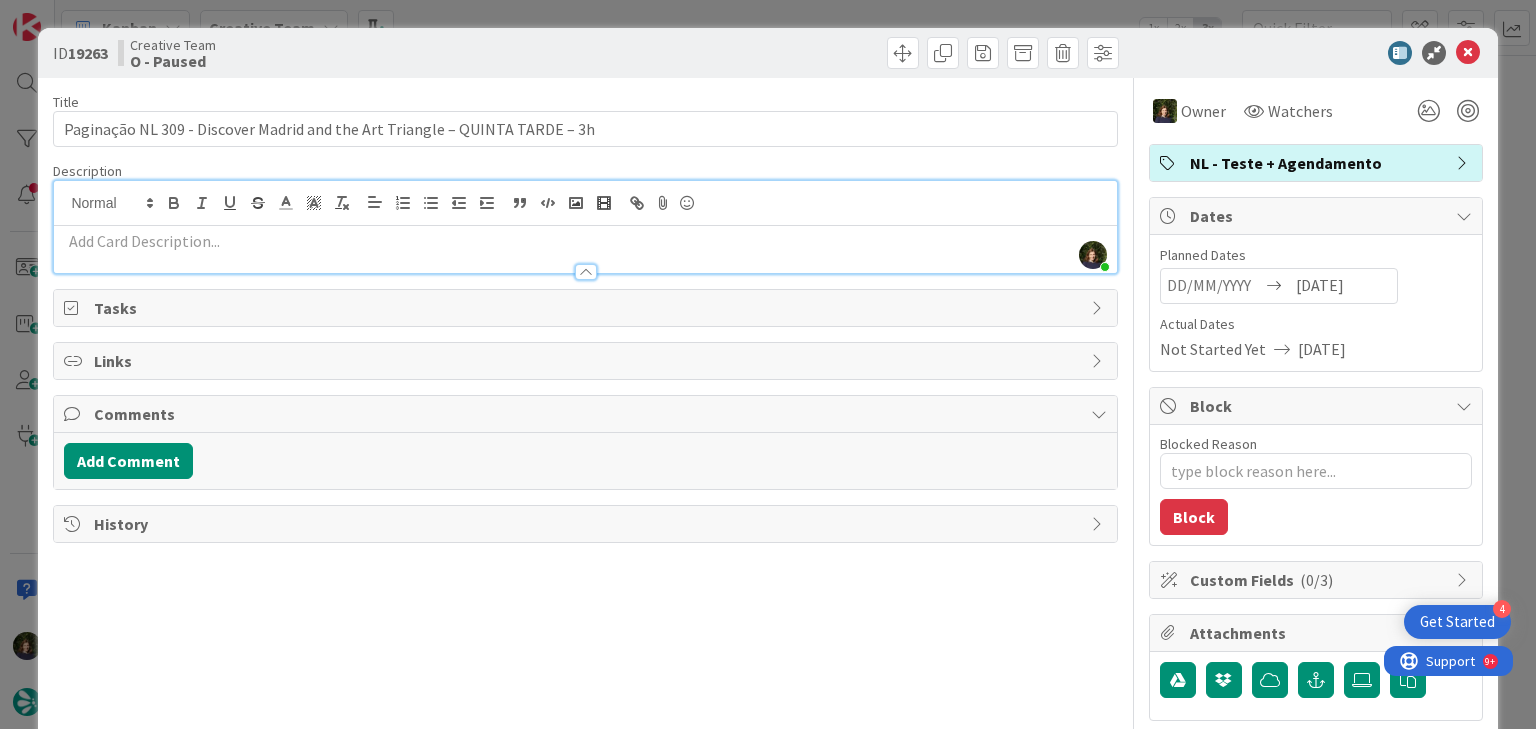 type on "x" 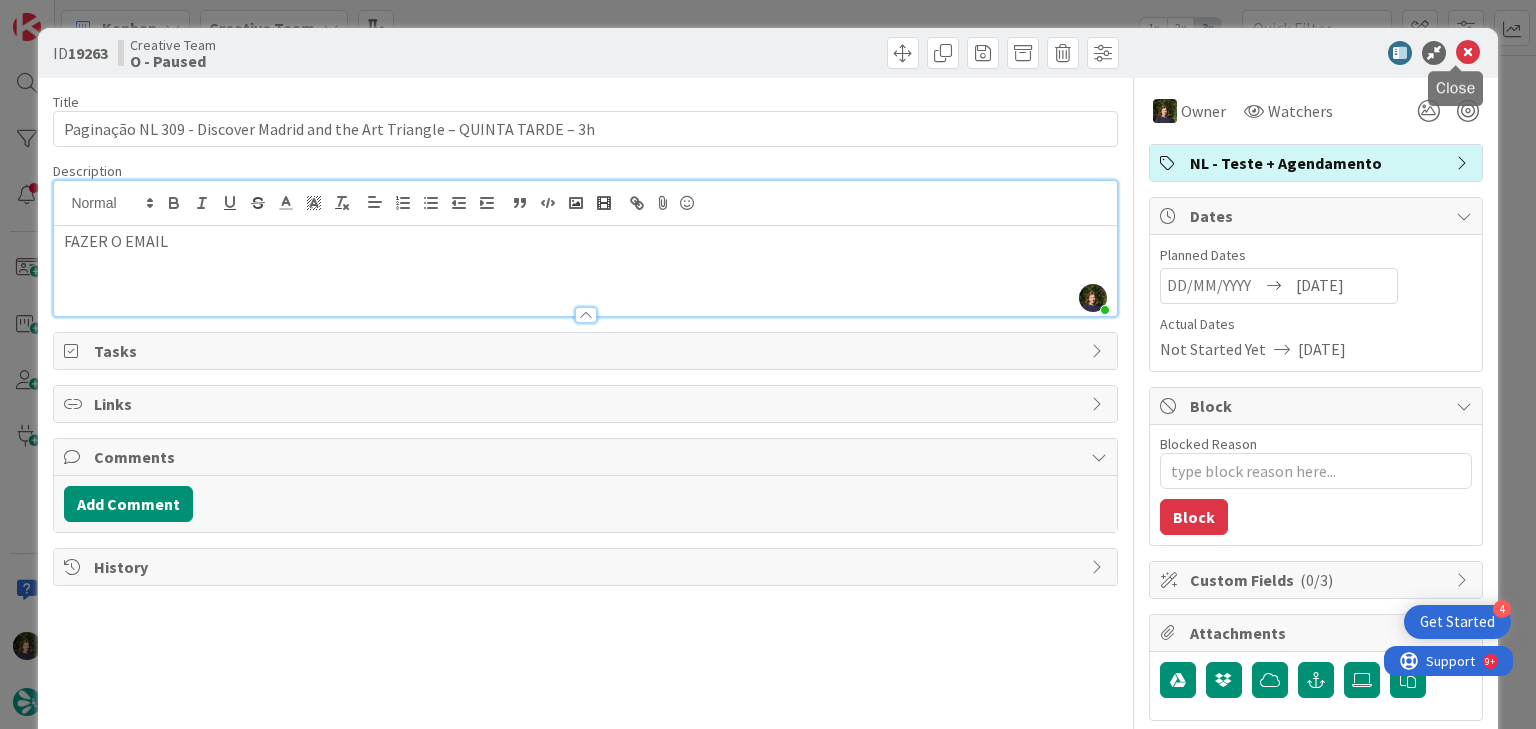 click at bounding box center (1468, 53) 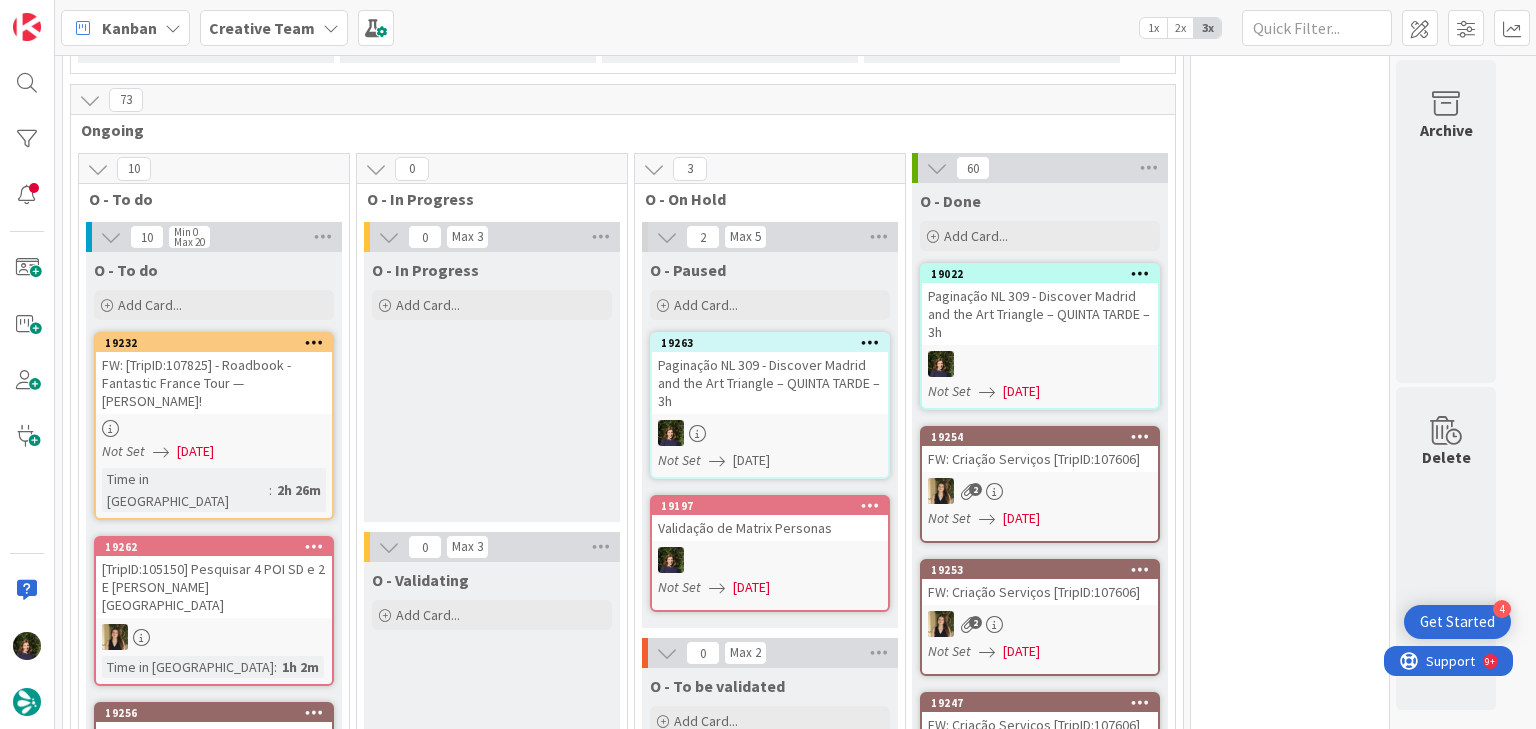 scroll, scrollTop: 0, scrollLeft: 0, axis: both 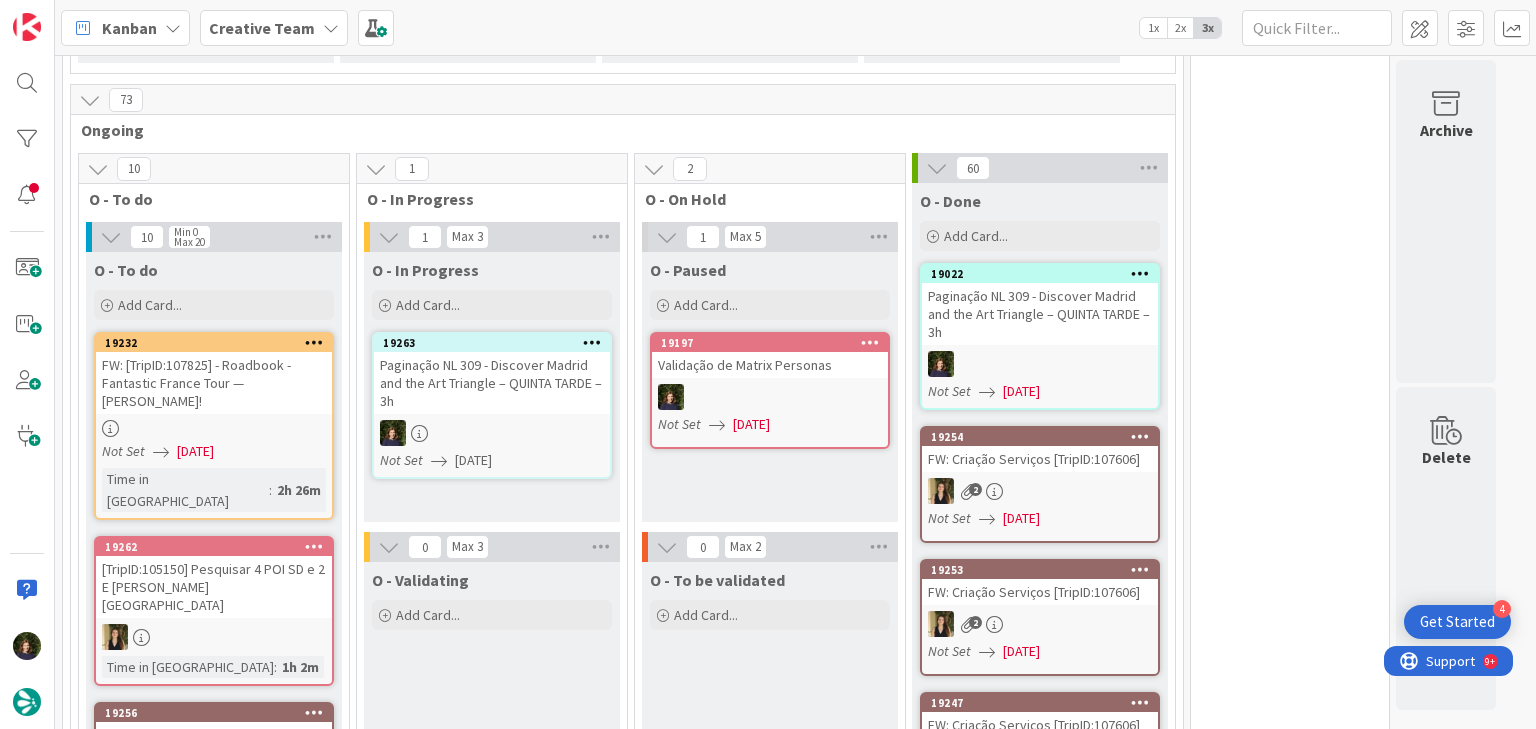 click on "0 Tempos máximos Roadbook  - Create -  30 min Roadbook  - Validation  - 20 min Roadbook  - Revision  - 25 min NL  - Blog Post + Email  - 4h30 NL  - Paginação  - 3 h NL  - Teste/agendar  - 30min Daytrip  - 5 min Car  - 20 min Service  - 20 min Service  Aux  - 10 min POI  - Pesquisa (exclui redação)  - 45 min POI  - Create  - 20 min Location  - 20 min Accommodation  - 30 min Accommodation  RB  - 20 min Website   -  Carregamento de Tours  - 6h Website  -  Edição conteúdo -  20min" at bounding box center [1290, 1242] 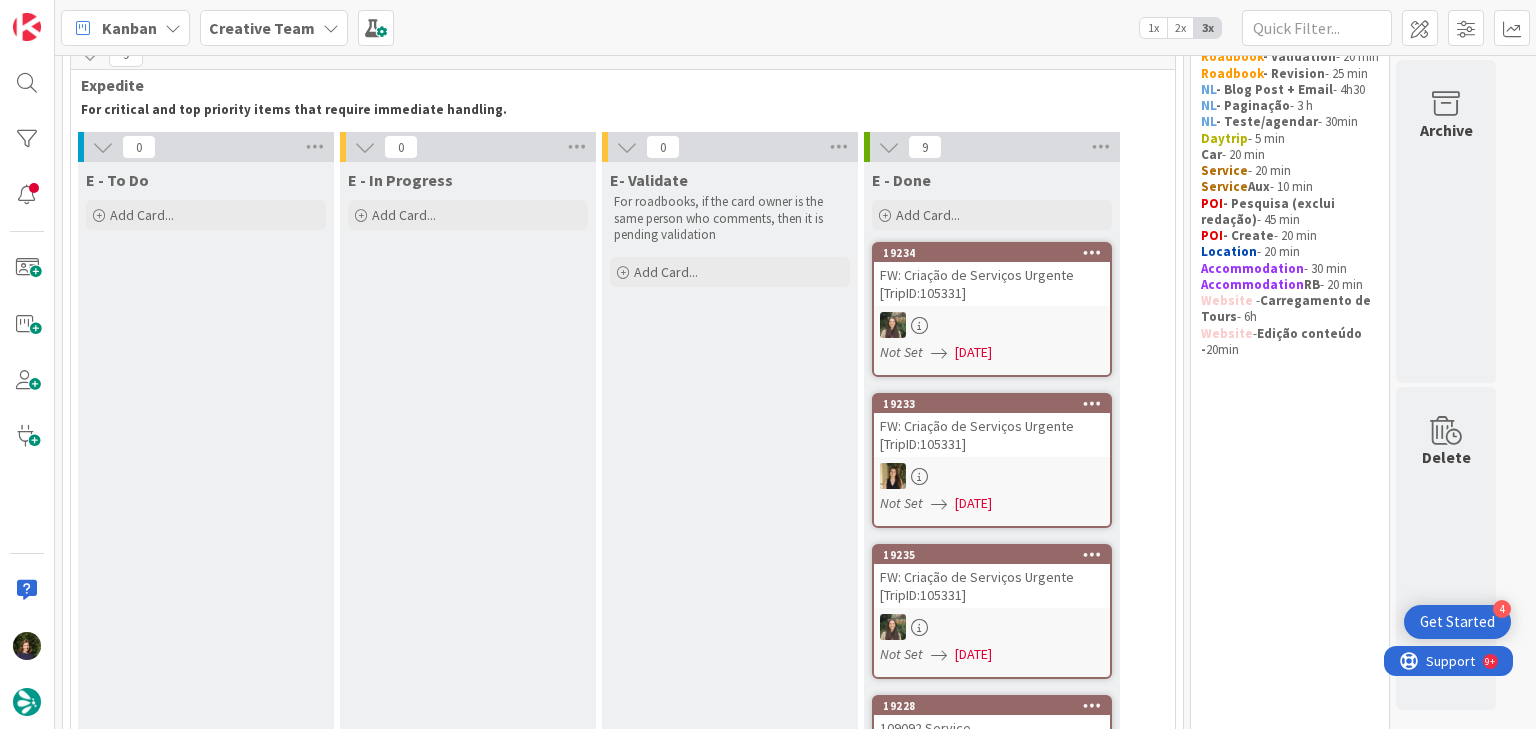 scroll, scrollTop: 0, scrollLeft: 0, axis: both 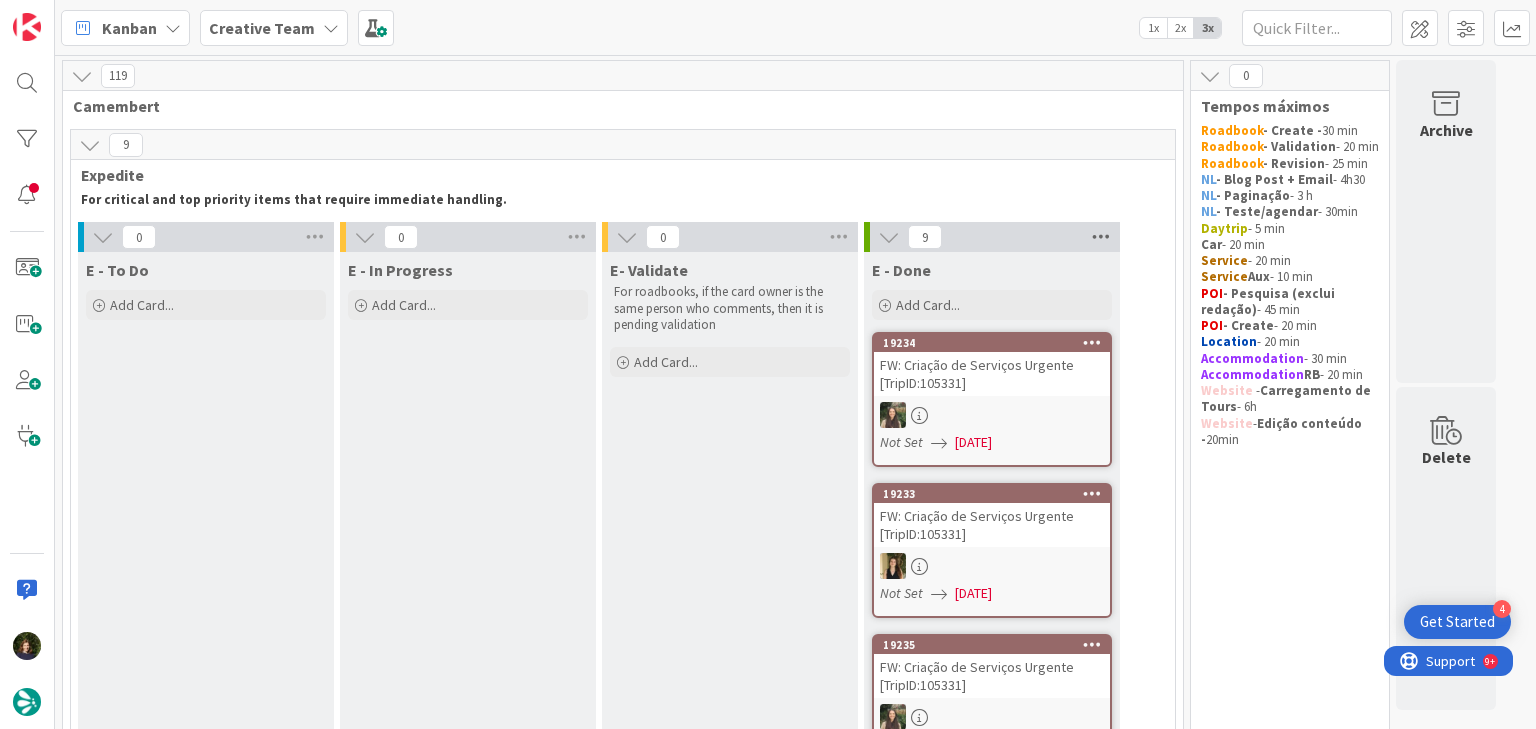 click at bounding box center [1101, 237] 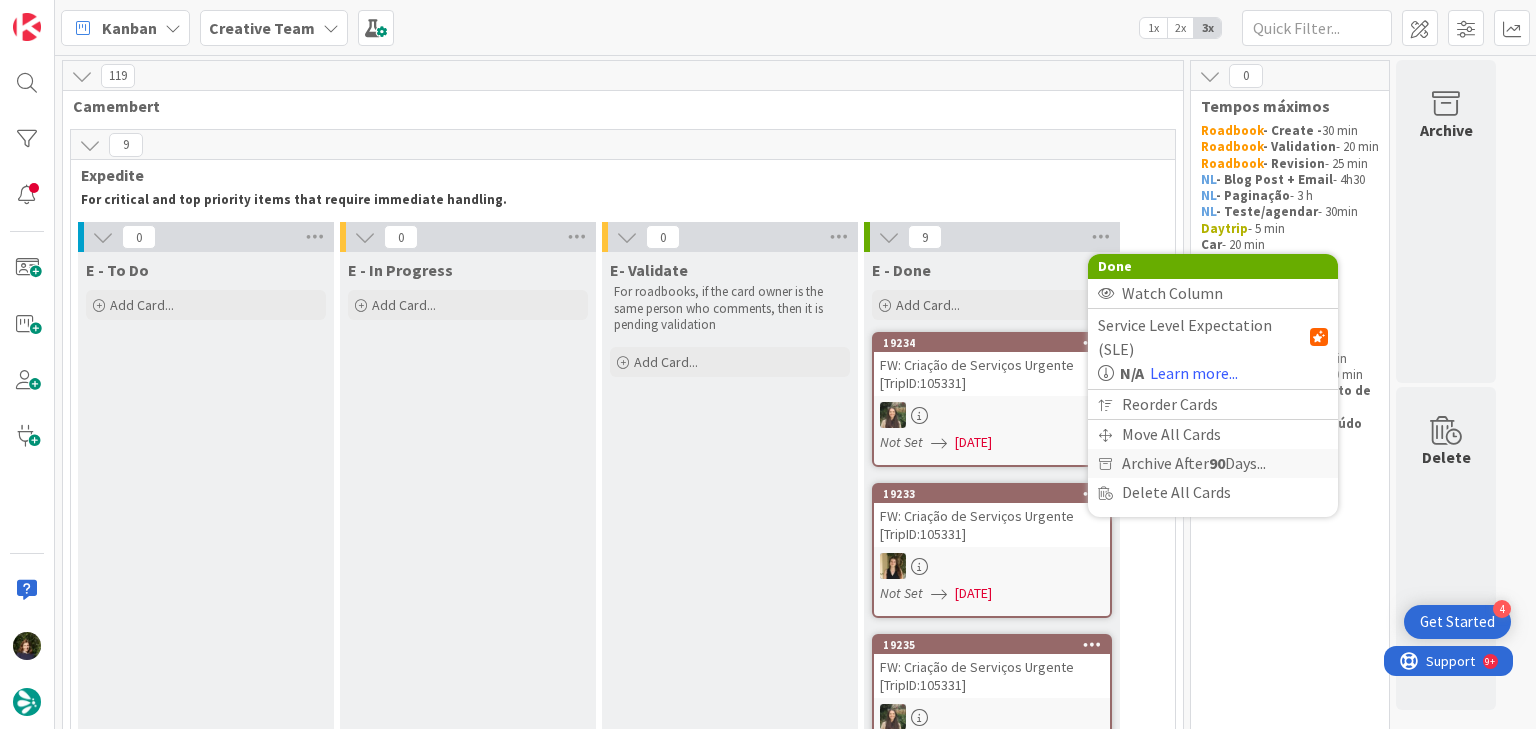click on "Archive After  90  Days..." at bounding box center (1194, 463) 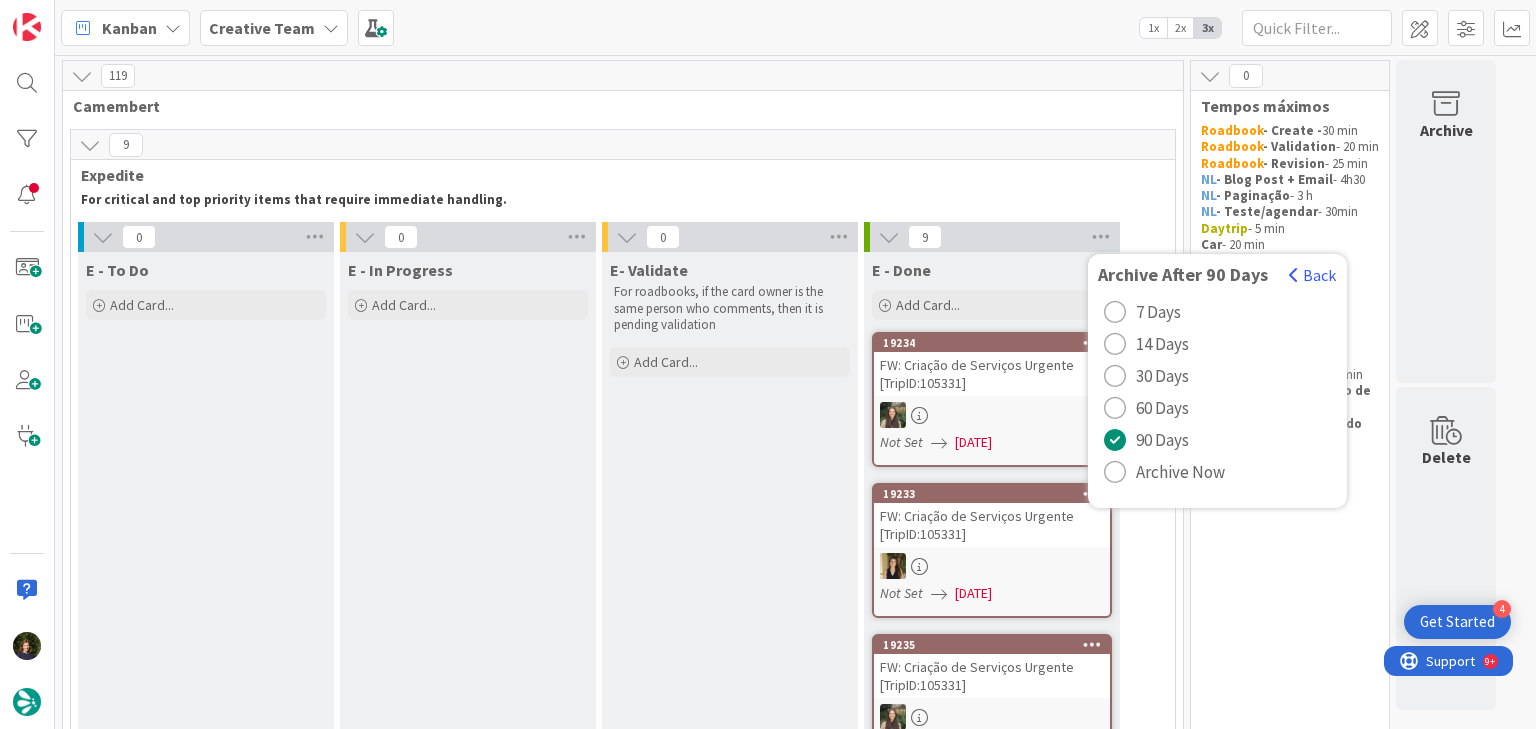 click on "Archive Now" at bounding box center (1180, 472) 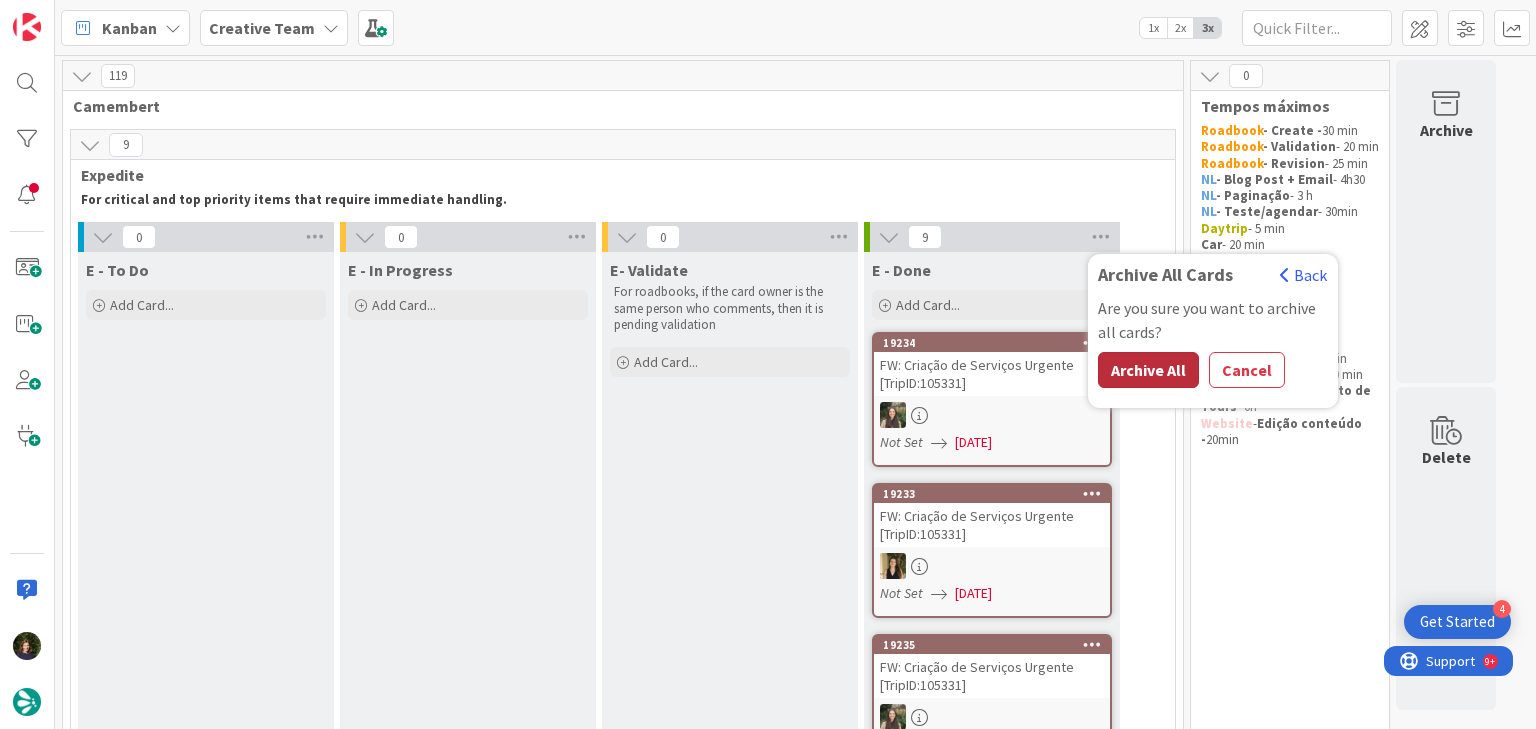 click on "Archive All" at bounding box center (1148, 370) 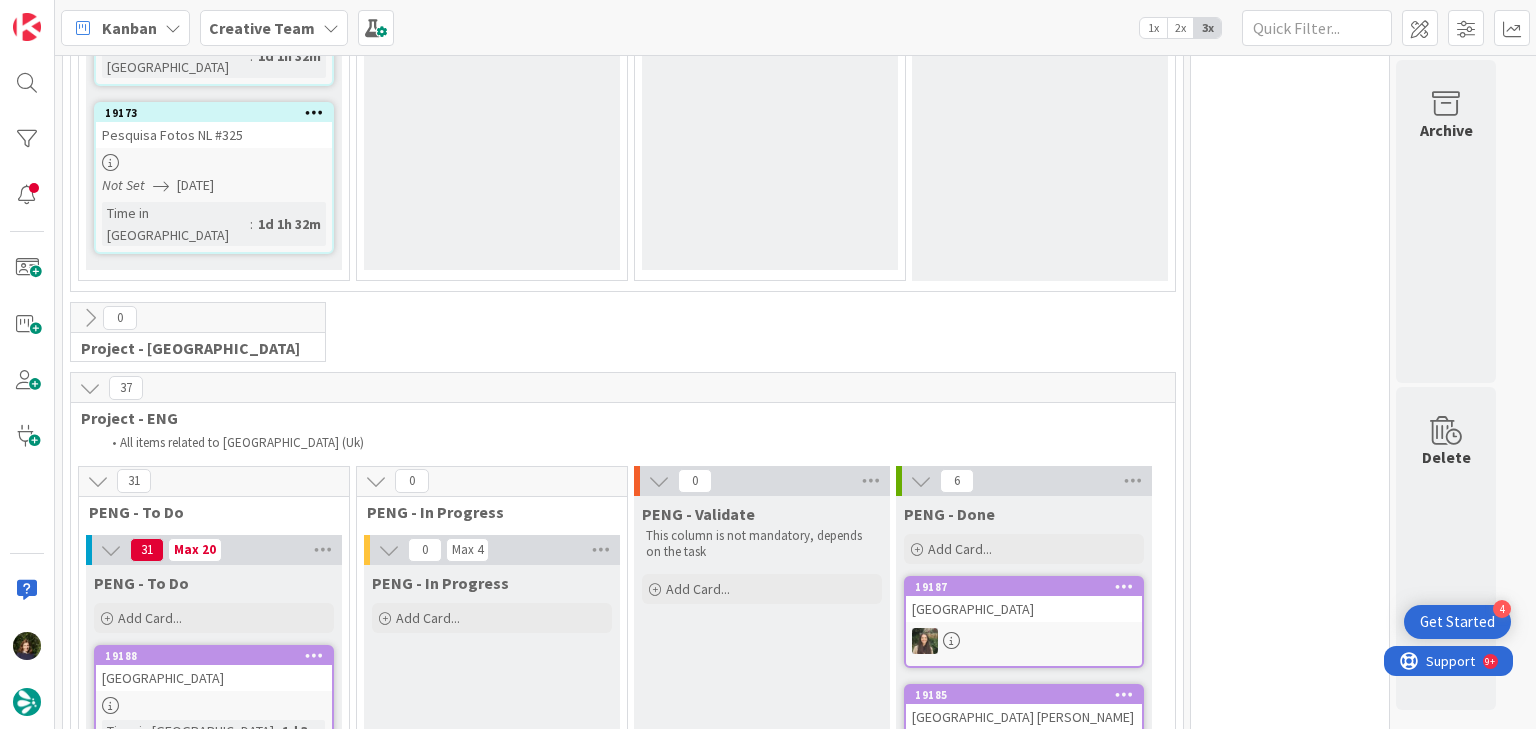 scroll, scrollTop: 2320, scrollLeft: 0, axis: vertical 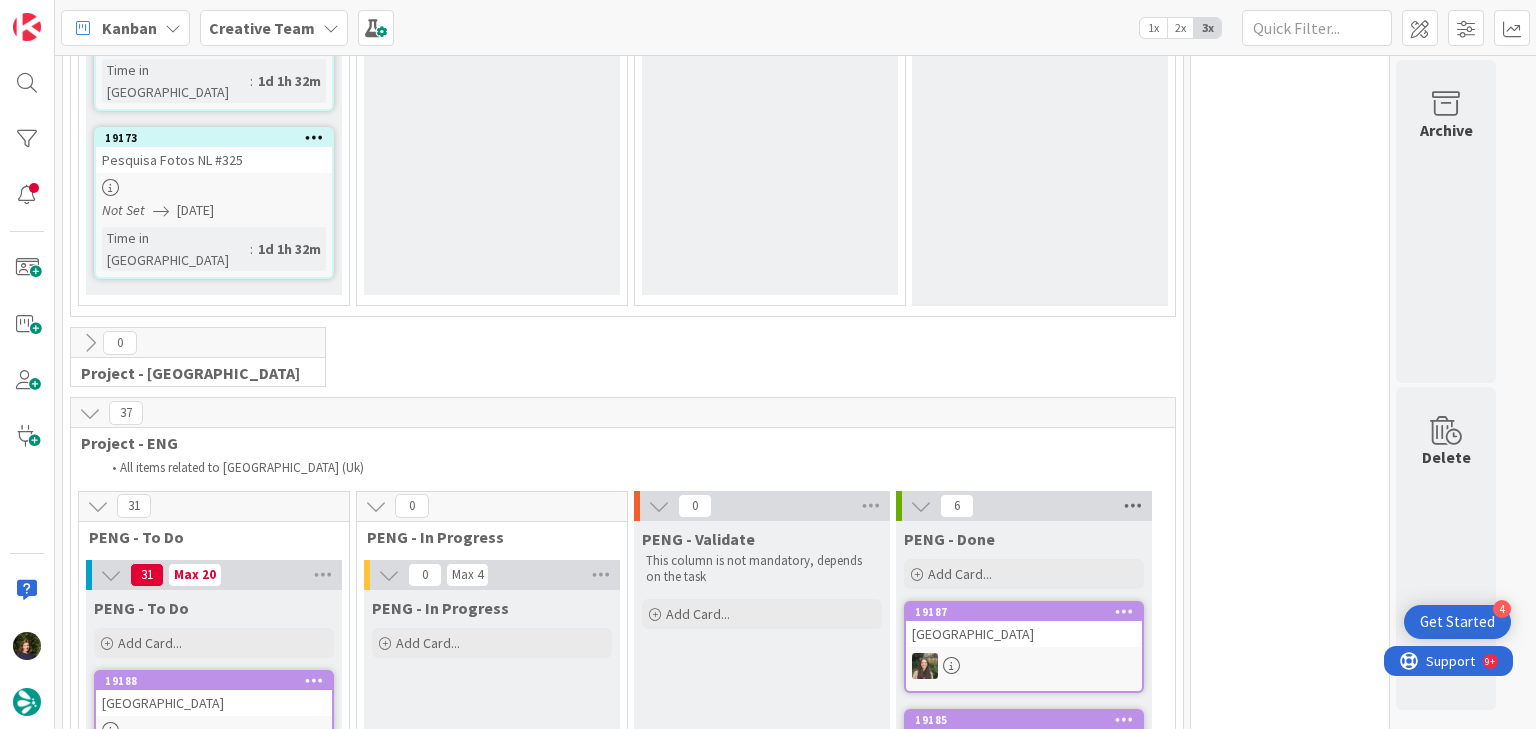click at bounding box center (1133, 506) 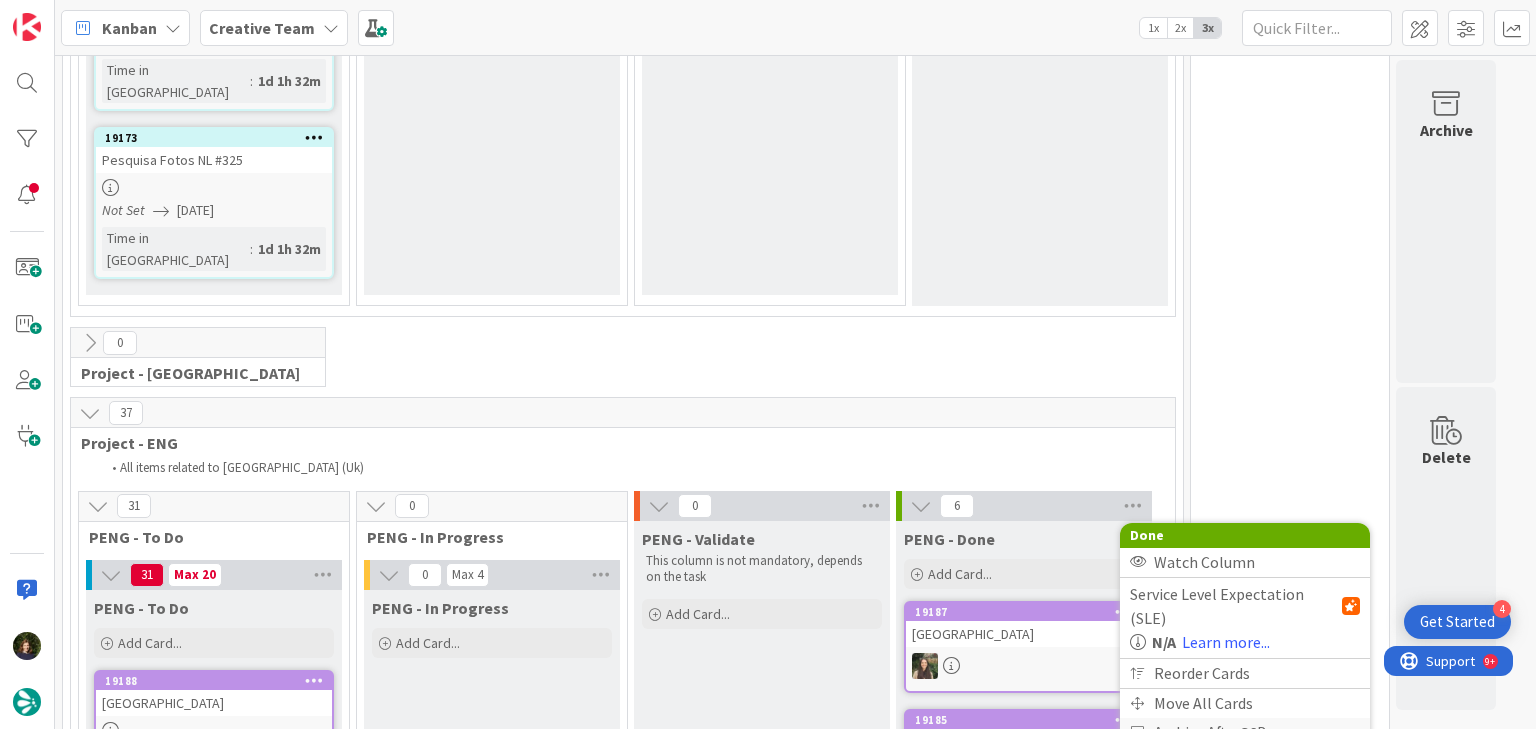 click on "Archive After  30  Days..." at bounding box center [1226, 732] 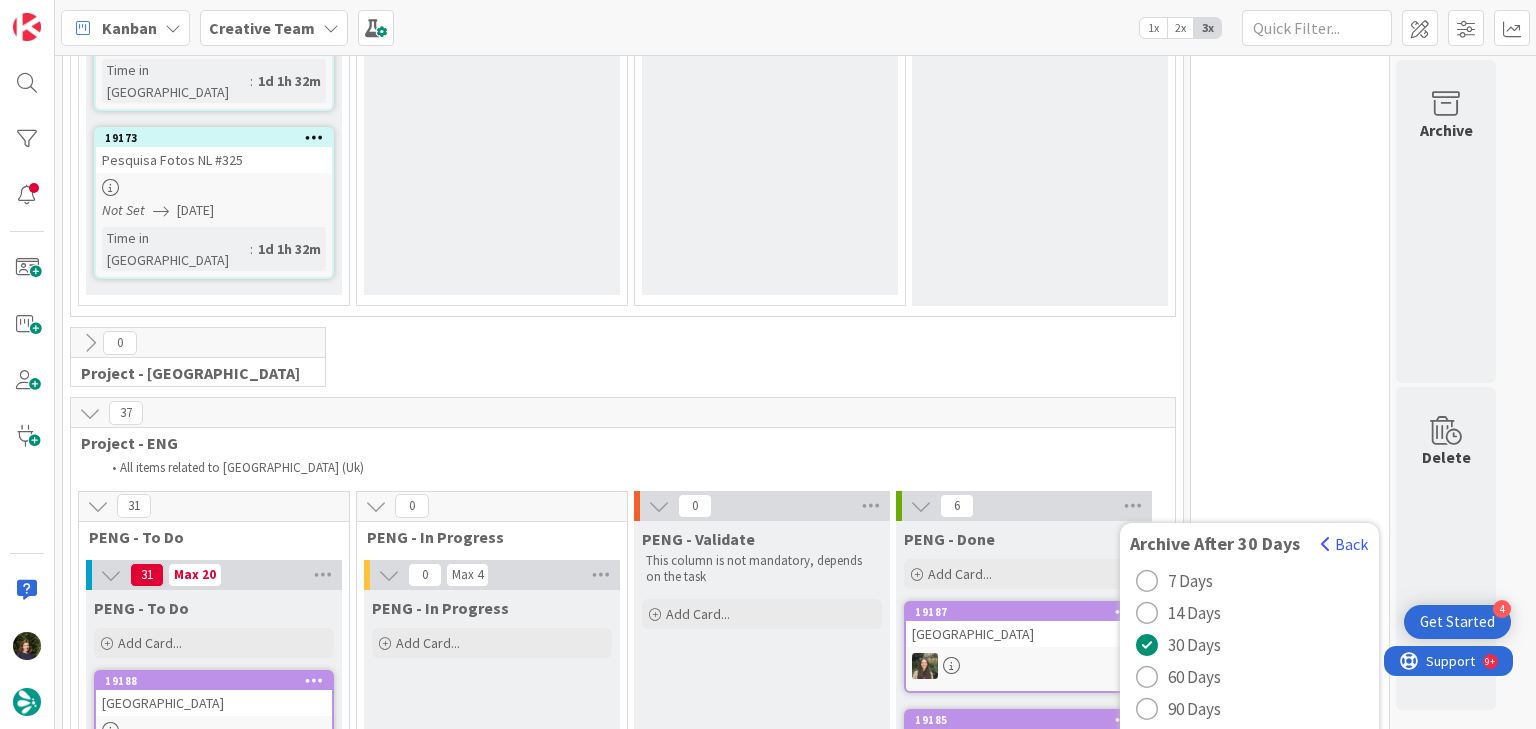 click on "Archive Now" at bounding box center (1212, 741) 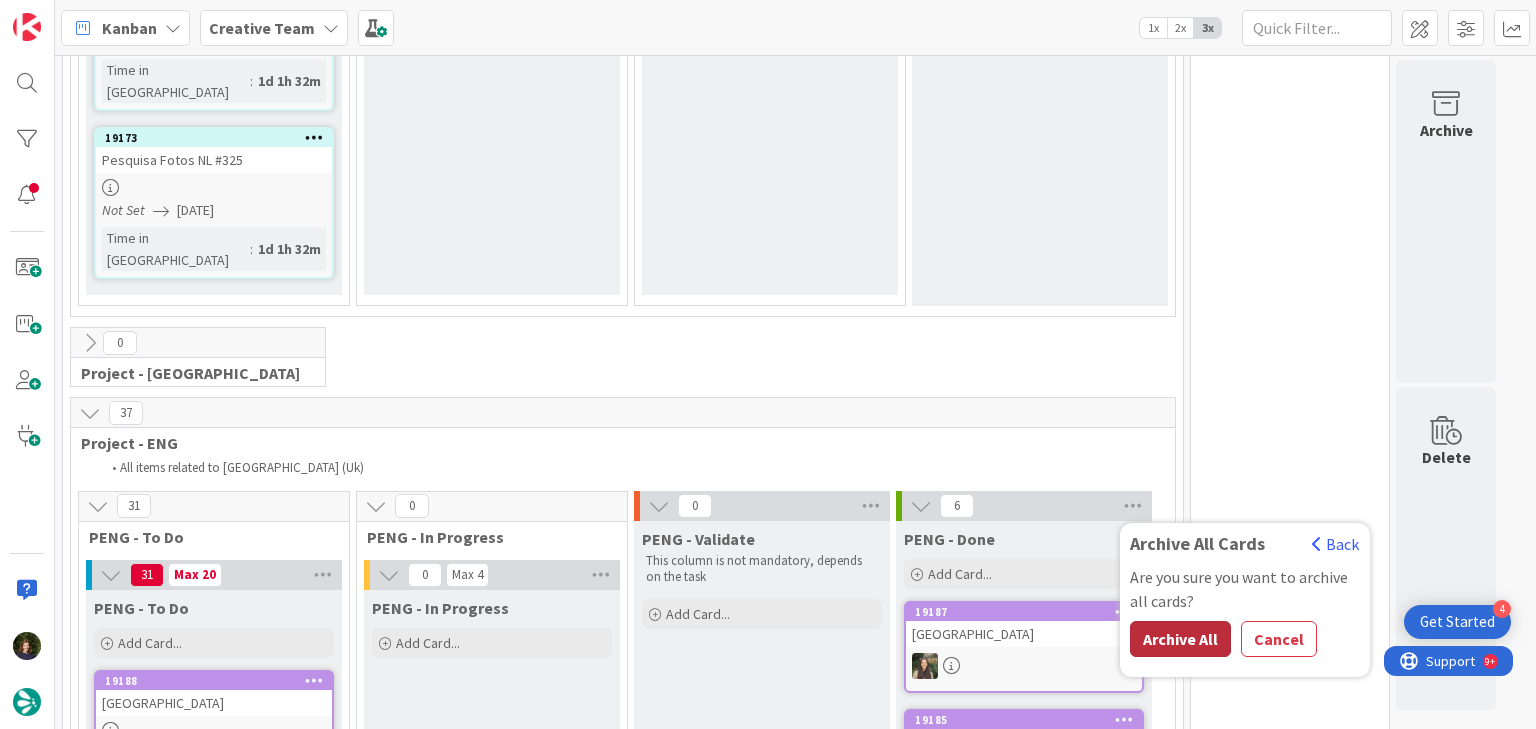 click on "Archive All" at bounding box center [1180, 639] 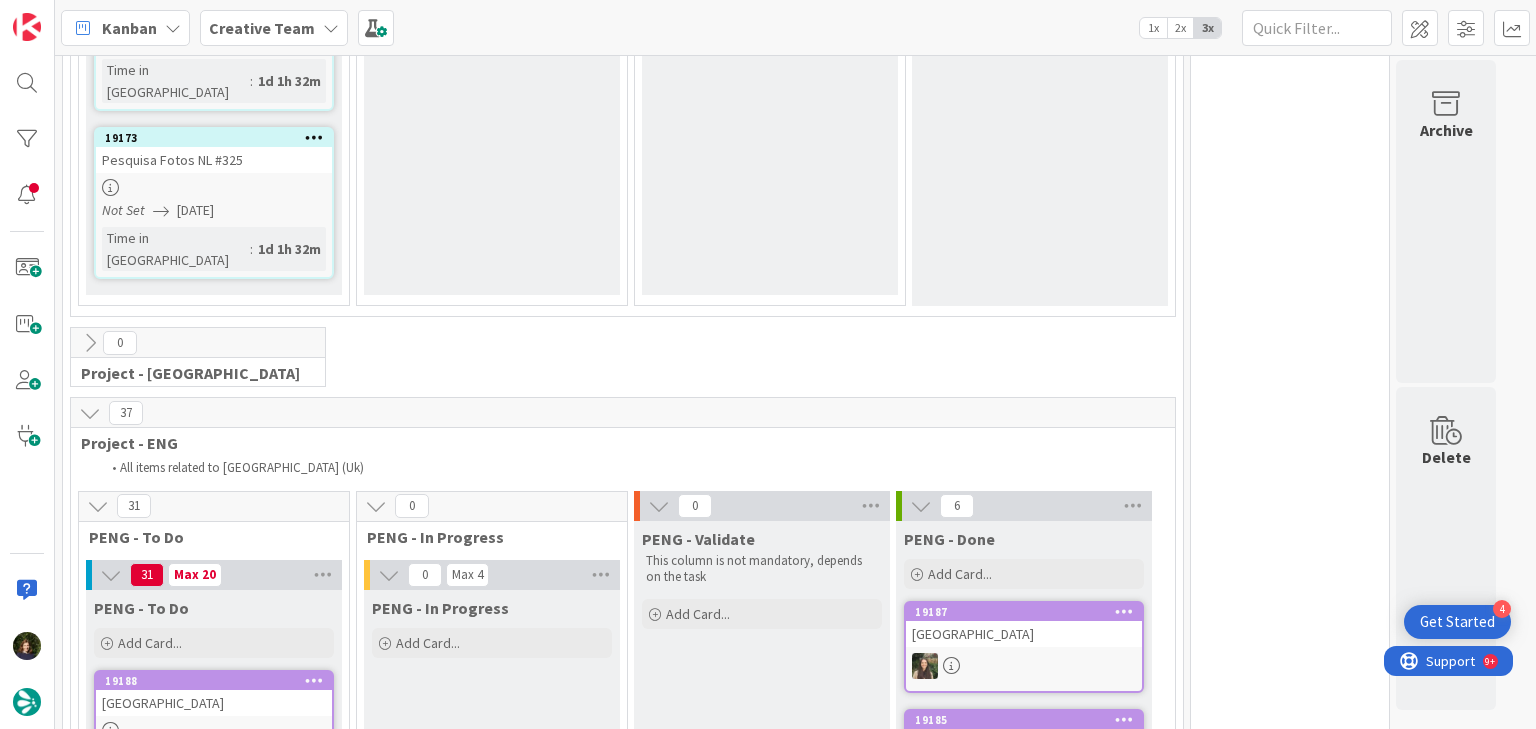 type on "x" 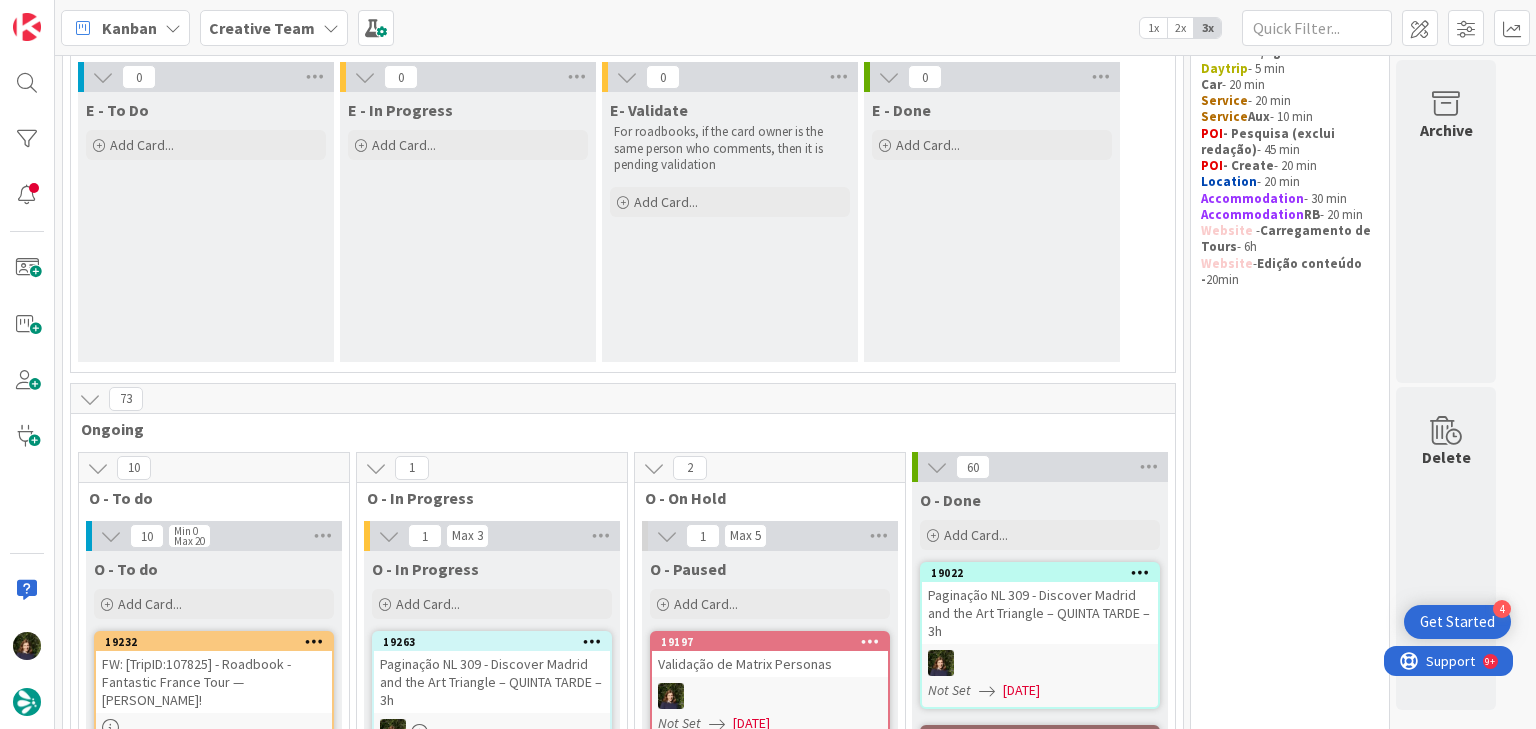 scroll, scrollTop: 0, scrollLeft: 0, axis: both 